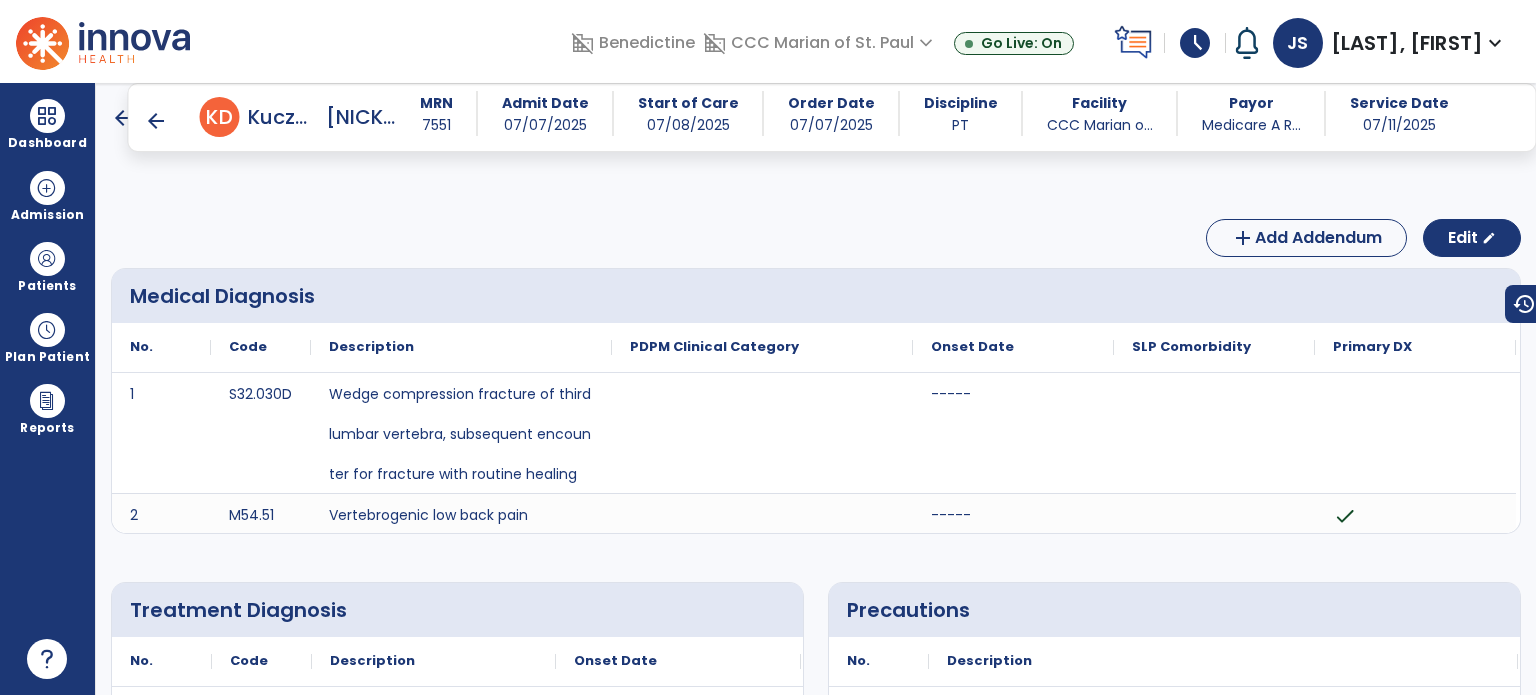 scroll, scrollTop: 0, scrollLeft: 0, axis: both 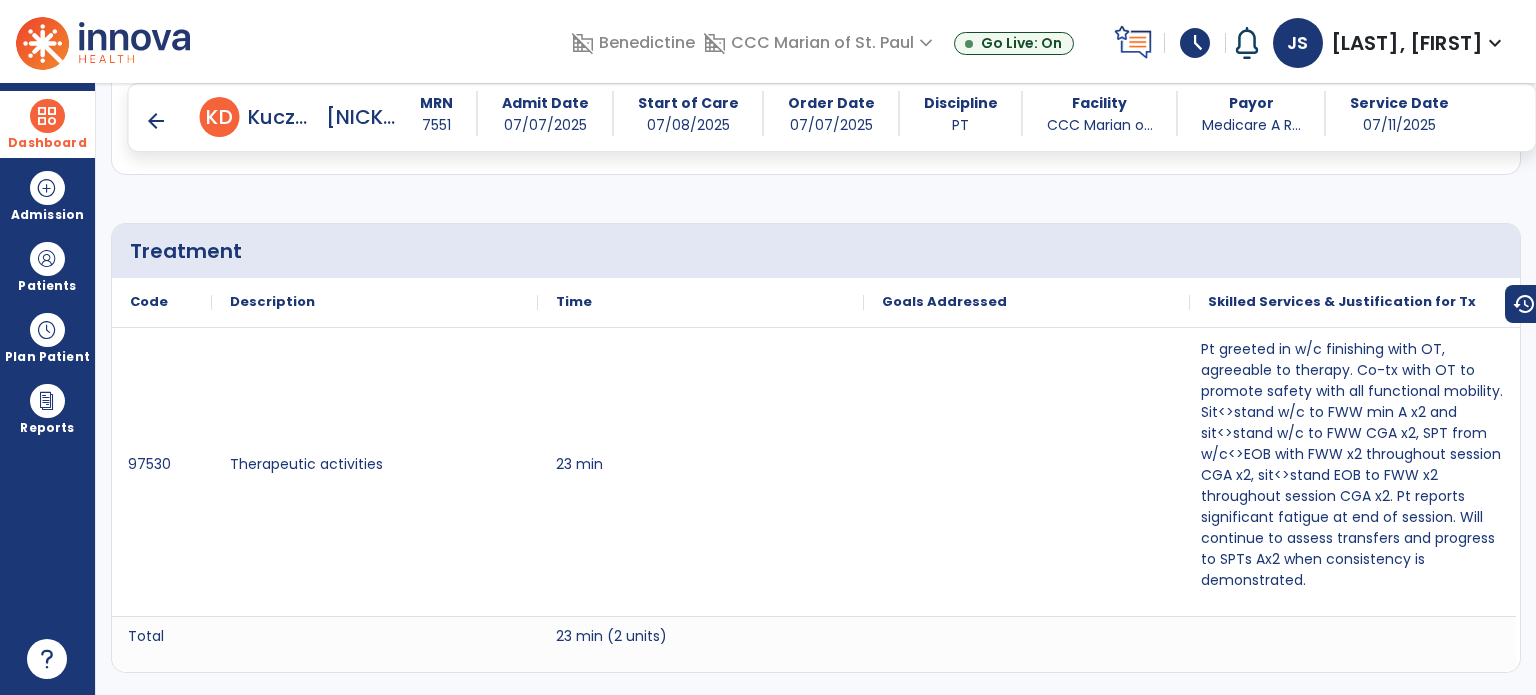 click at bounding box center [47, 116] 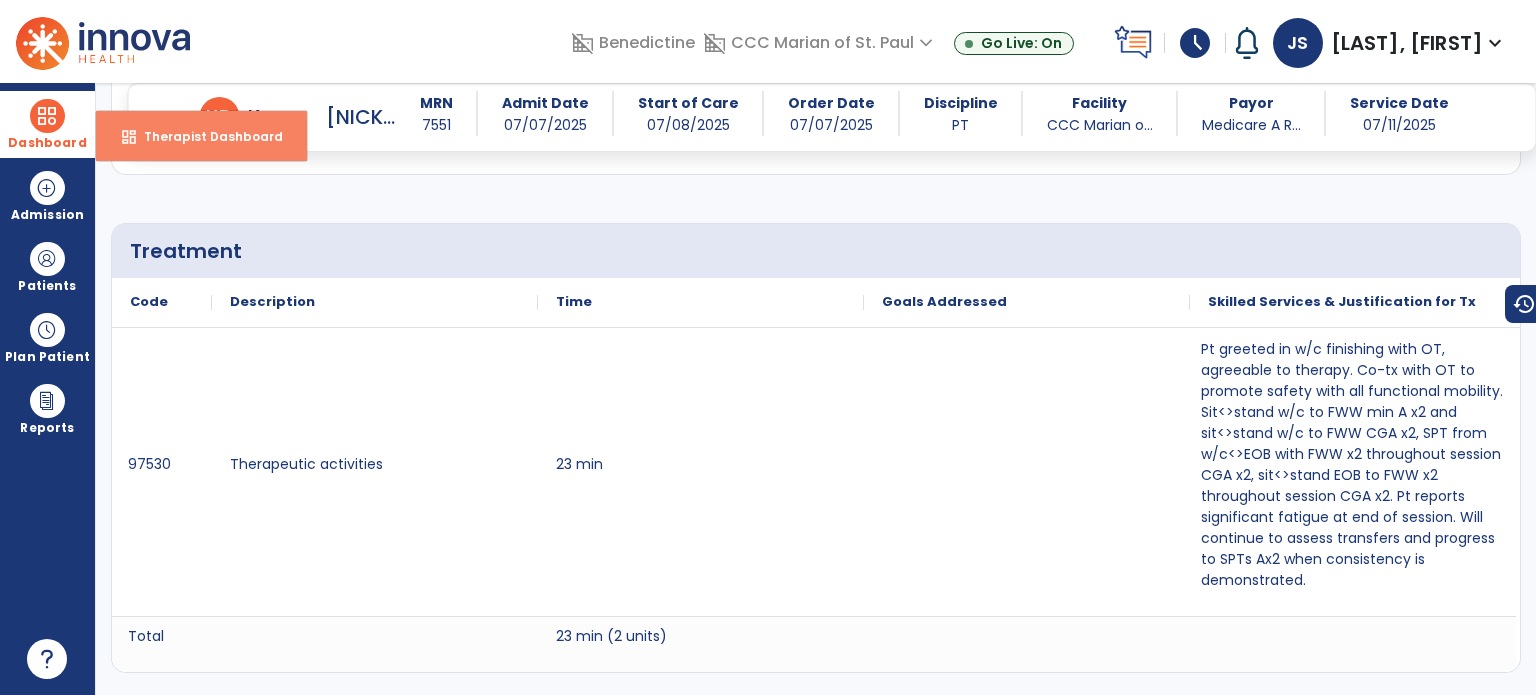 click on "dashboard  Therapist Dashboard" at bounding box center [201, 136] 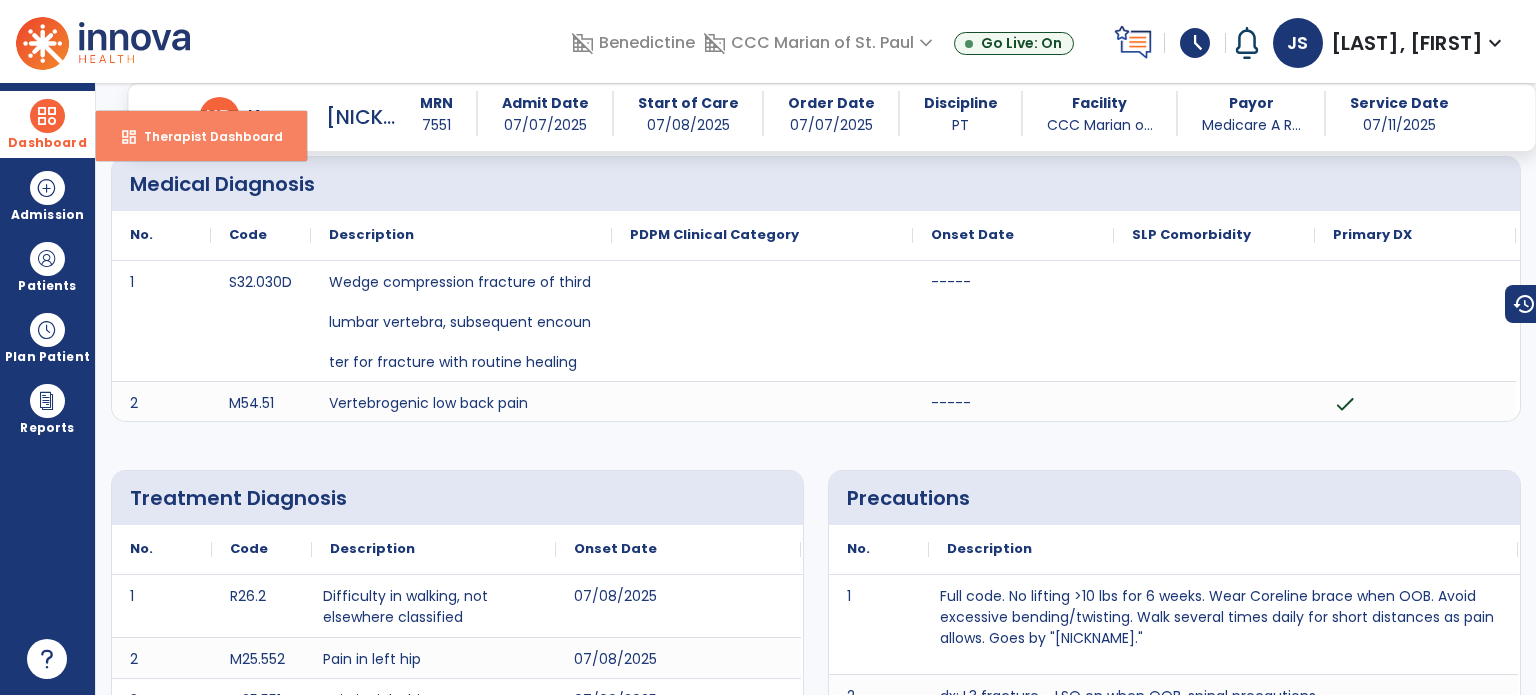 select on "****" 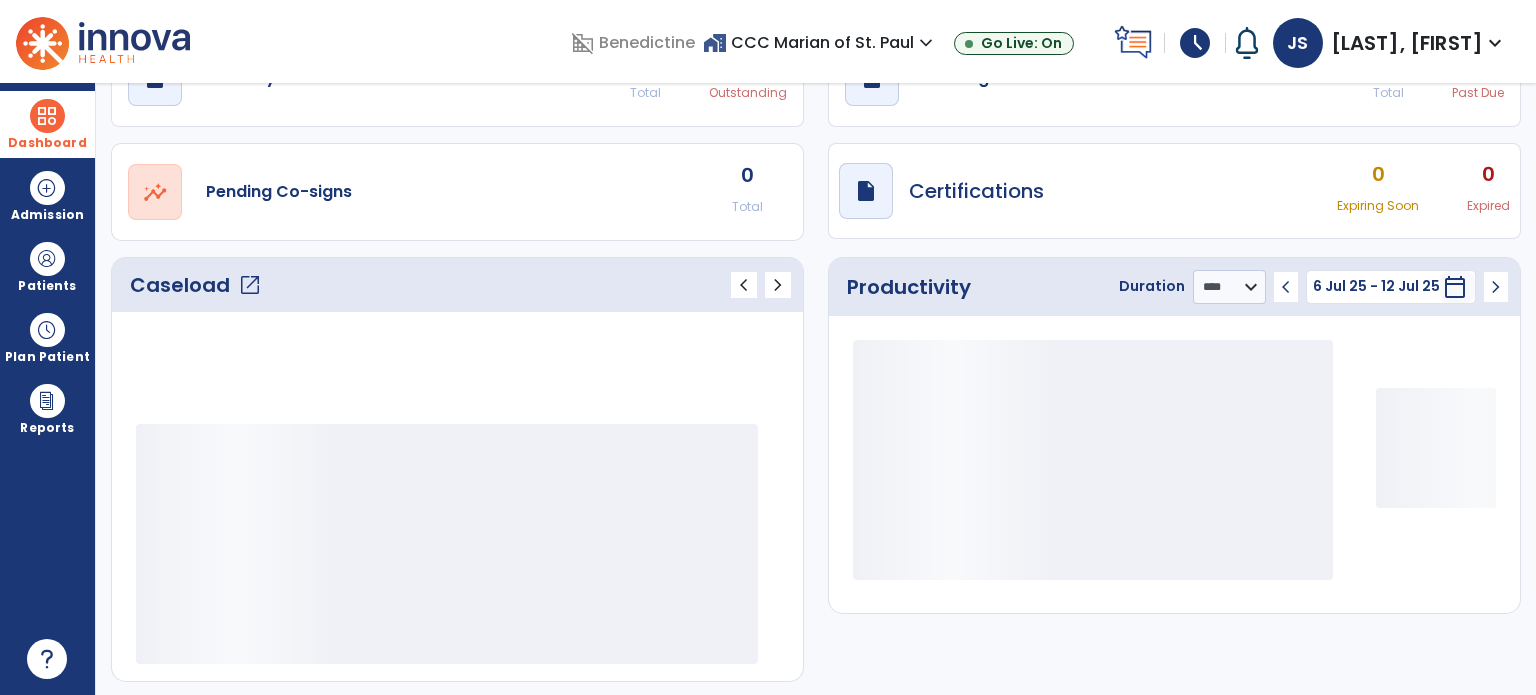 scroll, scrollTop: 52, scrollLeft: 0, axis: vertical 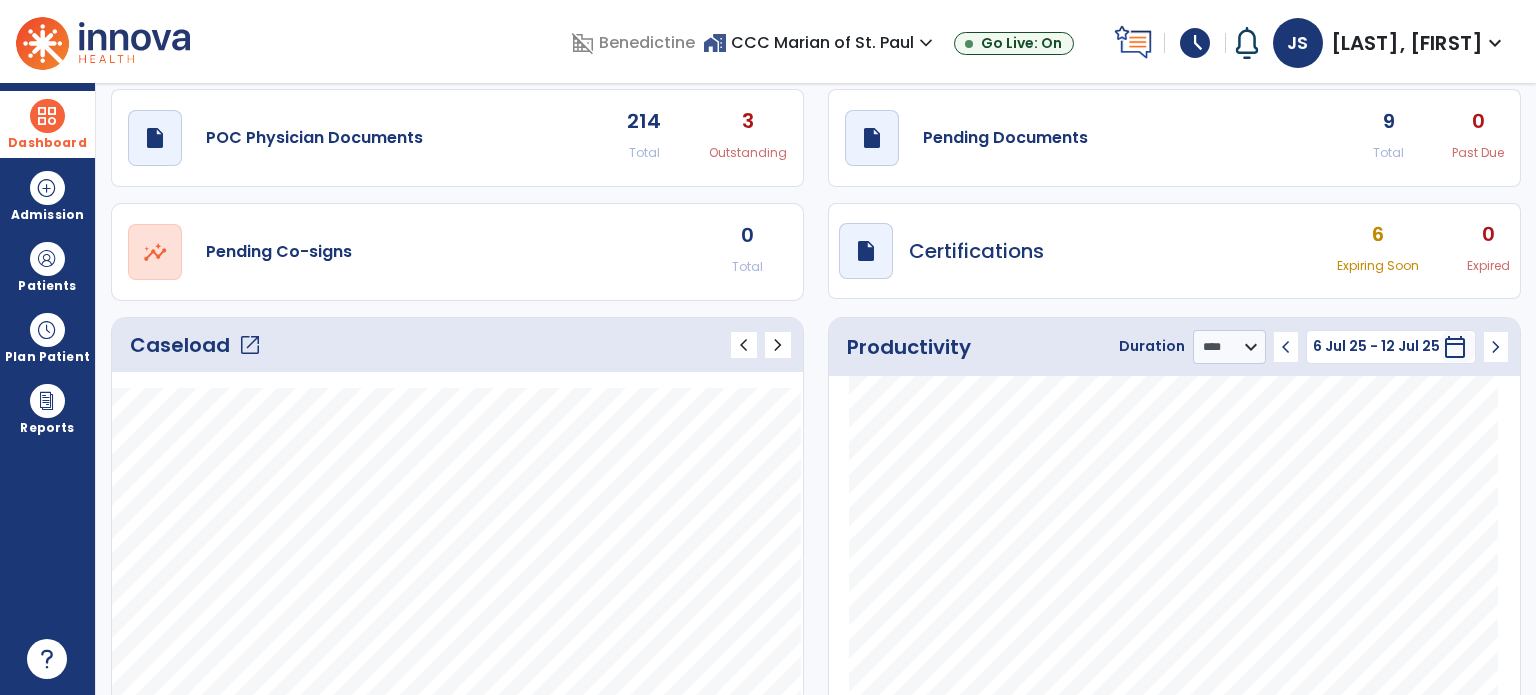 click on "open_in_new" 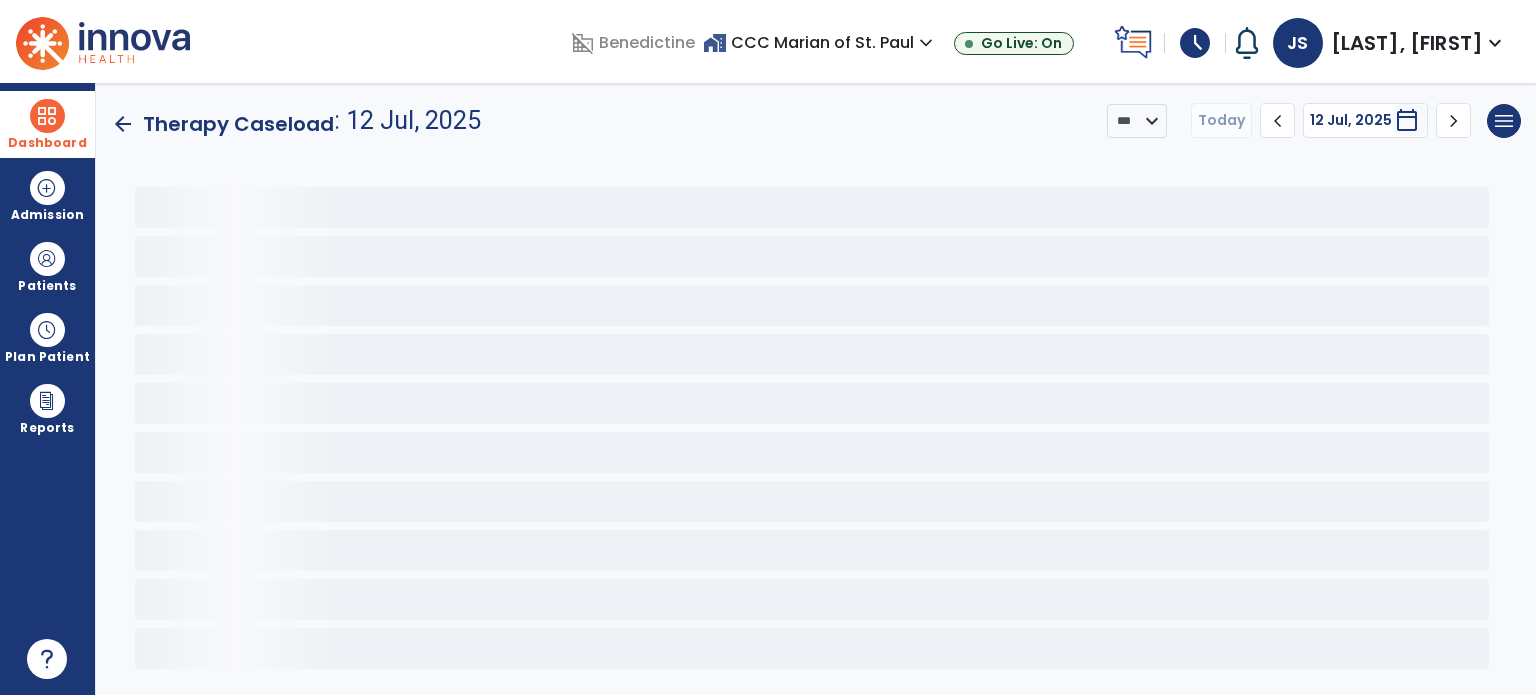 scroll, scrollTop: 0, scrollLeft: 0, axis: both 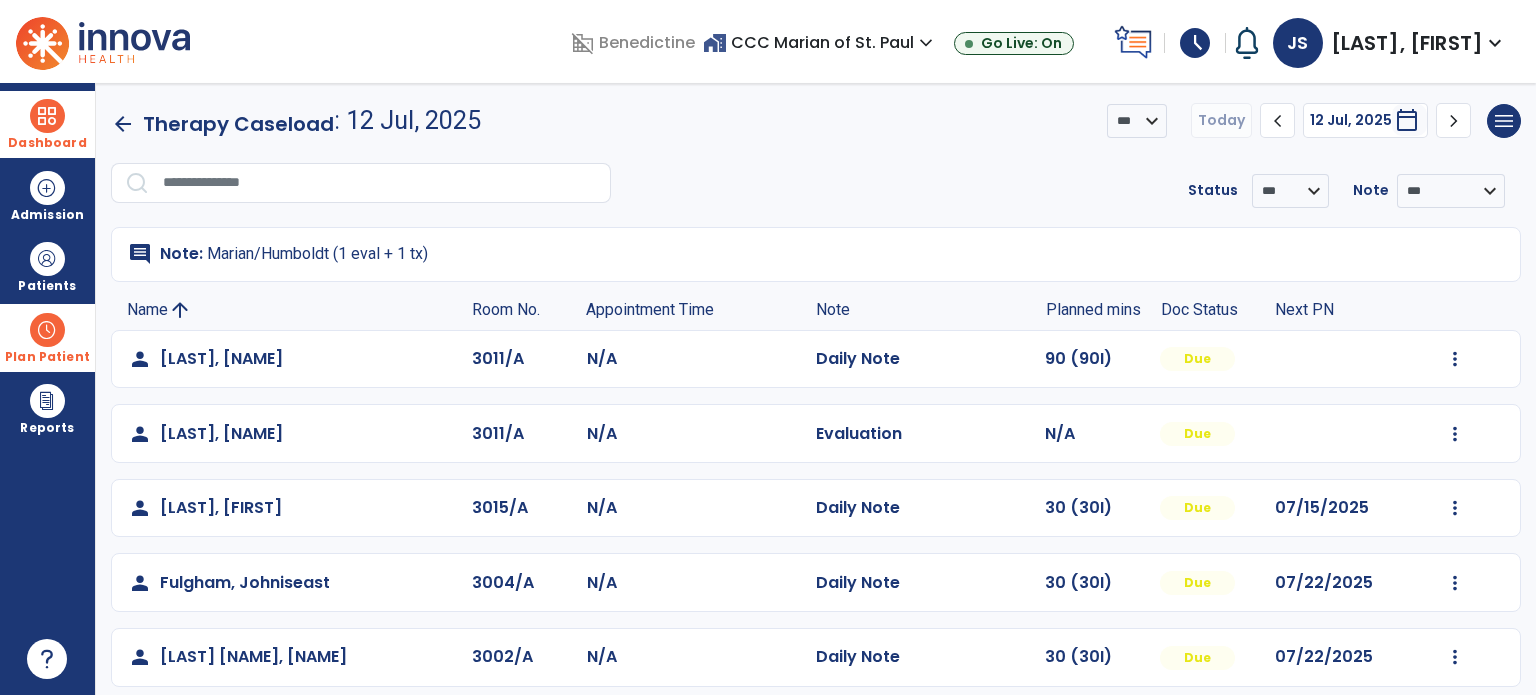 click on "Plan Patient" at bounding box center [47, 266] 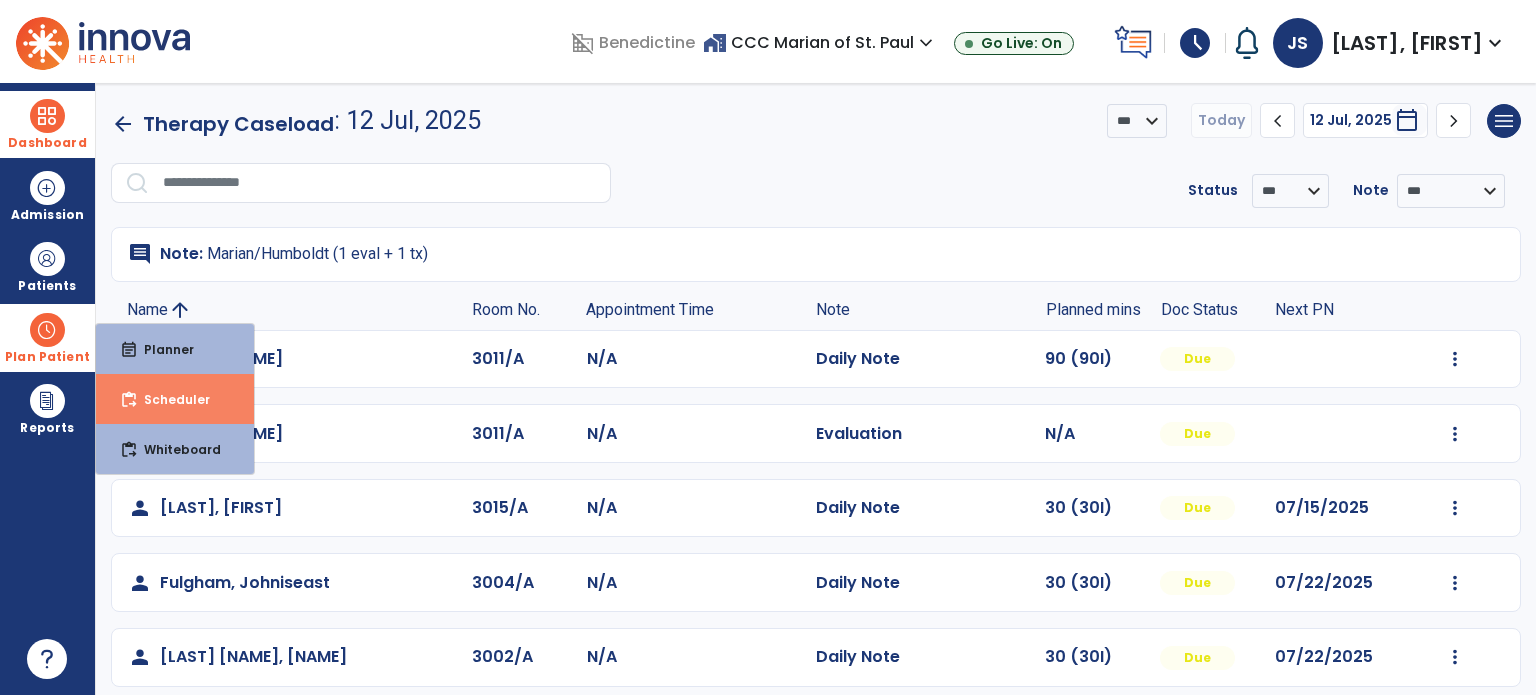 click on "content_paste_go  Scheduler" at bounding box center (175, 399) 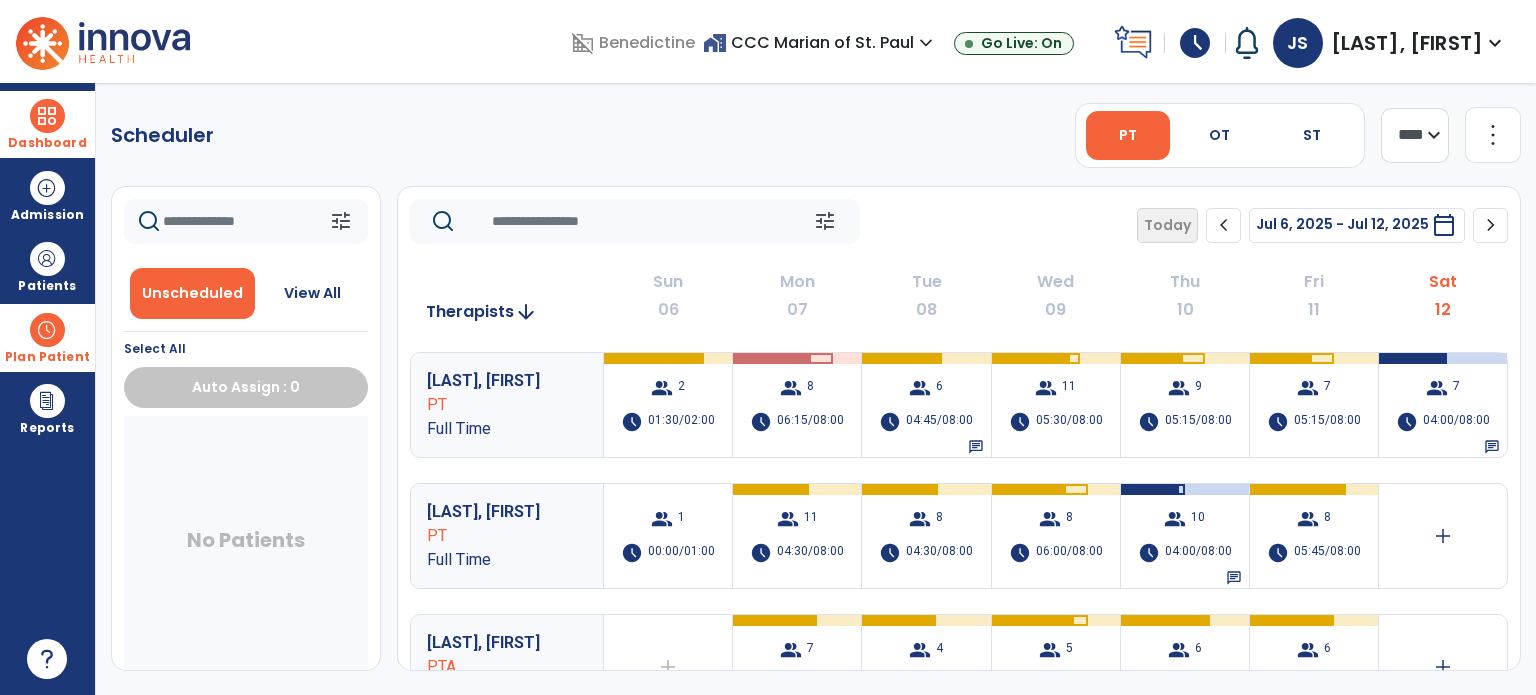 click on "tune Today chevron_left Jul 6, 2025 - Jul 12, 2025 ********* calendar_today chevron_right Therapists arrow_downward Sun 06 Mon 07 Tue 08 Wed 09 Thu 10 Fri 11 Sat 12 [LAST], [FIRST] PT Full Time group 2 schedule 01:30/02:00 group 8 schedule 06:15/08:00 group 6 schedule 04:45/08:00 chat group 11 schedule 05:30/08:00 group 9 schedule 05:15/08:00 group 7 schedule 05:15/08:00 group 7 schedule 04:00/08:00 chat [LAST], [FIRST] PT Full Time group 1 schedule 00:00/01:00 group 11 schedule 04:30/08:00 group 8 schedule 04:30/08:00 group 8 schedule 06:00/08:00 group 10 schedule 04:00/08:00 chat group 8 schedule 05:45/08:00 add [LAST], [FIRST] PTA Full Time add Therapist not available for the day group 7 schedule 03:45/06:00 group 4 schedule 03:15/06:00 chat group 5 schedule 04:30/06:00 group 6 schedule 04:00/06:00 group 6 schedule 03:45/06:00 add [LAST], [FIRST] PTA PRN group 0 schedule" 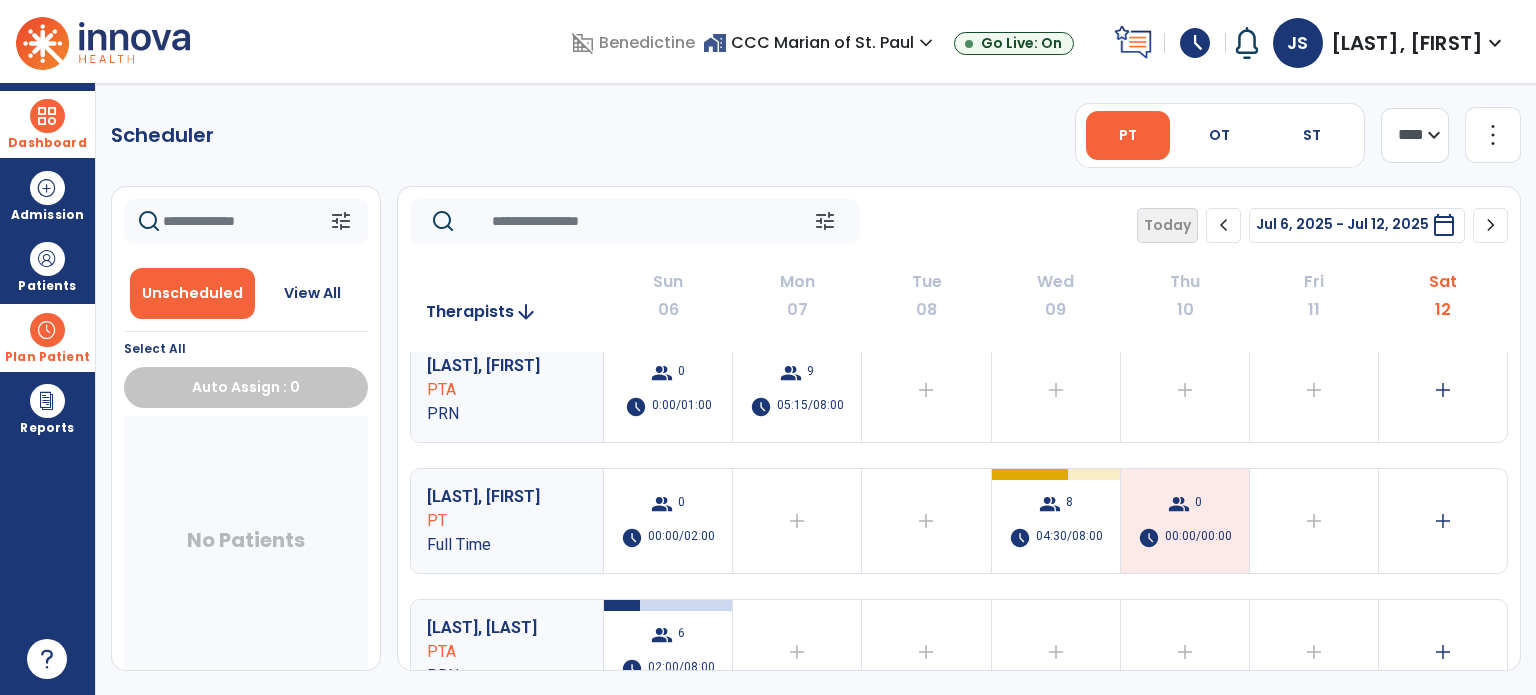 scroll, scrollTop: 0, scrollLeft: 0, axis: both 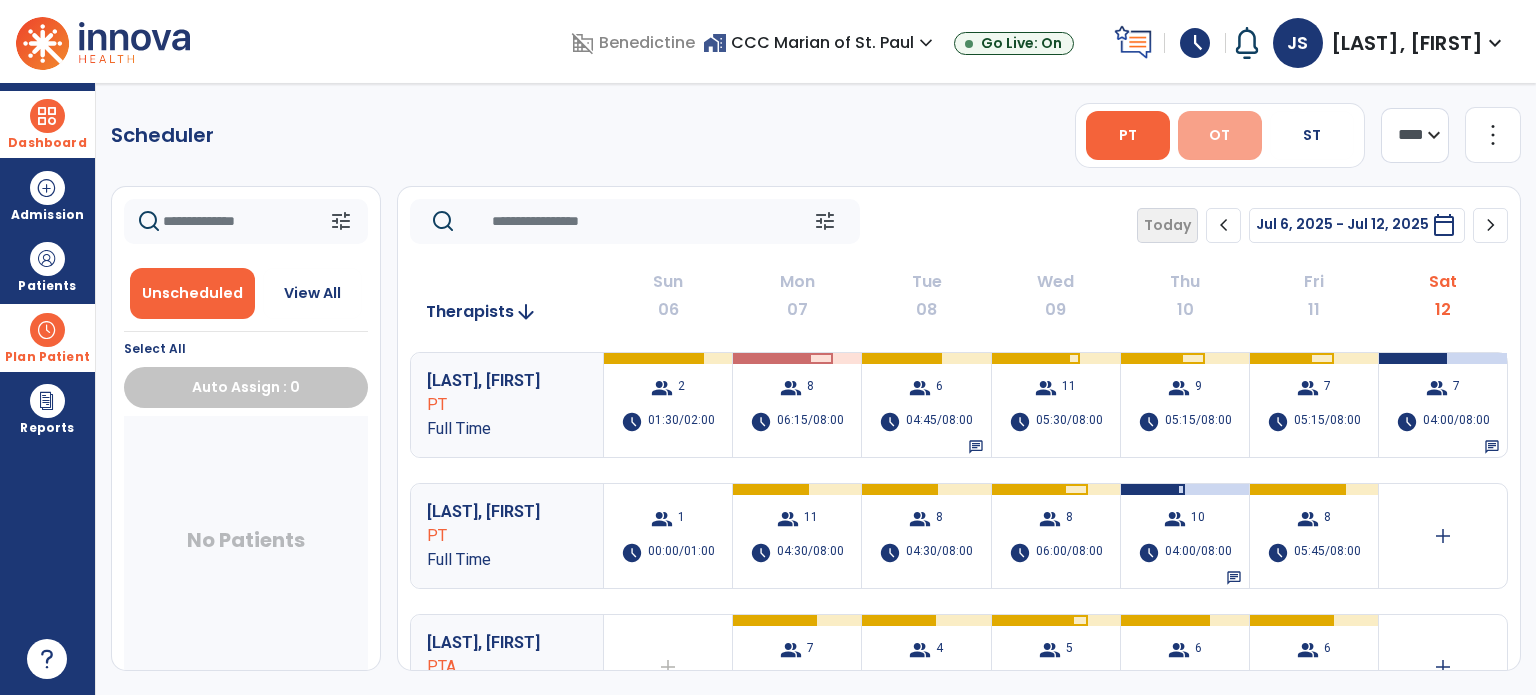 click on "OT" at bounding box center [1220, 135] 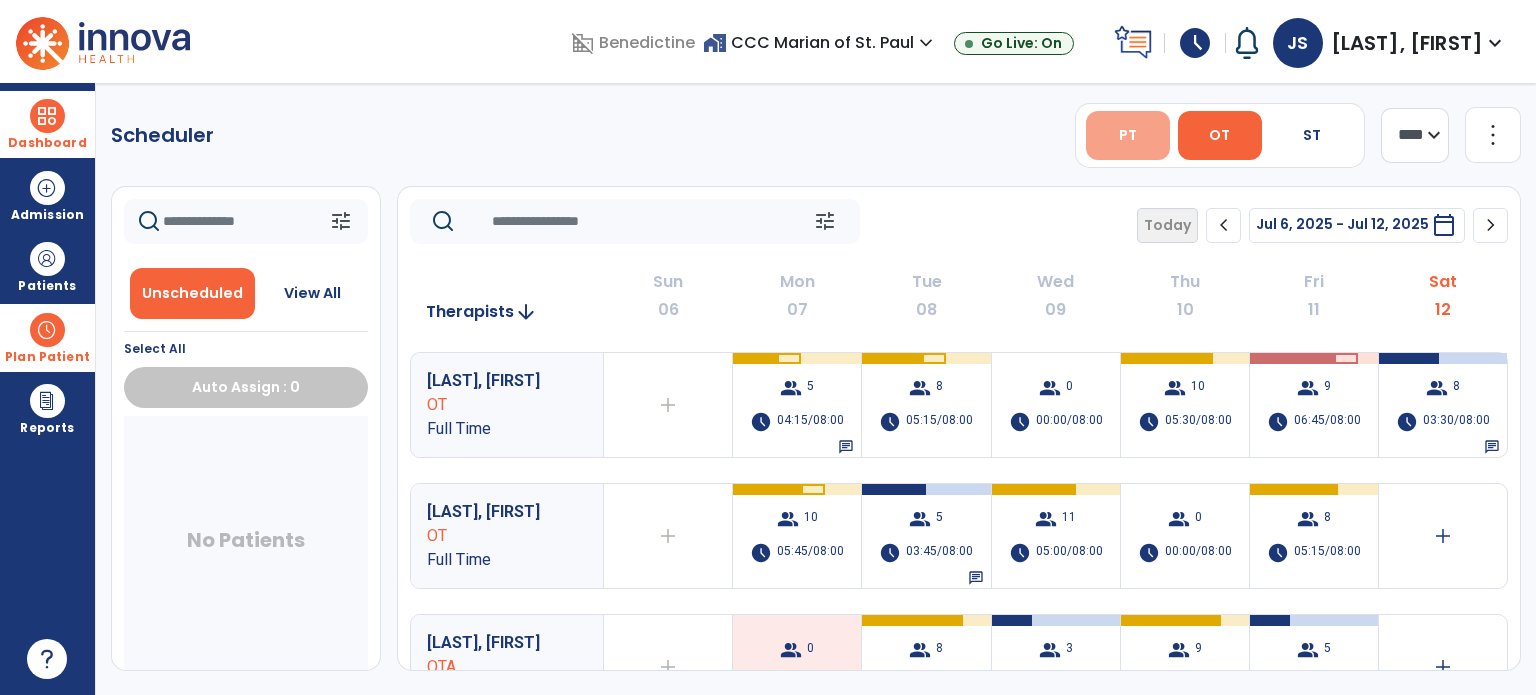 click on "PT" at bounding box center [1128, 135] 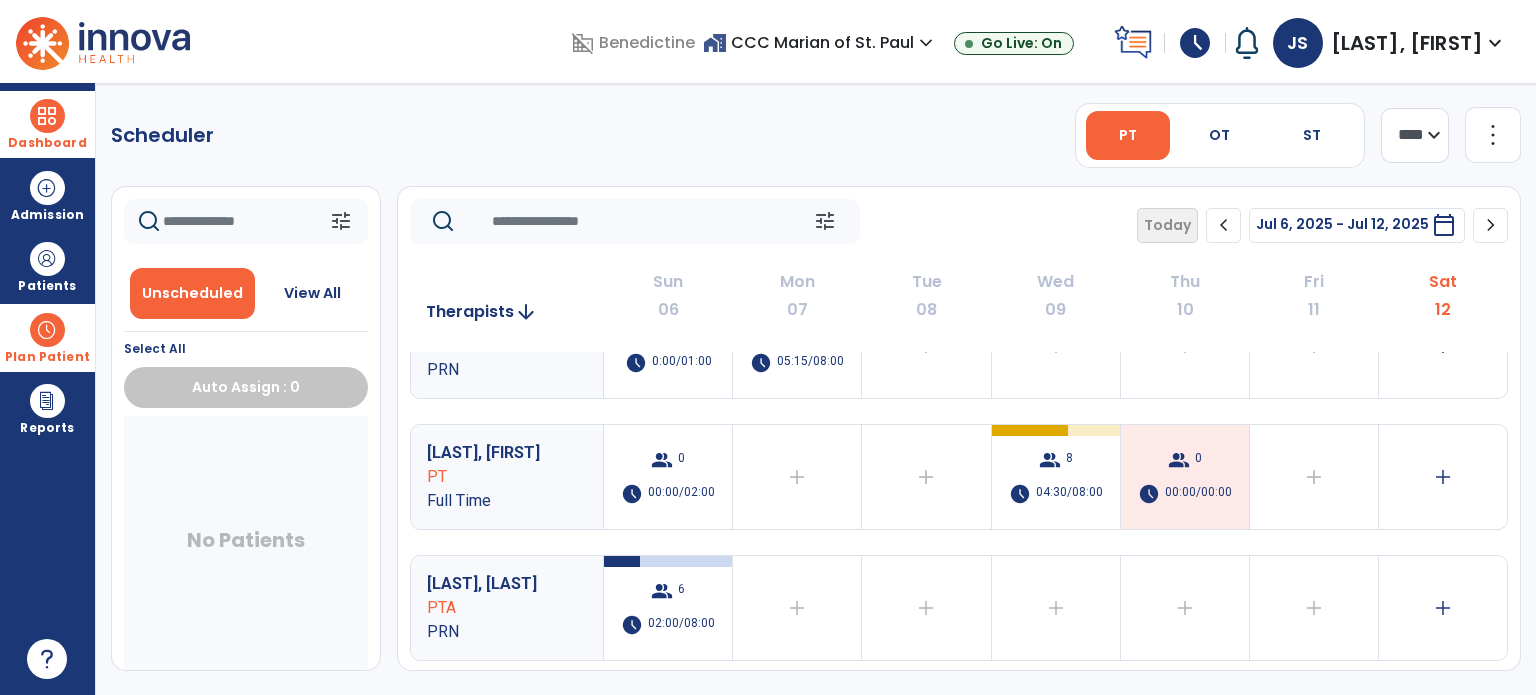 scroll, scrollTop: 586, scrollLeft: 0, axis: vertical 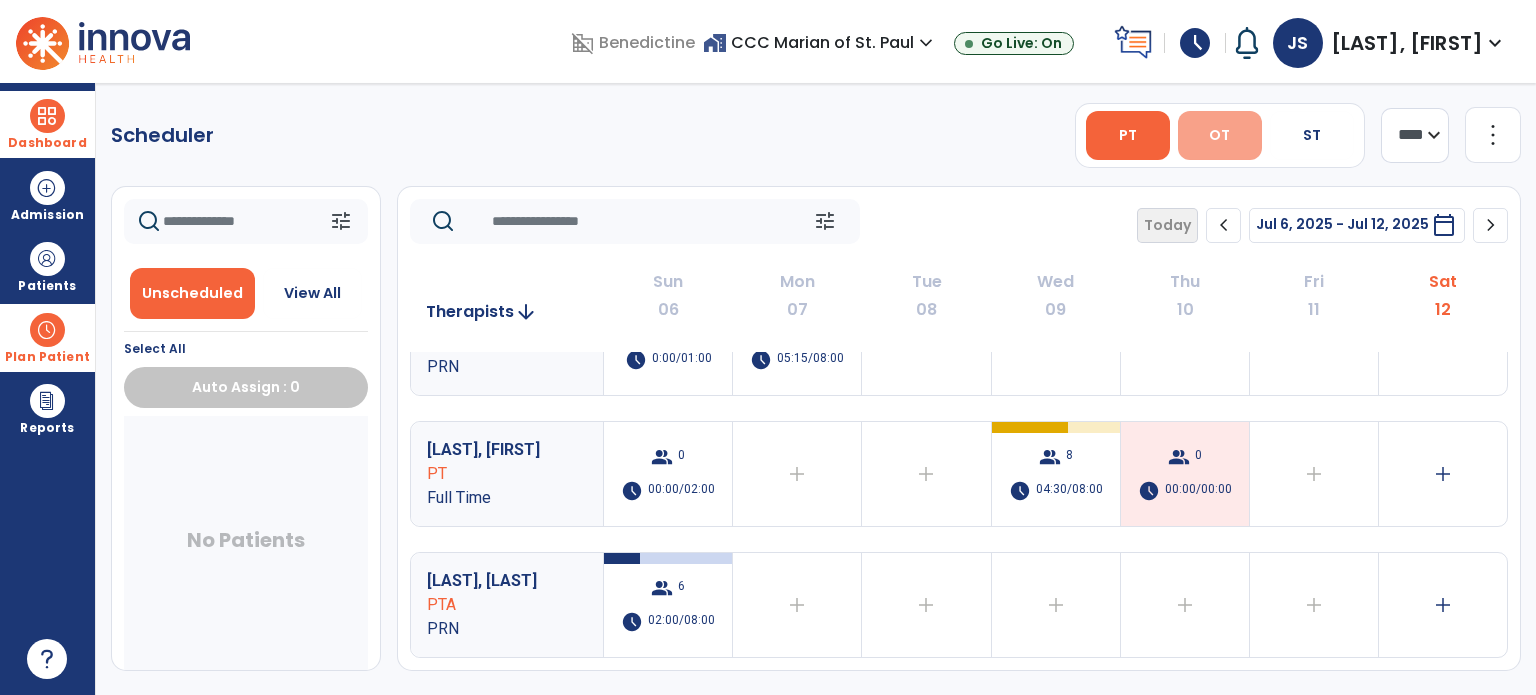 click on "OT" at bounding box center (1220, 135) 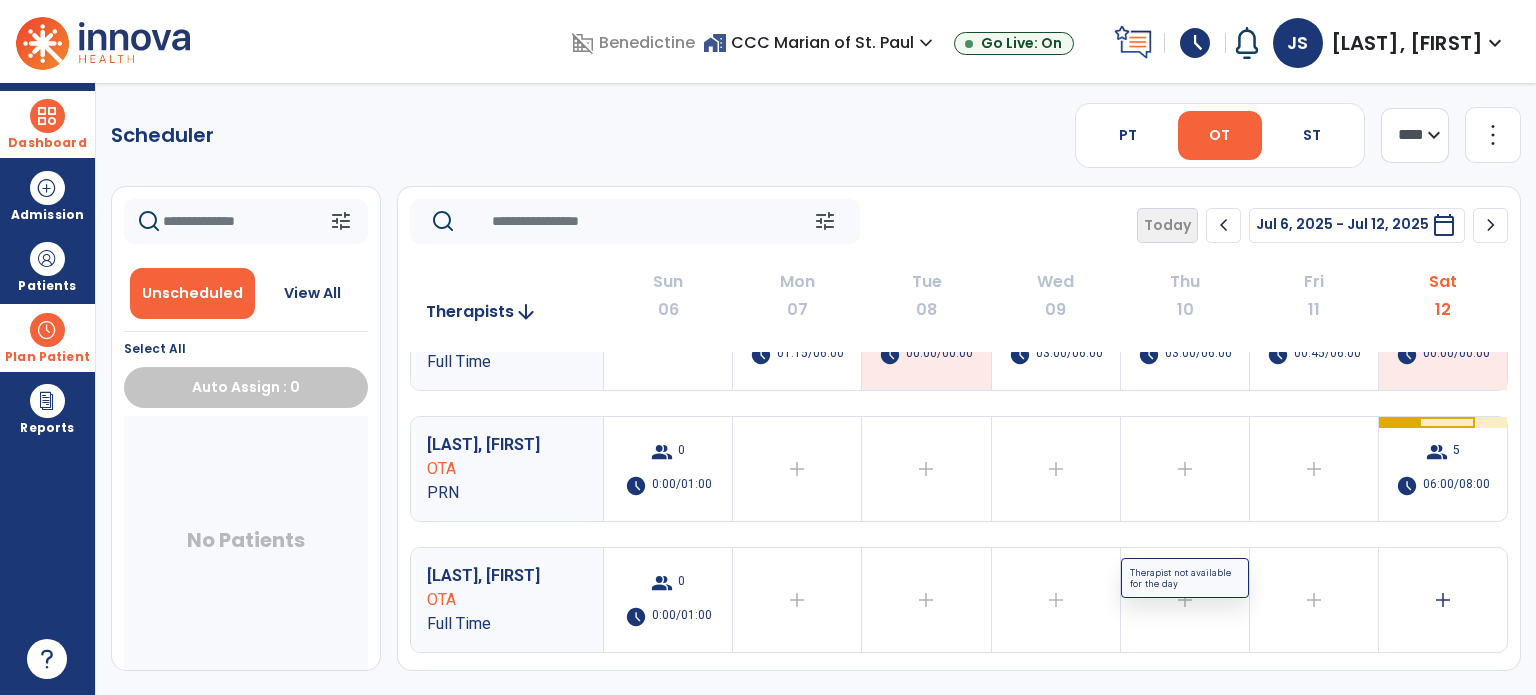 scroll, scrollTop: 460, scrollLeft: 0, axis: vertical 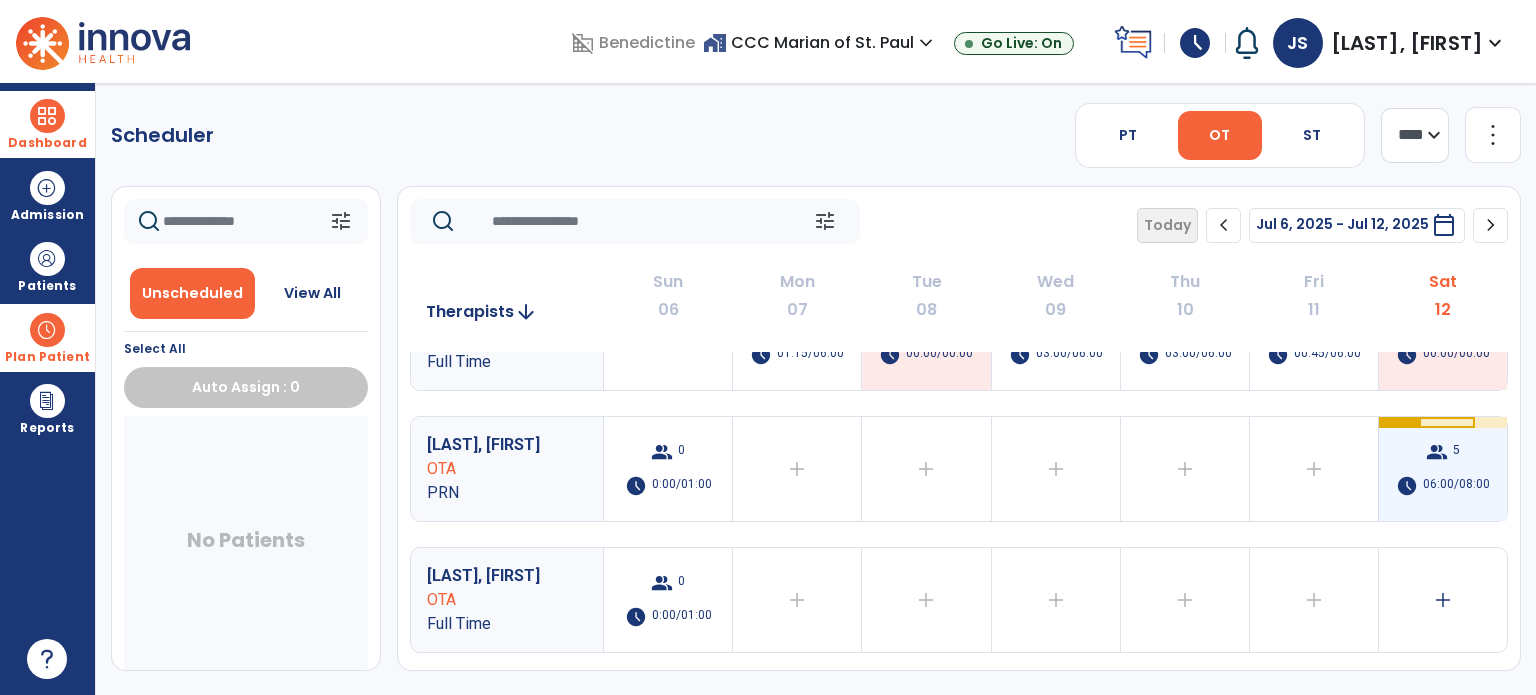 click on "group" at bounding box center [1437, 452] 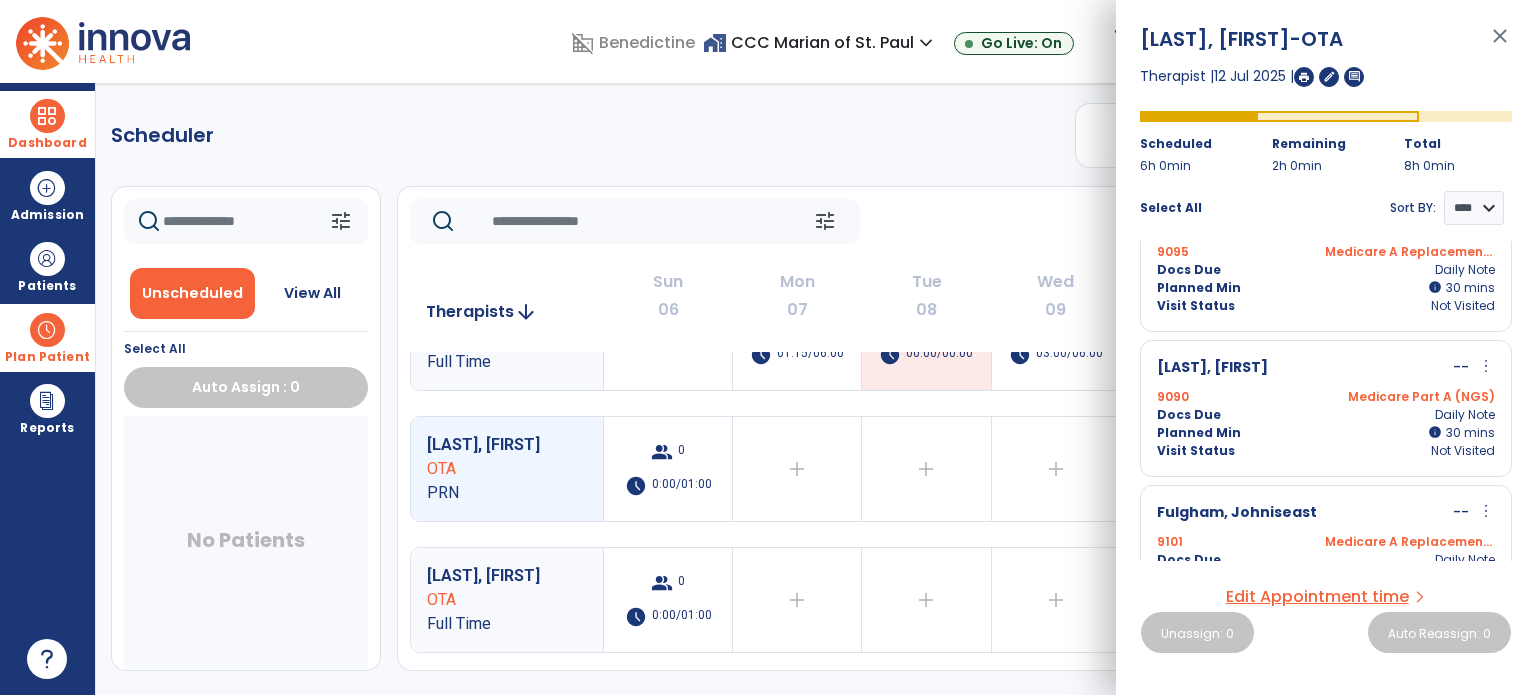scroll, scrollTop: 150, scrollLeft: 0, axis: vertical 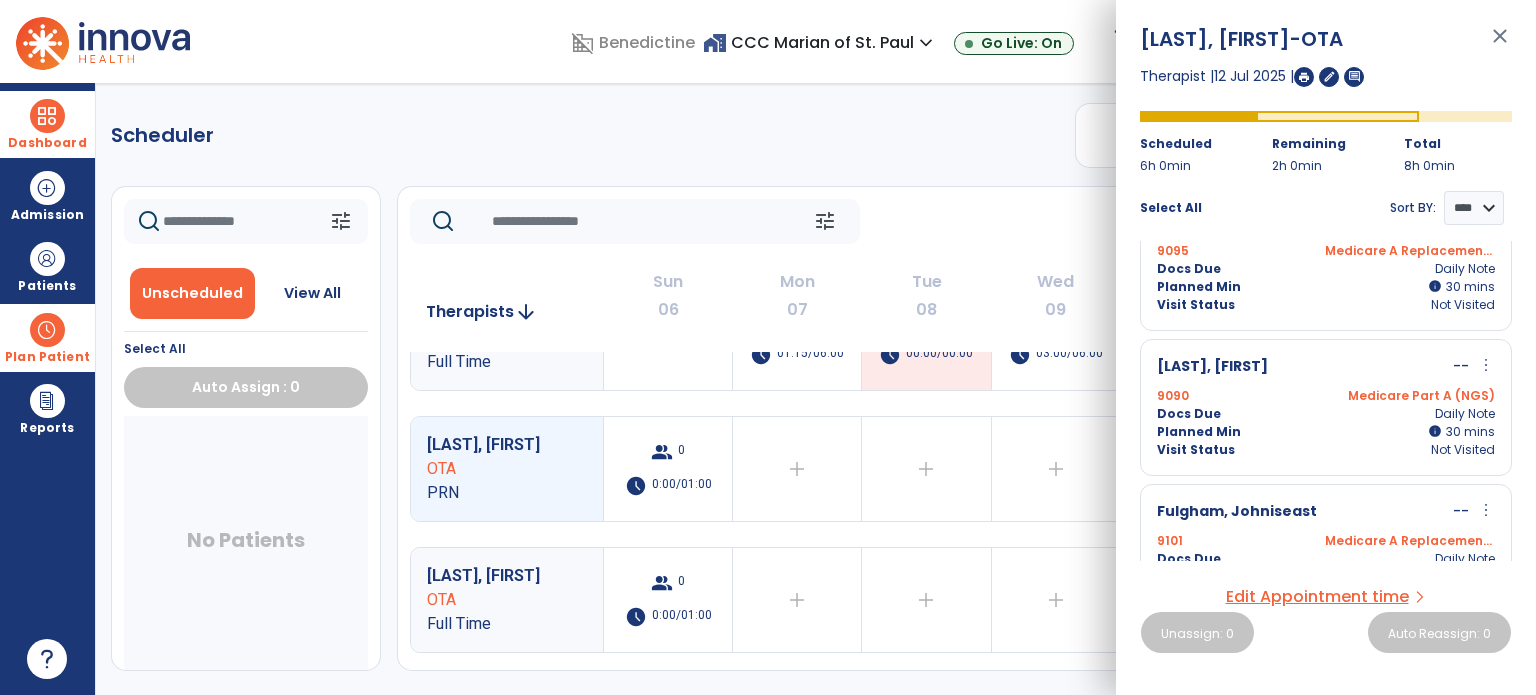 click on "Scheduler   PT   OT   ST  **** *** more_vert  Manage Labor   View All Therapists   Print" 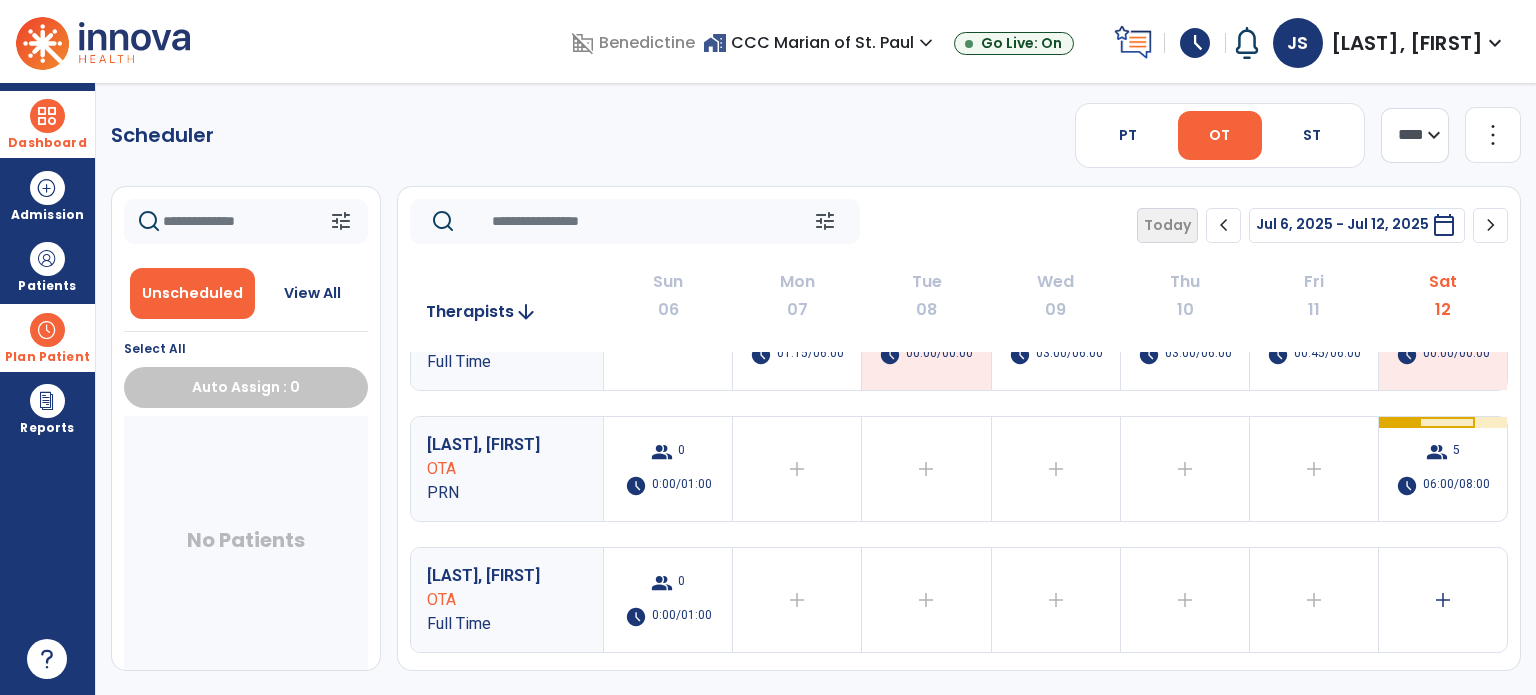 click on "Dashboard" at bounding box center (47, 143) 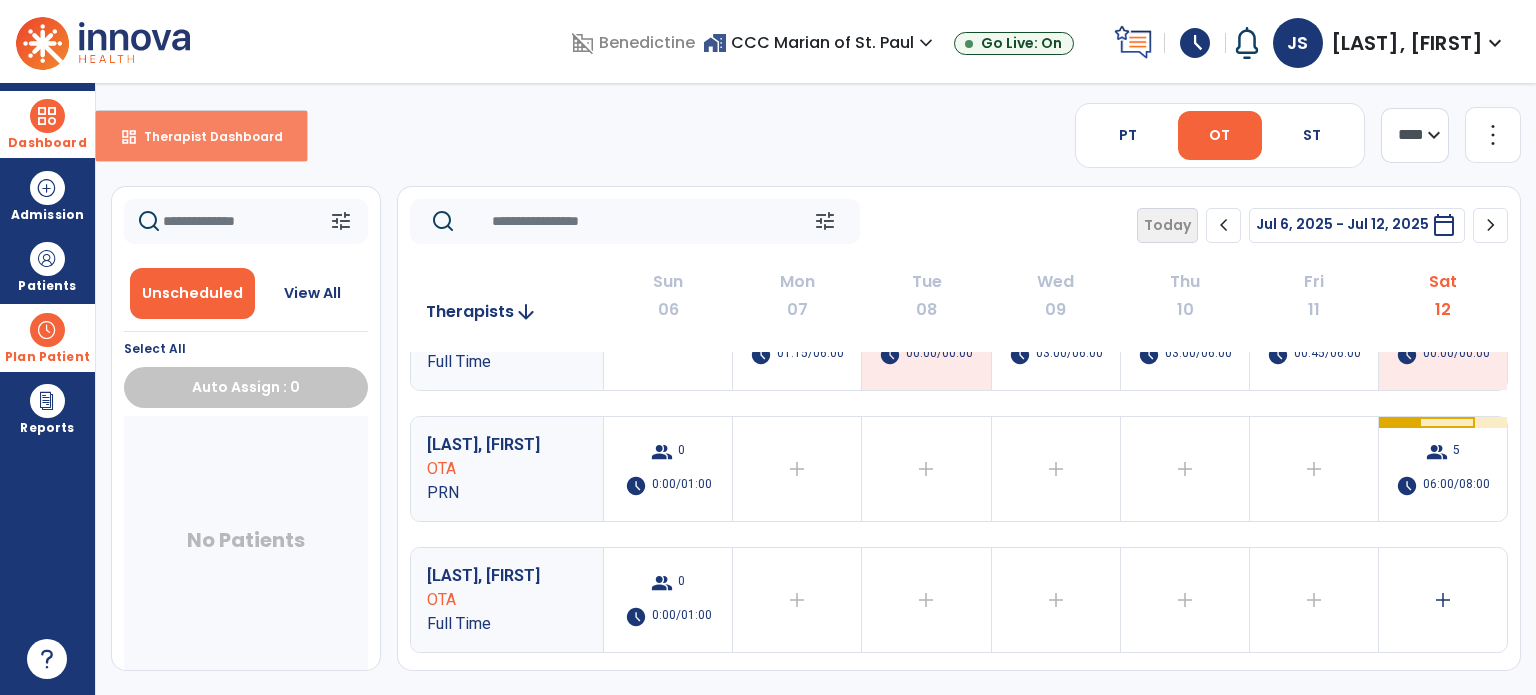 click on "Therapist Dashboard" at bounding box center (205, 136) 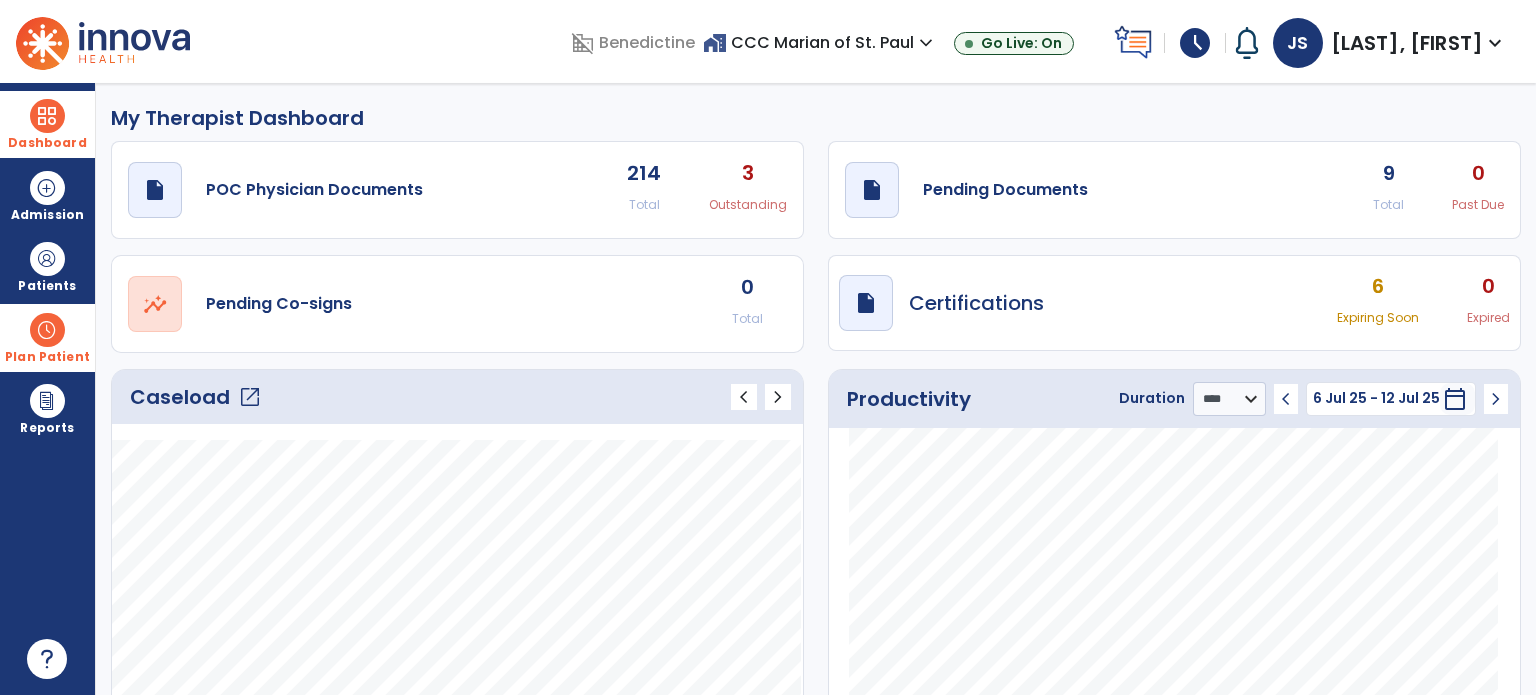 click on "draft   open_in_new  POC Physician Documents 214 Total 3 Outstanding  draft   open_in_new  Pending Documents 9 Total 0 Past Due  open_in_new  Pending Co-signs 0 Total  draft   open_in_new  Certifications 6 Expiring Soon 0 Expired" 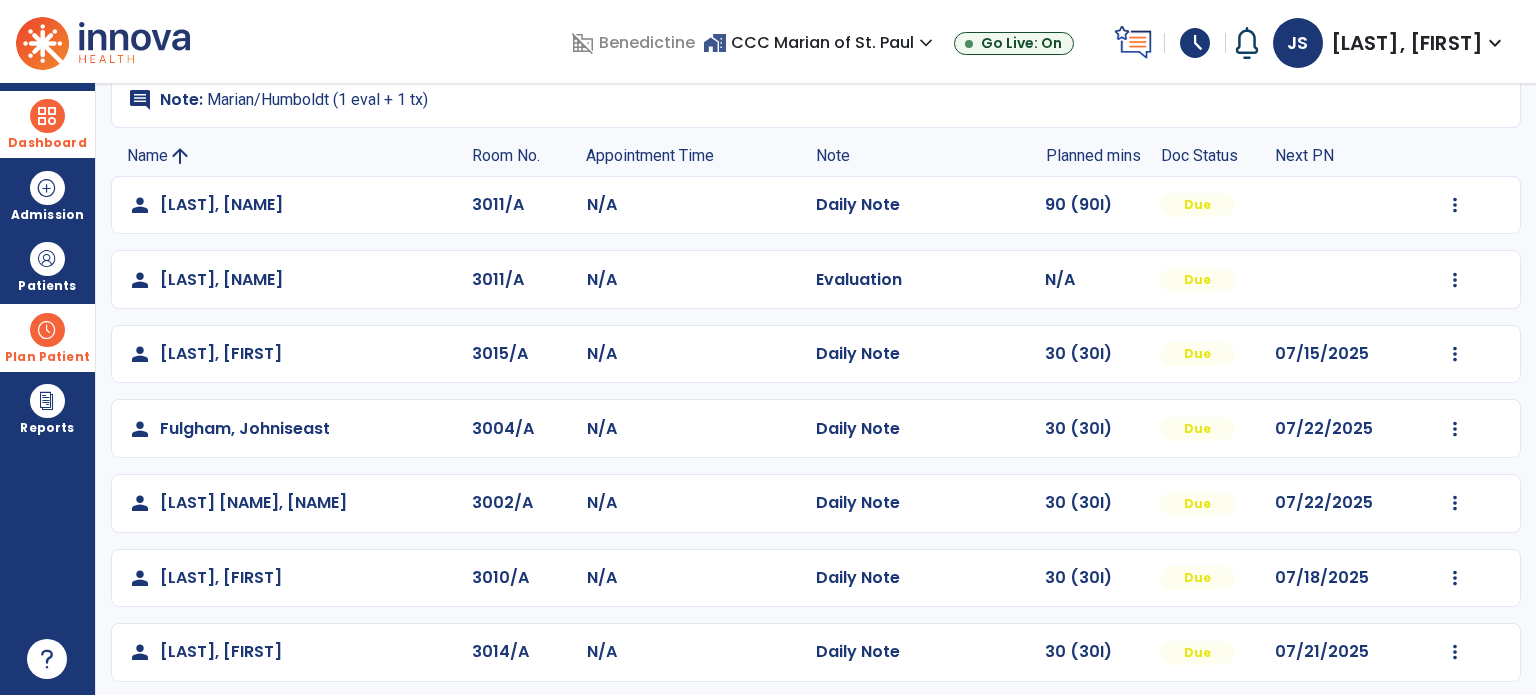 scroll, scrollTop: 0, scrollLeft: 0, axis: both 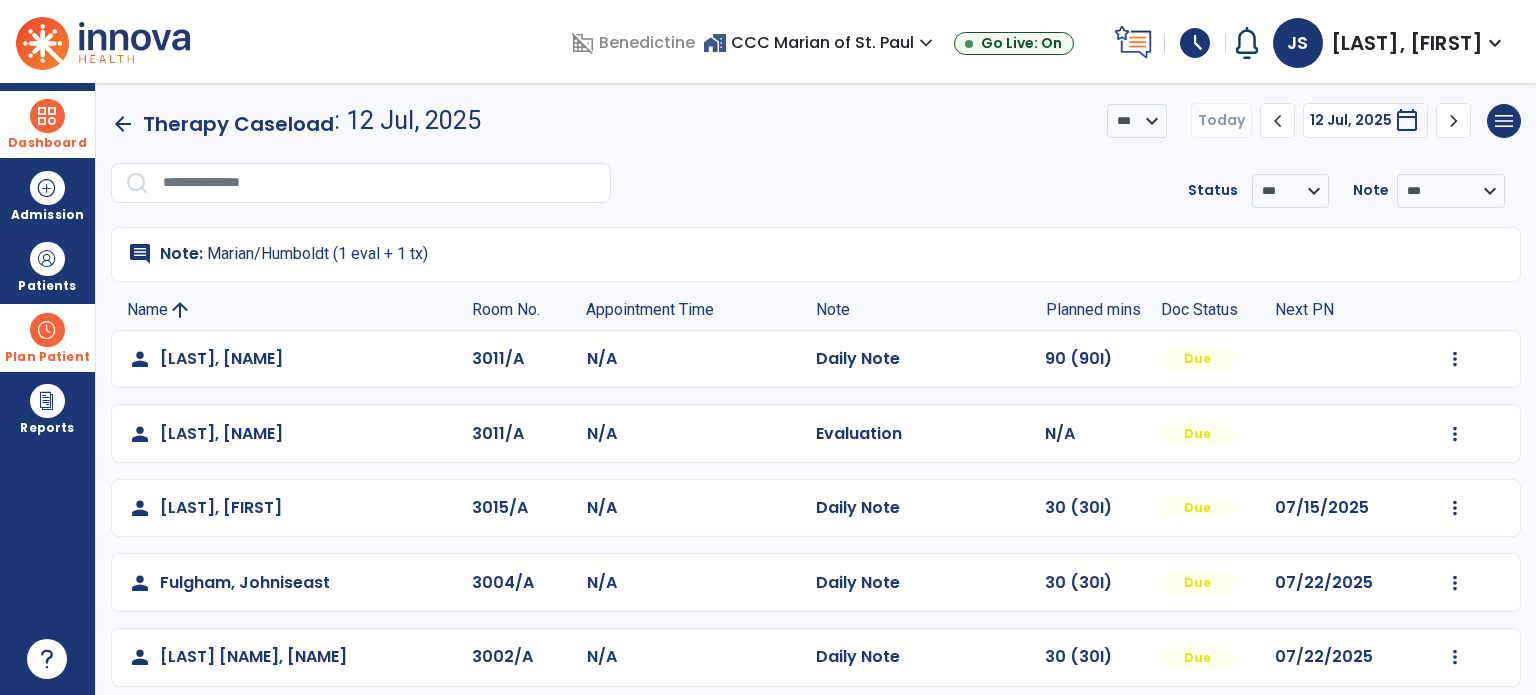 click on "Dashboard" at bounding box center [47, 143] 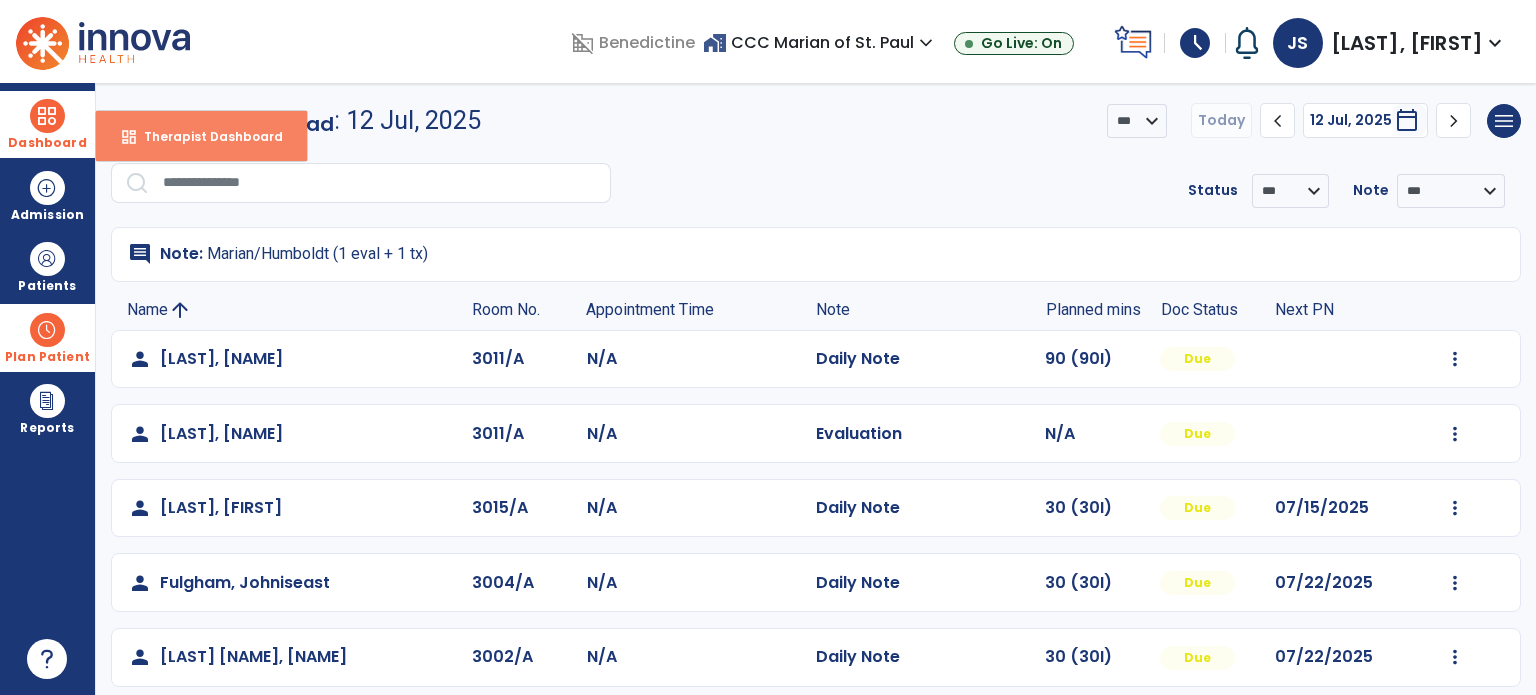 click on "dashboard  Therapist Dashboard" at bounding box center [201, 136] 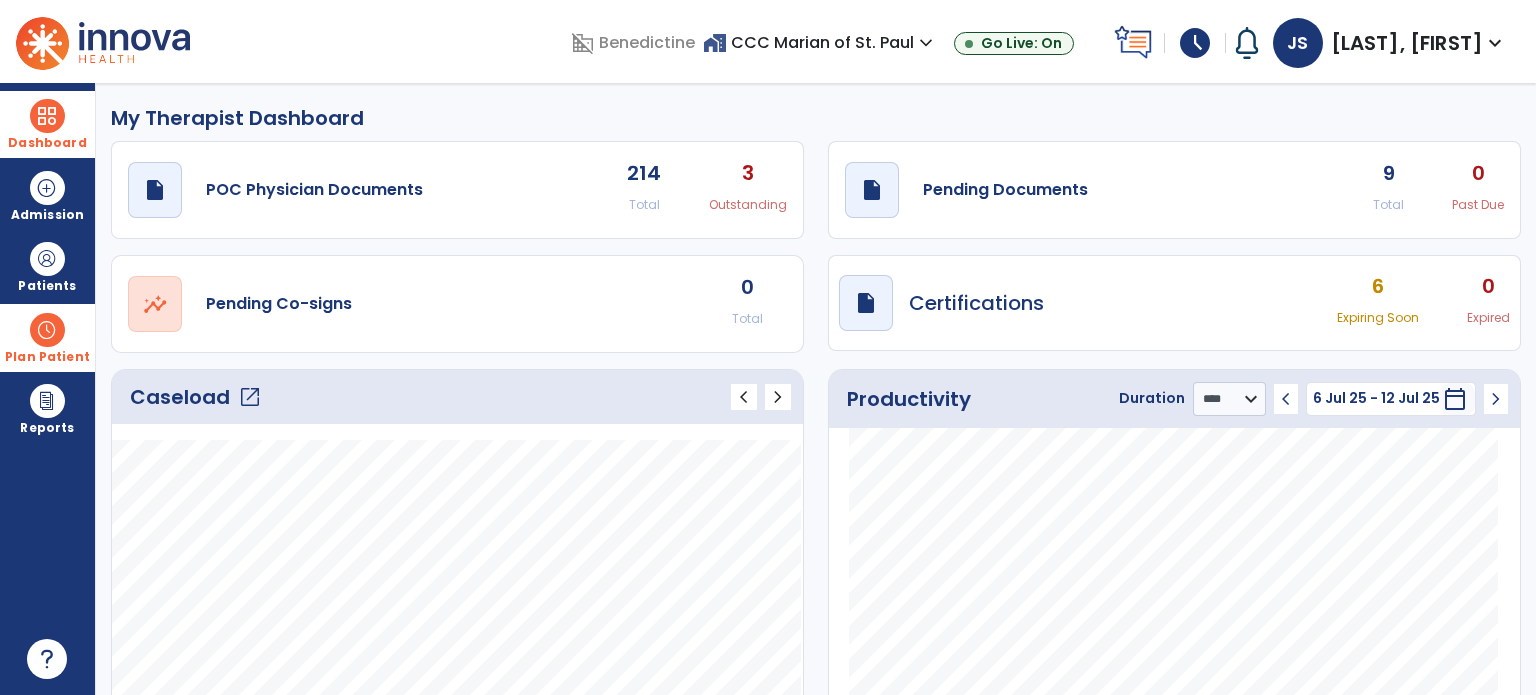 click on "open_in_new" 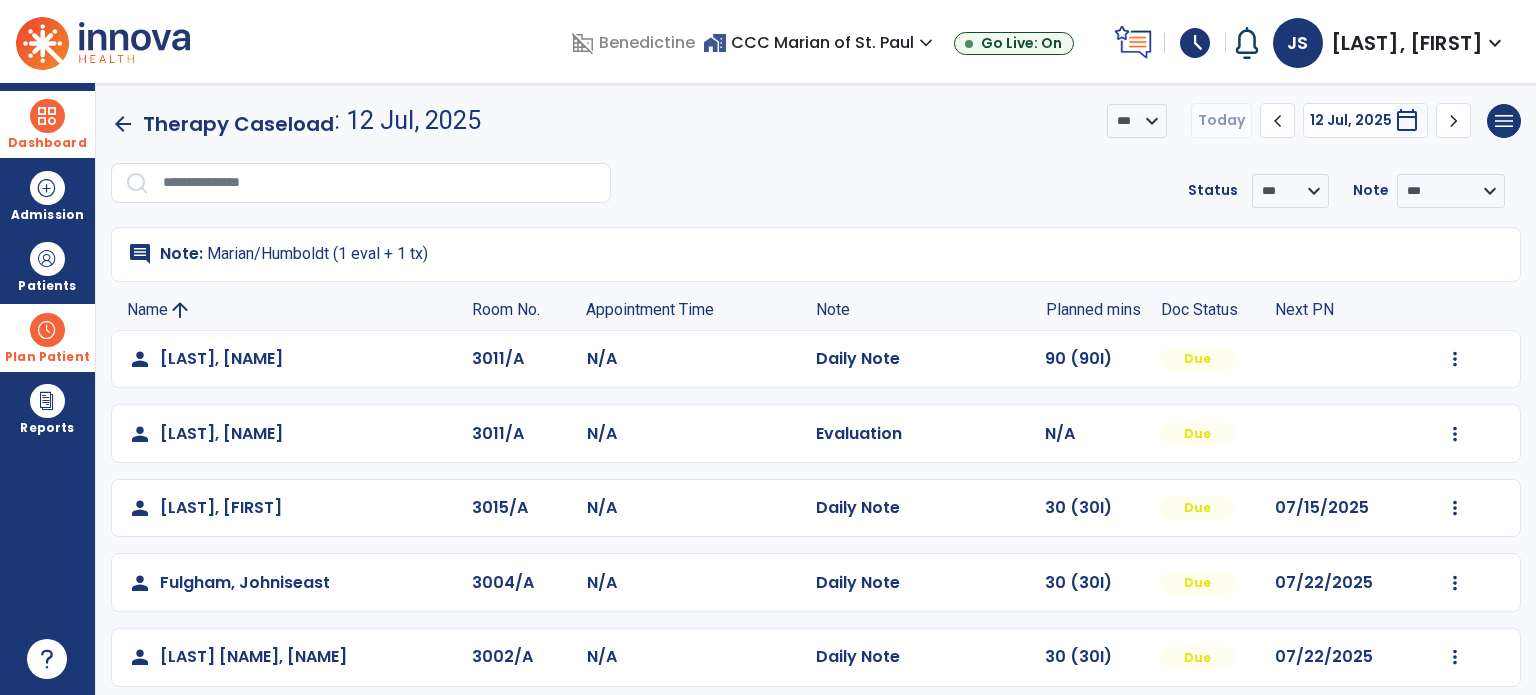 scroll, scrollTop: 165, scrollLeft: 0, axis: vertical 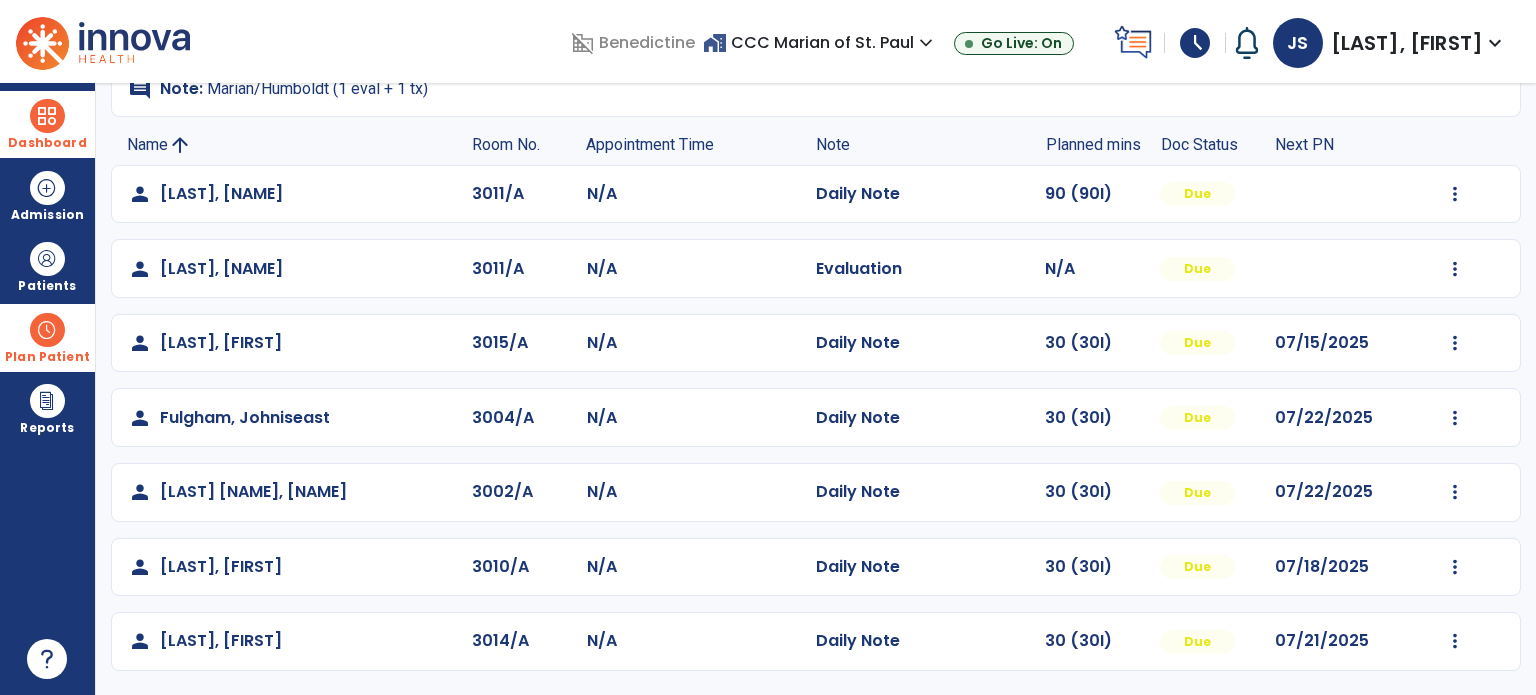 click on "person [LAST], [FIRST] 3014/A N/A Daily Note 30 (30I) Due 07/21/2025 Mark Visit As Complete Reset Note Open Document G + C Mins" 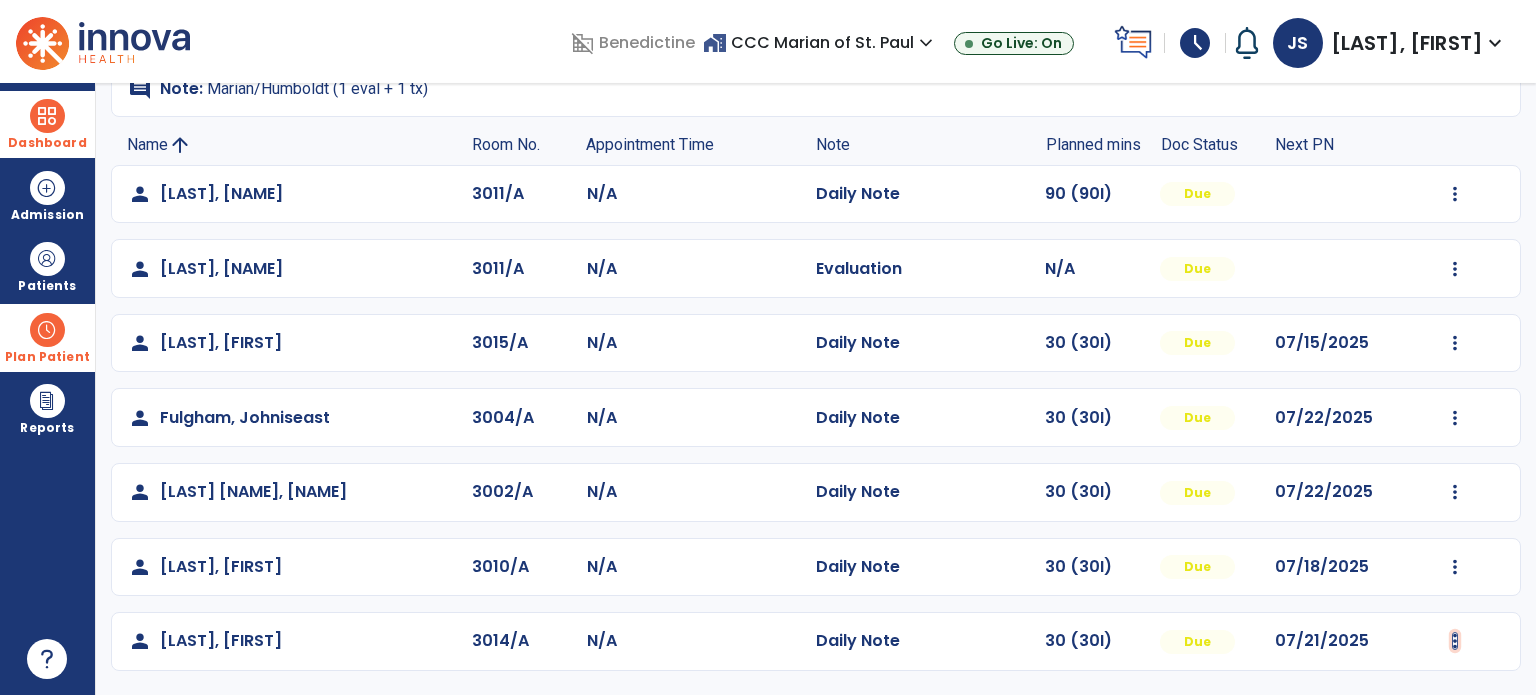click at bounding box center [1455, 194] 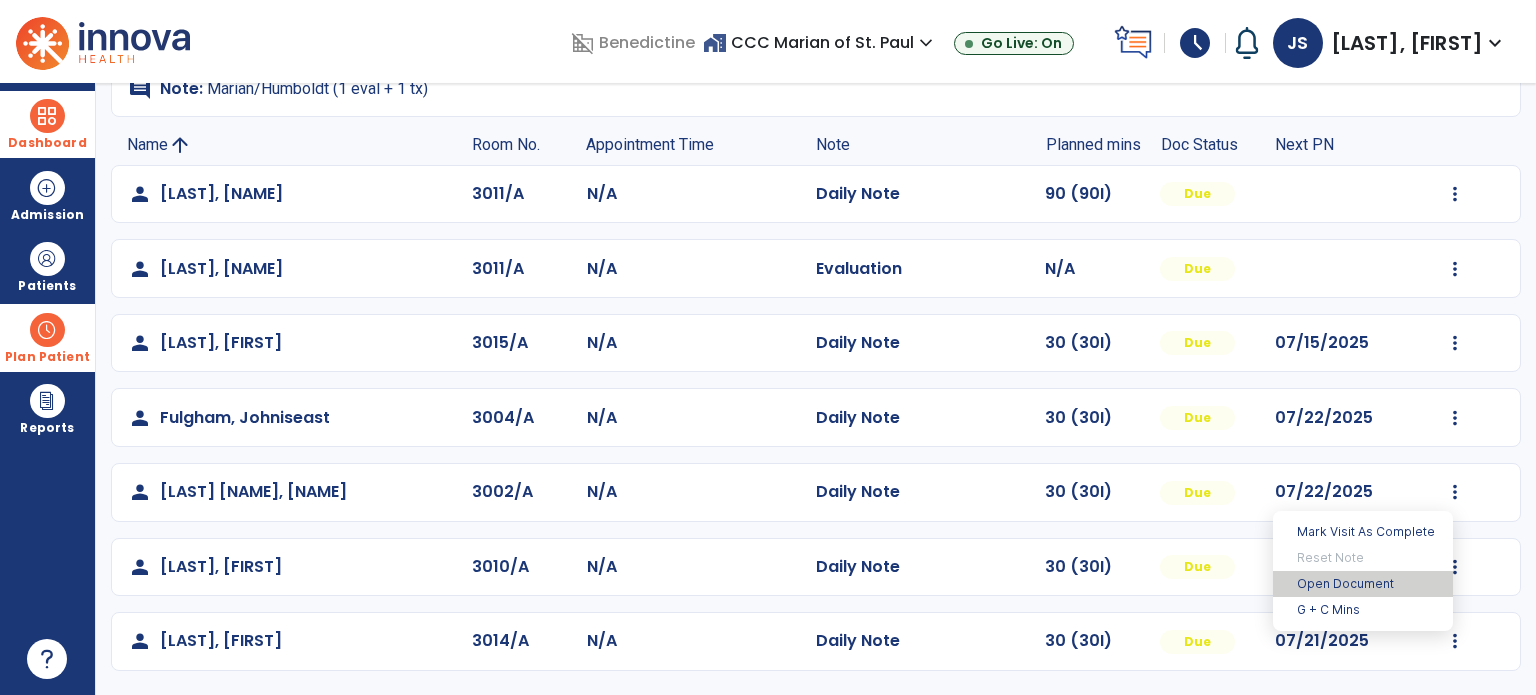 click on "Open Document" at bounding box center [1363, 584] 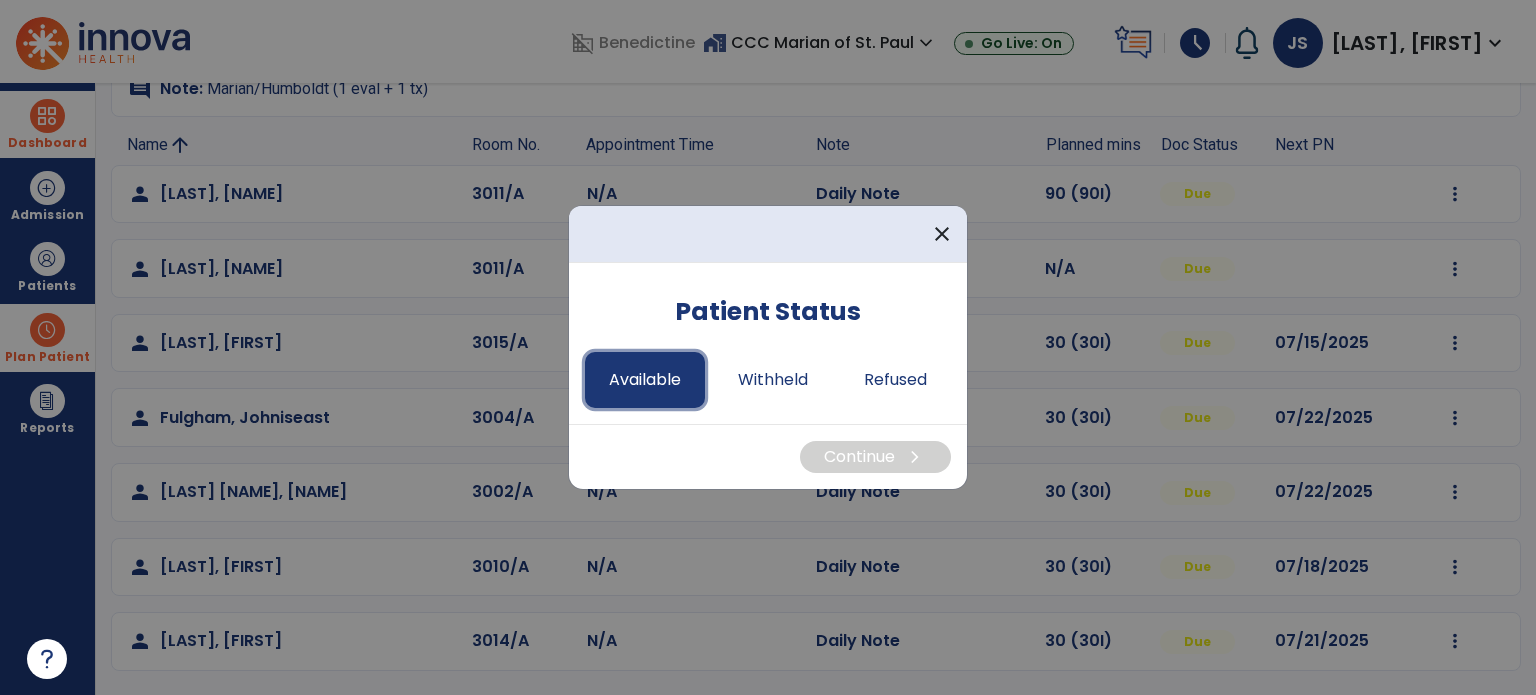 click on "Available" at bounding box center (645, 380) 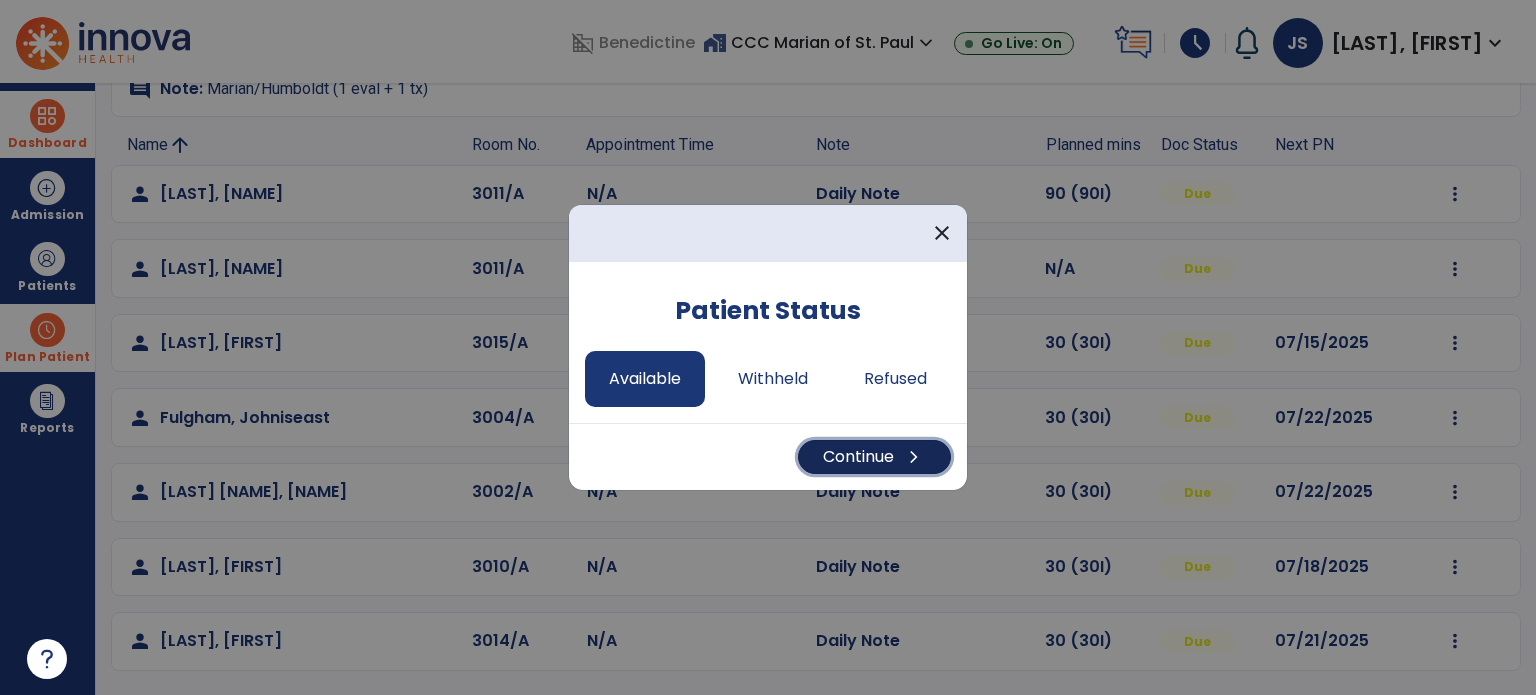 click on "Continue   chevron_right" at bounding box center (874, 457) 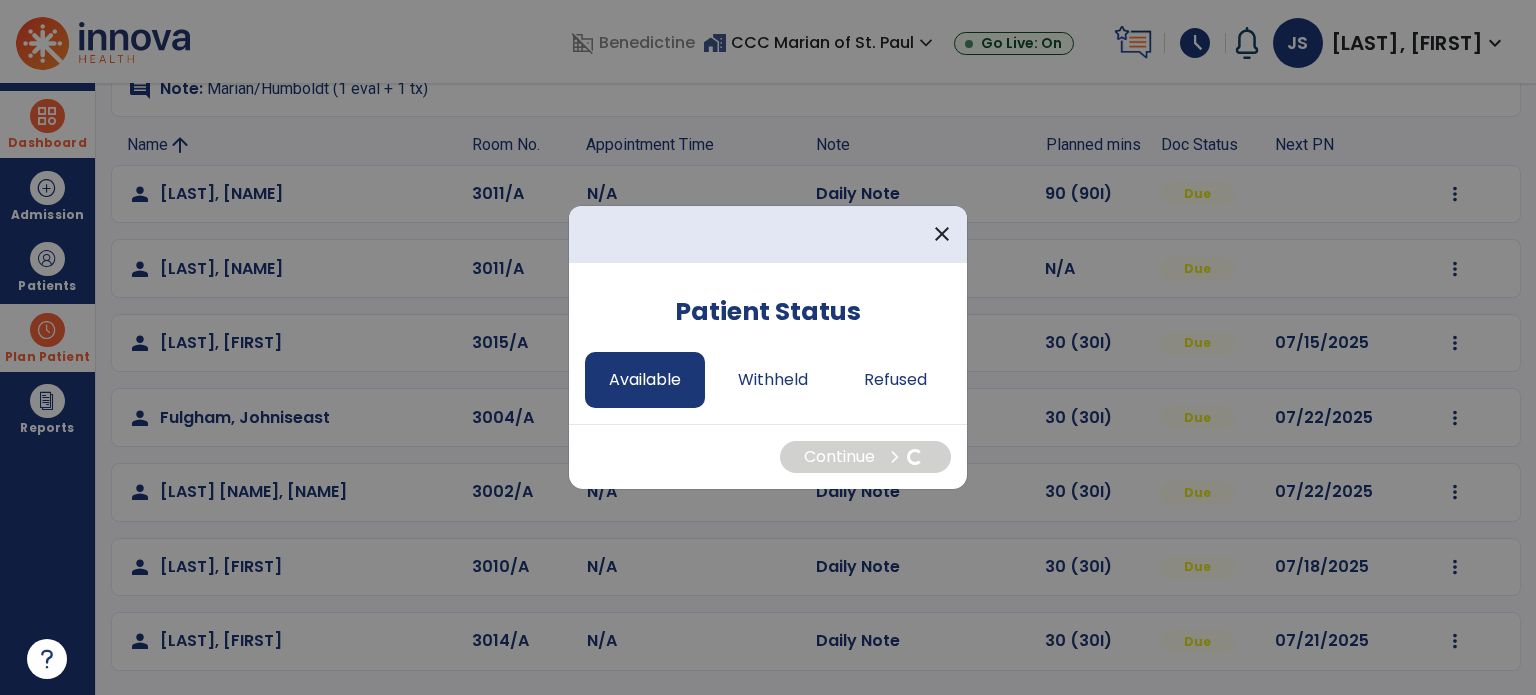select on "*" 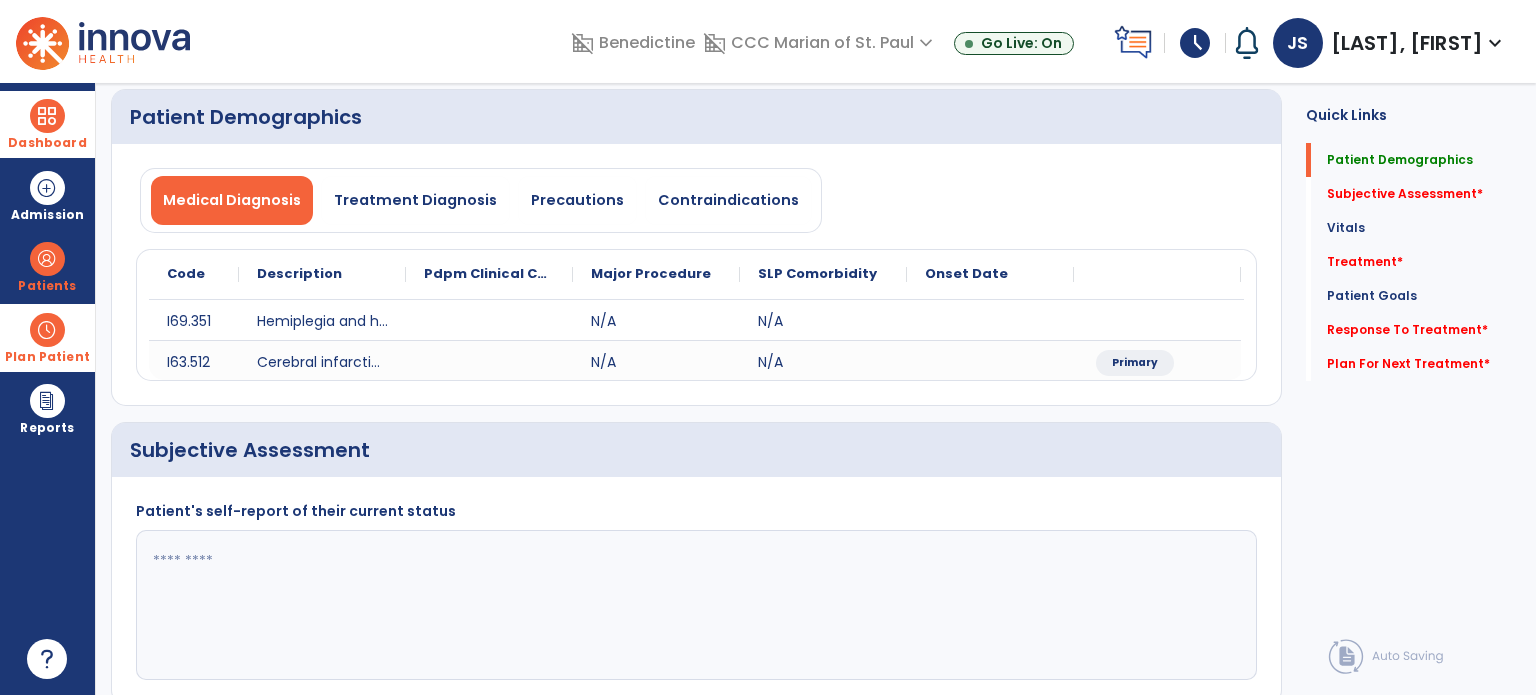 click 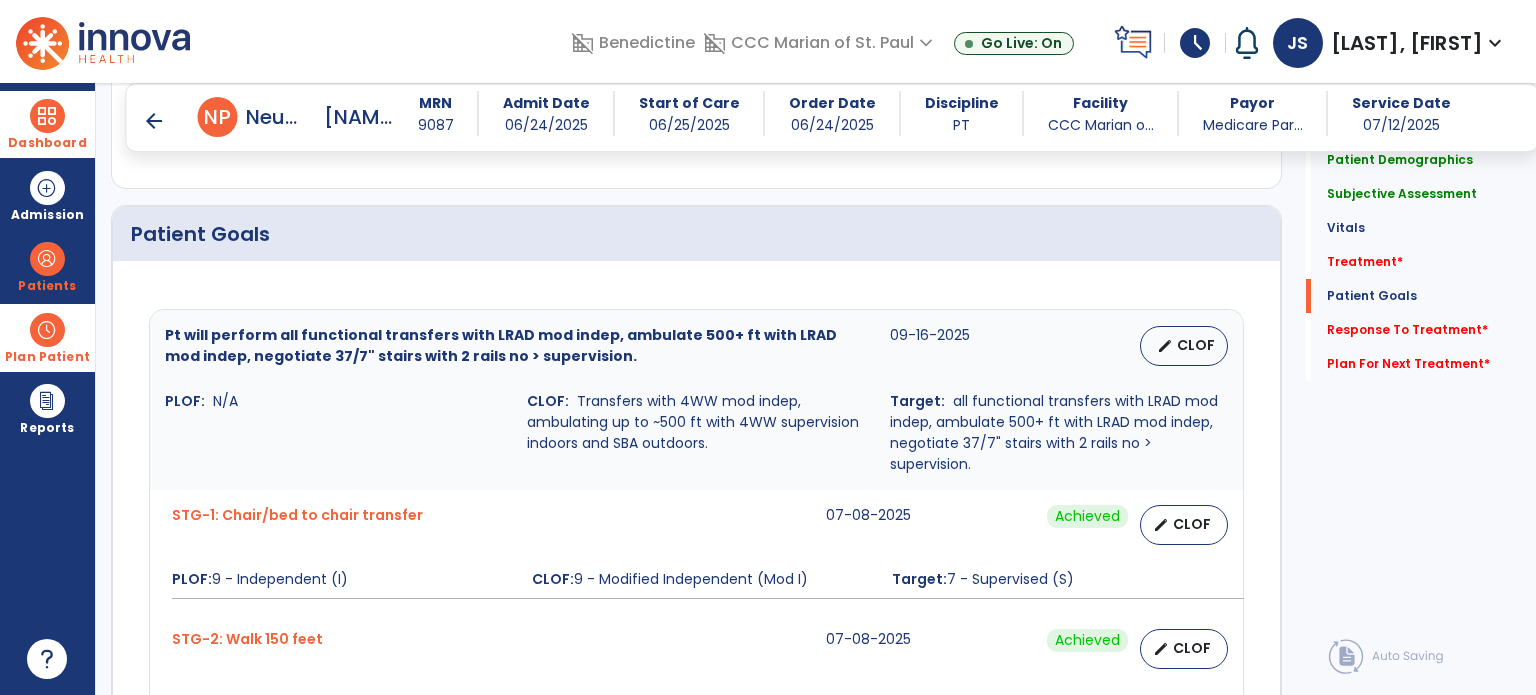 scroll, scrollTop: 1356, scrollLeft: 0, axis: vertical 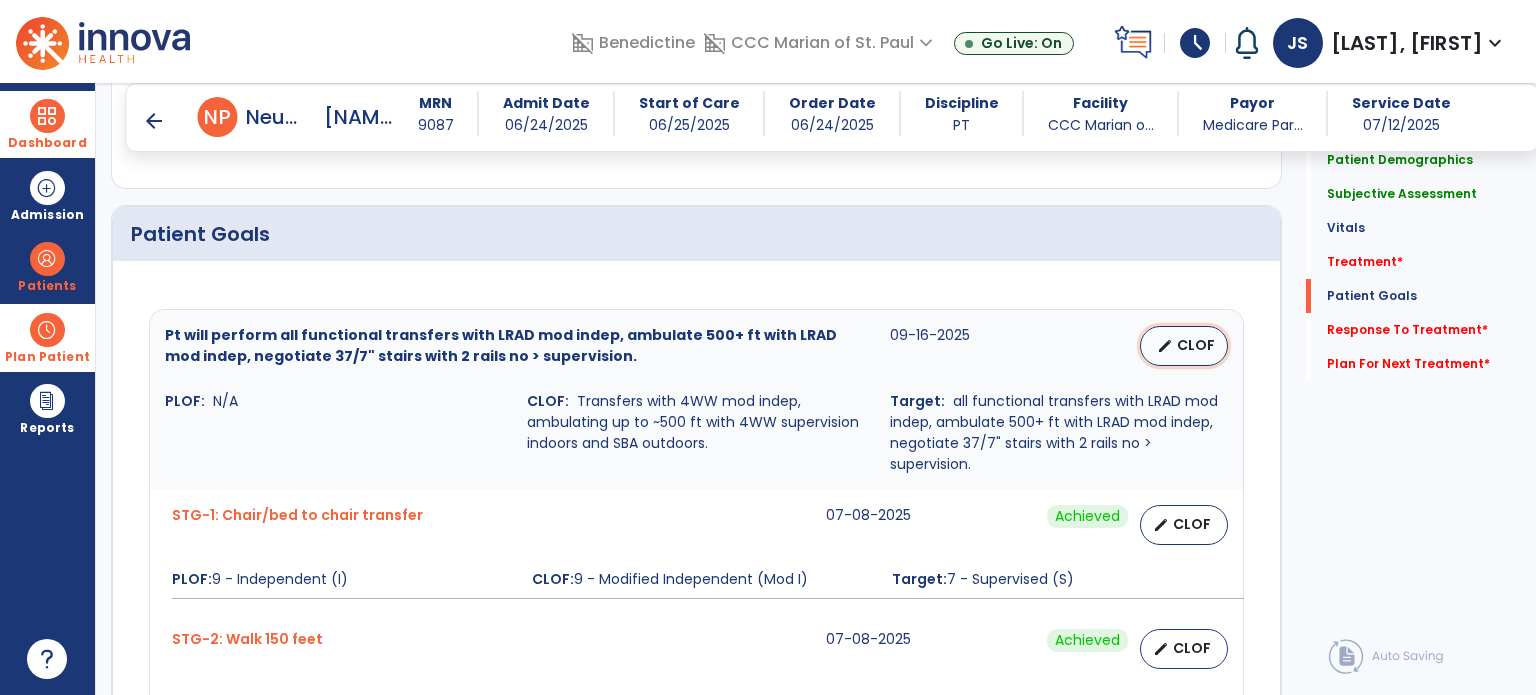 click on "edit   CLOF" at bounding box center (1184, 346) 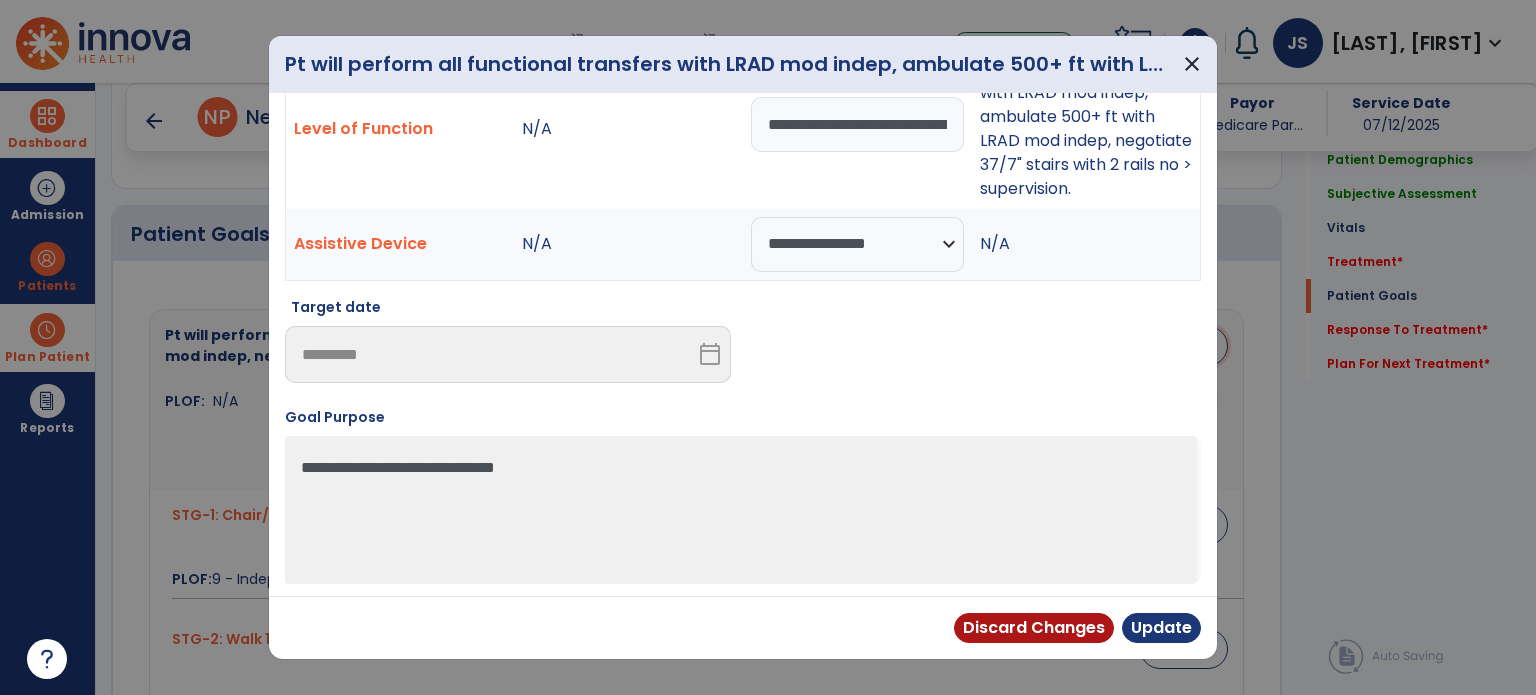 scroll, scrollTop: 0, scrollLeft: 0, axis: both 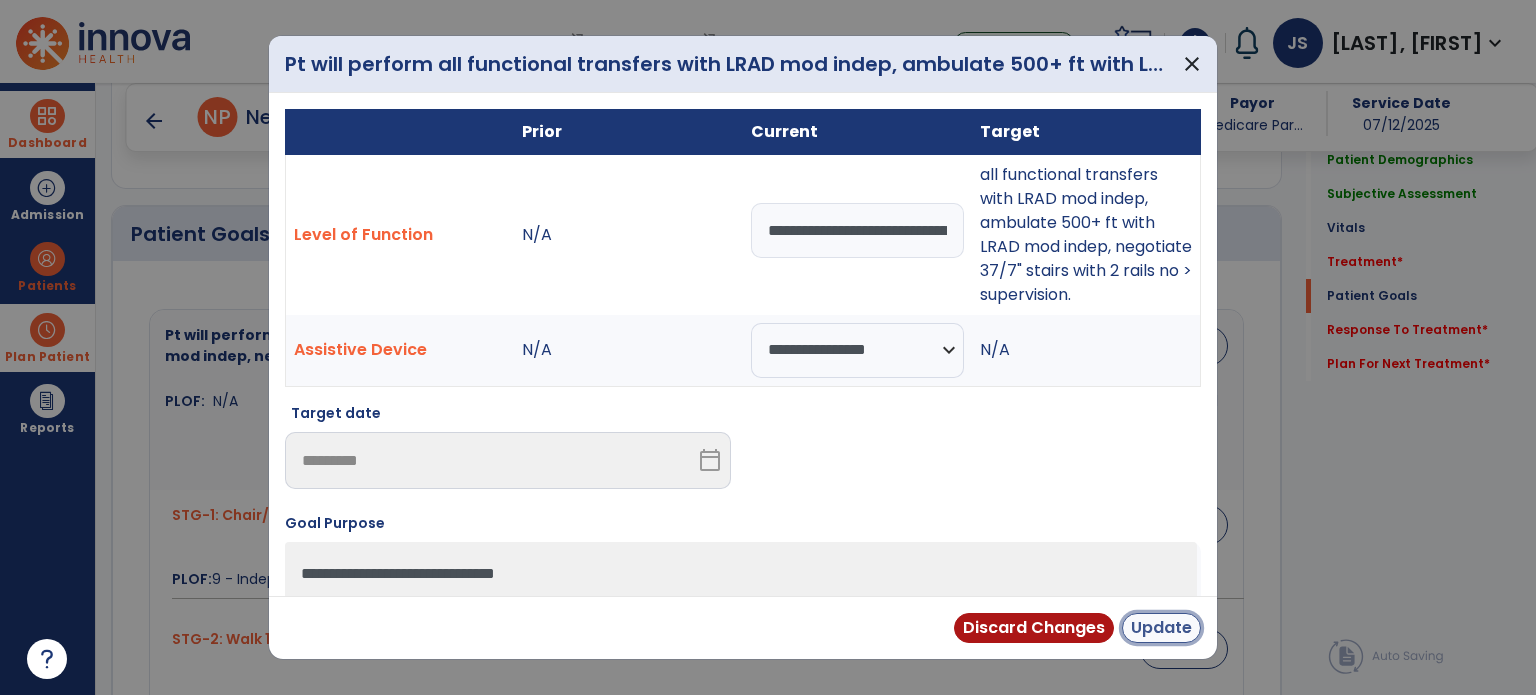 click on "Update" at bounding box center (1161, 628) 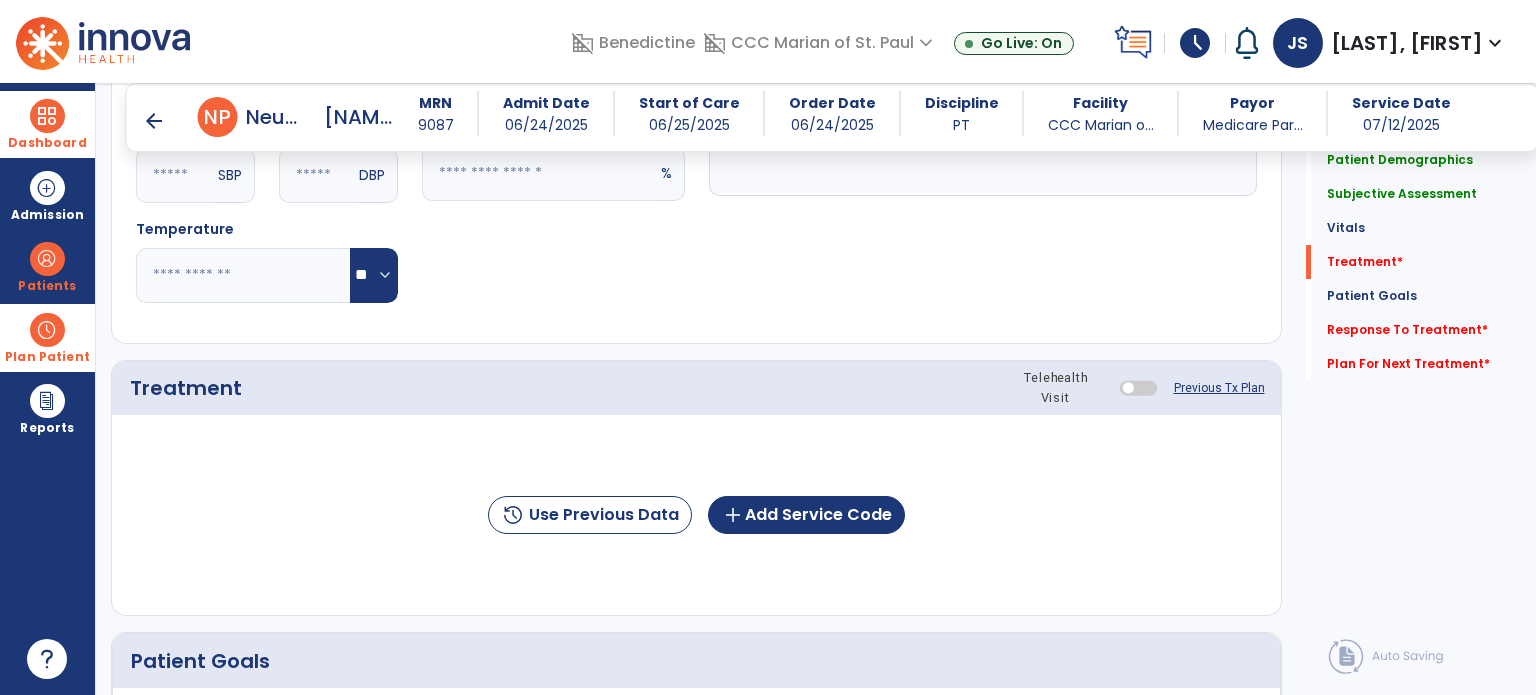 scroll, scrollTop: 928, scrollLeft: 0, axis: vertical 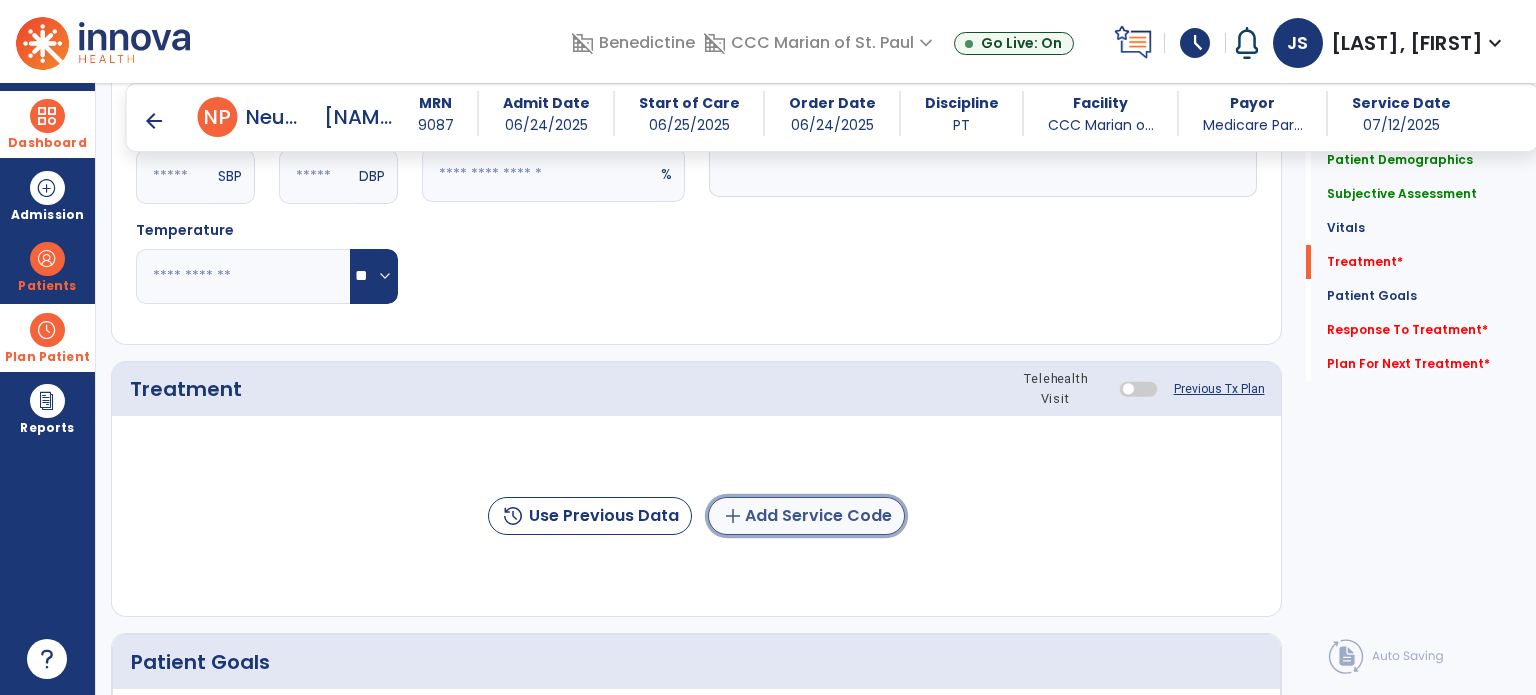 click on "add  Add Service Code" 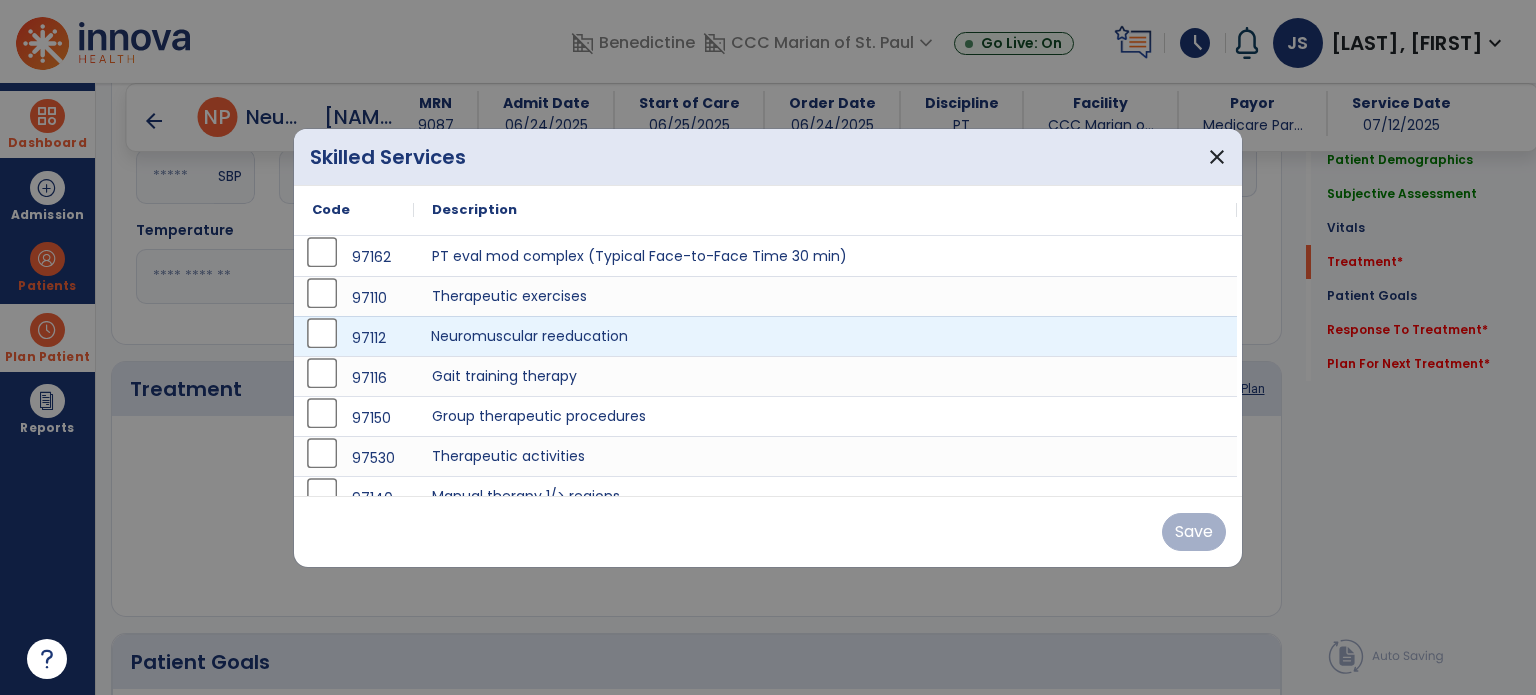 click on "Neuromuscular reeducation" at bounding box center [825, 336] 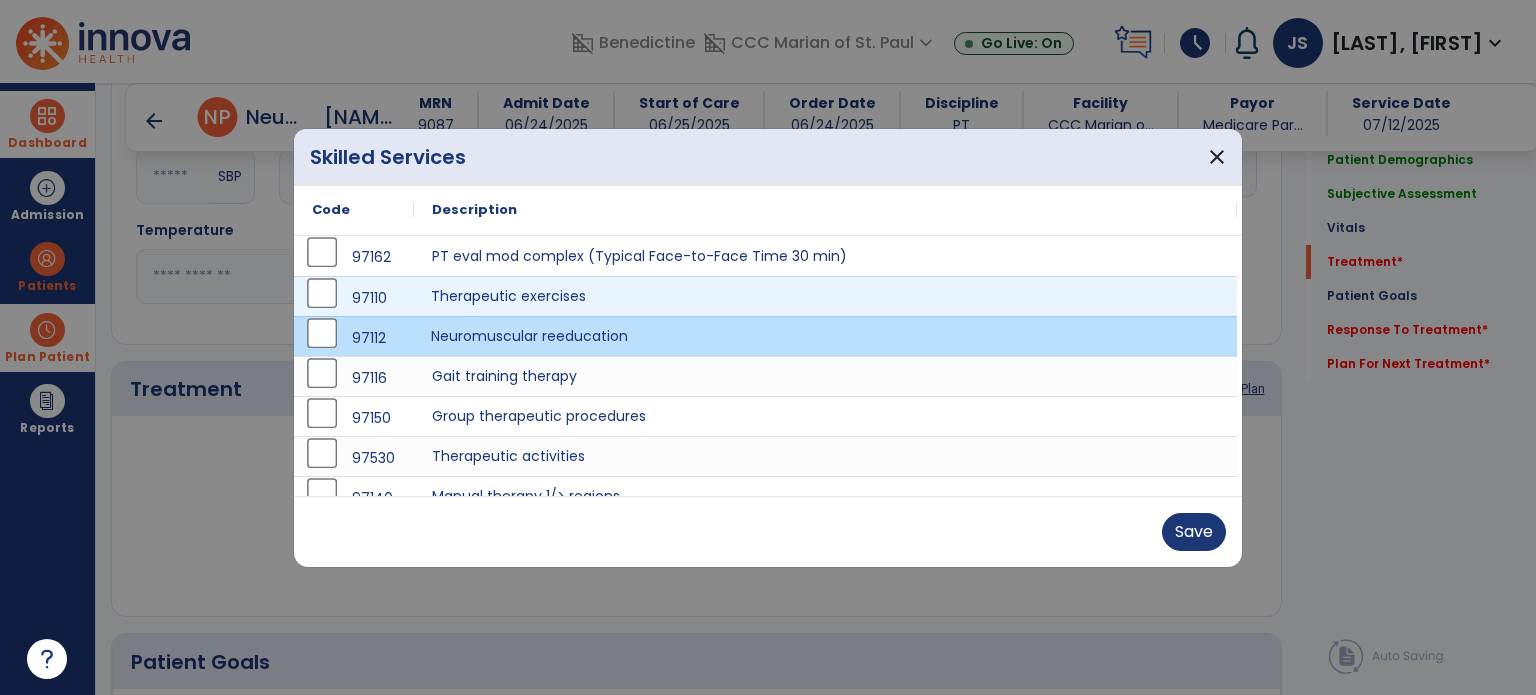 click on "Therapeutic exercises" at bounding box center (825, 296) 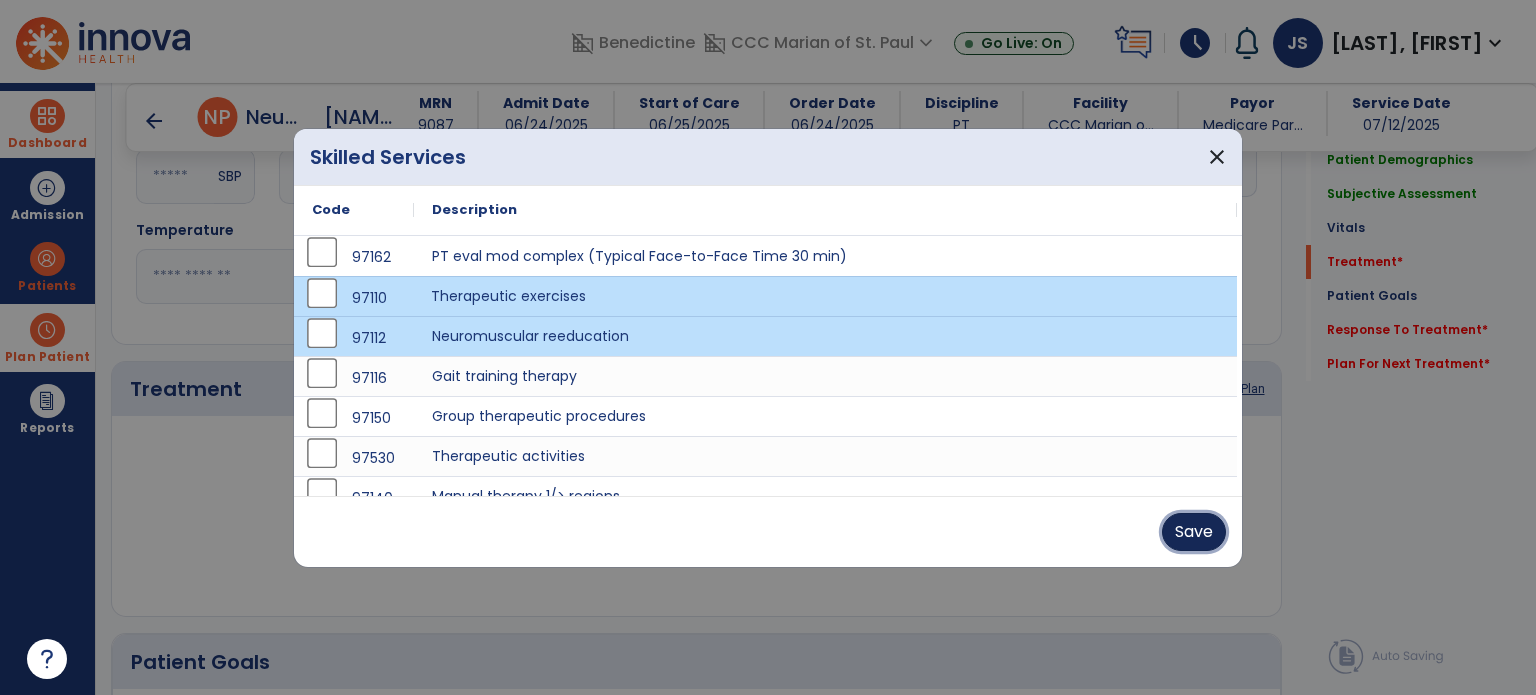click on "Save" at bounding box center (1194, 532) 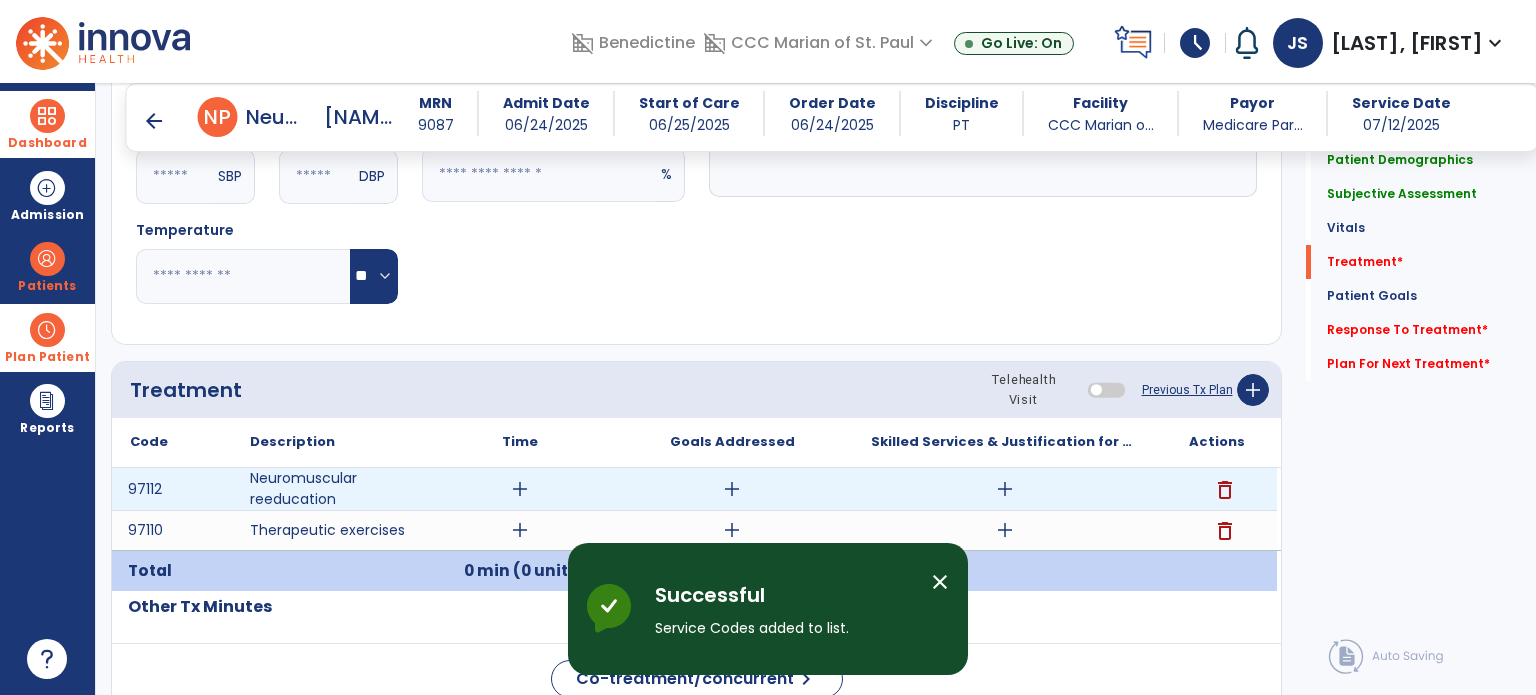 click on "add" at bounding box center [520, 489] 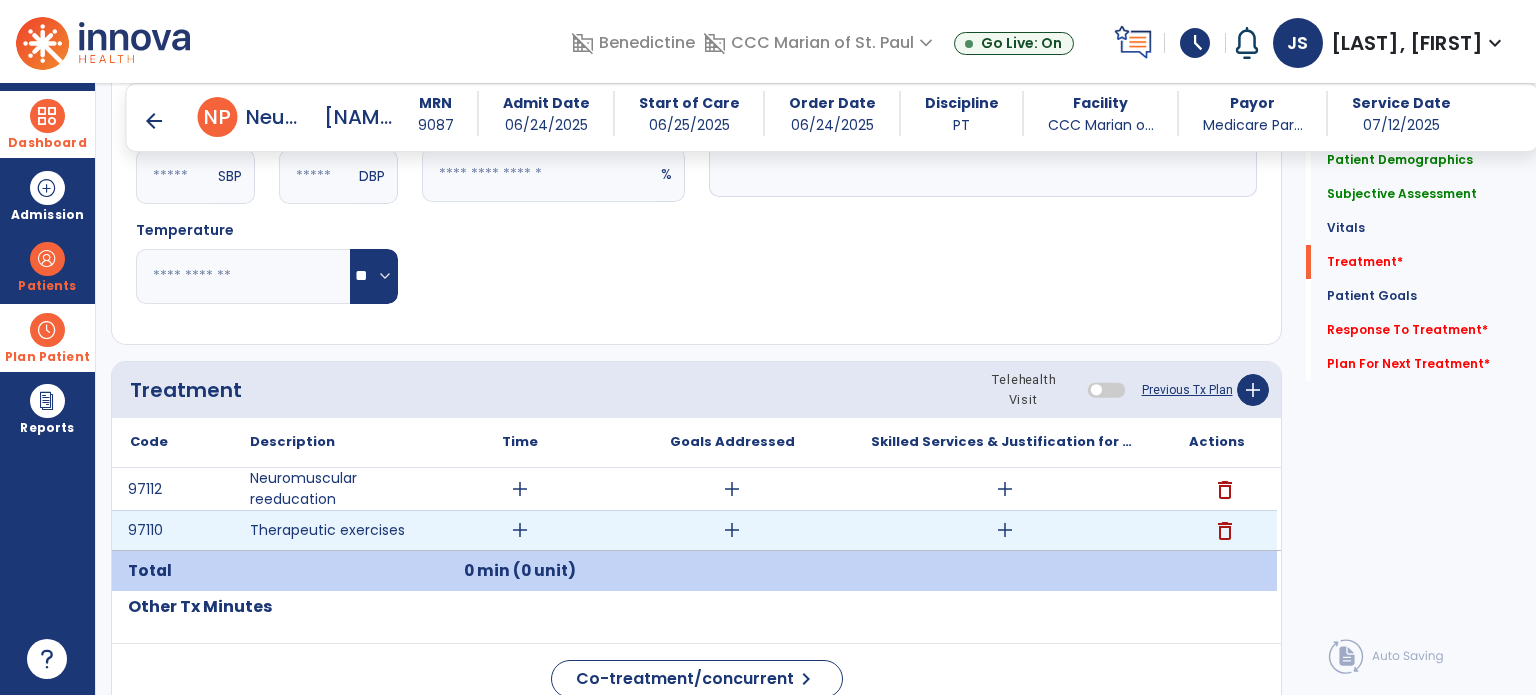 click on "add" at bounding box center [520, 530] 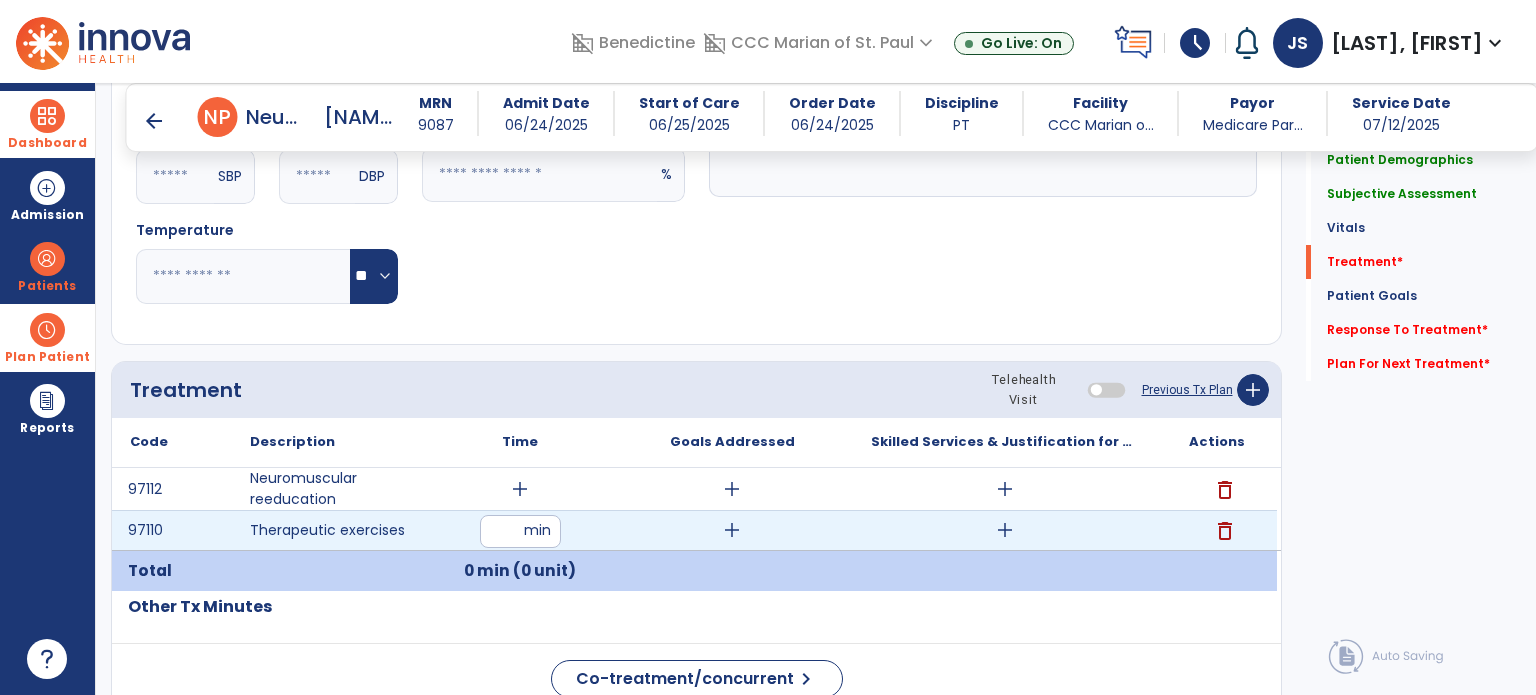 type on "**" 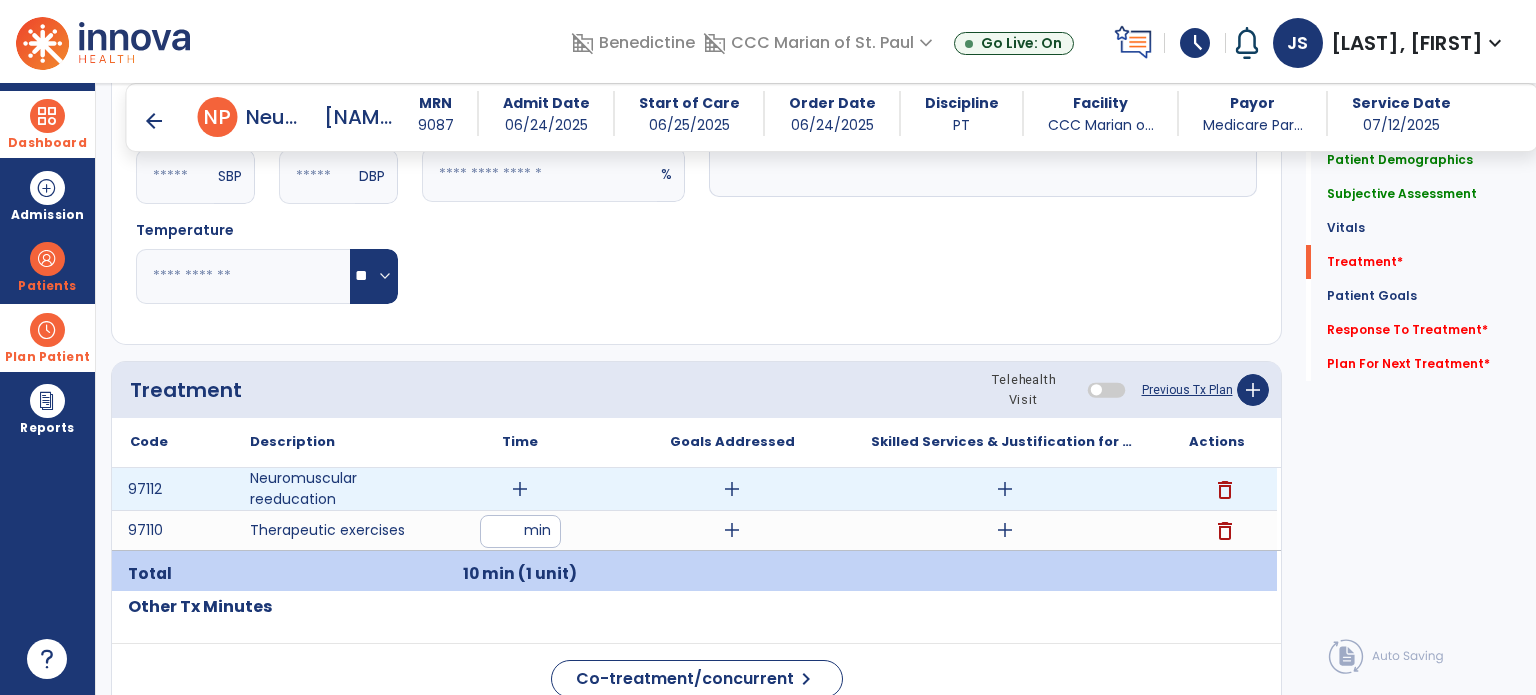 click on "add" at bounding box center (520, 489) 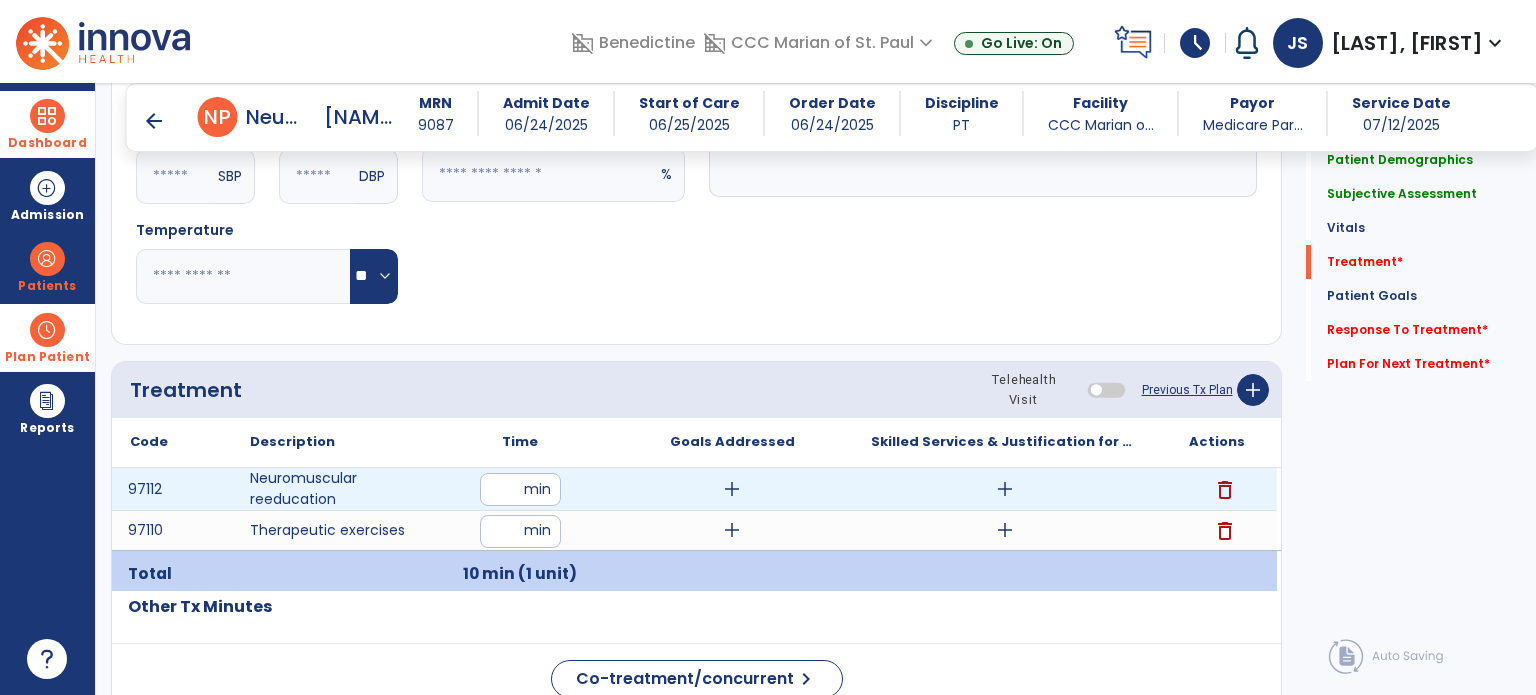 type on "**" 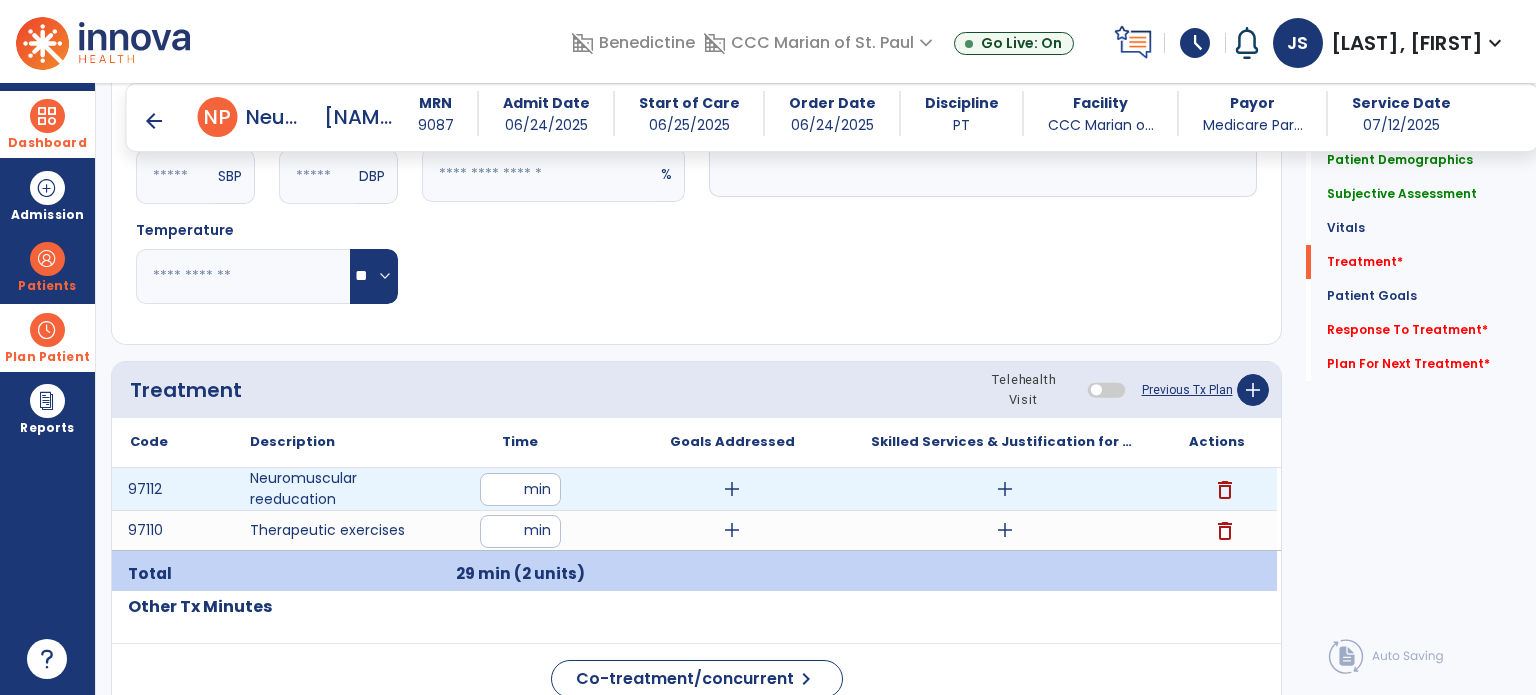 click on "**" at bounding box center [520, 489] 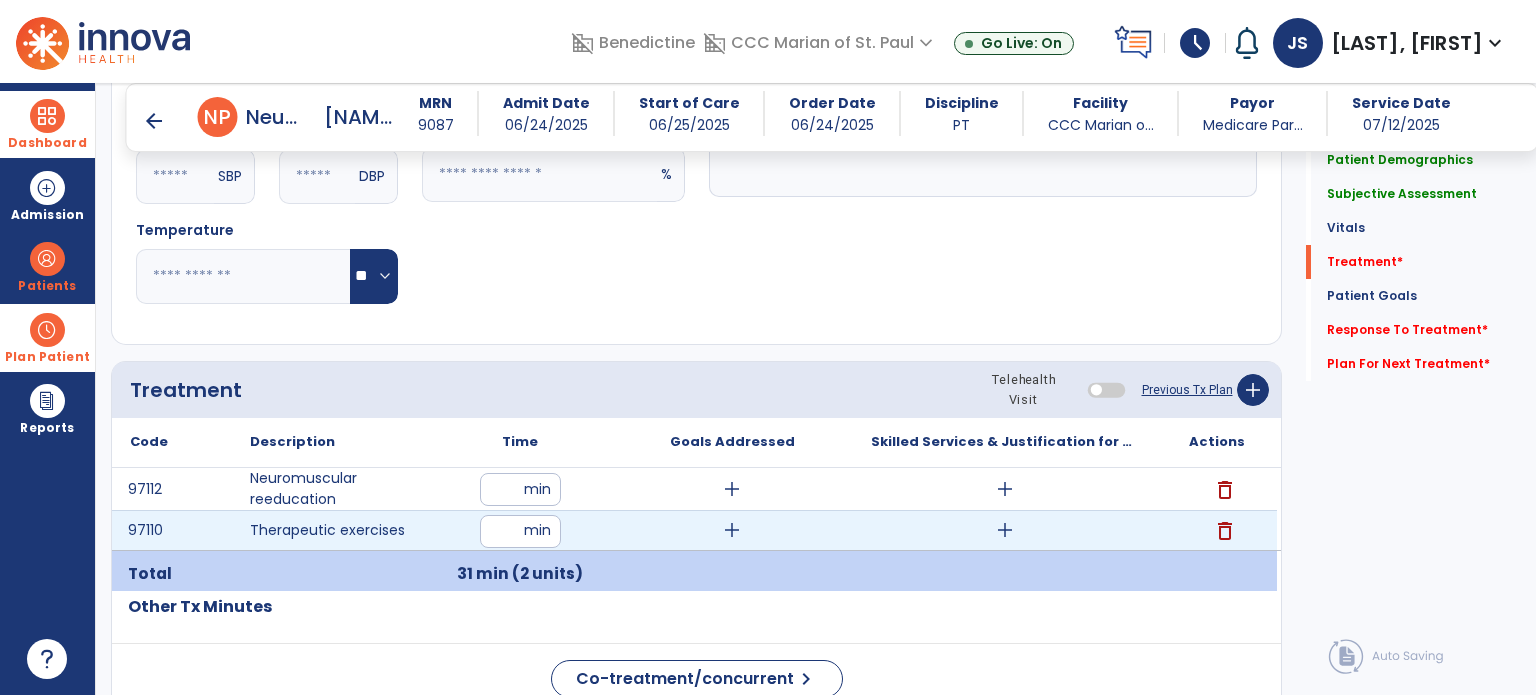 click on "add" at bounding box center [1005, 530] 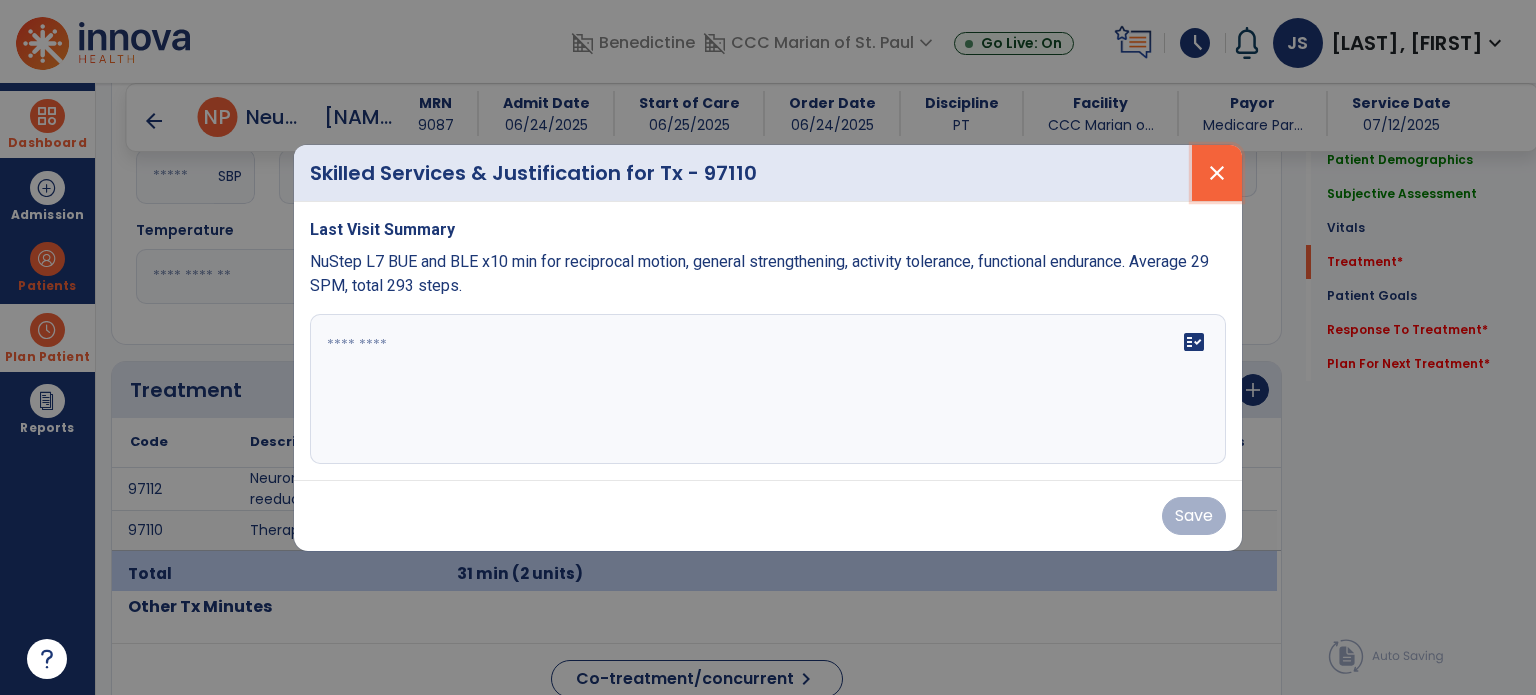 click on "close" at bounding box center (1217, 173) 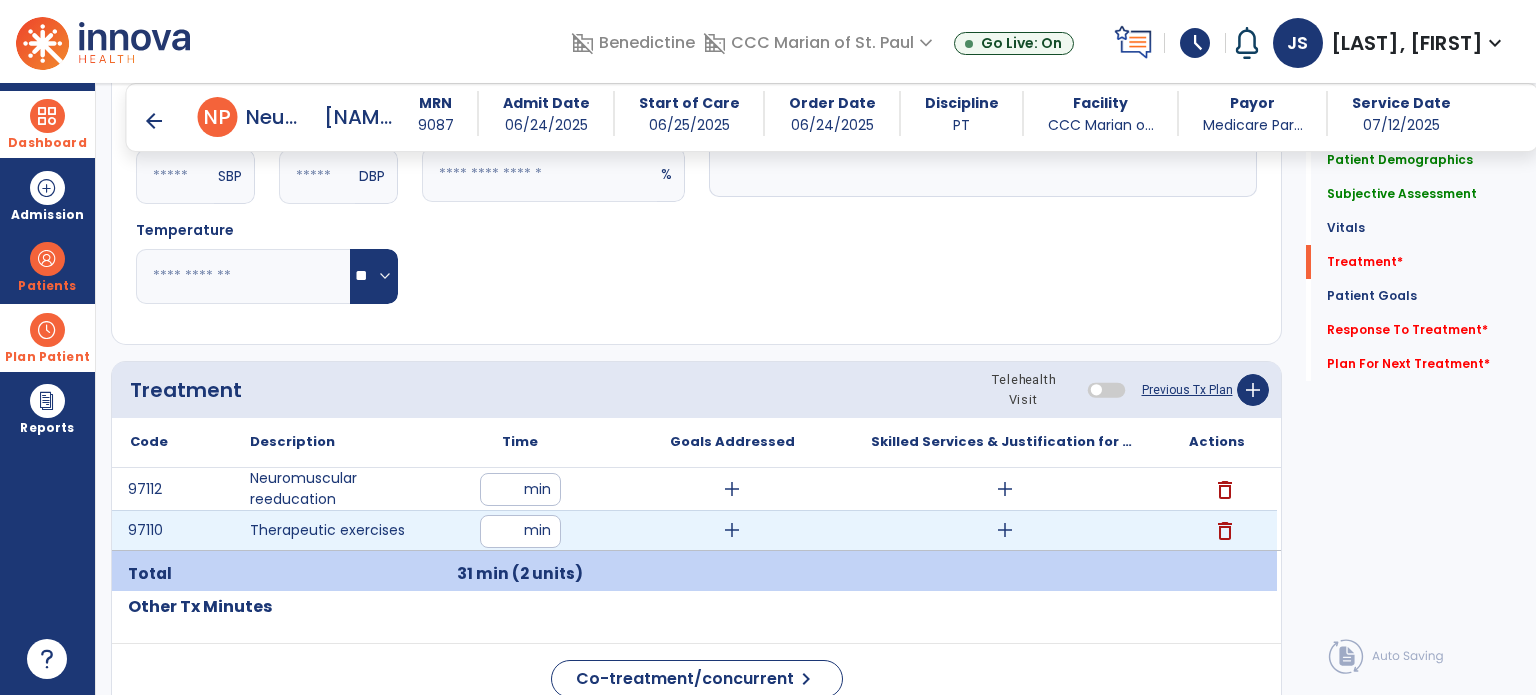 click on "**" at bounding box center [520, 531] 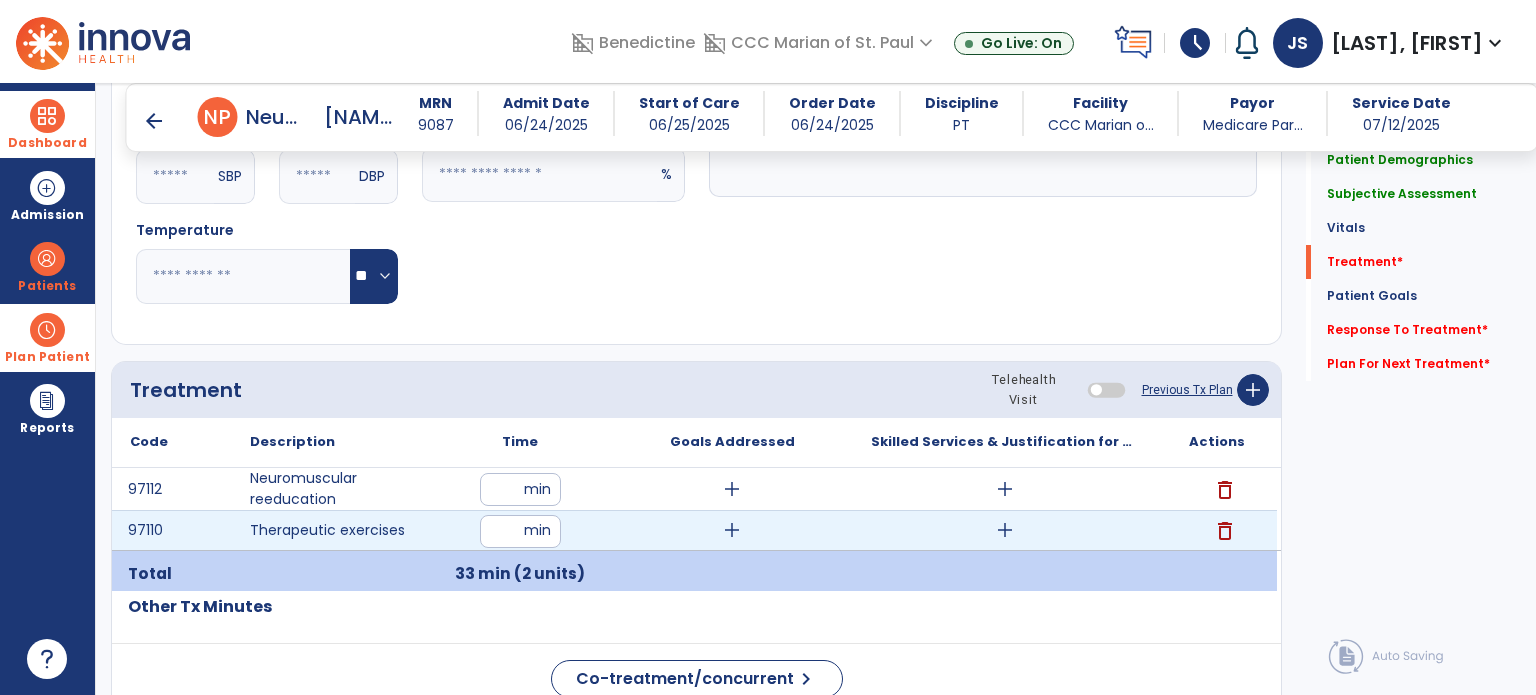 click on "add" at bounding box center [1005, 530] 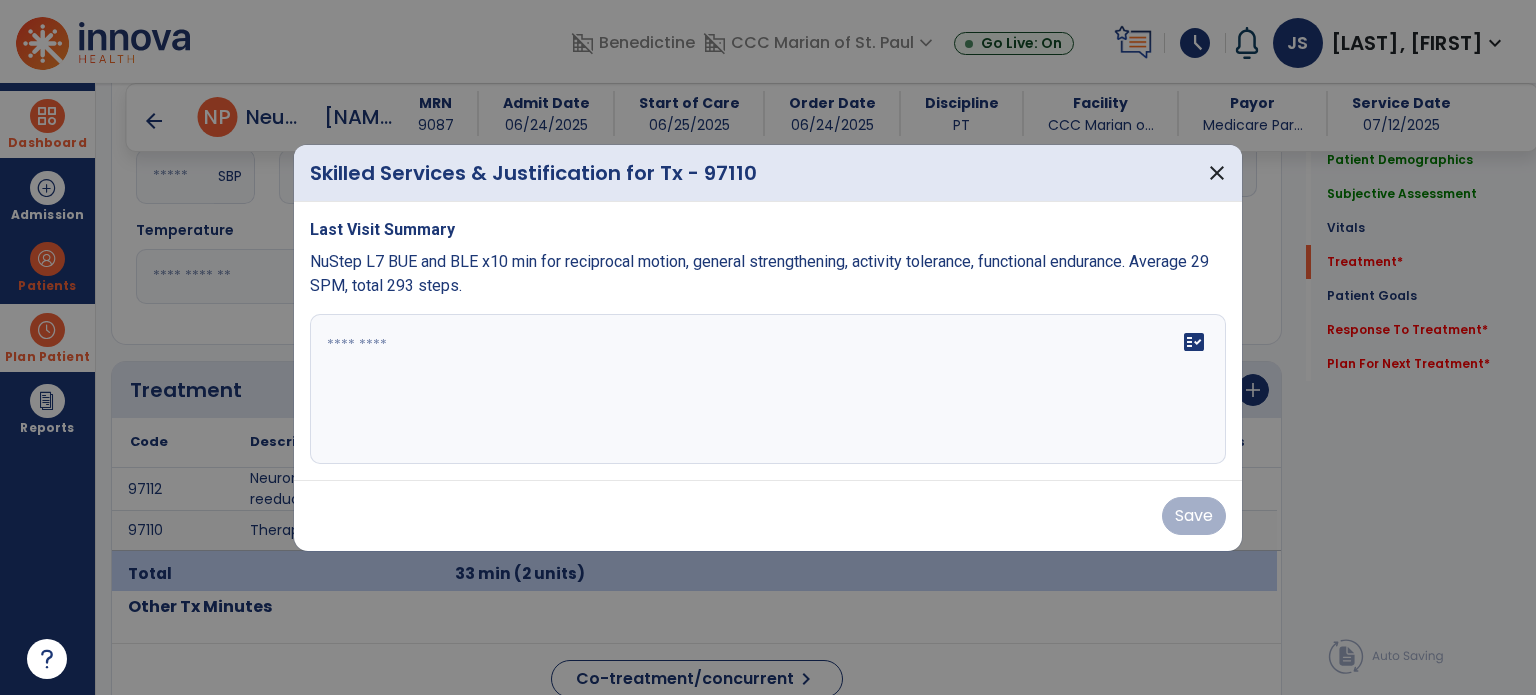 click at bounding box center (768, 389) 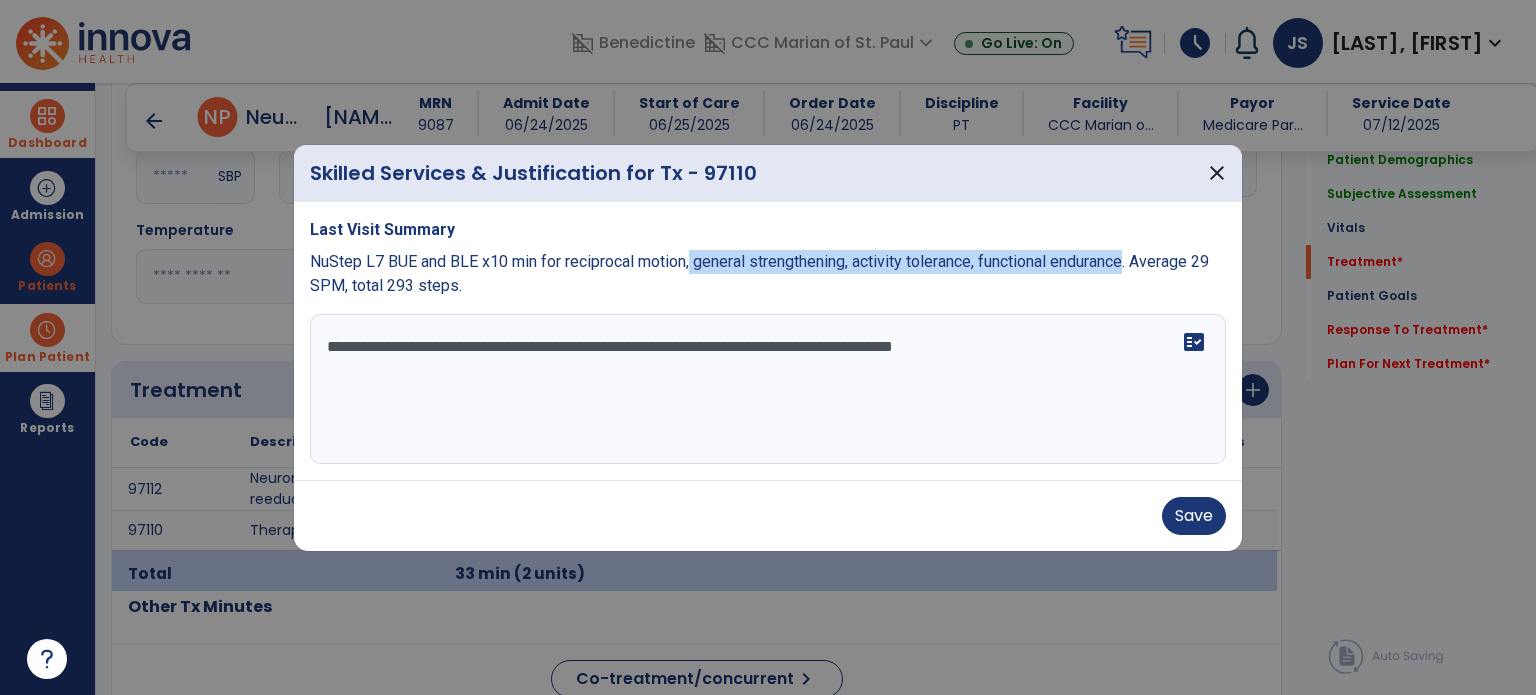 drag, startPoint x: 692, startPoint y: 264, endPoint x: 1137, endPoint y: 251, distance: 445.18985 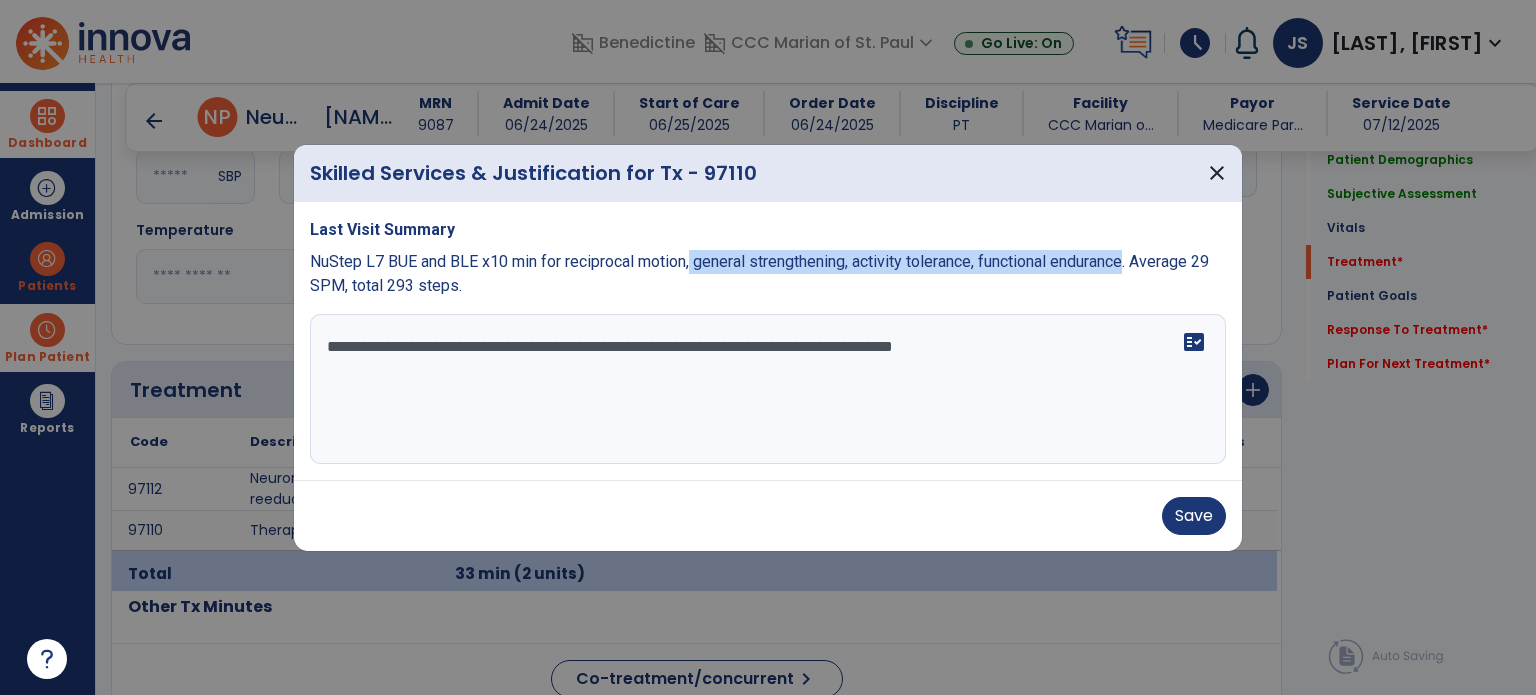 click on "NuStep L7 BUE and BLE x10 min for reciprocal motion, general strengthening, activity tolerance, functional endurance. Average 29 SPM, total 293 steps." at bounding box center (759, 273) 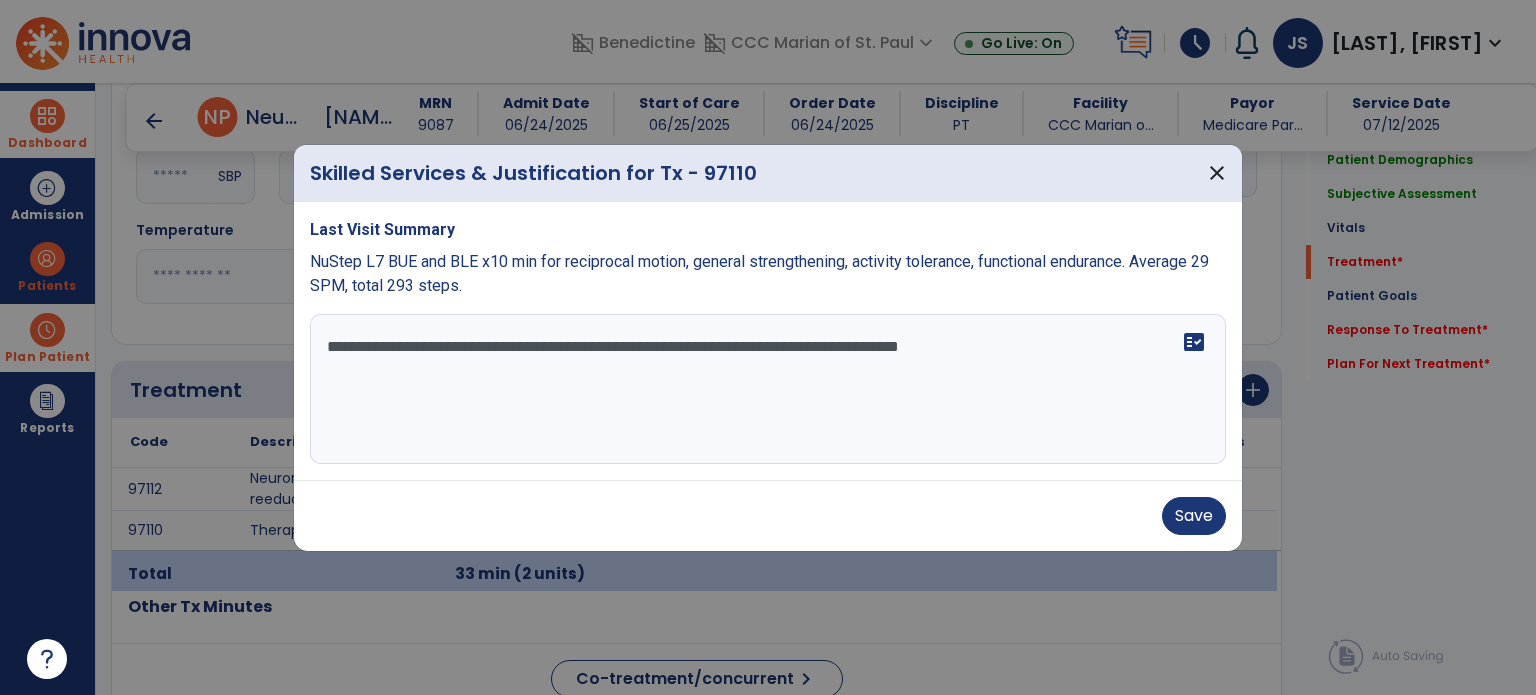 paste on "**********" 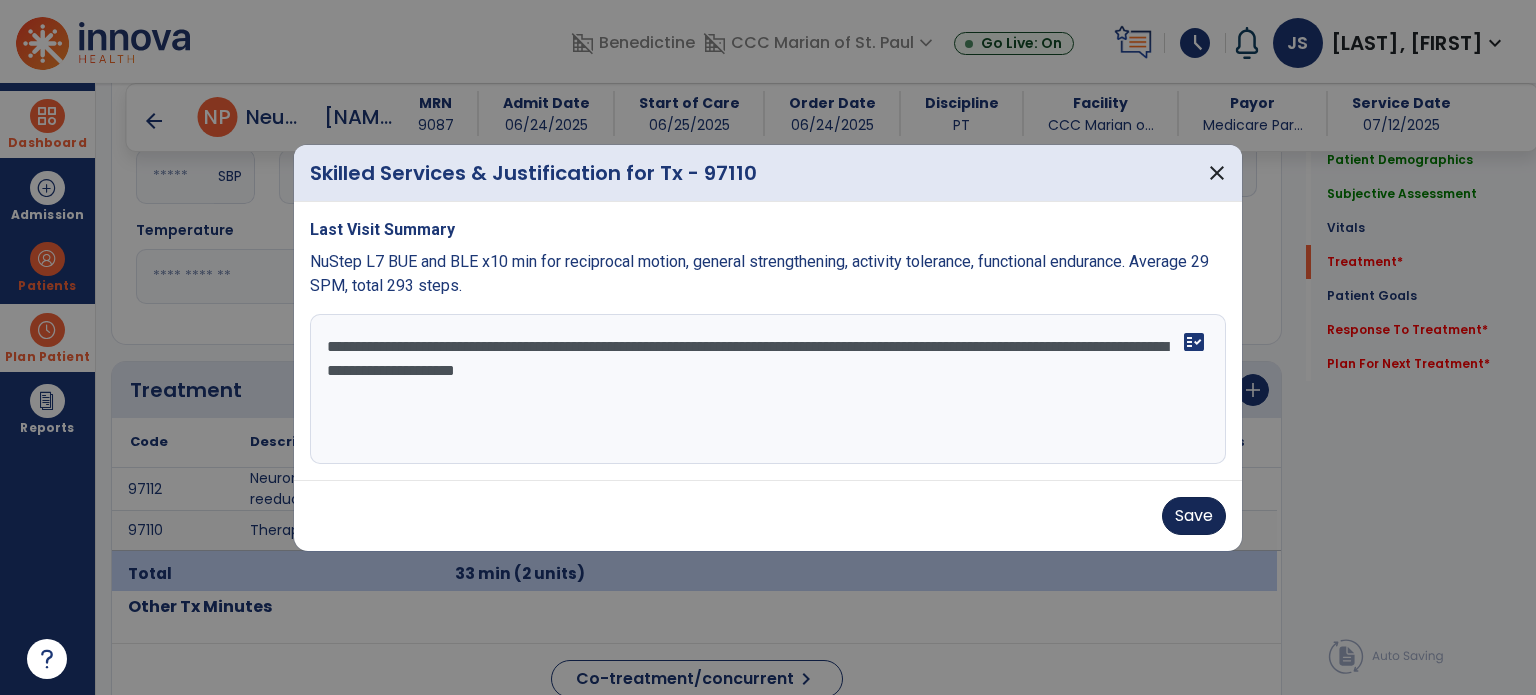 type on "**********" 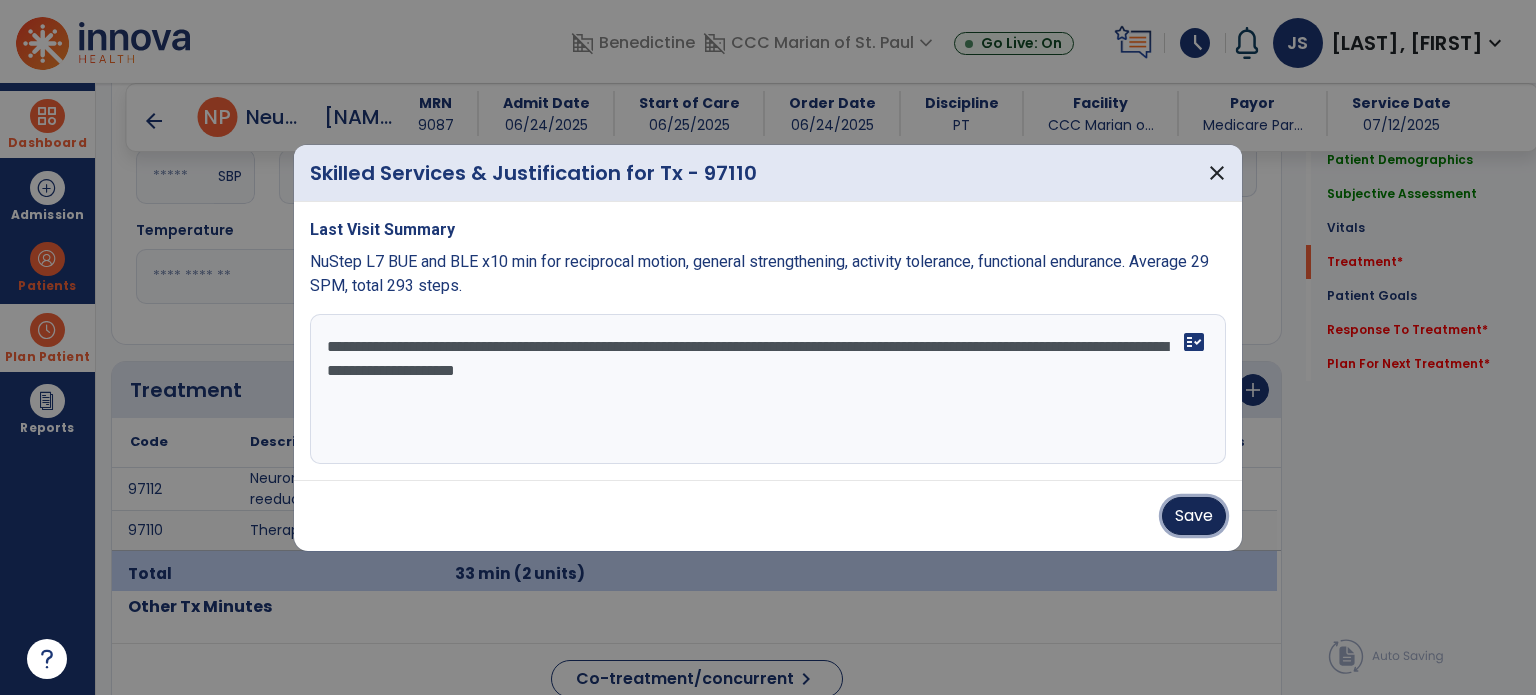 click on "Save" at bounding box center [1194, 516] 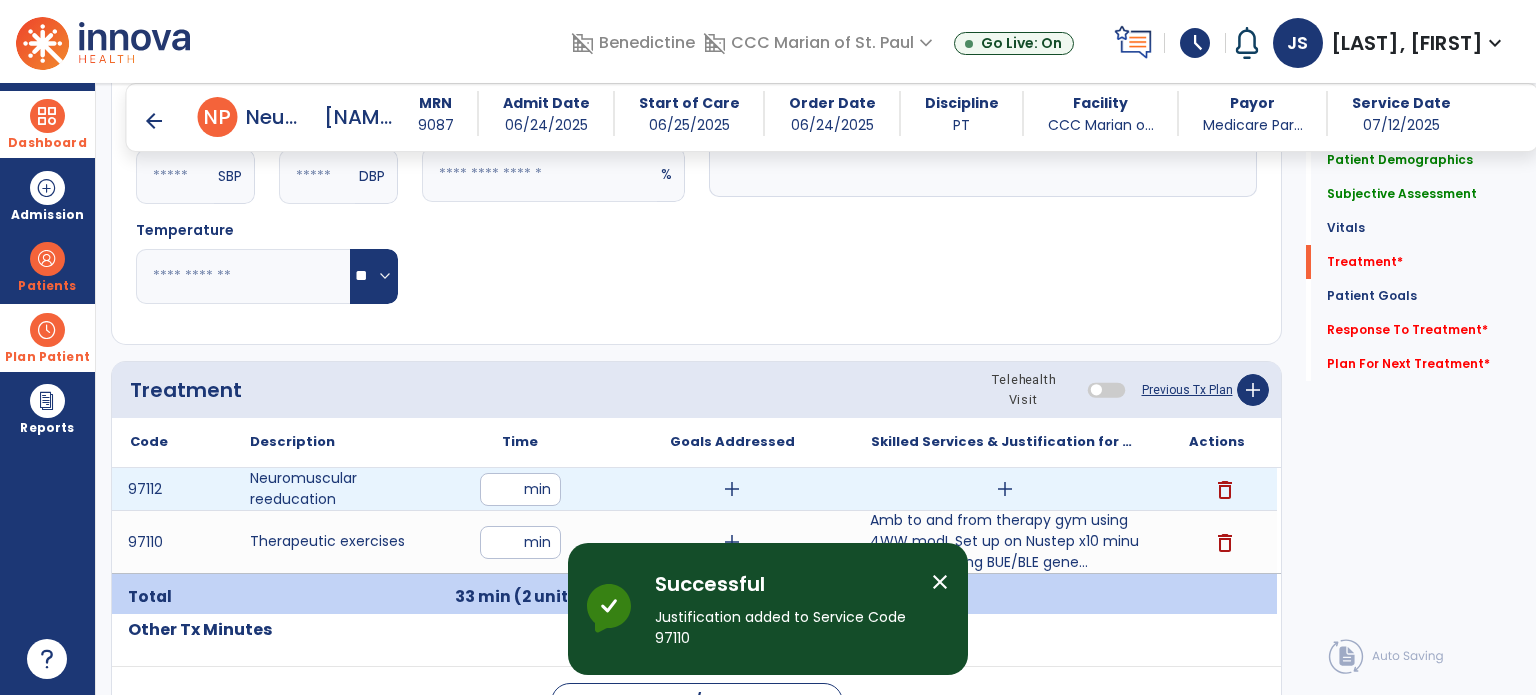 click on "add" at bounding box center (1005, 489) 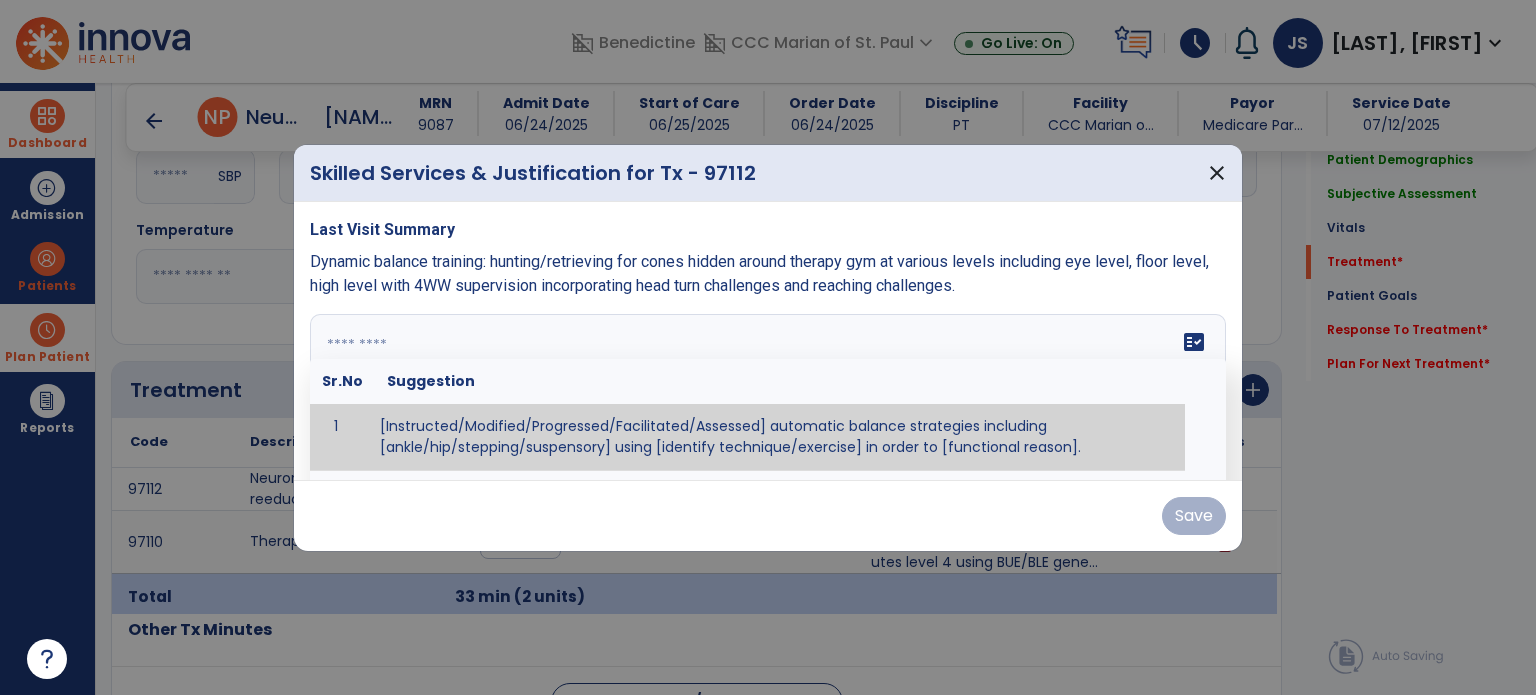 click on "fact_check  Sr.No Suggestion 1 [Instructed/Modified/Progressed/Facilitated/Assessed] automatic balance strategies including [ankle/hip/stepping/suspensory] using [identify technique/exercise] in order to [functional reason]. 2 [Instructed/Modified/Progressed/Facilitated/Assessed] sensory integration techniques including [visual inhibition/somatosensory inhibition/visual excitatory/somatosensory excitatory/vestibular excitatory] using [identify technique/exercise] in order to [functional reason]. 3 [Instructed/Modified/Progressed/Facilitated/Assessed] visual input including [oculomotor exercises, smooth pursuits, saccades, visual field, other] in order to [functional reasons]. 4 [Instructed/Modified/Progressed/Assessed] somatosensory techniques including [joint compression, proprioceptive activities, other] in order to [functional reasons]. 5 [Instructed/Modified/Progressed/Assessed] vestibular techniques including [gaze stabilization, Brandt-Darhoff, Epley, other] in order to [functional reasons]. 6 7" at bounding box center (768, 389) 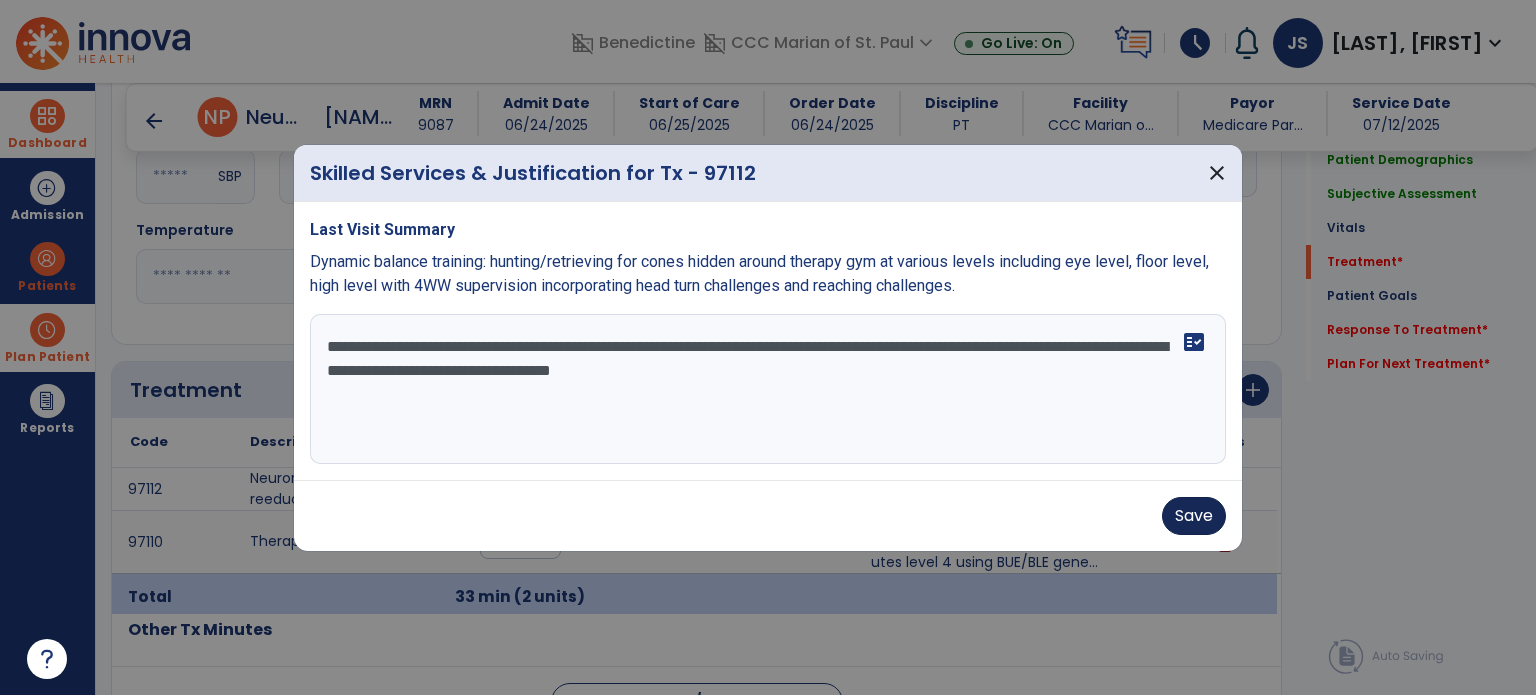 type on "**********" 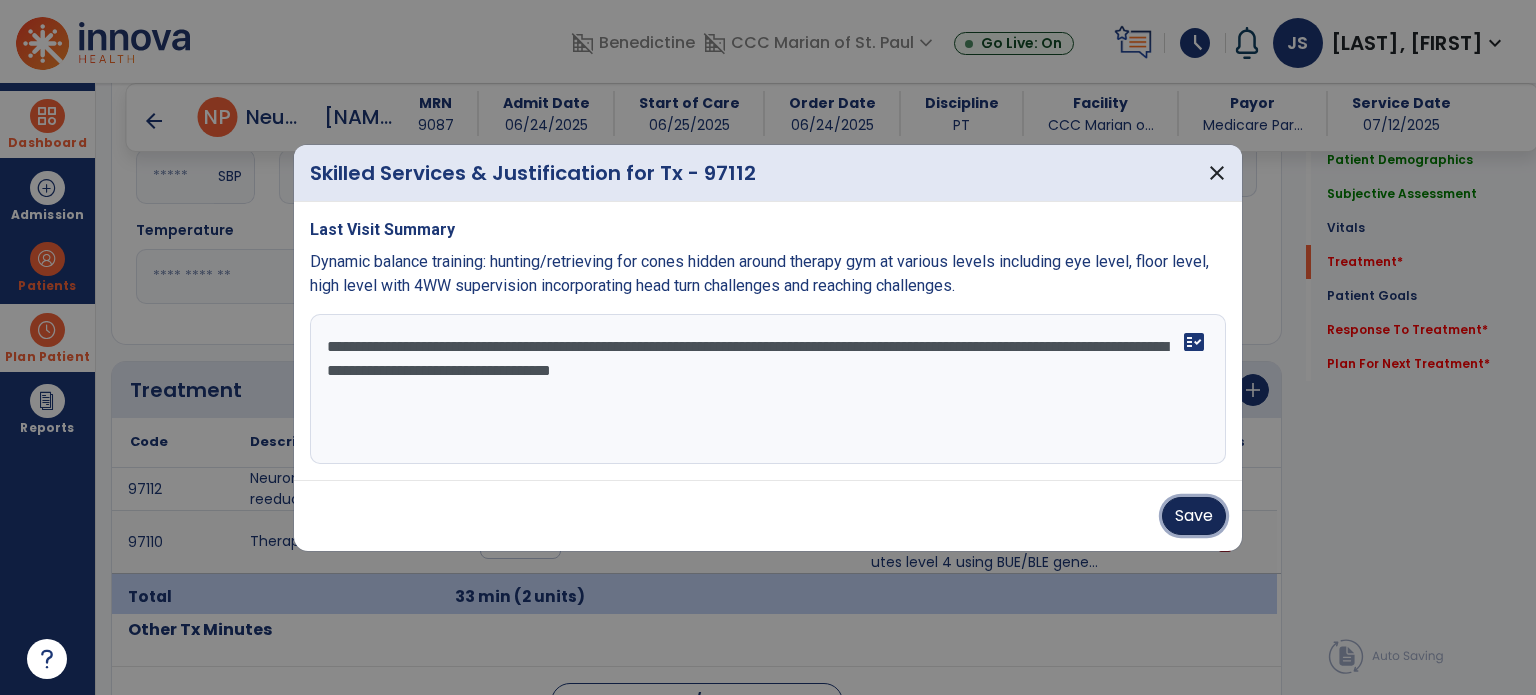click on "Save" at bounding box center [1194, 516] 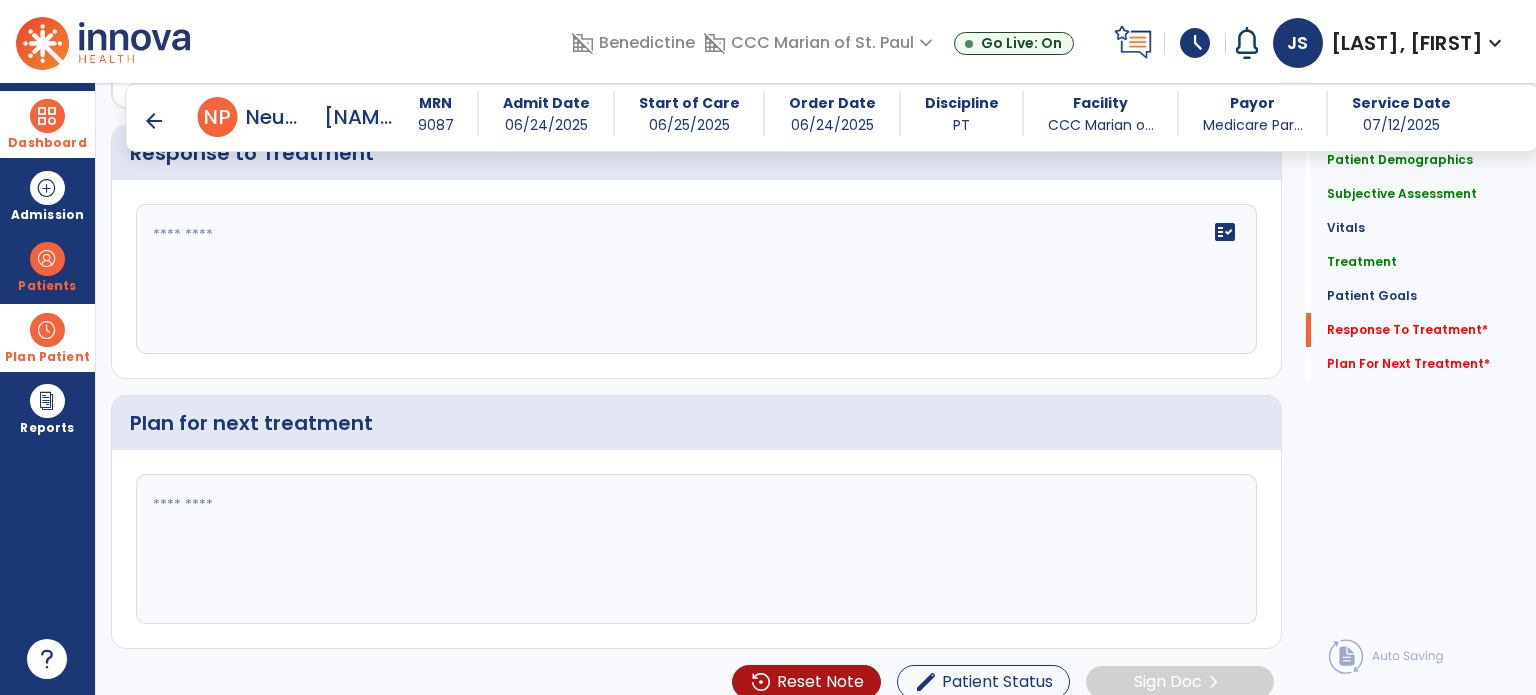 scroll, scrollTop: 2492, scrollLeft: 0, axis: vertical 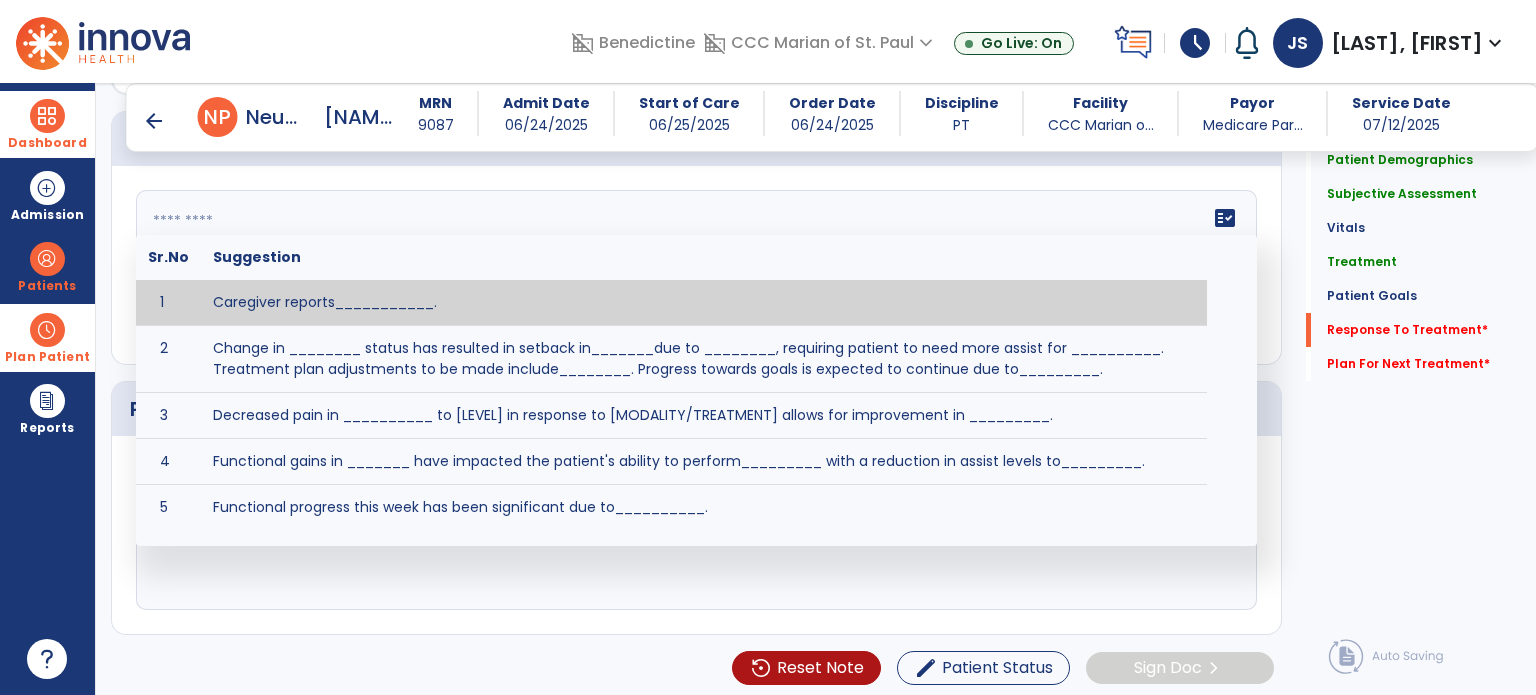 click on "fact_check  Sr.No Suggestion 1 Caregiver reports___________. 2 Change in ________ status has resulted in setback in_______due to ________, requiring patient to need more assist for __________.   Treatment plan adjustments to be made include________.  Progress towards goals is expected to continue due to_________. 3 Decreased pain in __________ to [LEVEL] in response to [MODALITY/TREATMENT] allows for improvement in _________. 4 Functional gains in _______ have impacted the patient's ability to perform_________ with a reduction in assist levels to_________. 5 Functional progress this week has been significant due to__________. 6 Gains in ________ have improved the patient's ability to perform ______with decreased levels of assist to___________. 7 Improvement in ________allows patient to tolerate higher levels of challenges in_________. 8 Pain in [AREA] has decreased to [LEVEL] in response to [TREATMENT/MODALITY], allowing fore ease in completing__________. 9 10 11 12 13 14 15 16 17 18 19 20 21" 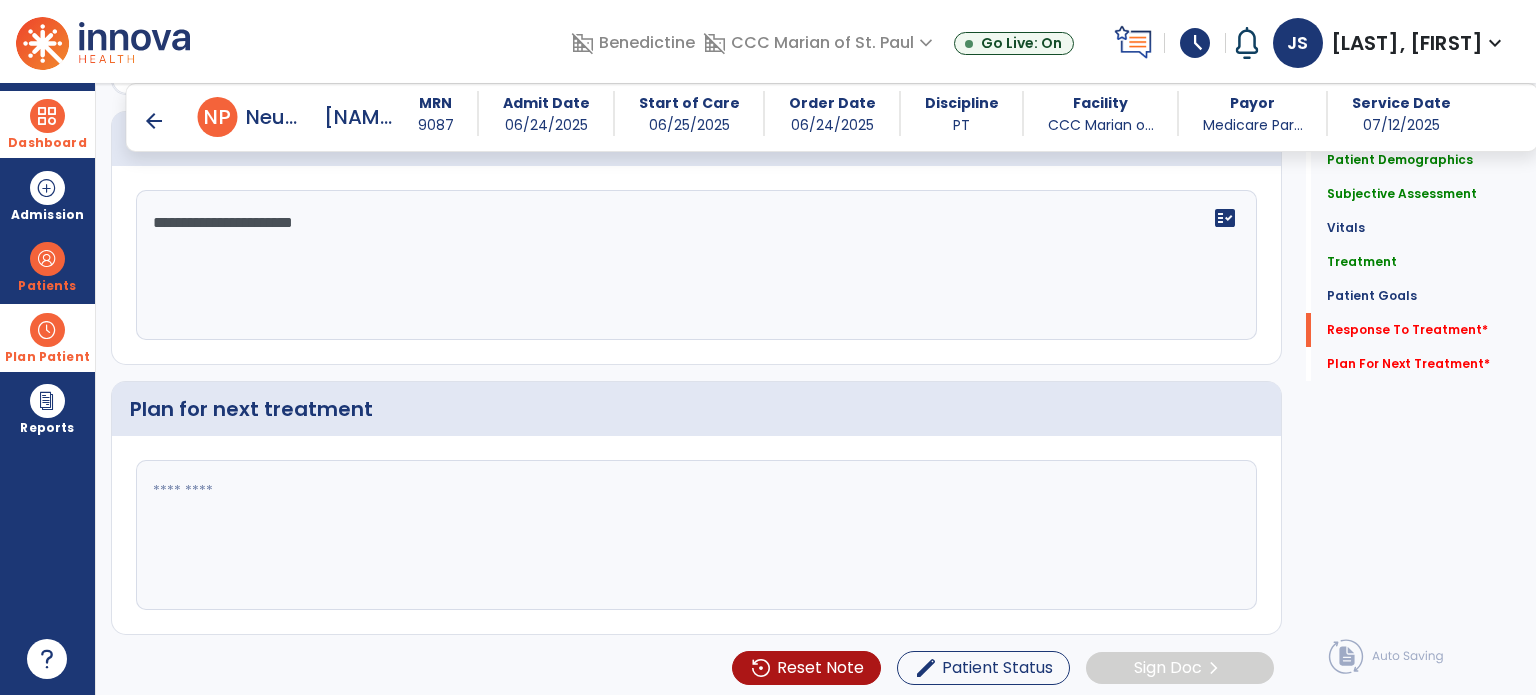 type on "**********" 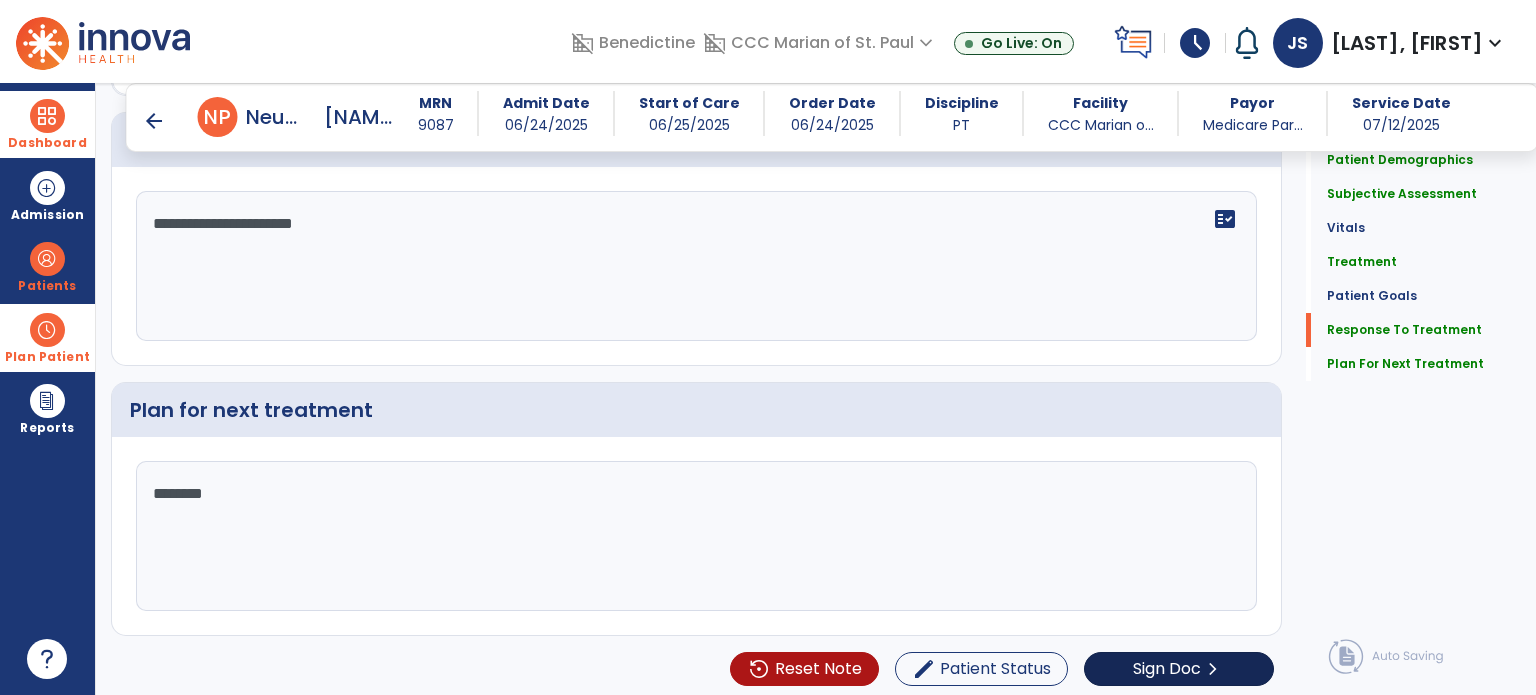 scroll, scrollTop: 2492, scrollLeft: 0, axis: vertical 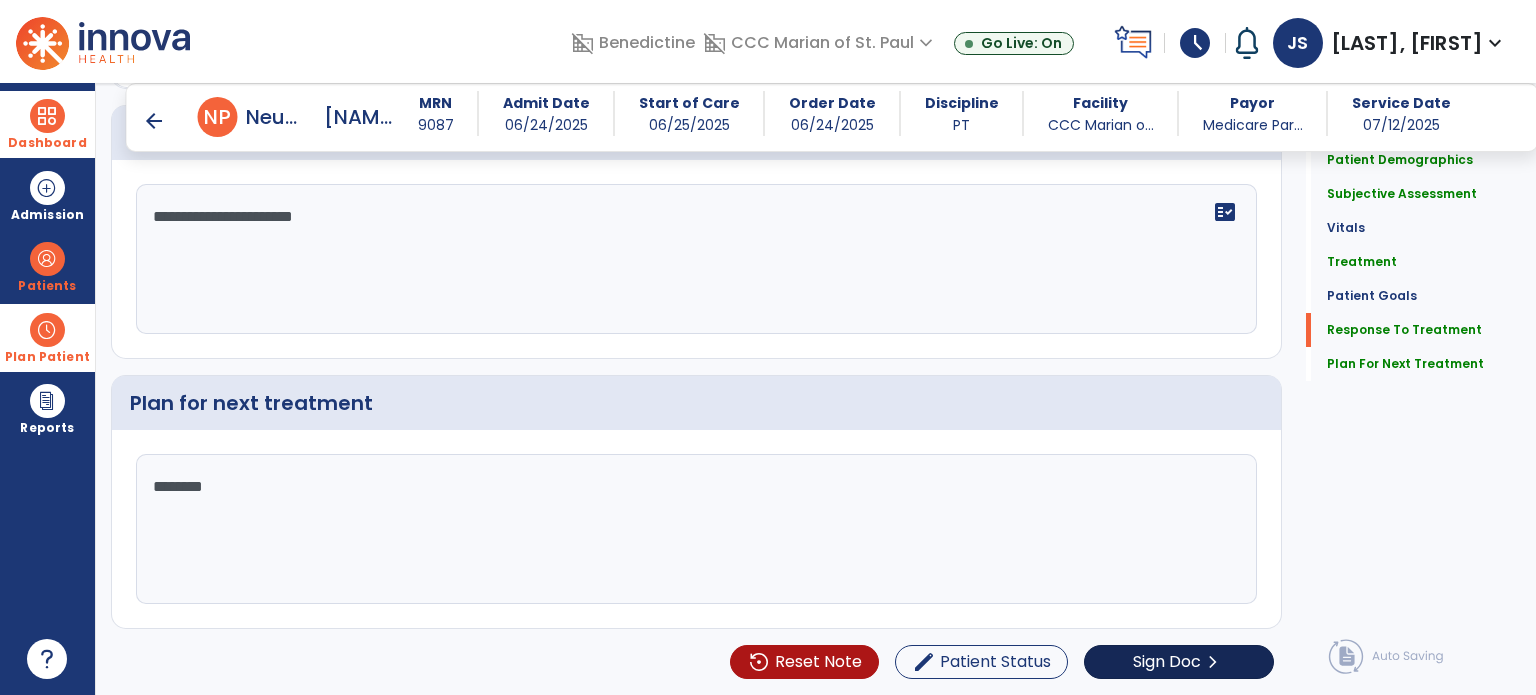 type on "********" 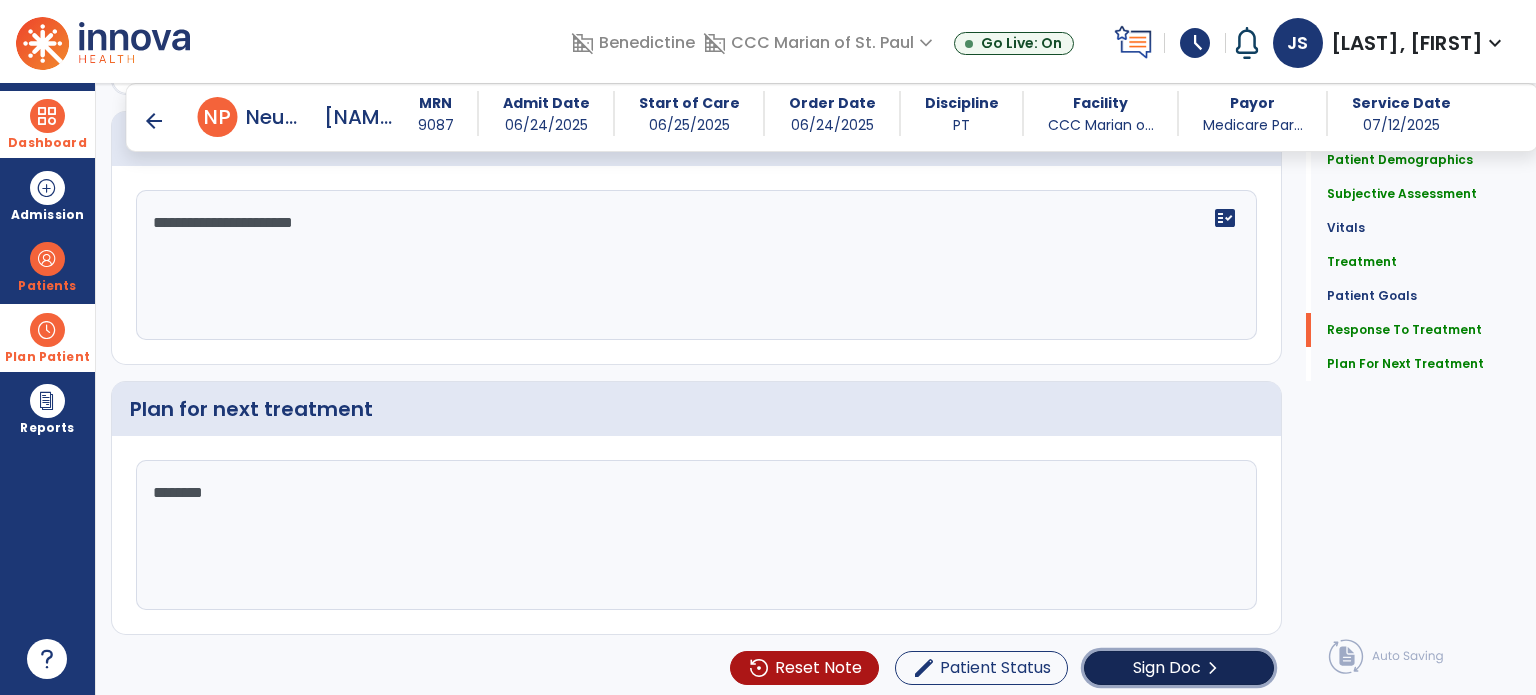 click on "Sign Doc" 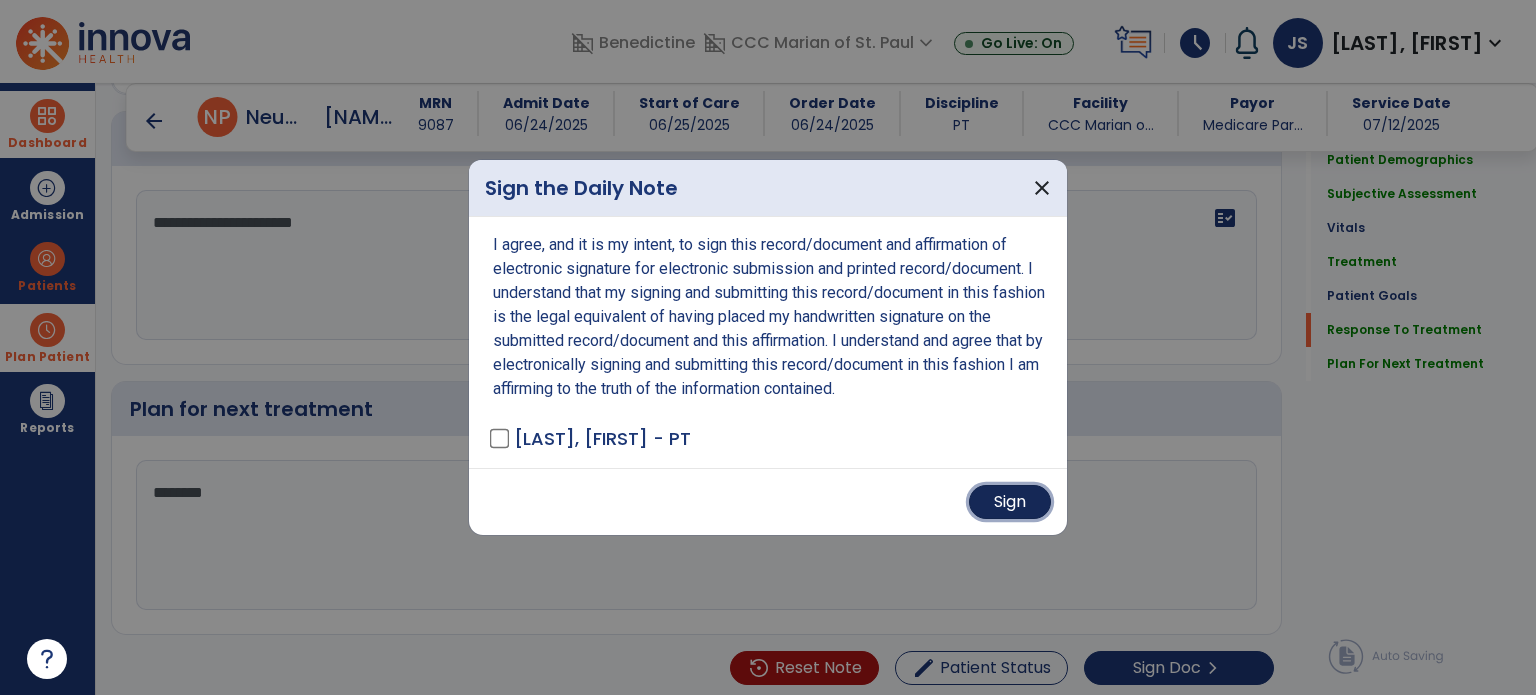 click on "Sign" at bounding box center (1010, 502) 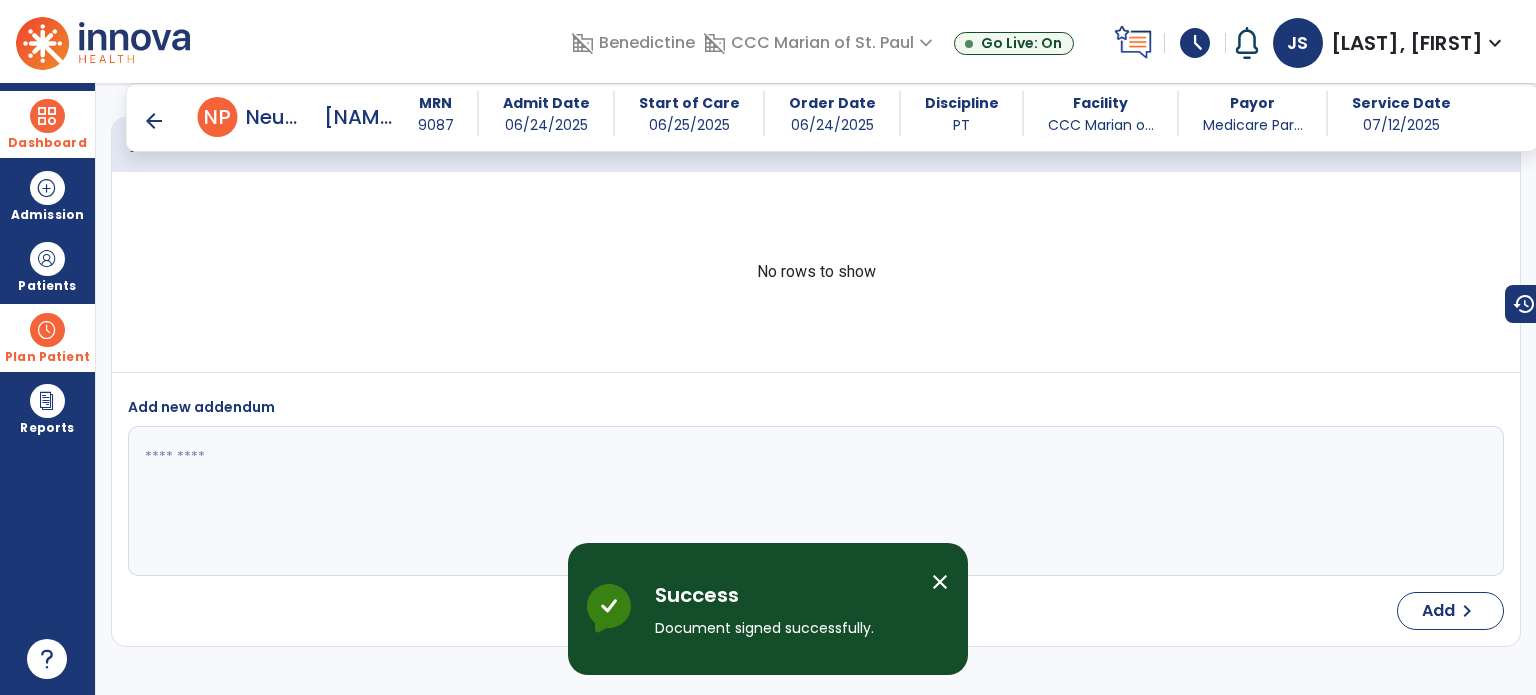 scroll, scrollTop: 3714, scrollLeft: 0, axis: vertical 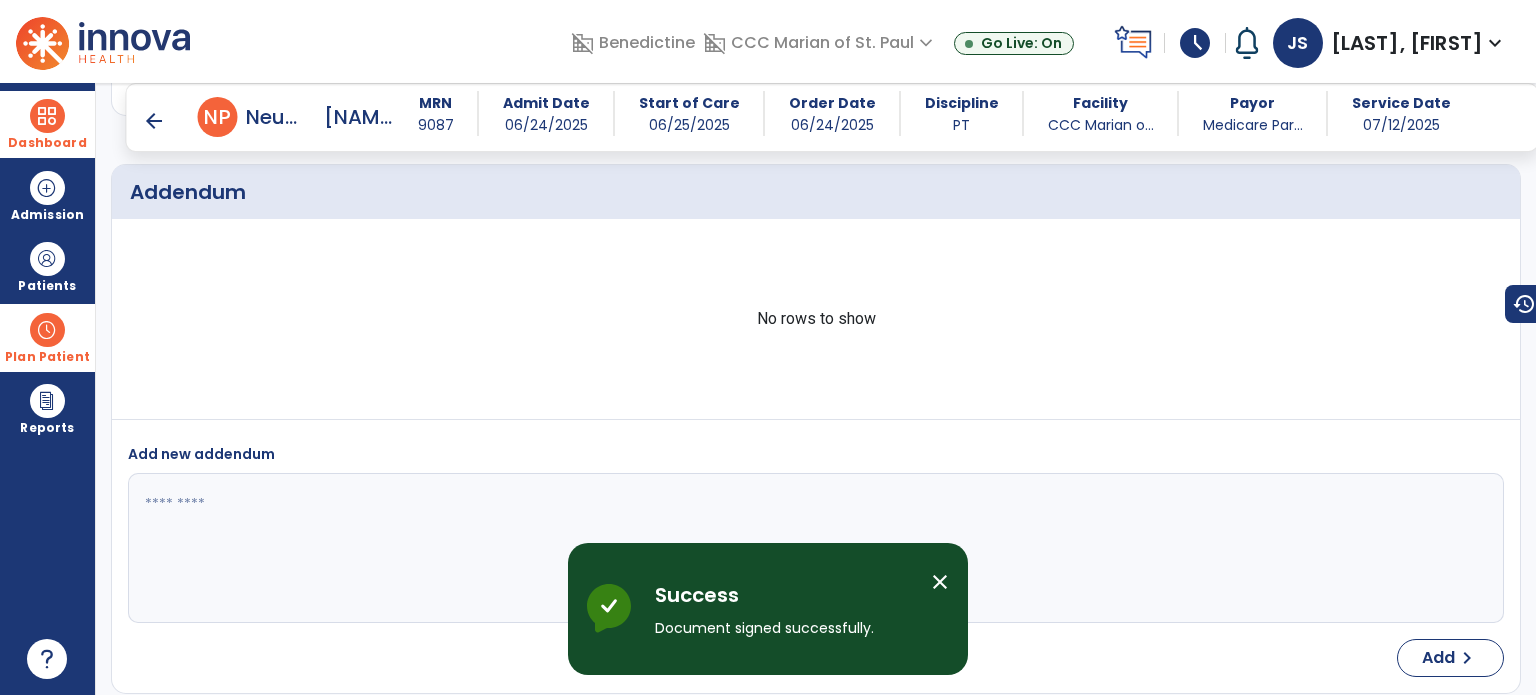 click at bounding box center [47, 116] 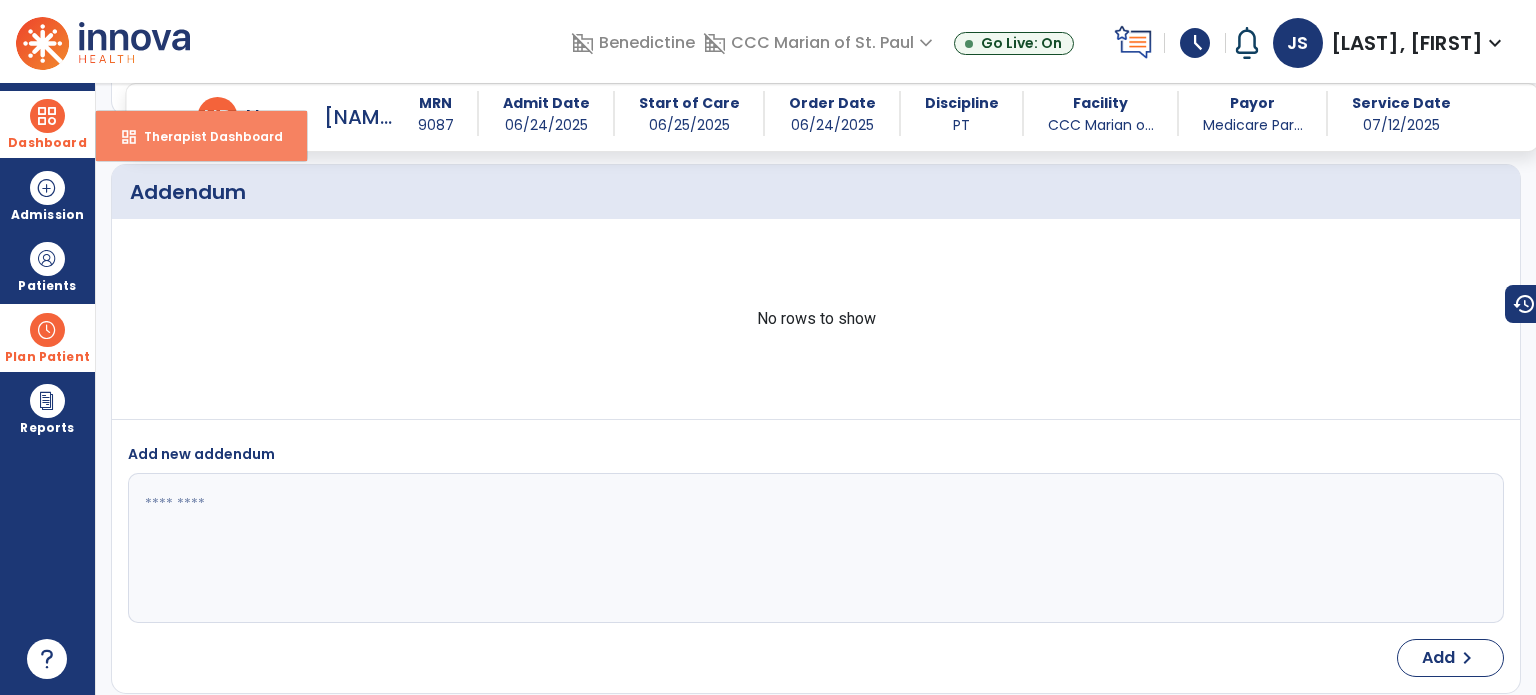 click on "Therapist Dashboard" at bounding box center [205, 136] 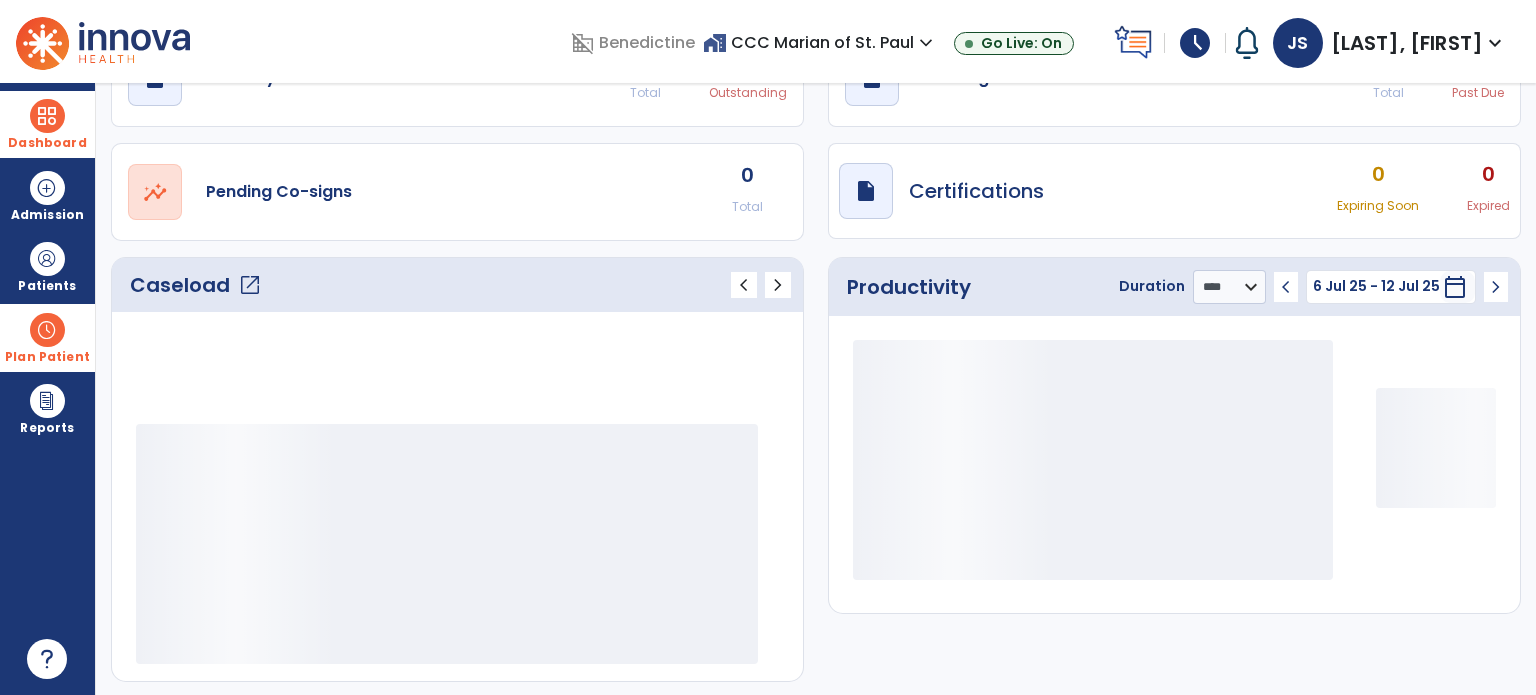 scroll, scrollTop: 52, scrollLeft: 0, axis: vertical 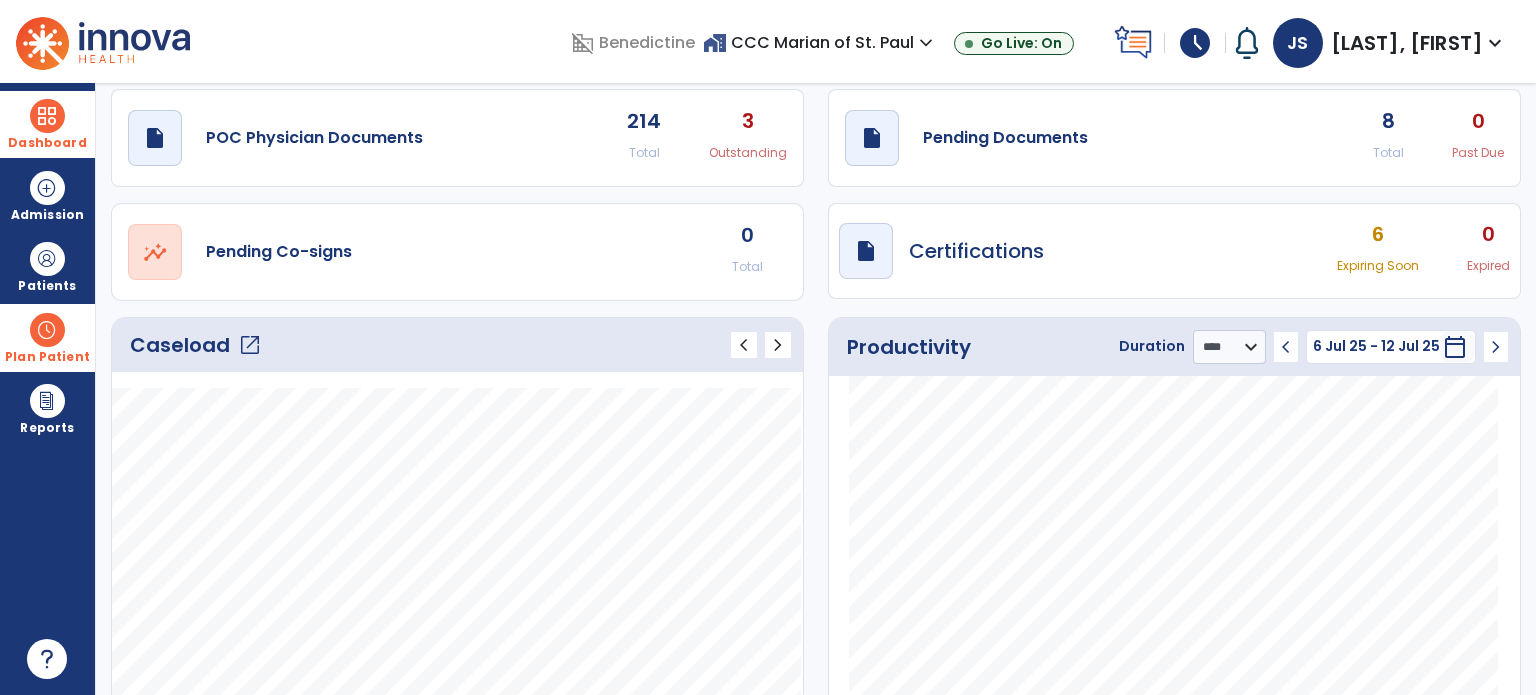click on "open_in_new" 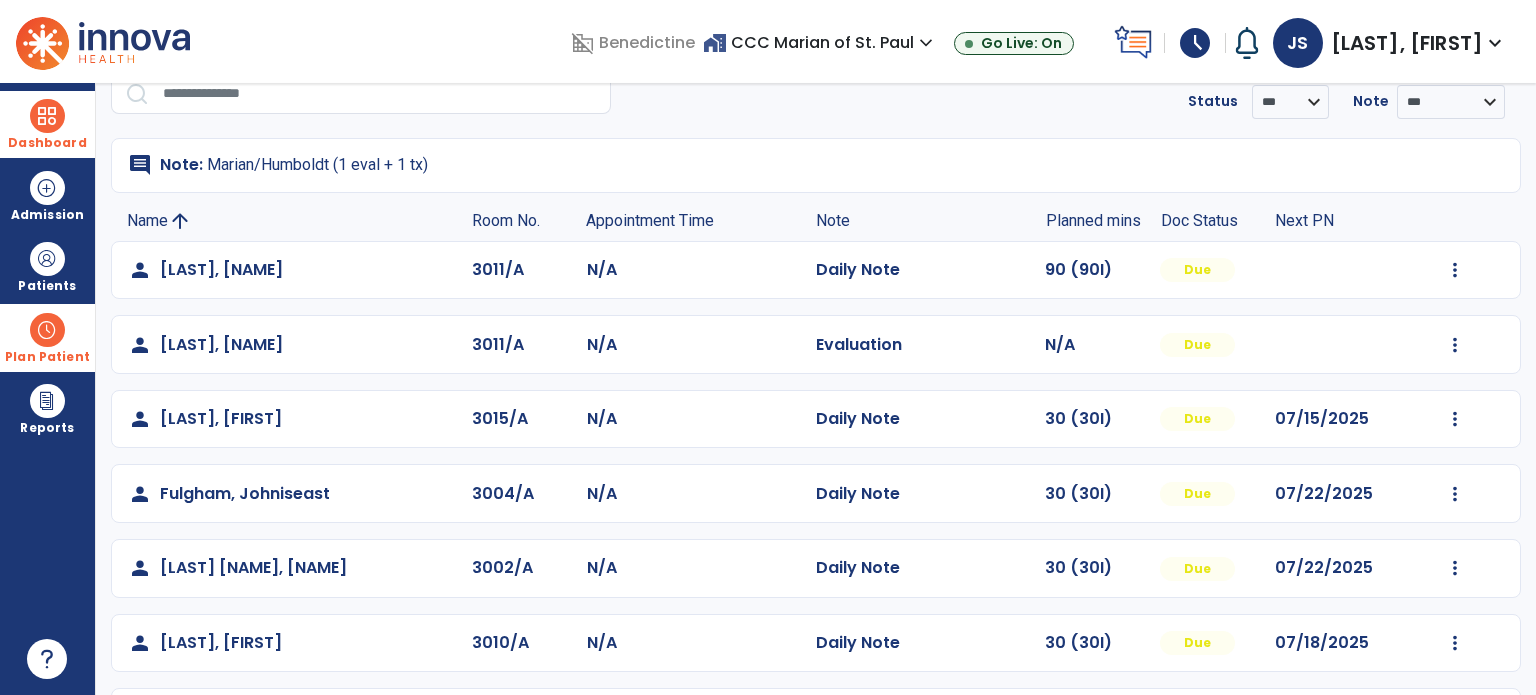 scroll, scrollTop: 86, scrollLeft: 0, axis: vertical 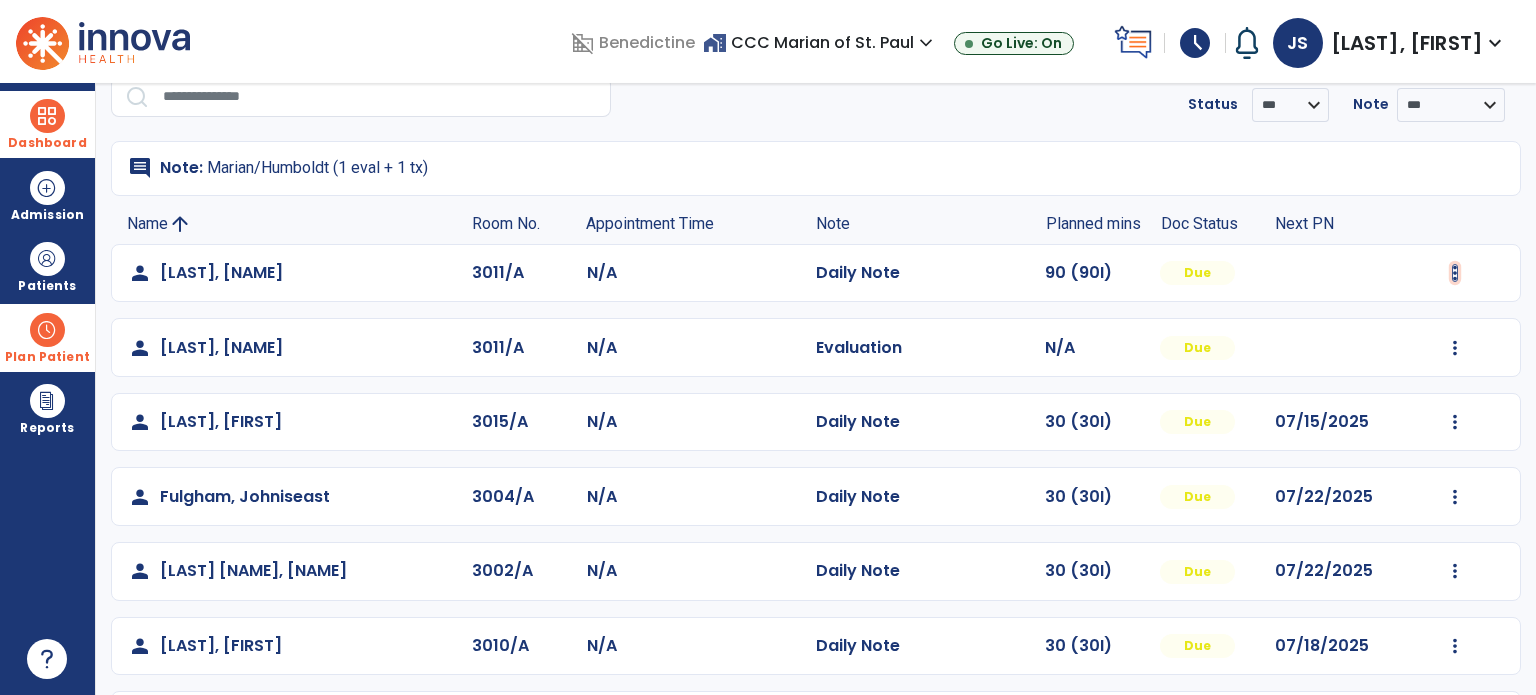 click at bounding box center (1455, 273) 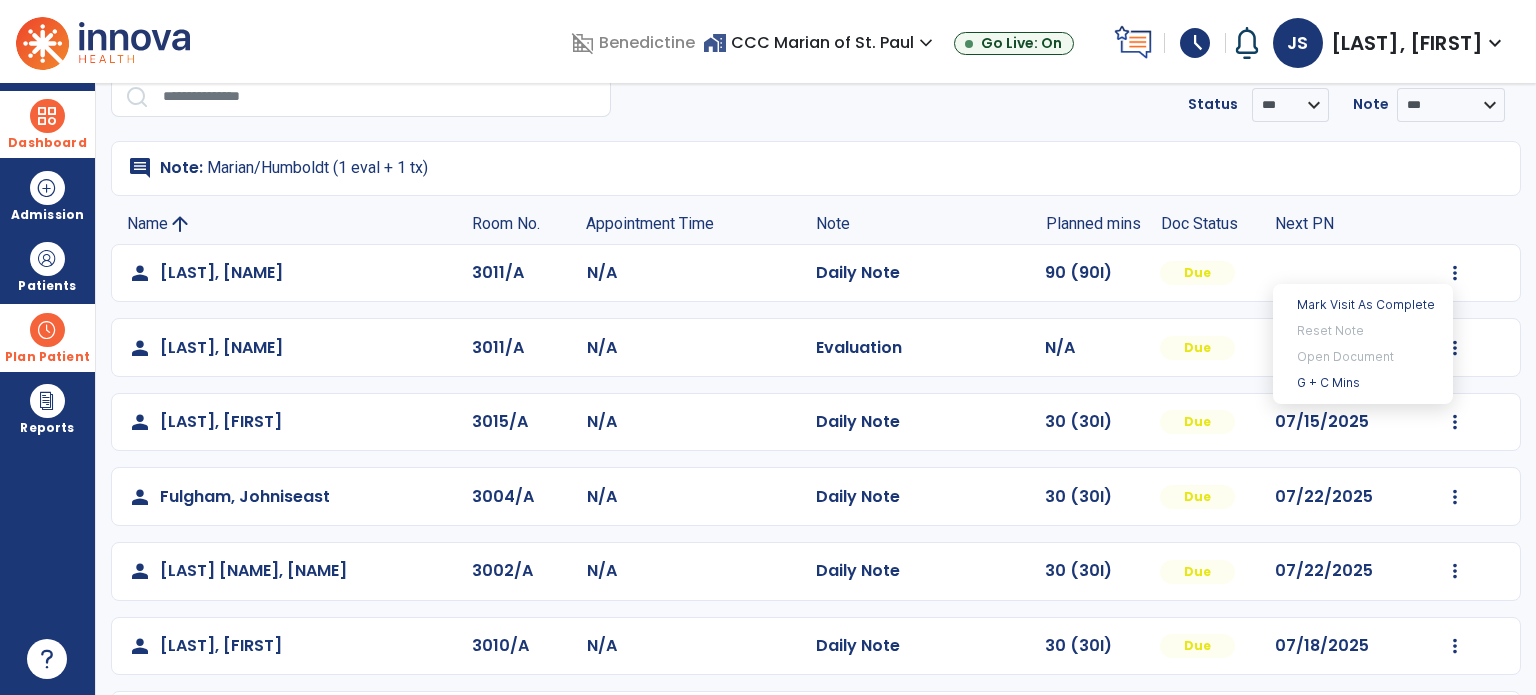 click on "comment Note: Marian/Humboldt (1 eval + 1 tx) Name arrow_upward Room No. Appointment Time Note Planned mins Doc Status Next PN person Arionus, Kathy 3011/A N/A Daily Note 90 (90I) Due person Arionus, Kathy 3011/A N/A Evaluation N/A Due Mark Visit As Complete Reset Note Open Document G + C Mins person Christenson, Ronald 3015/A N/A Daily Note 30 (30I) Due 07/15/2025 Mark Visit As Complete Reset Note Open Document G + C Mins person Fulgham, Johniseast 3004/A N/A Daily Note 30 (30I) Due 07/22/2025 Mark Visit As Complete Reset Note Open Document G + C Mins person Gracia Martinez, Rosaly 3002/A N/A Daily Note 30 (30I) Due 07/22/2025 Mark Visit As Complete Reset Note Open Document G + C Mins person Kuczaboski, Dorothy 3010/A N/A Daily Note 30 (30I) Due 07/18/2025 Mark Visit As Complete Reset Note Open Document G + C Mins person Neumann, Patricia done 3014/A N/A Daily Note 30 (30I) Completed 07/21/2025 Reset Note" 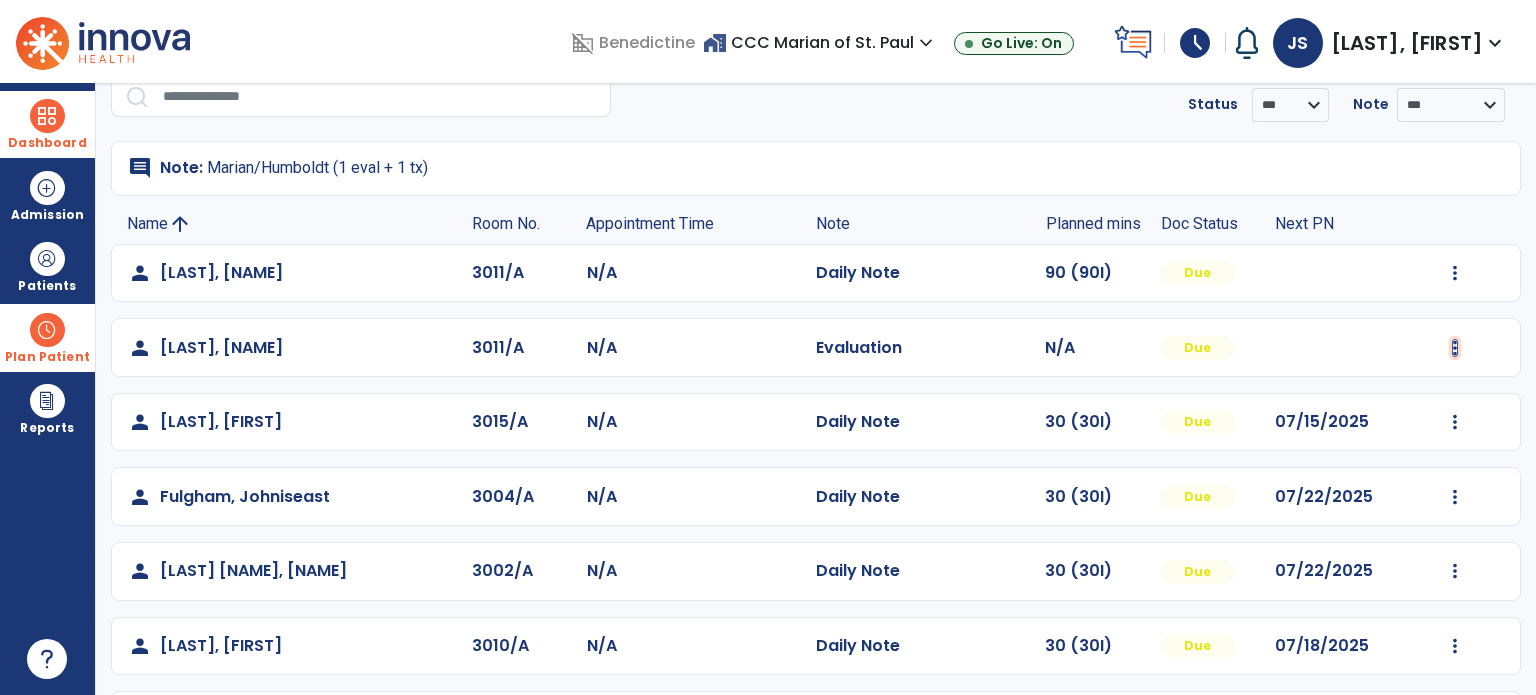 click at bounding box center [1455, 273] 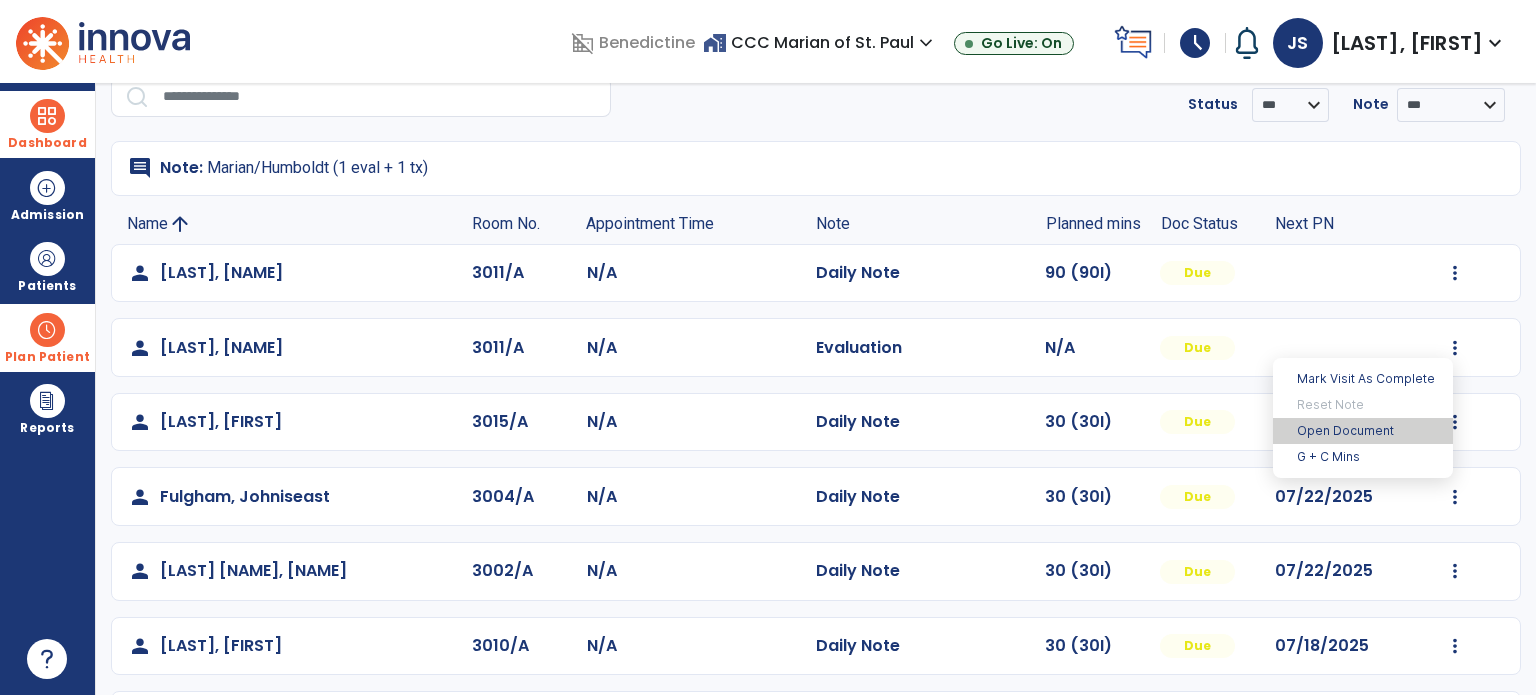 click on "Open Document" at bounding box center [1363, 431] 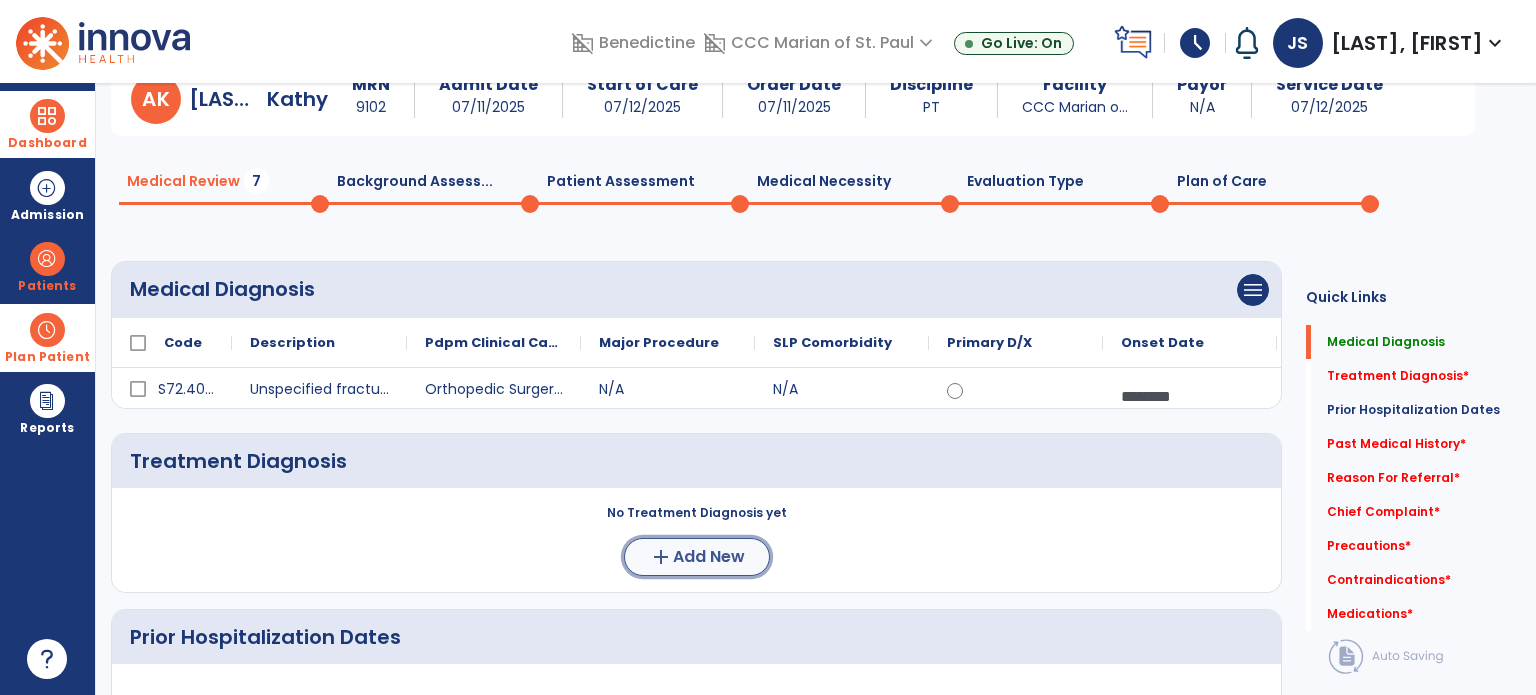 click on "Add New" 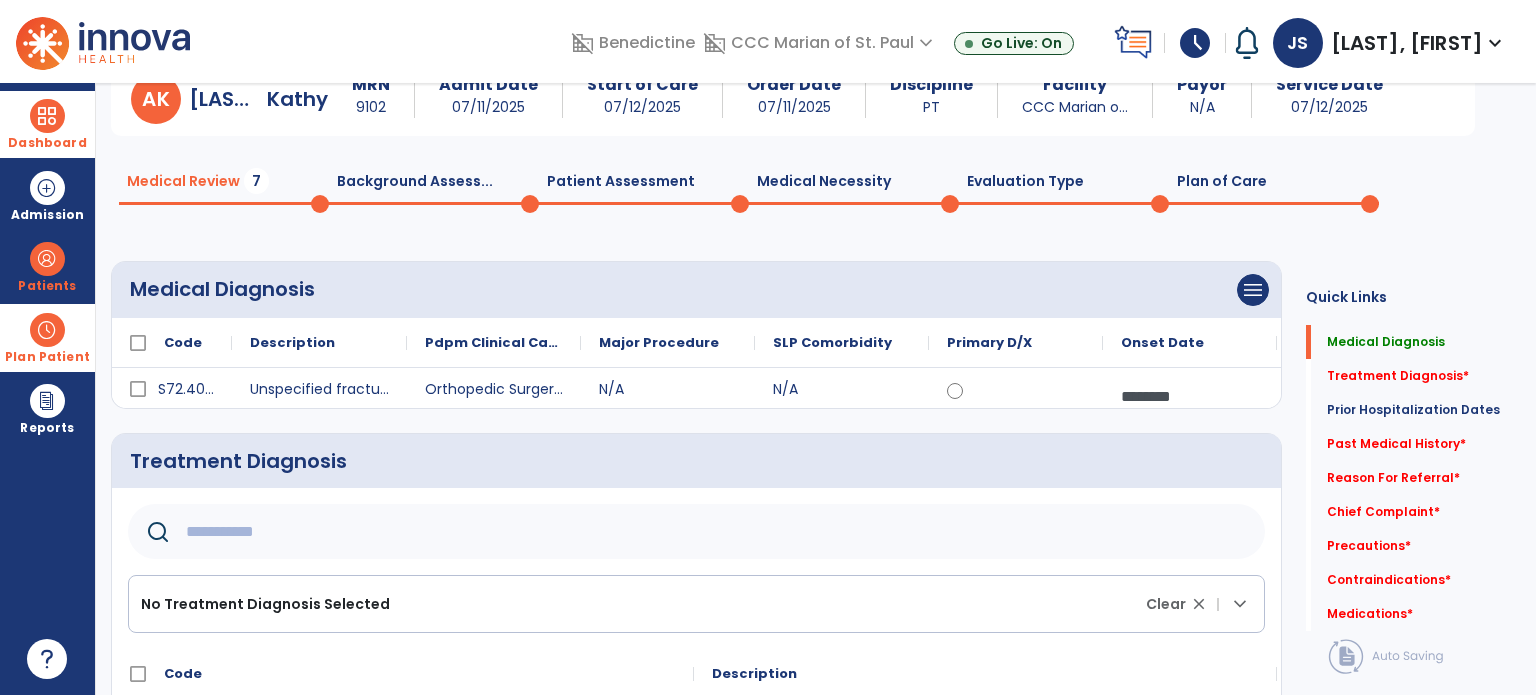 click 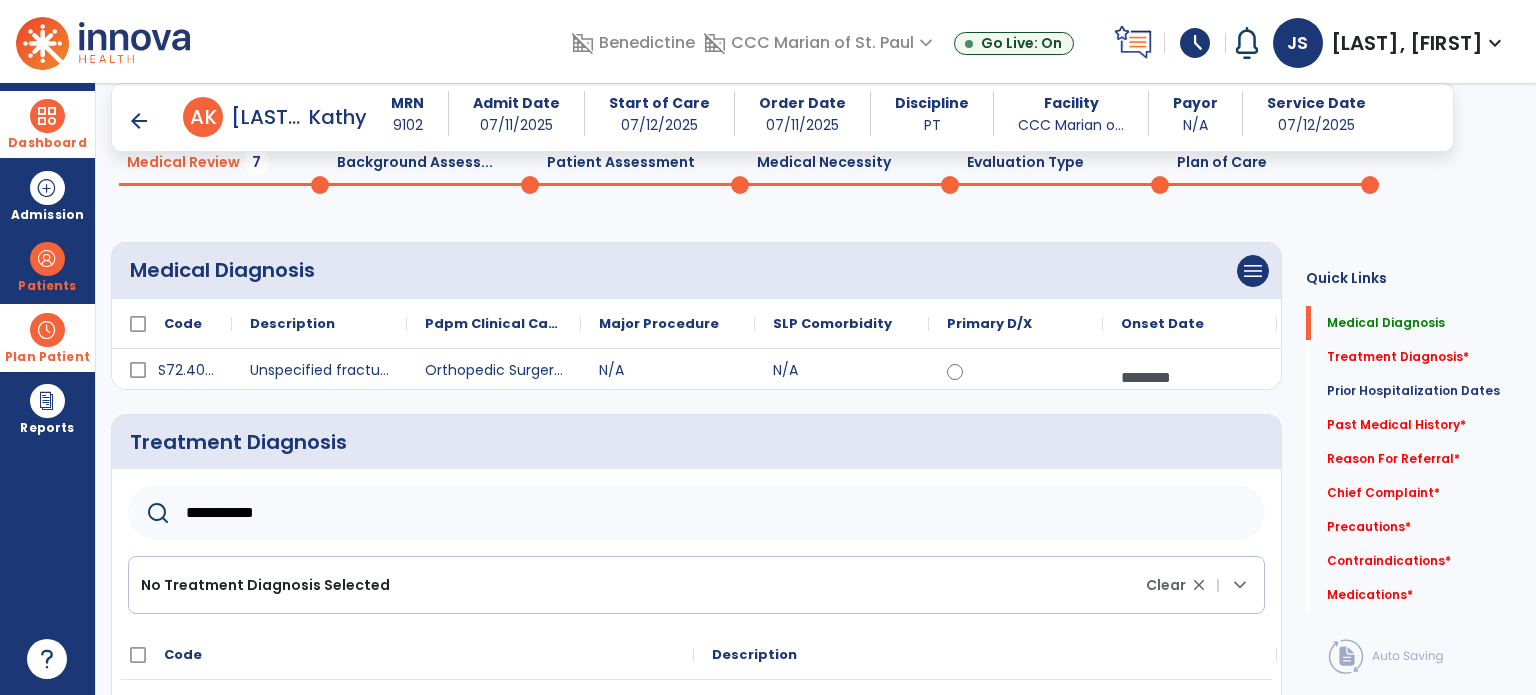 scroll, scrollTop: 332, scrollLeft: 0, axis: vertical 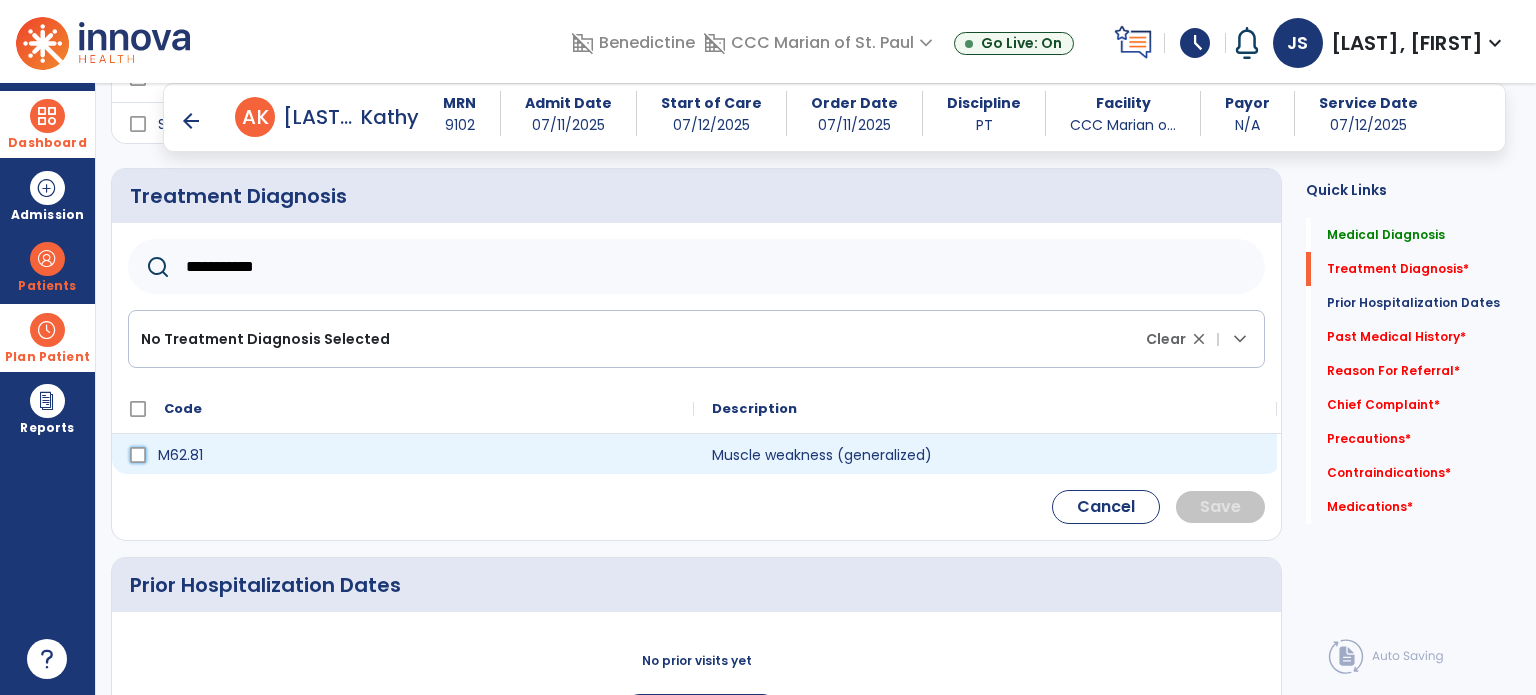 click on "M62.81" 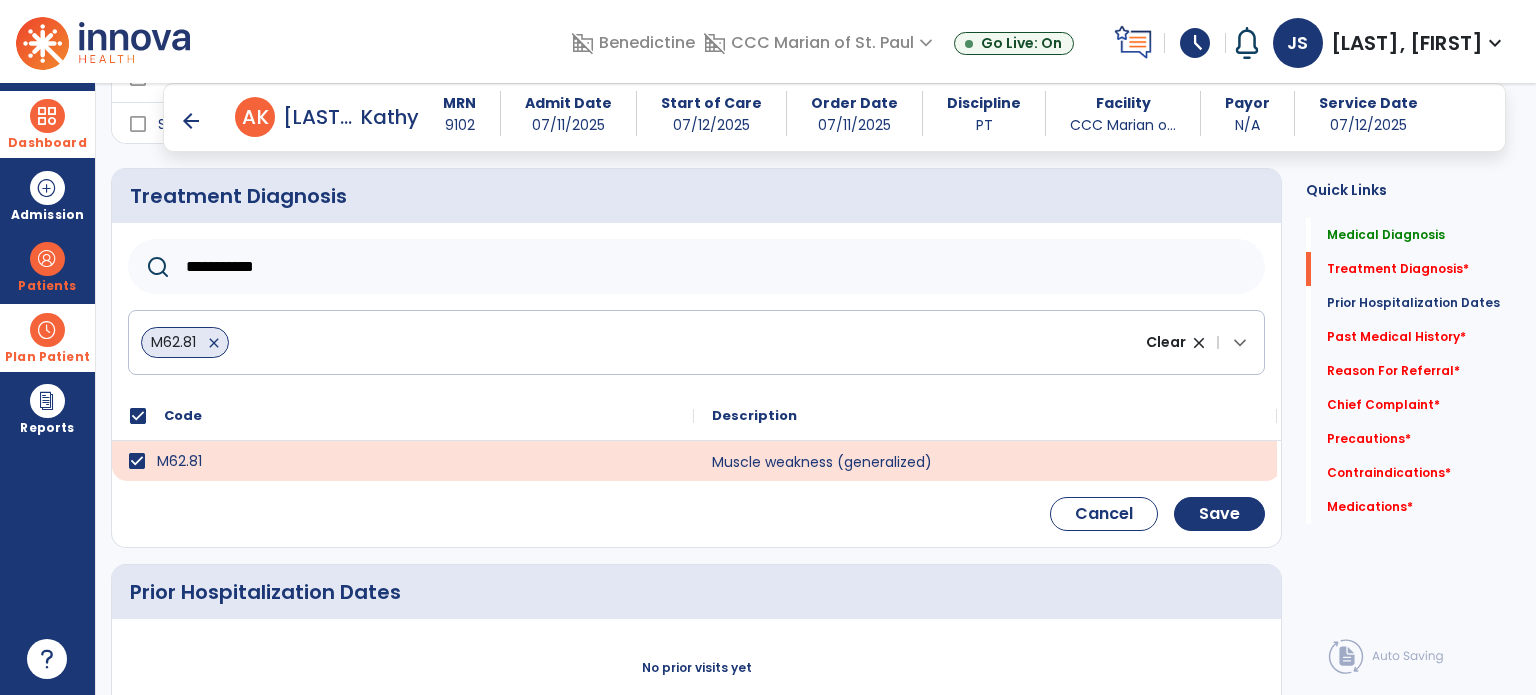 click on "**********" 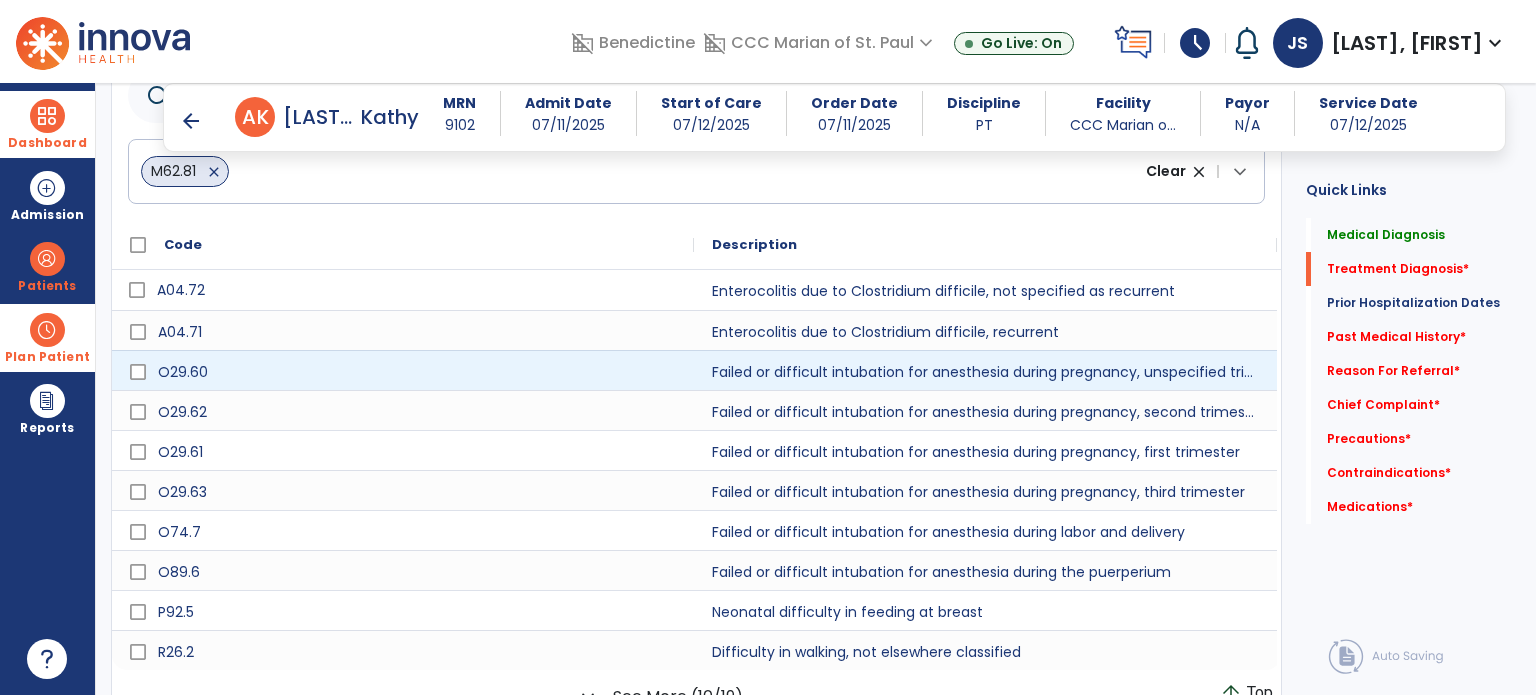 scroll, scrollTop: 522, scrollLeft: 0, axis: vertical 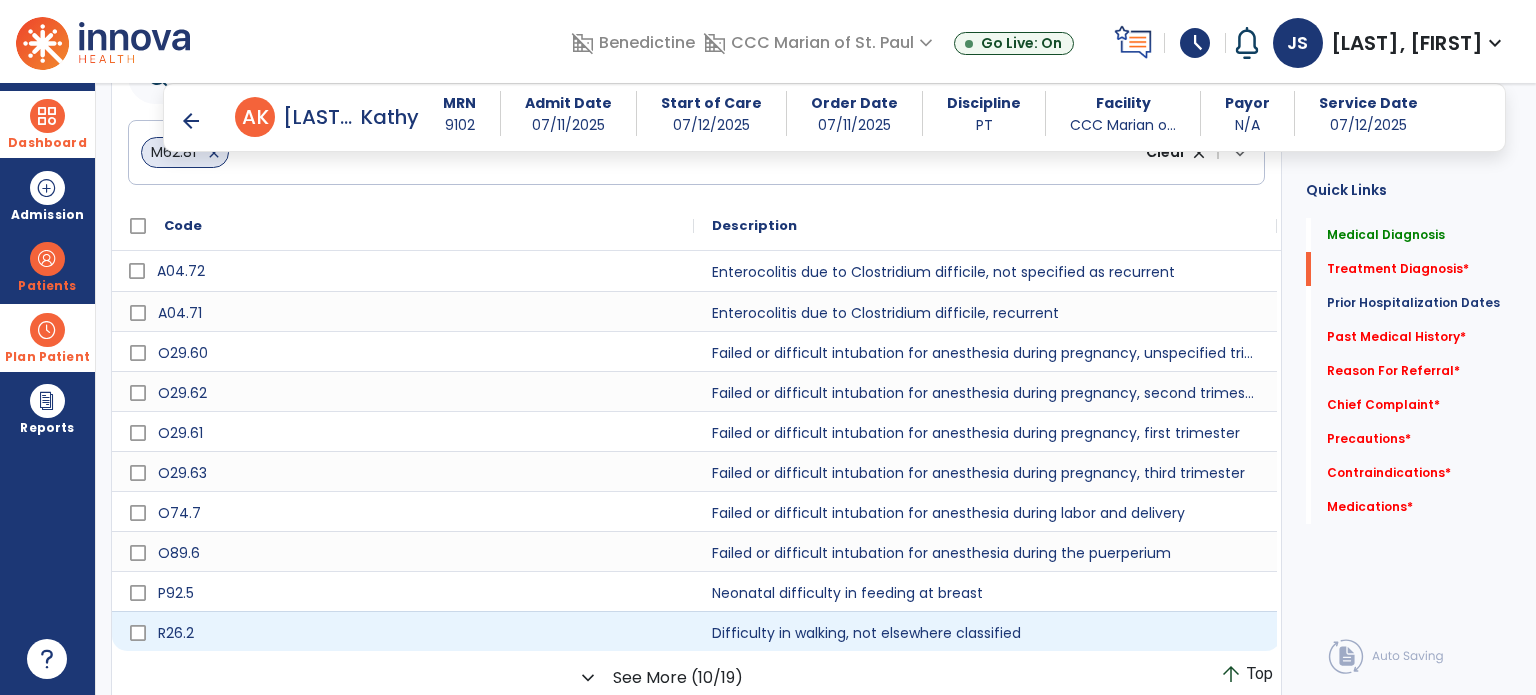 type on "******" 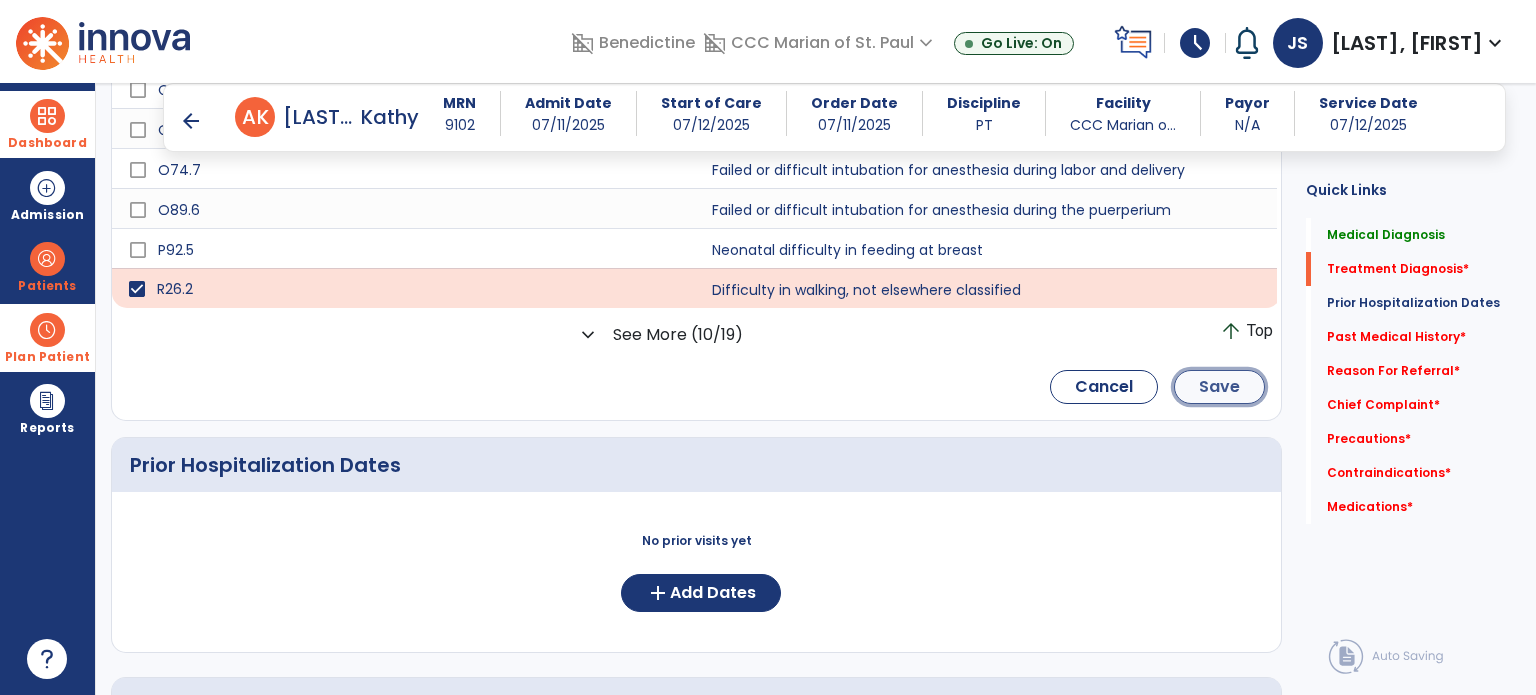 click on "Save" 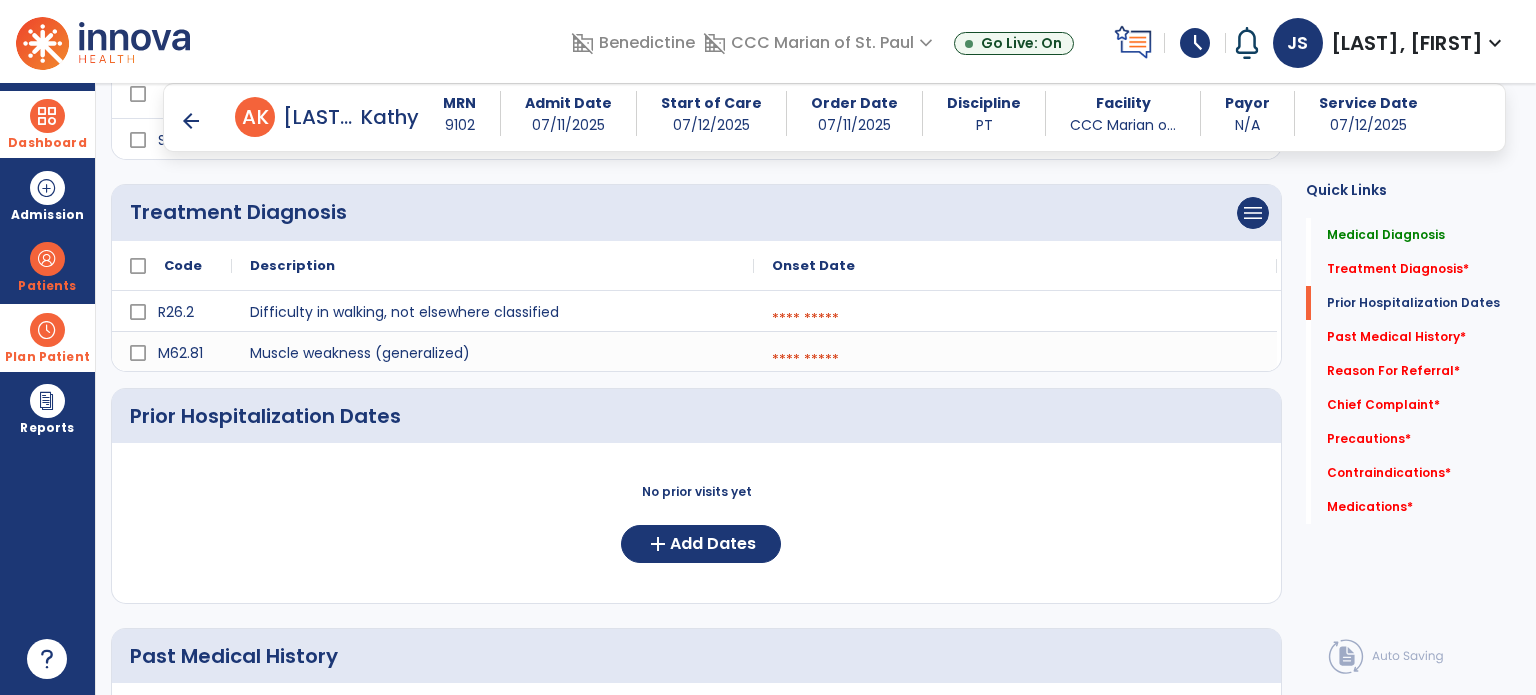 scroll, scrollTop: 312, scrollLeft: 0, axis: vertical 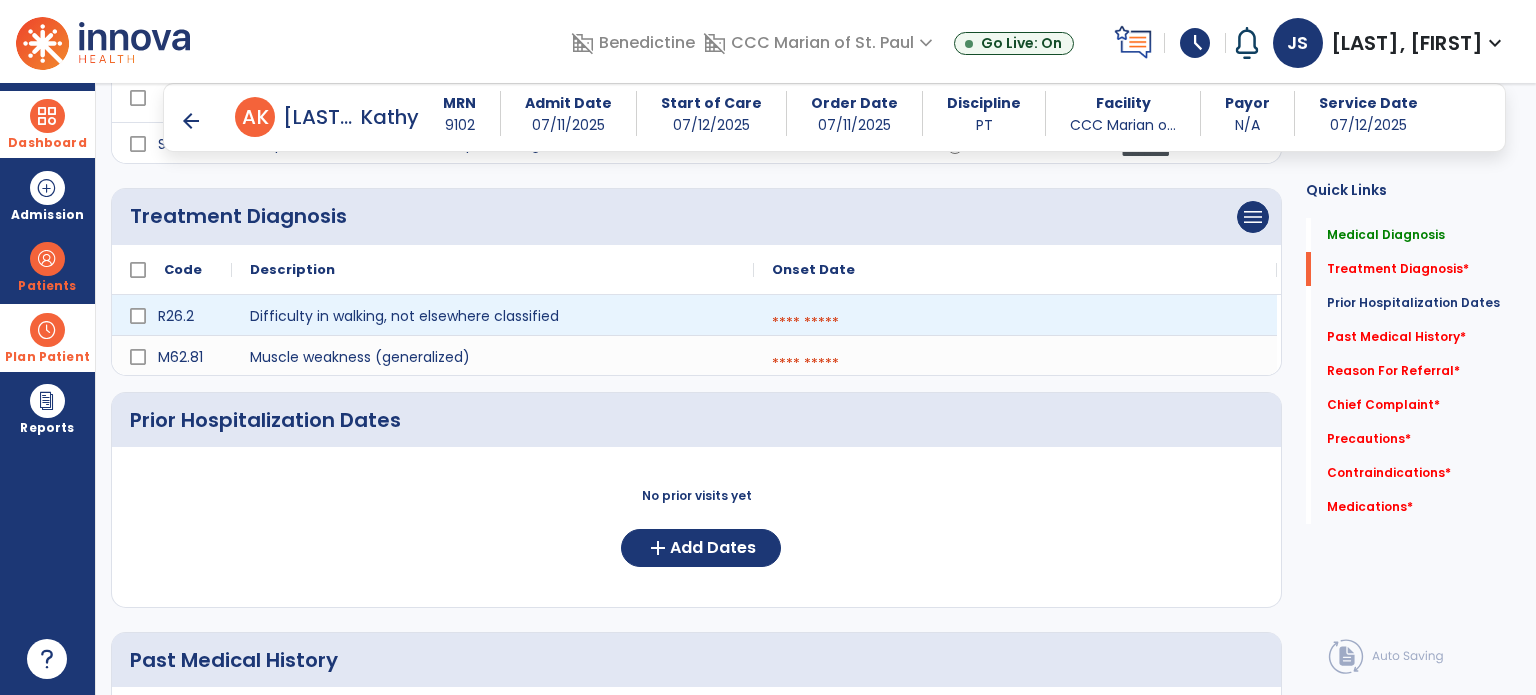 click at bounding box center (1015, 323) 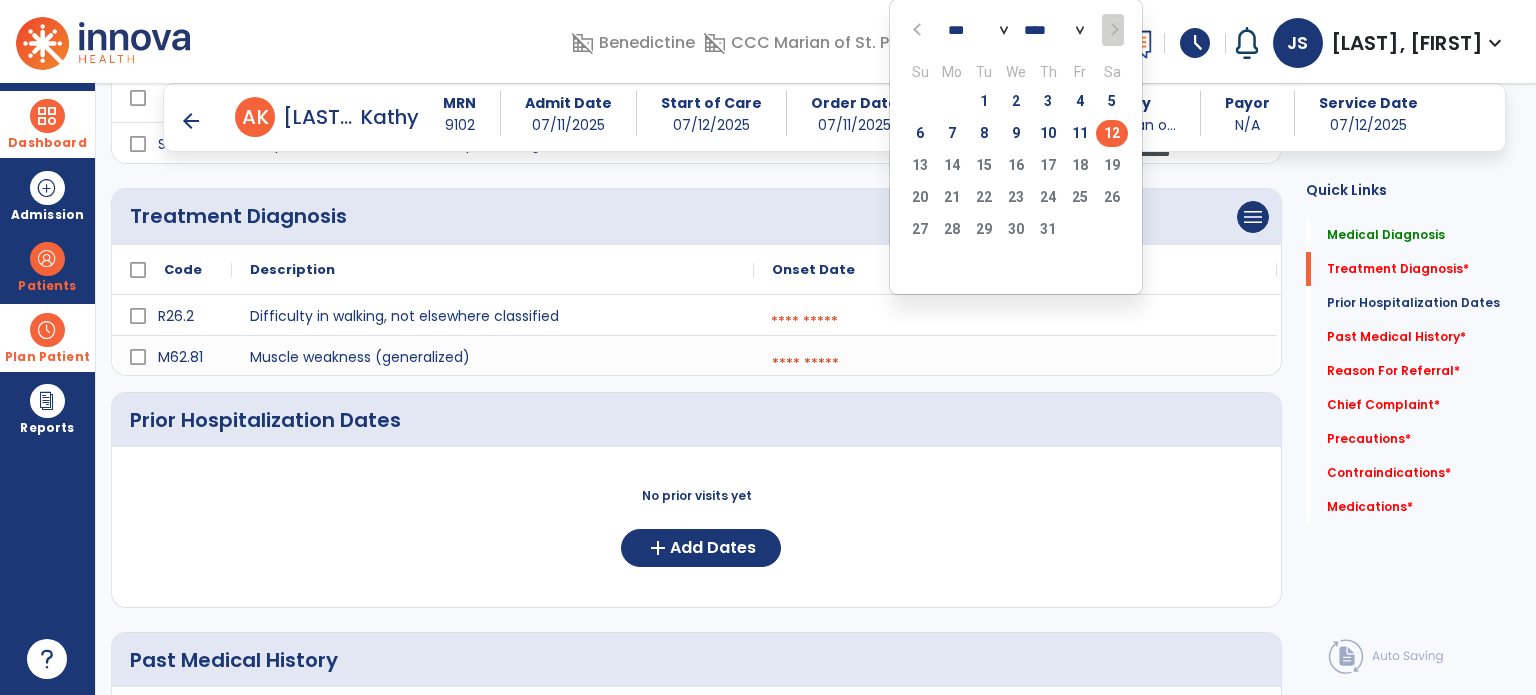 click on "12" 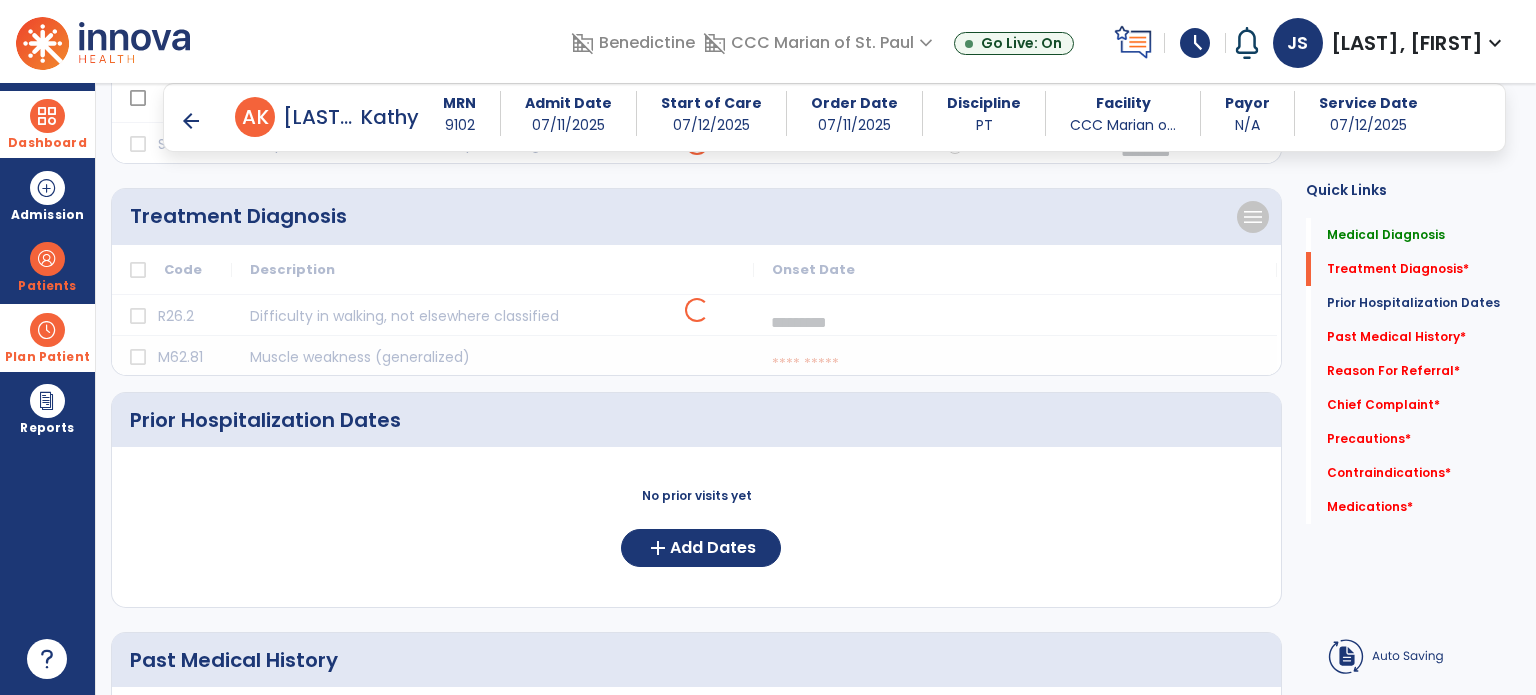 click 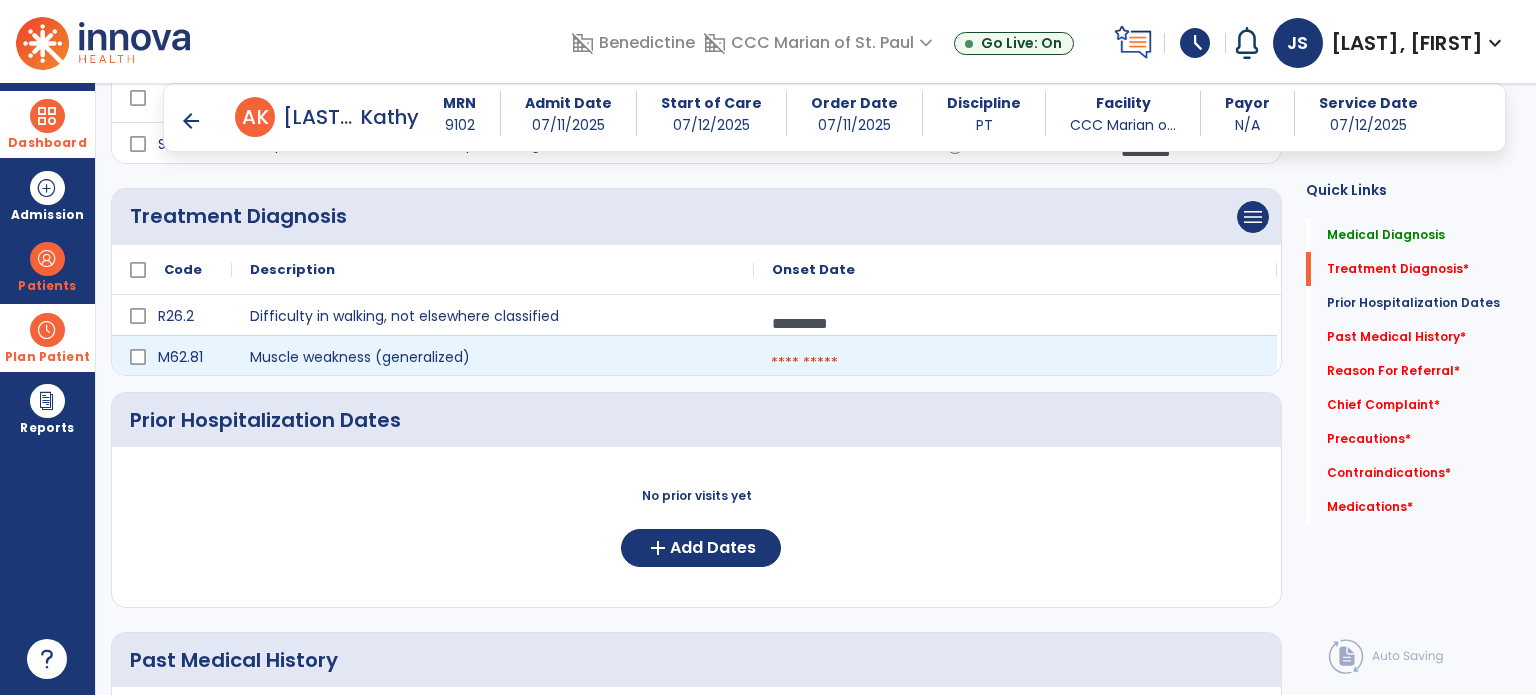 click at bounding box center [1015, 363] 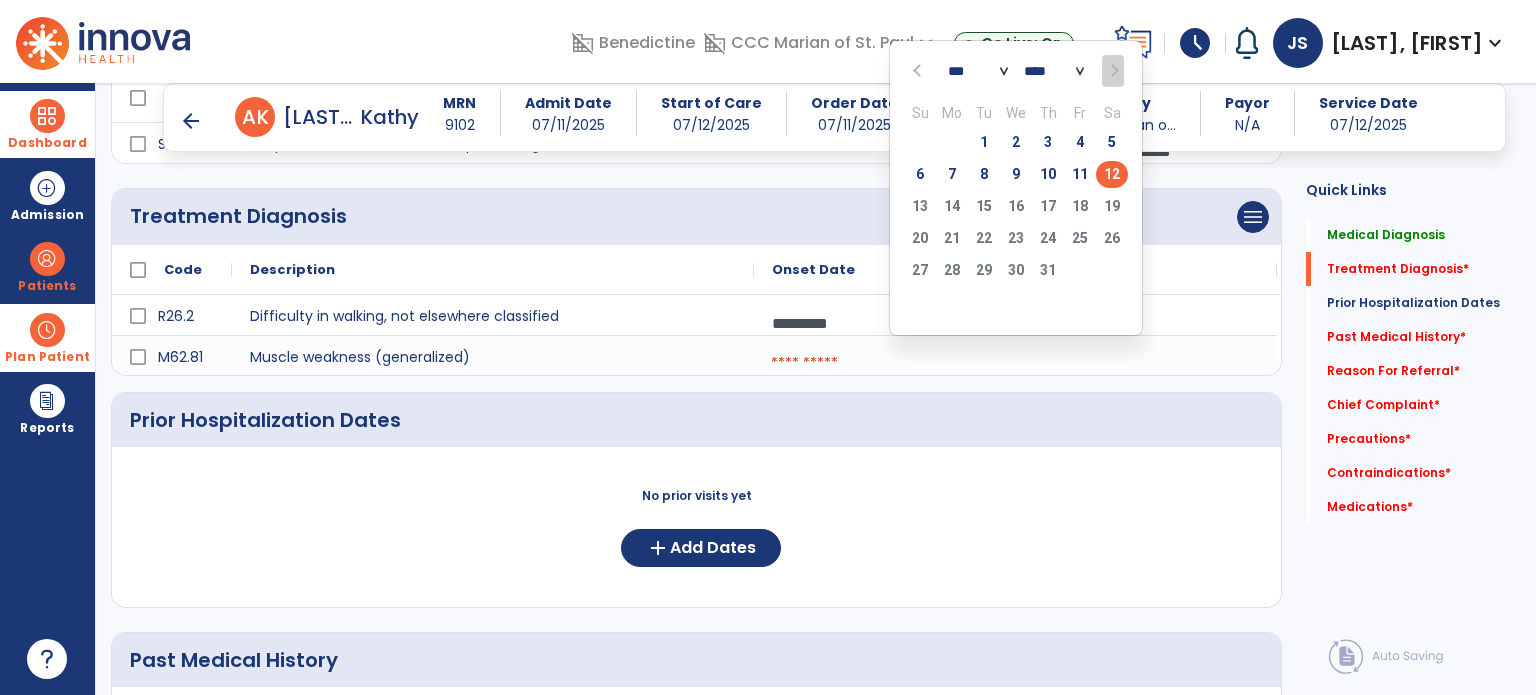 click on "12" 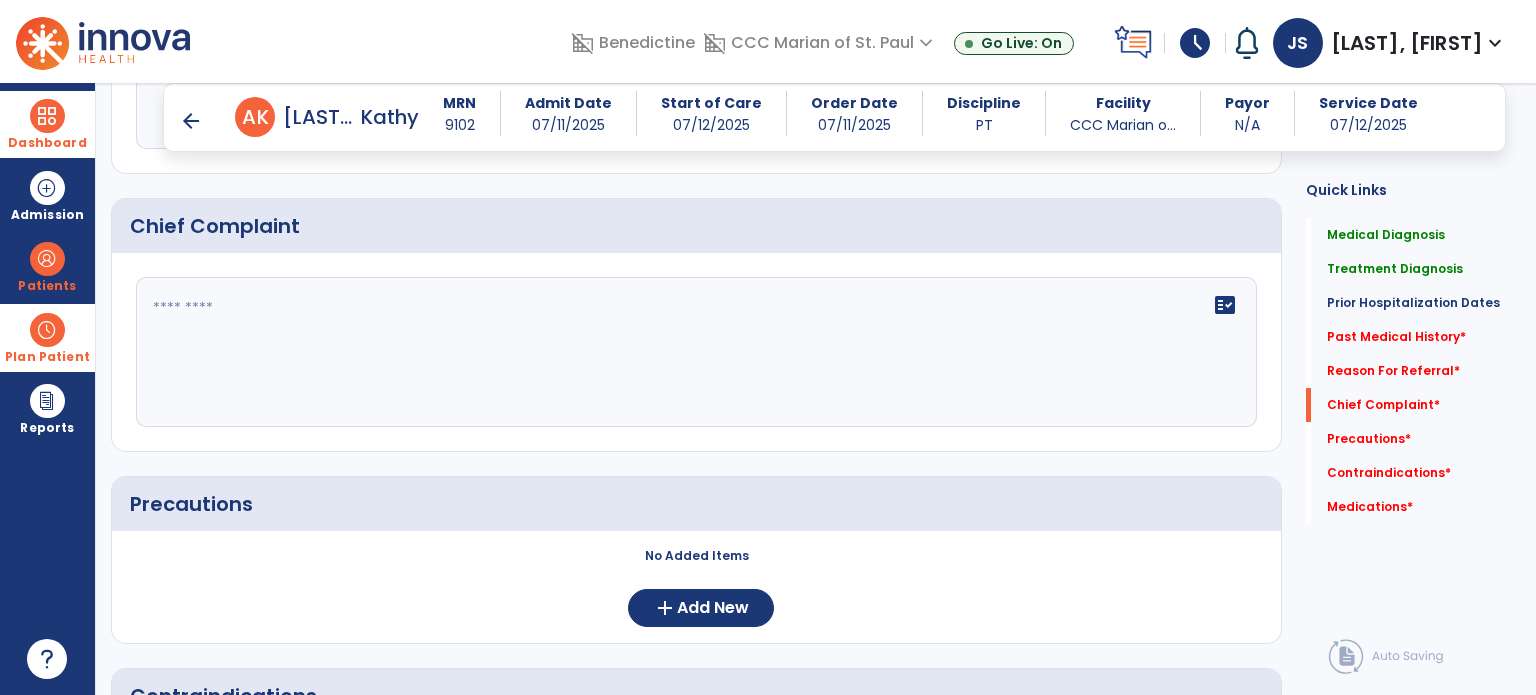 scroll, scrollTop: 1228, scrollLeft: 0, axis: vertical 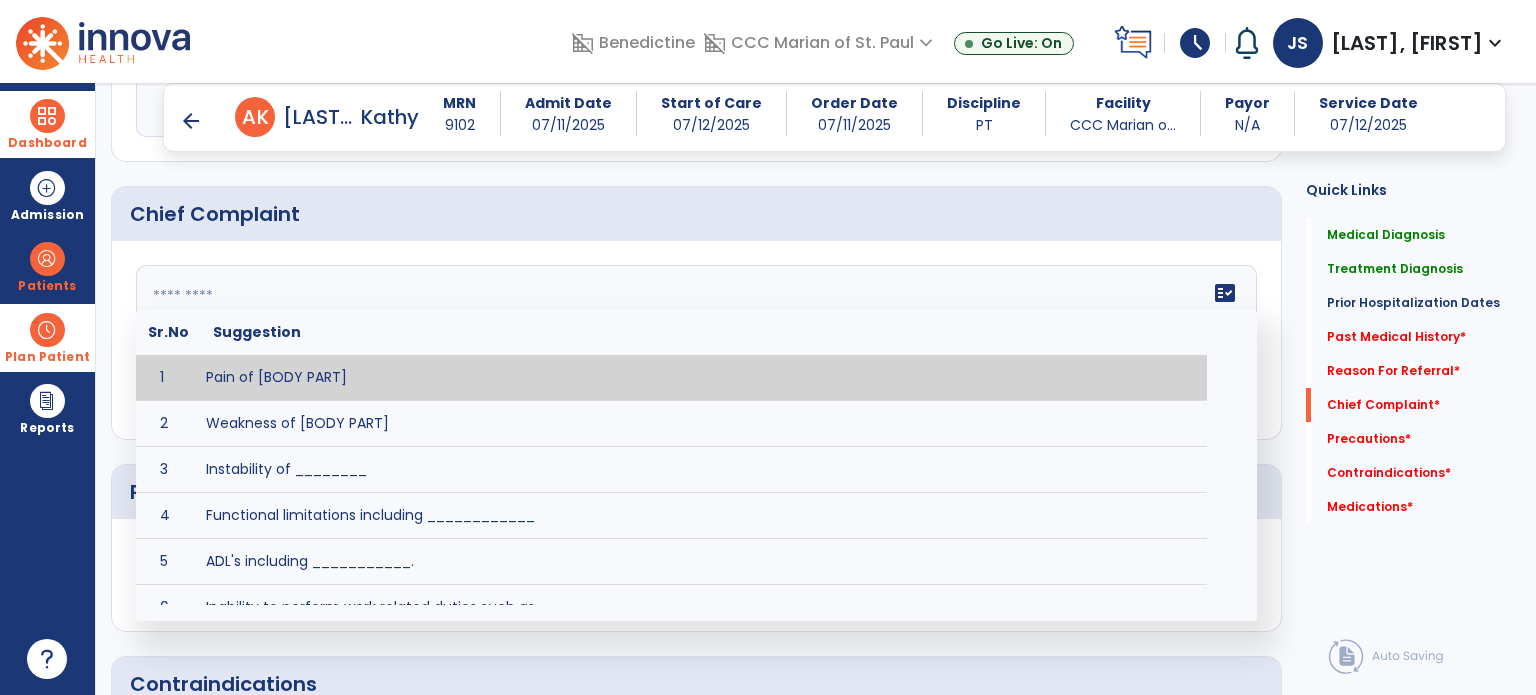 click on "fact_check  Sr.No Suggestion 1 Pain of [BODY PART] 2 Weakness of [BODY PART] 3 Instability of ________ 4 Functional limitations including ____________ 5 ADL's including ___________. 6 Inability to perform work related duties such as _________ 7 Inability to perform house hold duties such as __________. 8 Loss of balance. 9 Problems with gait including _________." 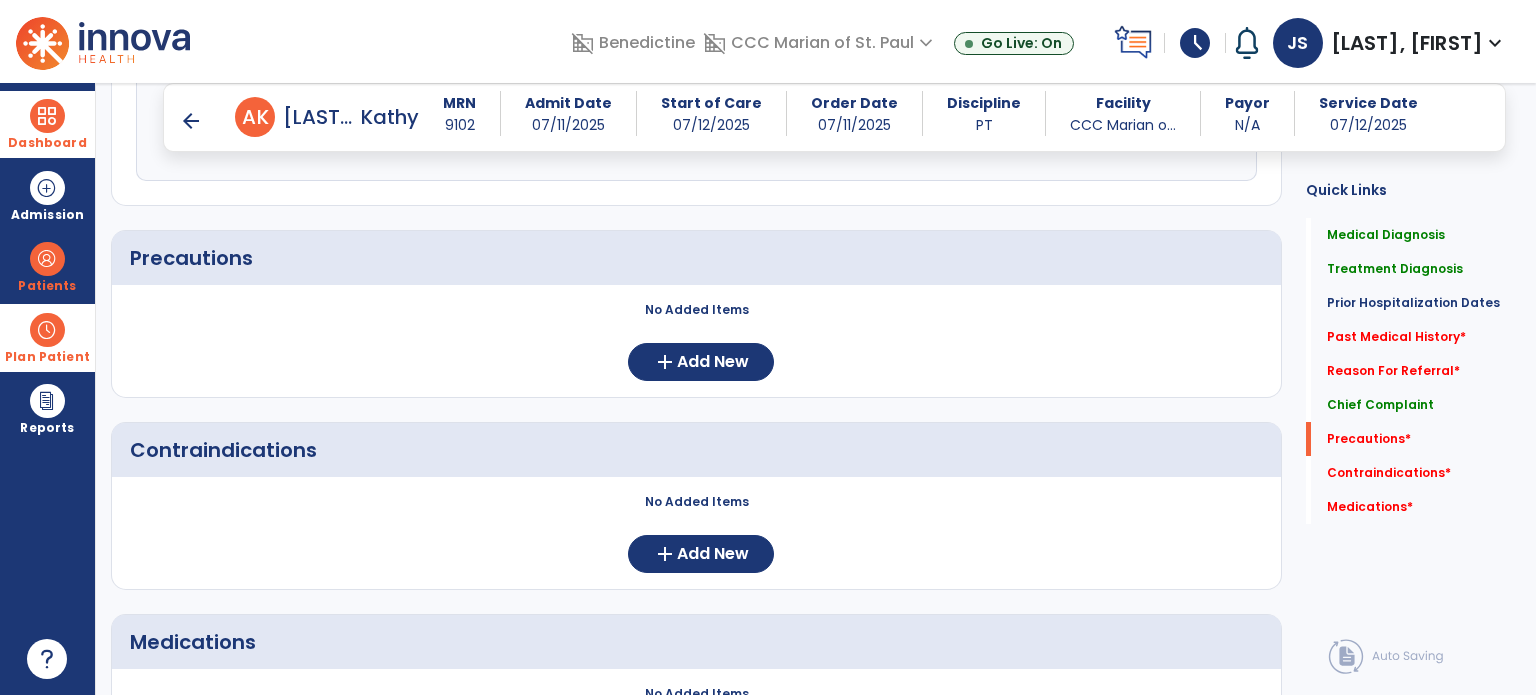 scroll, scrollTop: 1464, scrollLeft: 0, axis: vertical 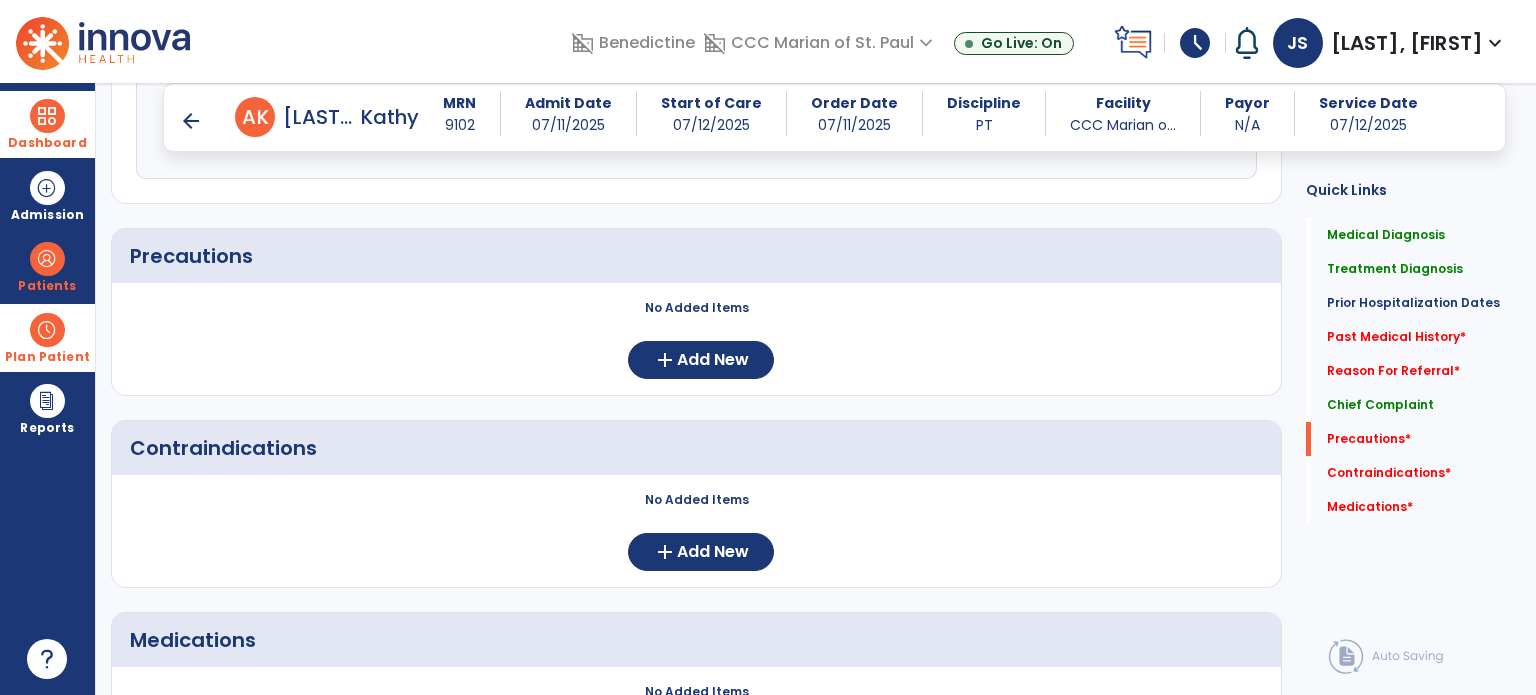 type on "**********" 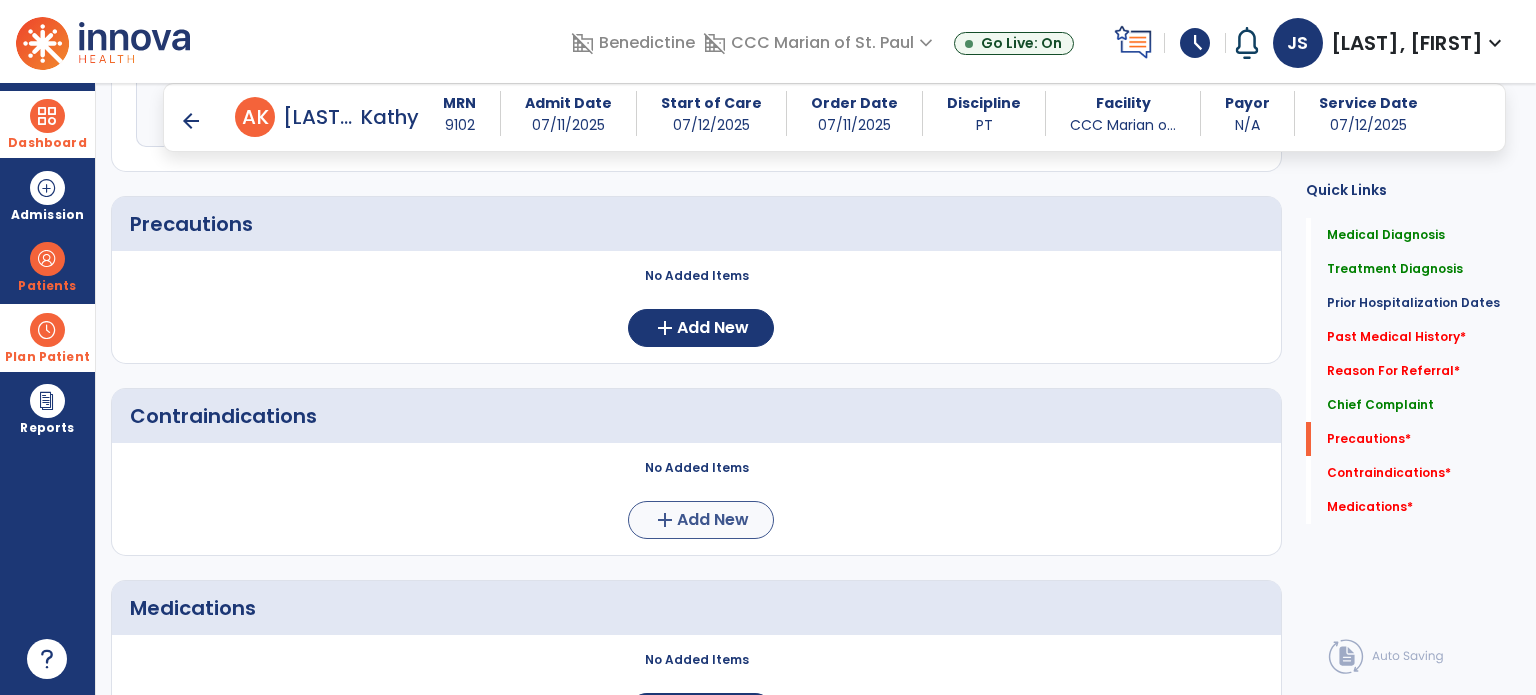 scroll, scrollTop: 1496, scrollLeft: 0, axis: vertical 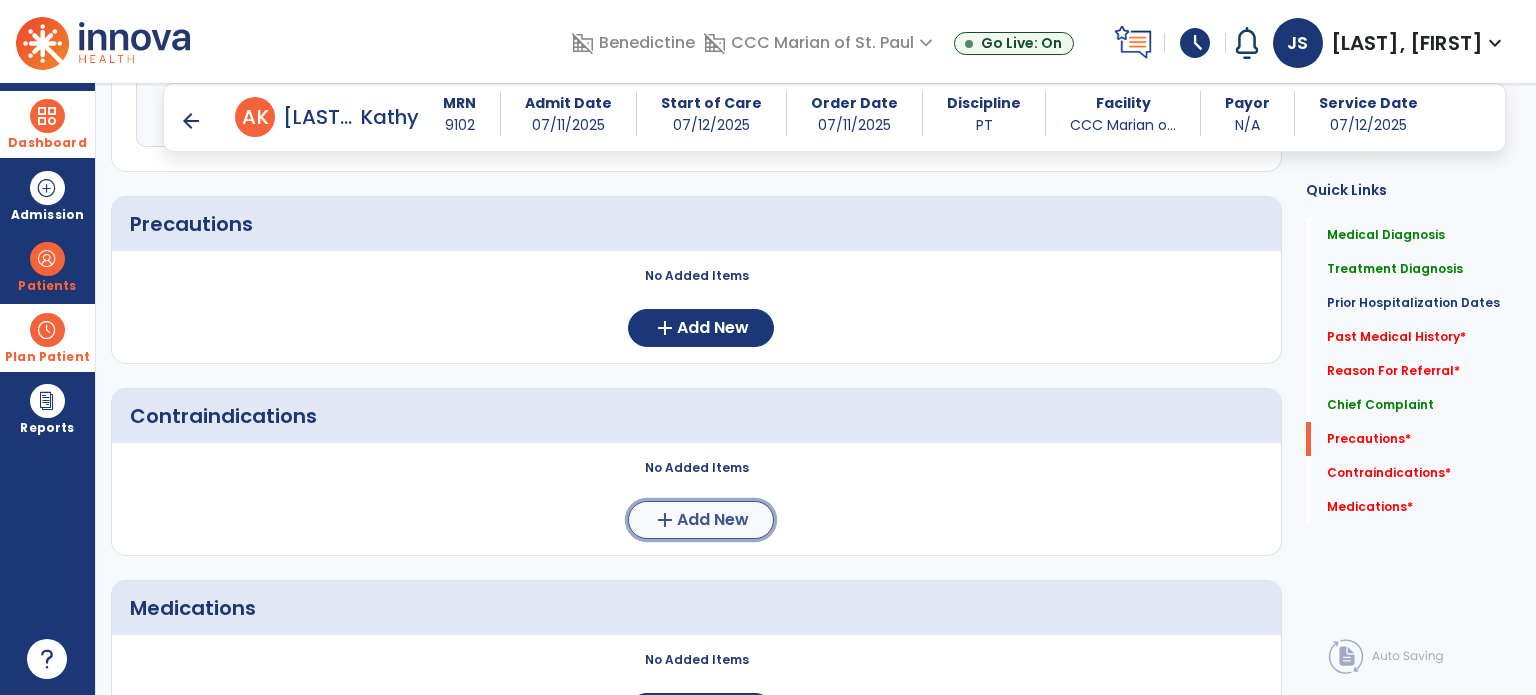 click on "add  Add New" 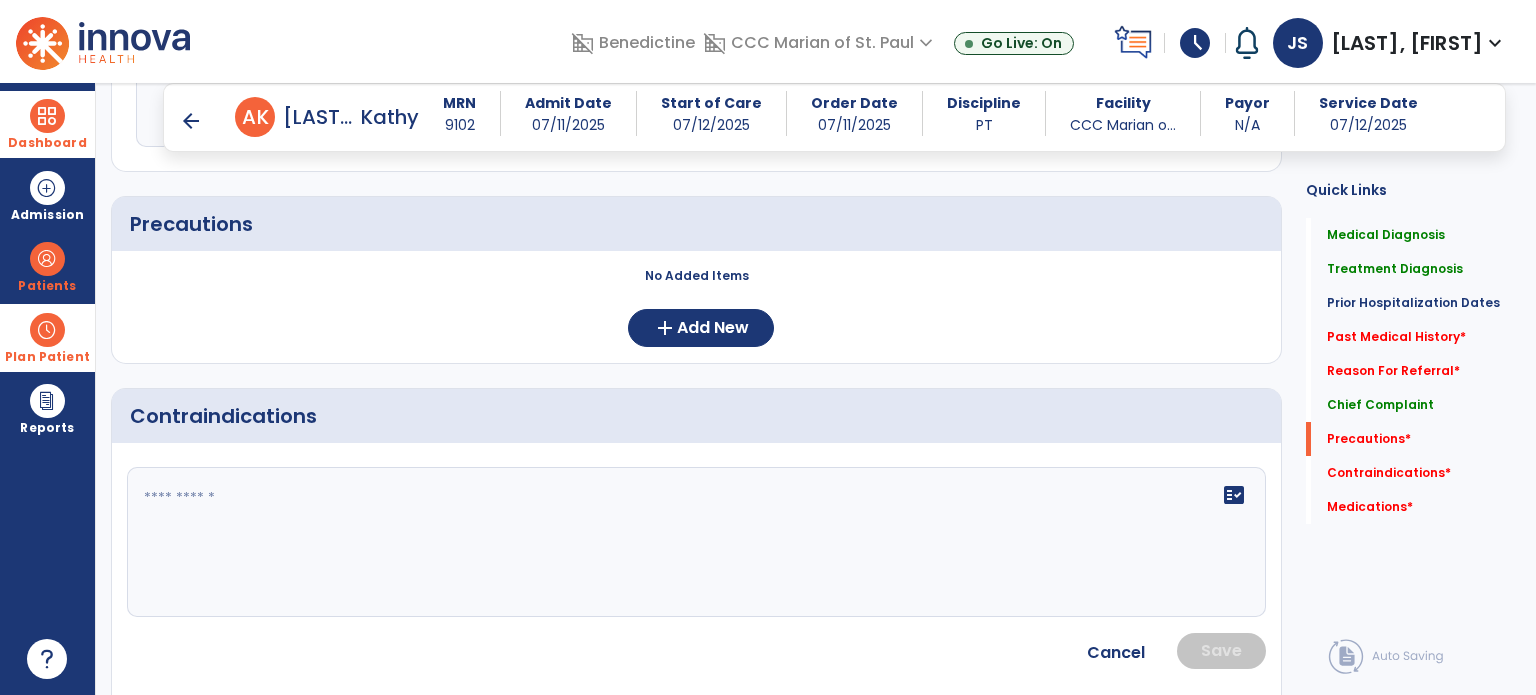 click 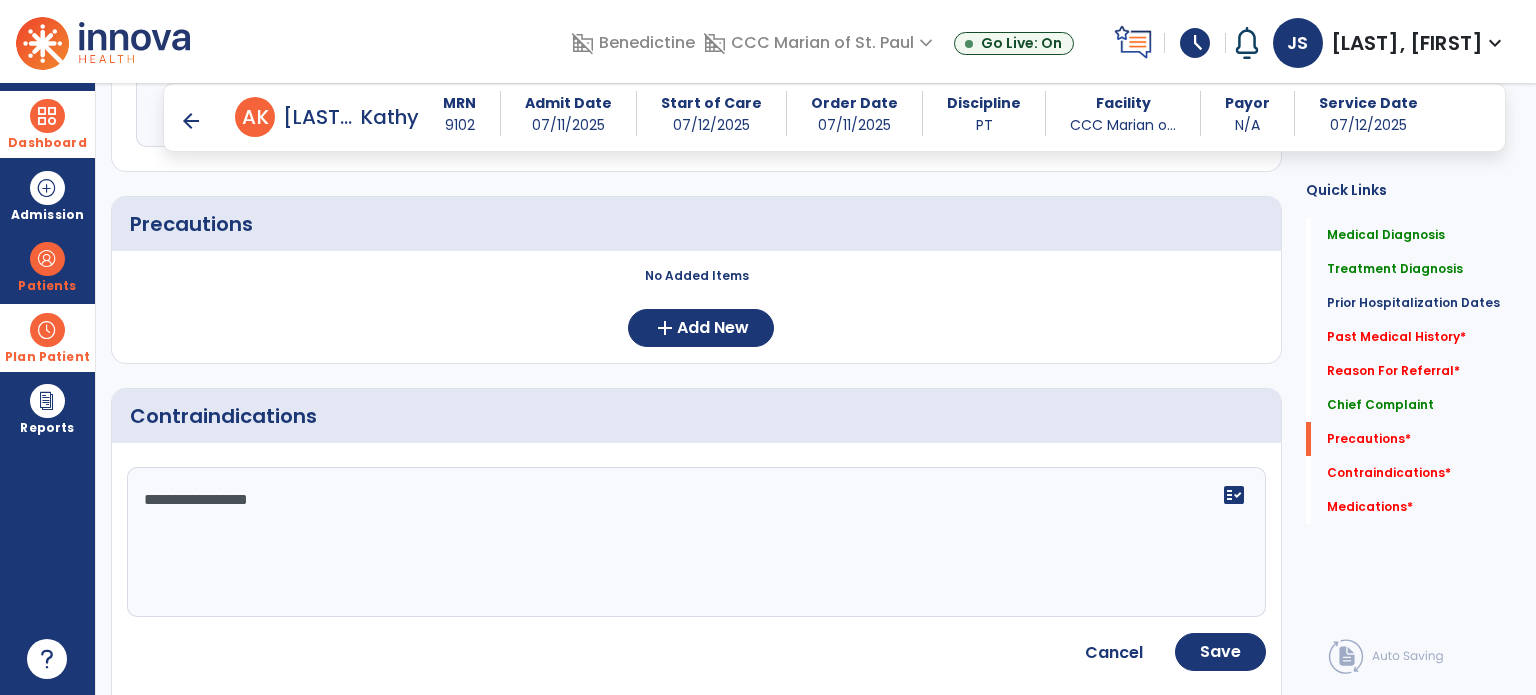 type on "**********" 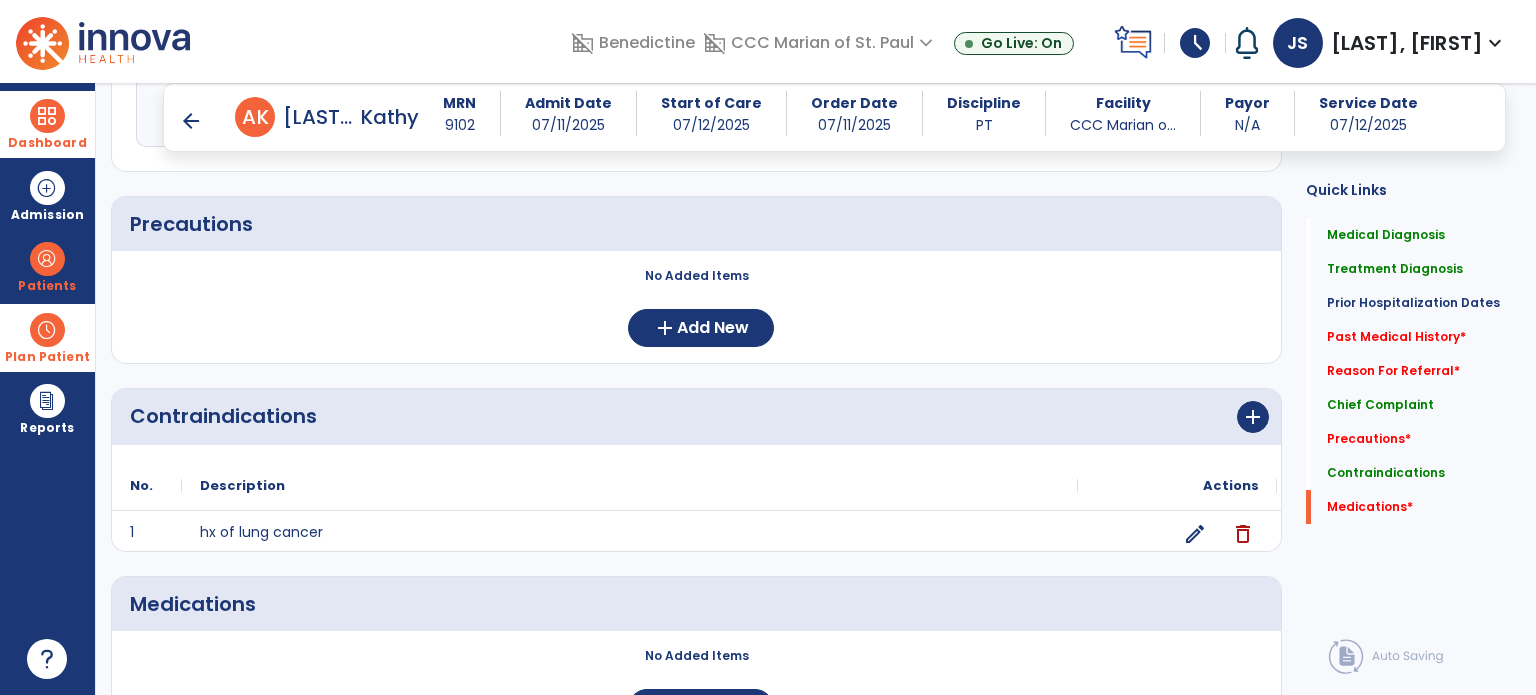 scroll, scrollTop: 1608, scrollLeft: 0, axis: vertical 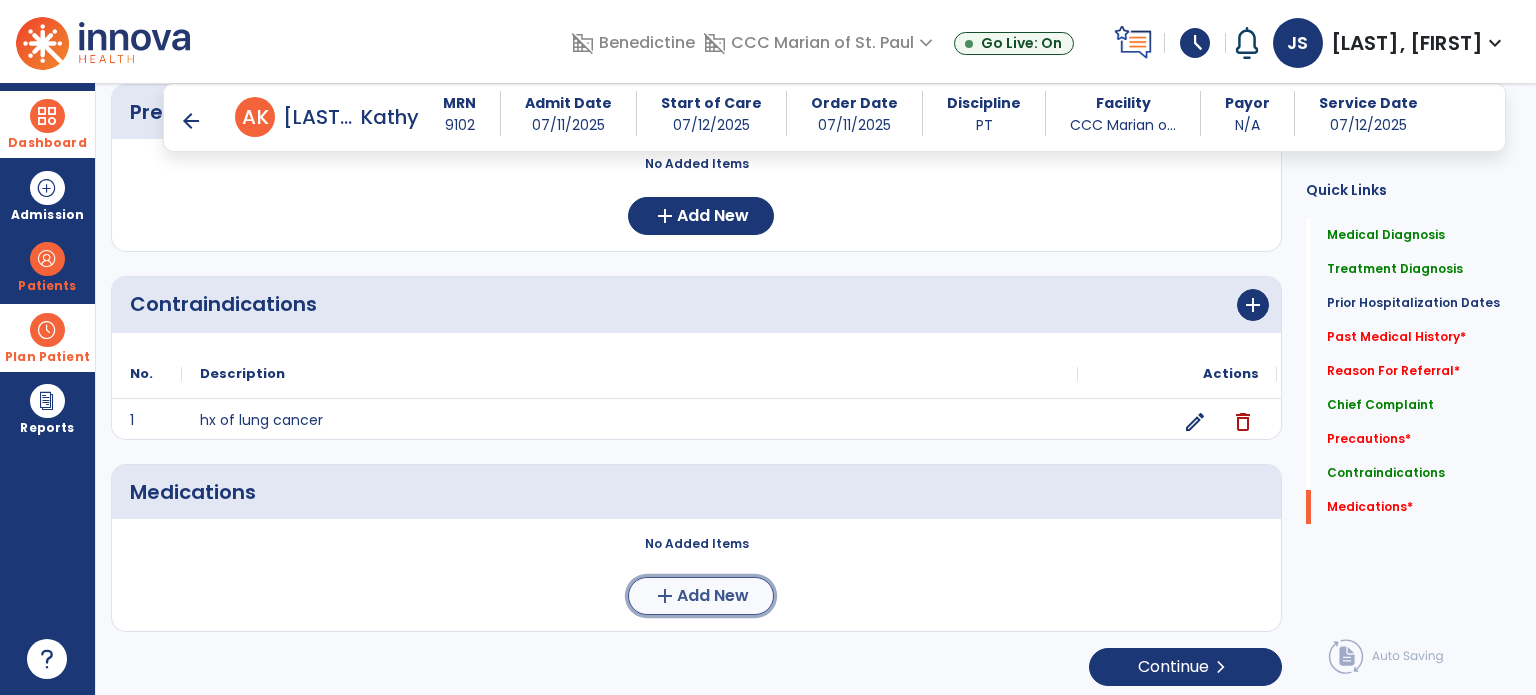 click on "add  Add New" 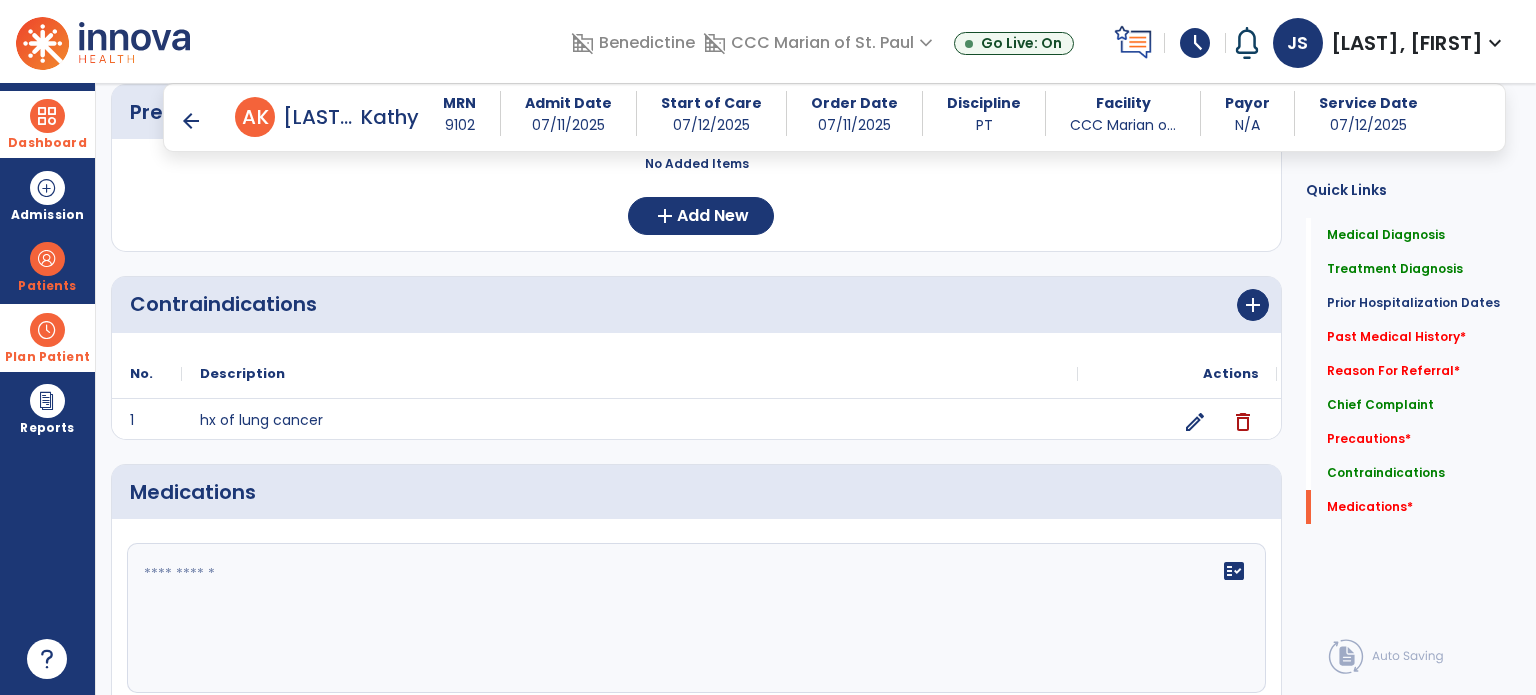 click on "fact_check" 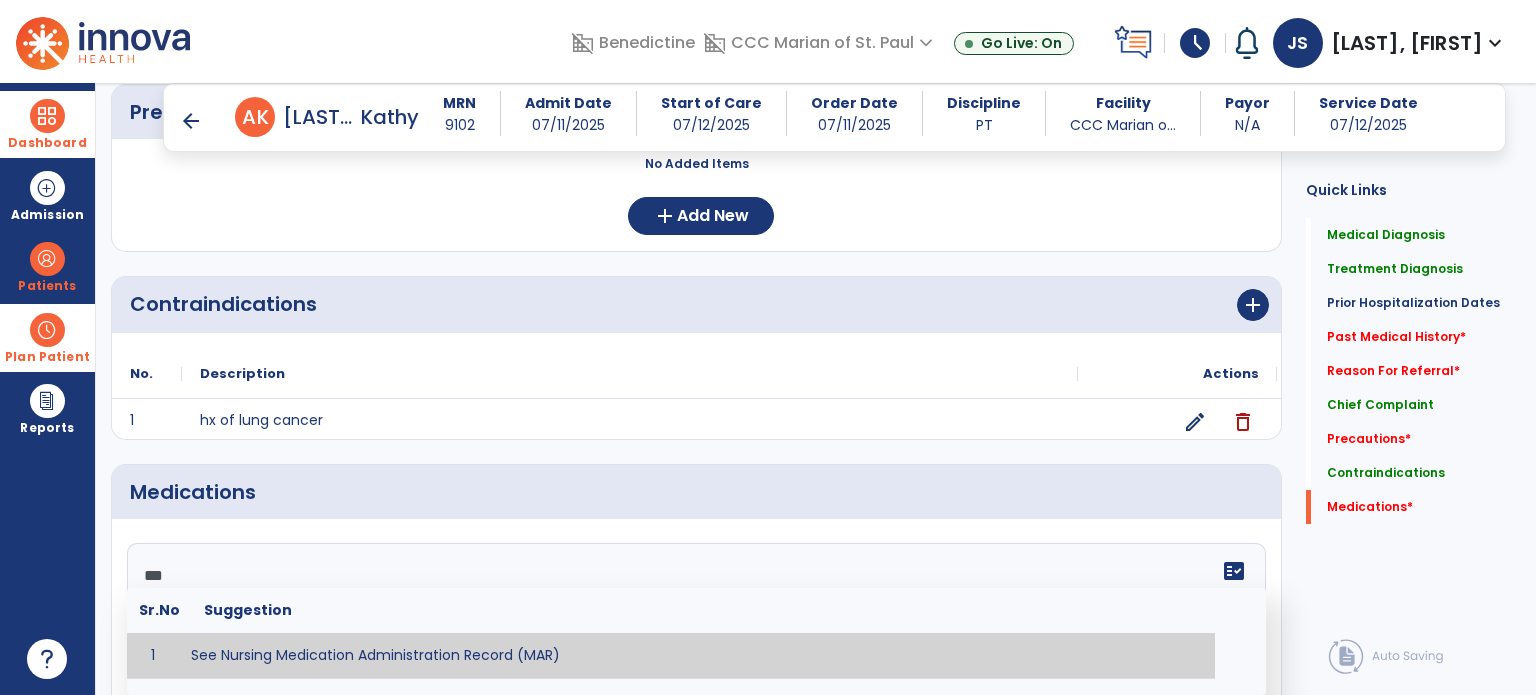 type on "**********" 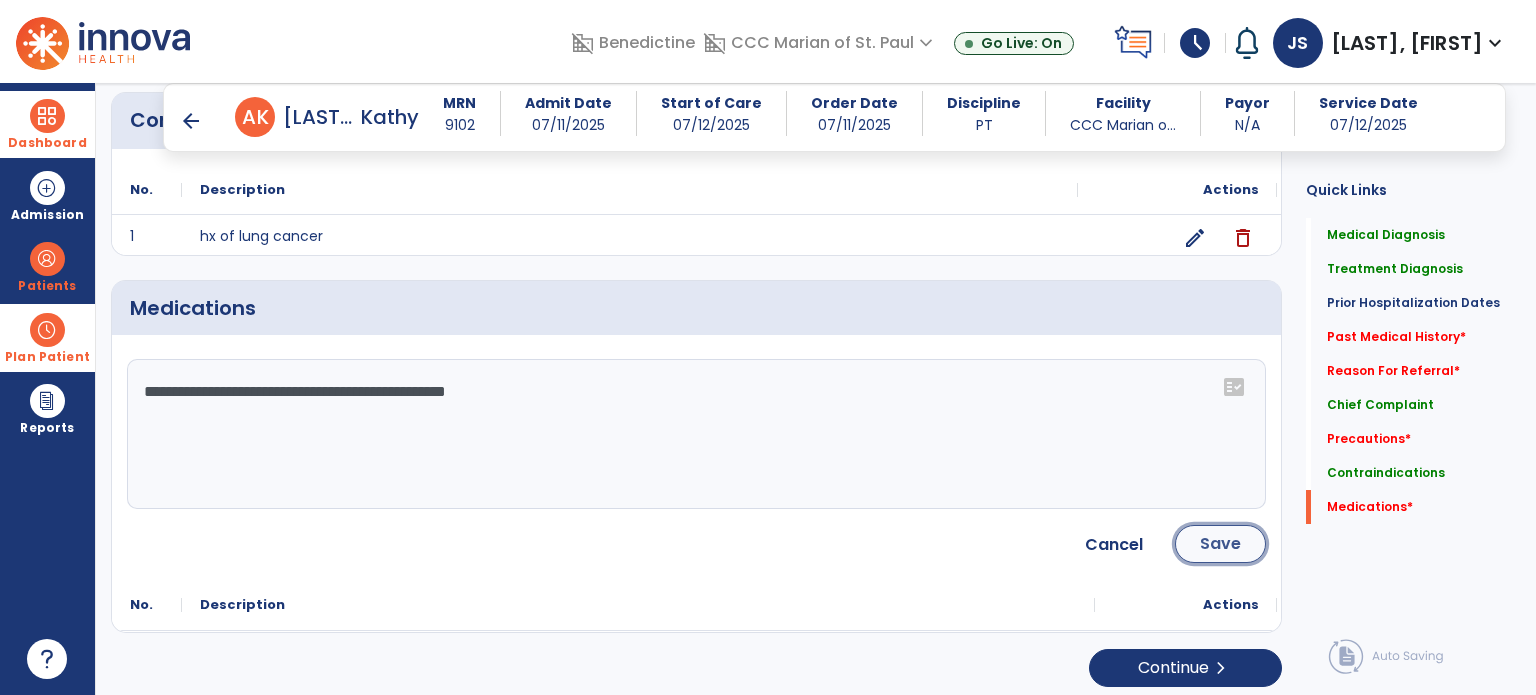 click on "Save" 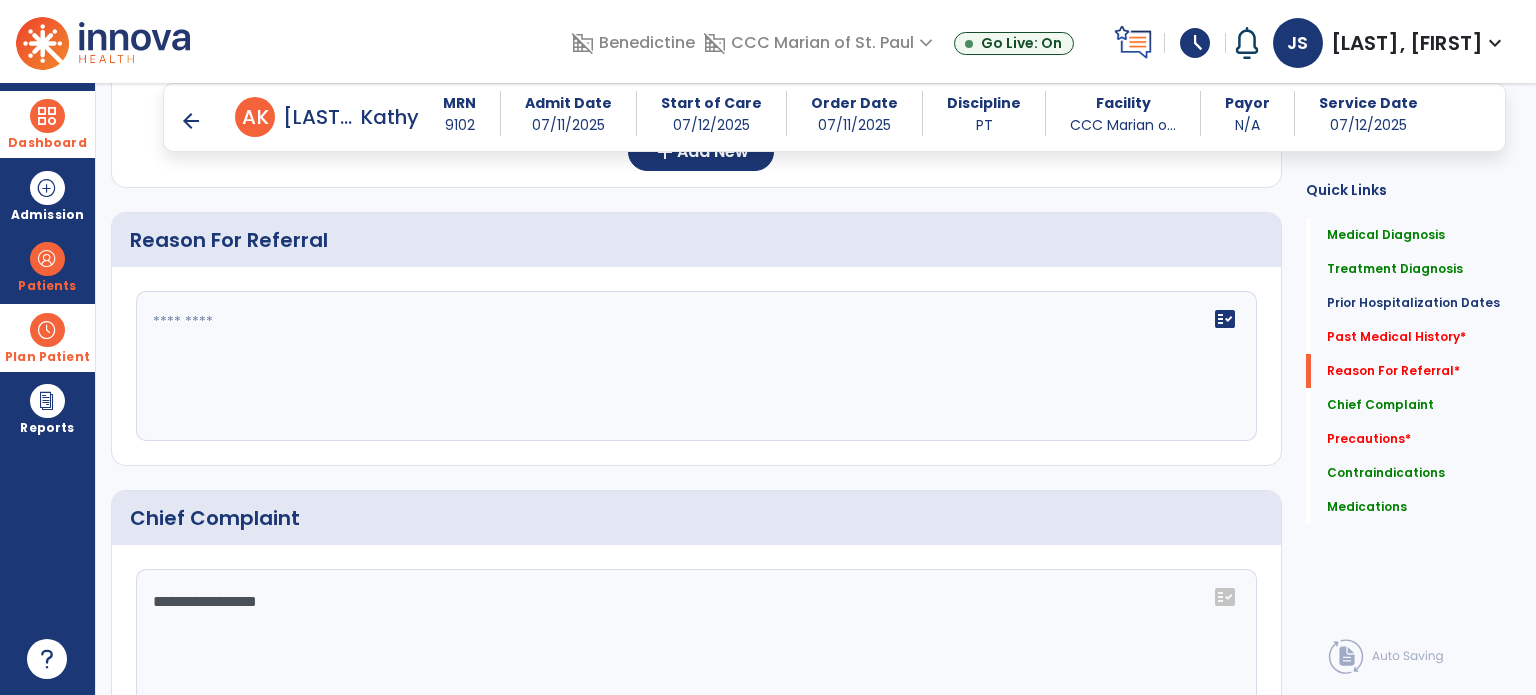 scroll, scrollTop: 917, scrollLeft: 0, axis: vertical 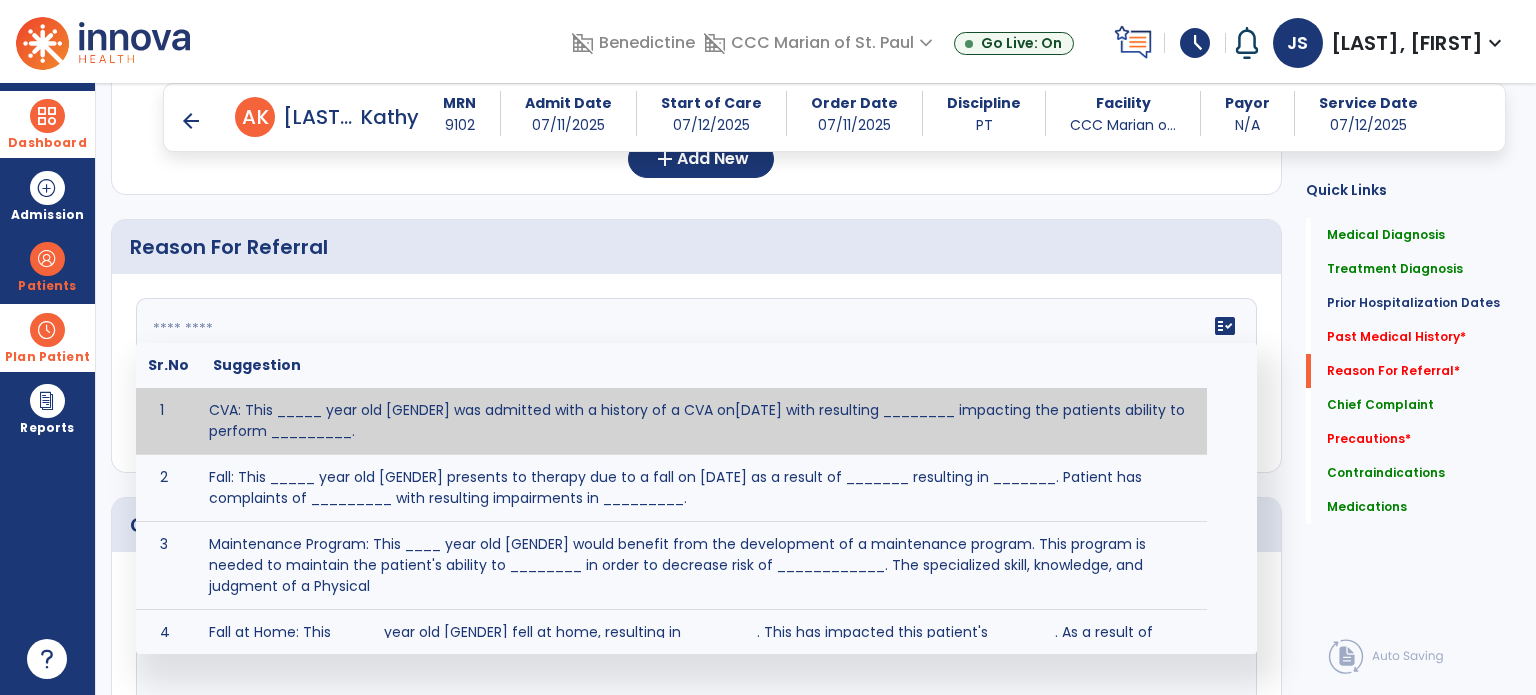 click on "fact_check  Sr.No Suggestion 1 CVA: This _____ year old [GENDER] was admitted with a history of a CVA on[DATE] with resulting ________ impacting the patients ability to perform _________. 2 Fall: This _____ year old [GENDER] presents to therapy due to a fall on [DATE] as a result of _______ resulting in _______.  Patient has complaints of _________ with resulting impairments in _________. 3 Maintenance Program: This ____ year old [GENDER] would benefit from the development of a maintenance program.  This program is needed to maintain the patient's ability to ________ in order to decrease risk of ____________.  The specialized skill, knowledge, and judgment of a Physical  4 Fall at Home: This _____ year old [GENDER] fell at home, resulting  in ________.  This has impacted this patient's _______.  As a result of these noted limitations in functional activities, this patient is unable to safely return to home.  This patient requires skilled therapy in order to improve safety and function. 5 6 7 8 9 10" 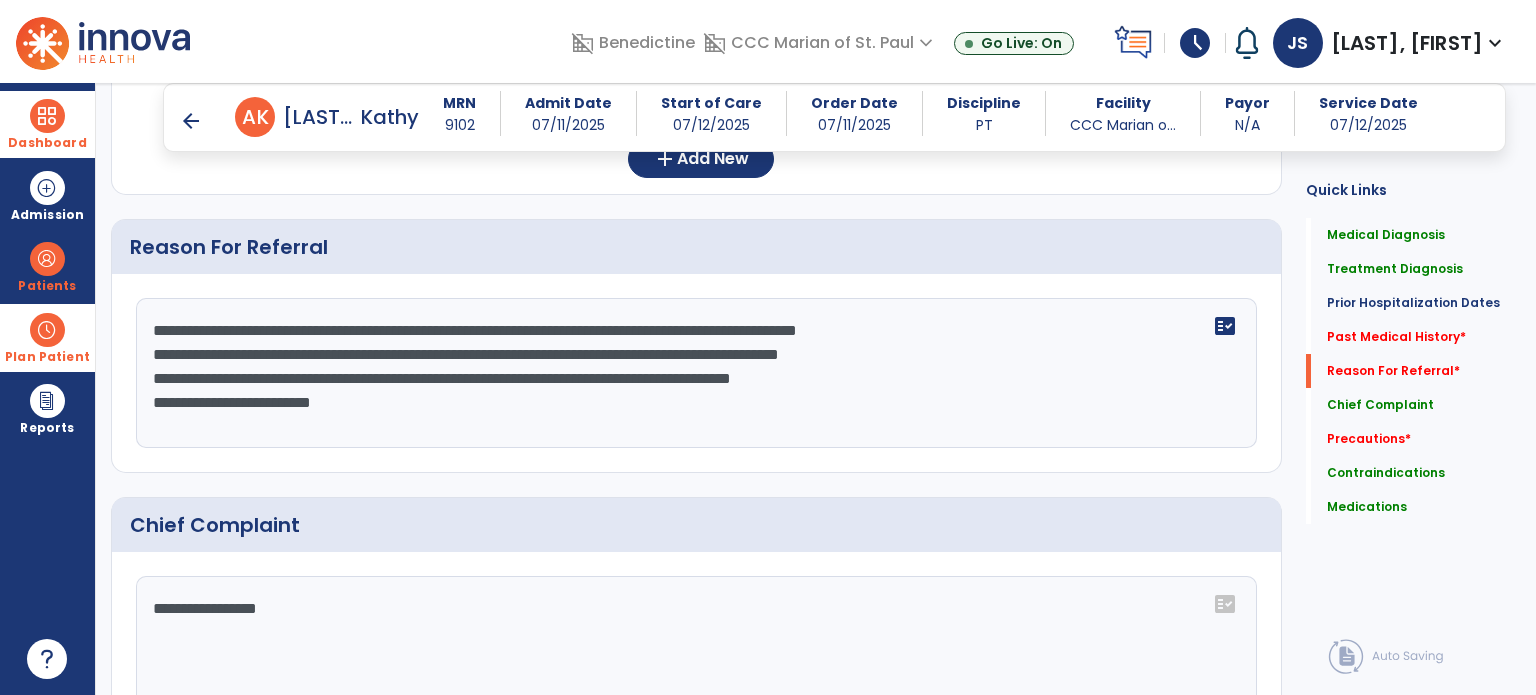 click on "**********" 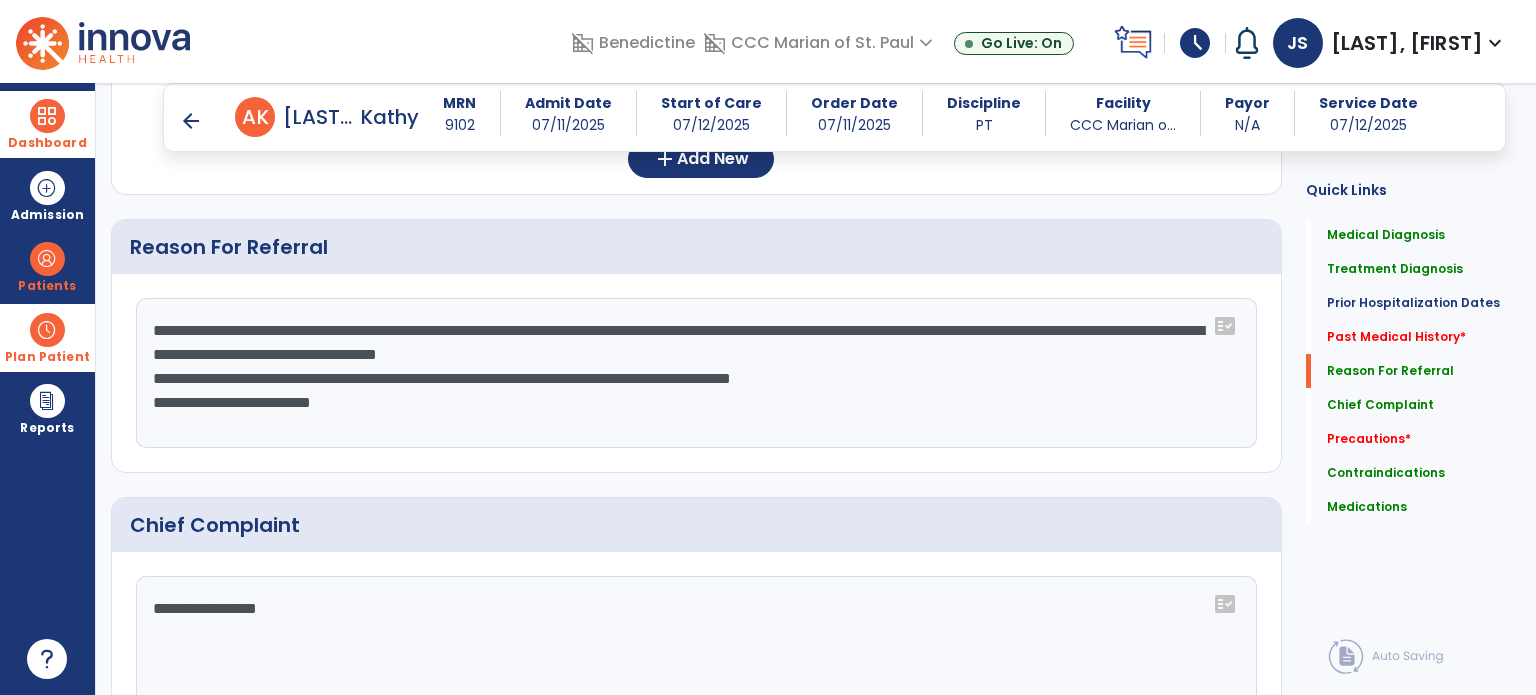 click on "**********" 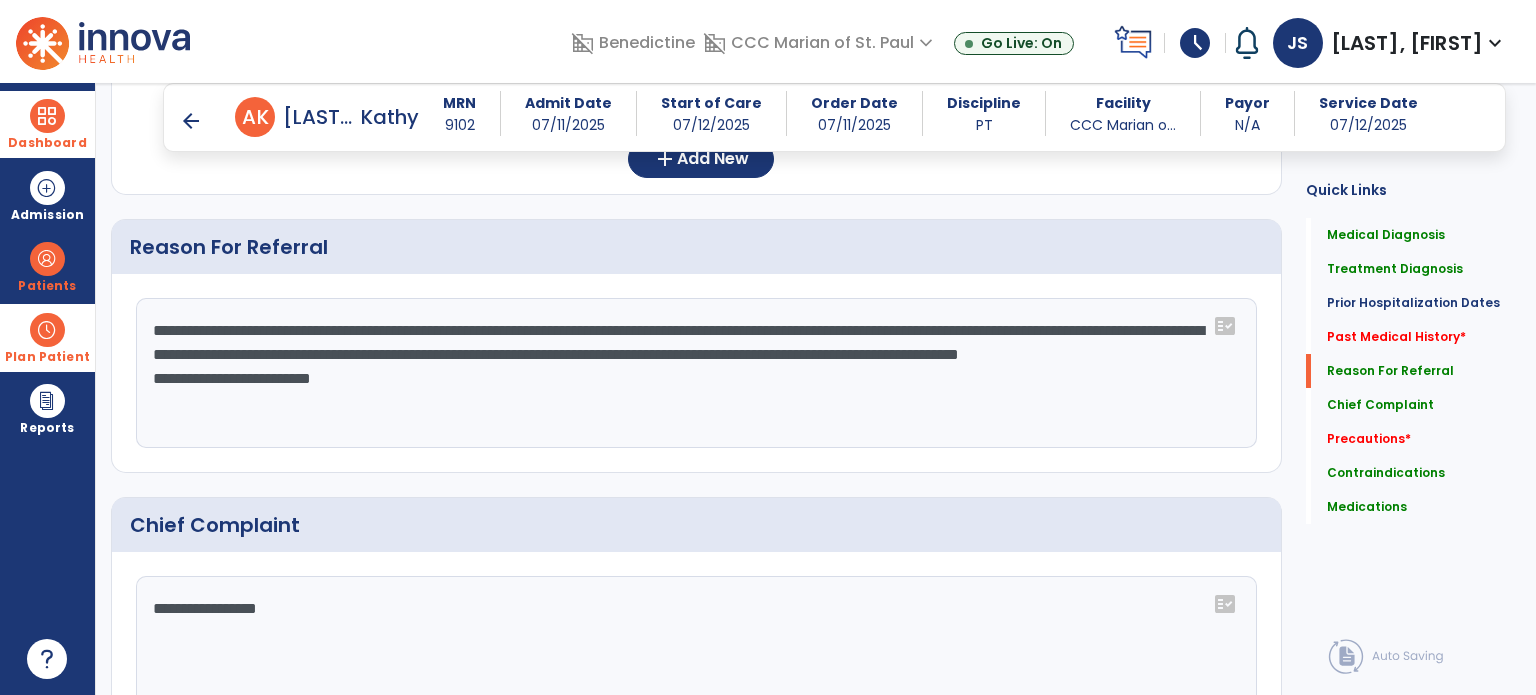 click on "**********" 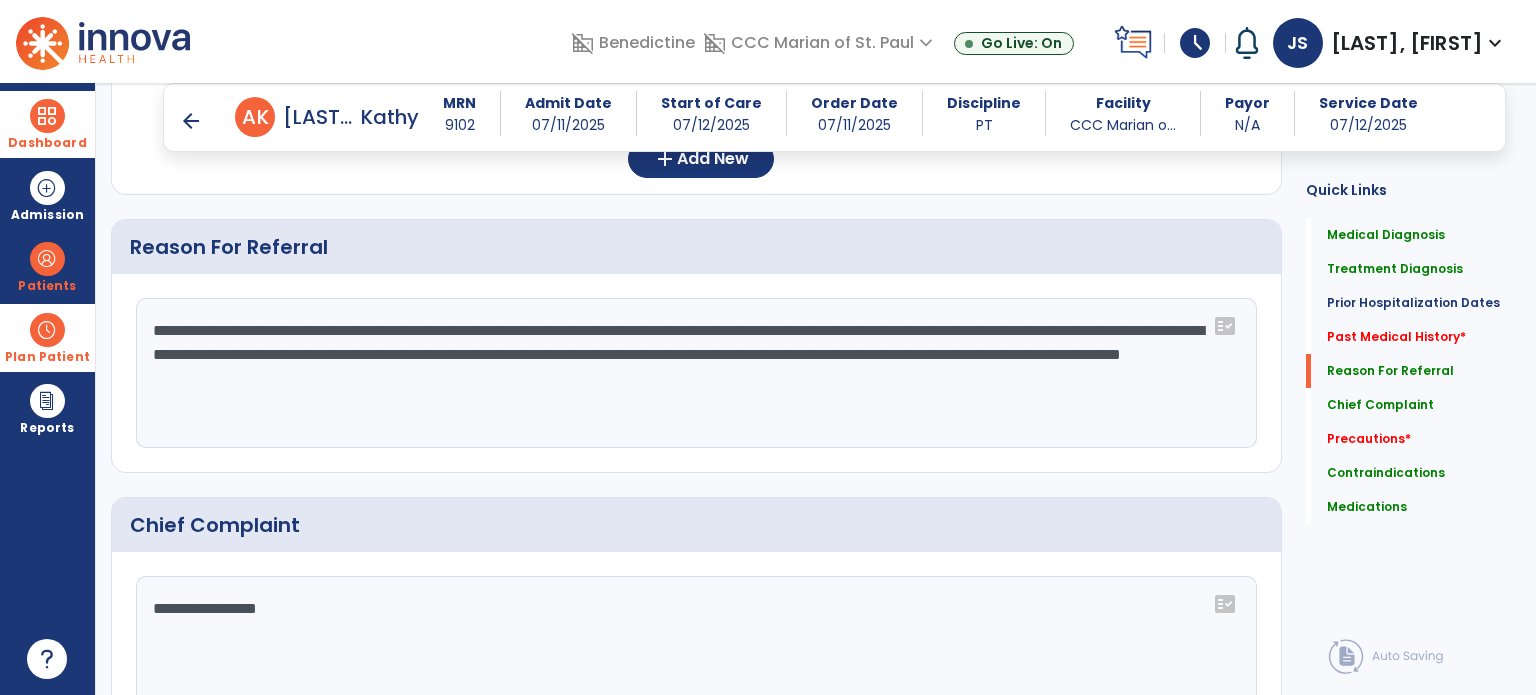 click on "**********" 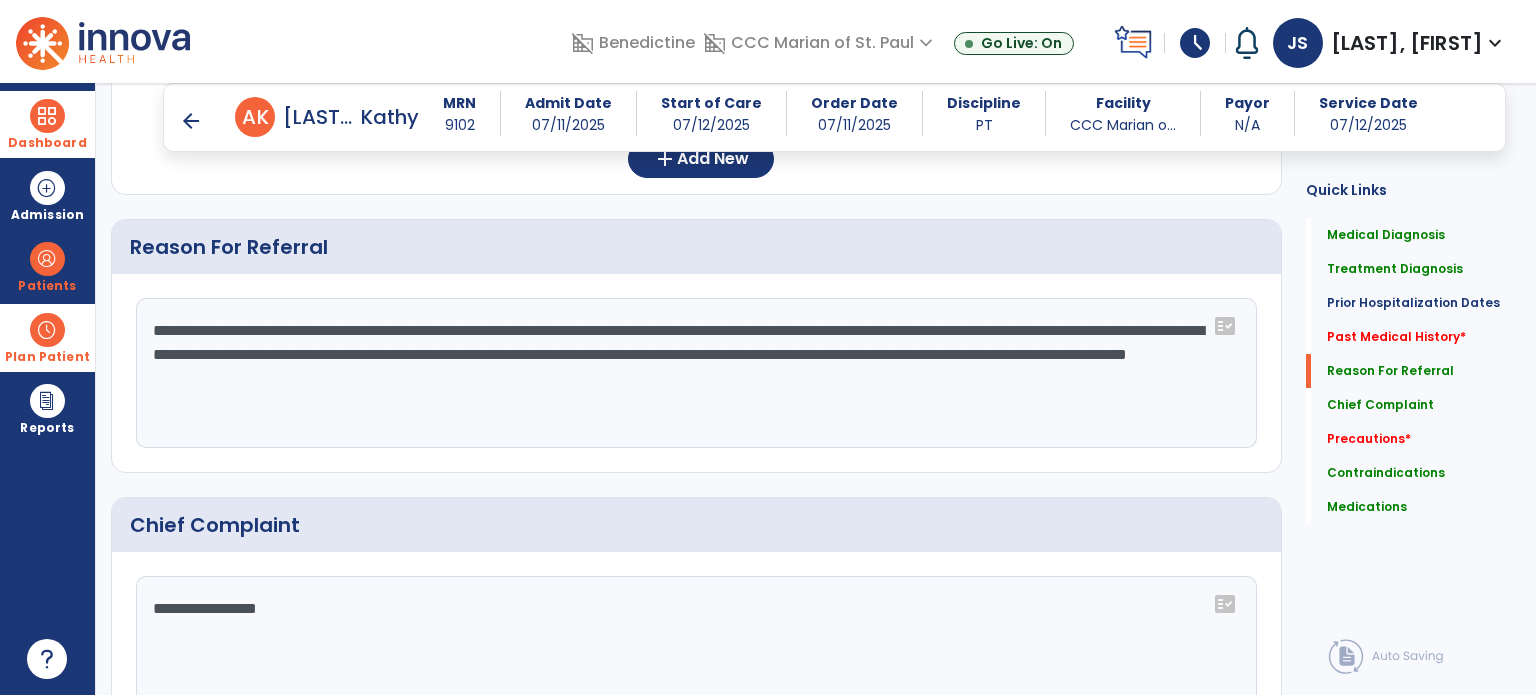 paste on "**********" 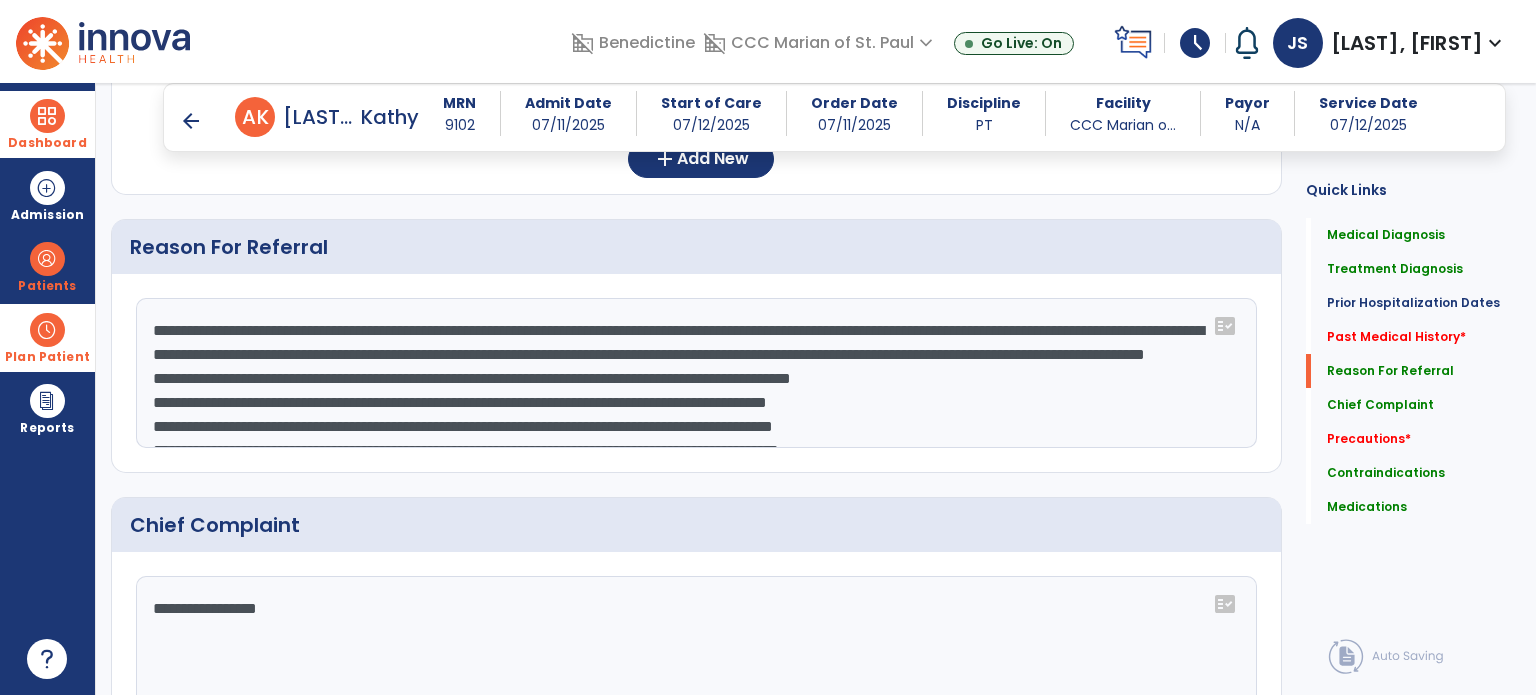 scroll, scrollTop: 63, scrollLeft: 0, axis: vertical 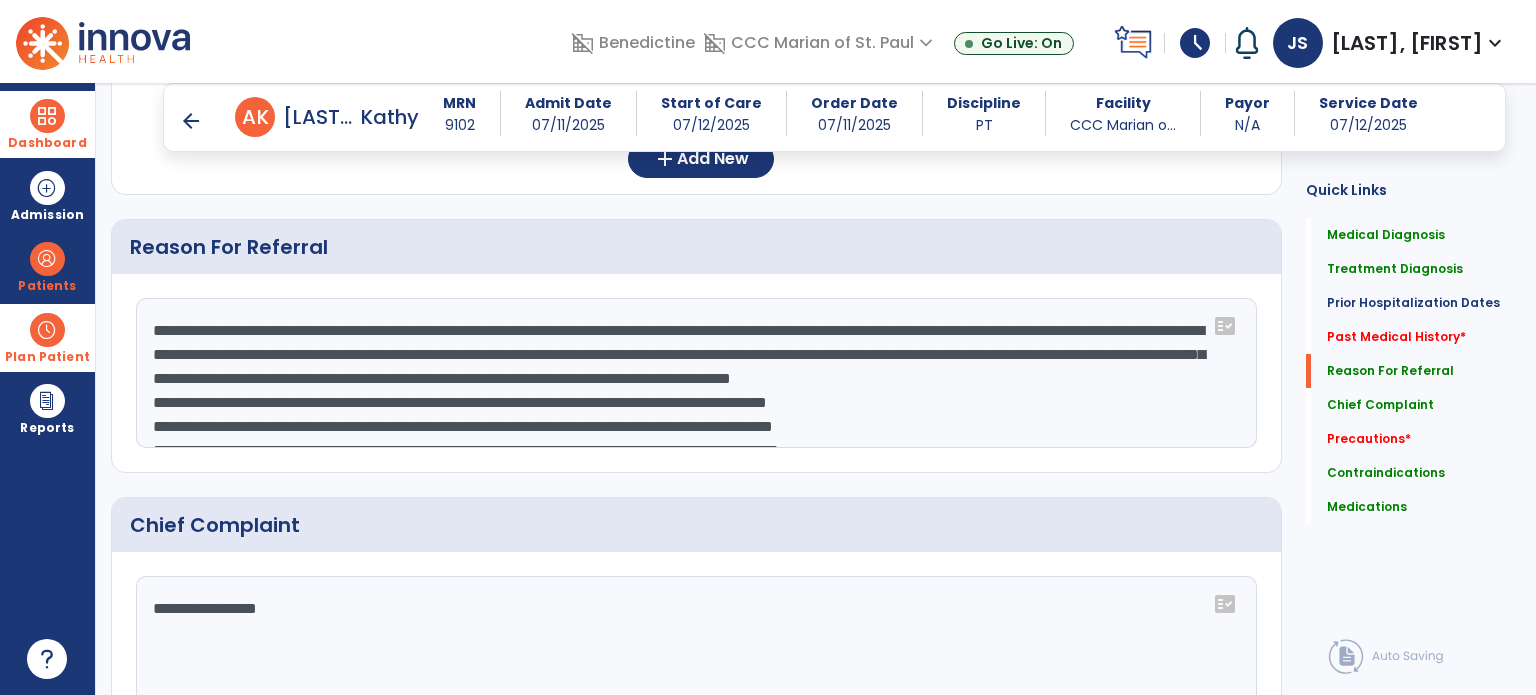 click on "**********" 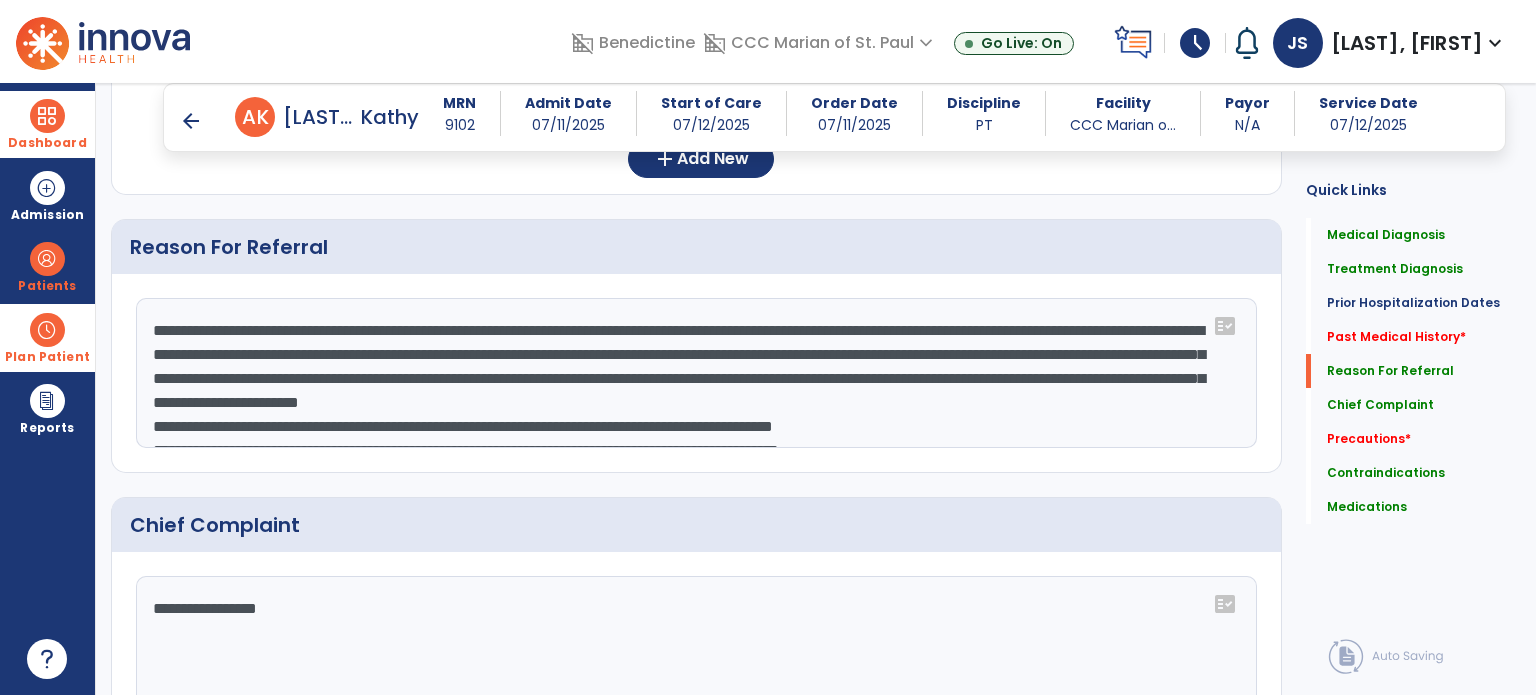 scroll, scrollTop: 62, scrollLeft: 0, axis: vertical 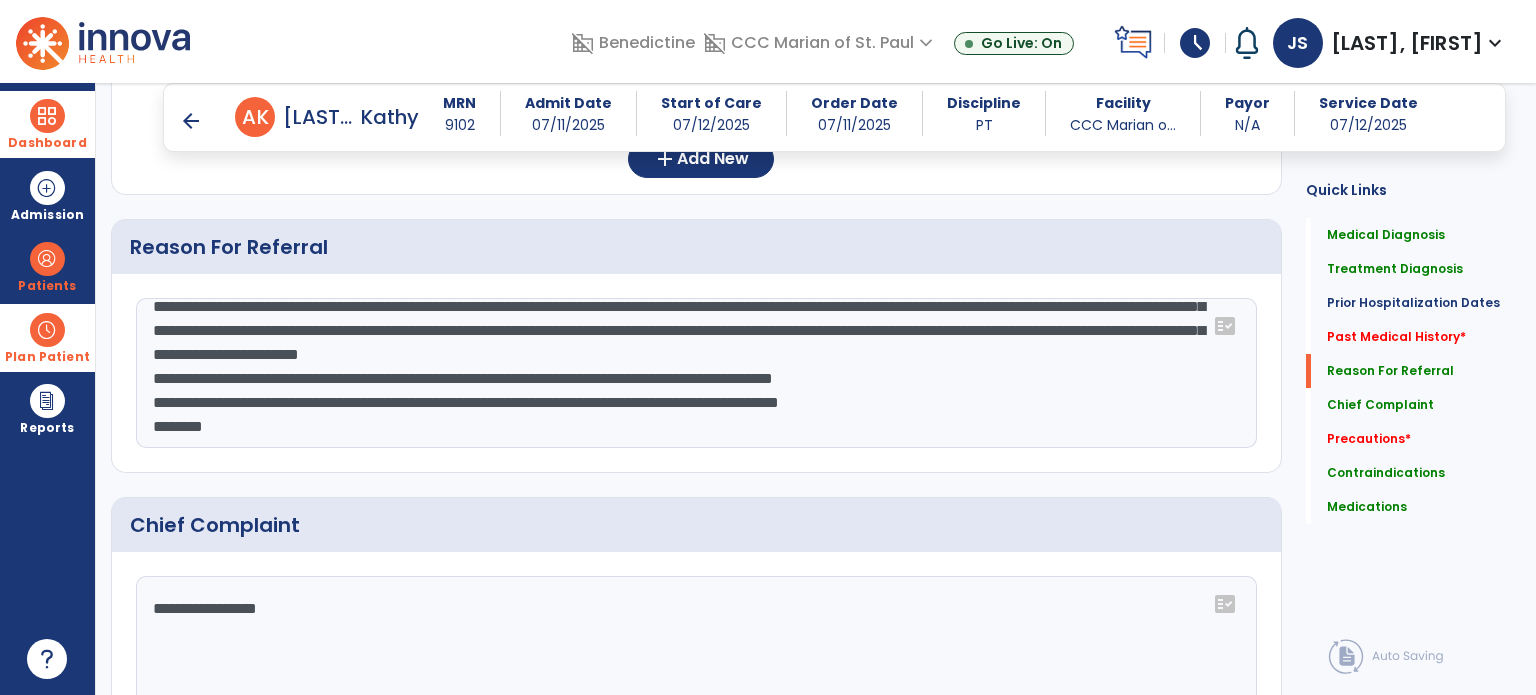 click on "**********" 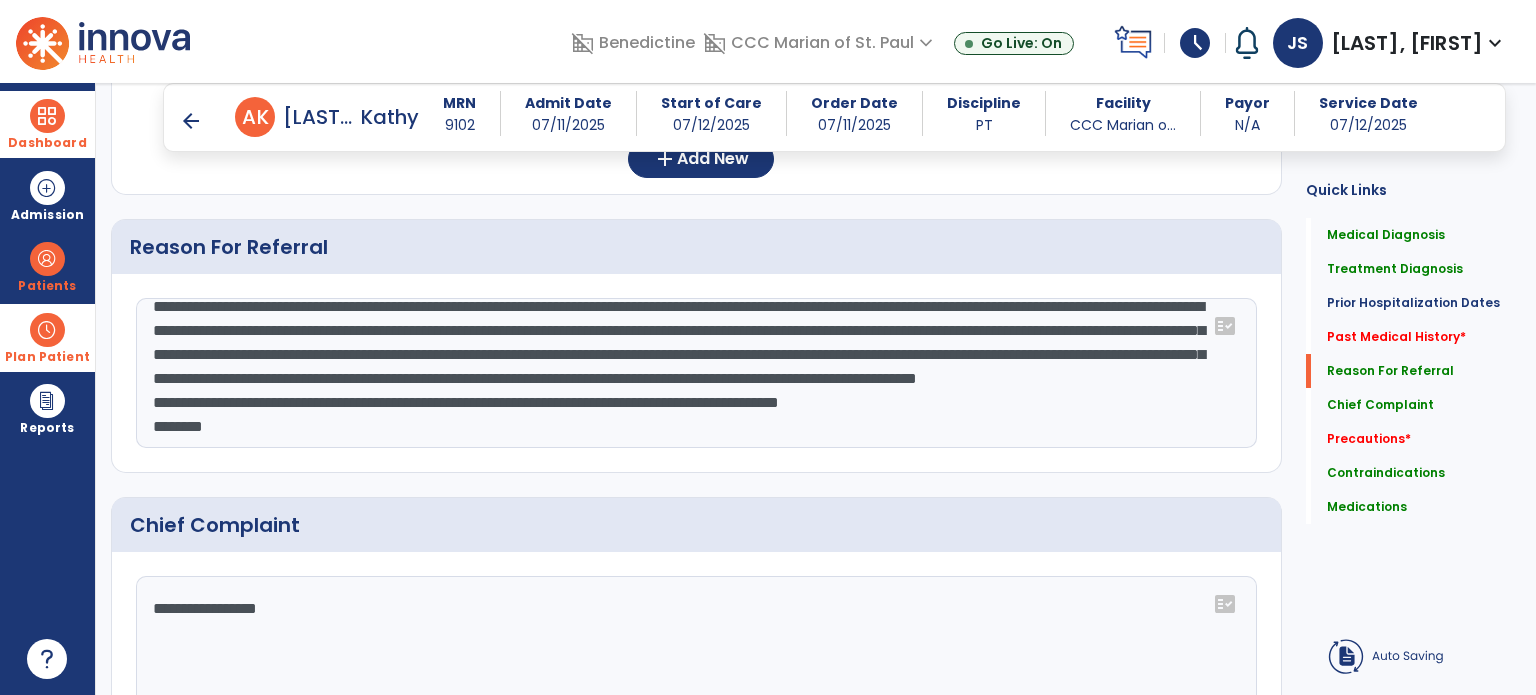 scroll, scrollTop: 39, scrollLeft: 0, axis: vertical 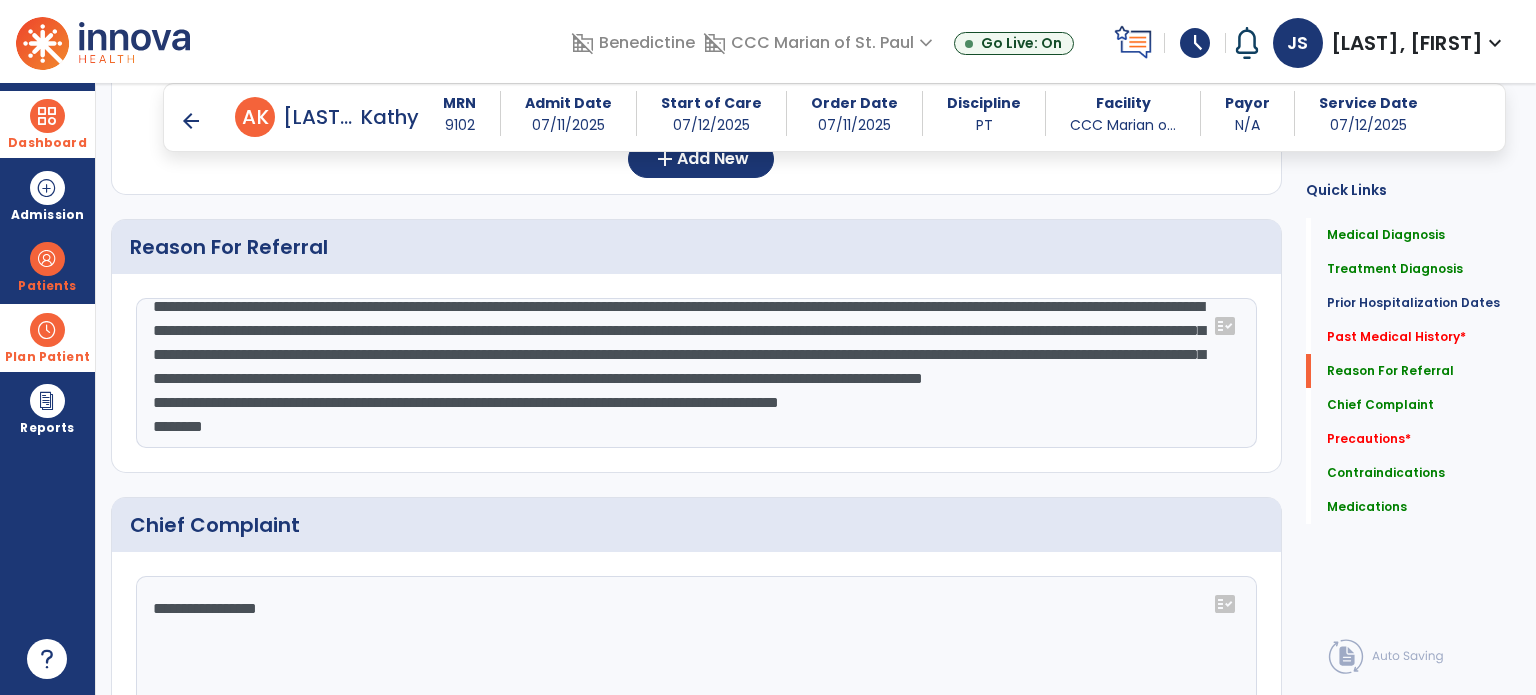 click on "A 70 y.o. old female with PMHx including lung cancer with partial lobe removal in 2014, left hip and pelvic fractures in 2023 managed operatively by Dr.Cole, and previous right femur greater trochanteric fracture managed non-op by Dr. Cole, who presents to the ED with right distal femur fracture, comminuted, oblique, extra-articular. The patient was at a social gathering with friends and her husband earlier in the evening, enjoying the [HOLIDAY] holiday. She does report that she consume some alcohol throughout the evening. She discusses that she was sitting next to her husband, when she got up to take a few steps and lost her balance. She fell
onto her right knee. She states that it is possible she tripped on a hose on the ground, however, she is
unsure.
fact_check" 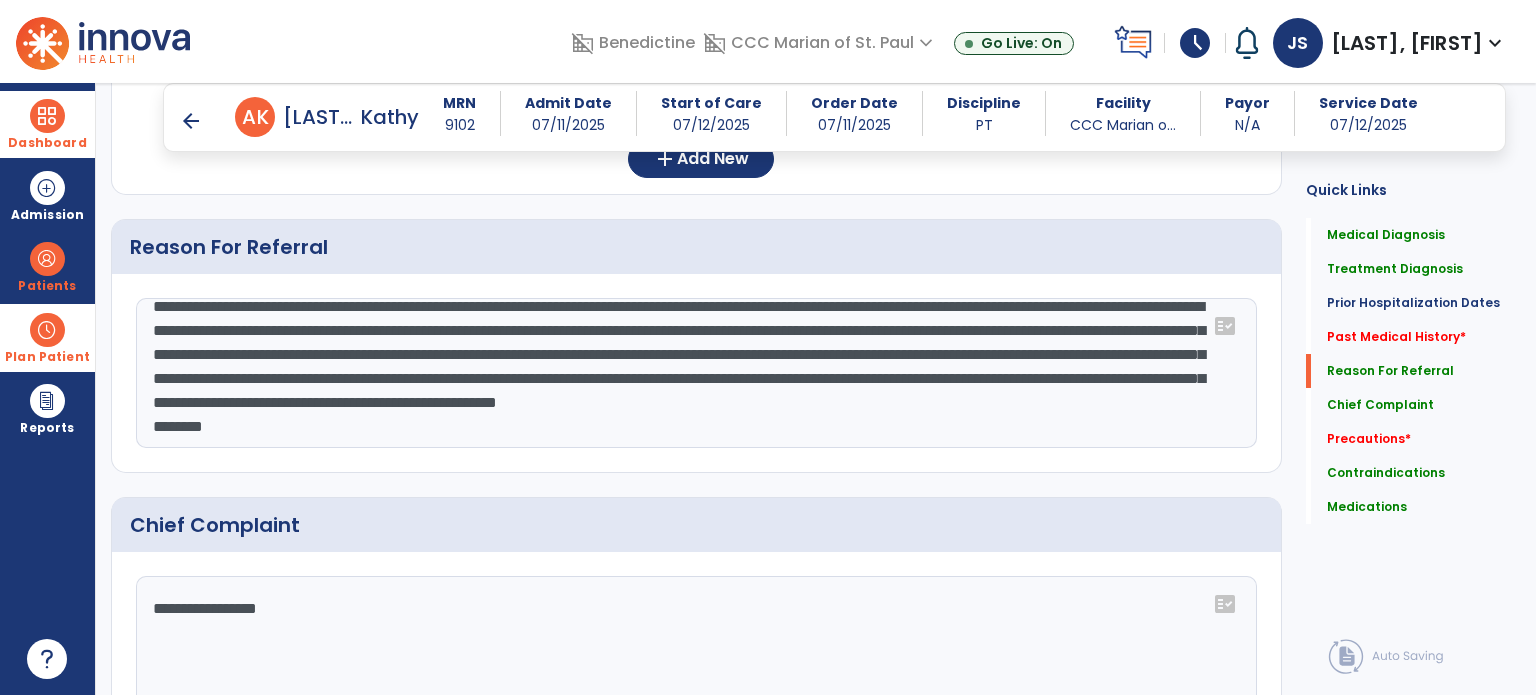scroll, scrollTop: 15, scrollLeft: 0, axis: vertical 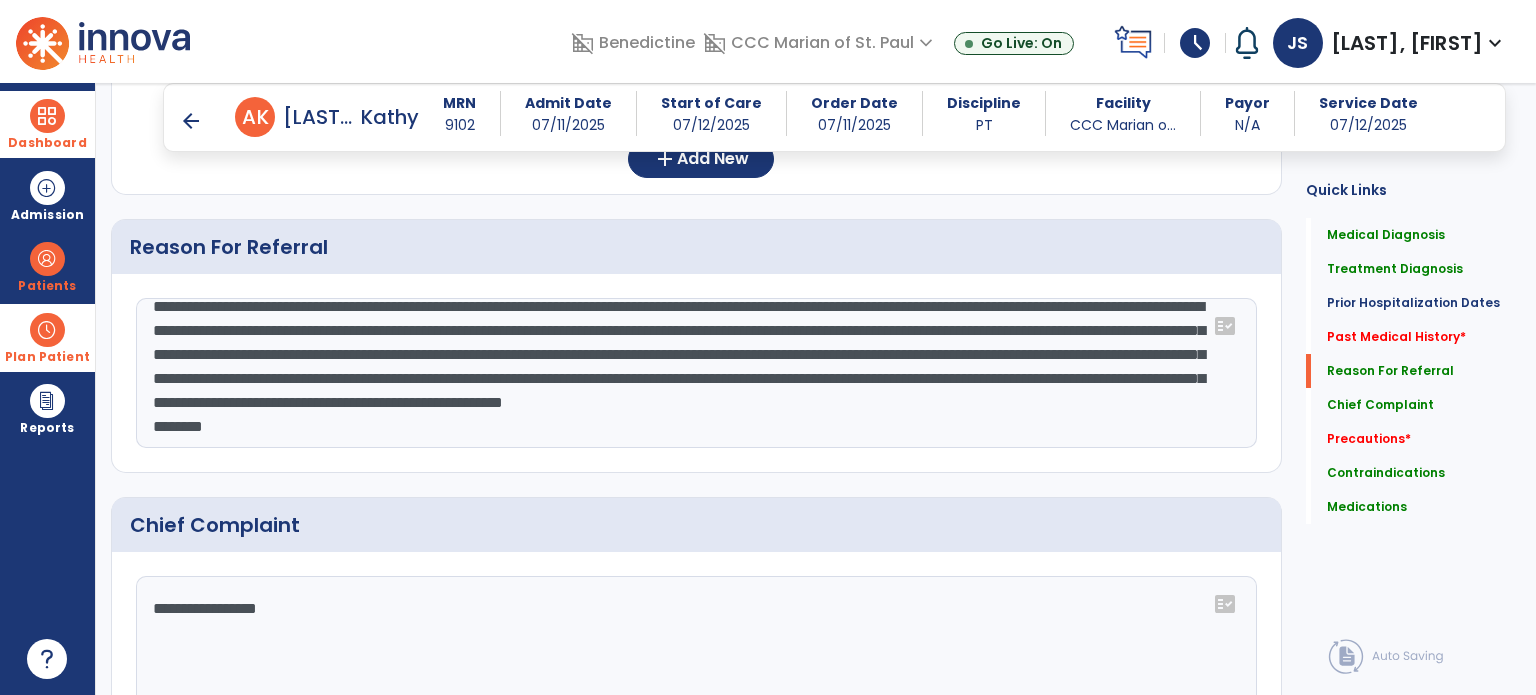 click on "**********" 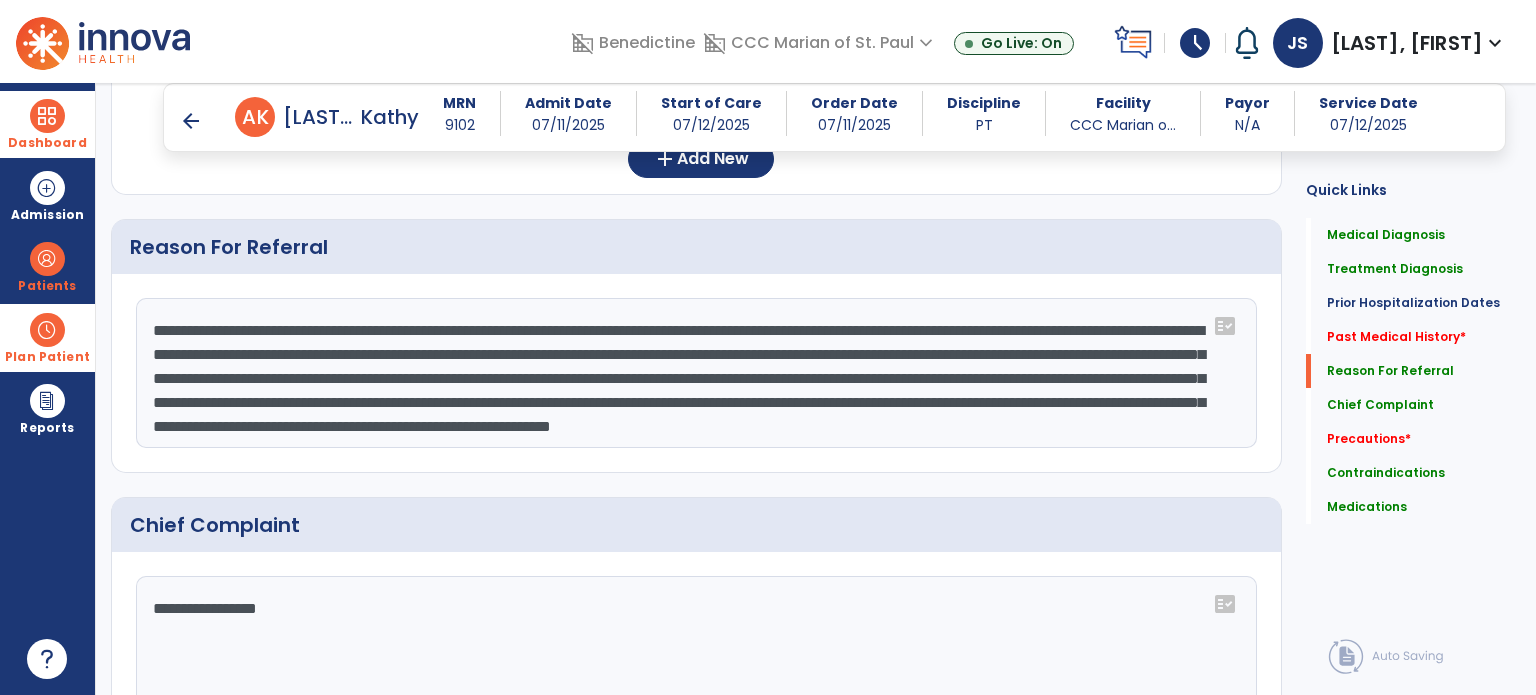 scroll, scrollTop: 48, scrollLeft: 0, axis: vertical 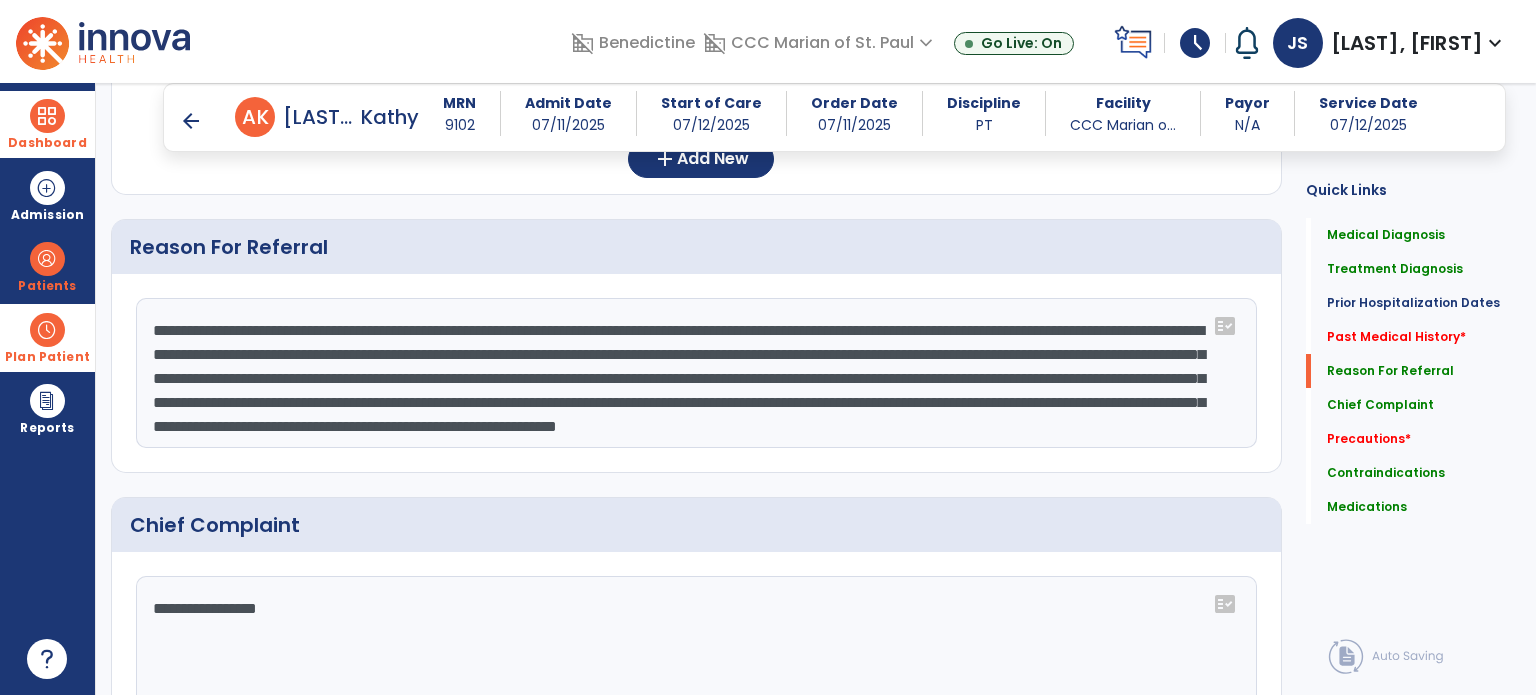 type on "**********" 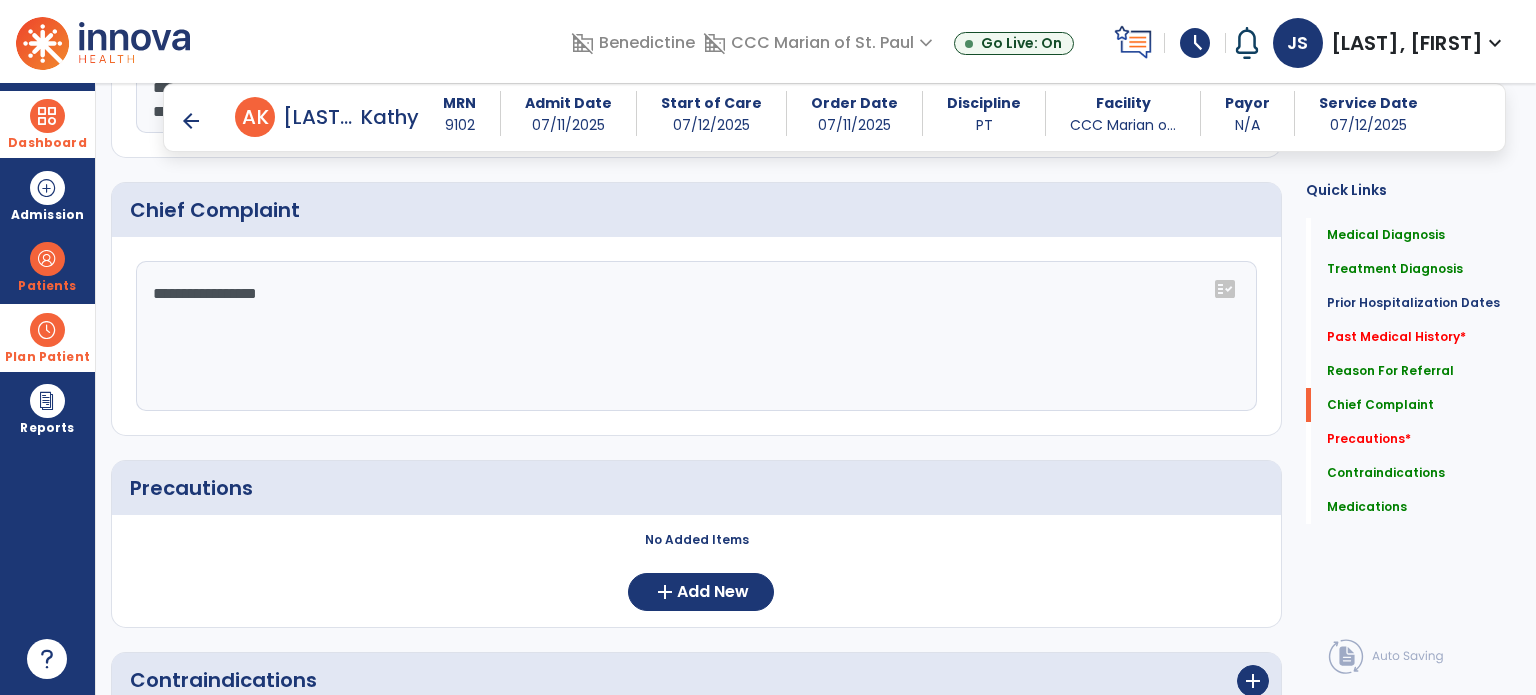 scroll, scrollTop: 1235, scrollLeft: 0, axis: vertical 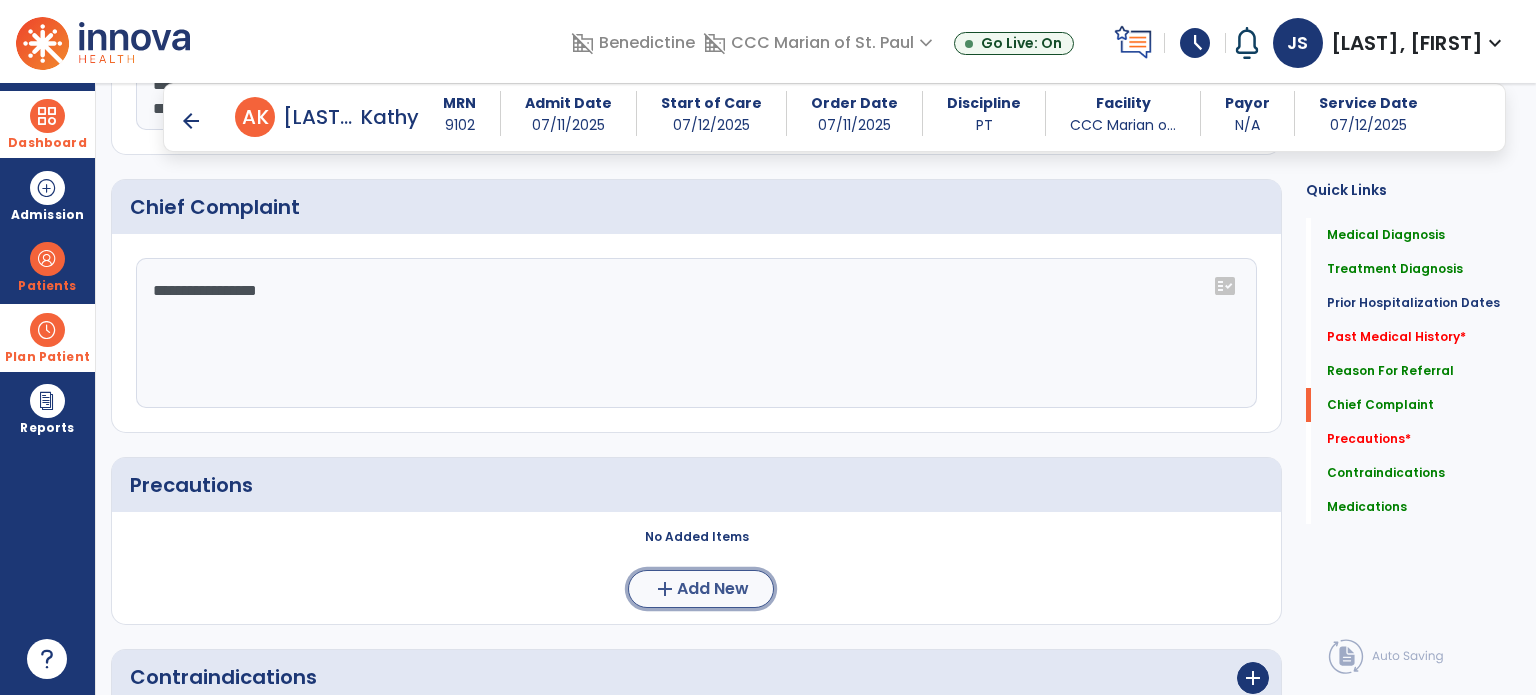 click on "Add New" 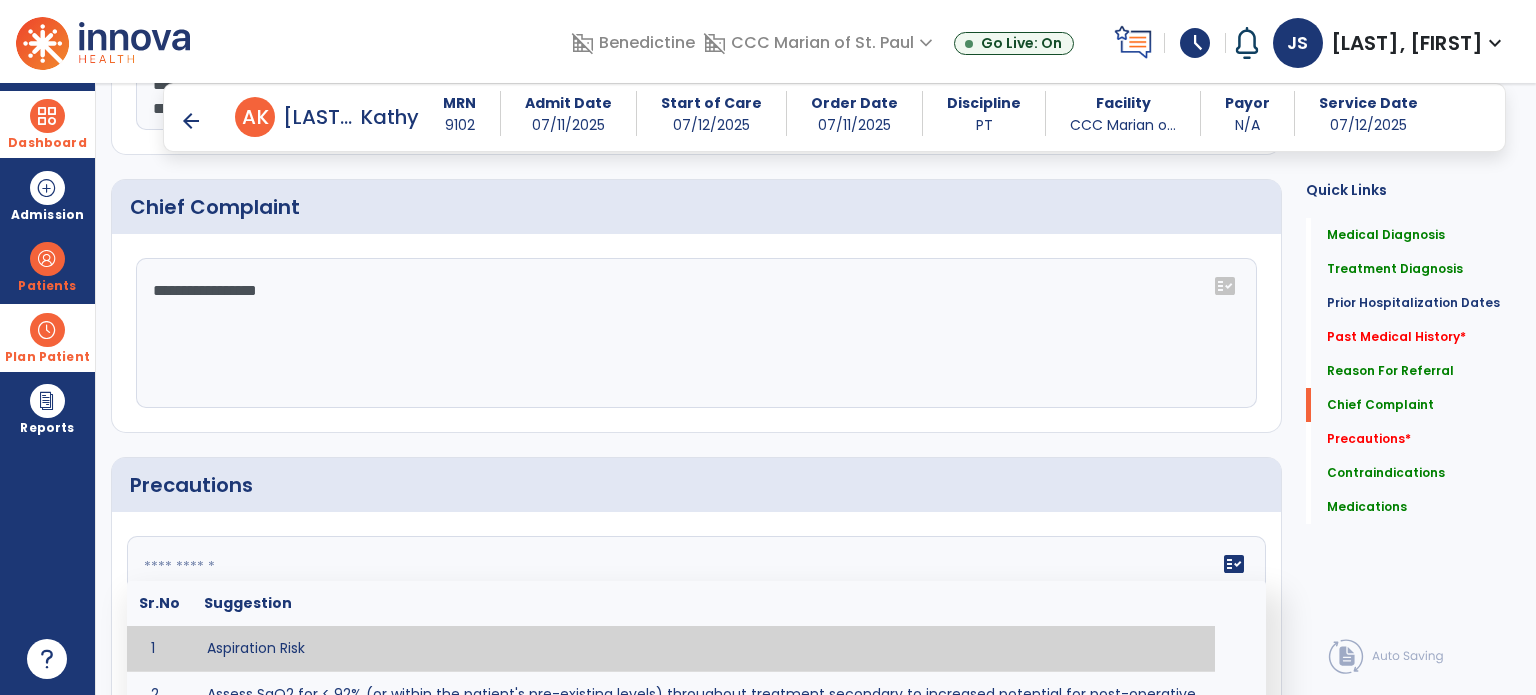 drag, startPoint x: 680, startPoint y: 576, endPoint x: 468, endPoint y: 550, distance: 213.5884 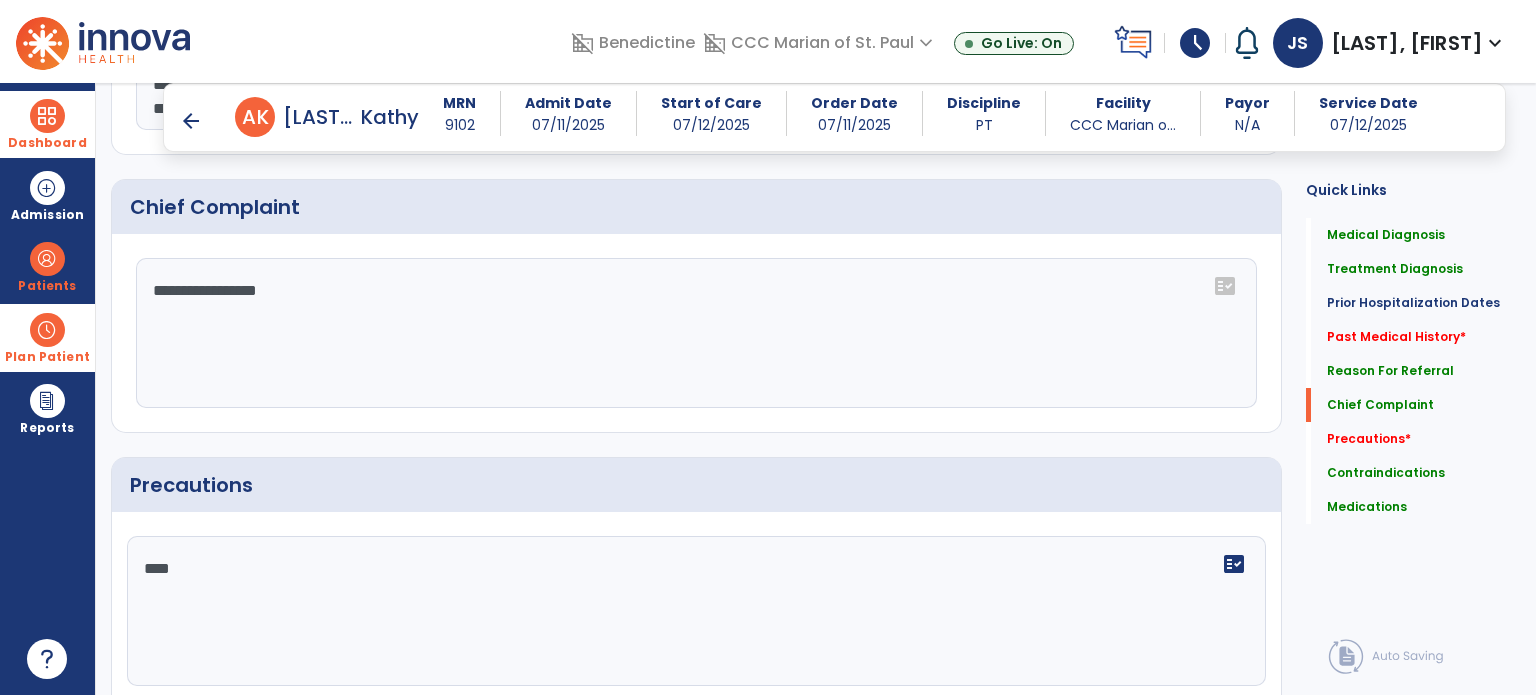 paste on "**********" 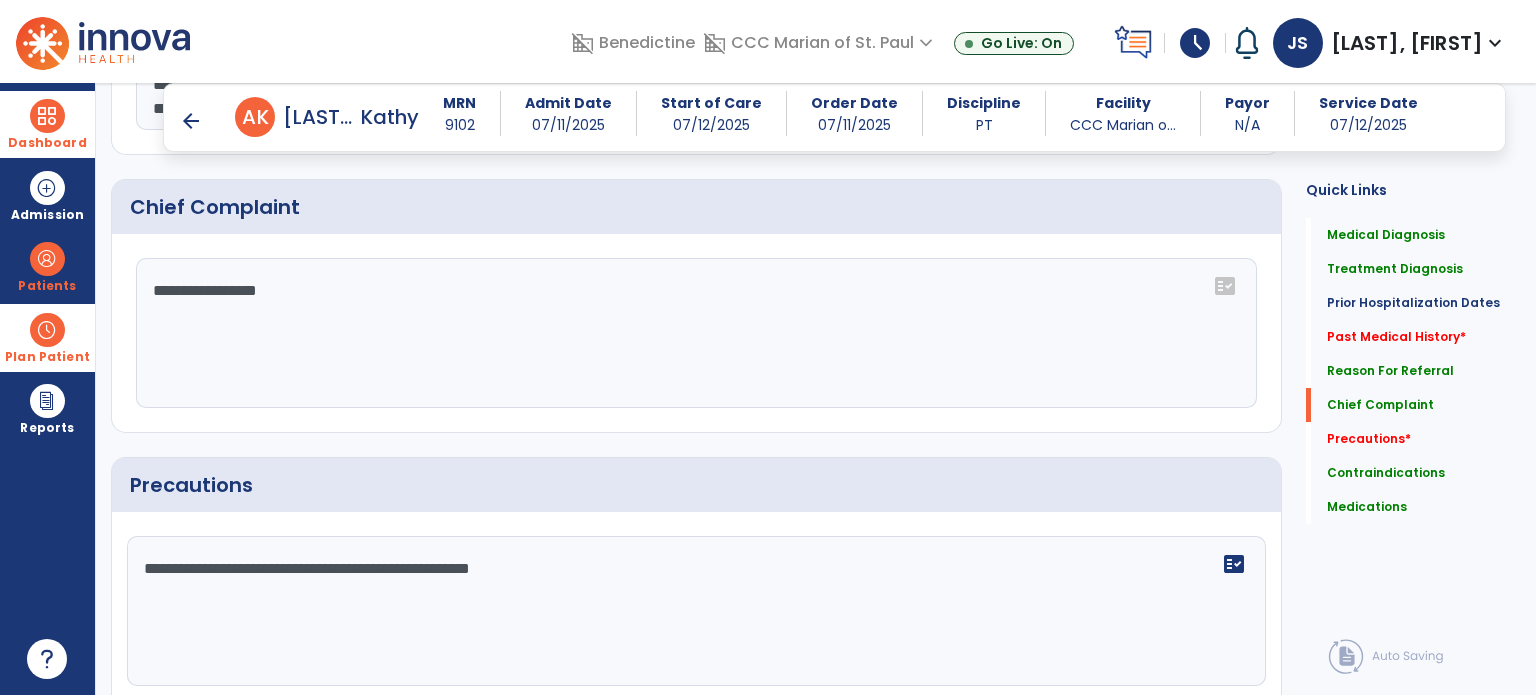 click on "**********" 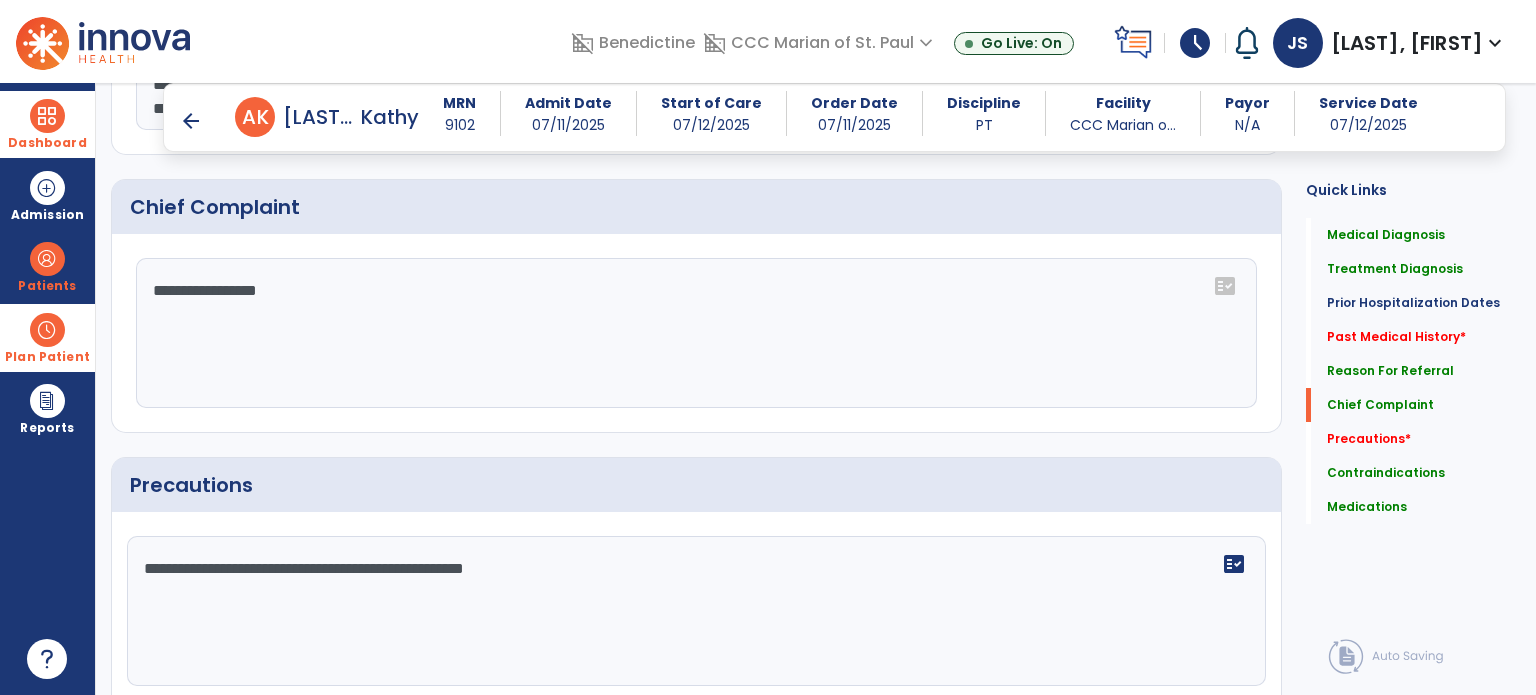 click on "**********" 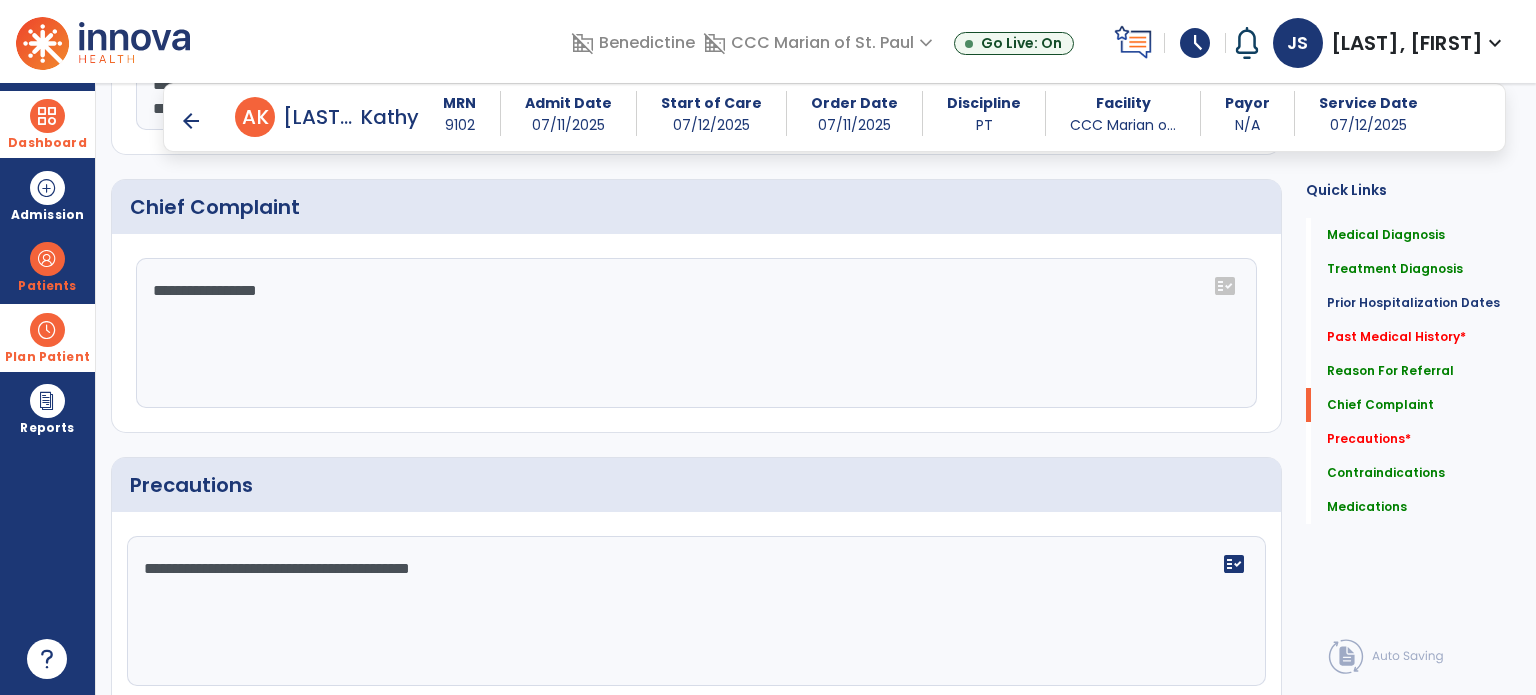click on "**********" 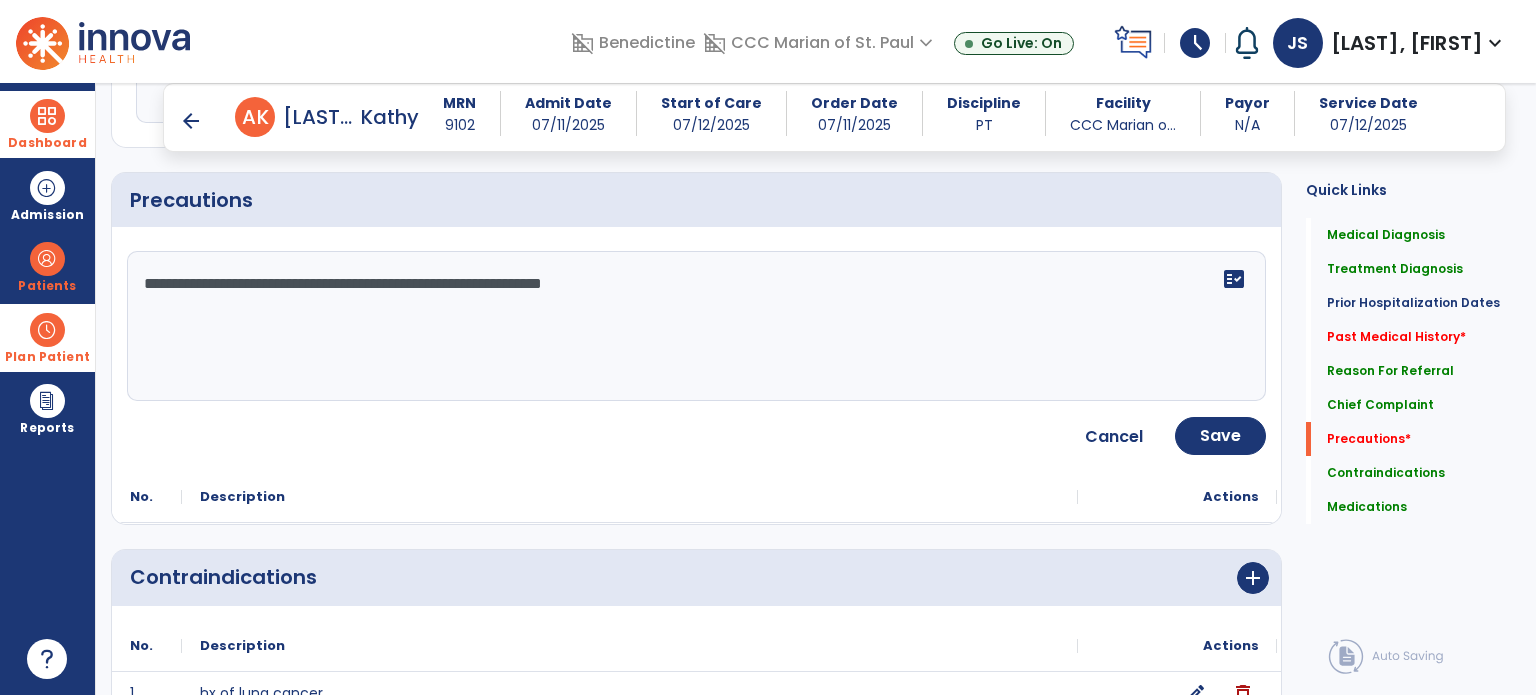 scroll, scrollTop: 1485, scrollLeft: 0, axis: vertical 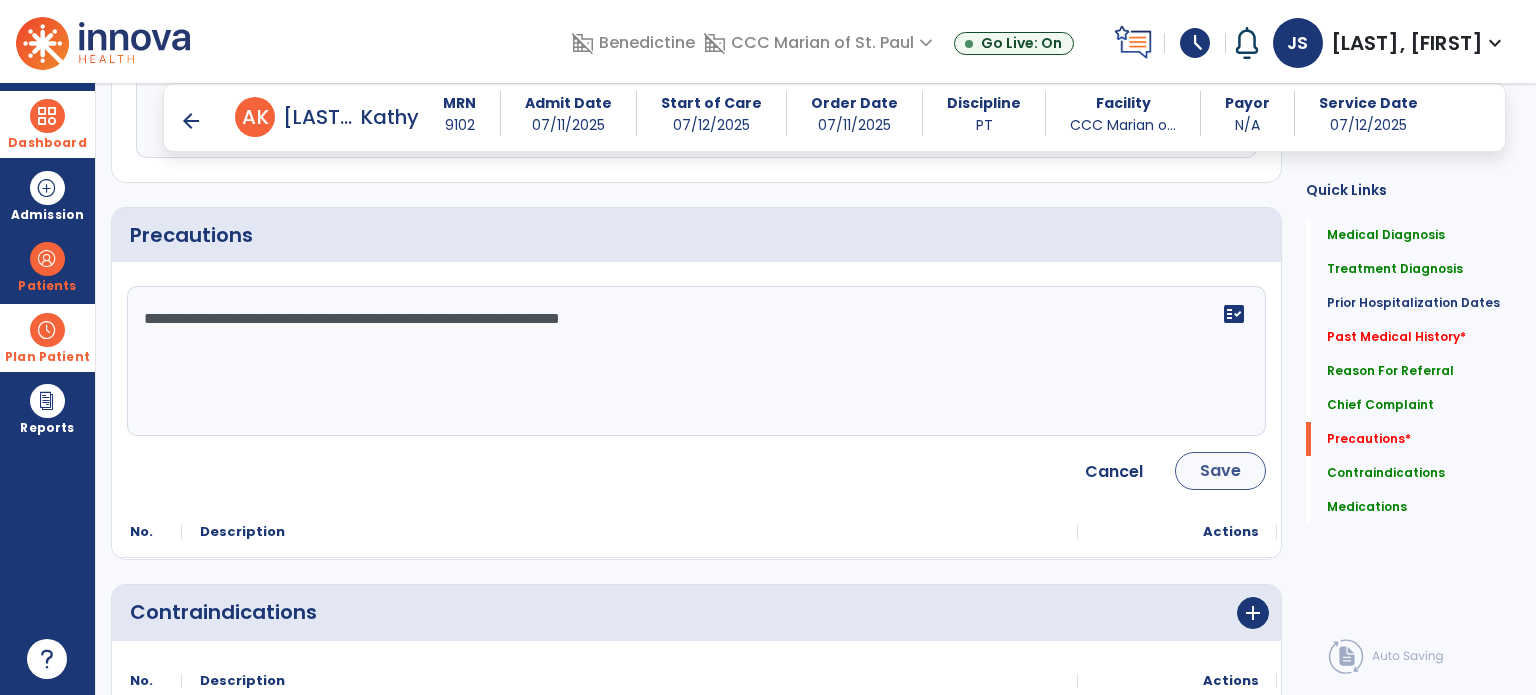 type on "**********" 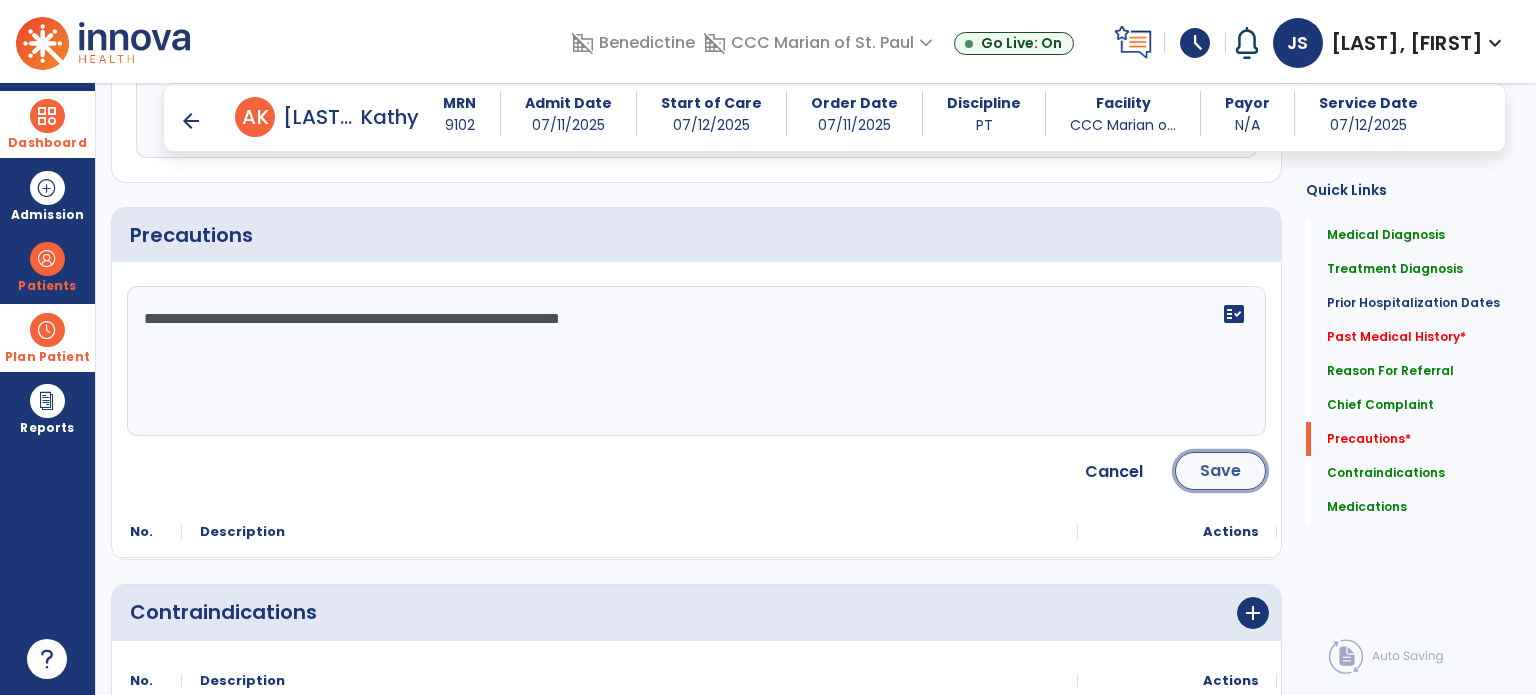 click on "Save" 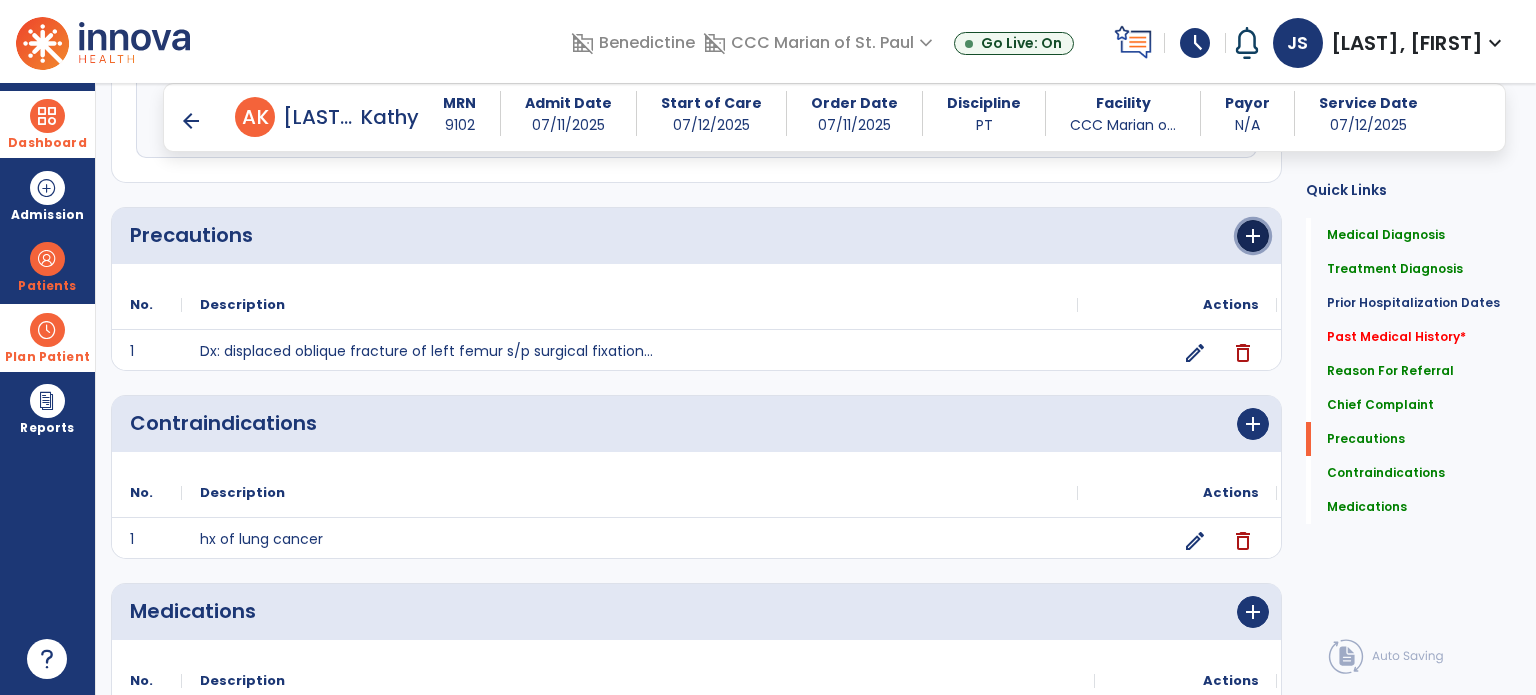 click on "add" 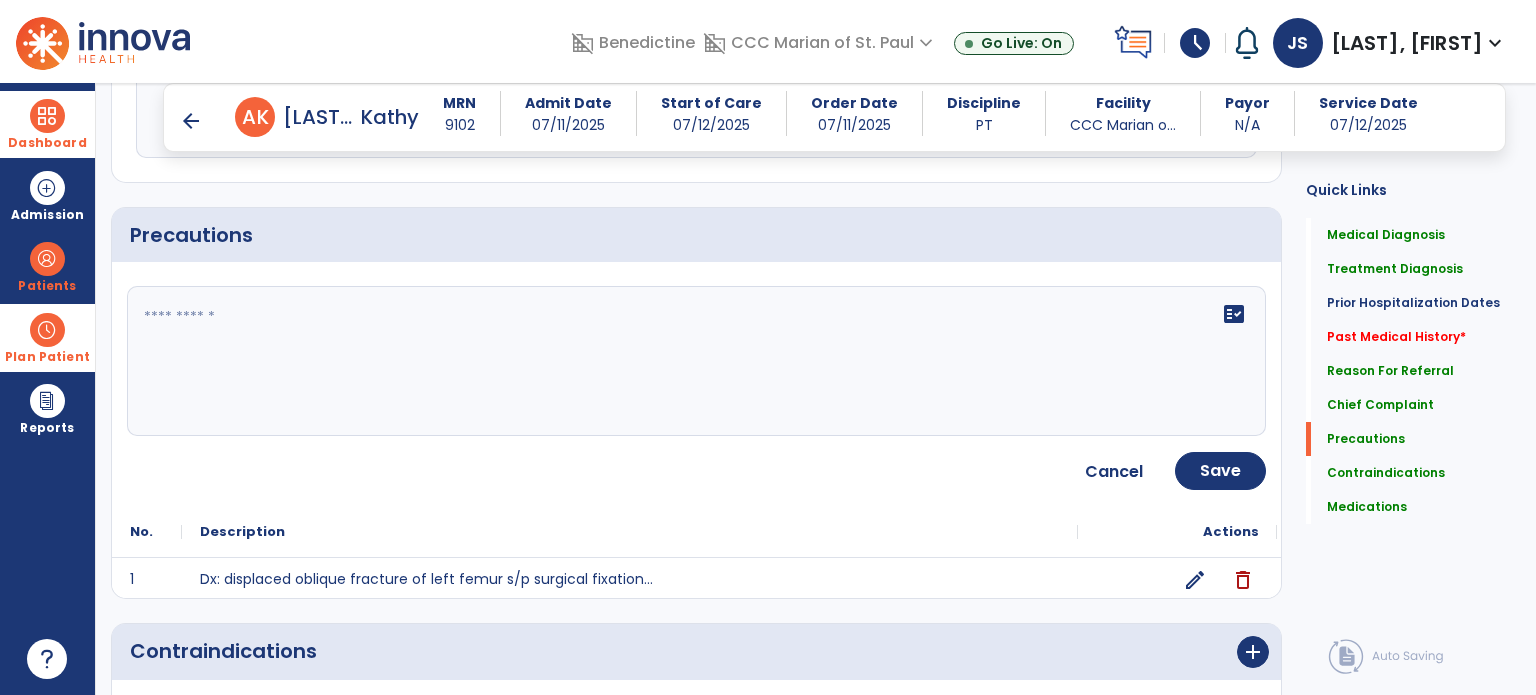 click on "fact_check" 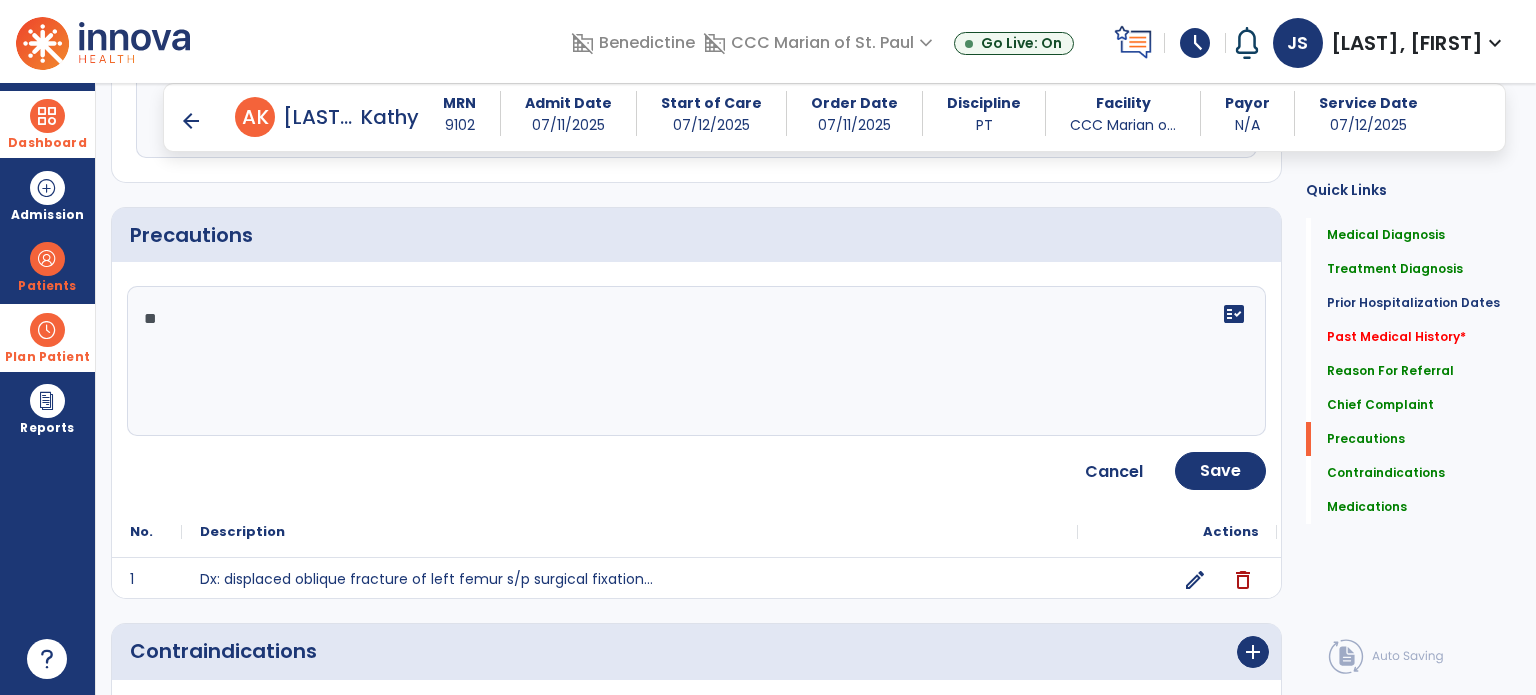 type on "*" 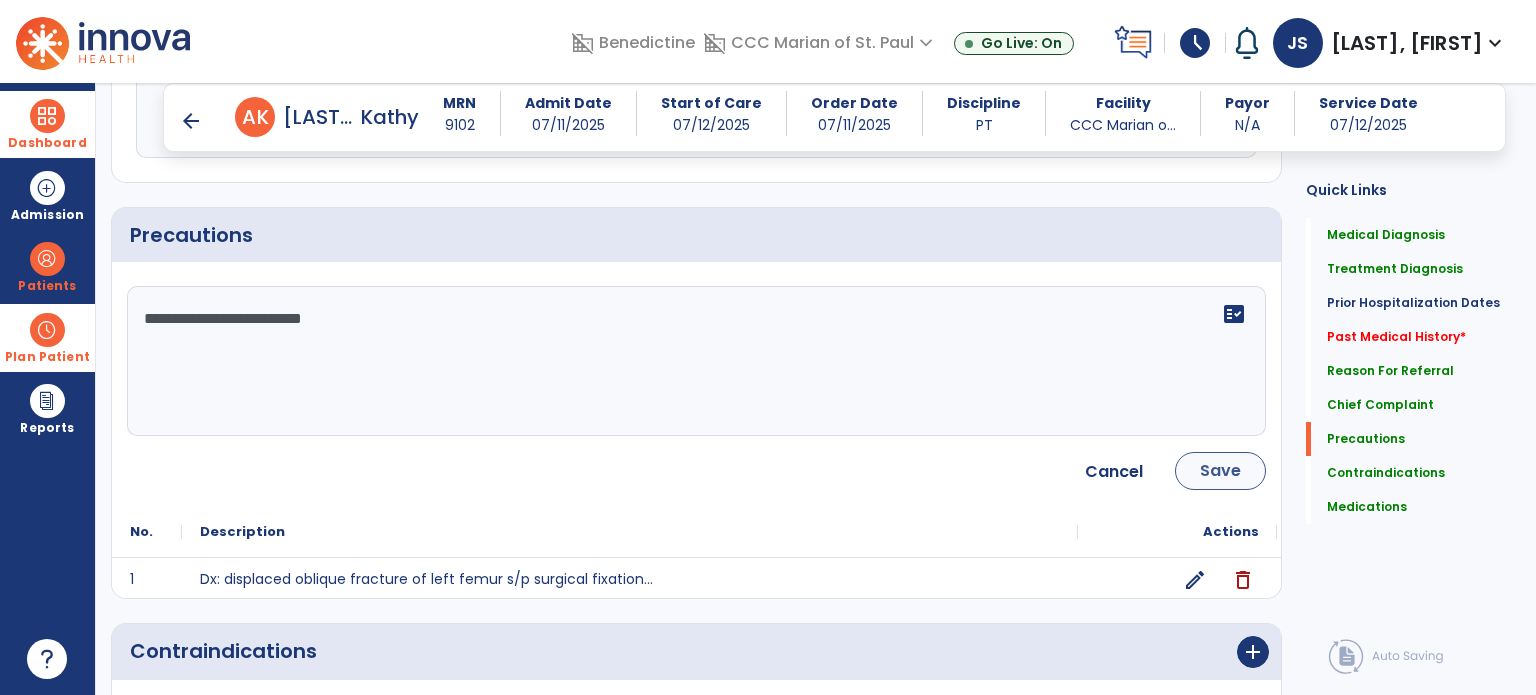 type on "**********" 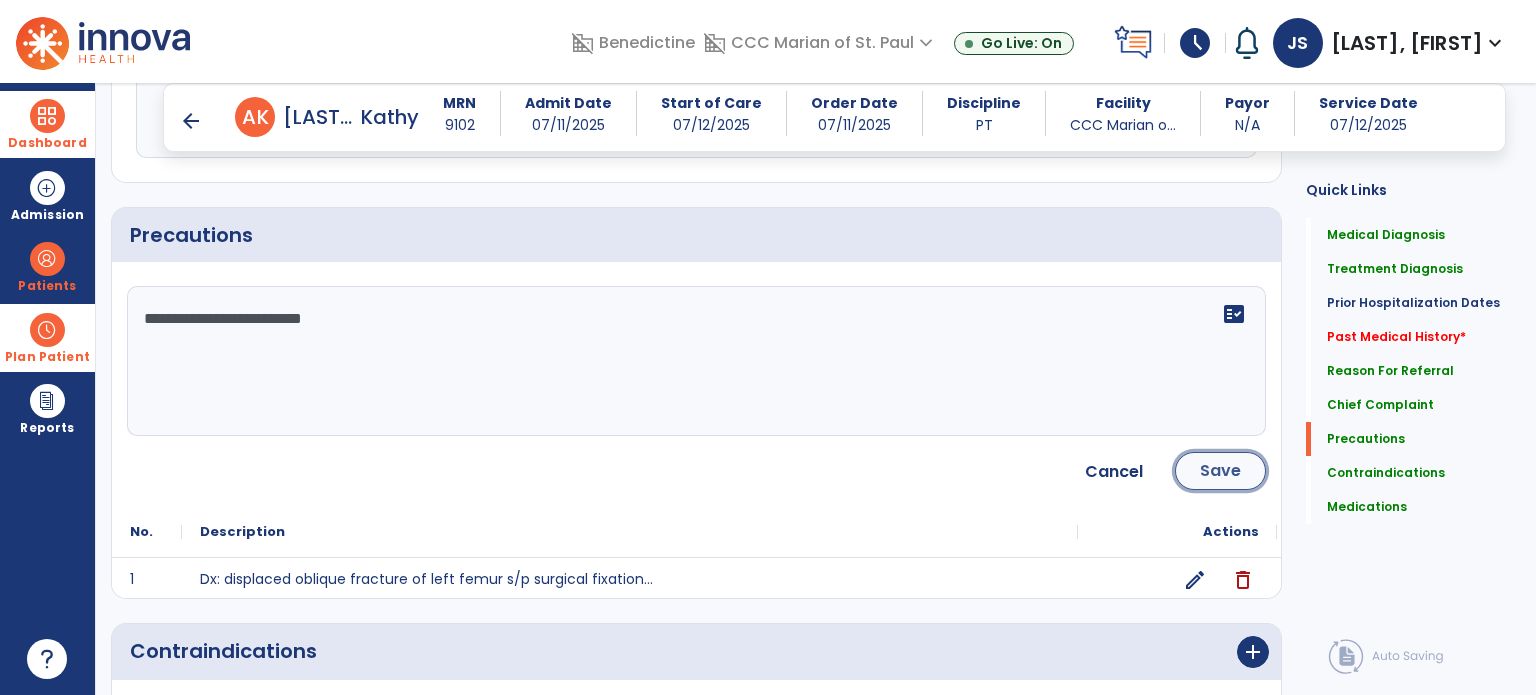 click on "Save" 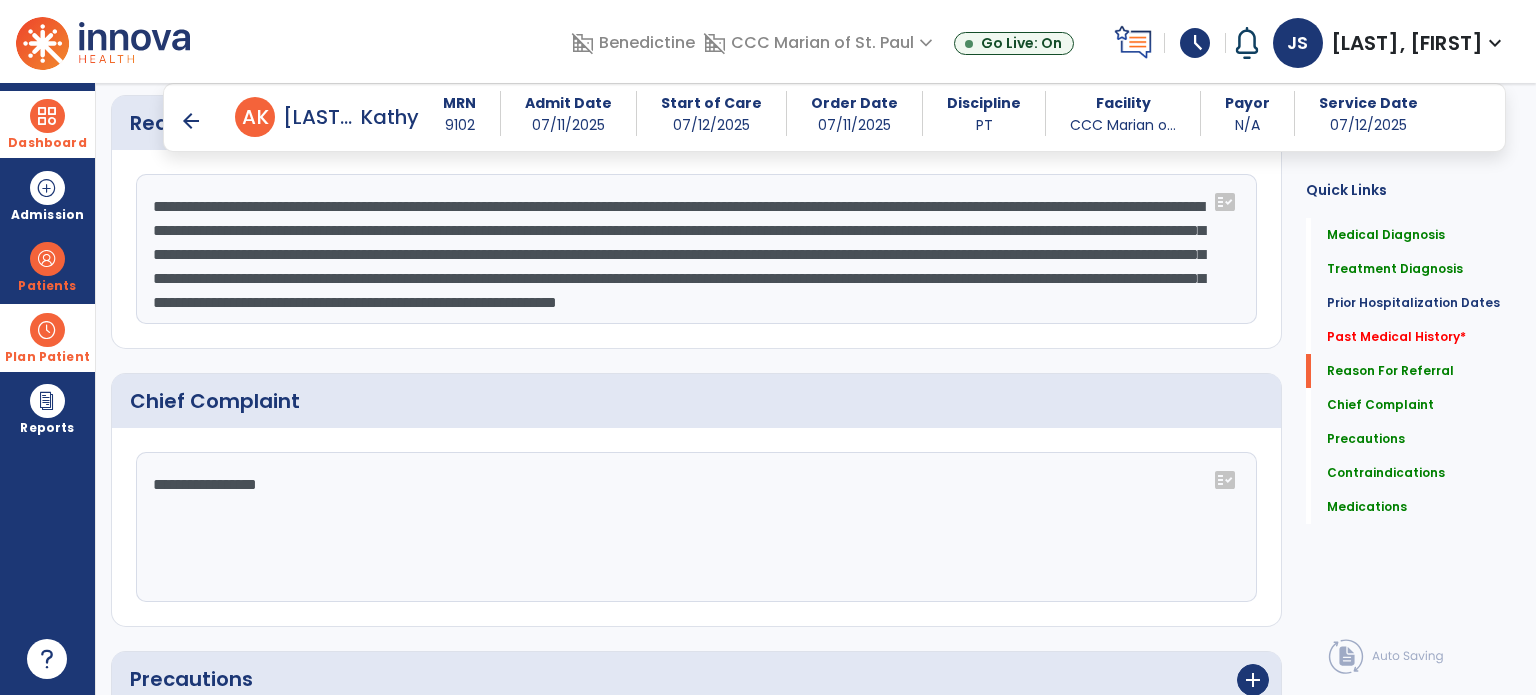 scroll, scrollTop: 912, scrollLeft: 0, axis: vertical 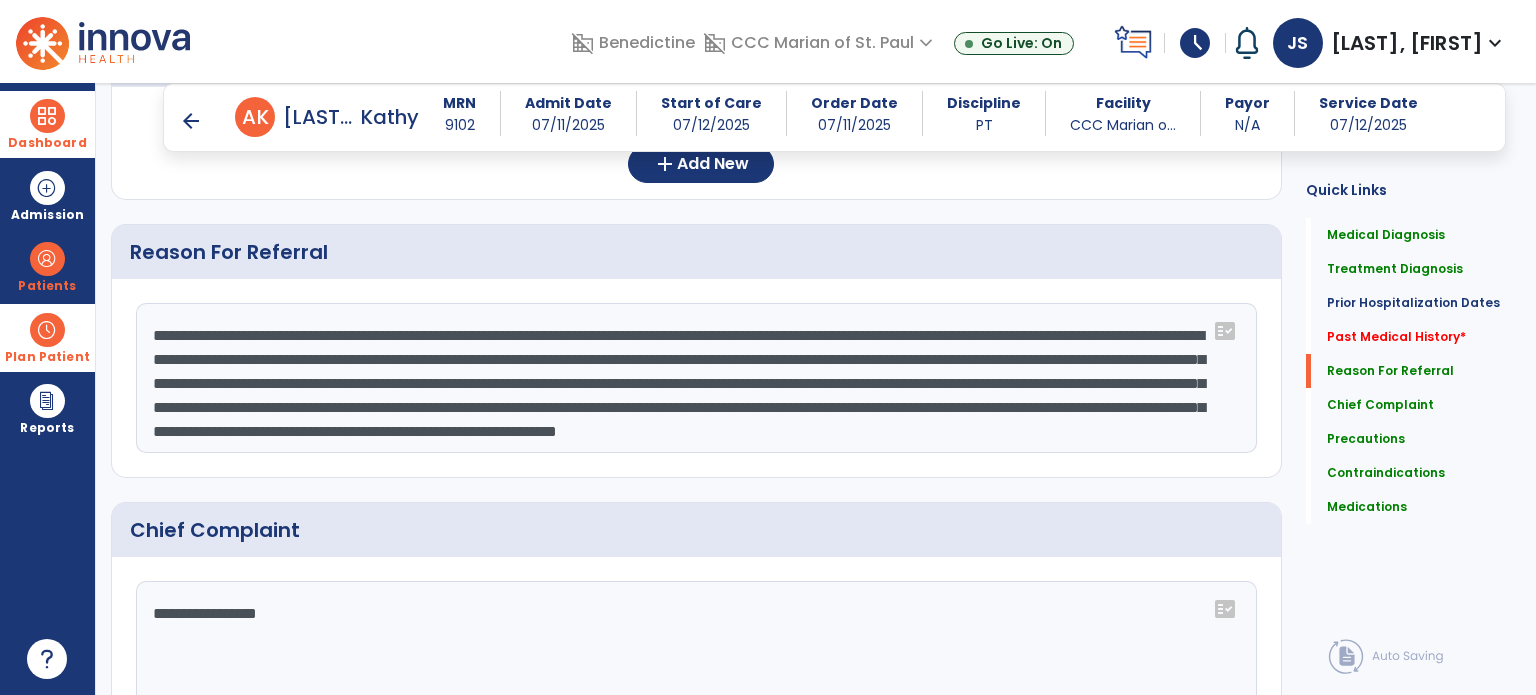 drag, startPoint x: 472, startPoint y: 331, endPoint x: 1115, endPoint y: 314, distance: 643.2247 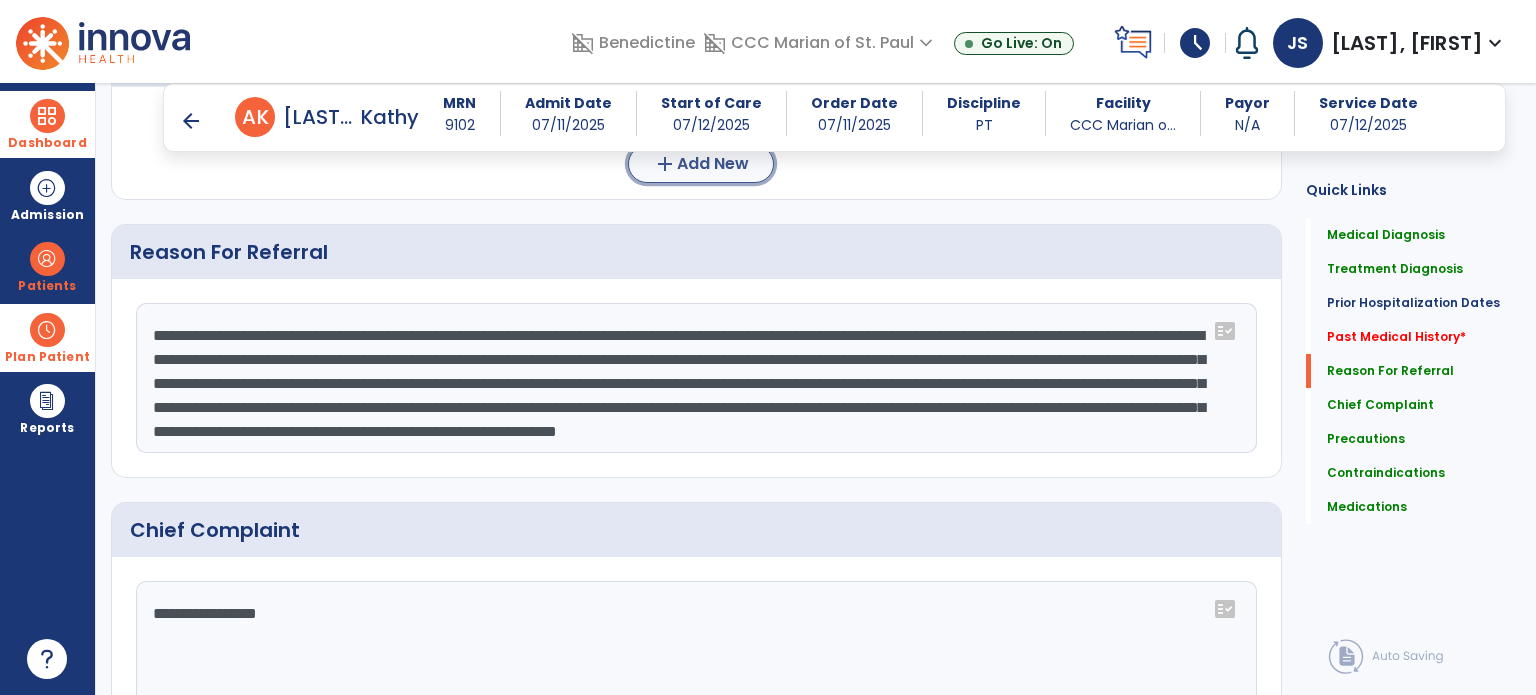 click on "Add New" 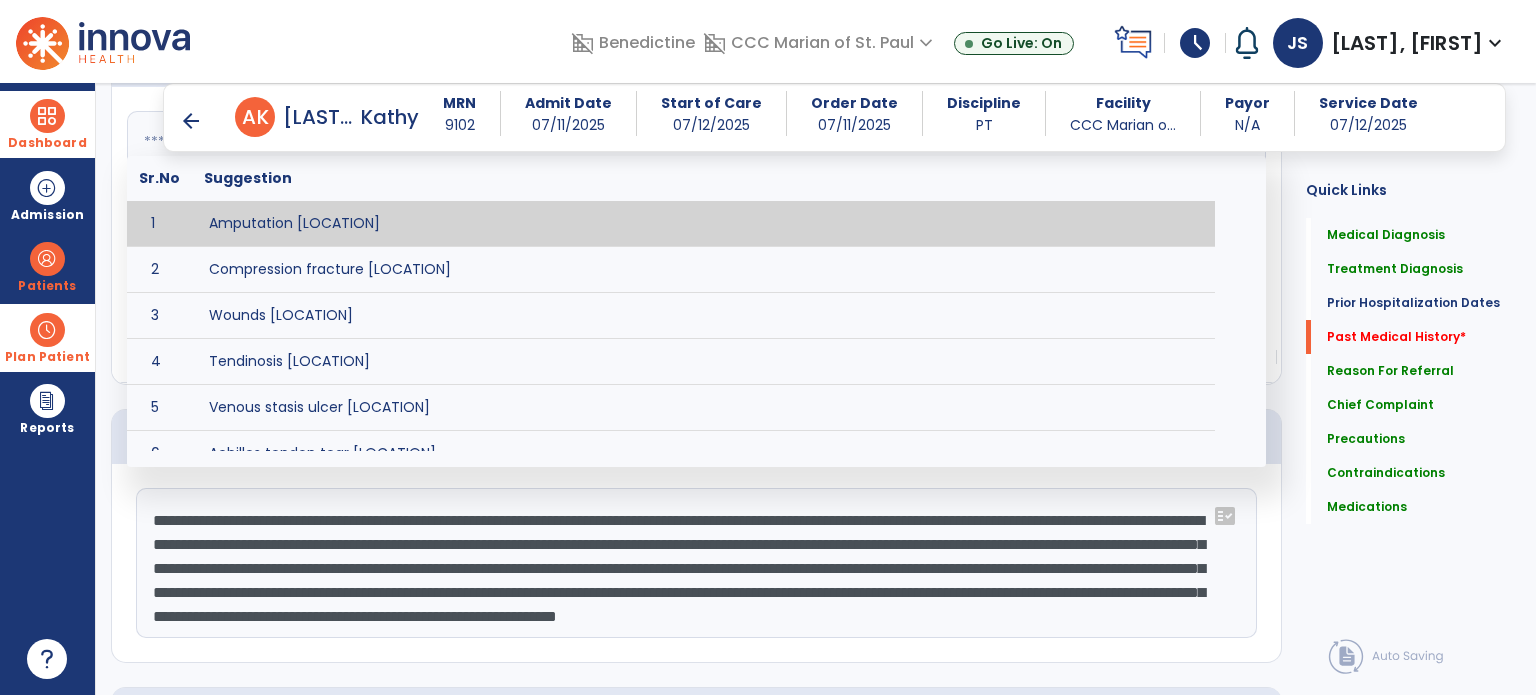 click on "fact_check  Sr.No Suggestion 1 Amputation [LOCATION] 2 Compression fracture [LOCATION] 3 Wounds [LOCATION] 4 Tendinosis [LOCATION] 5 Venous stasis ulcer [LOCATION] 6 Achilles tendon tear [LOCATION] 7 ACL tear surgically repaired [LOCATION] 8 Above knee amputation (AKA) [LOCATION] 9 Below knee amputation (BKE) [LOCATION] 10 Cancer (SITE/TYPE) 11 Surgery (TYPE) 12 AAA (Abdominal Aortic Aneurysm) 13 Achilles tendon tear [LOCATION] 14 Acute Renal Failure 15 AIDS (Acquired Immune Deficiency Syndrome) 16 Alzheimer's Disease 17 Anemia 18 Angina 19 Anxiety 20 ASHD (Arteriosclerotic Heart Disease) 21 Atrial Fibrillation 22 Bipolar Disorder 23 Bowel Obstruction 24 C-Diff 25 Coronary Artery Bypass Graft (CABG) 26 CAD (Coronary Artery Disease) 27 Carpal tunnel syndrome 28 Chronic bronchitis 29 Chronic renal failure 30 Colostomy 31 COPD (Chronic Obstructive Pulmonary Disease) 32 CRPS (Complex Regional Pain Syndrome) 33 CVA (Cerebrovascular Accident) 34 CVI (Chronic Venous Insufficiency) 35 DDD (Degenerative Disc Disease)" 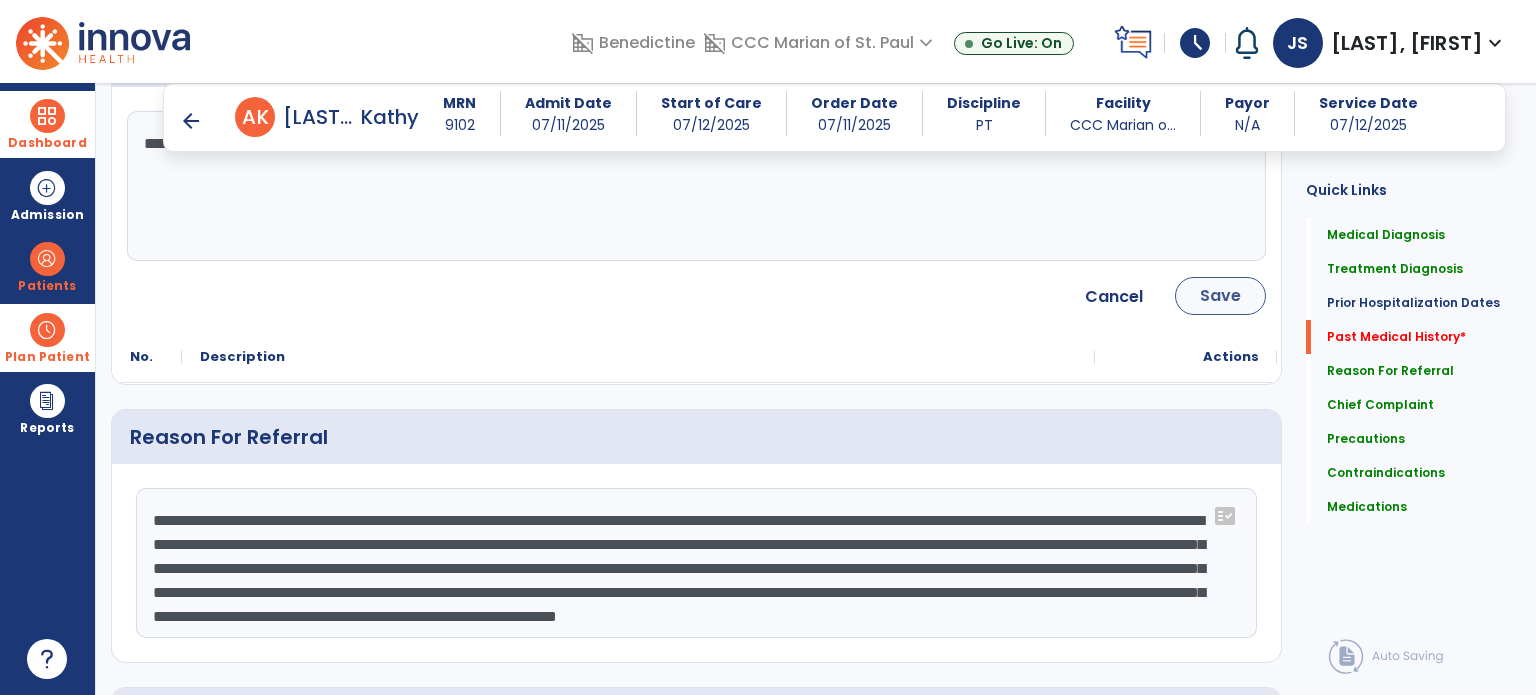 type on "**********" 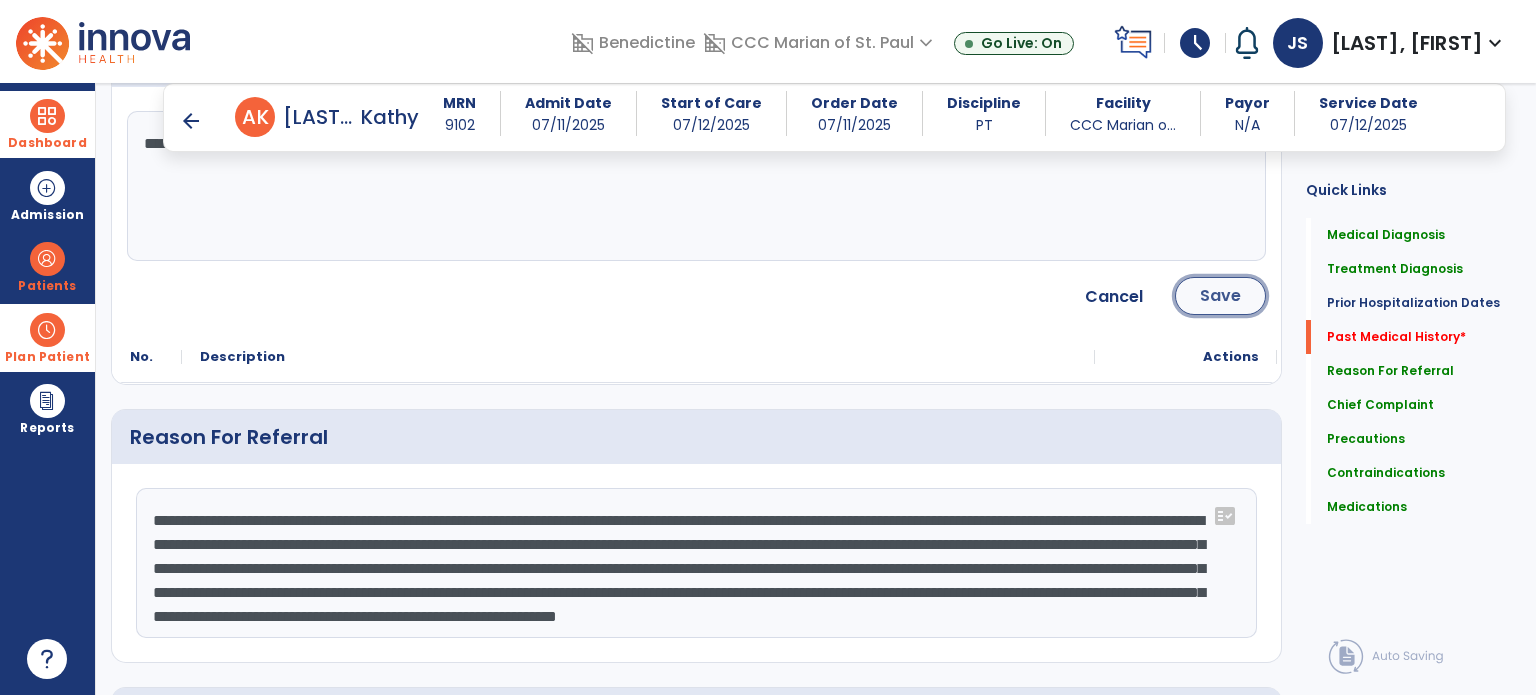 click on "Save" 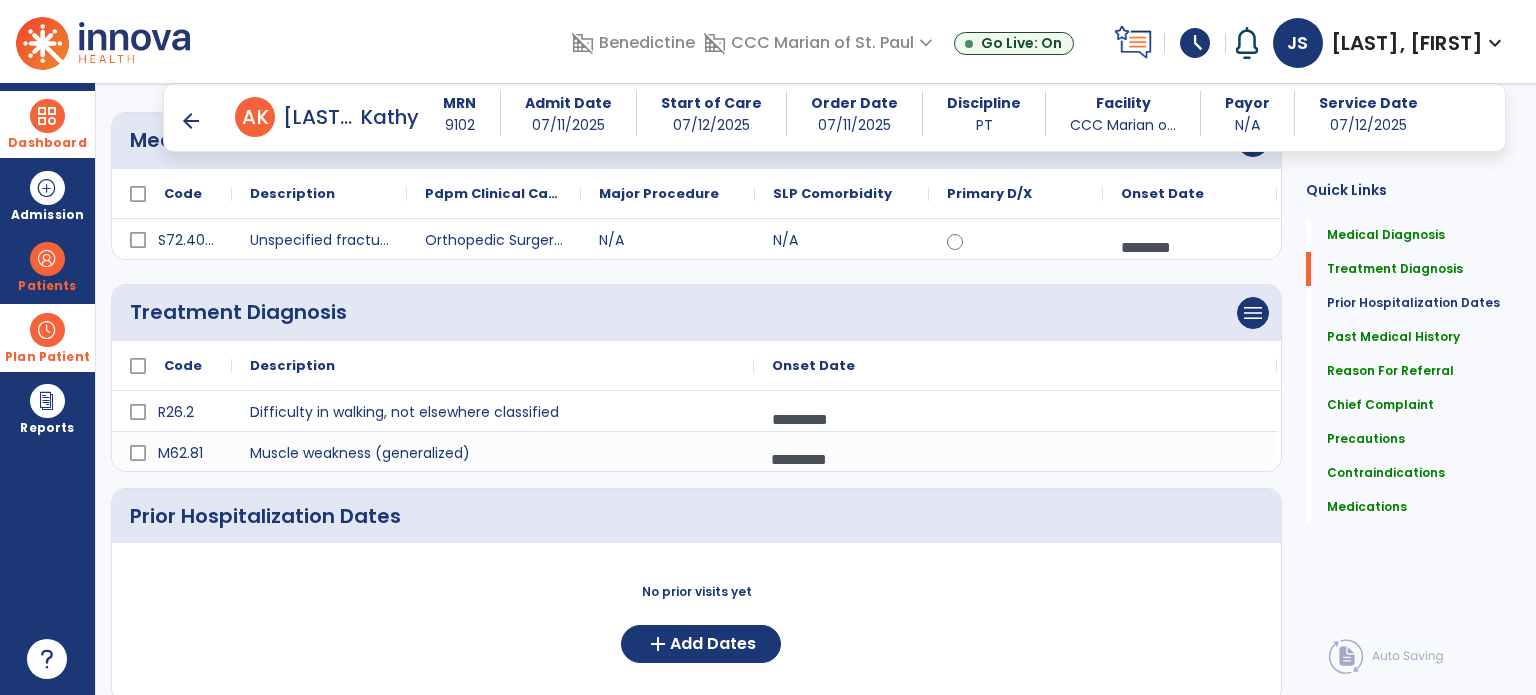 scroll, scrollTop: 0, scrollLeft: 0, axis: both 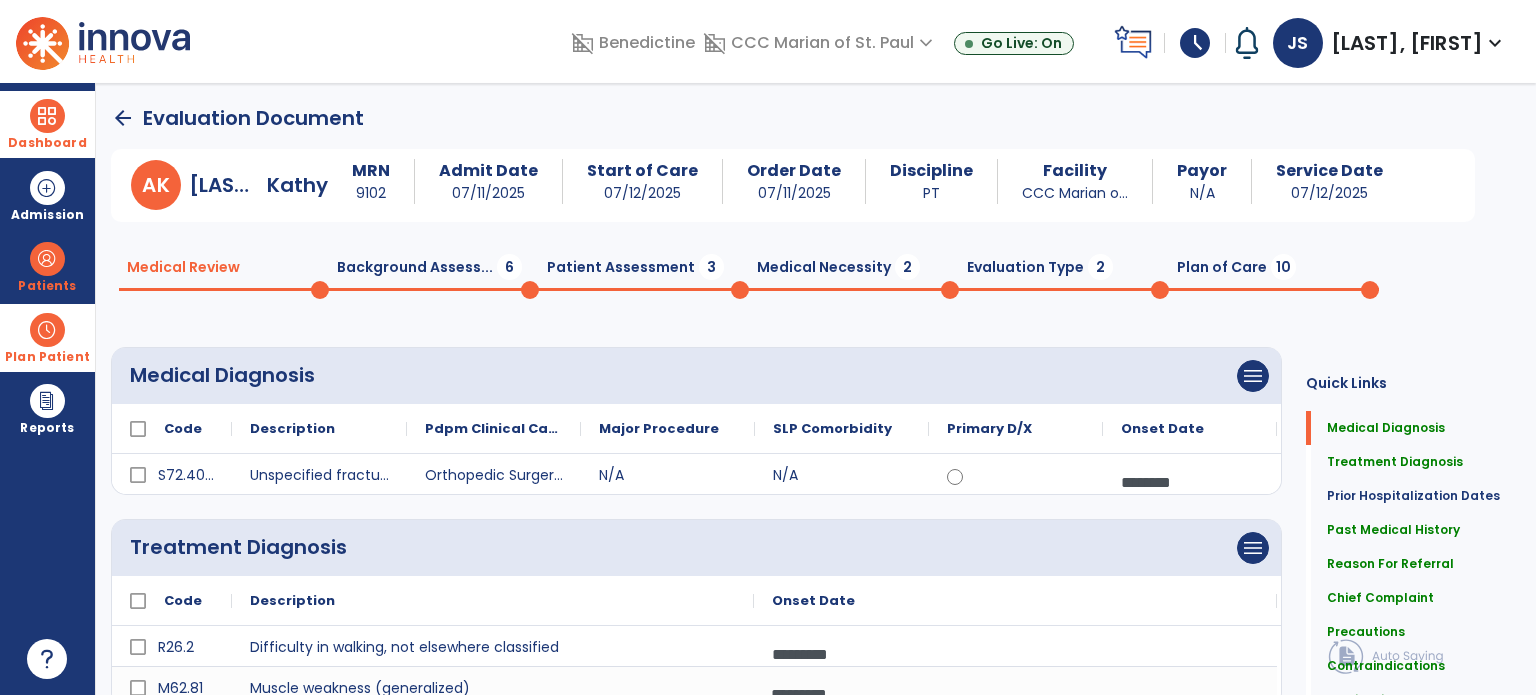 click at bounding box center [47, 116] 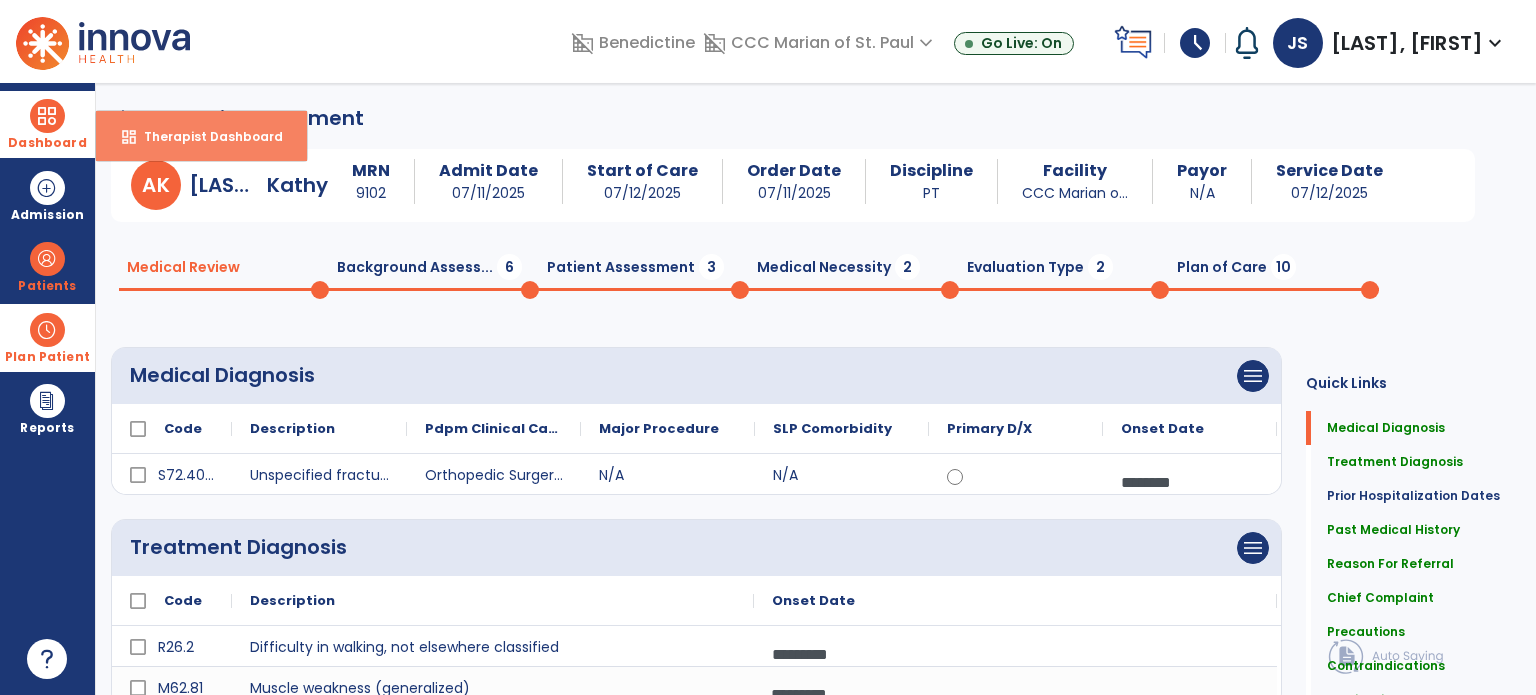 click on "Therapist Dashboard" at bounding box center [205, 136] 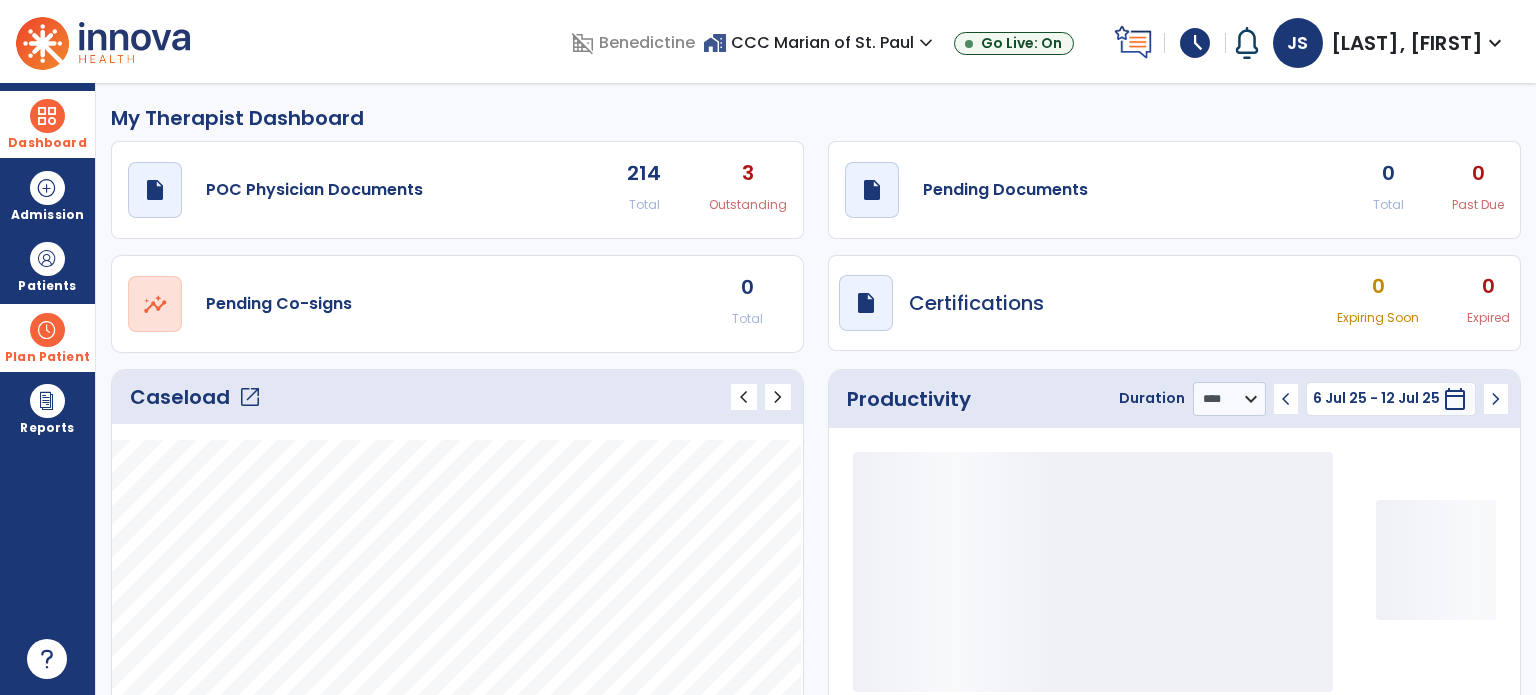 click on "open_in_new" 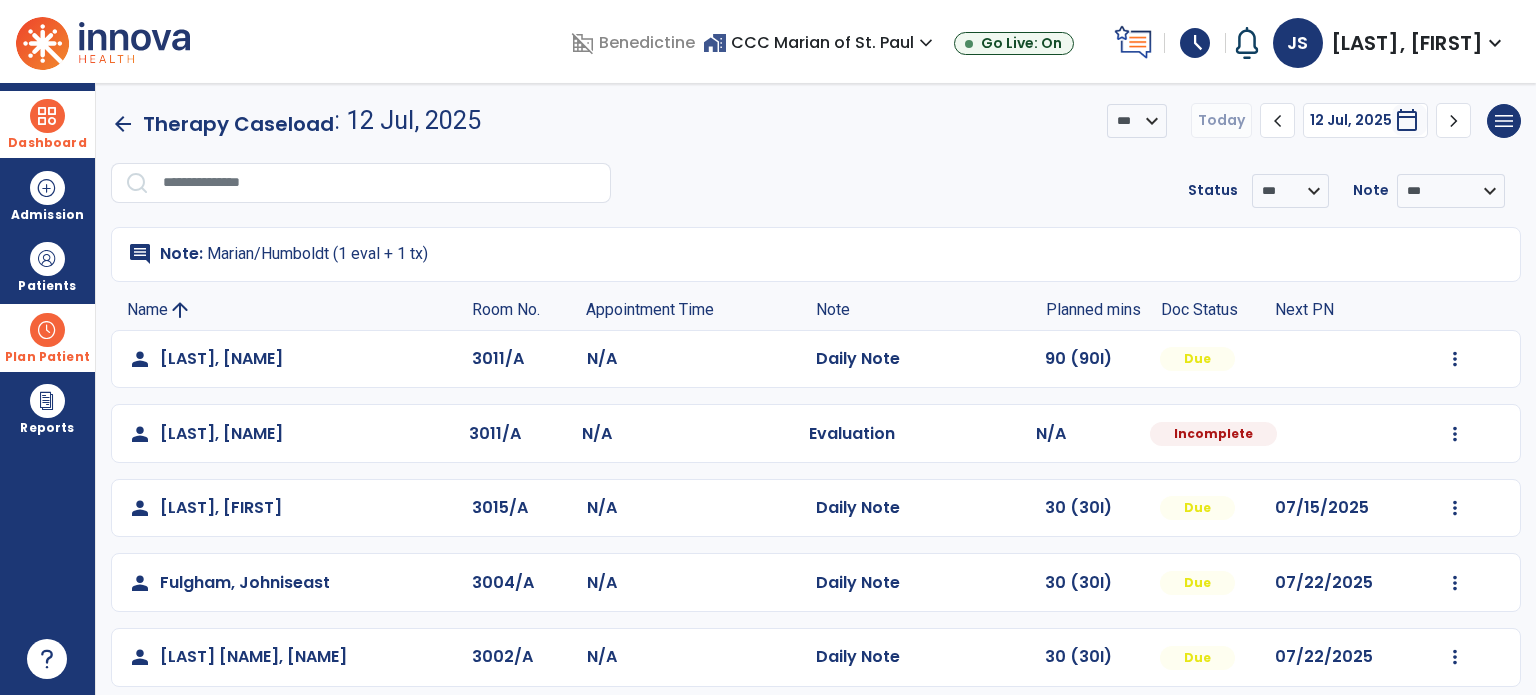 scroll, scrollTop: 165, scrollLeft: 0, axis: vertical 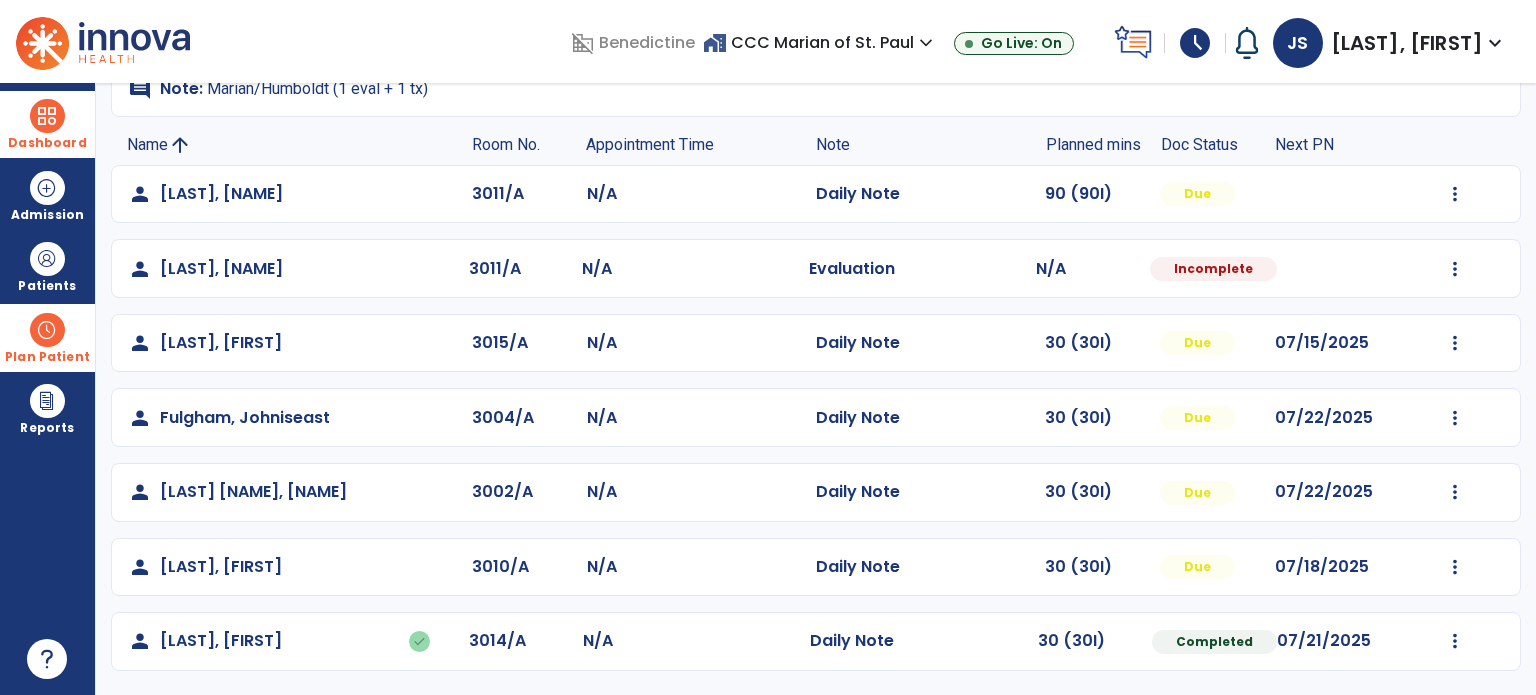 click on "Mark Visit As Complete   Reset Note   Open Document   G + C Mins" 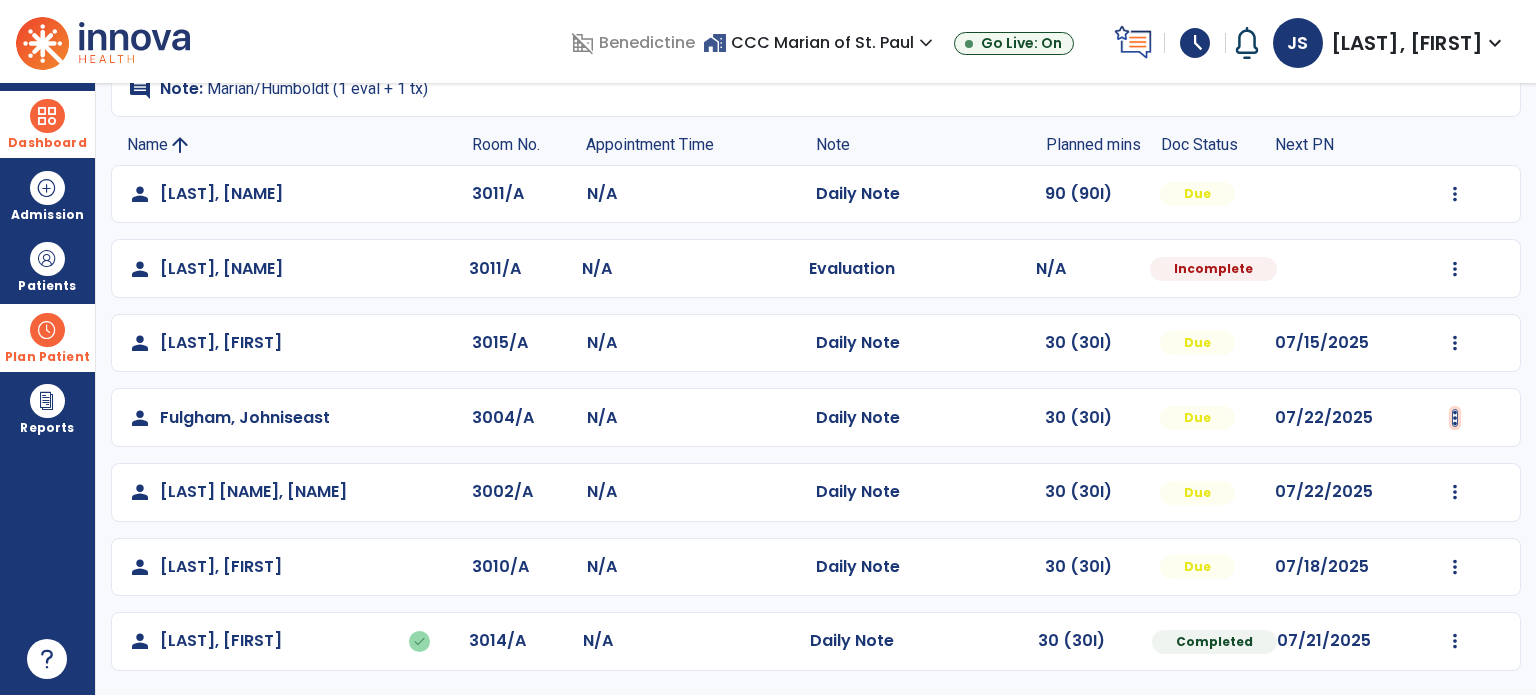 click at bounding box center [1455, 194] 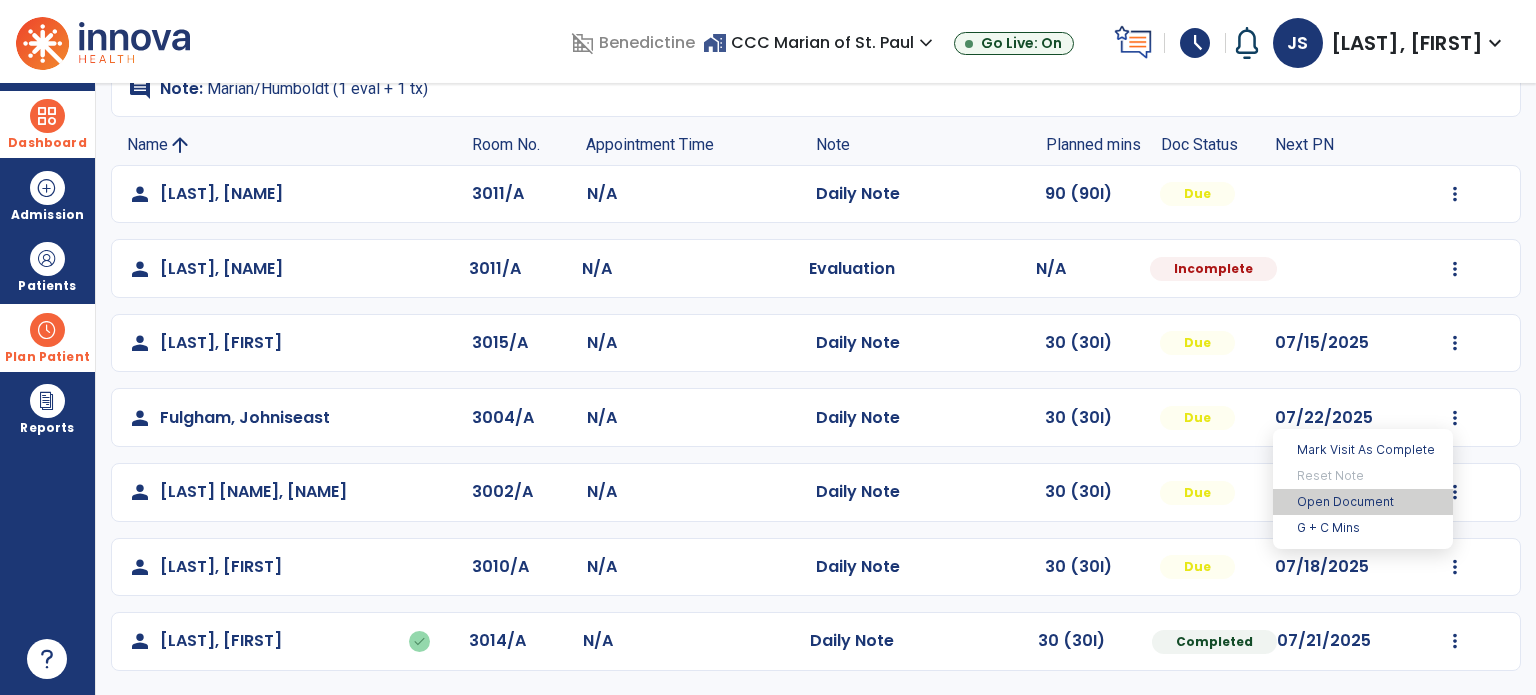 click on "Open Document" at bounding box center [1363, 502] 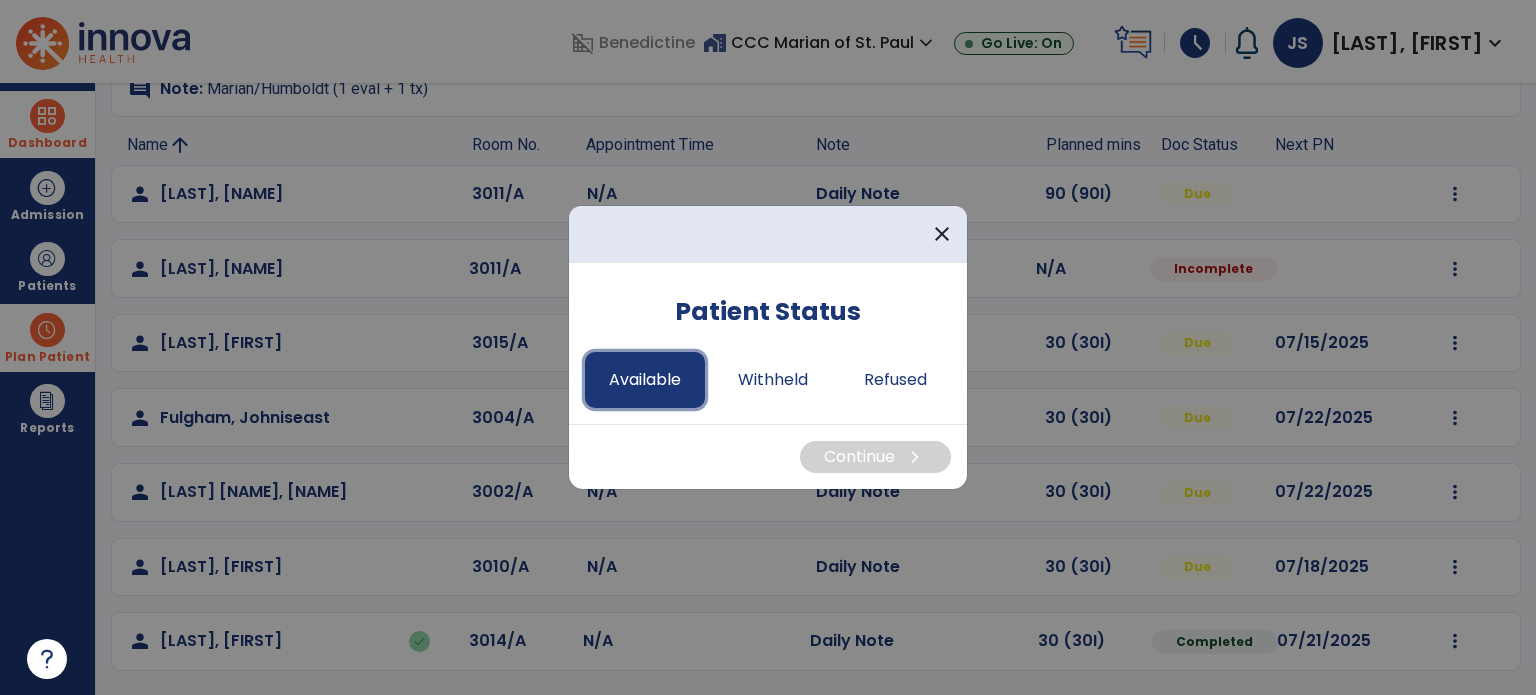 click on "Available" at bounding box center (645, 380) 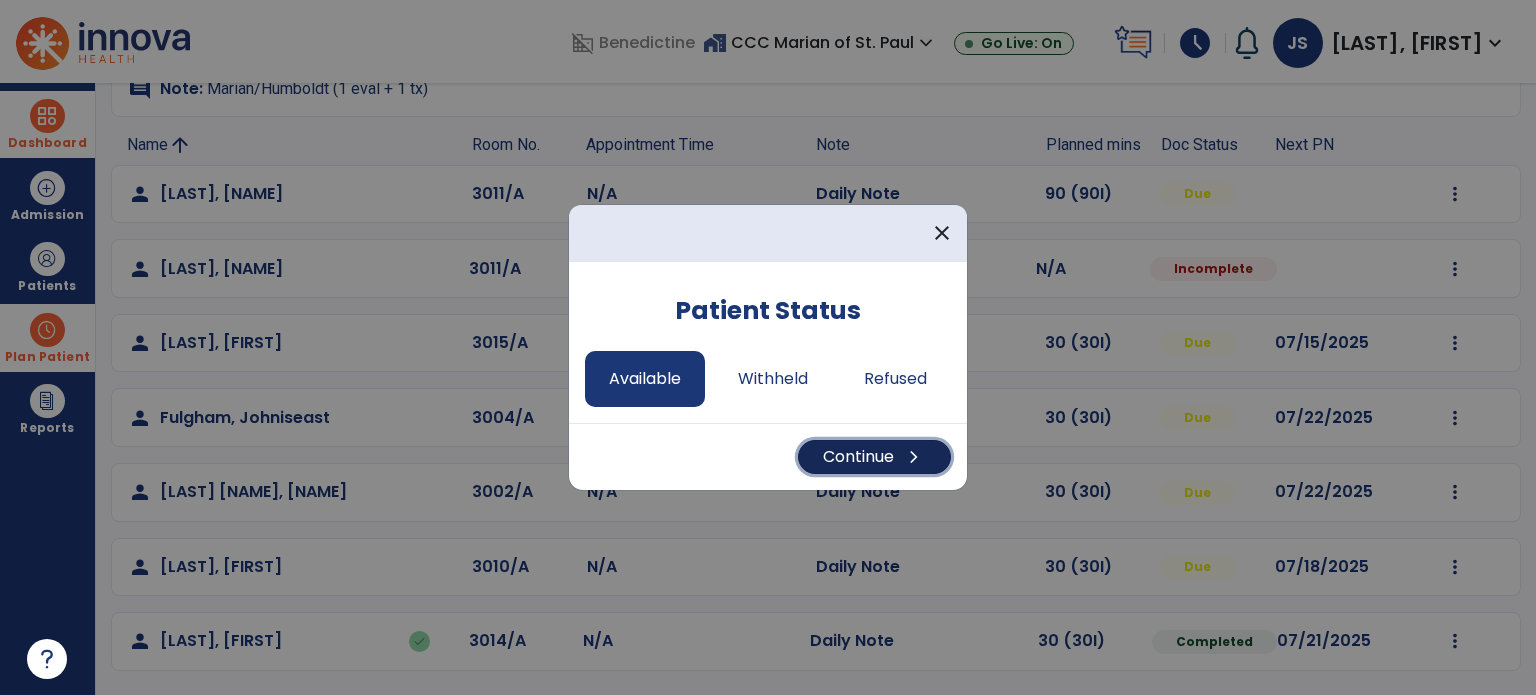 click on "Continue   chevron_right" at bounding box center (874, 457) 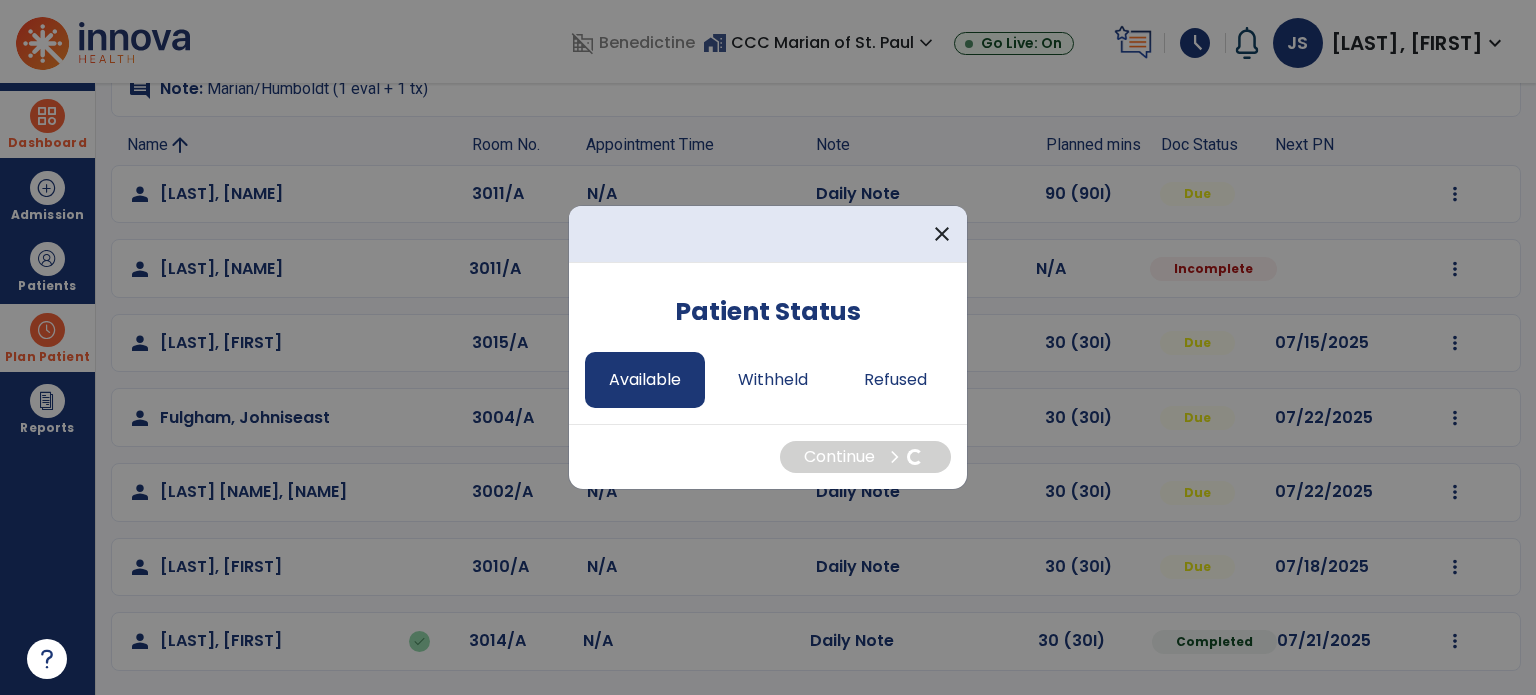 select on "*" 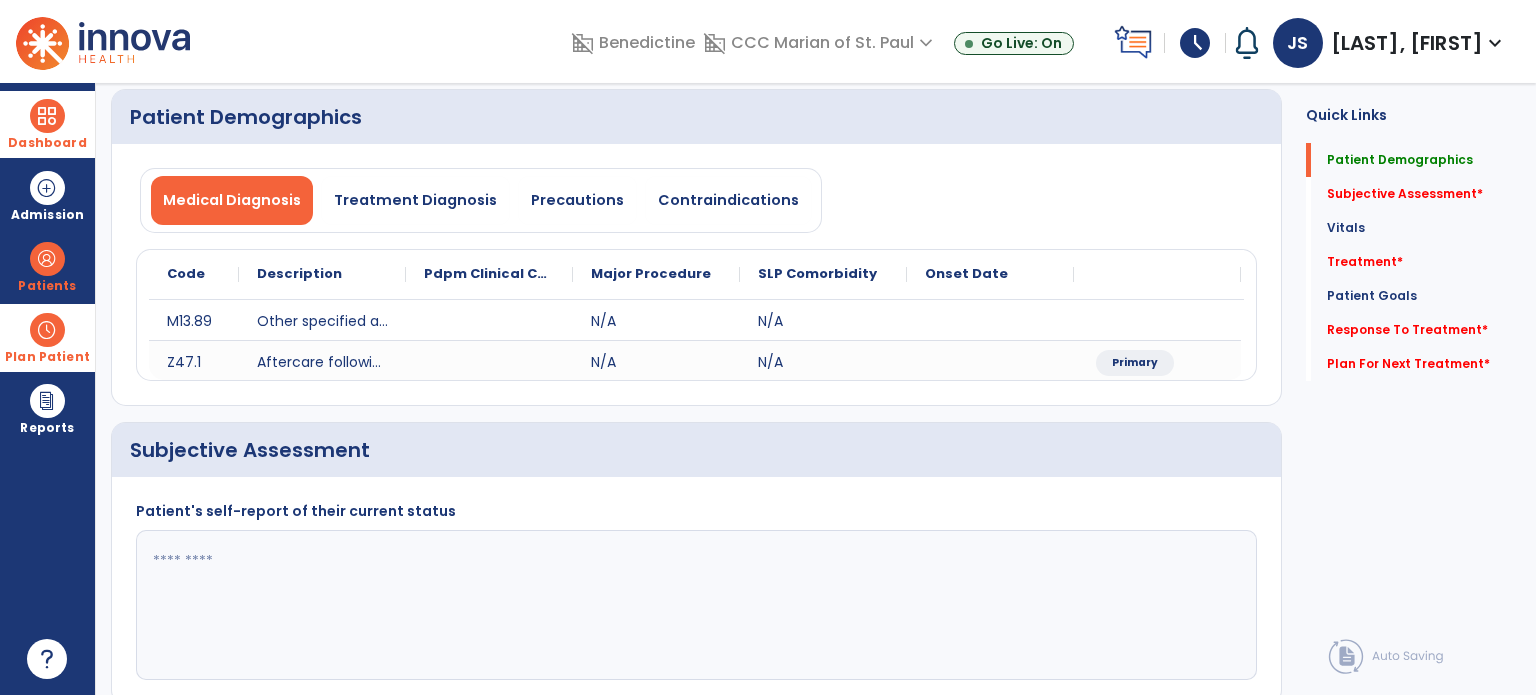 click 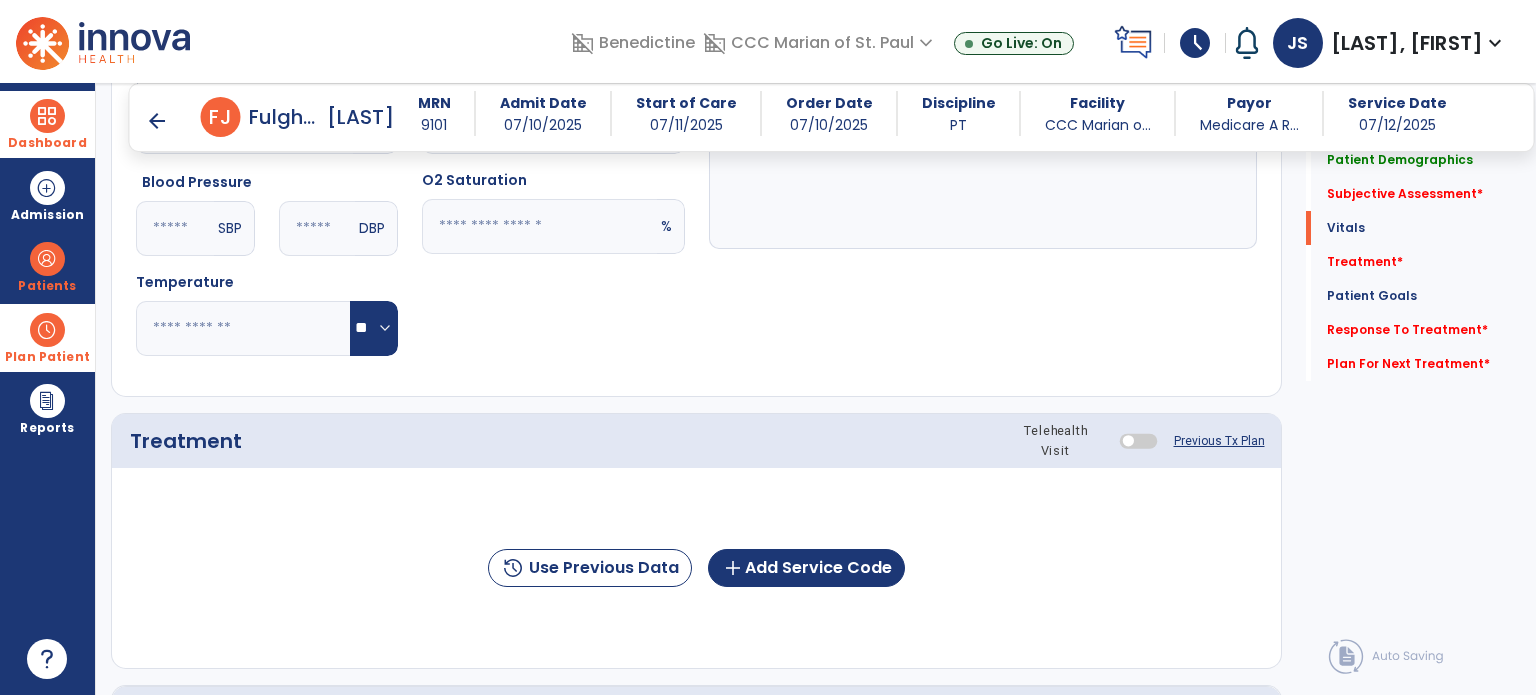 scroll, scrollTop: 884, scrollLeft: 0, axis: vertical 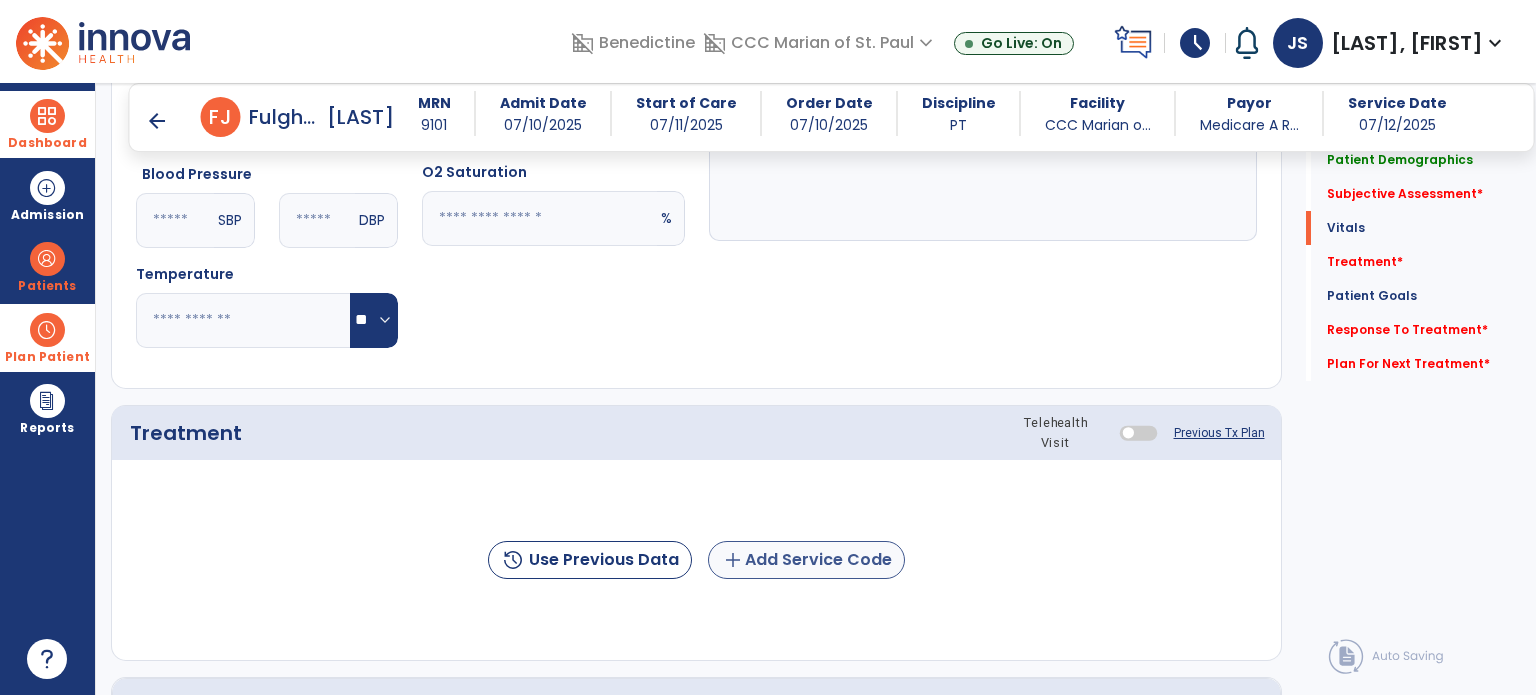 type on "**********" 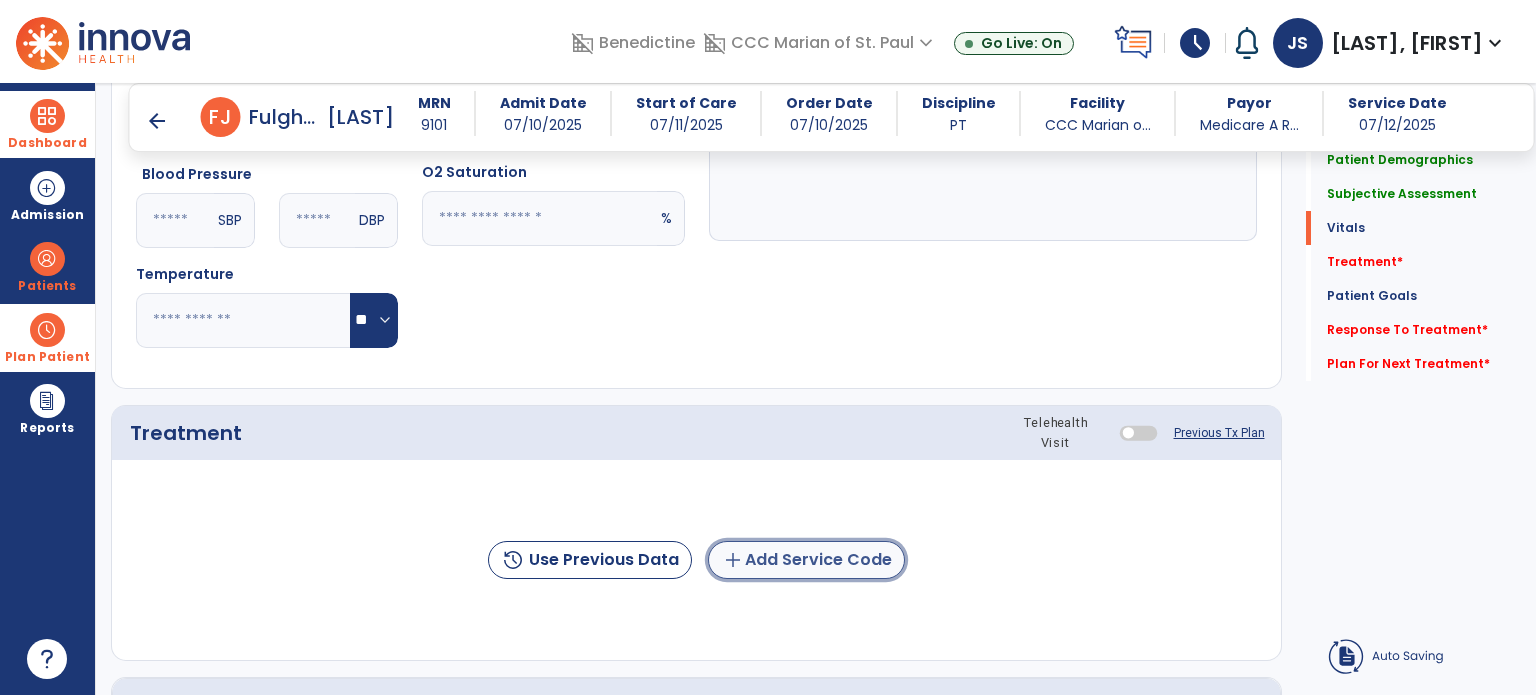 click on "add  Add Service Code" 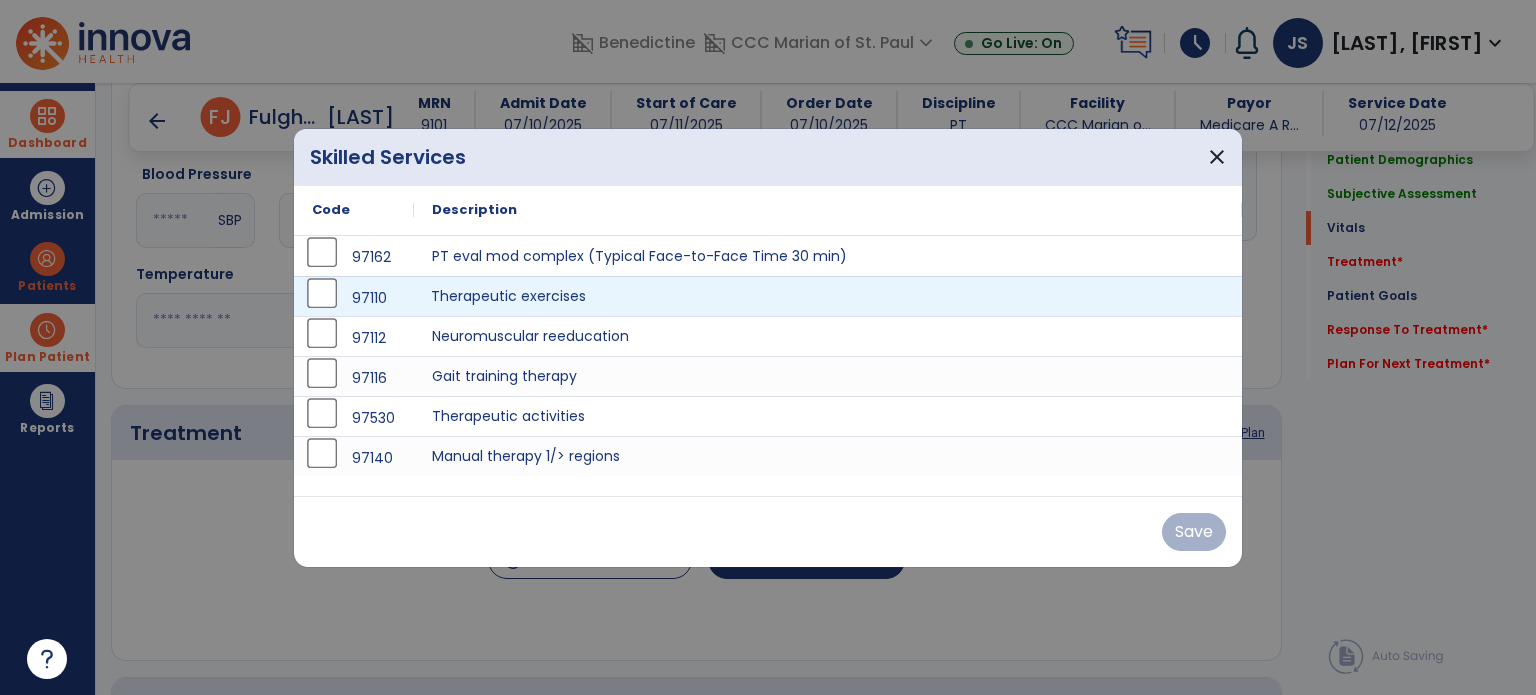 click on "Therapeutic exercises" at bounding box center [828, 296] 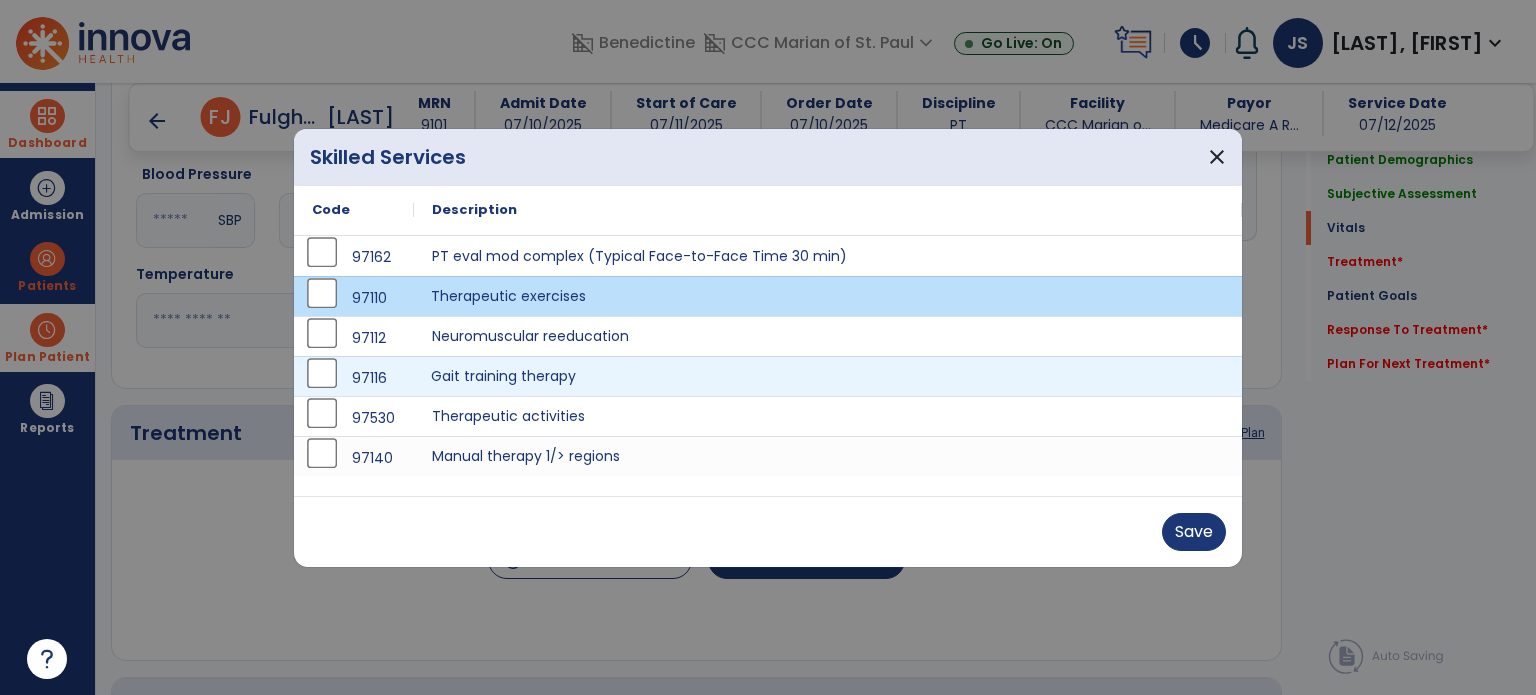 click on "Gait training therapy" at bounding box center [828, 376] 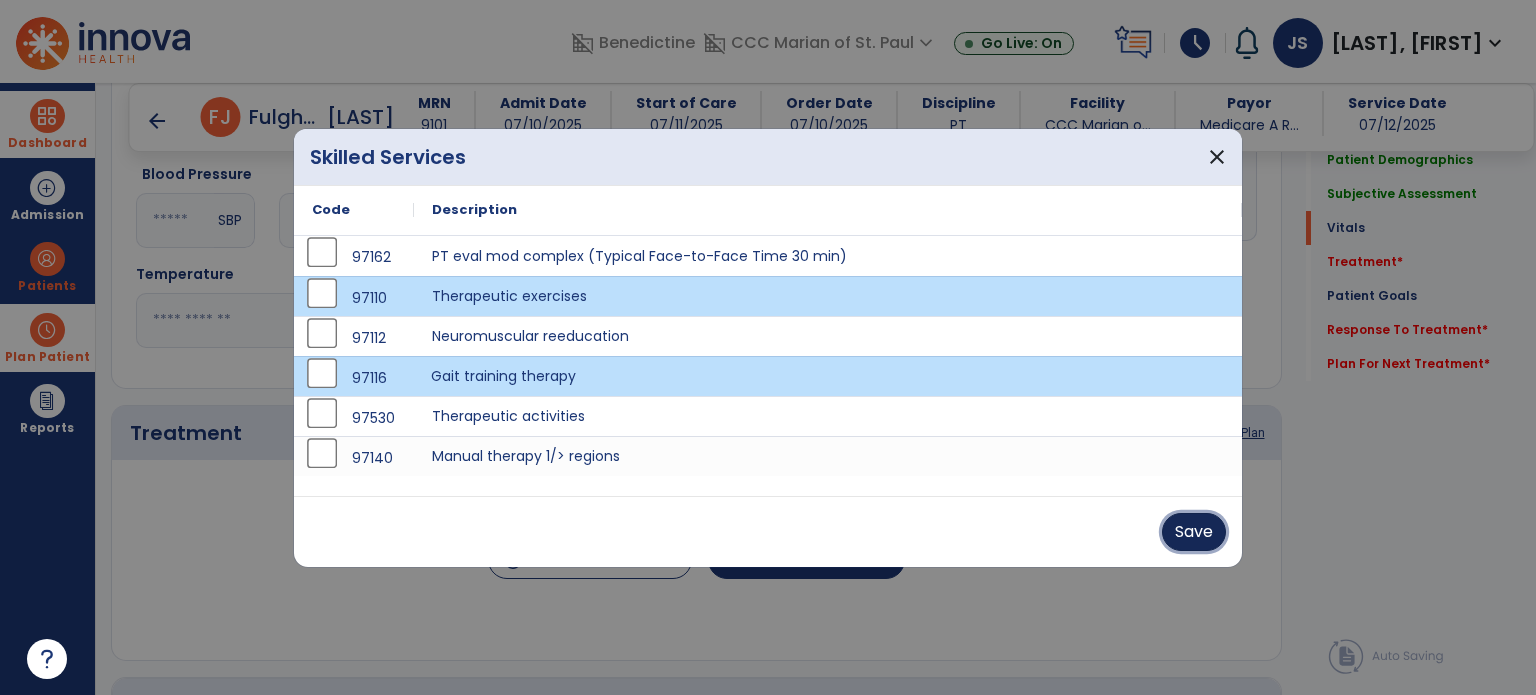 click on "Save" at bounding box center (1194, 532) 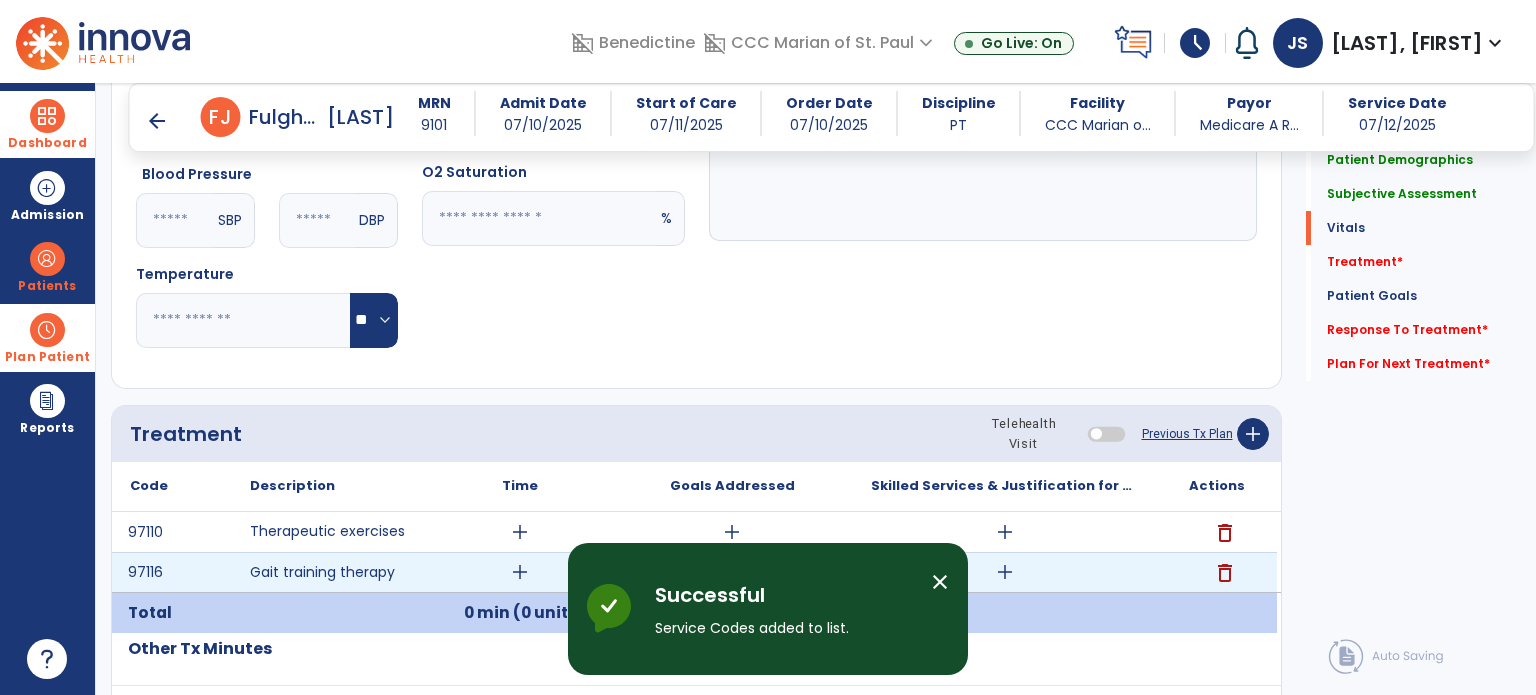 click on "add" at bounding box center (520, 572) 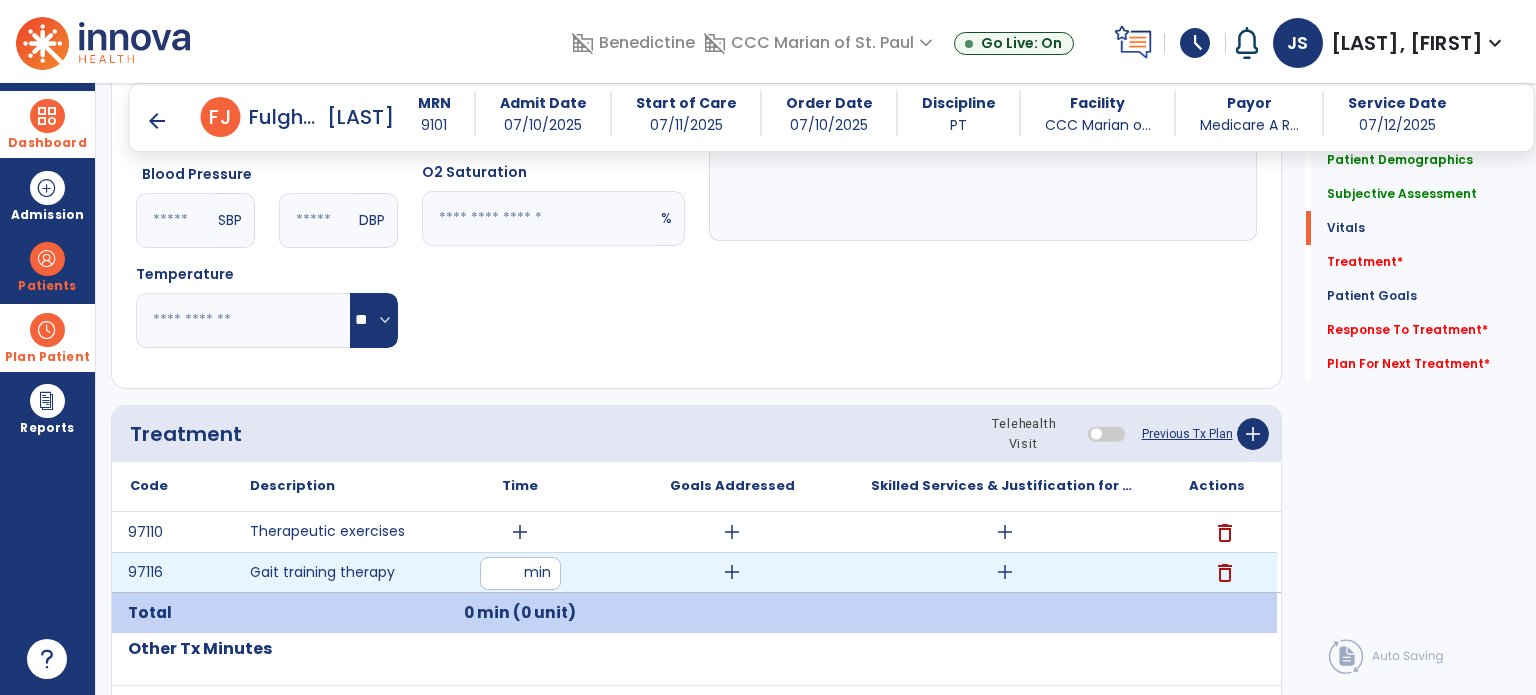 type on "**" 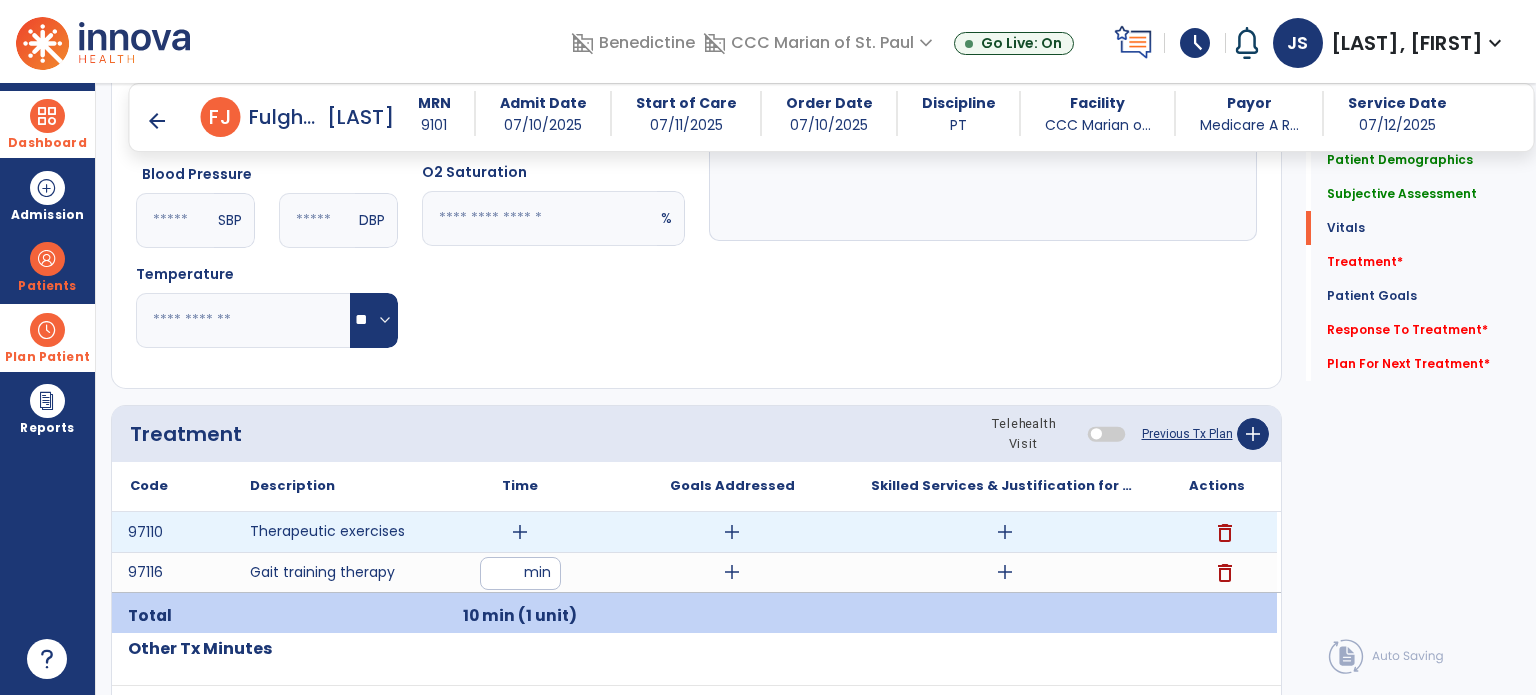 click on "add" at bounding box center (520, 532) 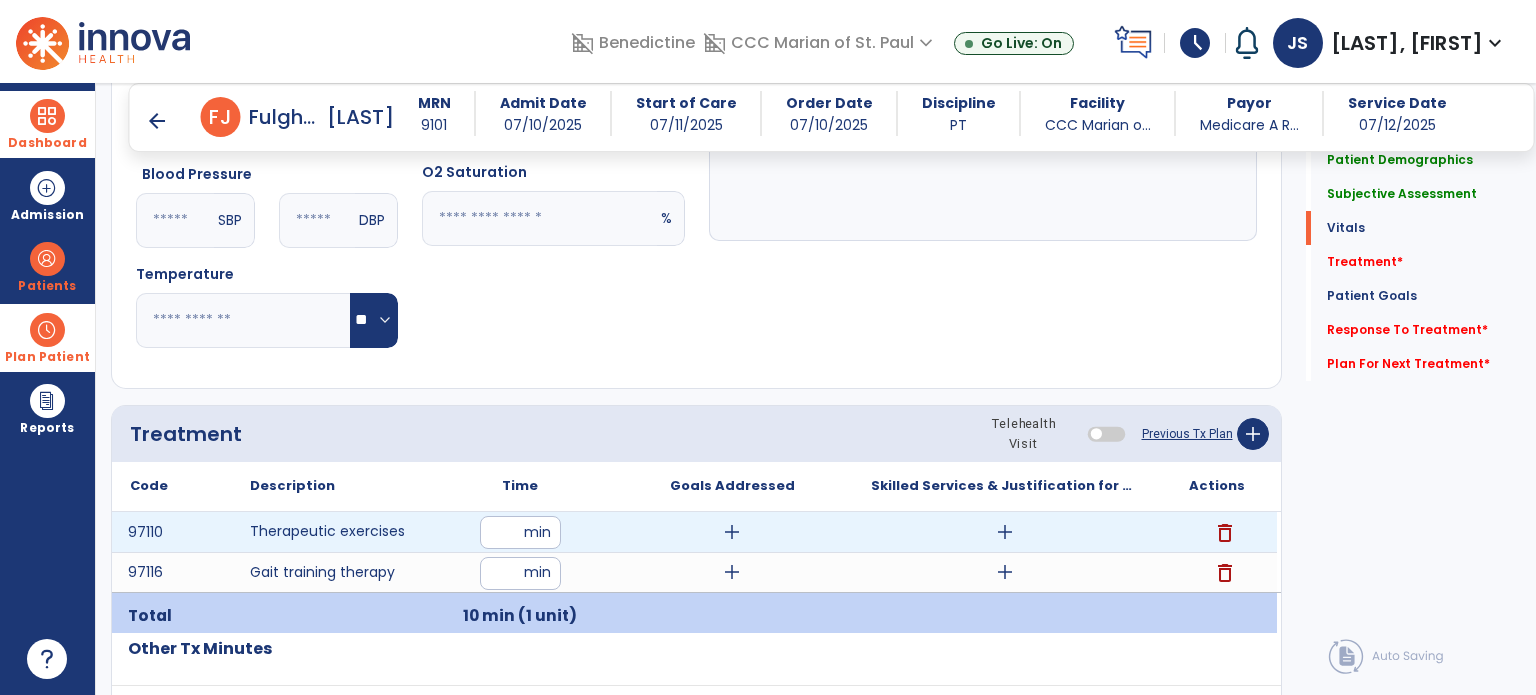 type on "**" 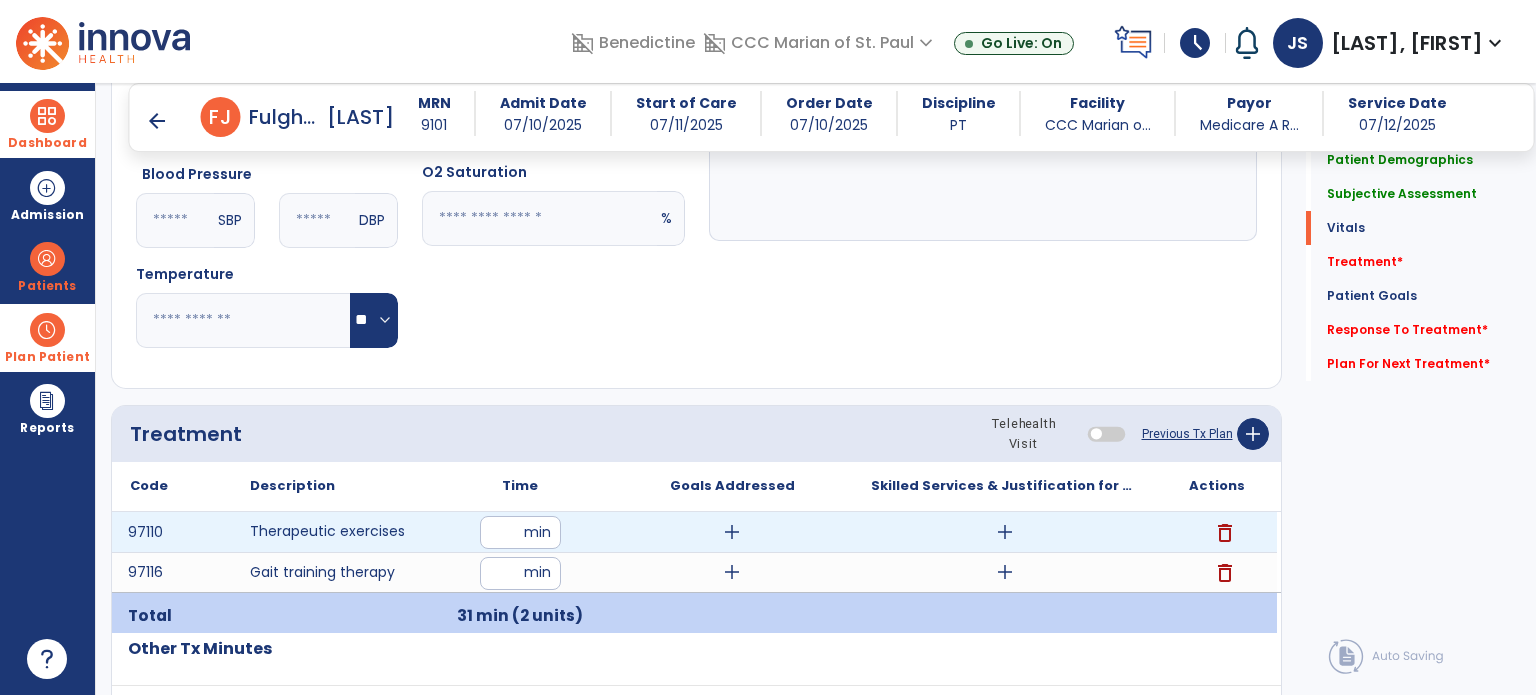 click on "**" at bounding box center (520, 532) 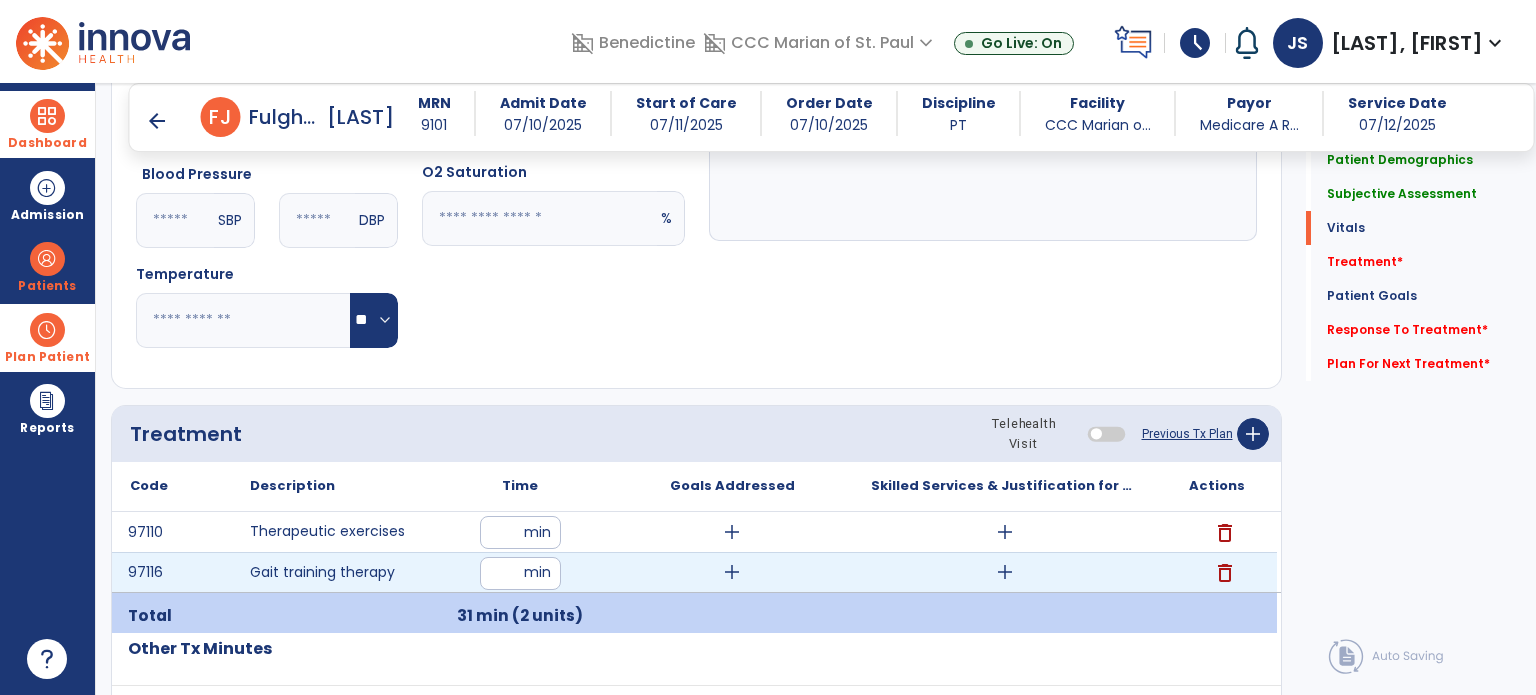 click on "add" at bounding box center [1005, 572] 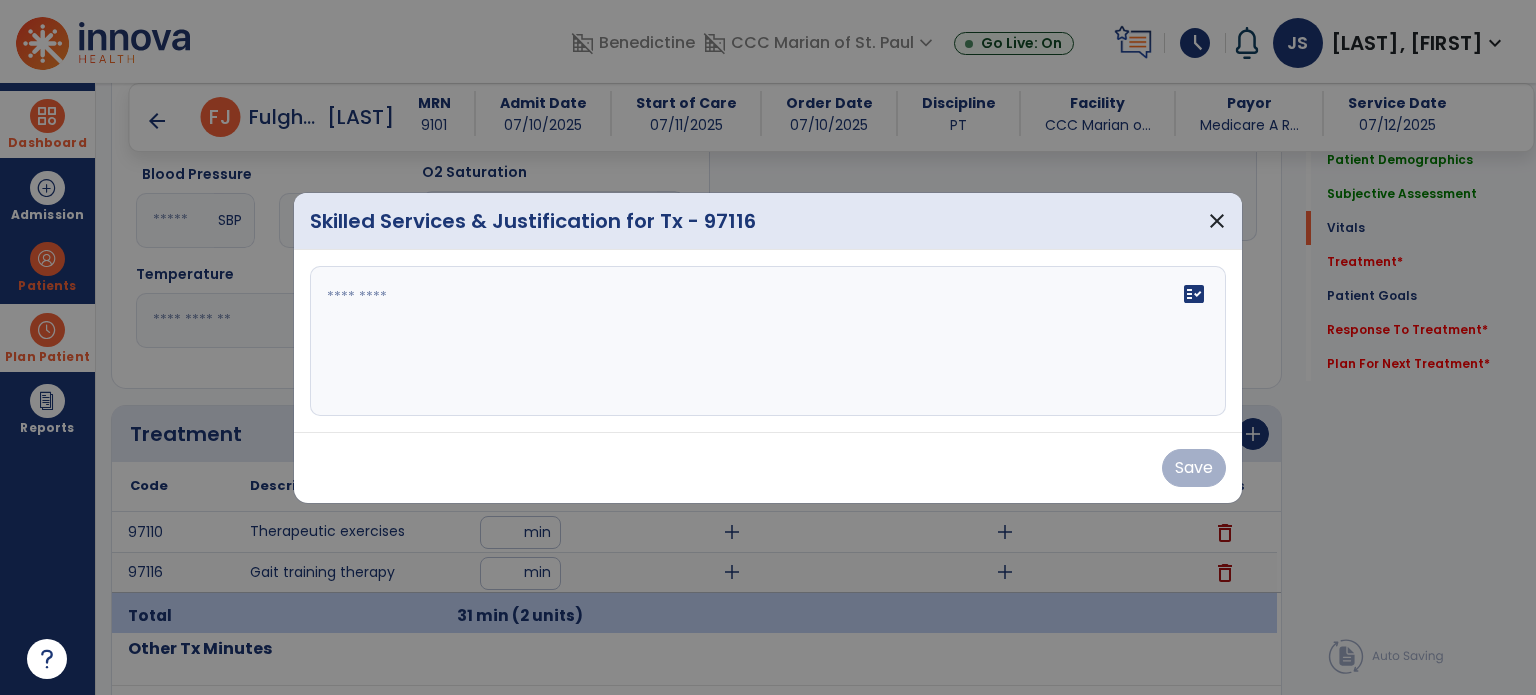 click on "fact_check" at bounding box center [768, 341] 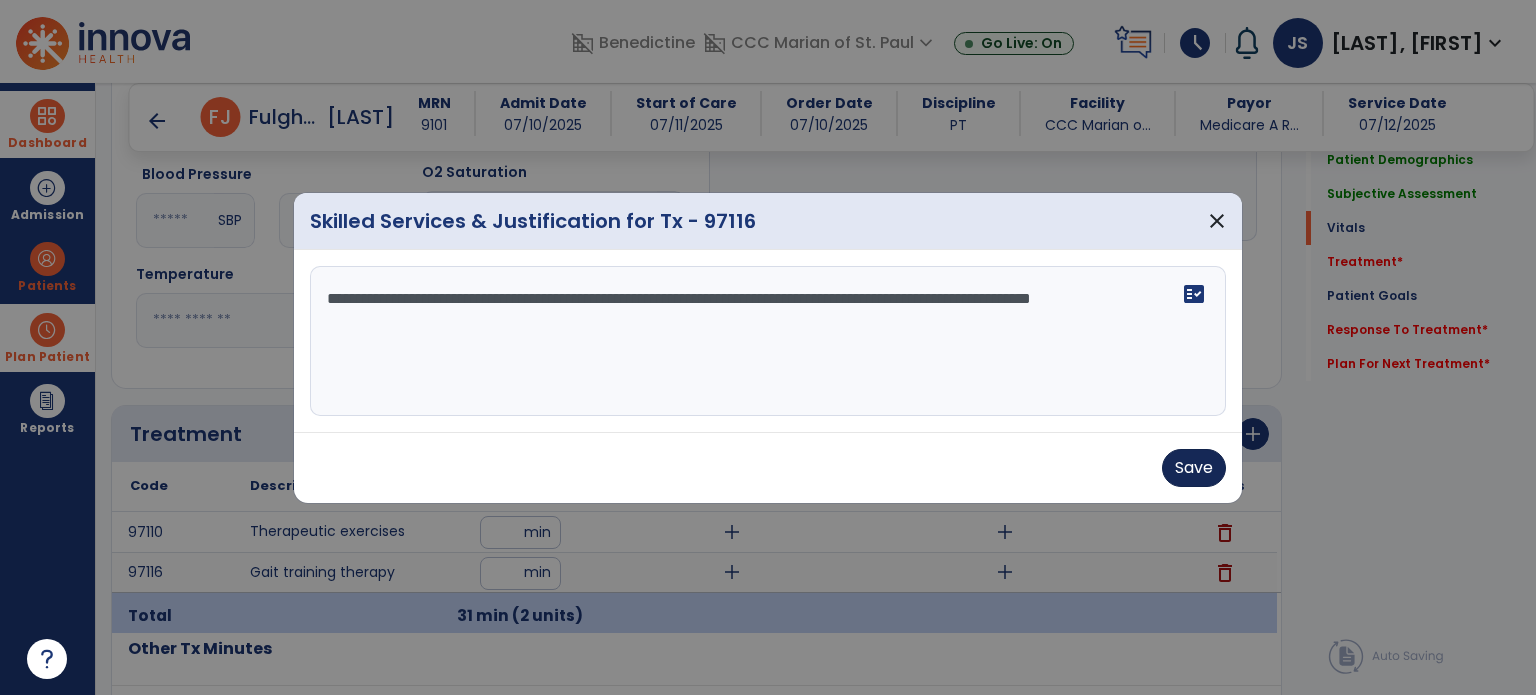 type on "**********" 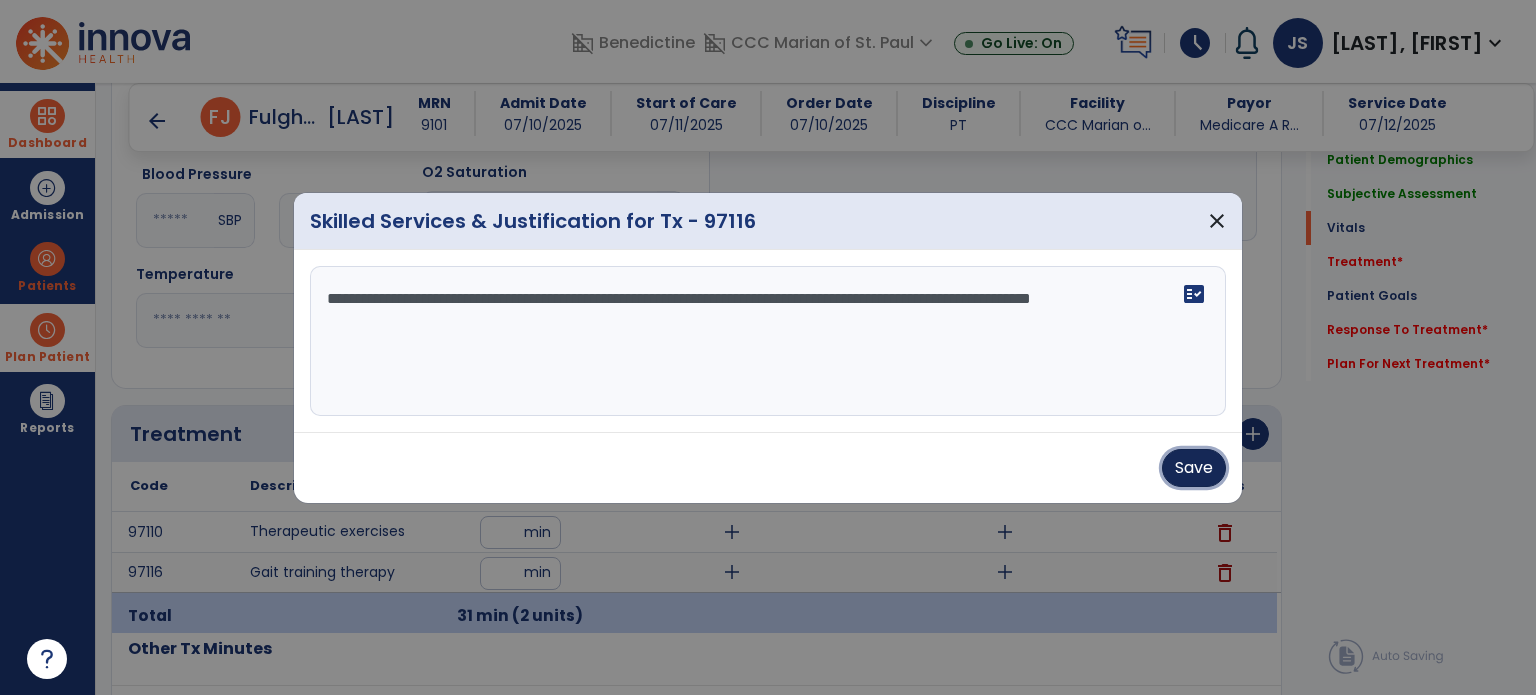 click on "Save" at bounding box center [1194, 468] 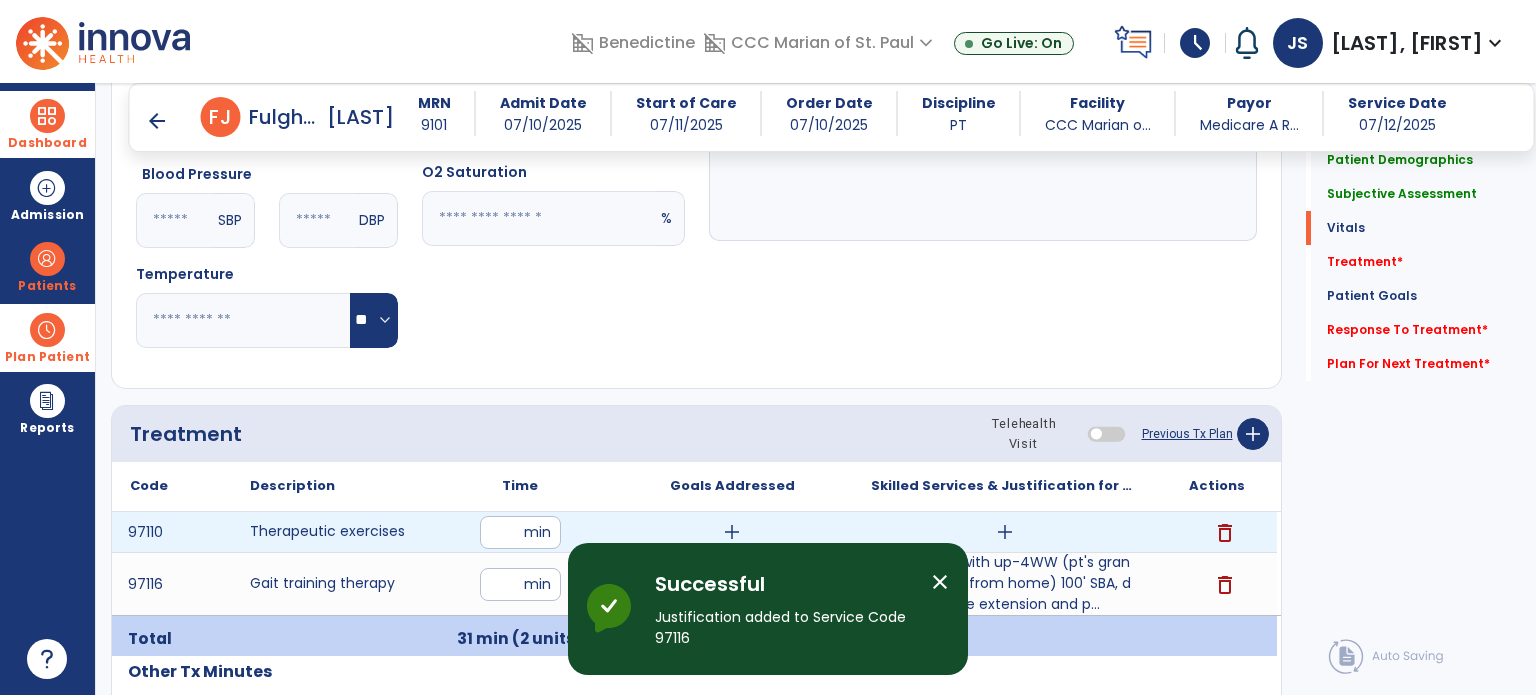 click on "add" at bounding box center (1005, 532) 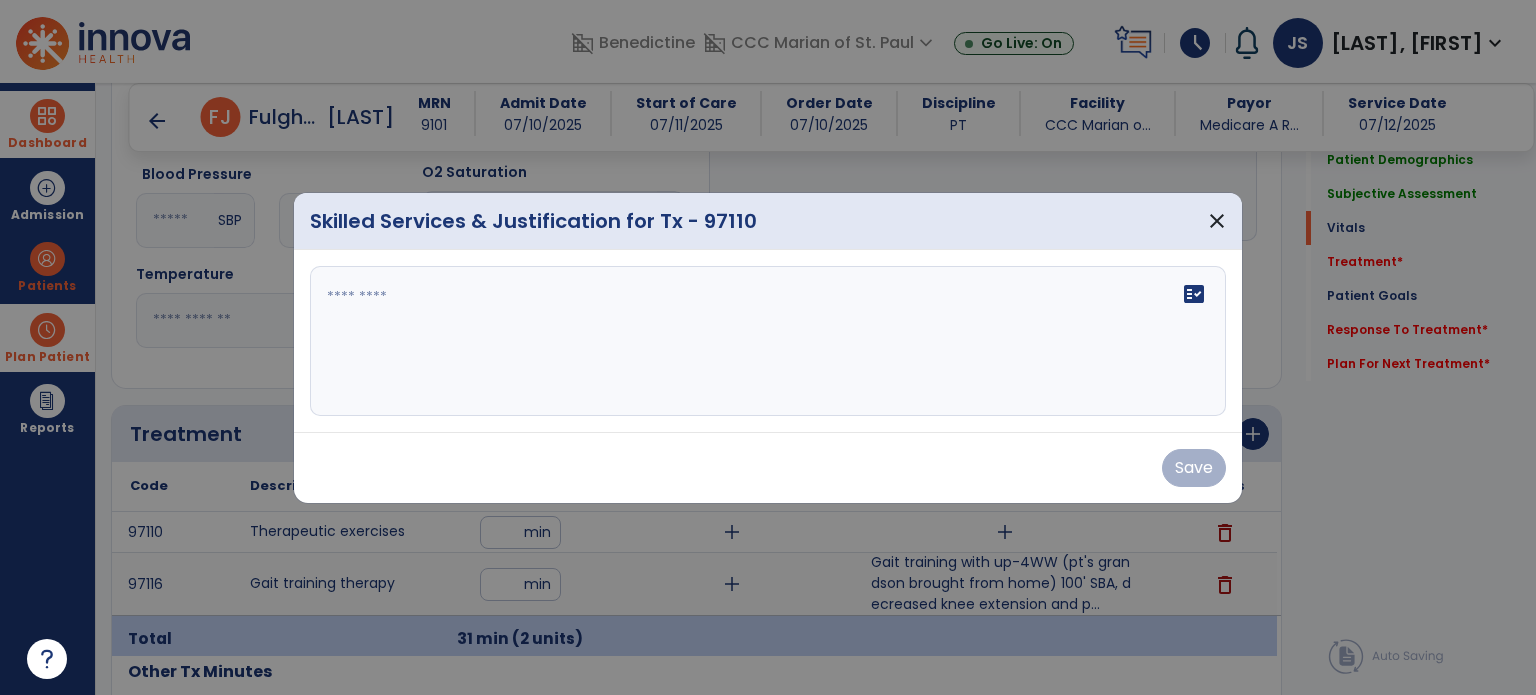 click on "fact_check" at bounding box center [768, 341] 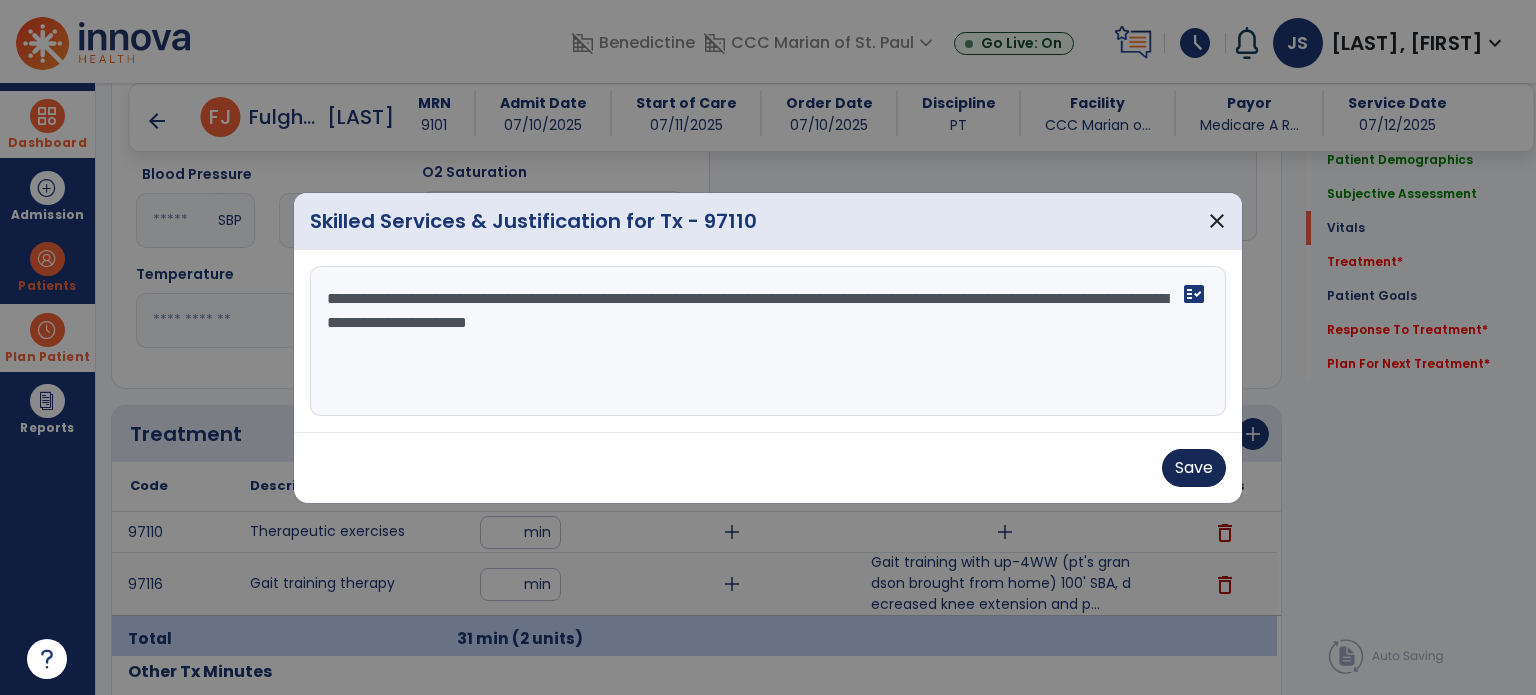 type on "**********" 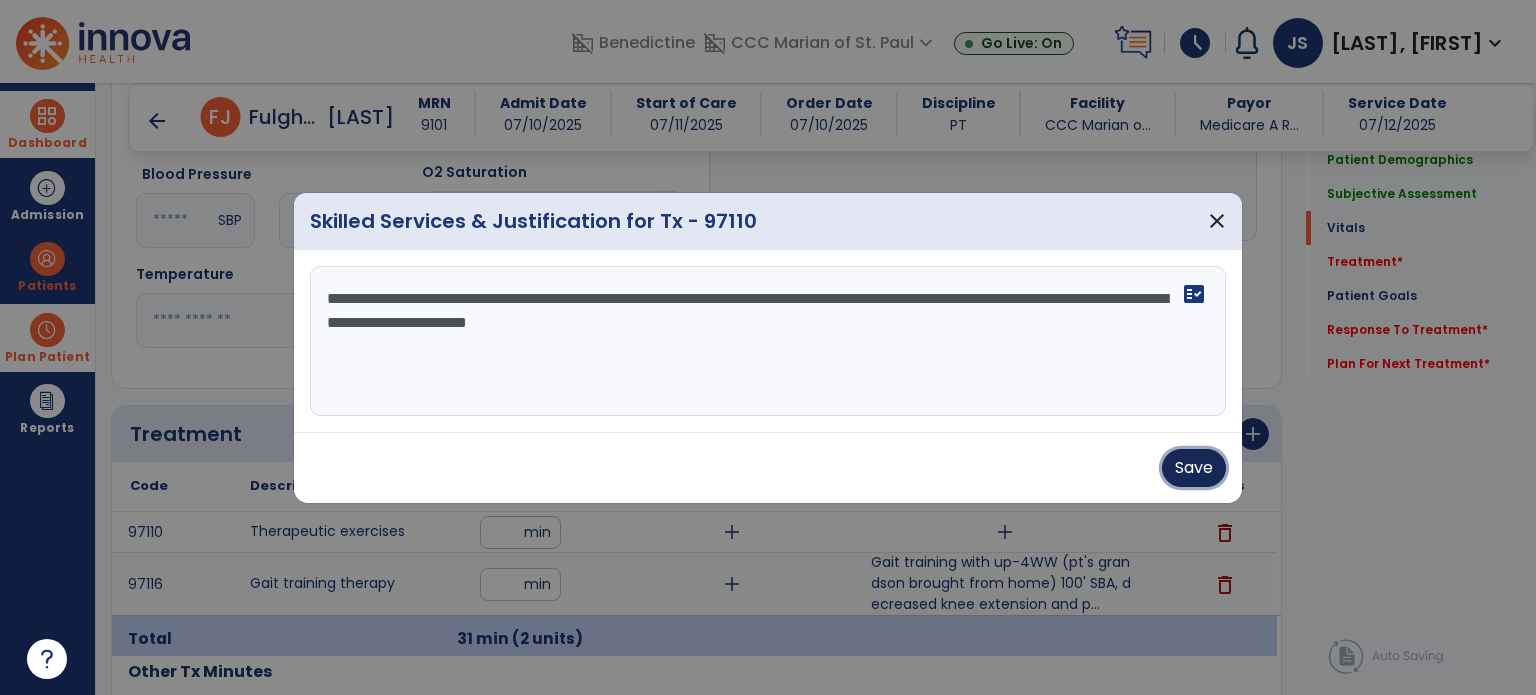 click on "Save" at bounding box center [1194, 468] 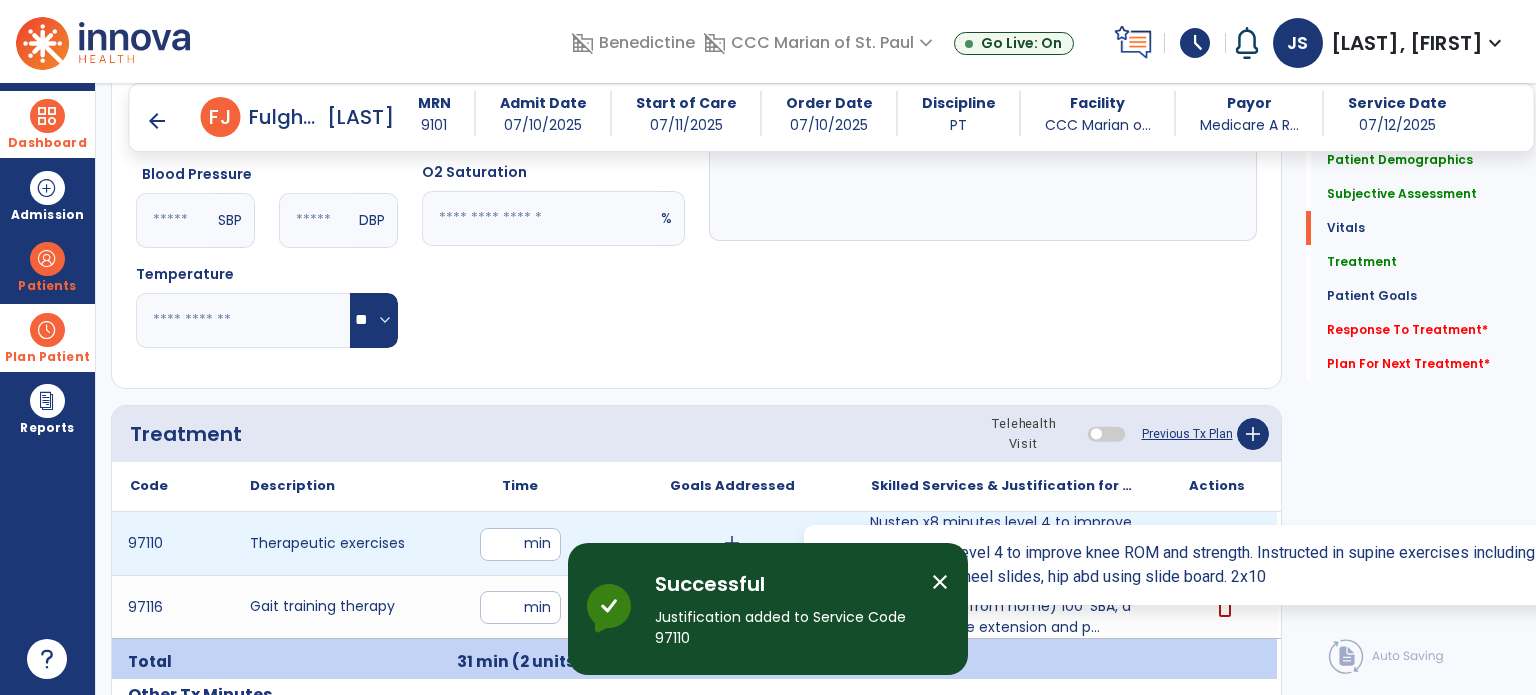 click on "Nustep x8 minutes level 4 to improve knee ROM and strength. Instructed in supine exercises including..." at bounding box center (1004, 543) 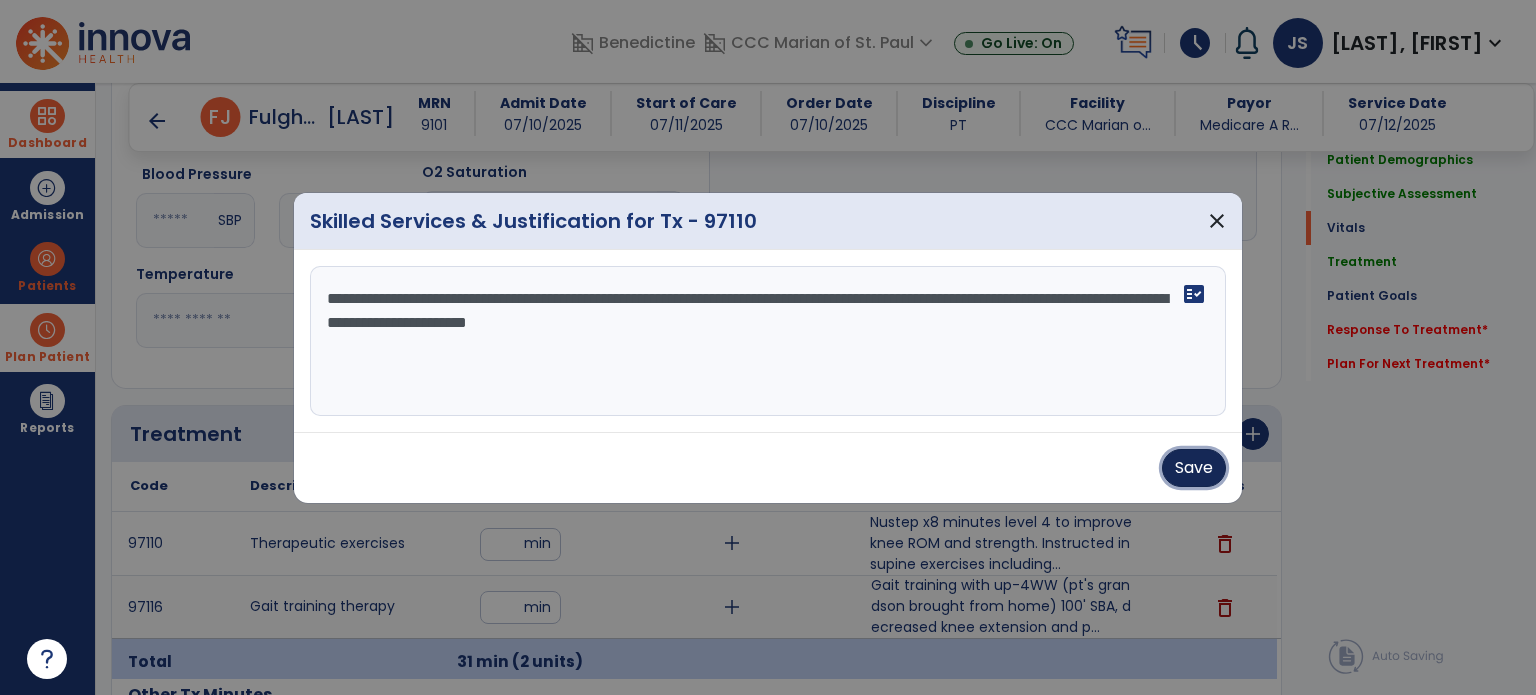 click on "Save" at bounding box center [1194, 468] 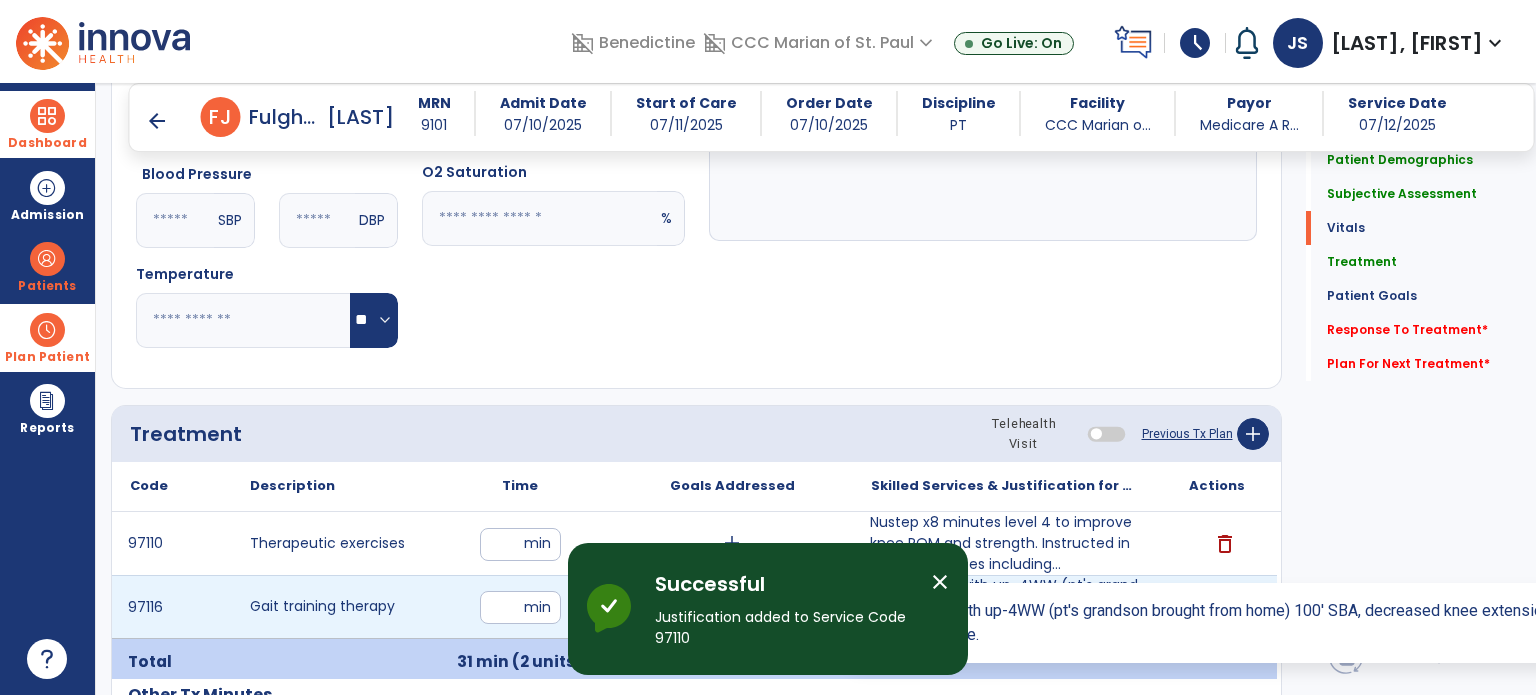 click on "Gait training with up-4WW (pt's grandson brought from home) 100' SBA, decreased knee extension and p..." at bounding box center (1004, 606) 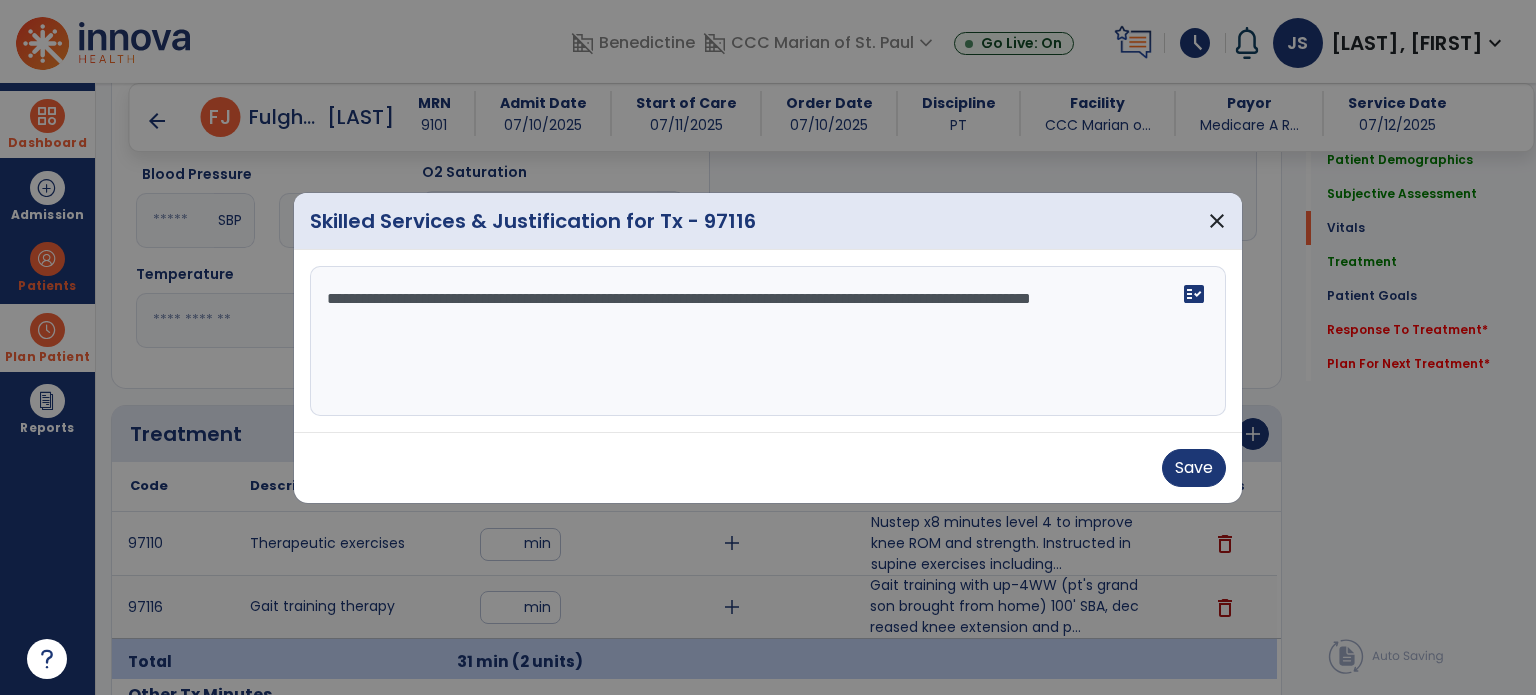 click on "**********" at bounding box center [768, 341] 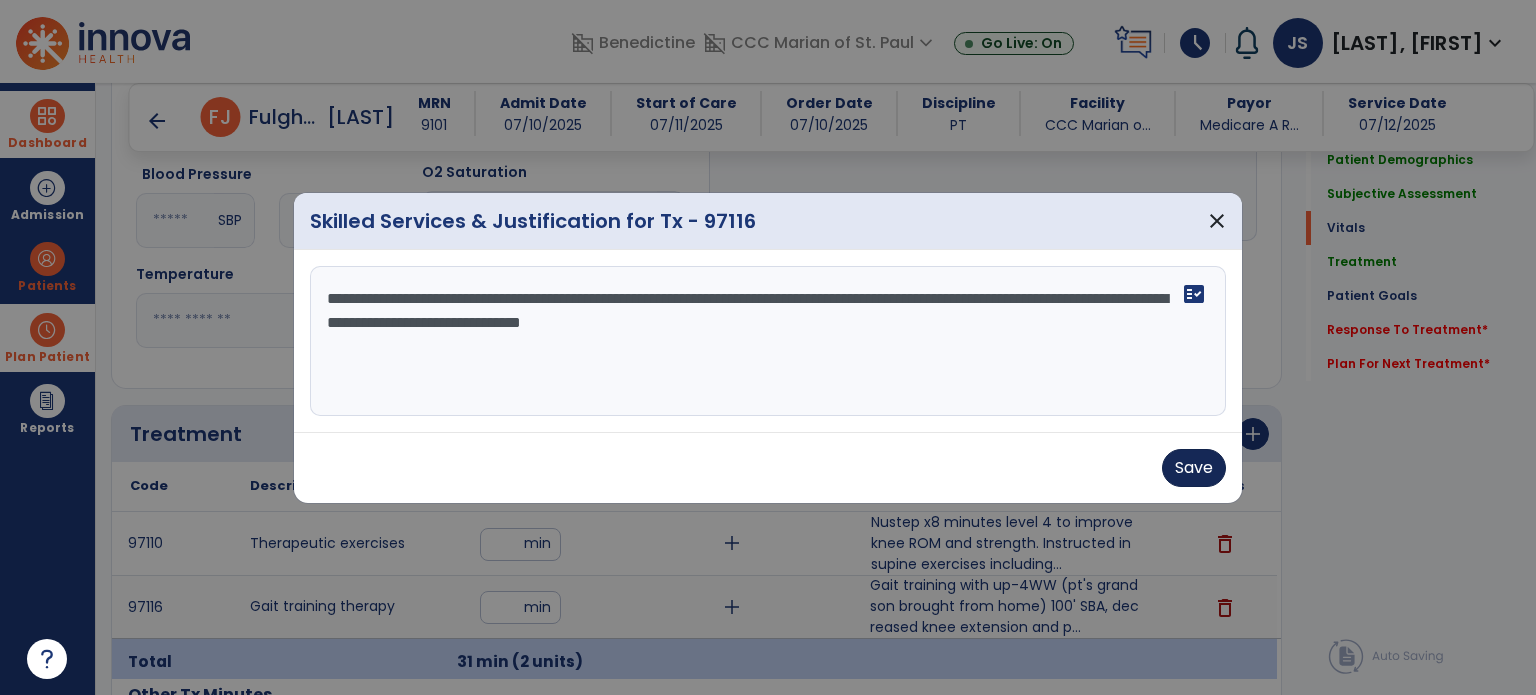 type on "**********" 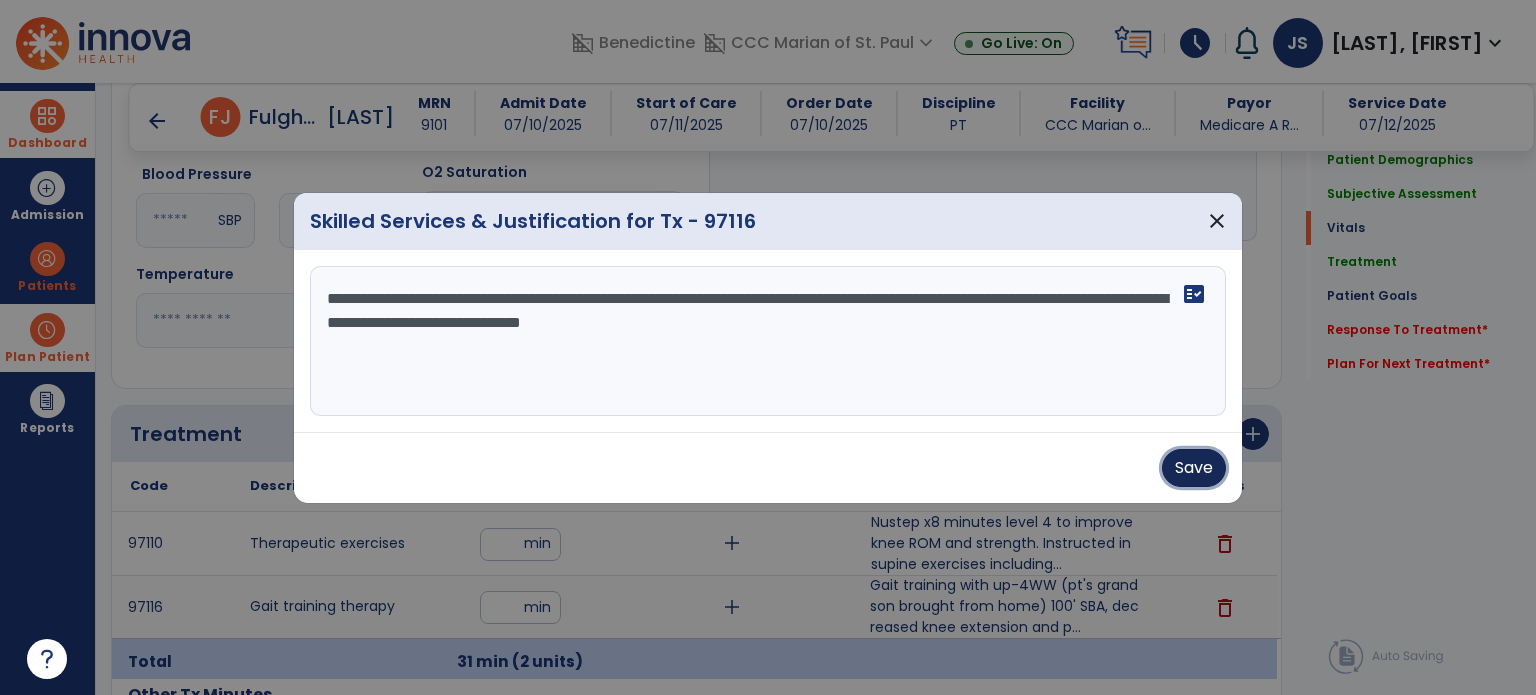 click on "Save" at bounding box center (1194, 468) 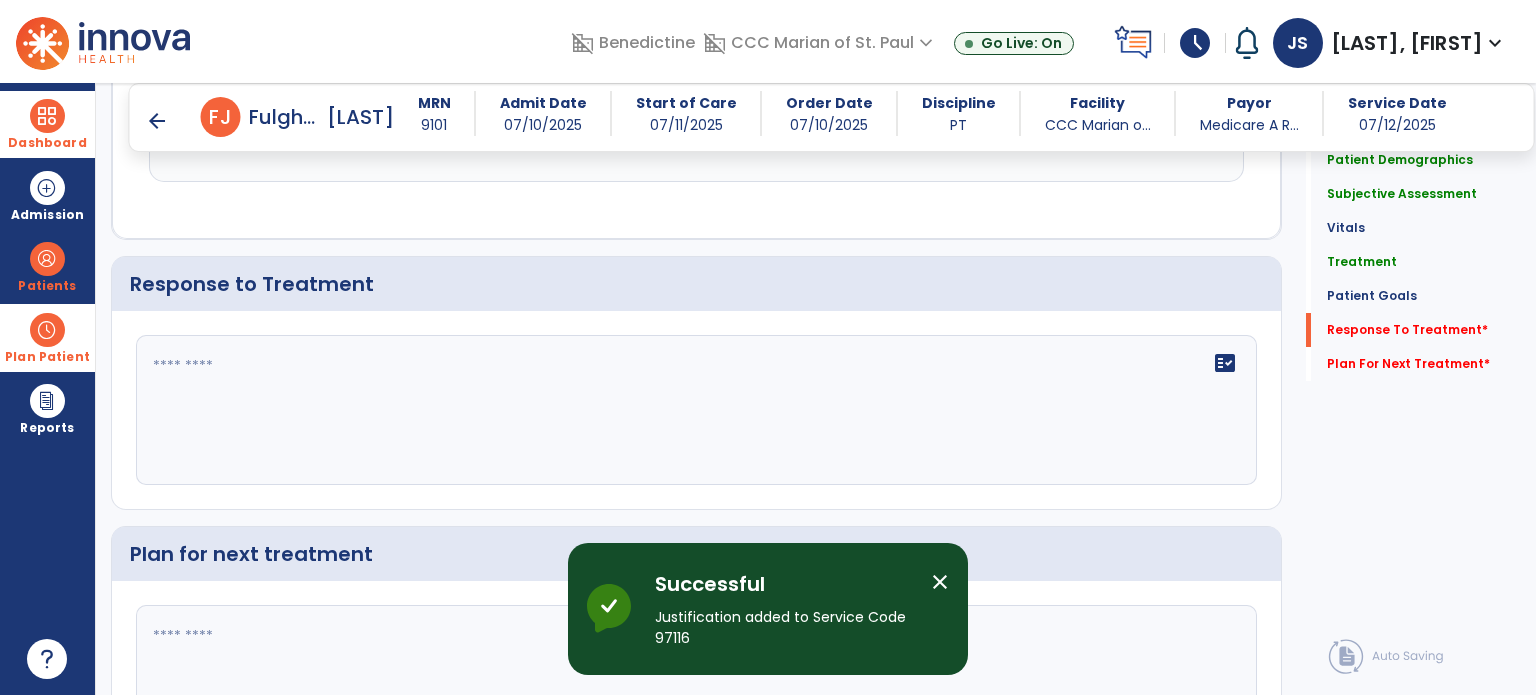 scroll, scrollTop: 2440, scrollLeft: 0, axis: vertical 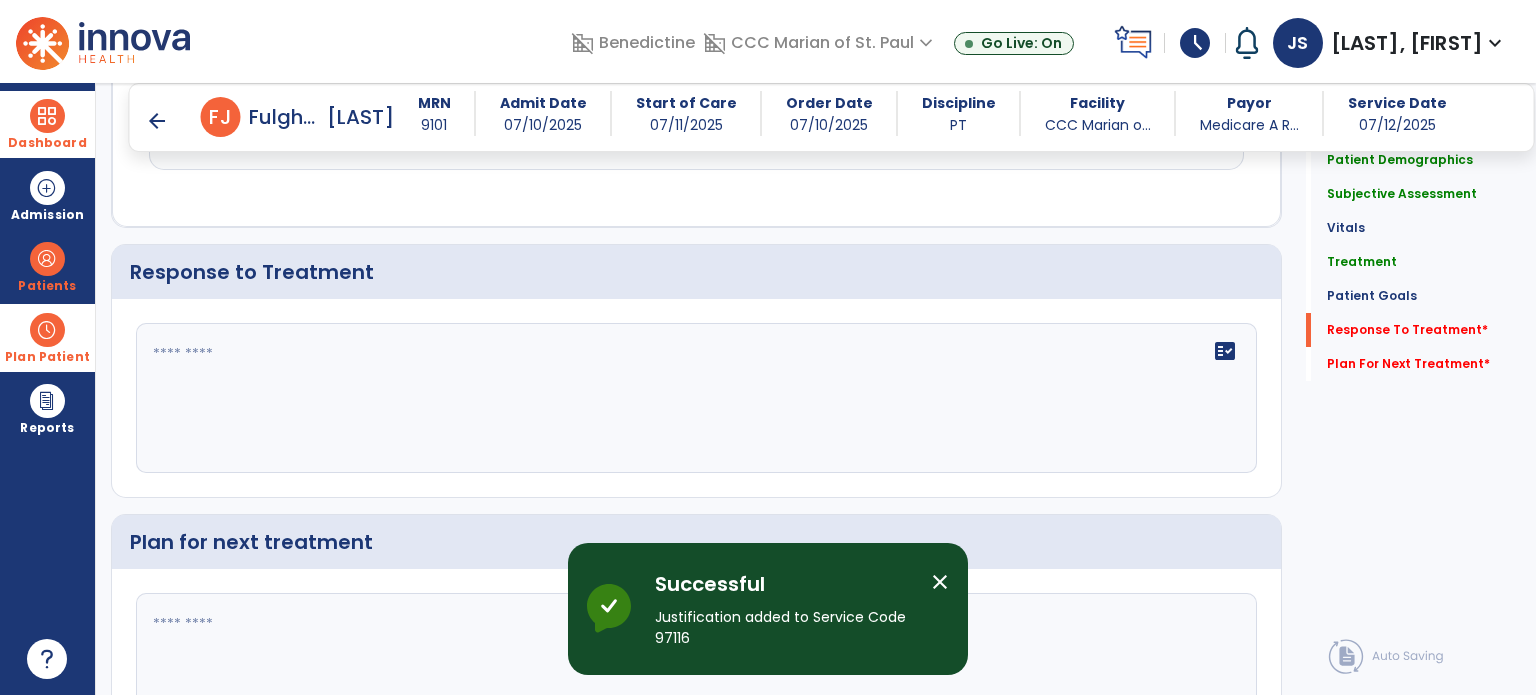 click on "fact_check" 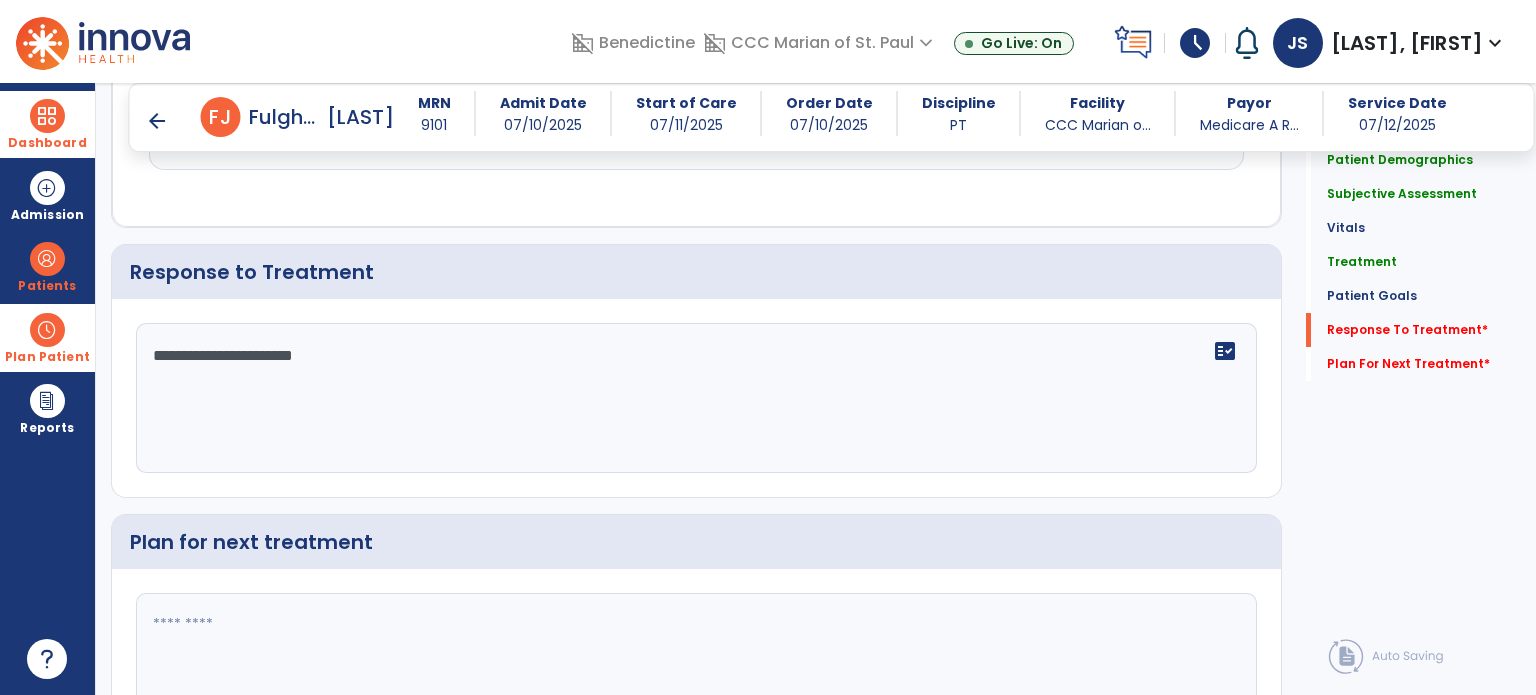 scroll, scrollTop: 2572, scrollLeft: 0, axis: vertical 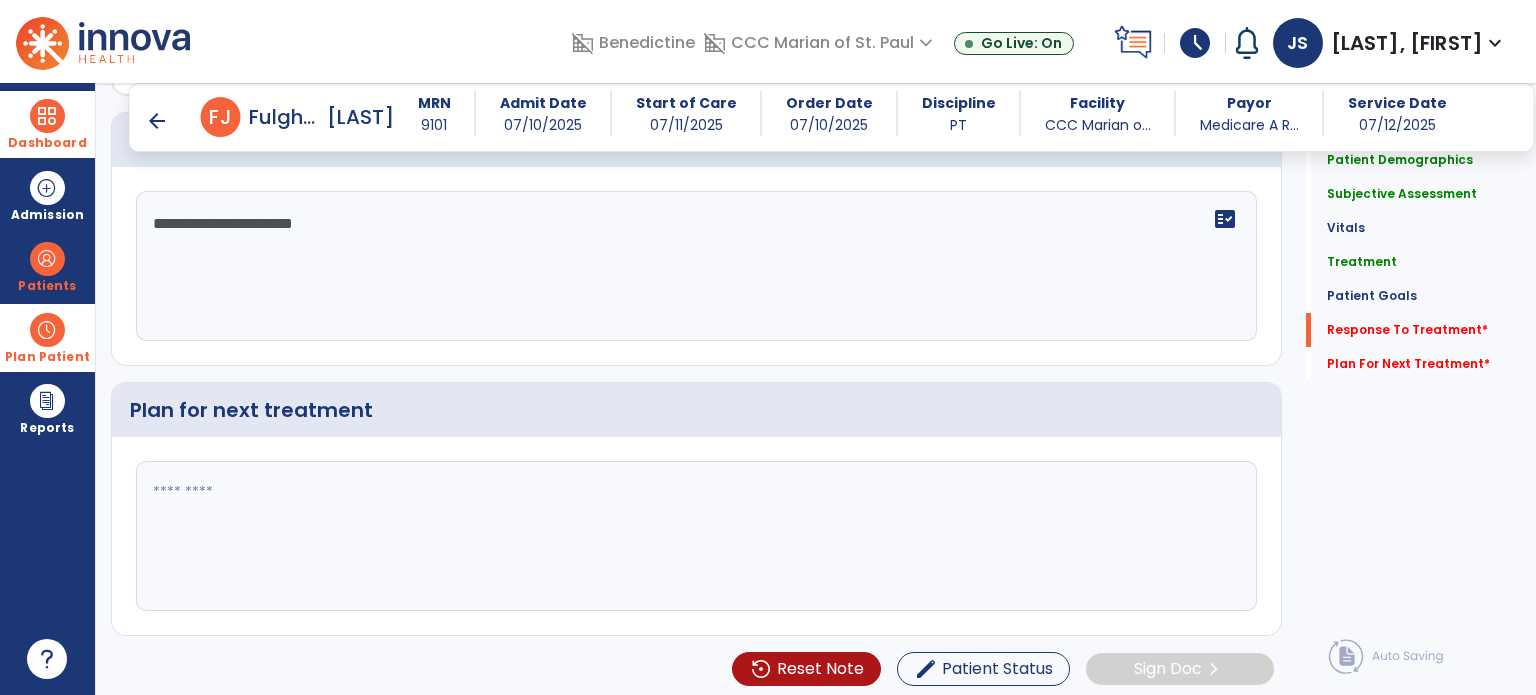type on "**********" 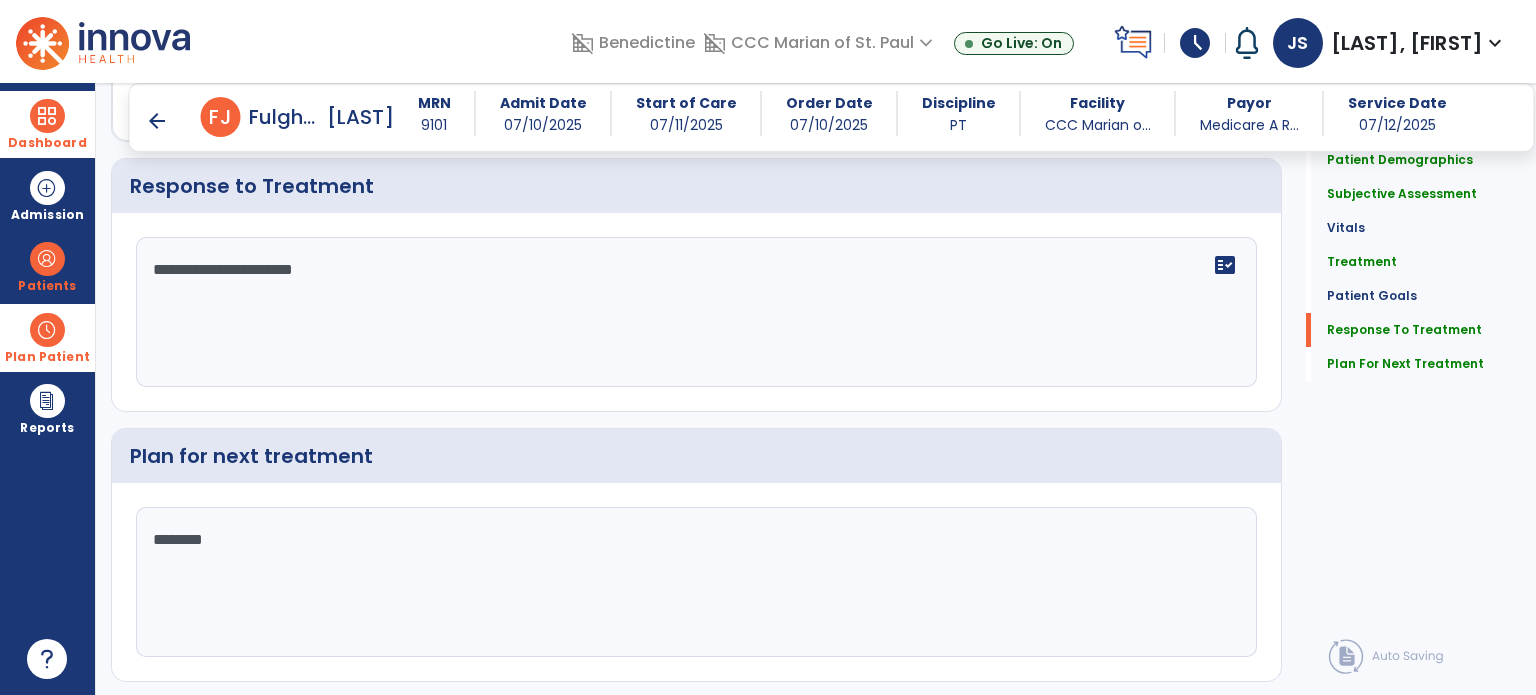 scroll, scrollTop: 2572, scrollLeft: 0, axis: vertical 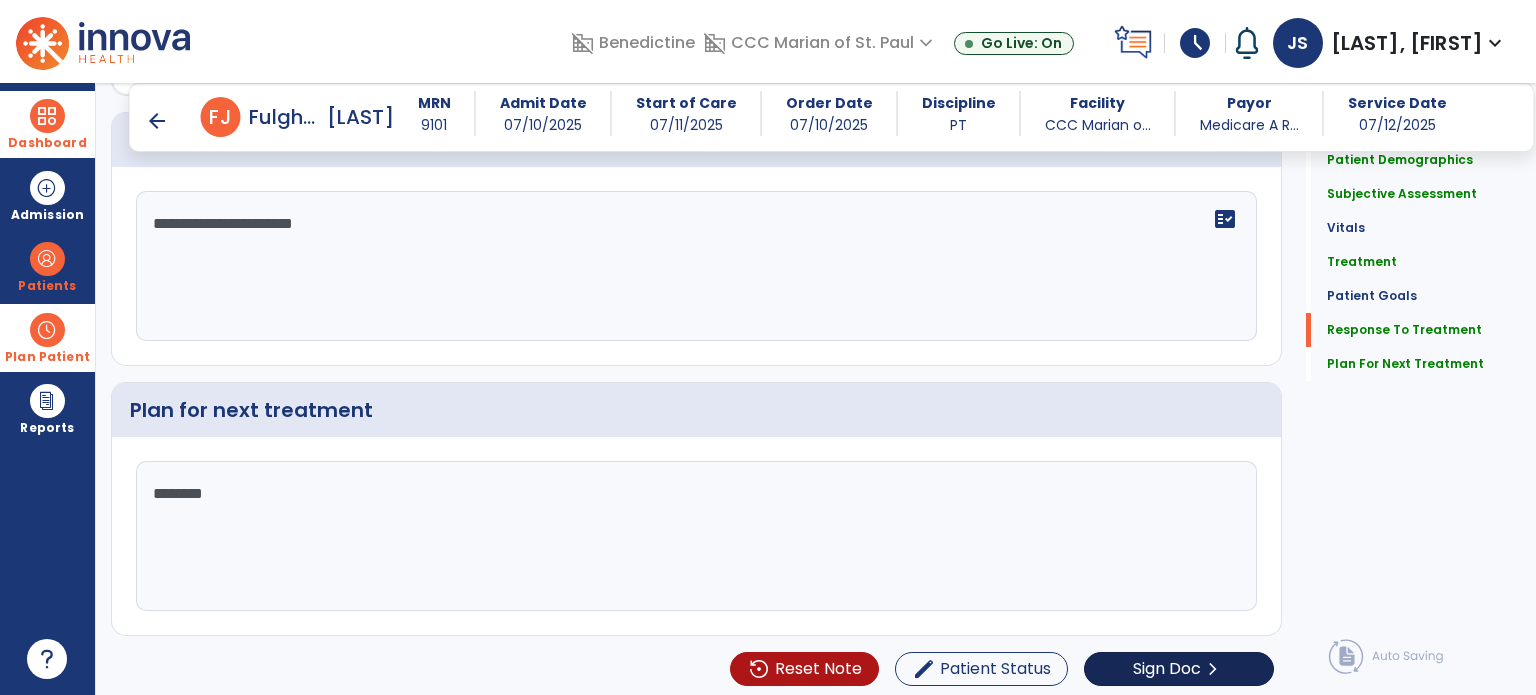 type on "********" 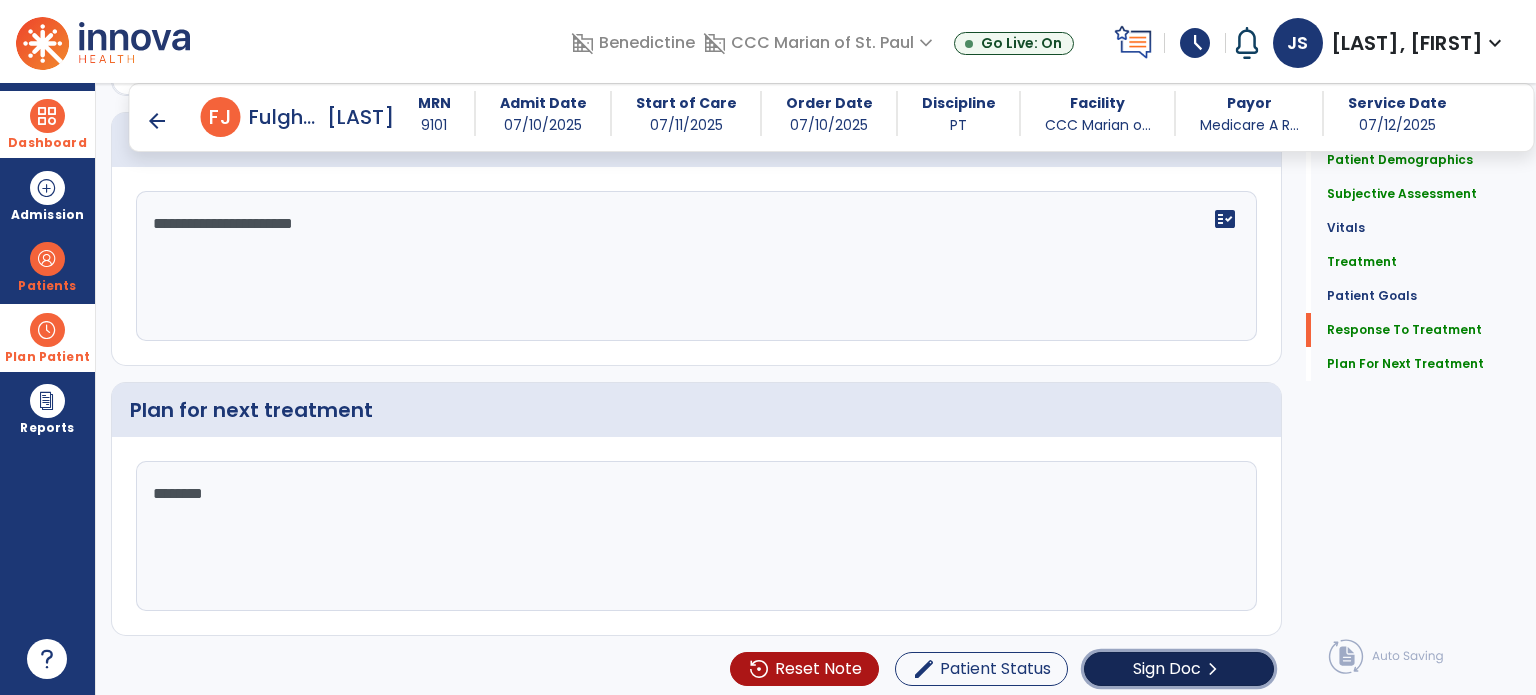 click on "Sign Doc" 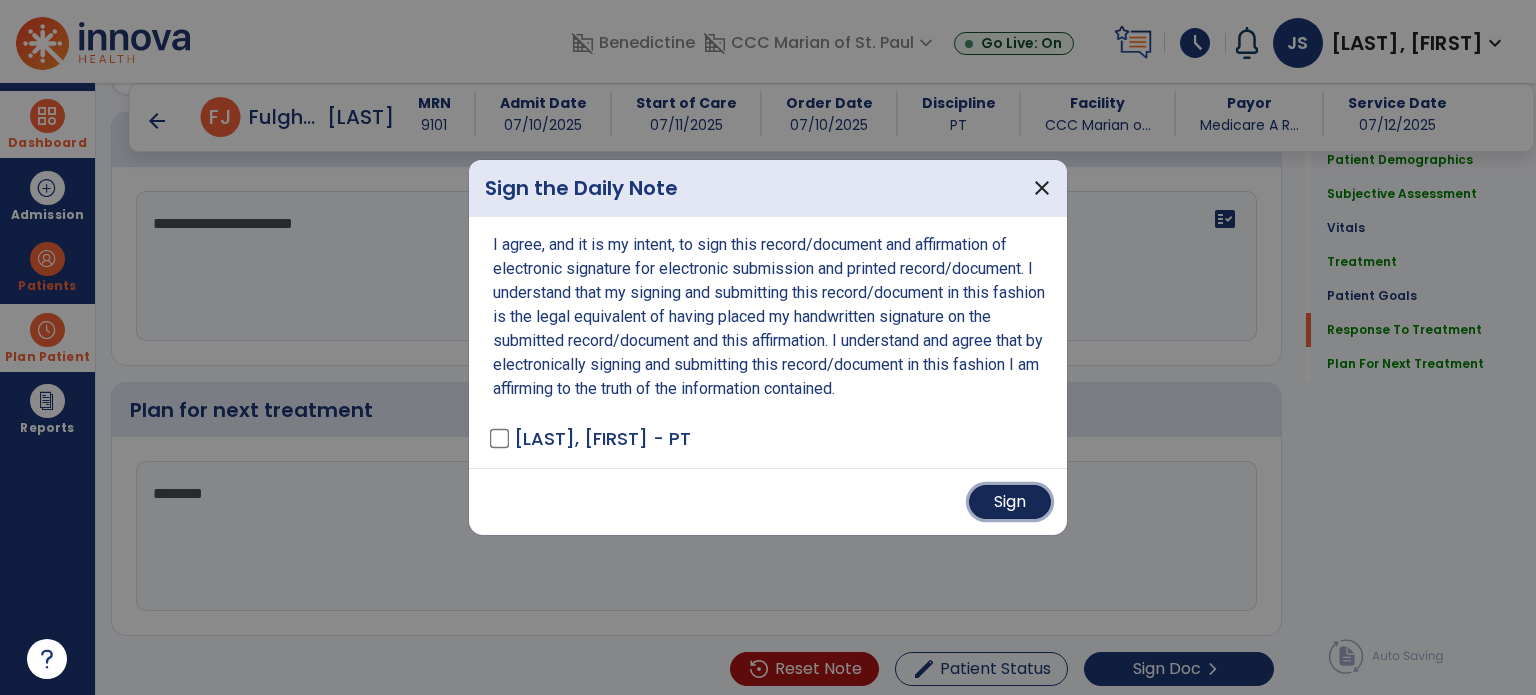 click on "Sign" at bounding box center [1010, 502] 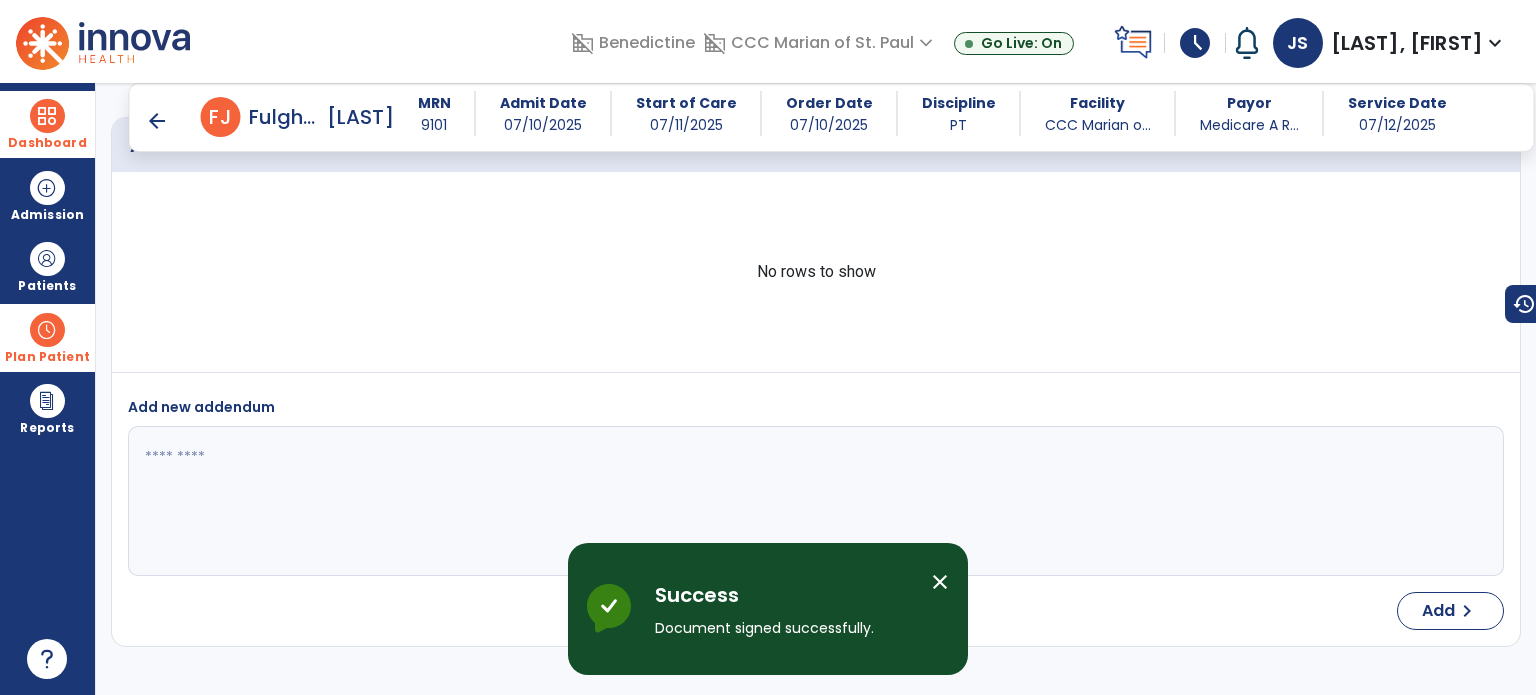 scroll, scrollTop: 3600, scrollLeft: 0, axis: vertical 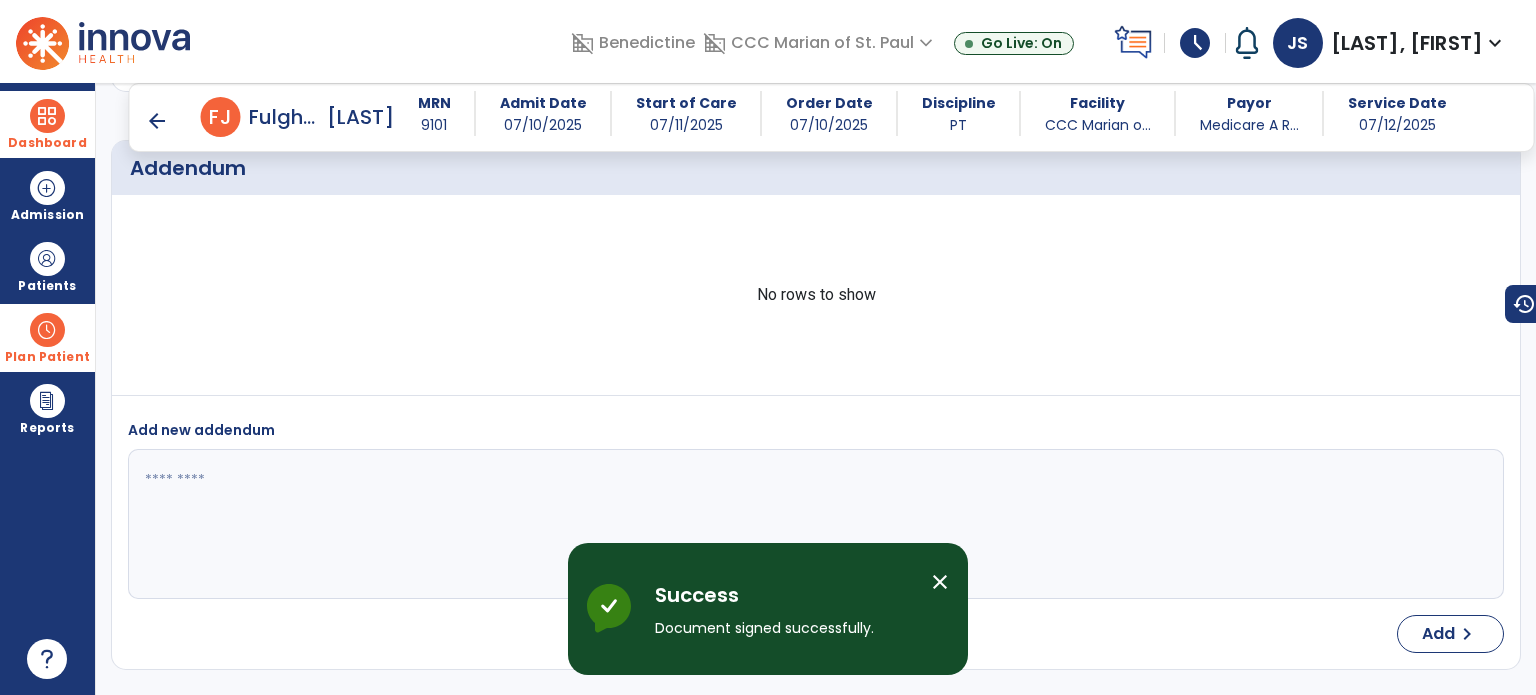 click on "Dashboard" at bounding box center [47, 143] 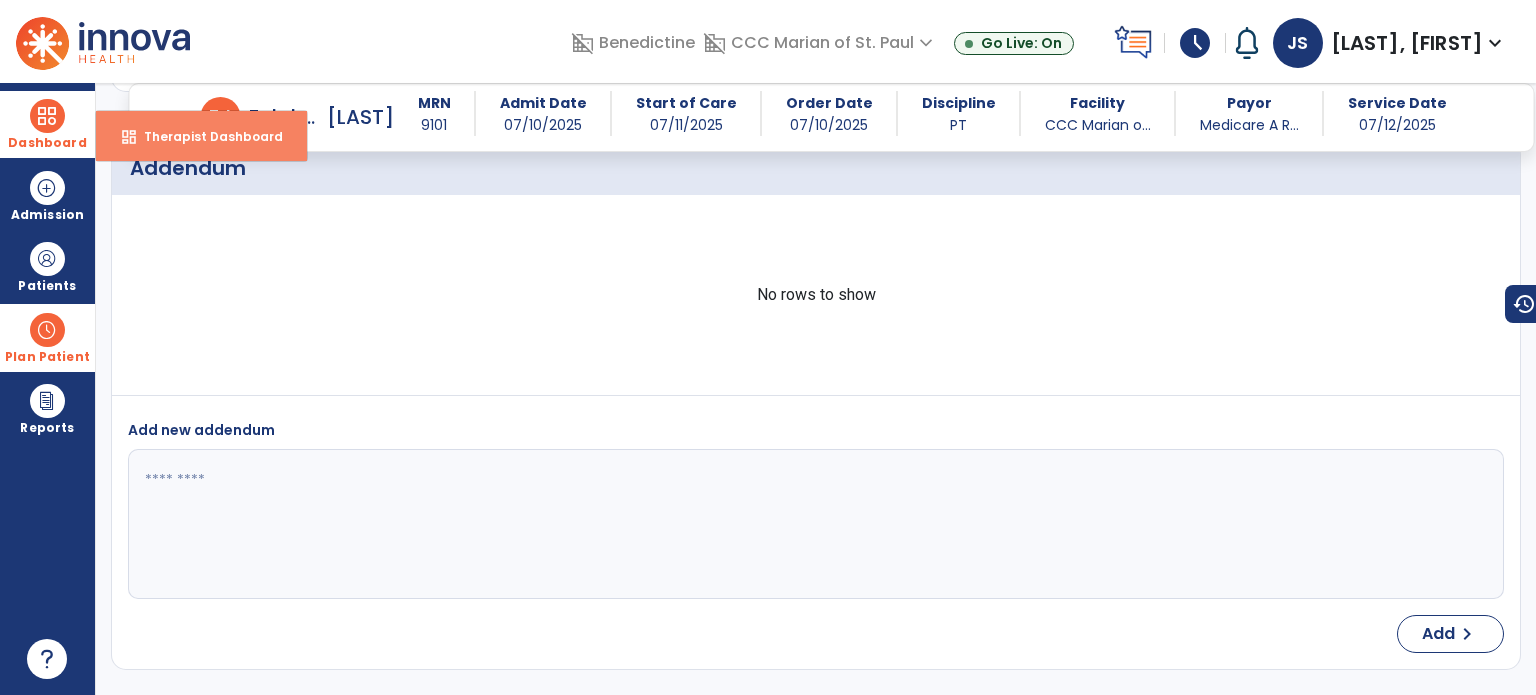 click on "Therapist Dashboard" at bounding box center (205, 136) 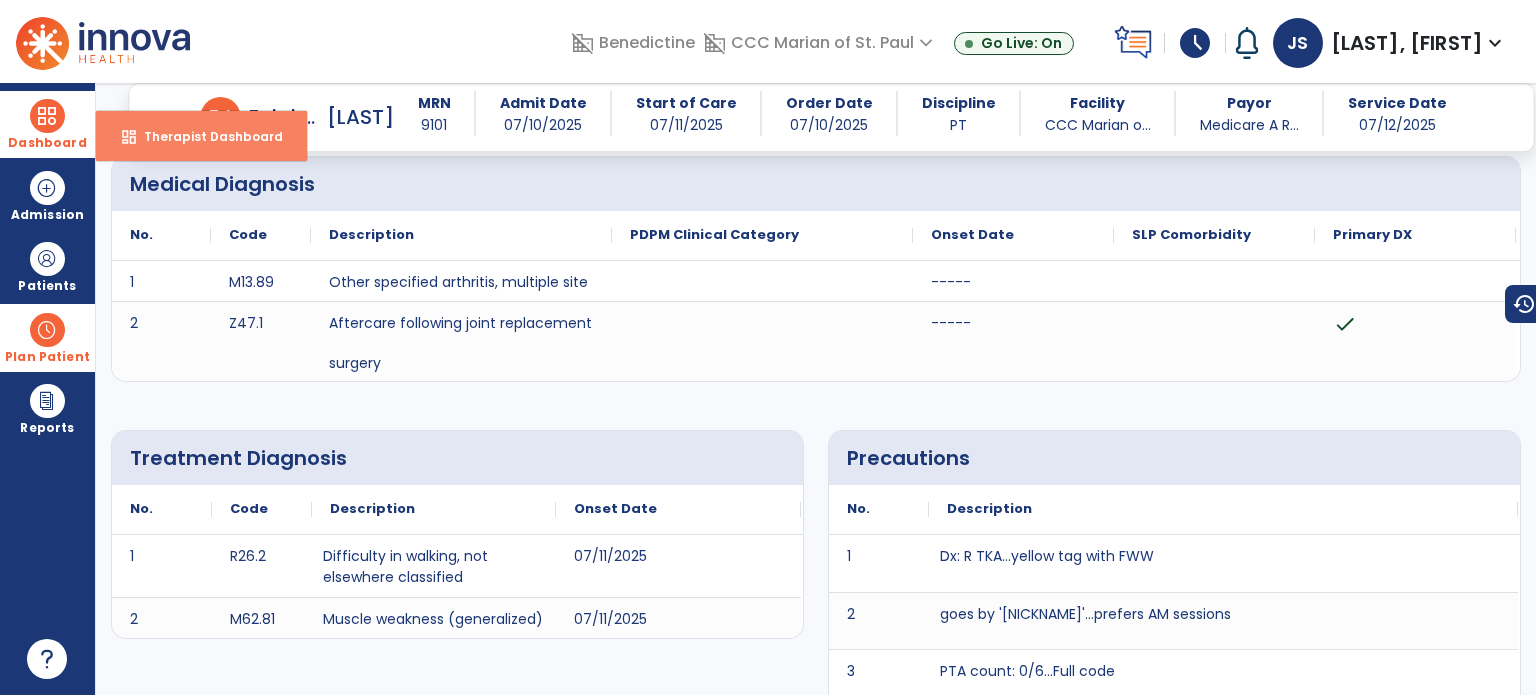select on "****" 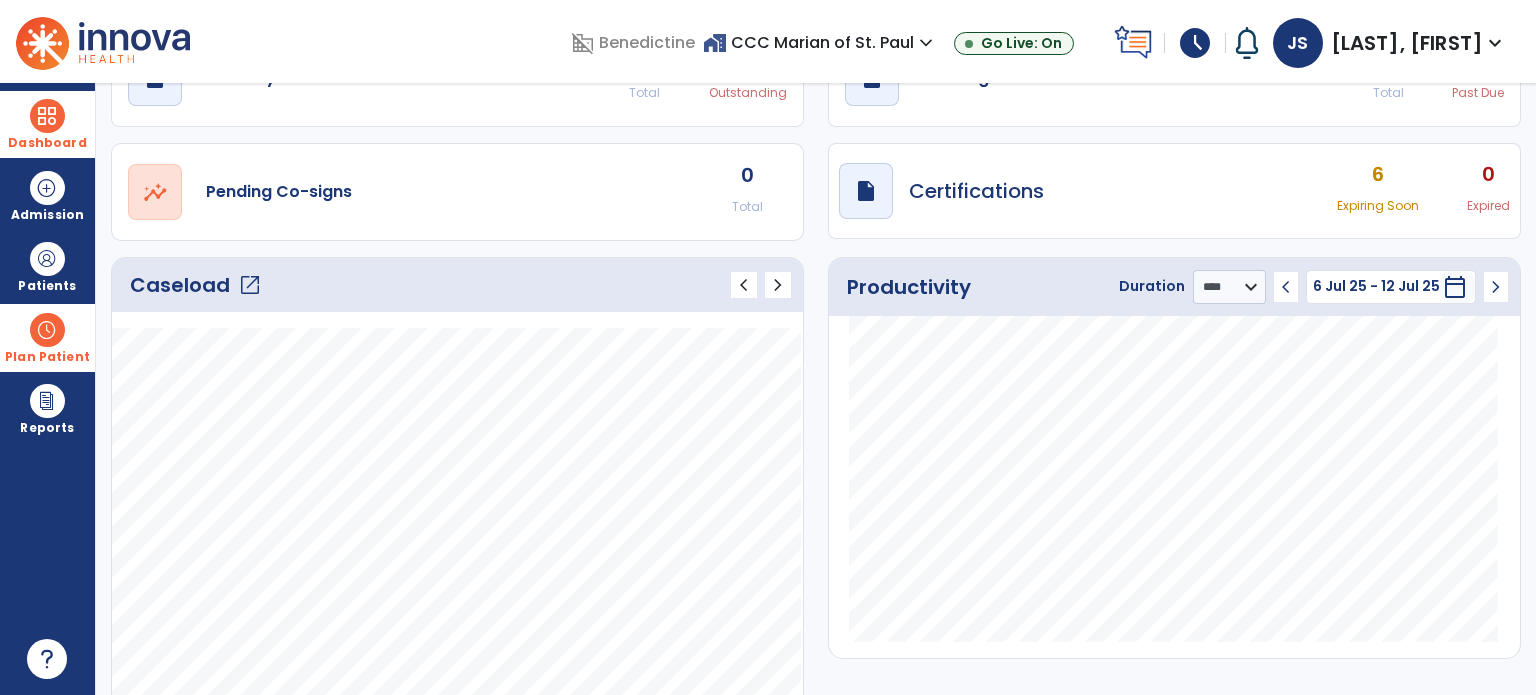 click on "open_in_new" 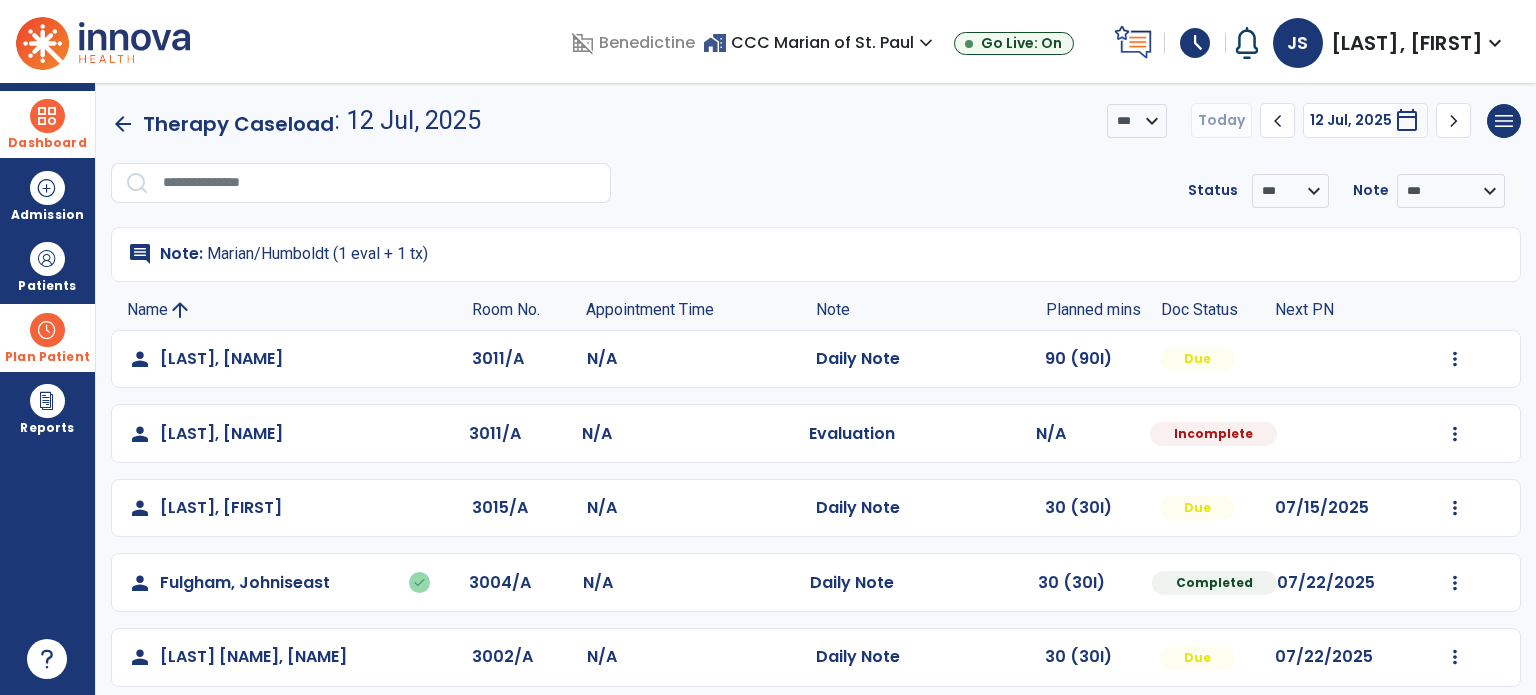 scroll, scrollTop: 165, scrollLeft: 0, axis: vertical 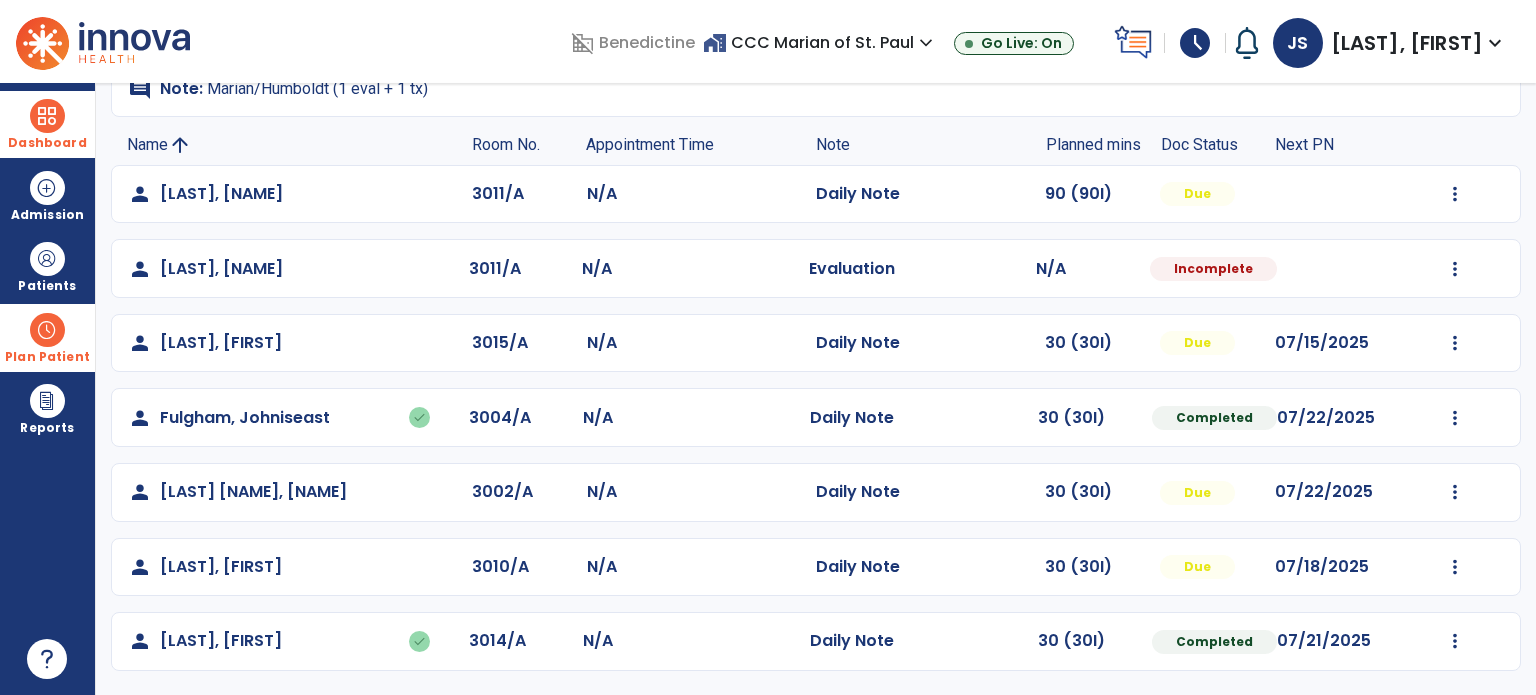 click on "schedule" at bounding box center [1195, 43] 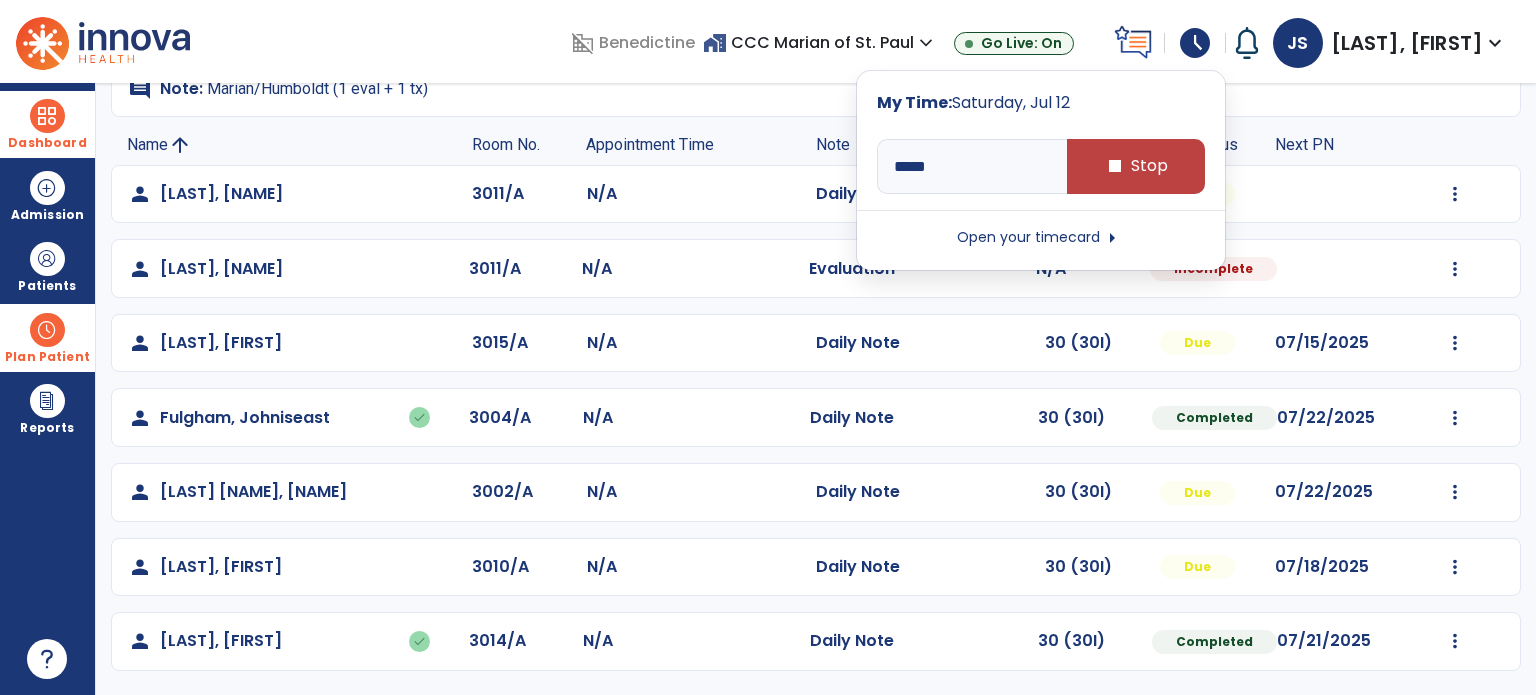 click on "comment Note: Marian/Humboldt (1 eval + 1 tx)" 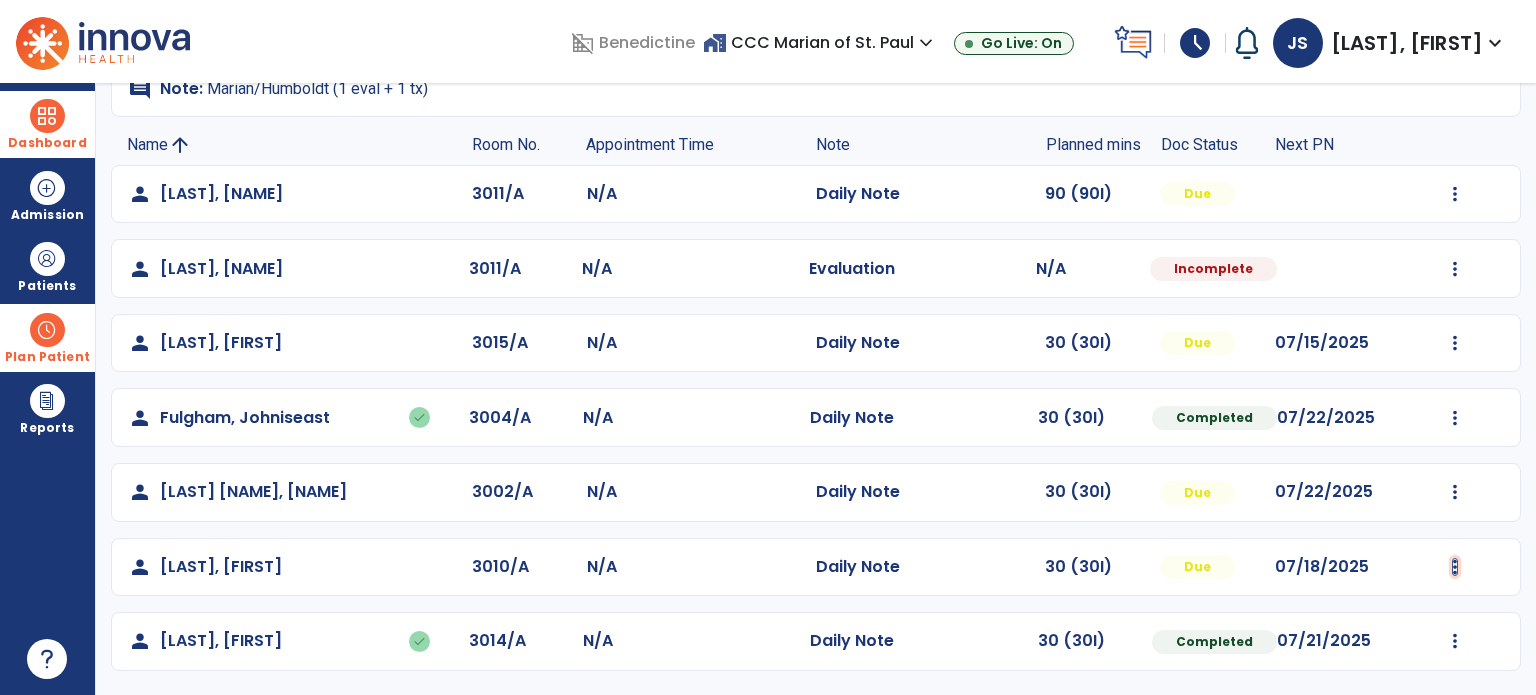 click at bounding box center [1455, 194] 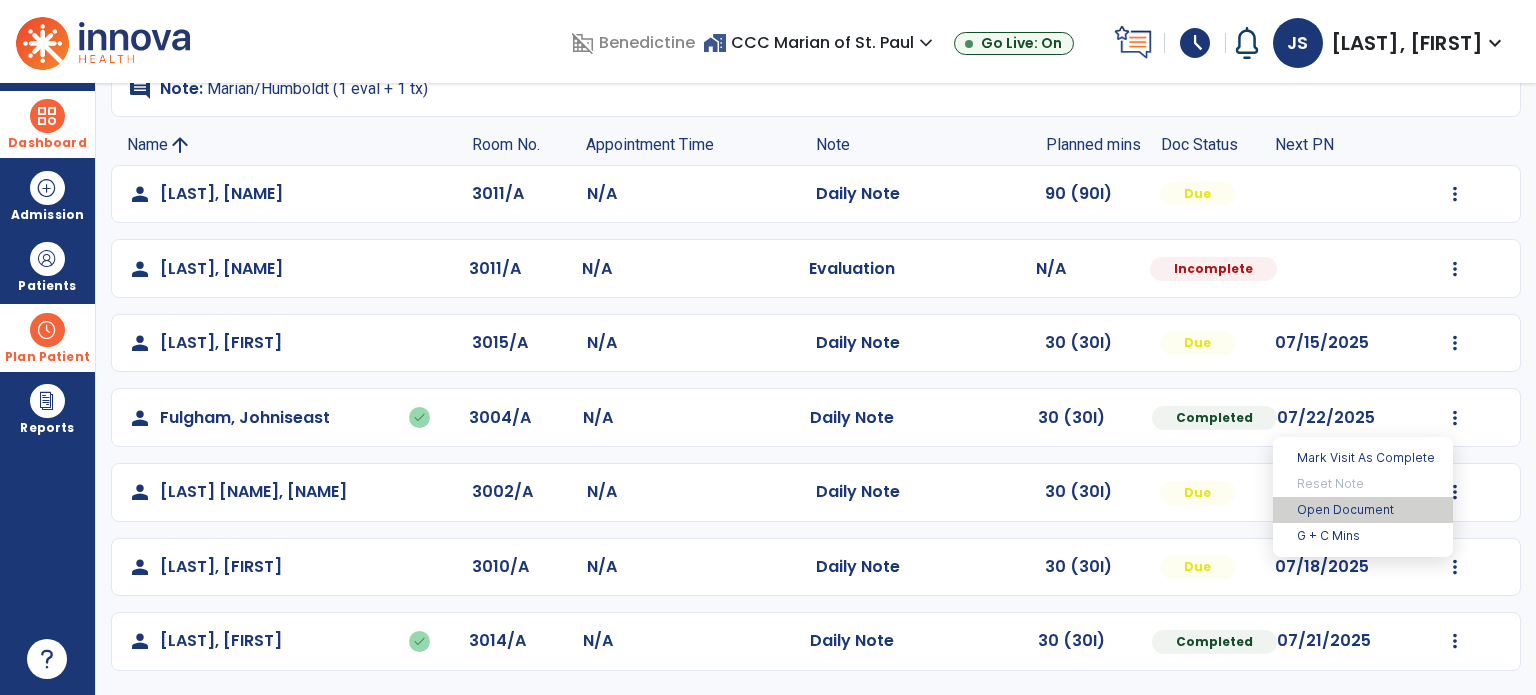 click on "Open Document" at bounding box center (1363, 510) 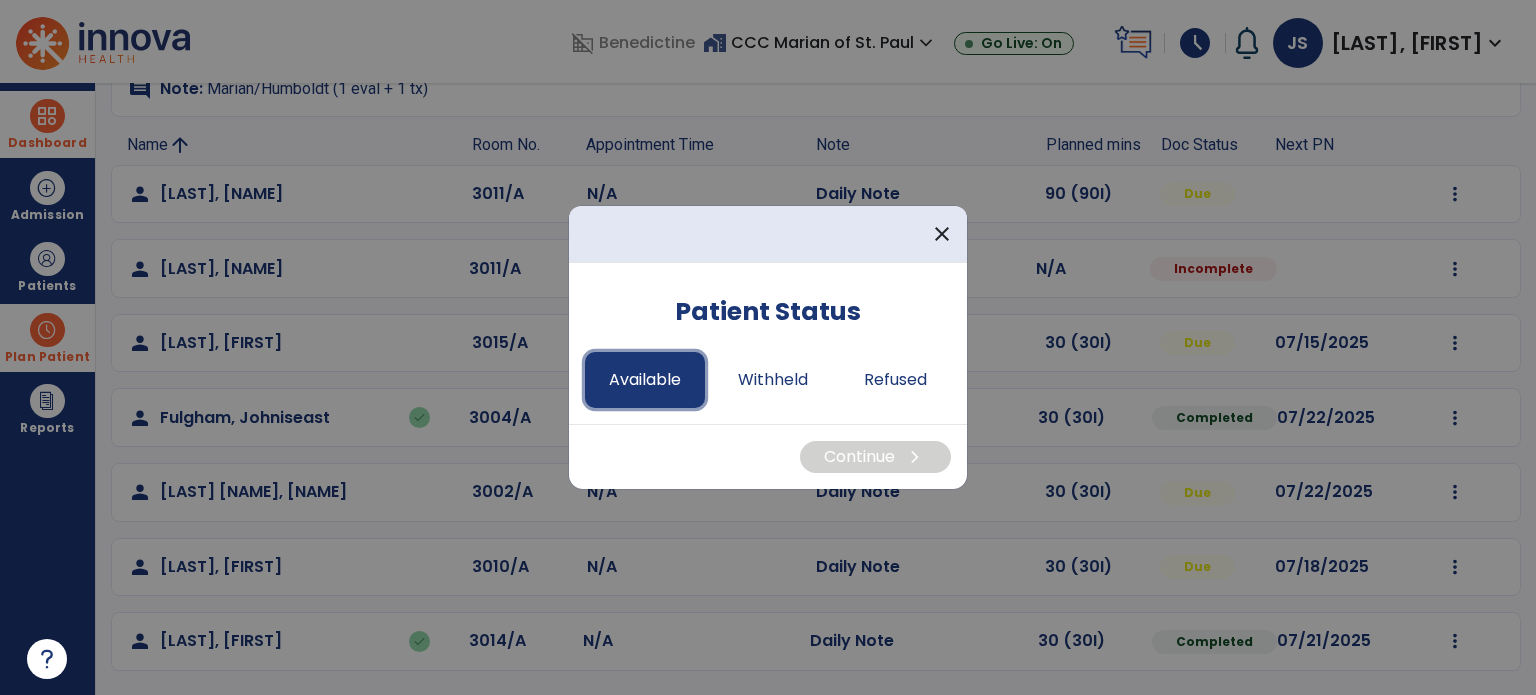 click on "Available" at bounding box center (645, 380) 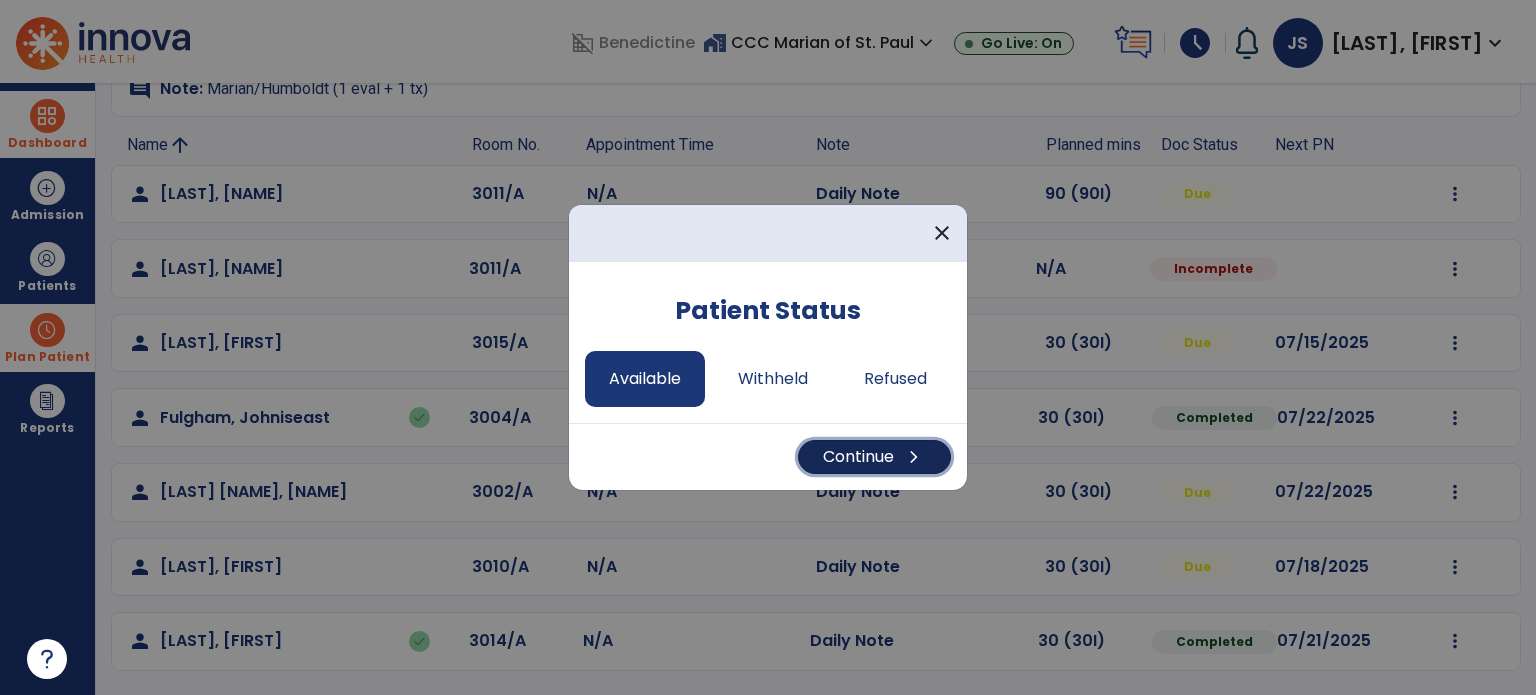 click on "chevron_right" at bounding box center (914, 457) 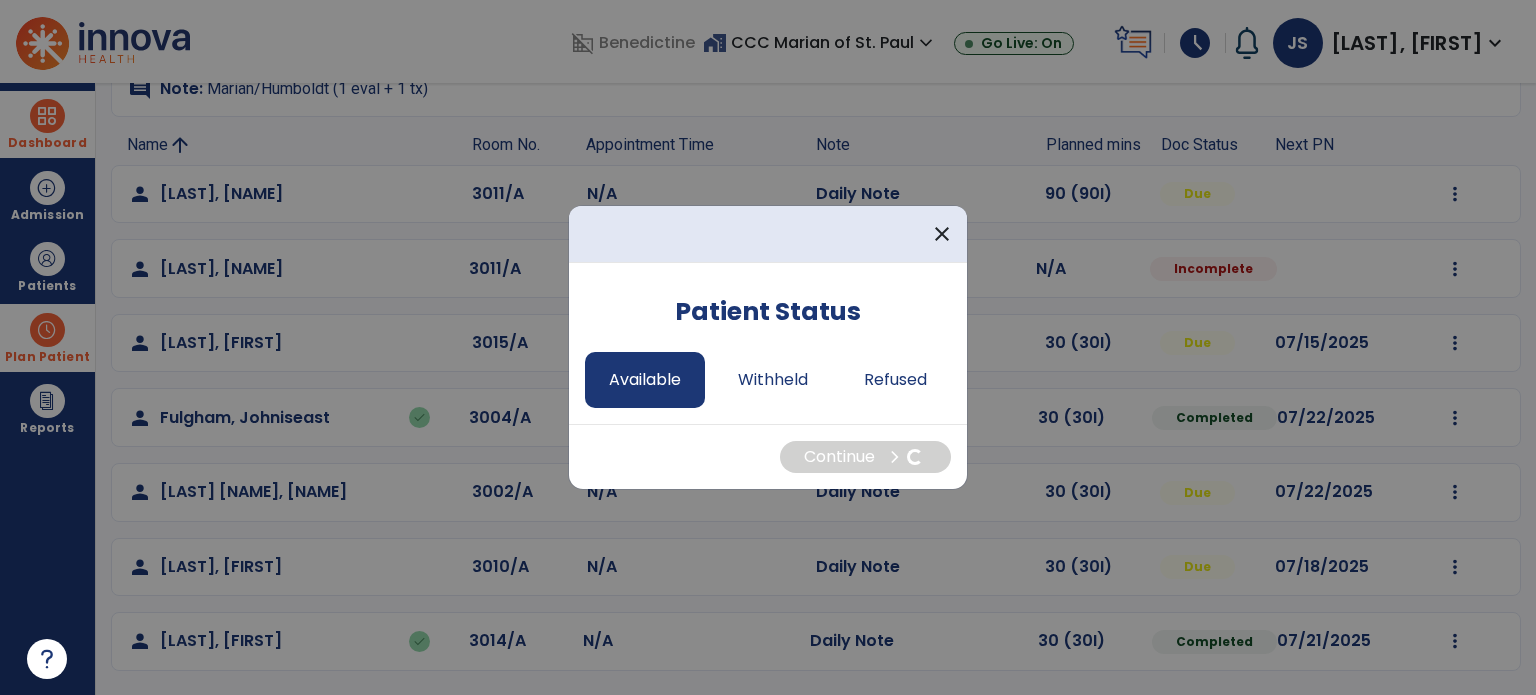select on "*" 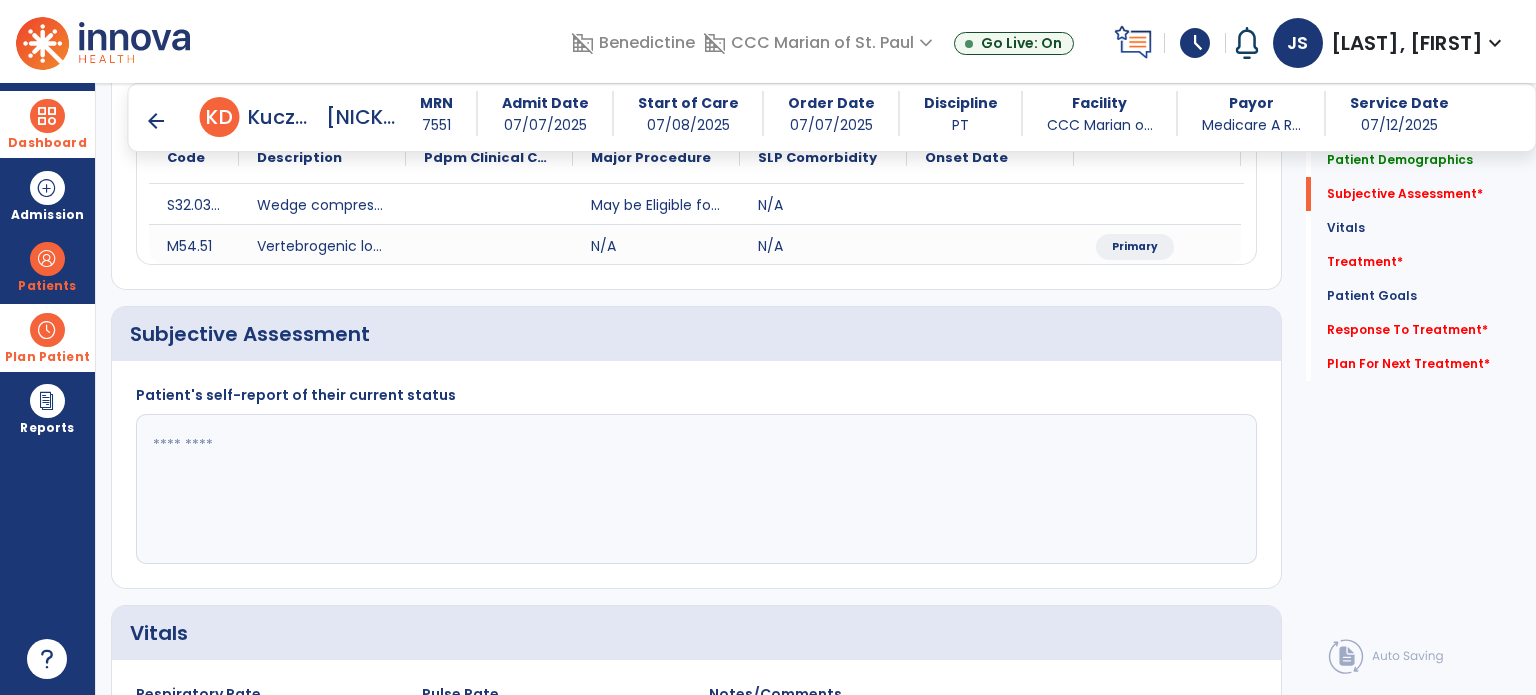 scroll, scrollTop: 266, scrollLeft: 0, axis: vertical 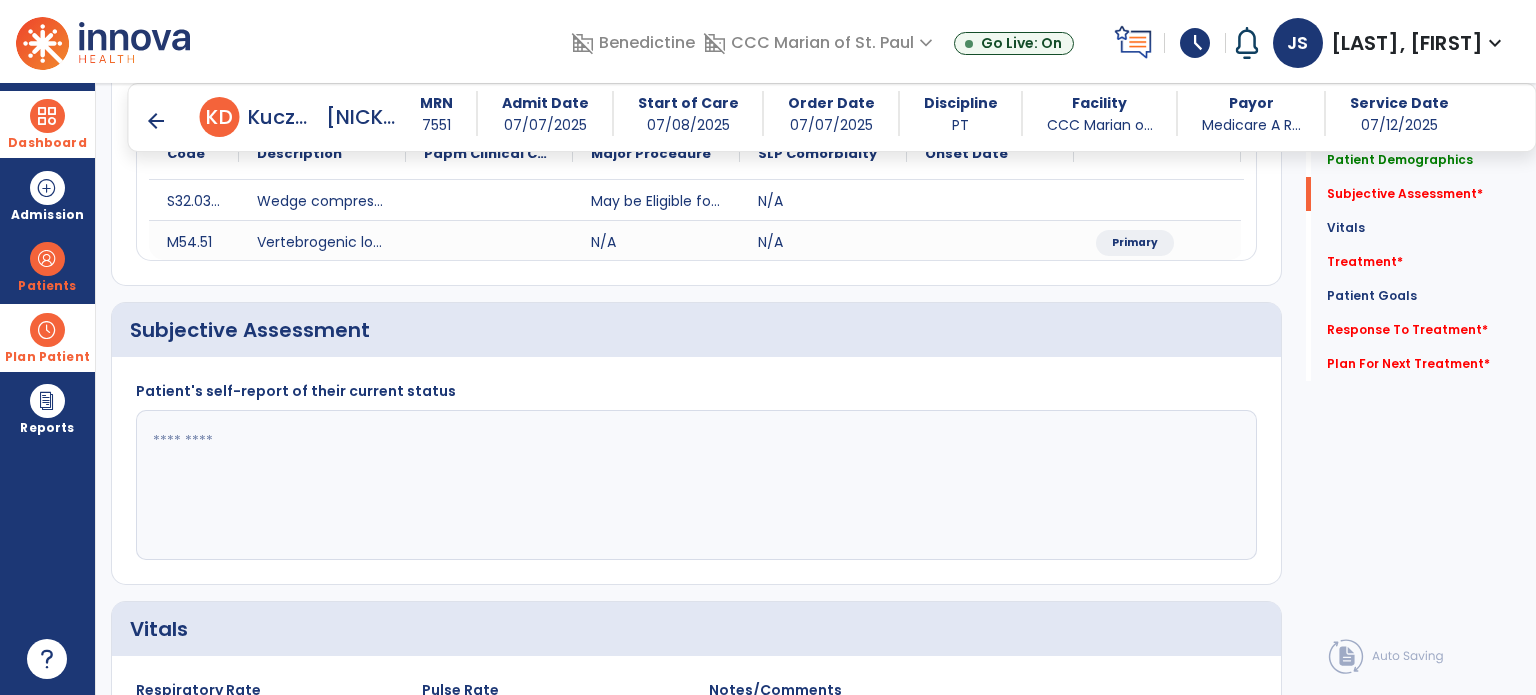click 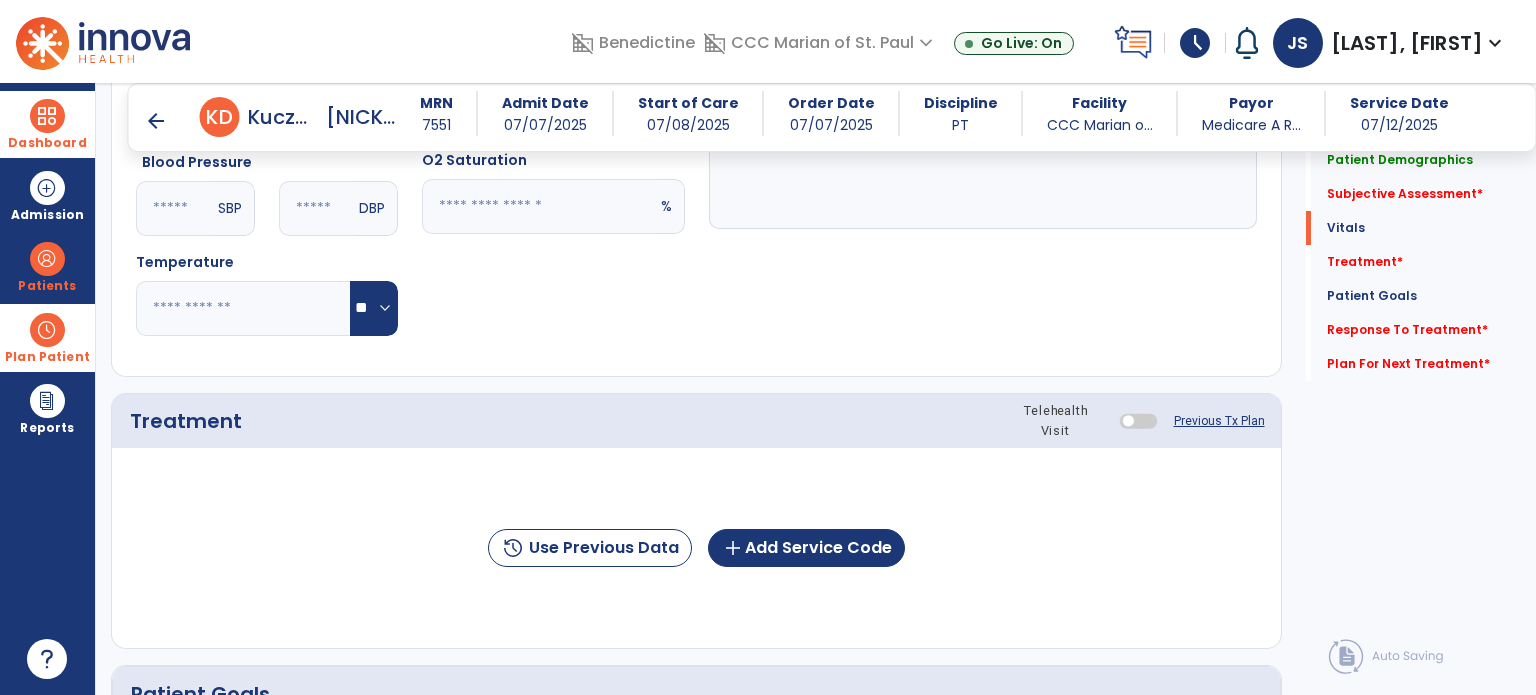 scroll, scrollTop: 897, scrollLeft: 0, axis: vertical 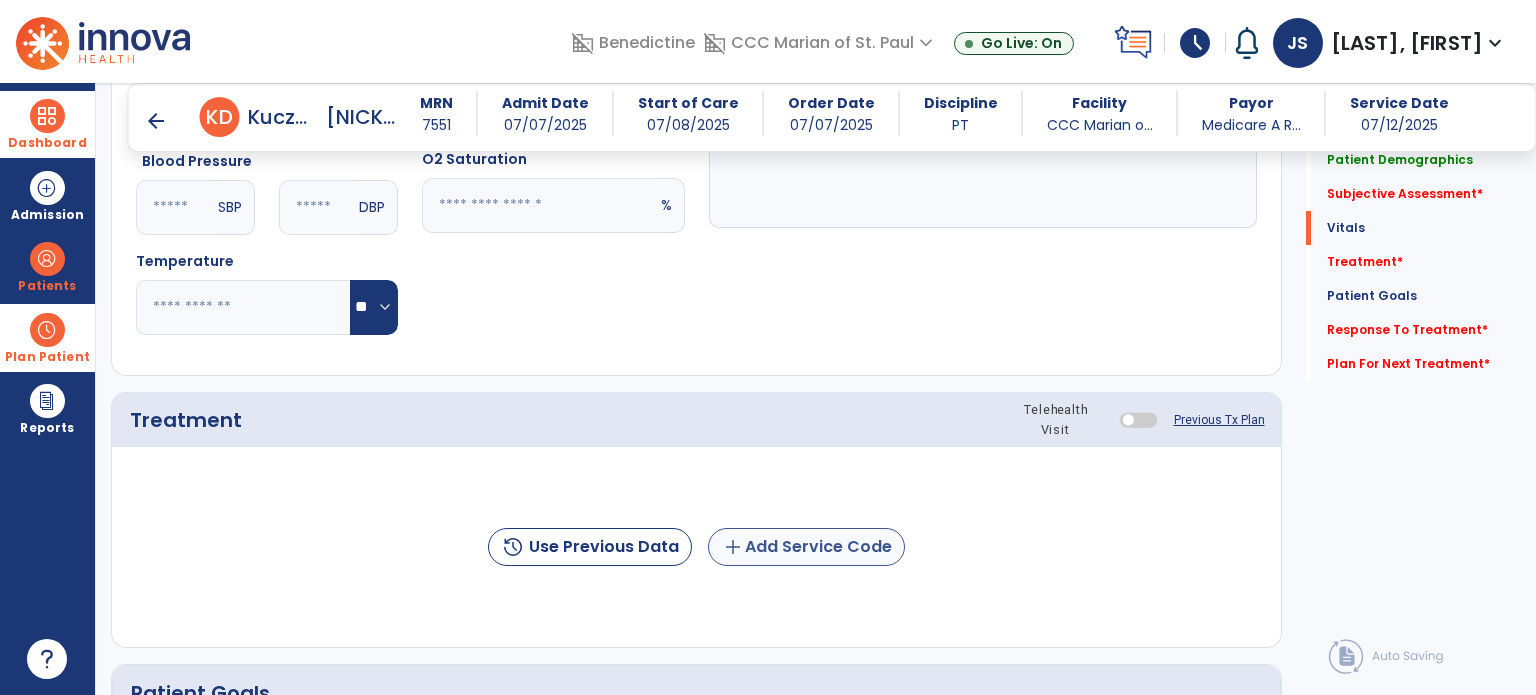 type on "**********" 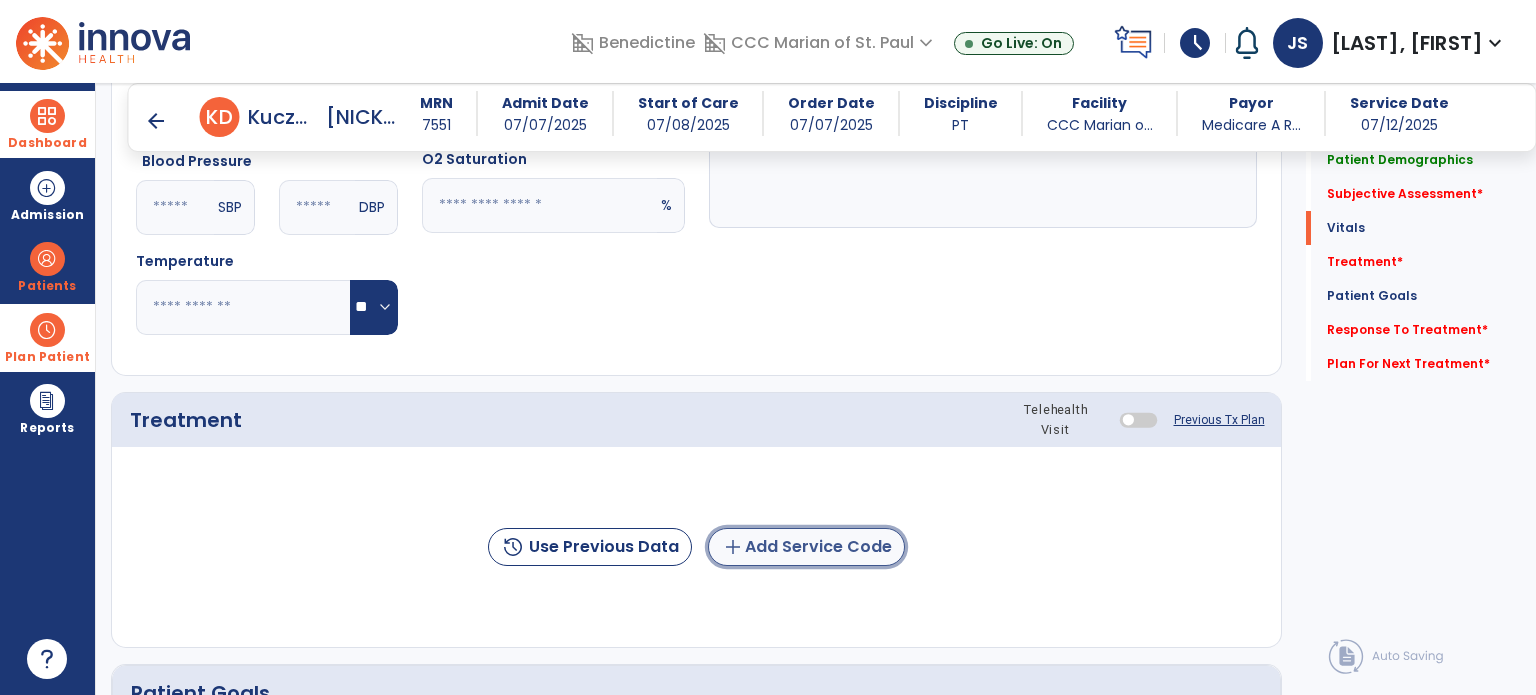 click on "add  Add Service Code" 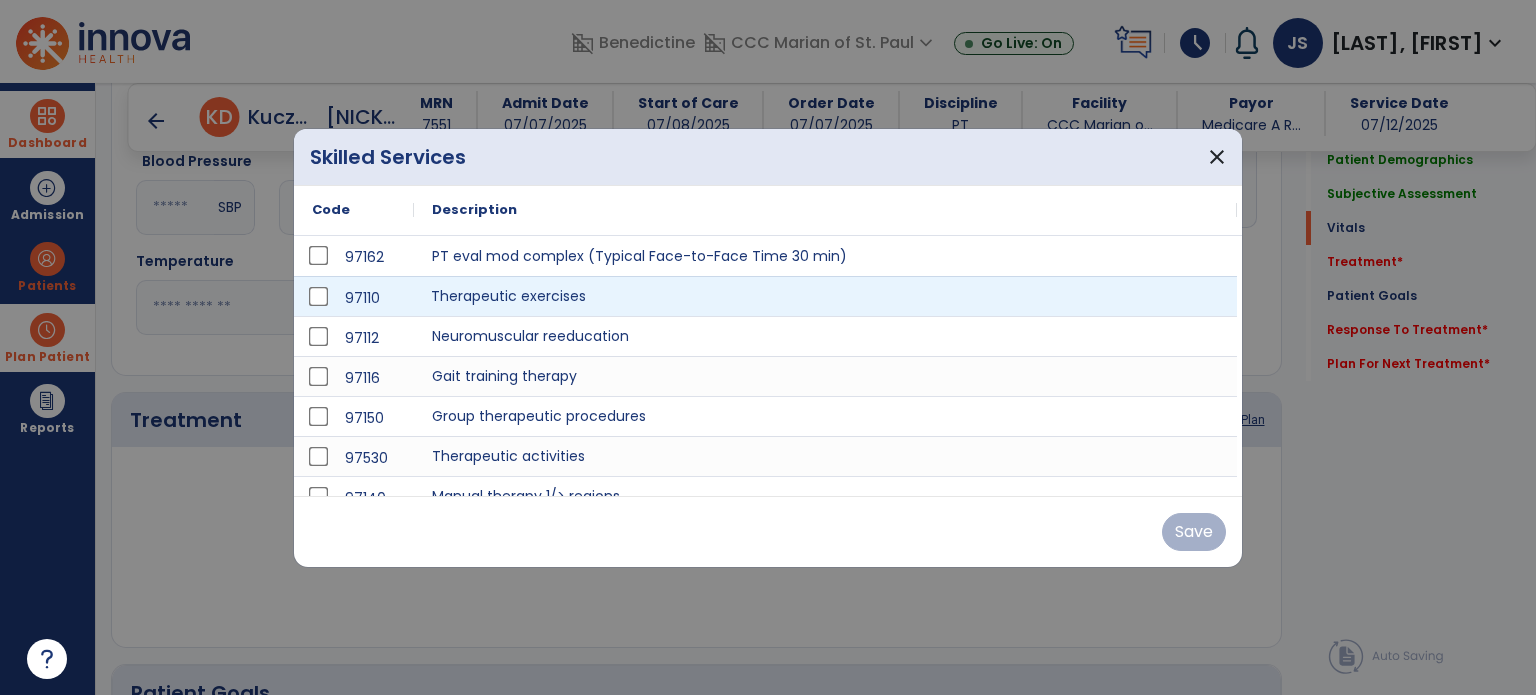 click on "Therapeutic exercises" at bounding box center [825, 296] 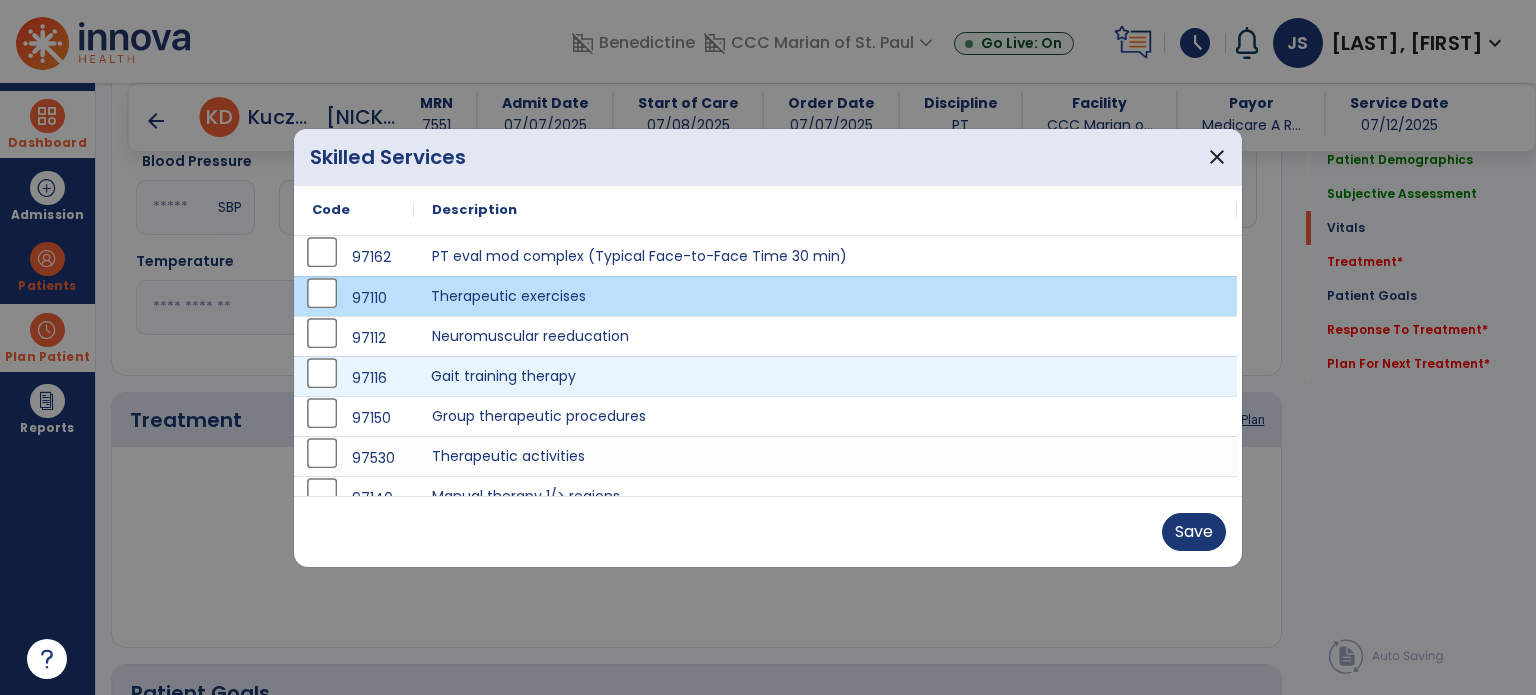 click on "Gait training therapy" at bounding box center [825, 376] 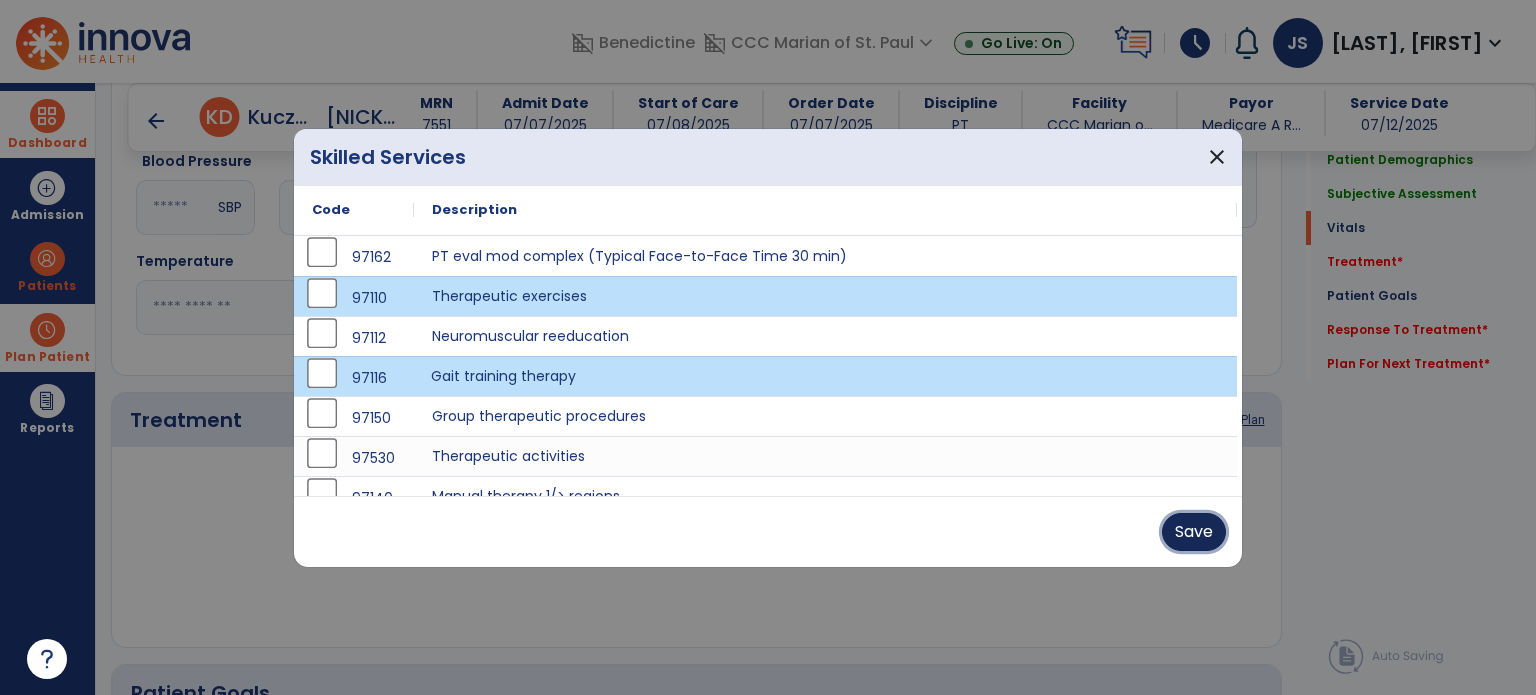 click on "Save" at bounding box center (1194, 532) 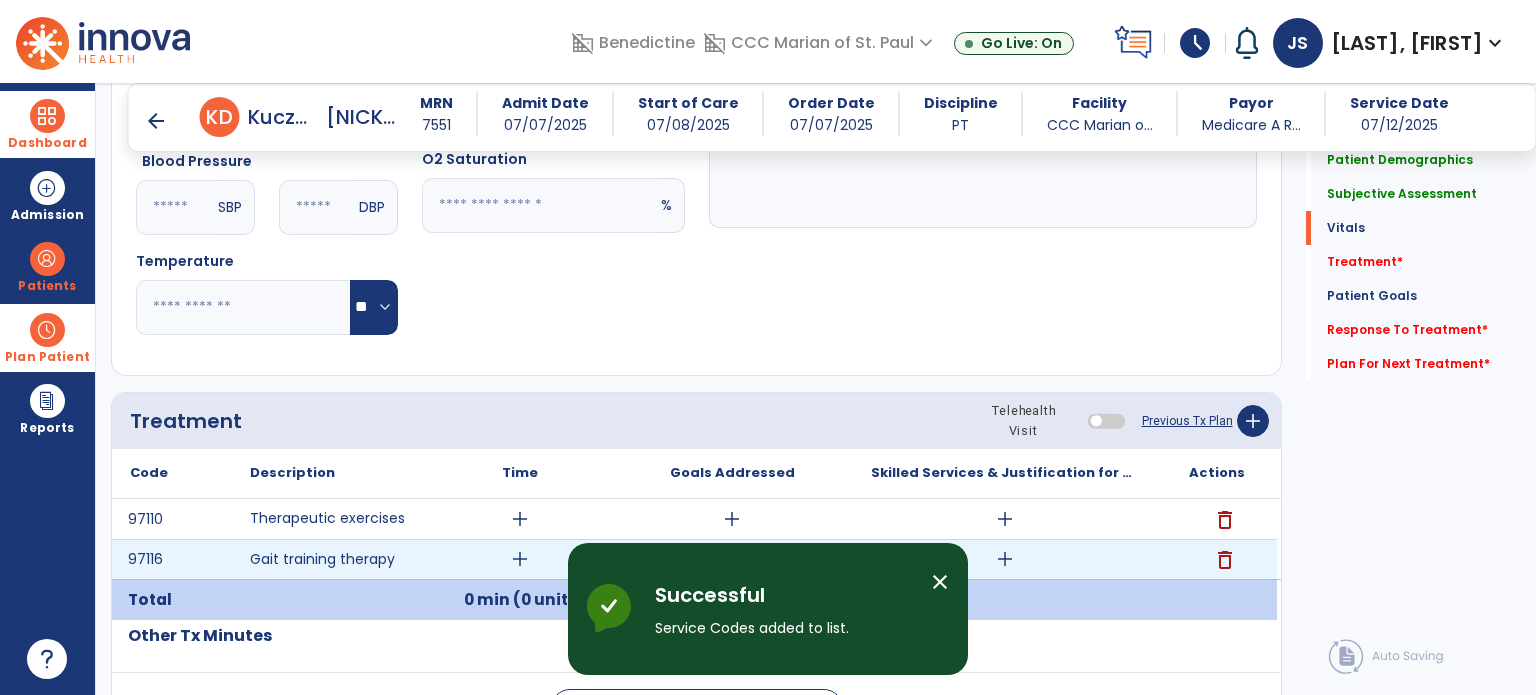 click on "add" at bounding box center (520, 559) 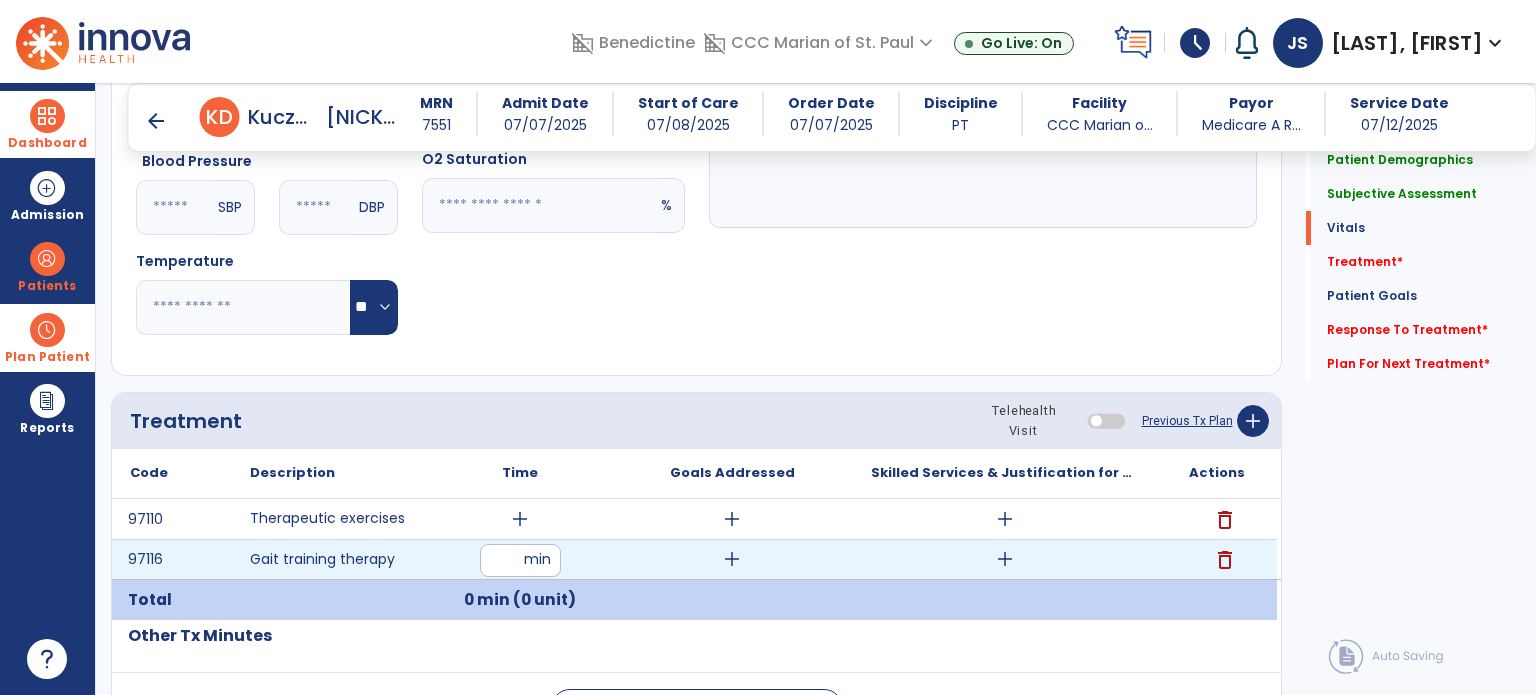 type on "**" 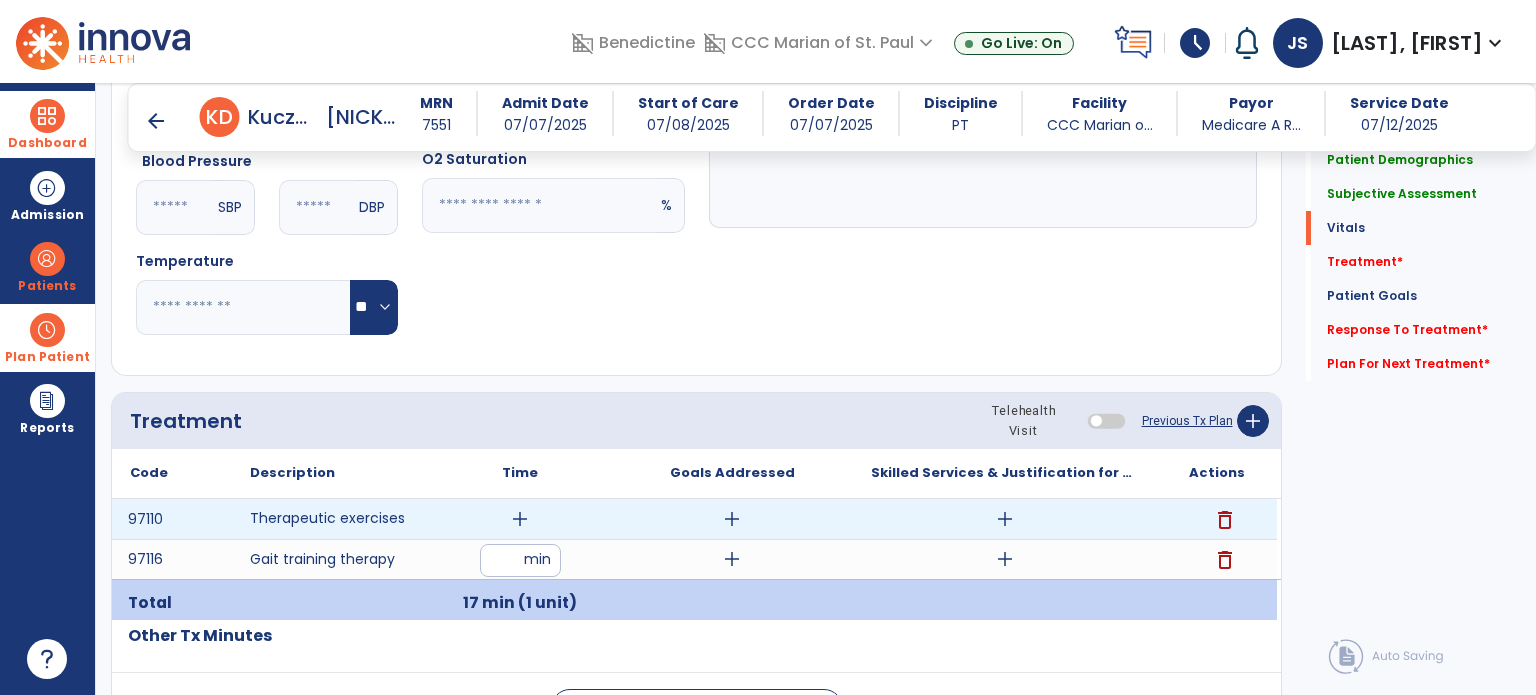 click on "add" at bounding box center [520, 519] 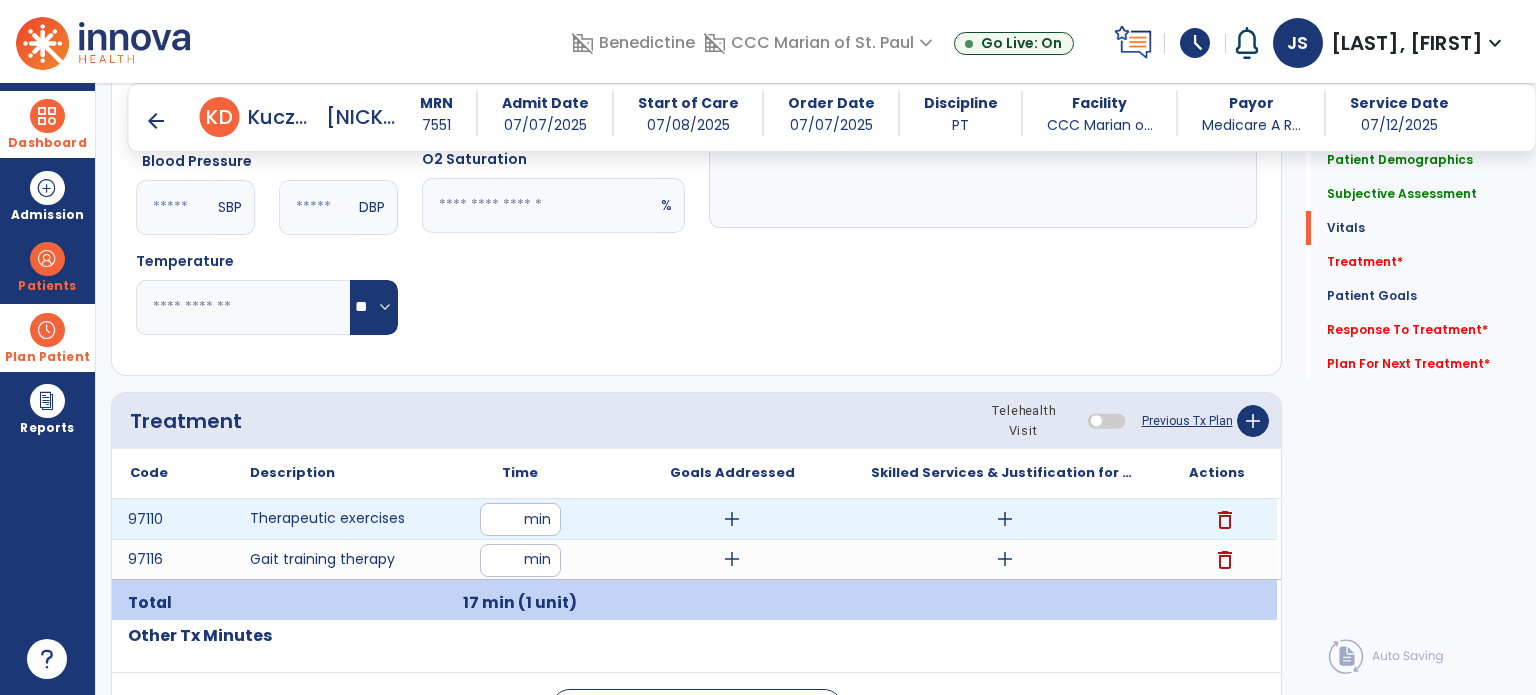 type on "**" 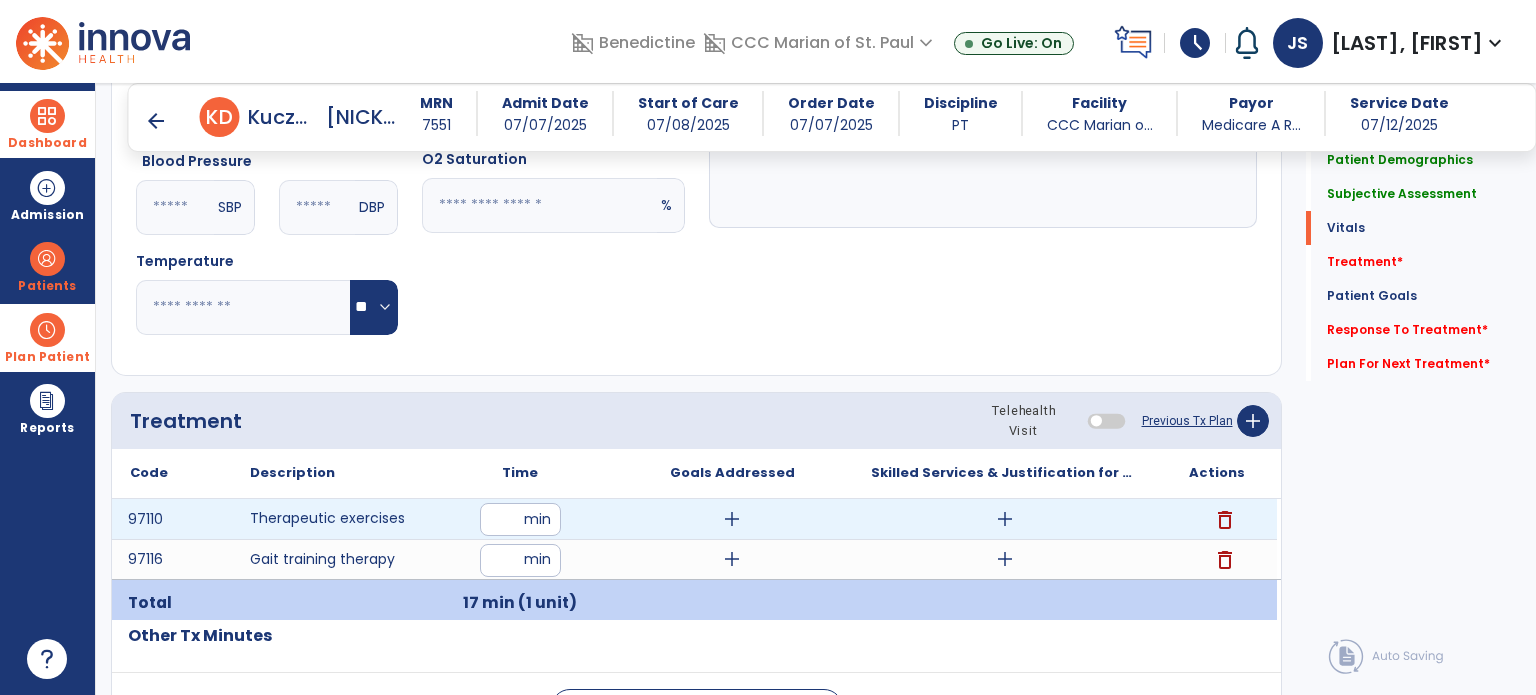 click on "**" at bounding box center [520, 519] 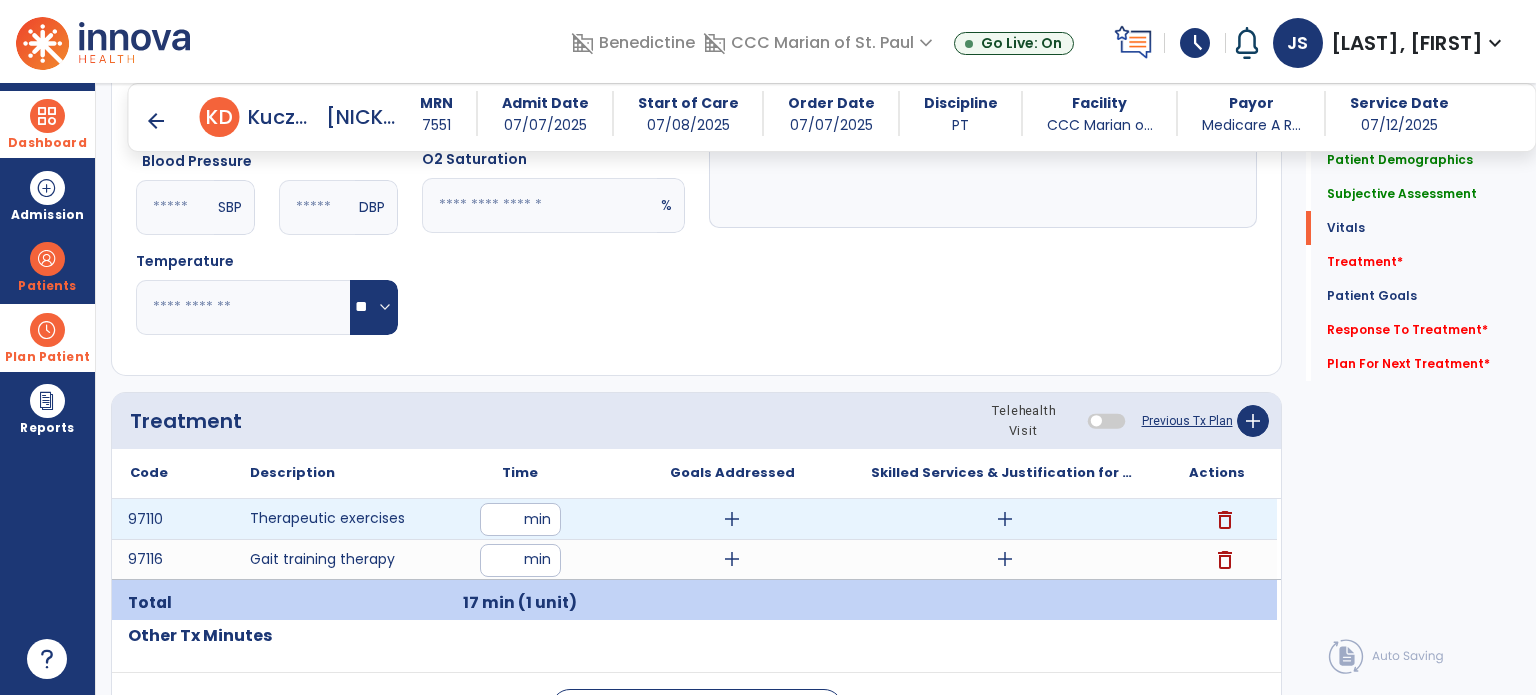 click on "**" at bounding box center [520, 519] 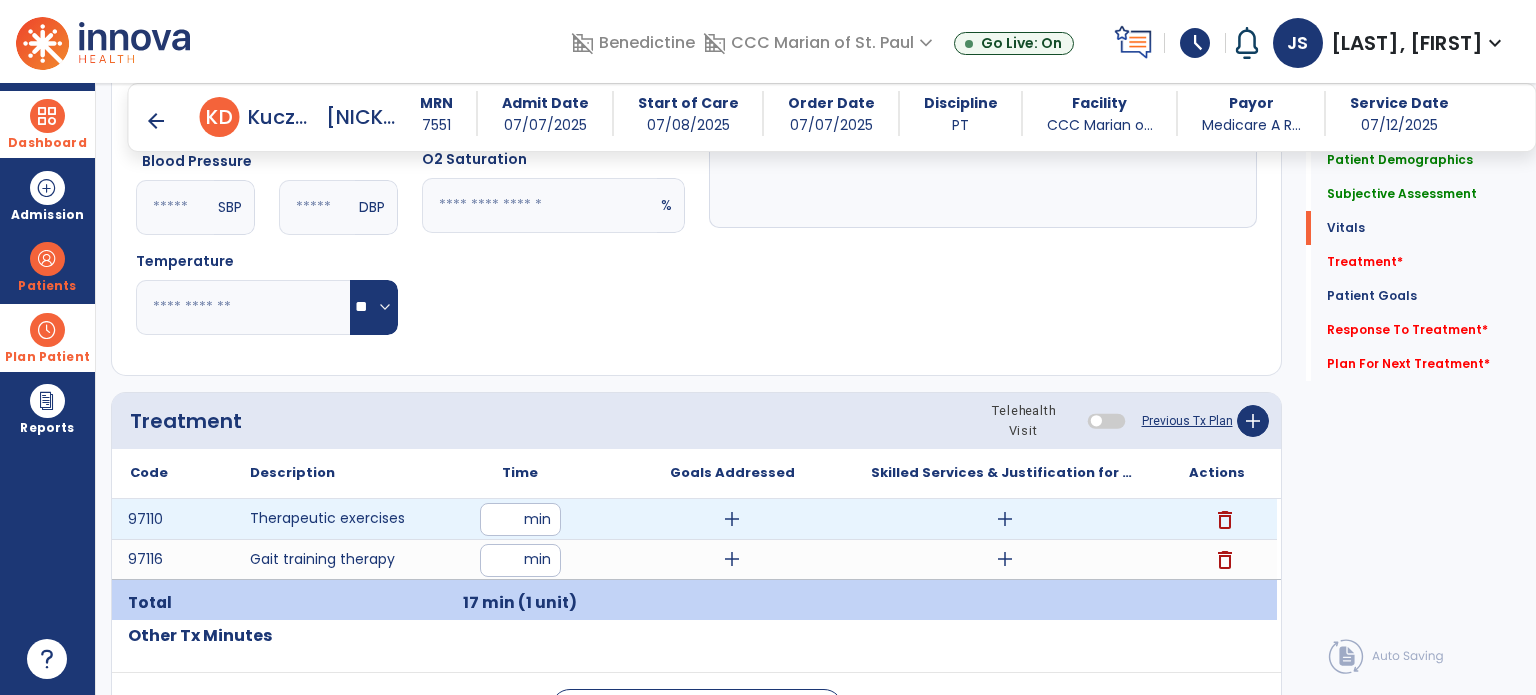 type on "**" 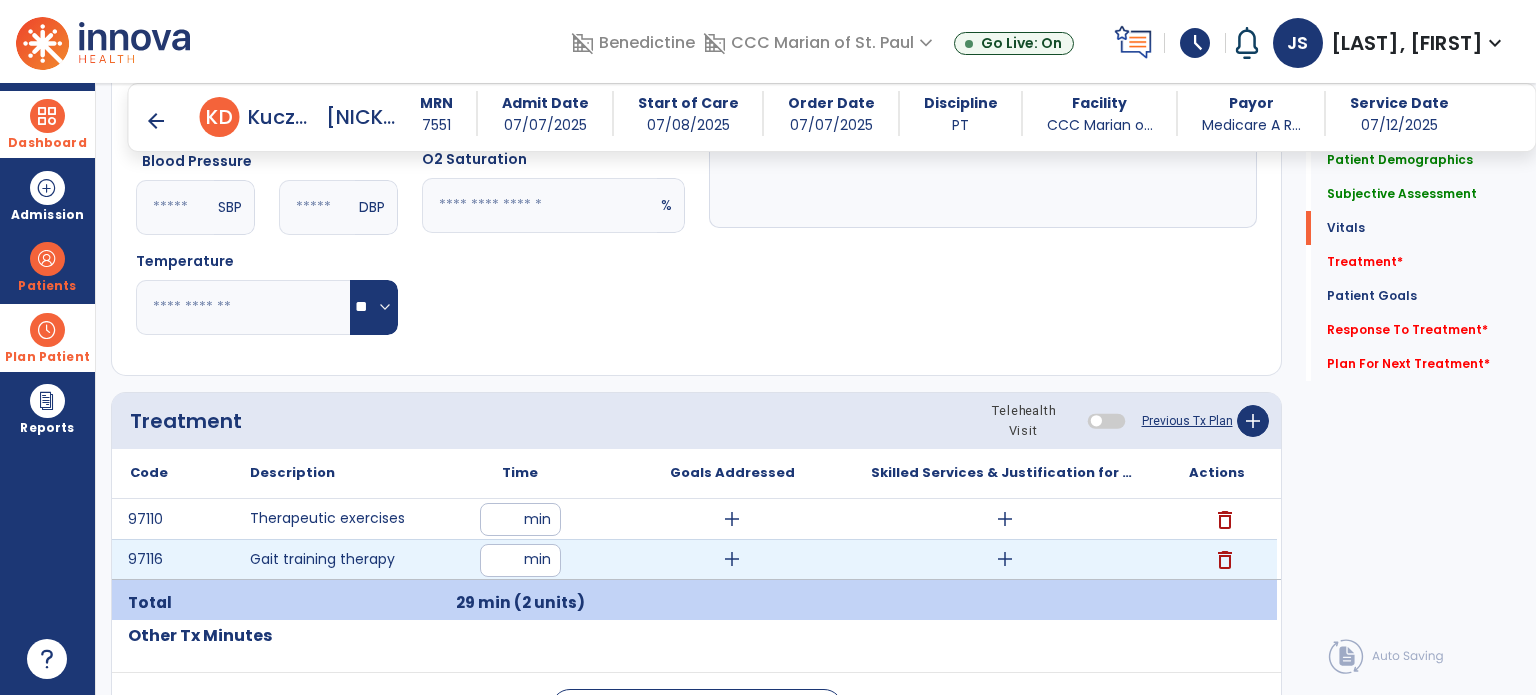 click on "**" at bounding box center [520, 560] 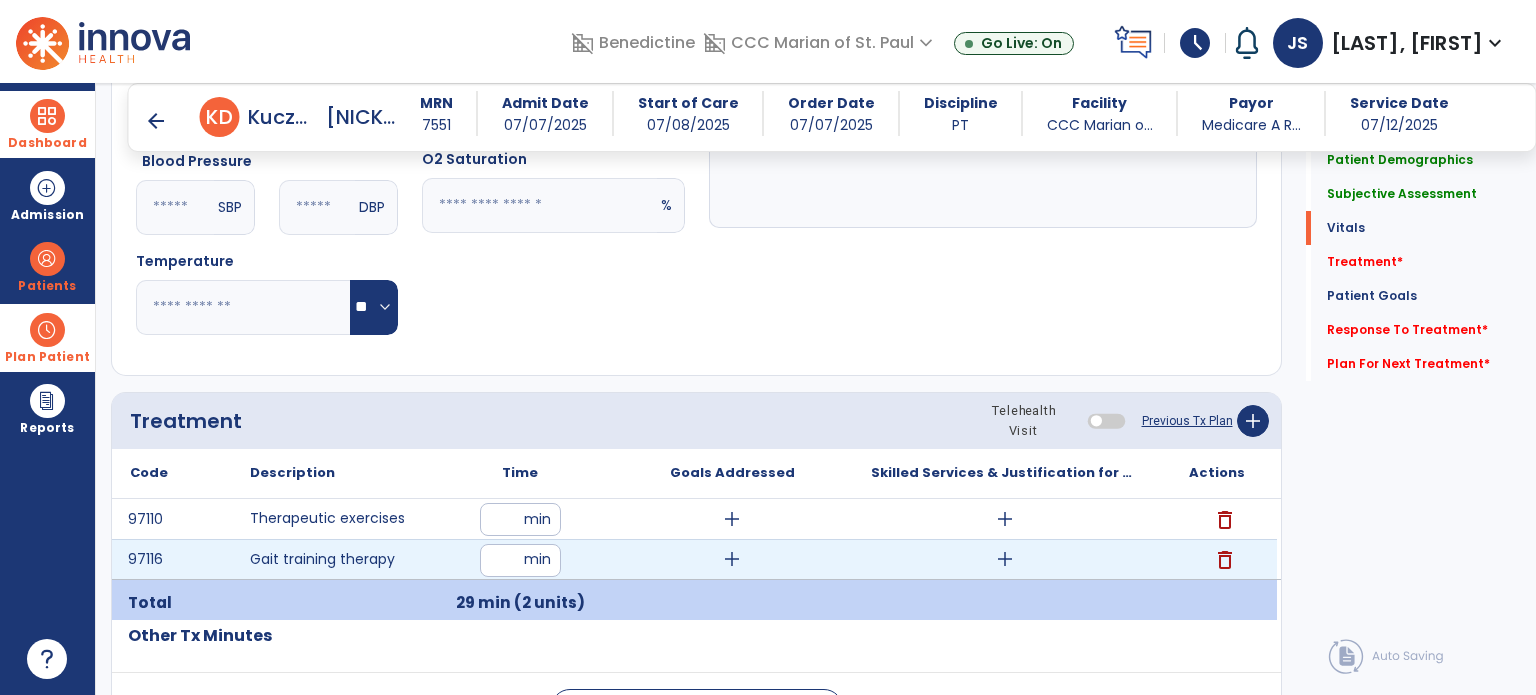 type on "**" 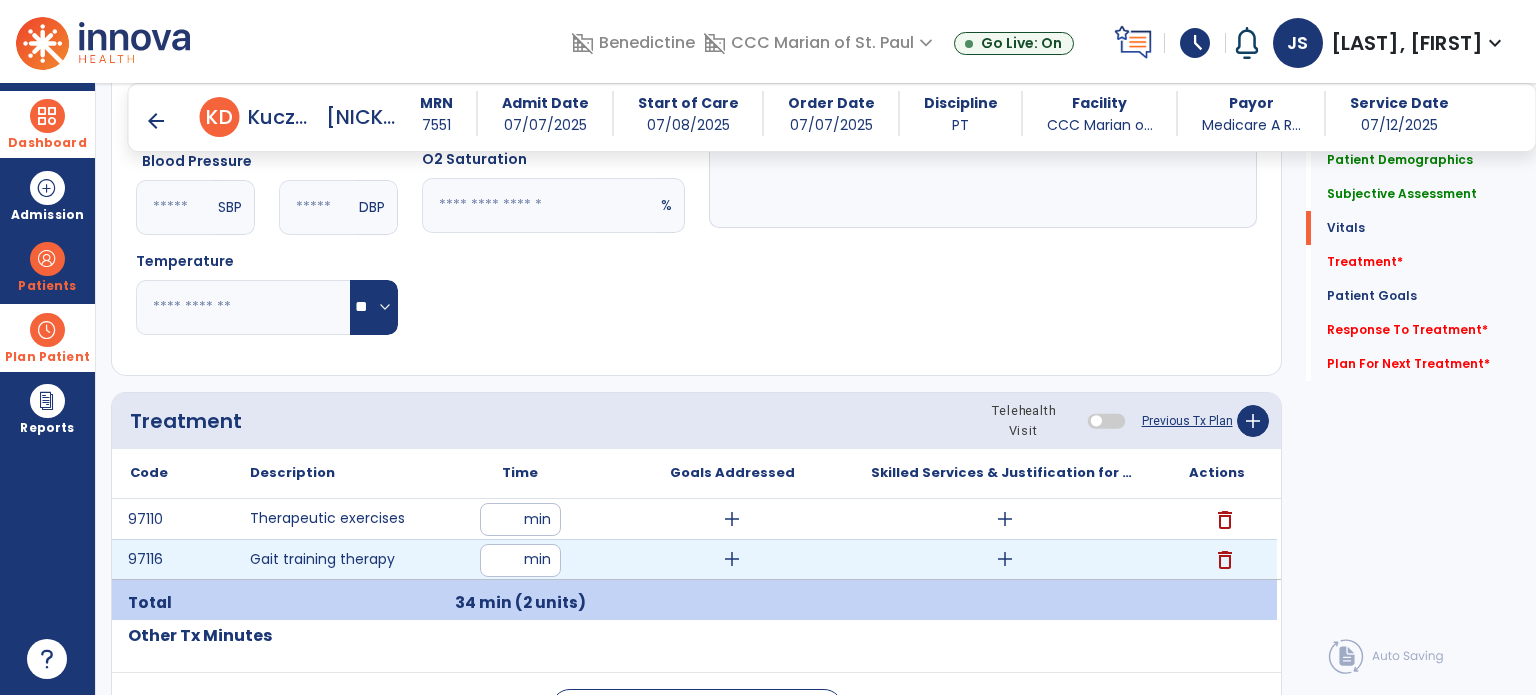 click on "add" at bounding box center [1005, 559] 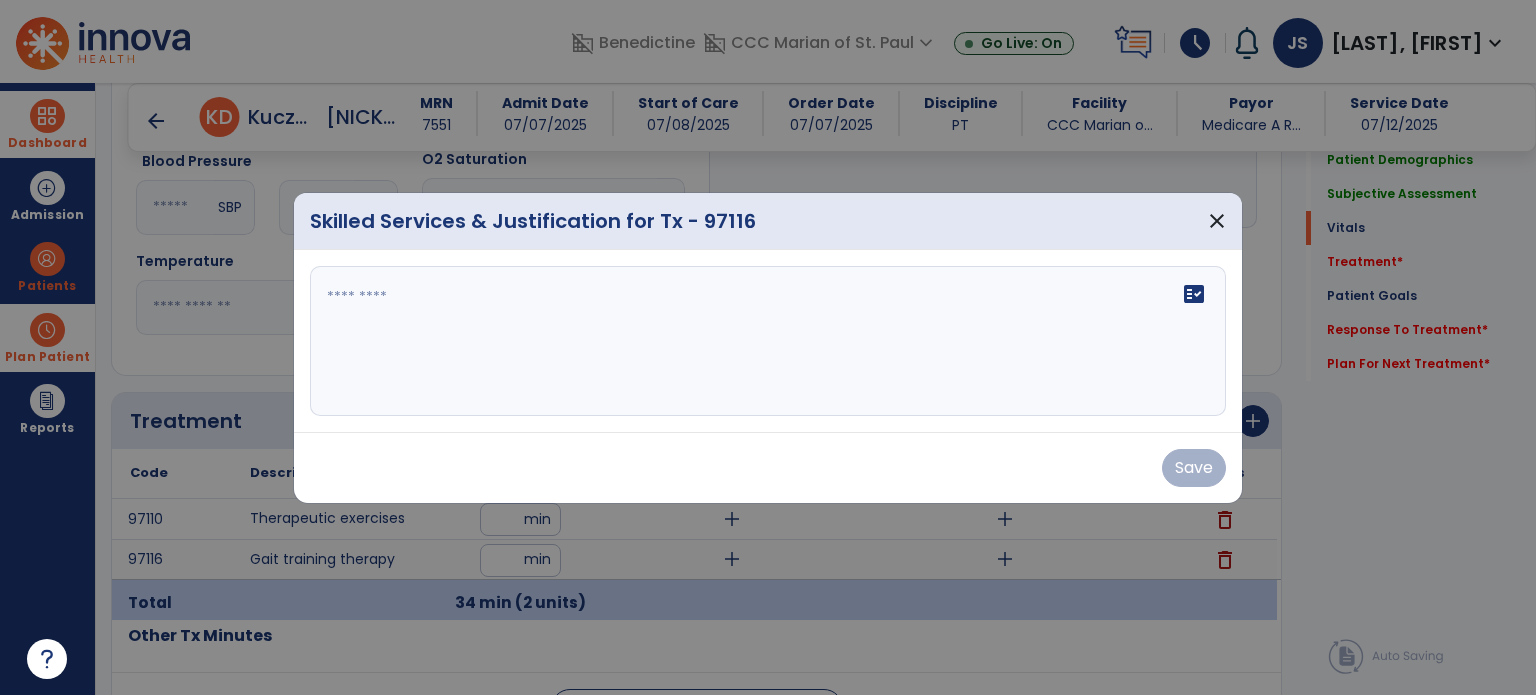 click on "Save" at bounding box center (768, 468) 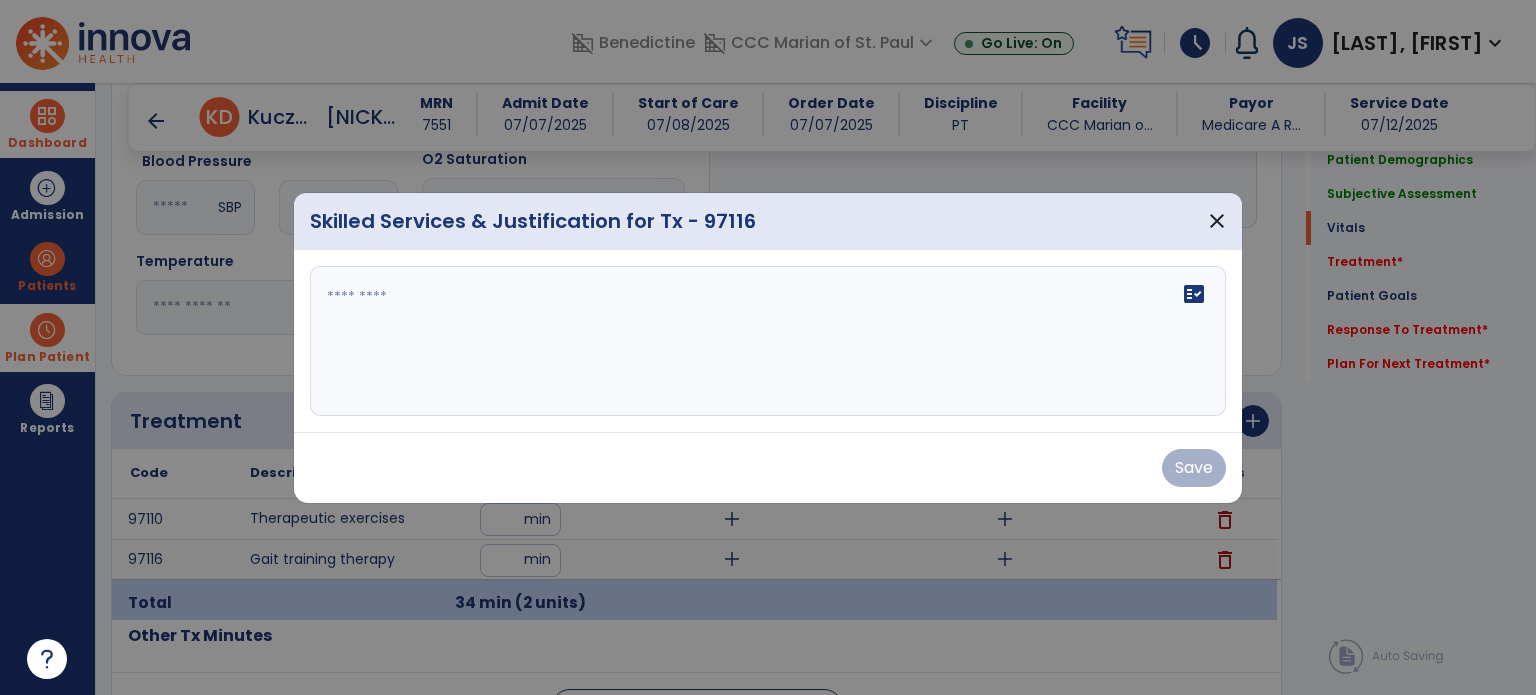 click on "fact_check" at bounding box center [768, 341] 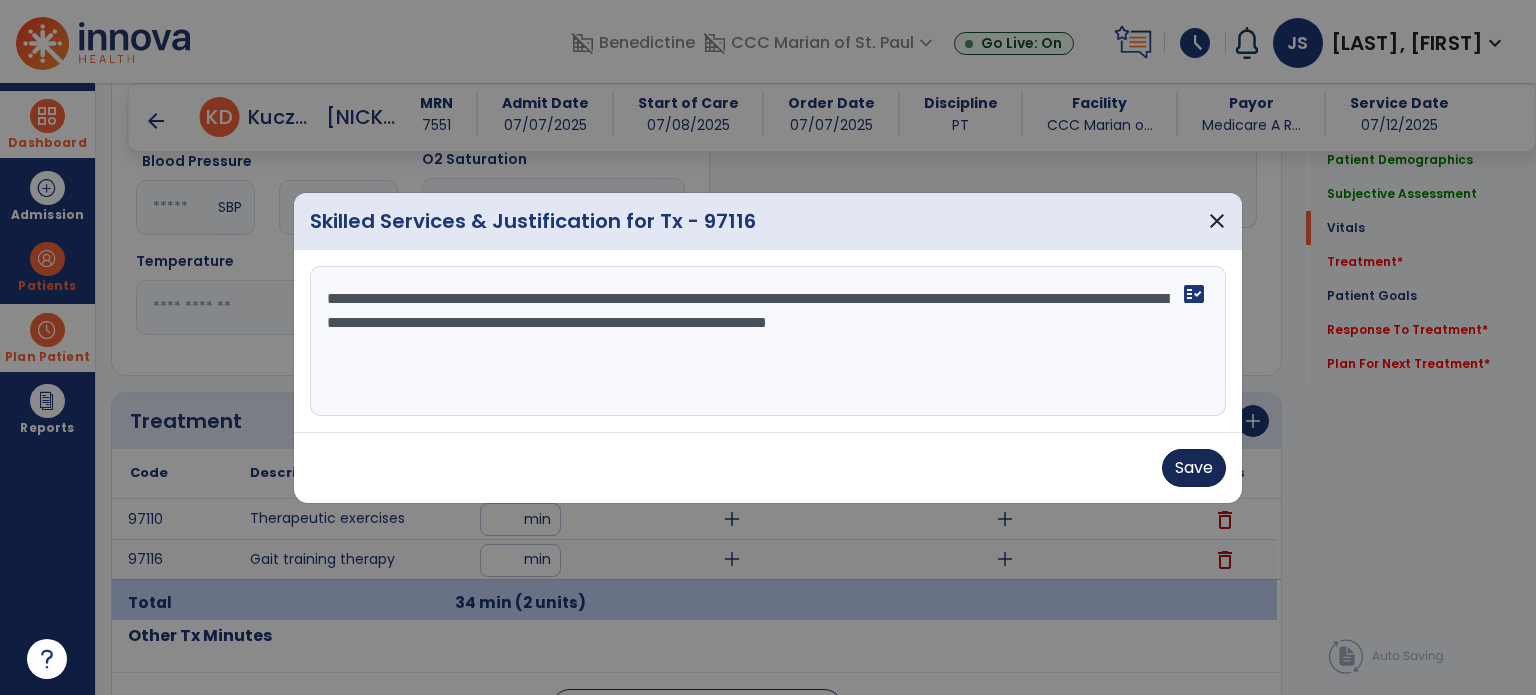 type on "**********" 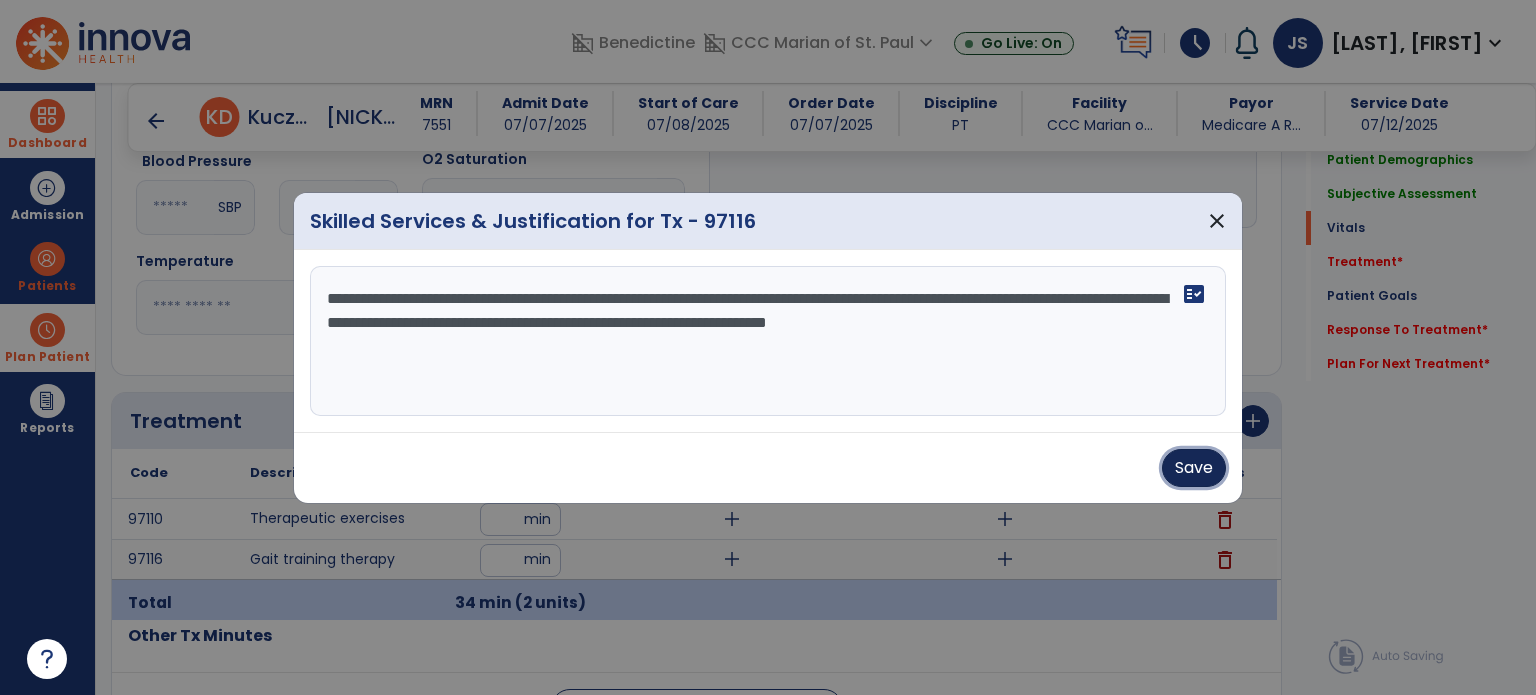 click on "Save" at bounding box center [1194, 468] 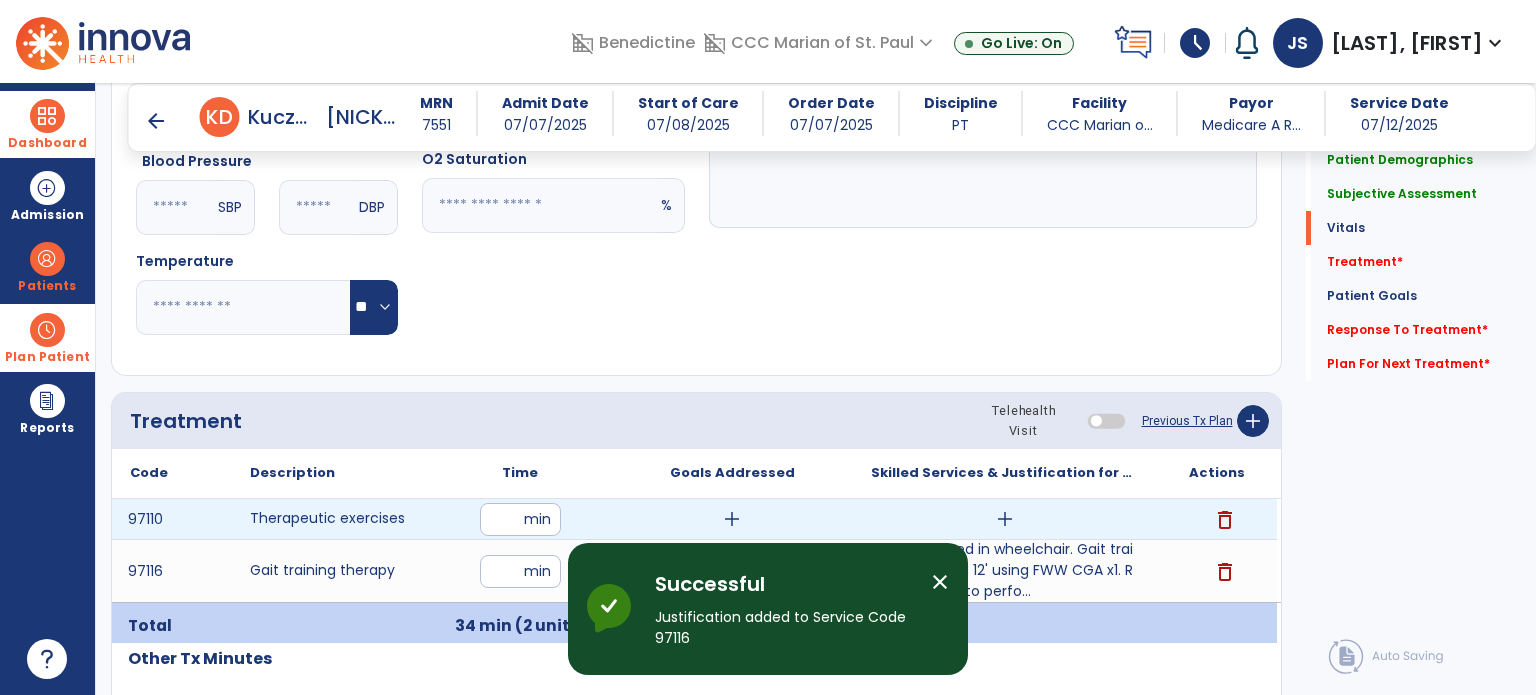 click on "add" at bounding box center [1005, 519] 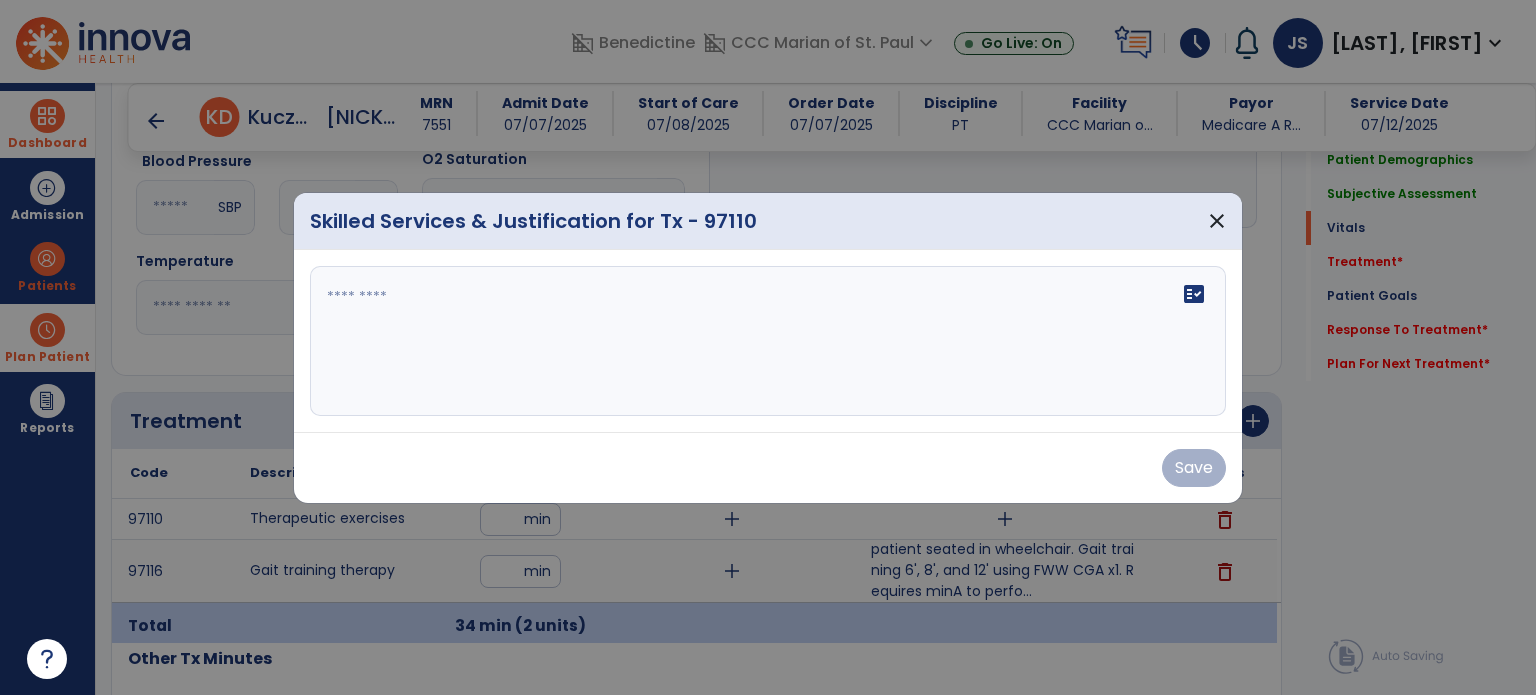 click on "fact_check" at bounding box center [768, 341] 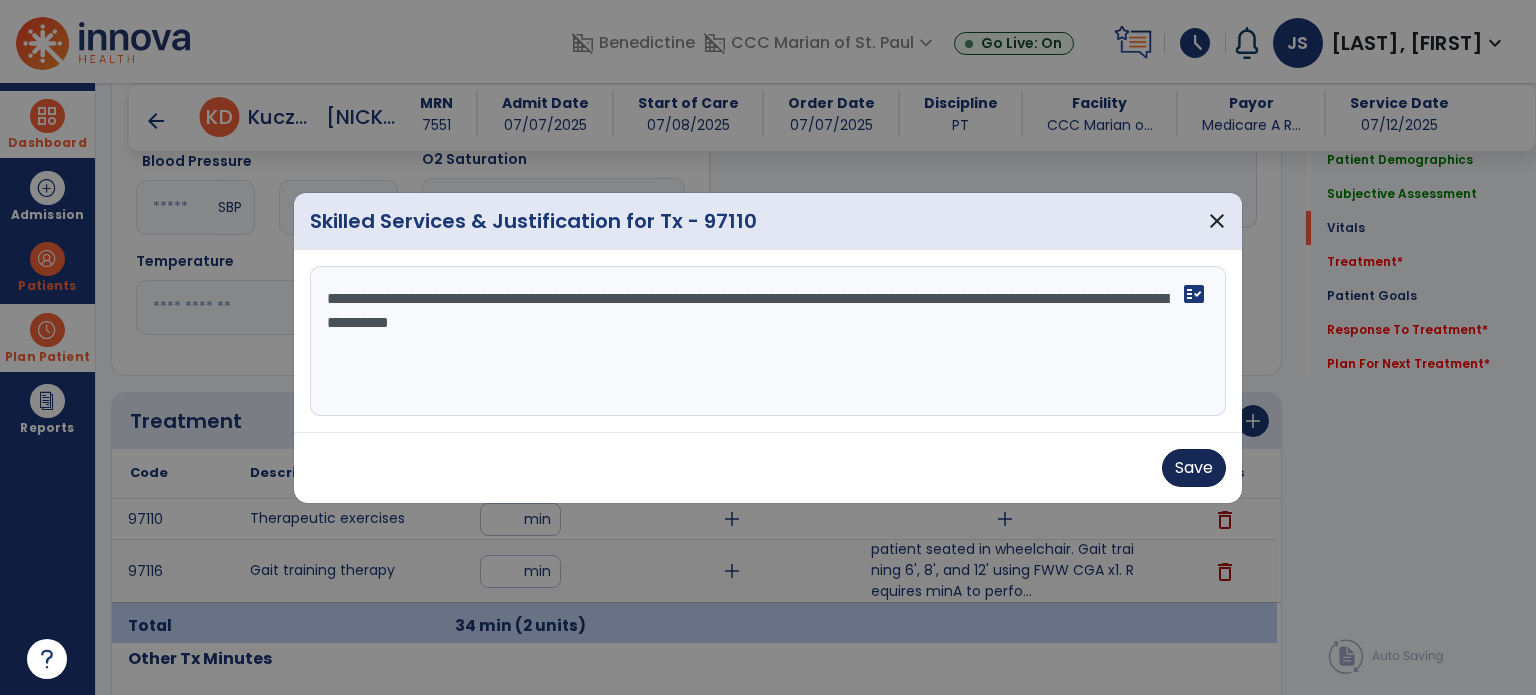 type on "**********" 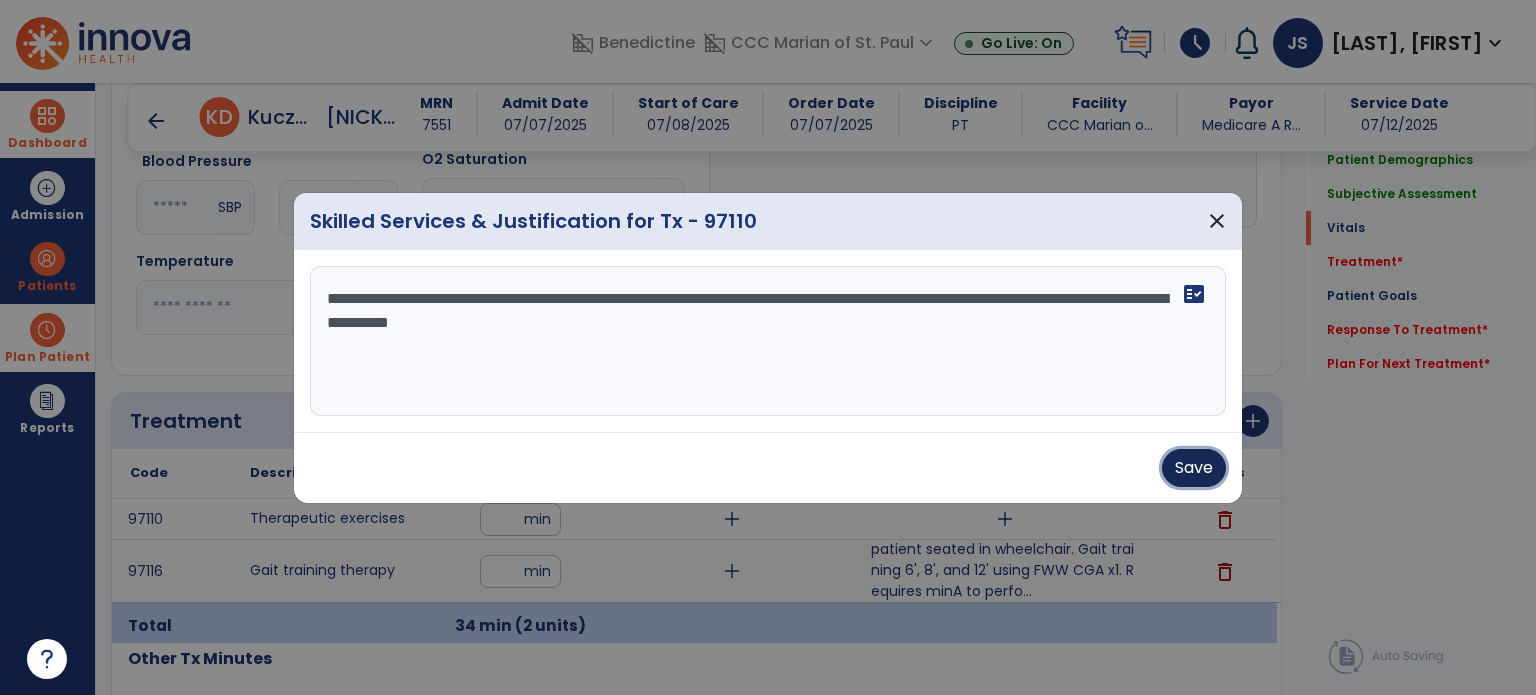 click on "Save" at bounding box center [1194, 468] 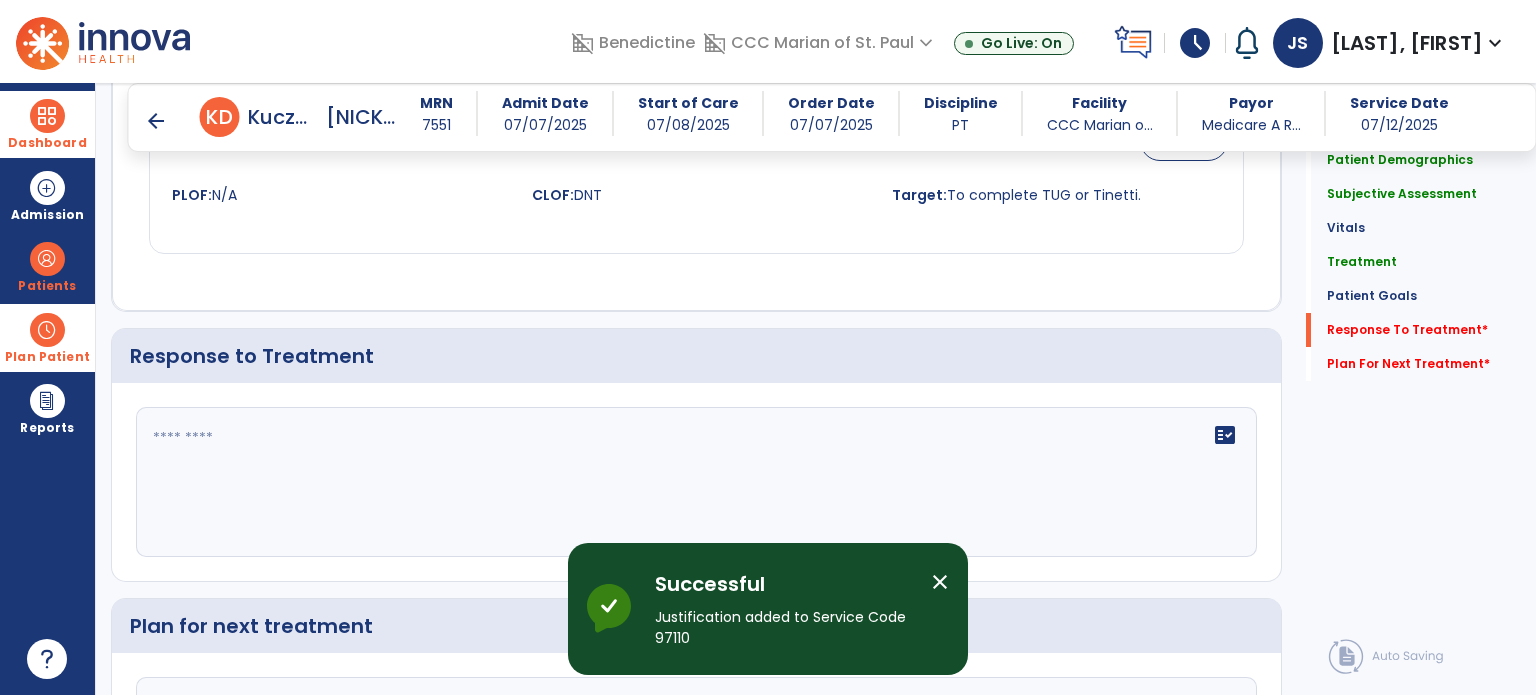 scroll, scrollTop: 2424, scrollLeft: 0, axis: vertical 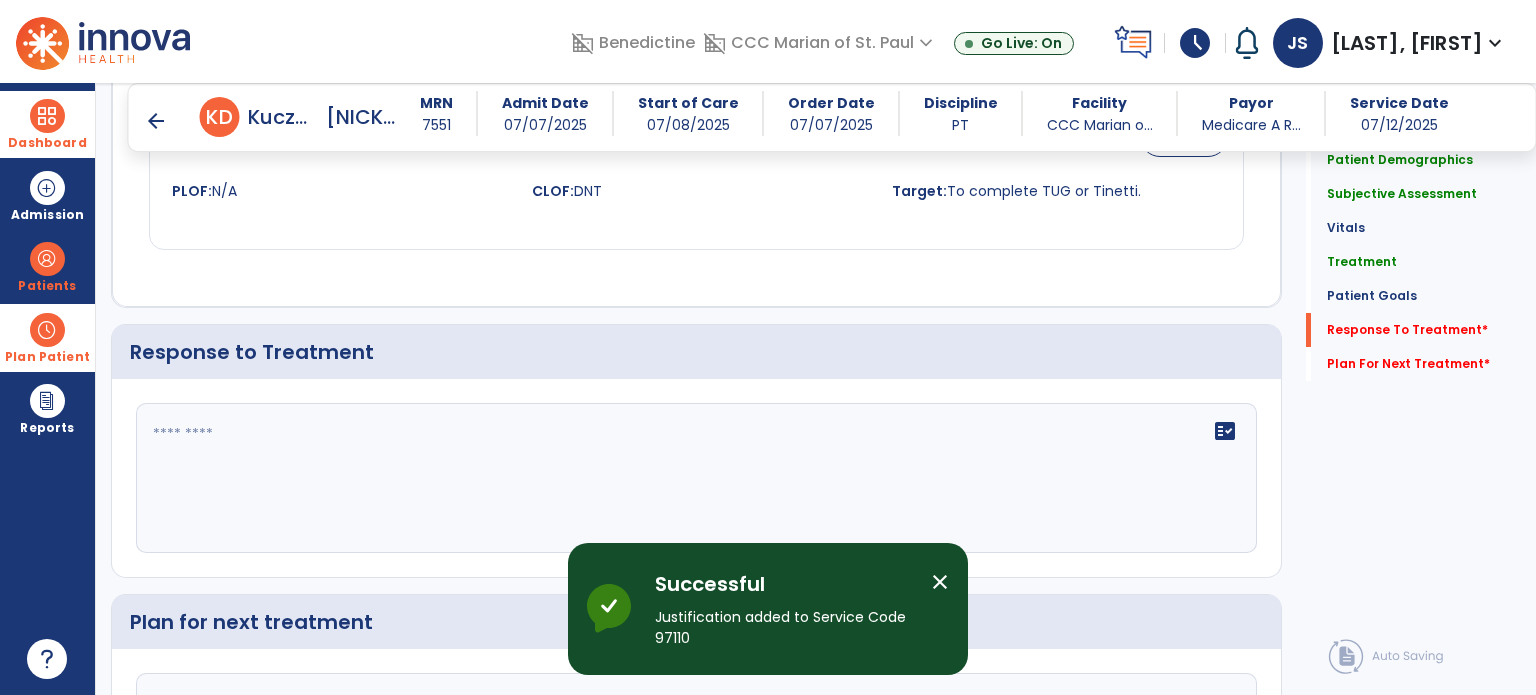 click on "fact_check" 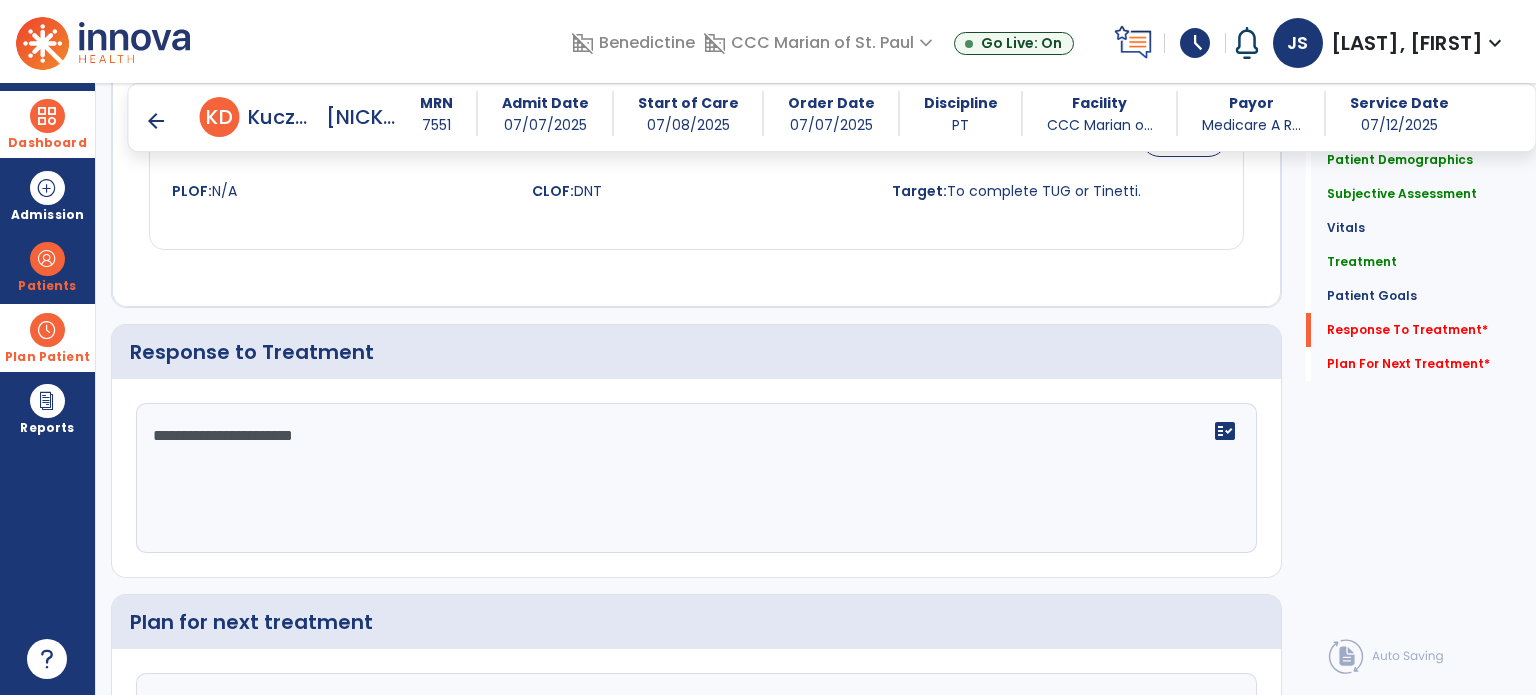 scroll, scrollTop: 2636, scrollLeft: 0, axis: vertical 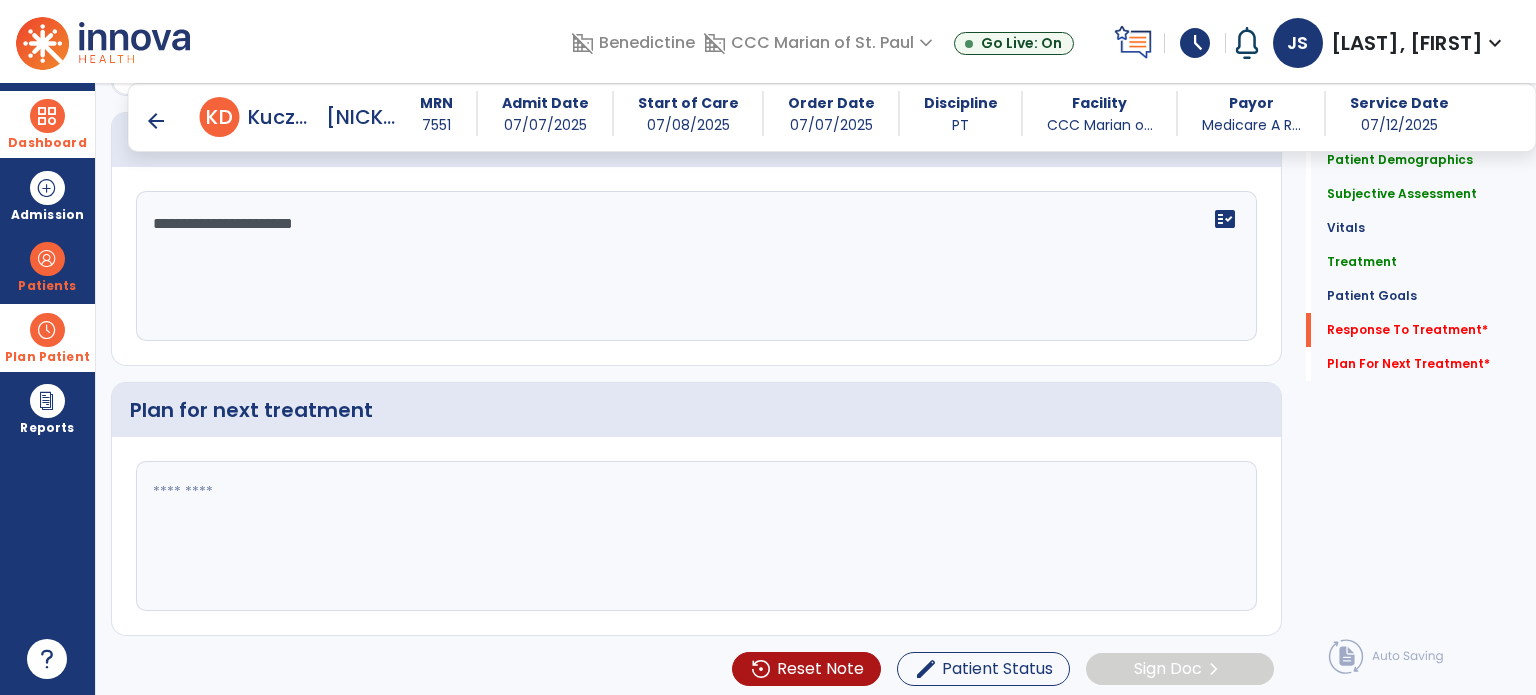 type on "**********" 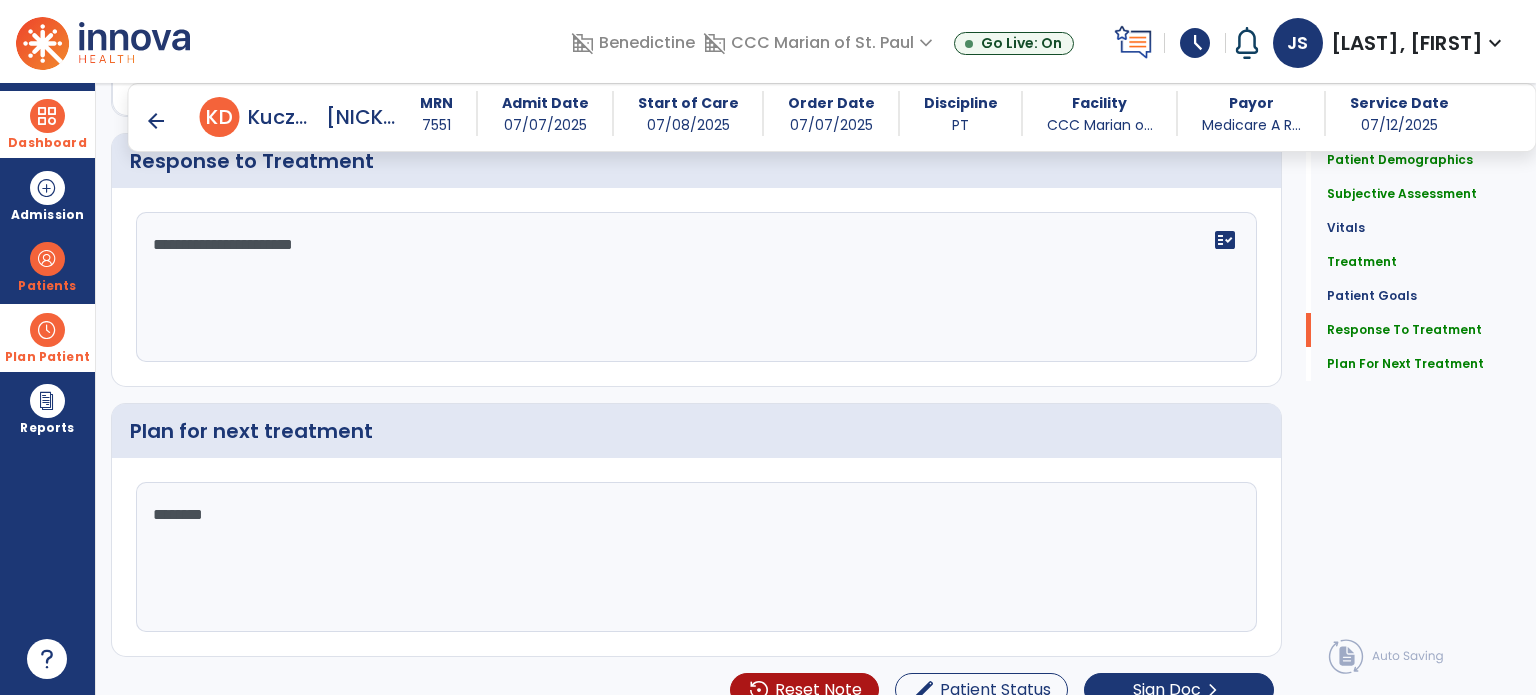 scroll, scrollTop: 2636, scrollLeft: 0, axis: vertical 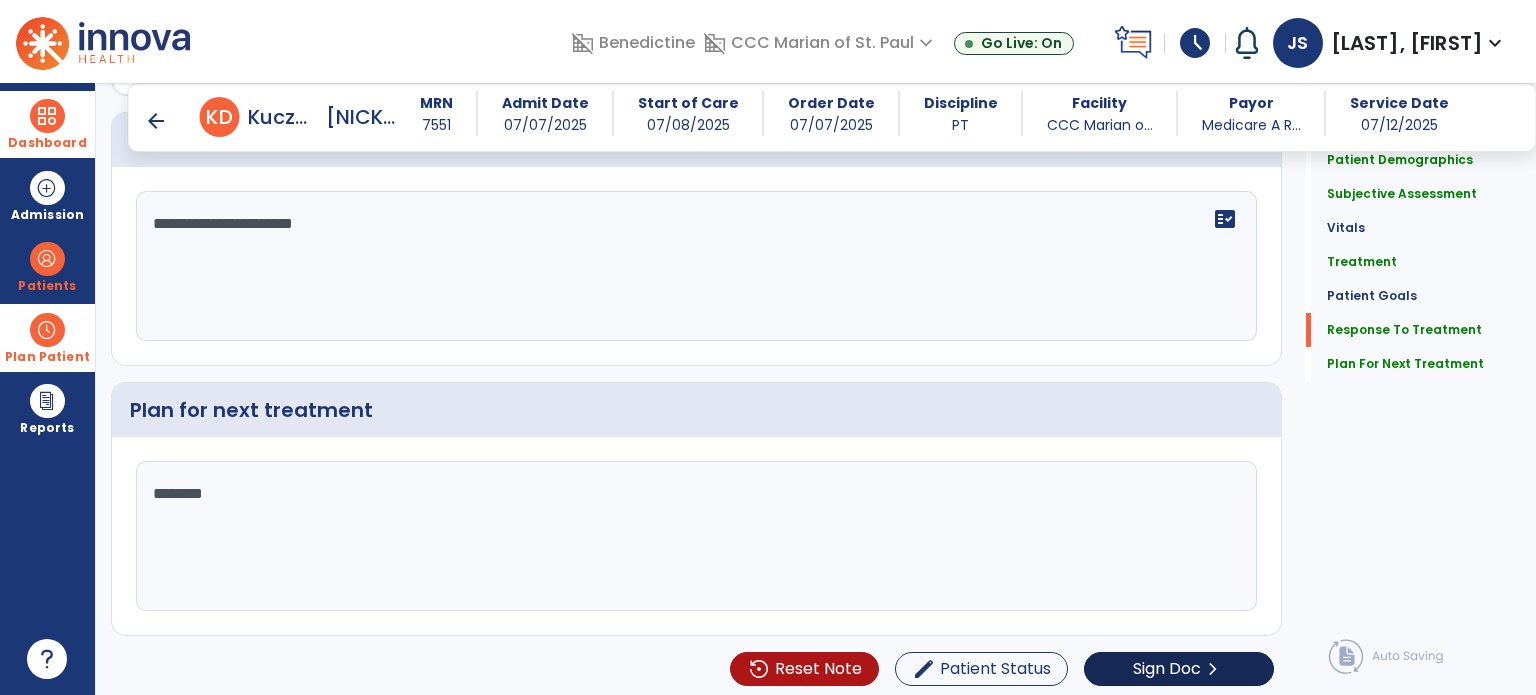 type on "********" 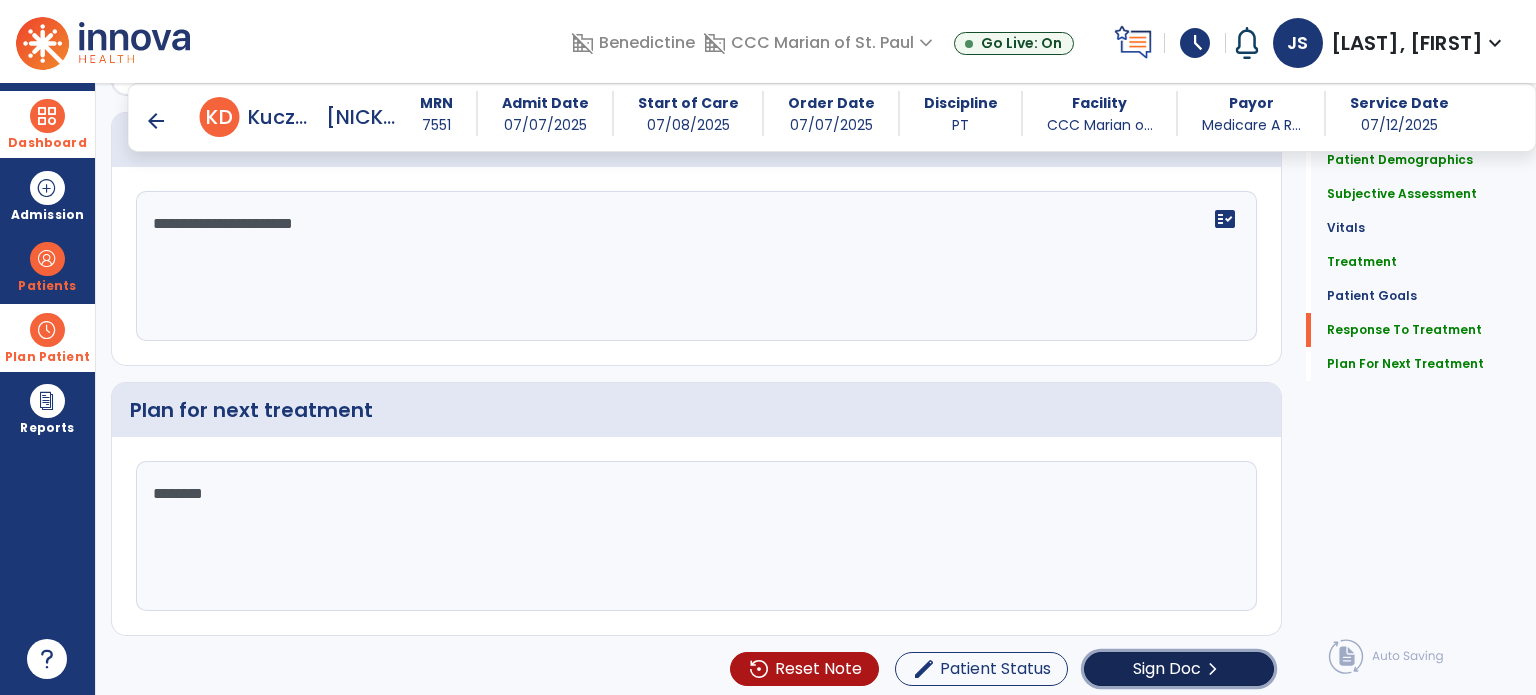 click on "Sign Doc" 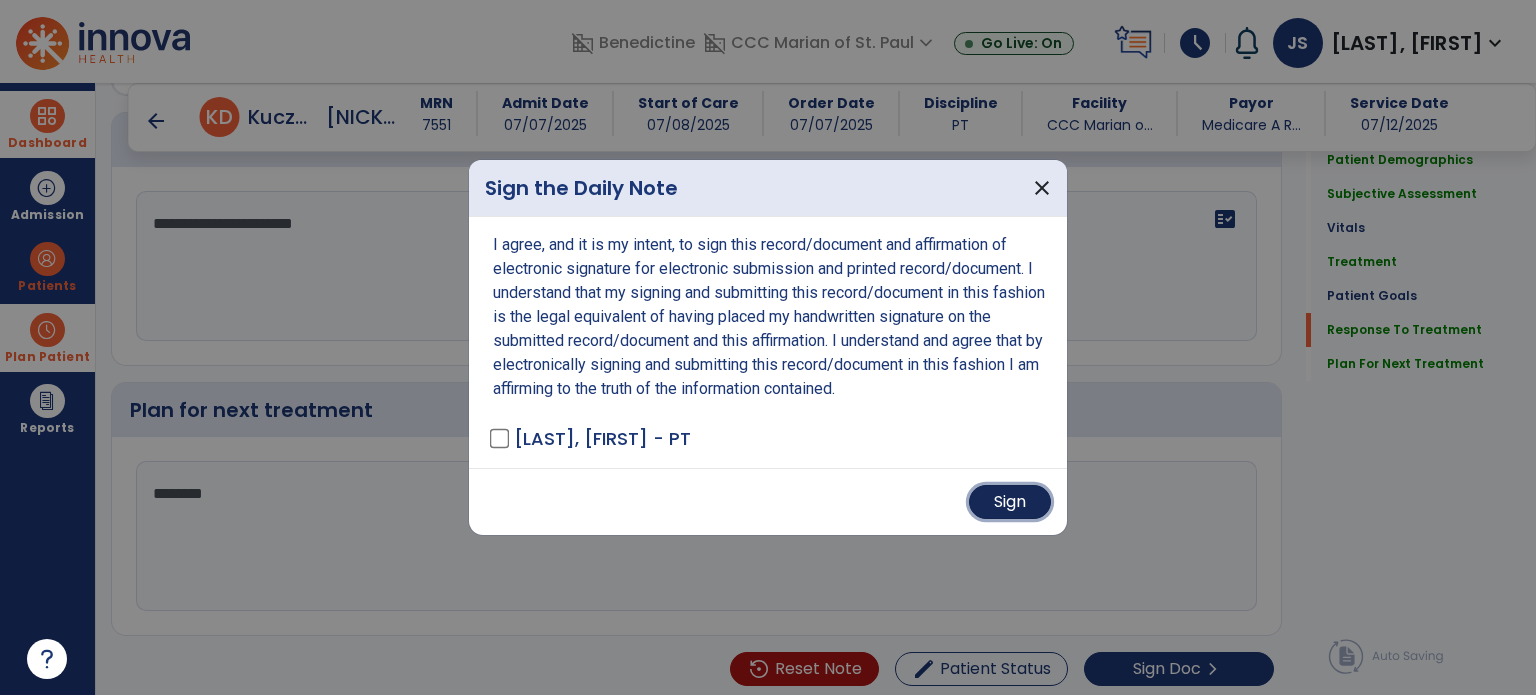 click on "Sign" at bounding box center [1010, 502] 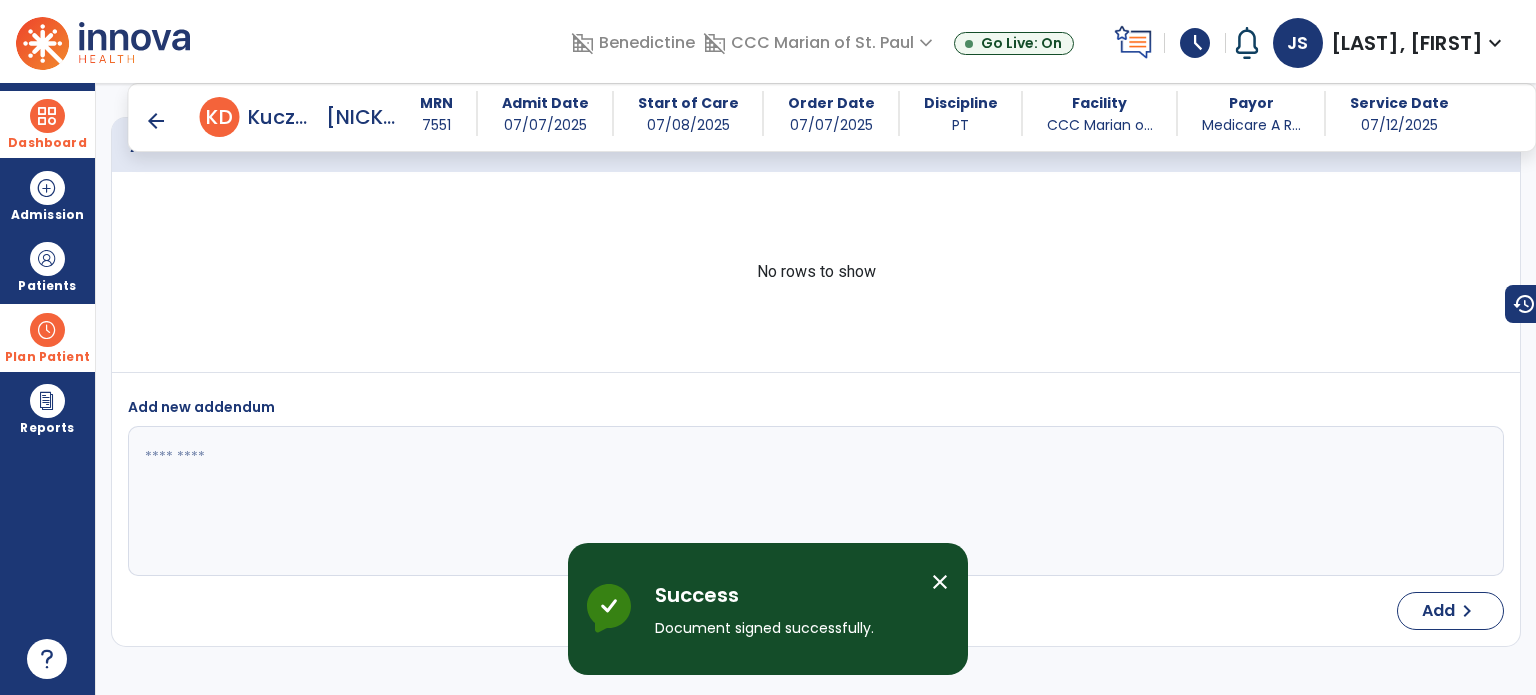 click on "Dashboard" at bounding box center (47, 124) 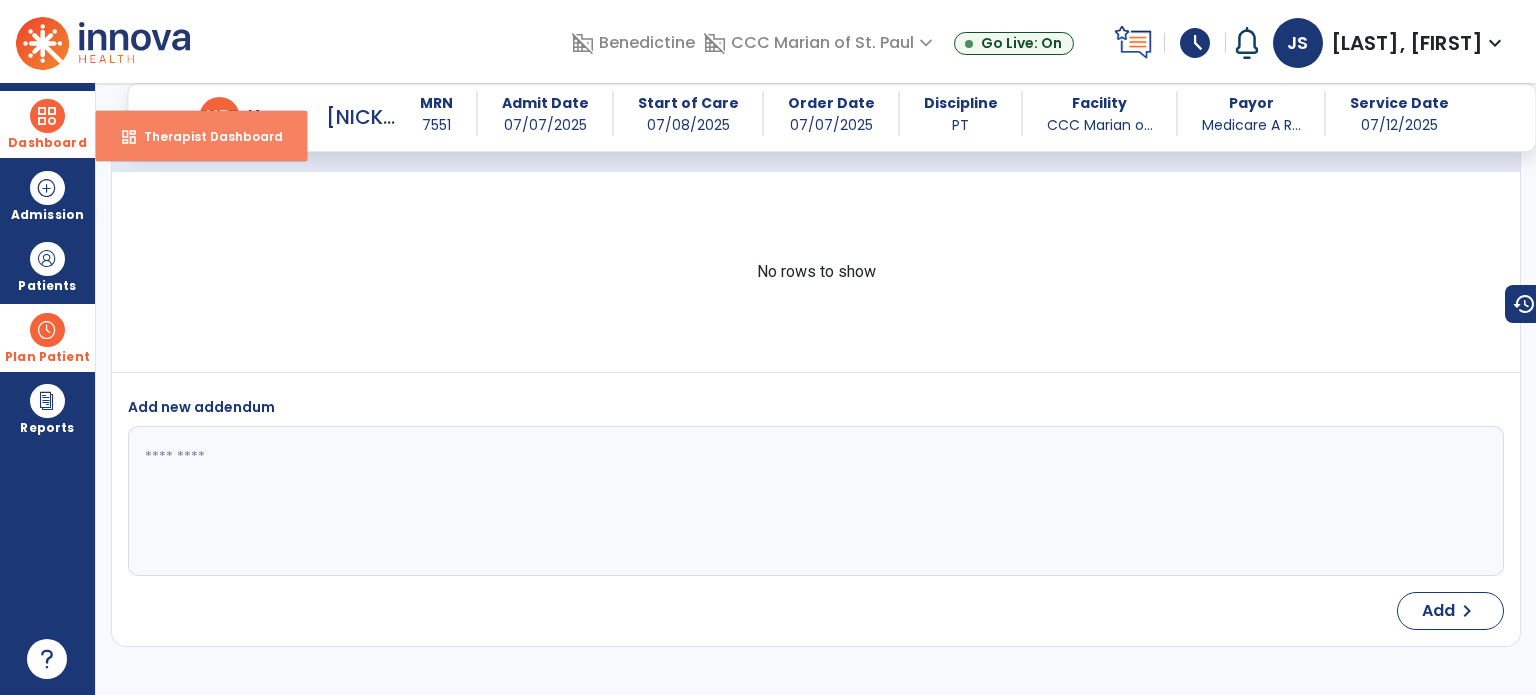 click on "Therapist Dashboard" at bounding box center (205, 136) 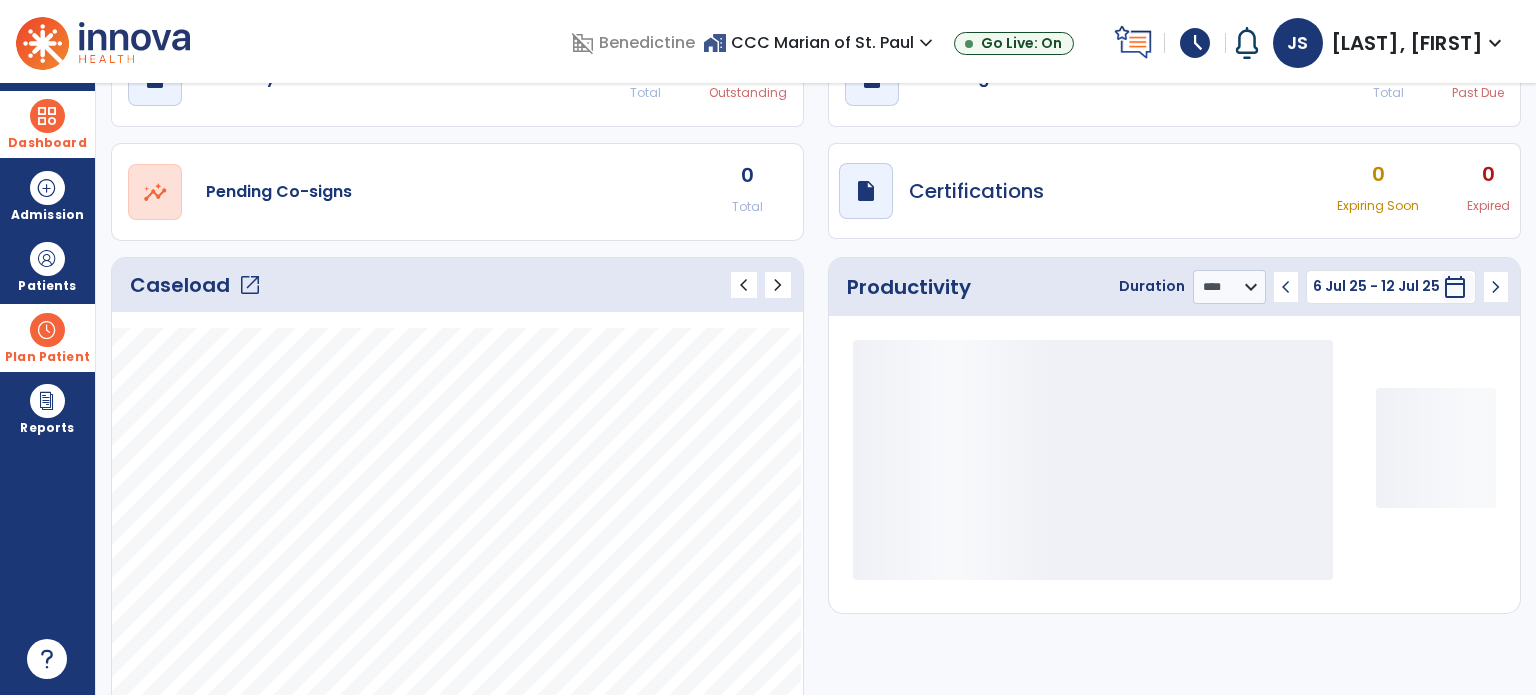 scroll, scrollTop: 52, scrollLeft: 0, axis: vertical 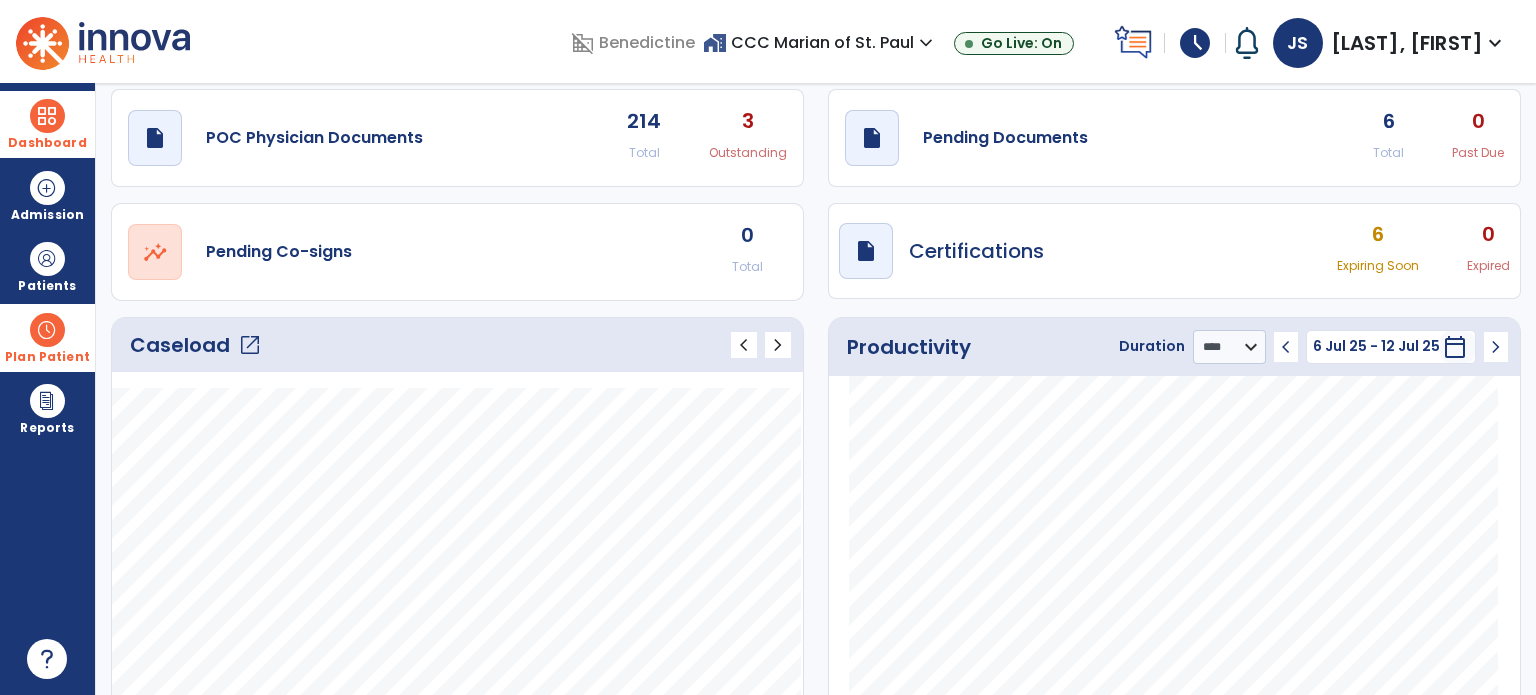 click on "open_in_new" 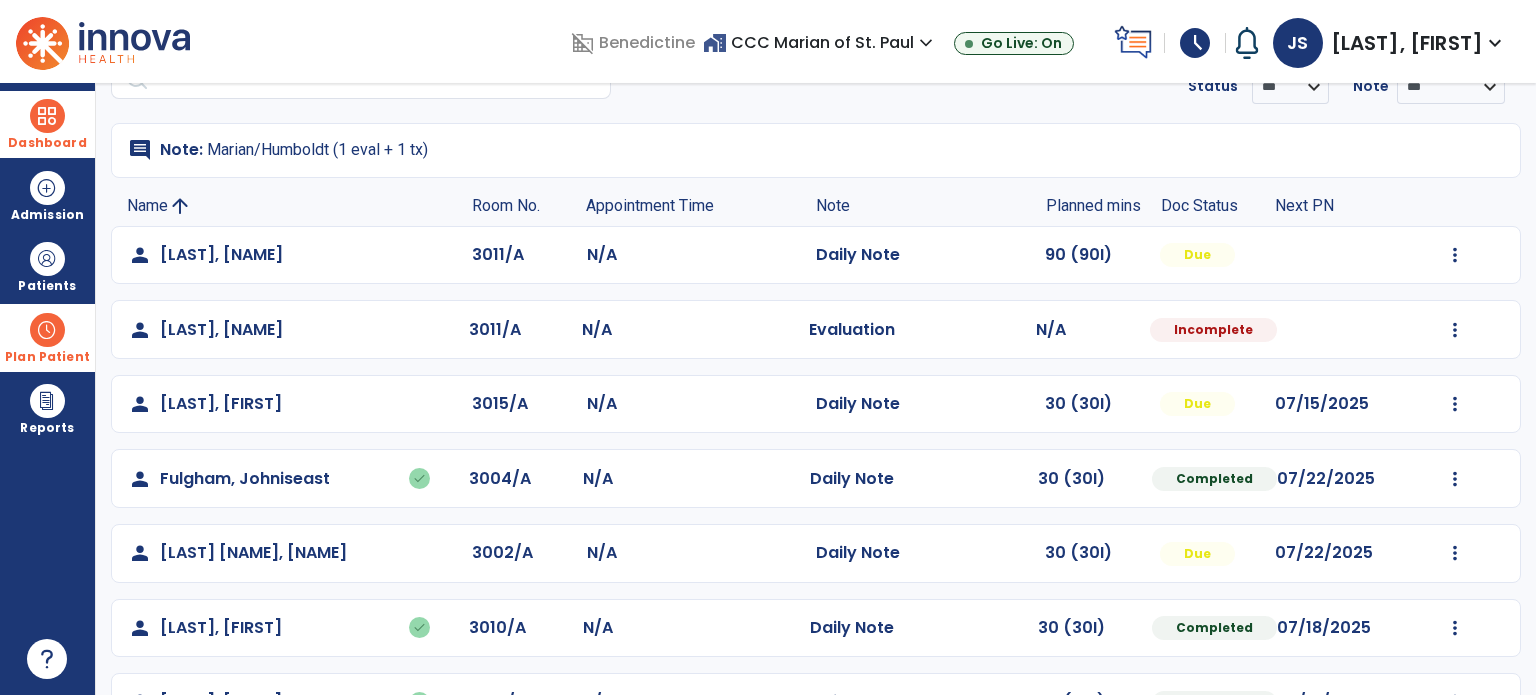 scroll, scrollTop: 108, scrollLeft: 0, axis: vertical 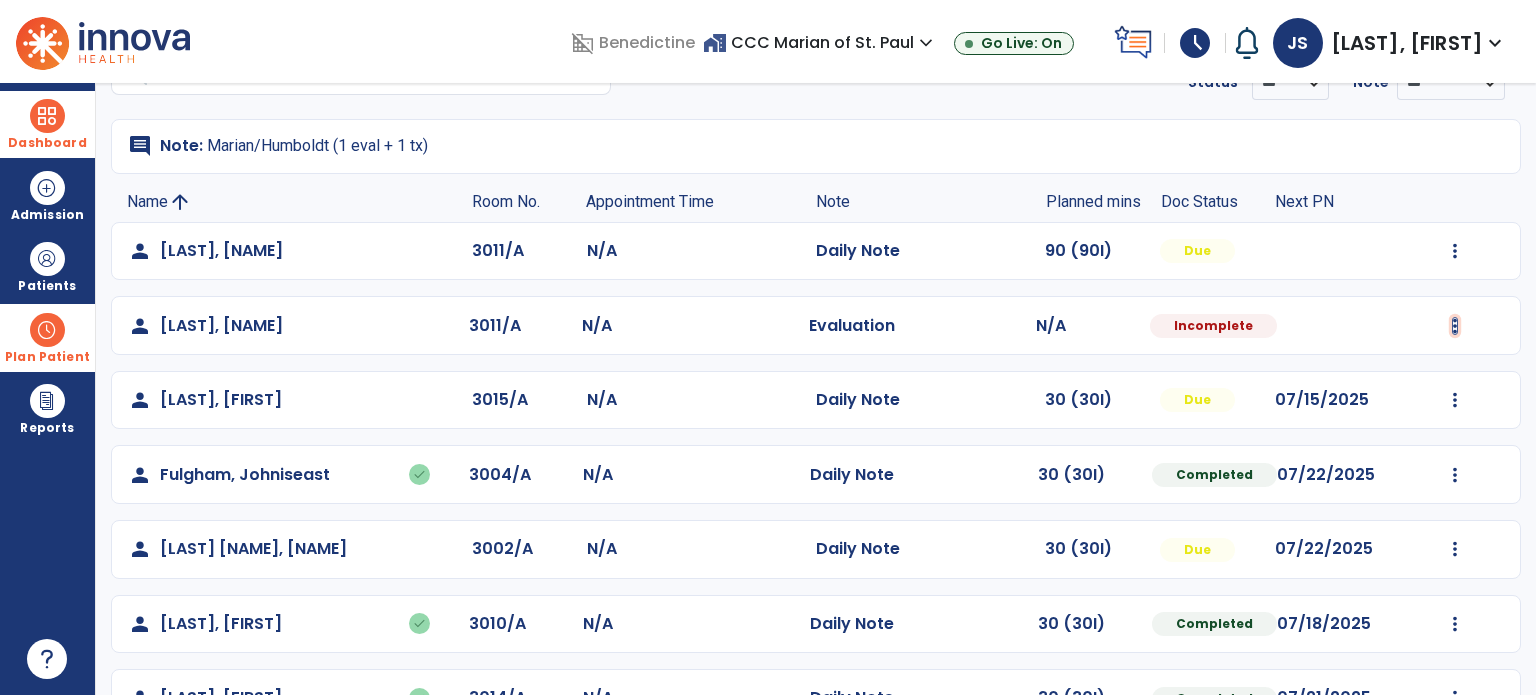 click at bounding box center (1455, 251) 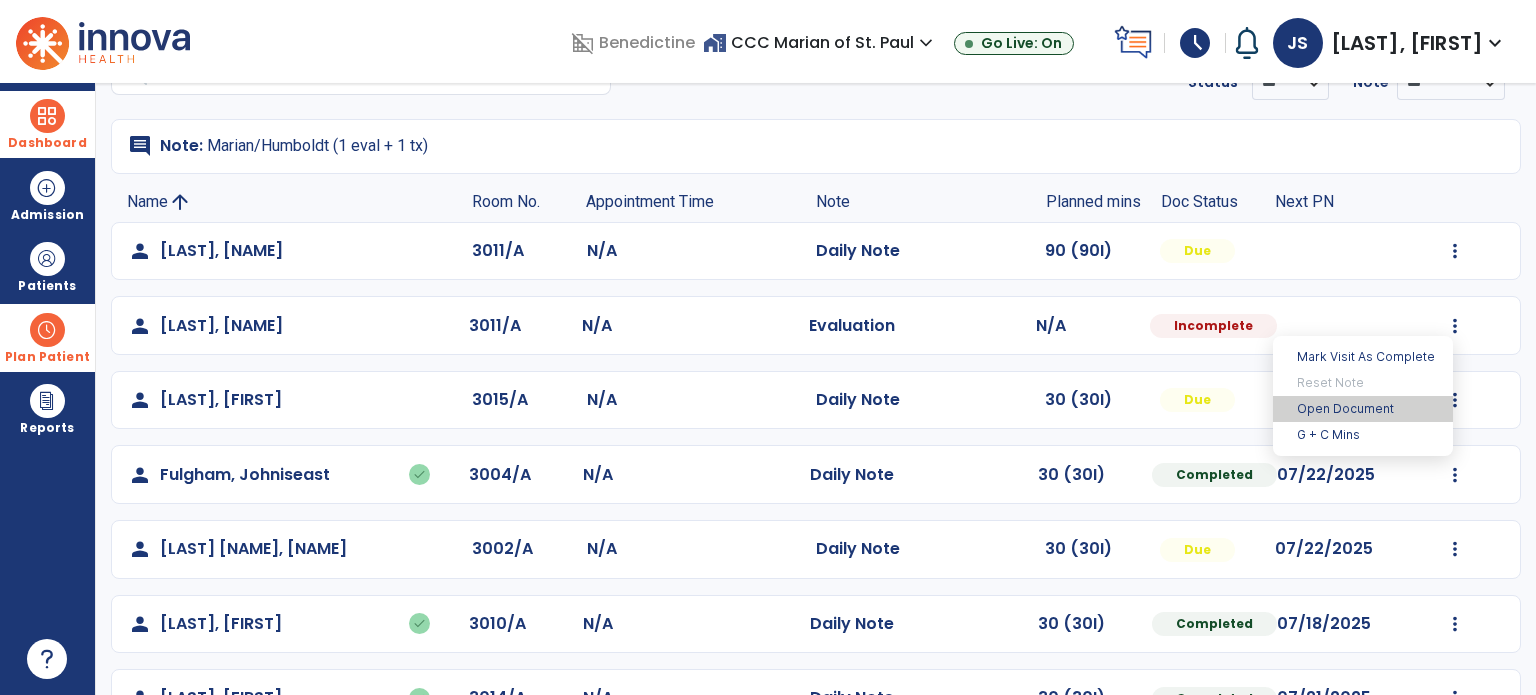 click on "Open Document" at bounding box center [1363, 409] 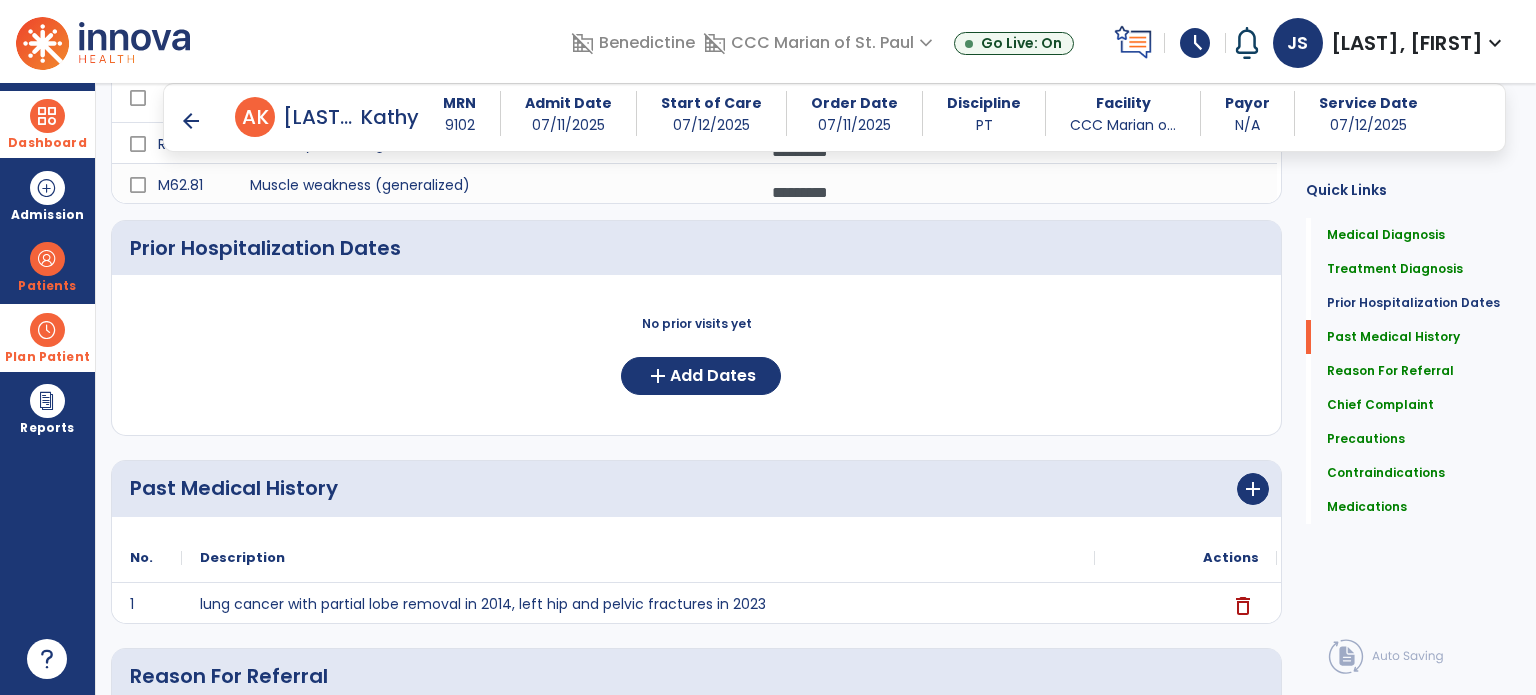 scroll, scrollTop: 1014, scrollLeft: 0, axis: vertical 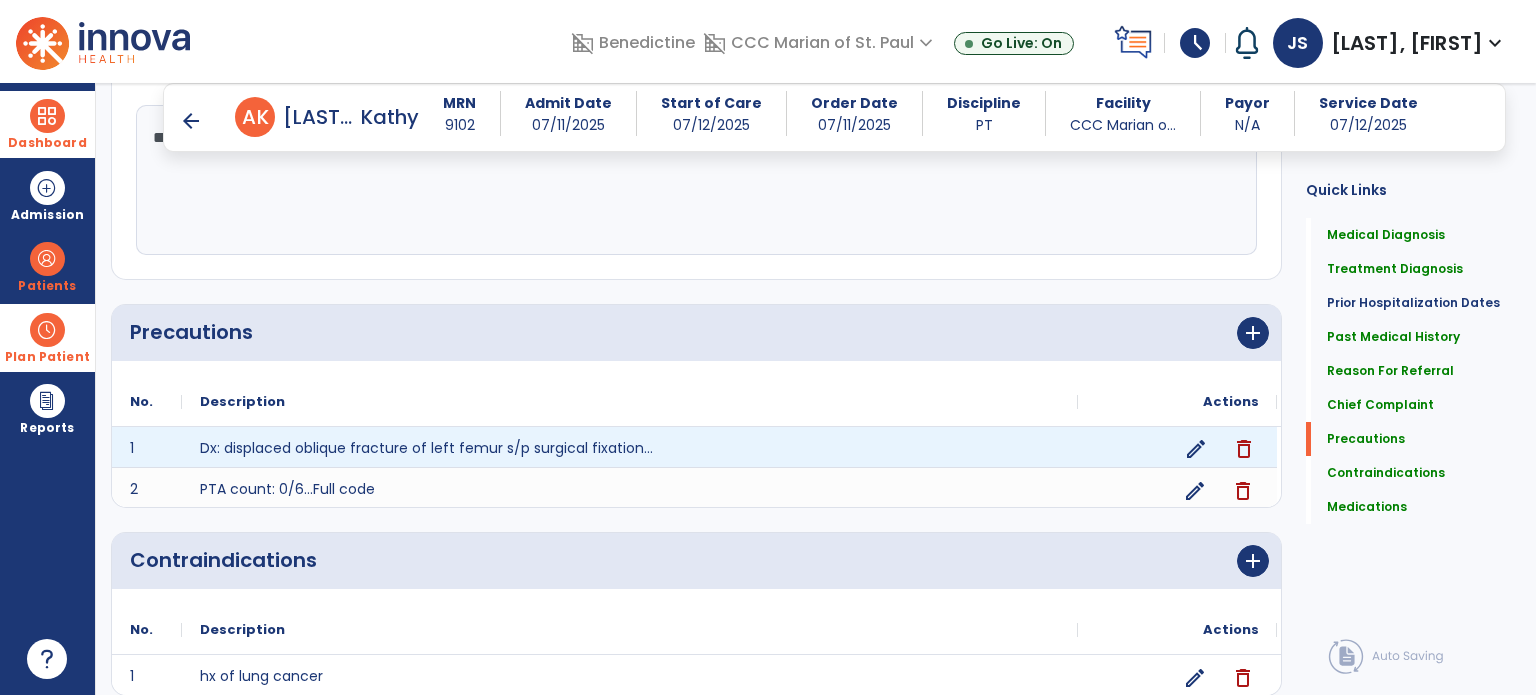 click on "edit delete" 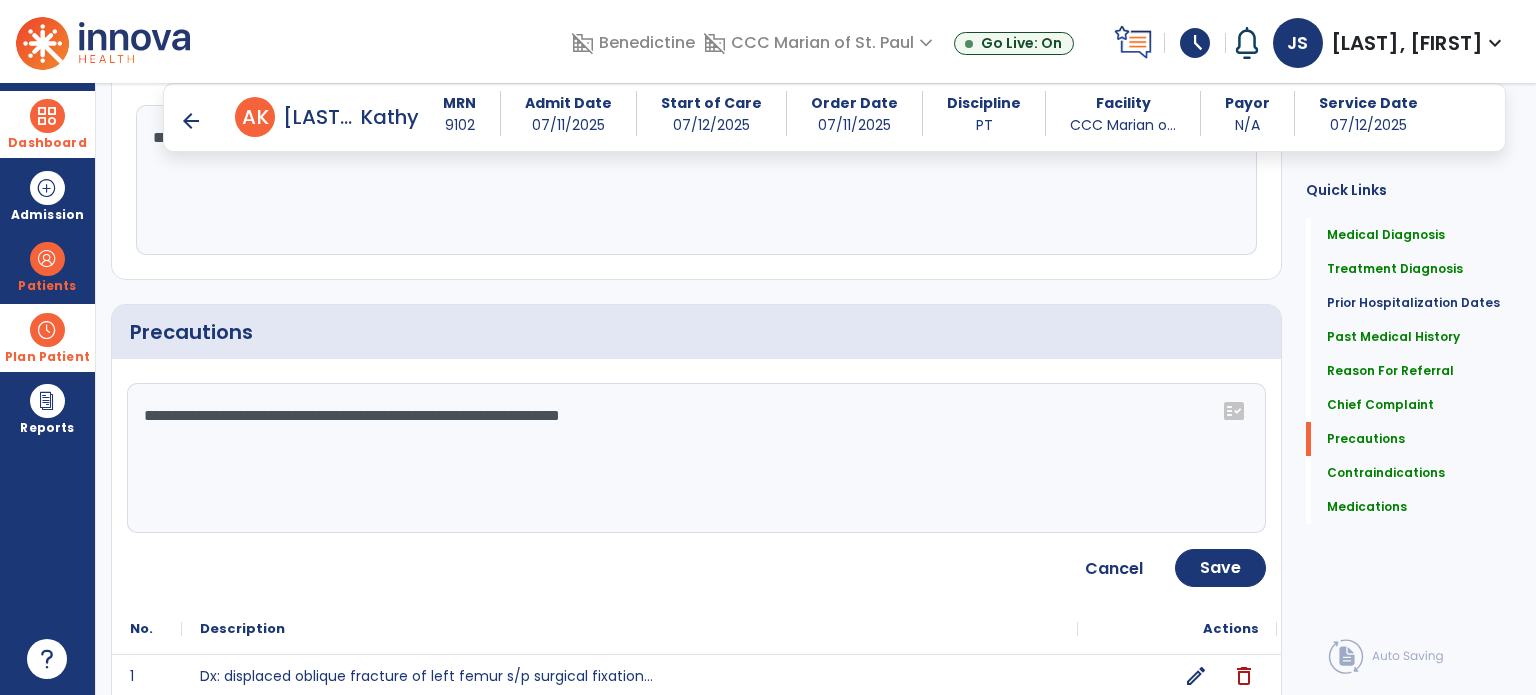 click on "**********" 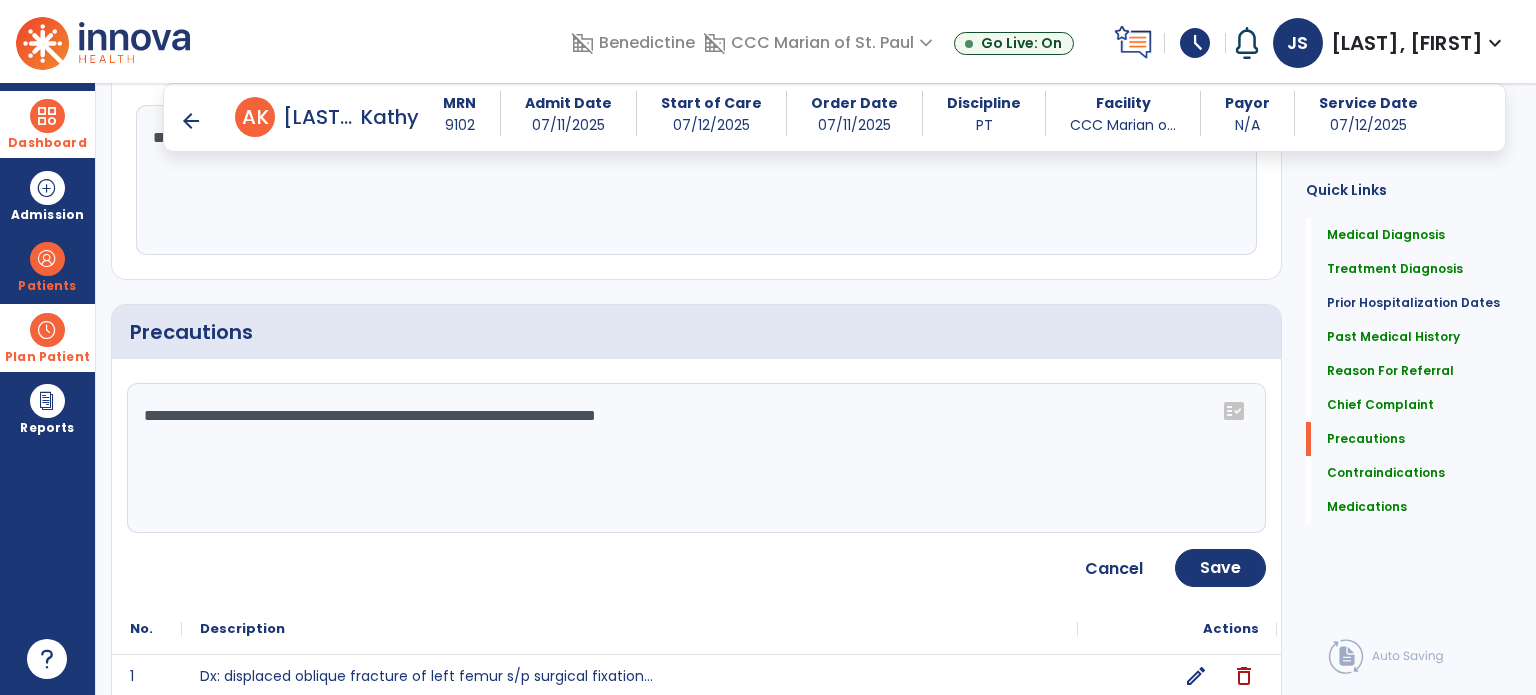 click on "**********" 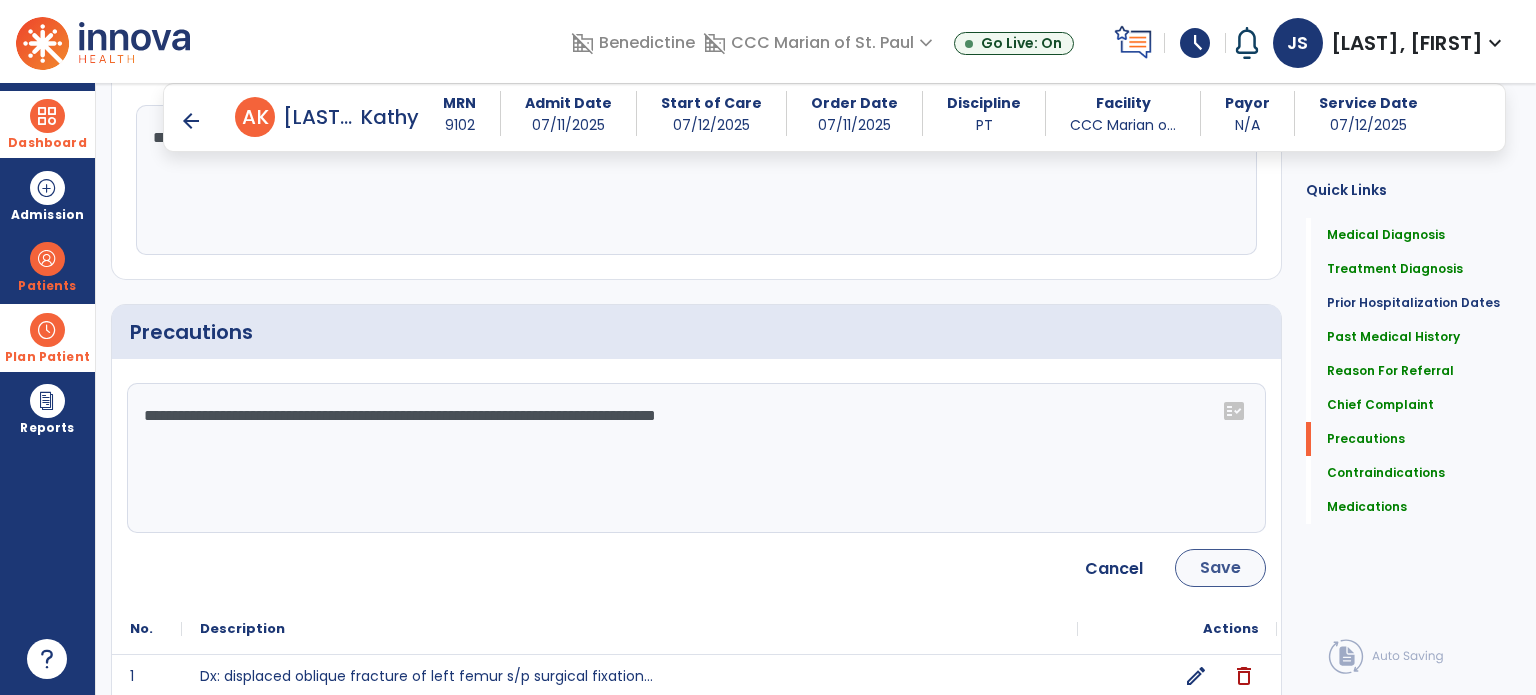 type on "**********" 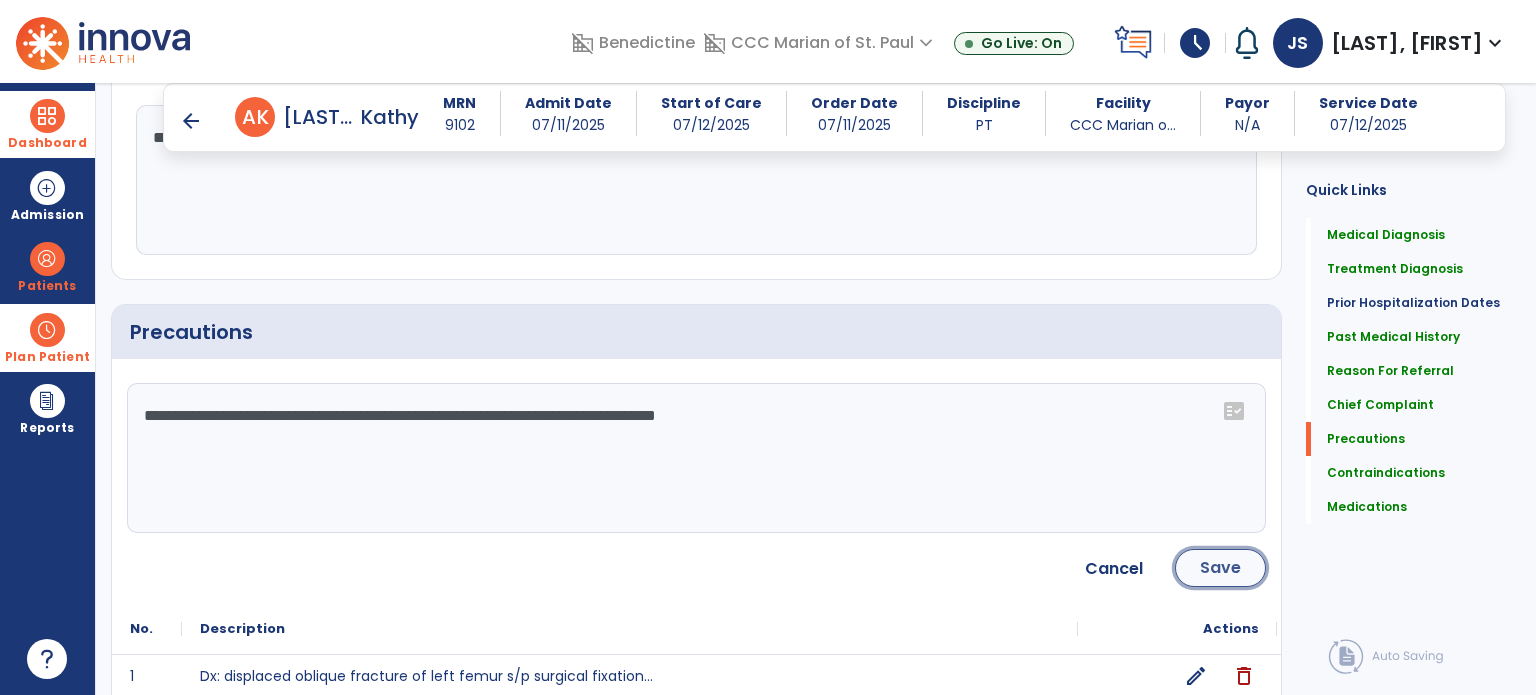click on "Save" 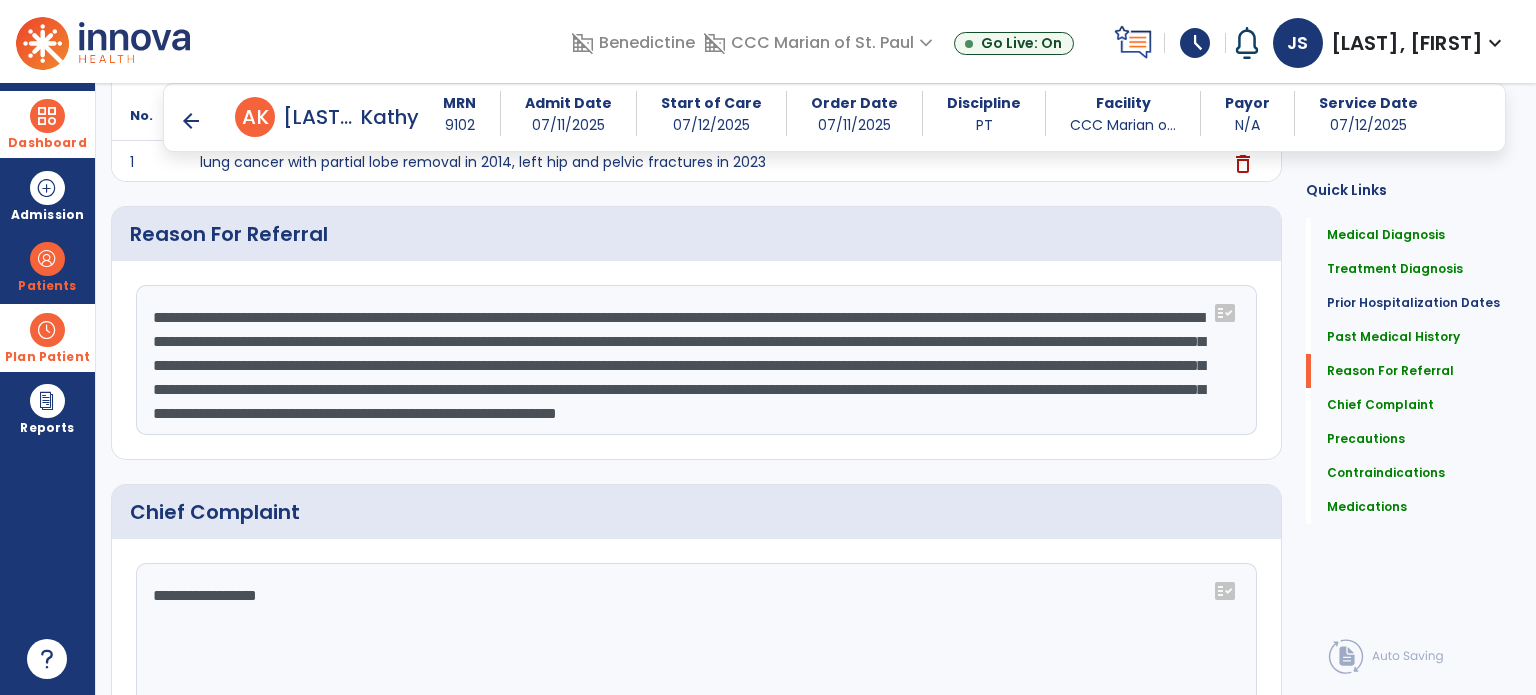 scroll, scrollTop: 922, scrollLeft: 0, axis: vertical 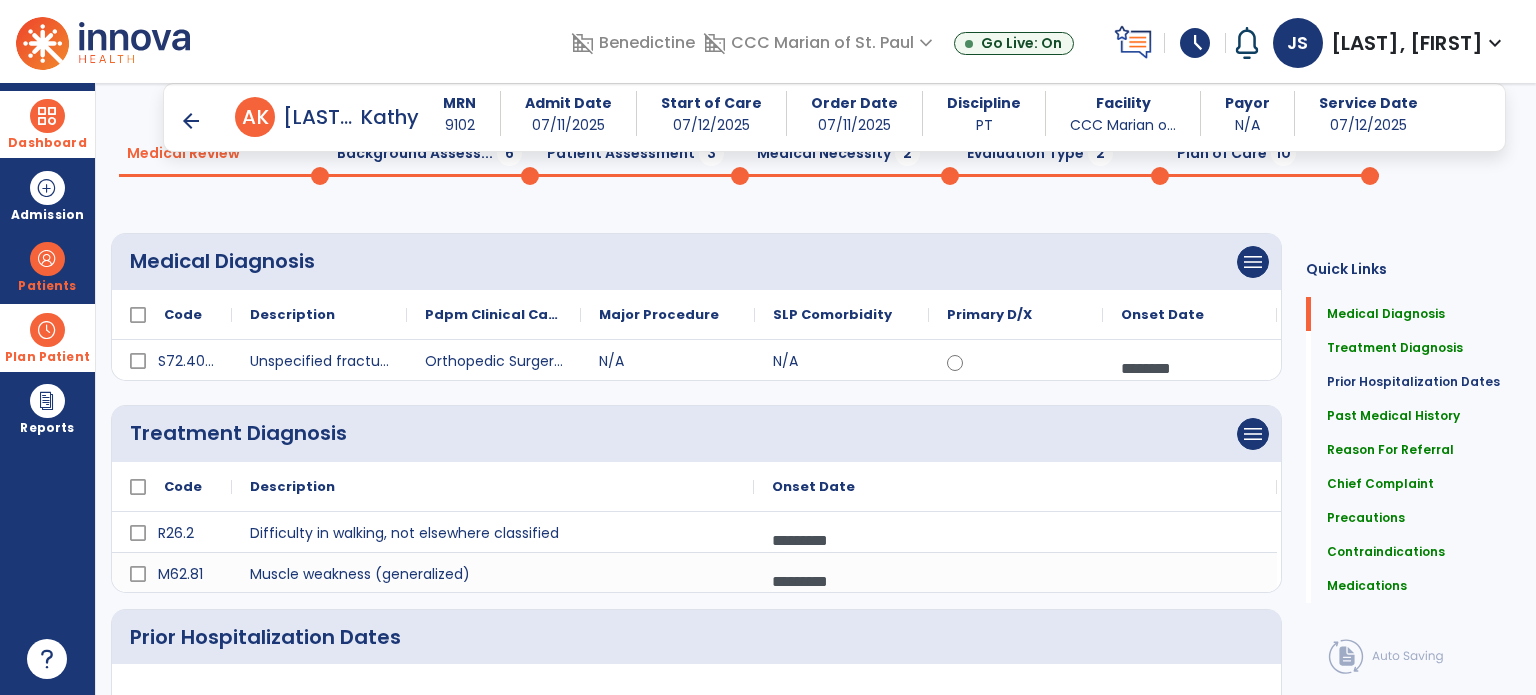 click on "Background Assess...  6" 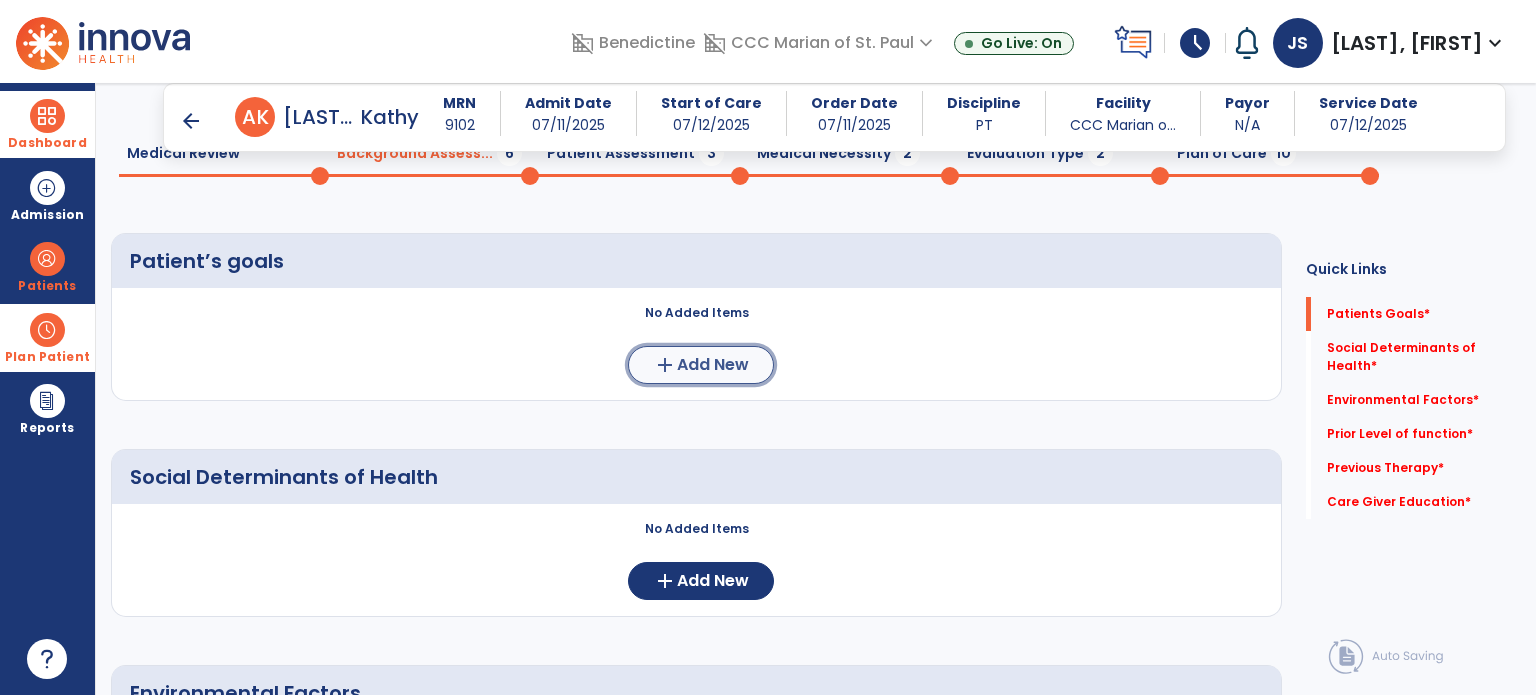 click on "add  Add New" 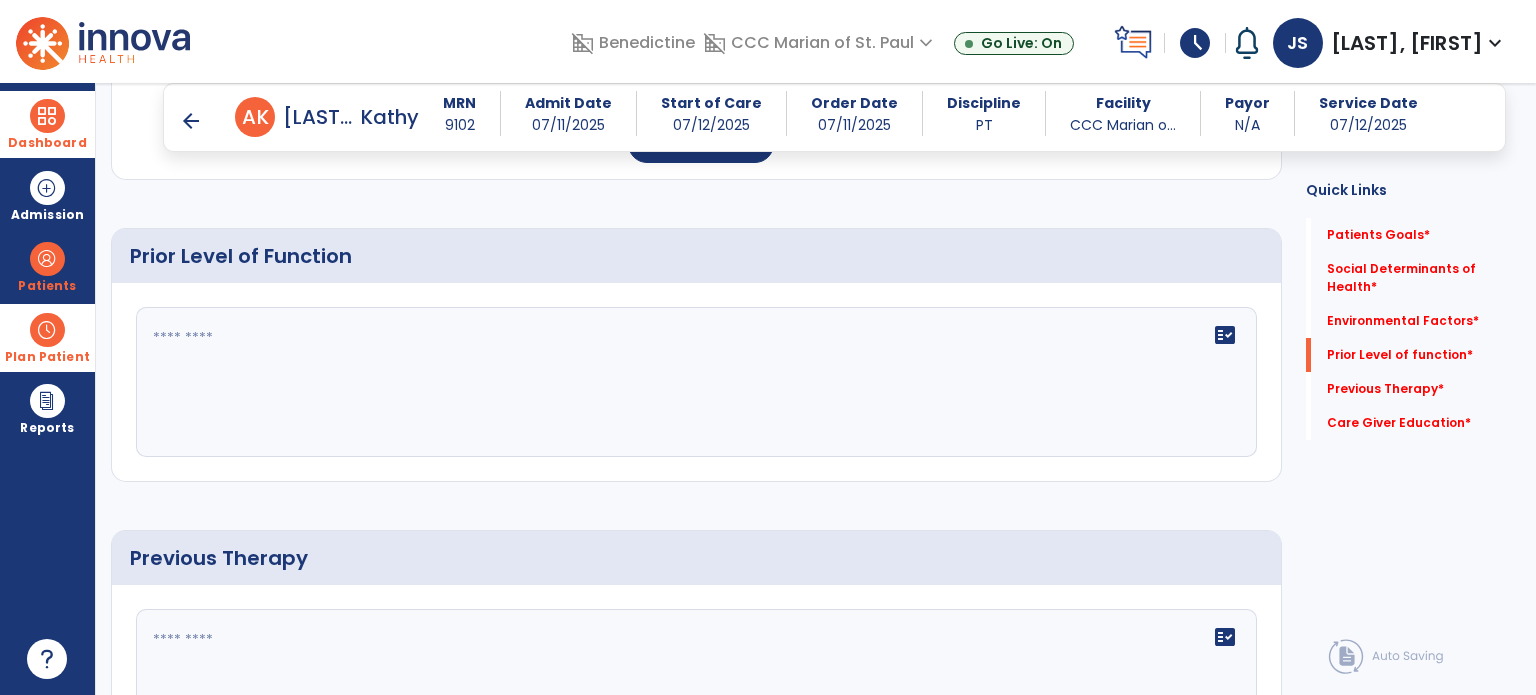 scroll, scrollTop: 964, scrollLeft: 0, axis: vertical 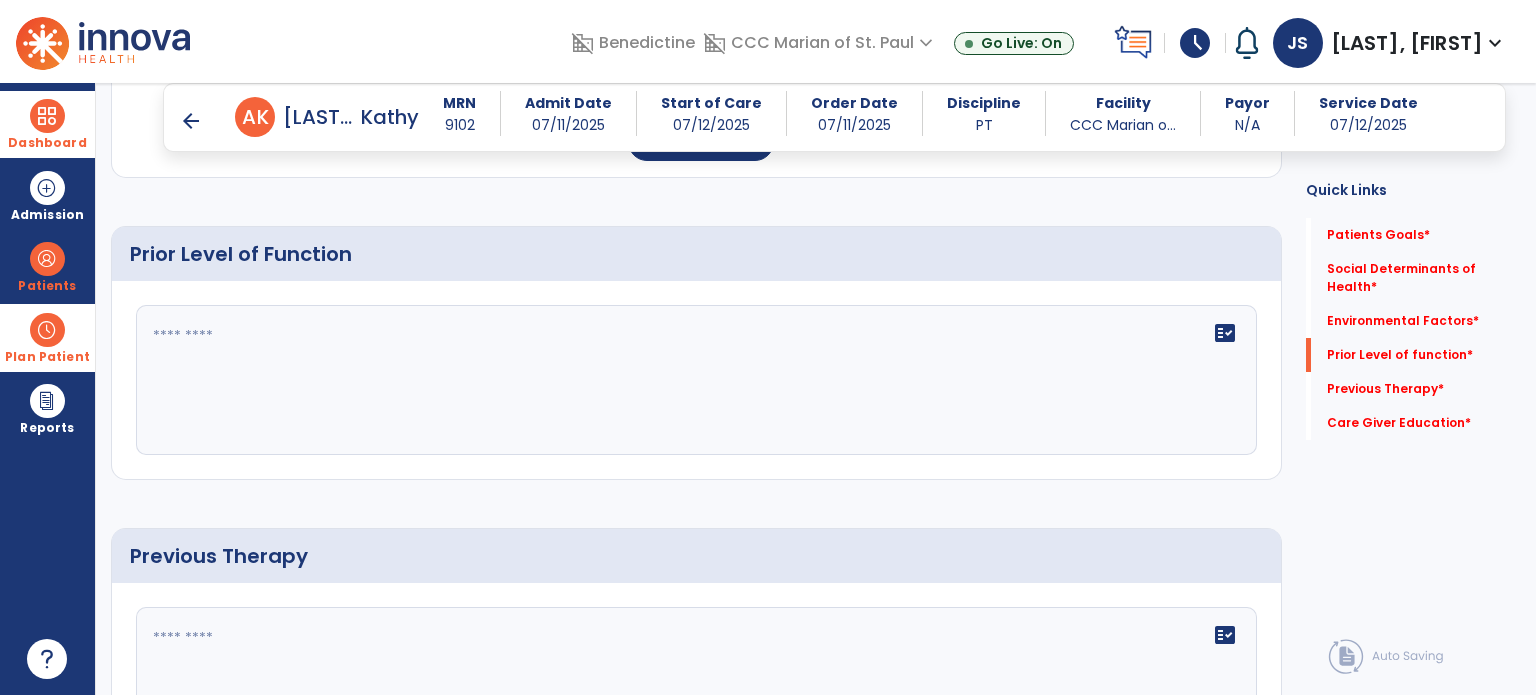 click on "fact_check" 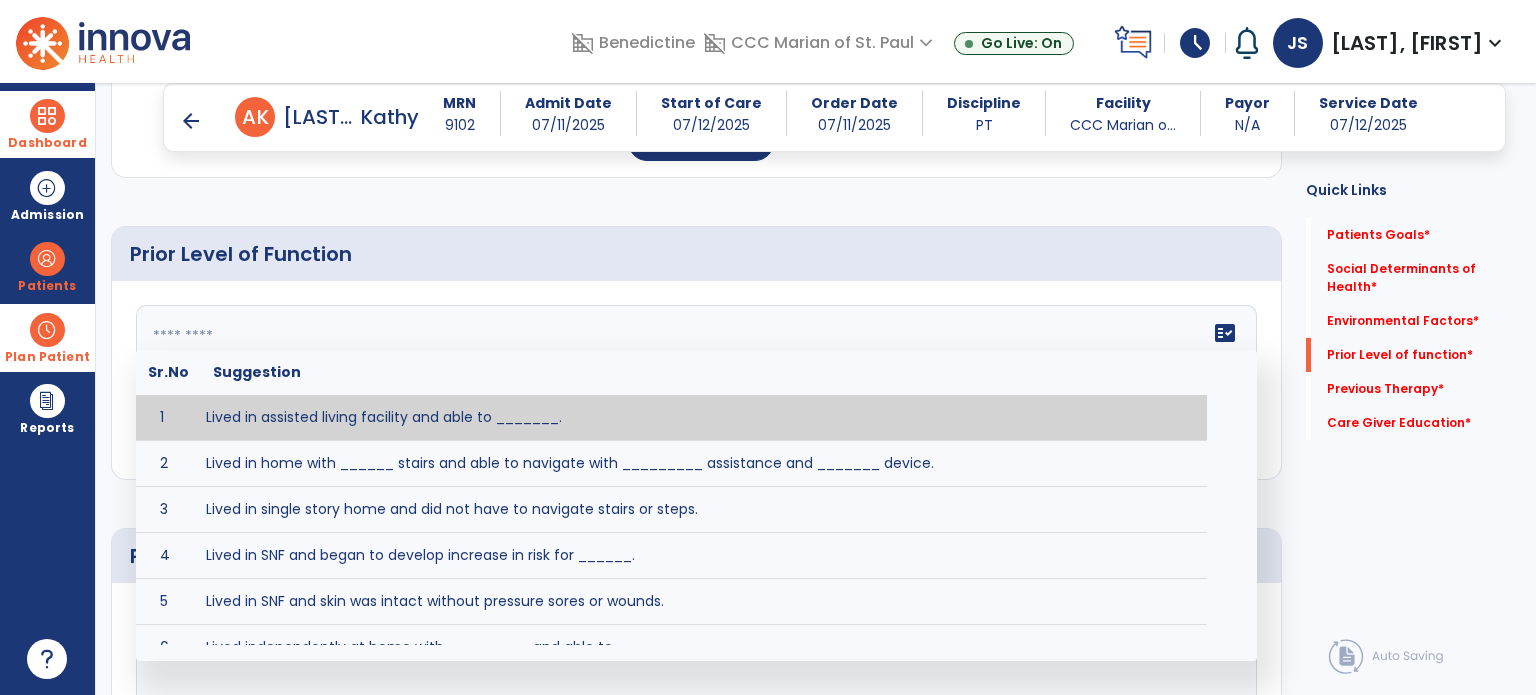 type on "*" 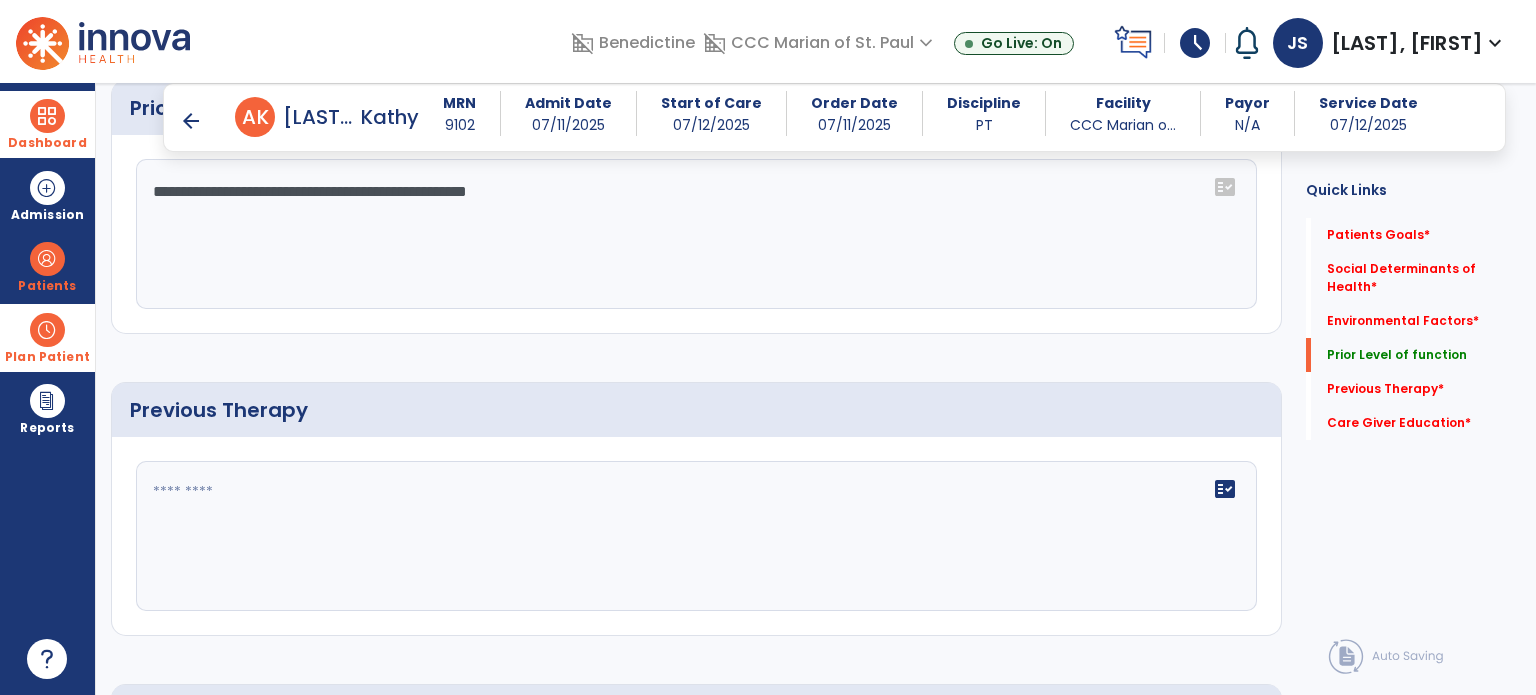 scroll, scrollTop: 1008, scrollLeft: 0, axis: vertical 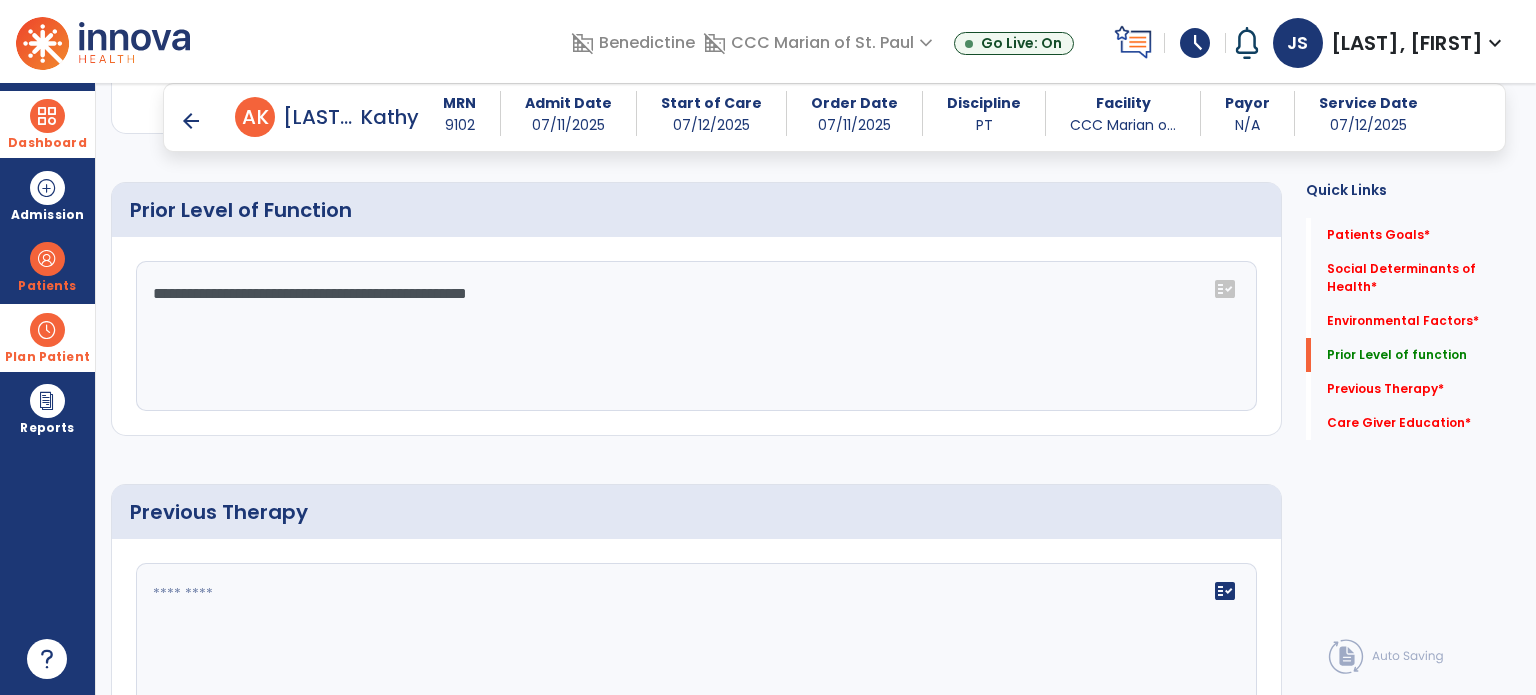 click on "**********" 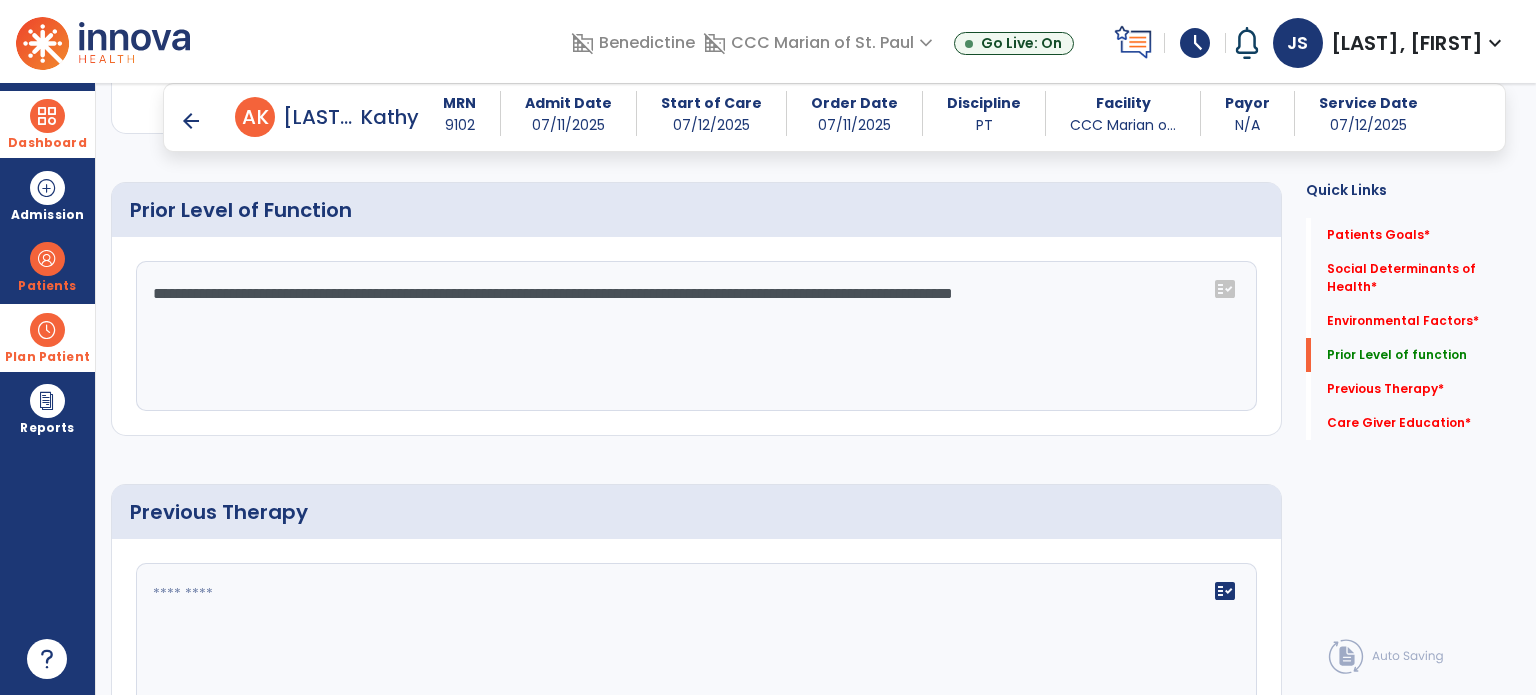 click on "**********" 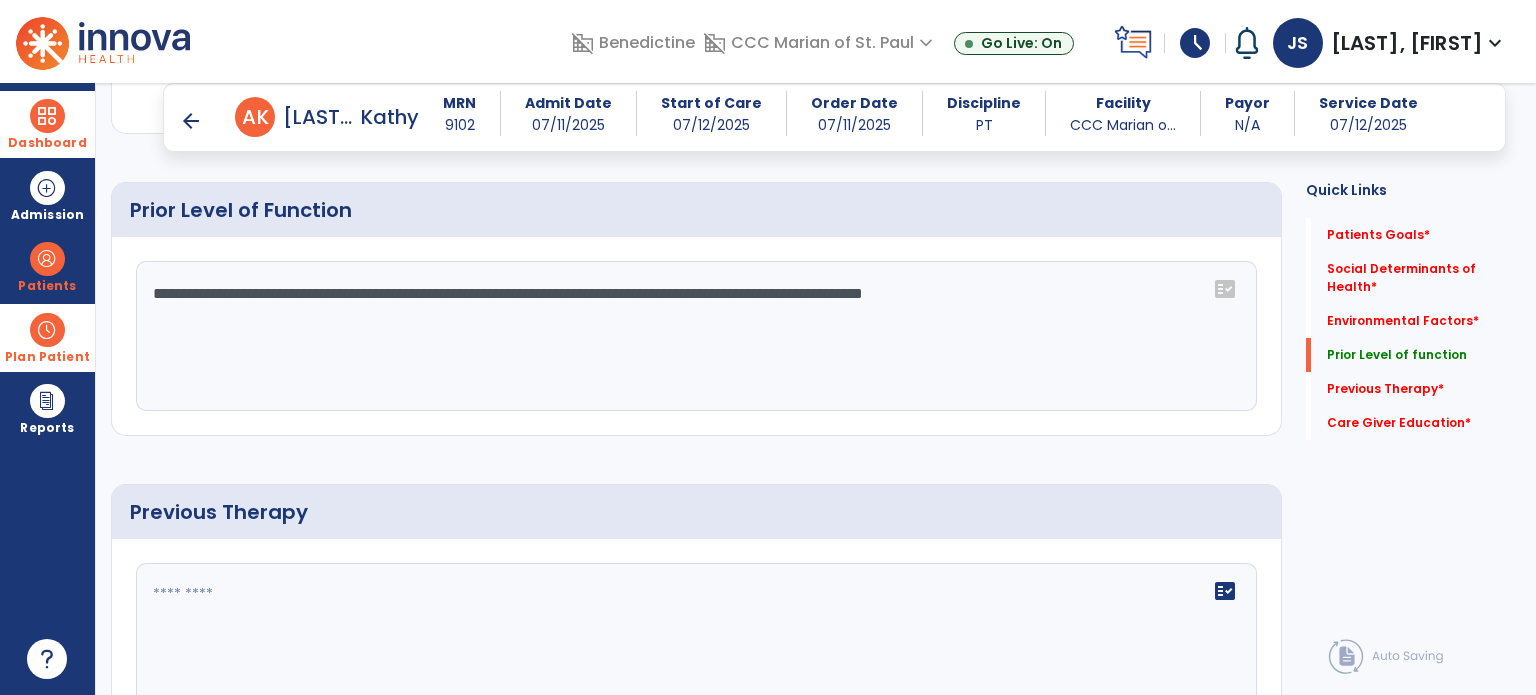 click on "**********" 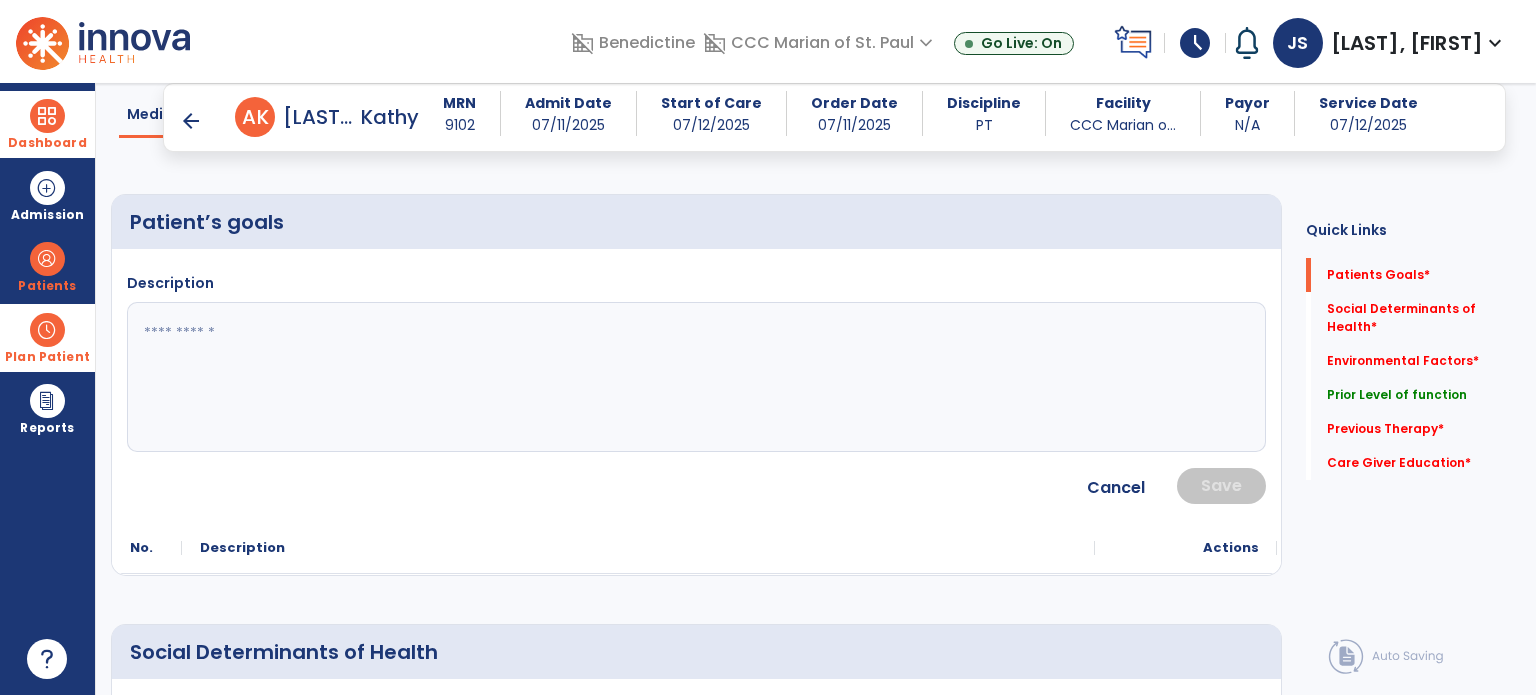 scroll, scrollTop: 128, scrollLeft: 0, axis: vertical 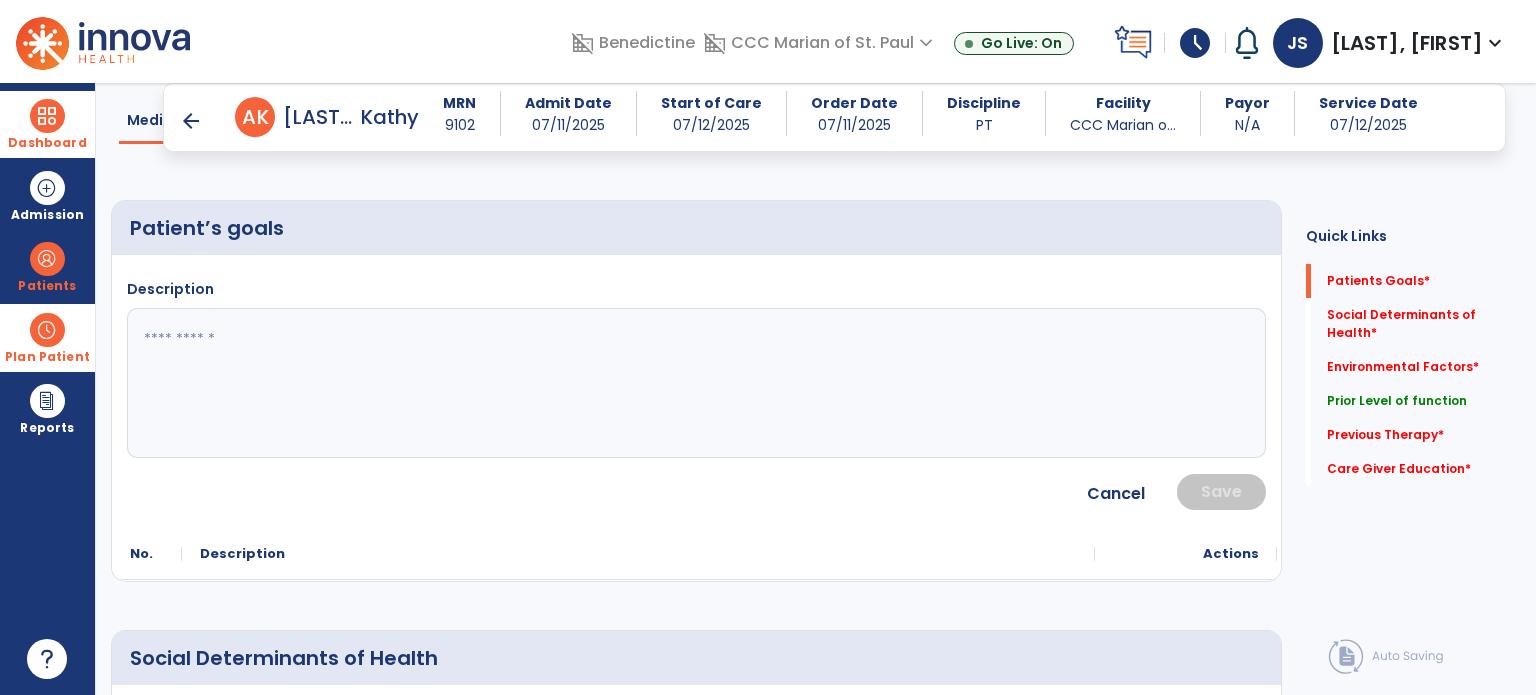 type on "**********" 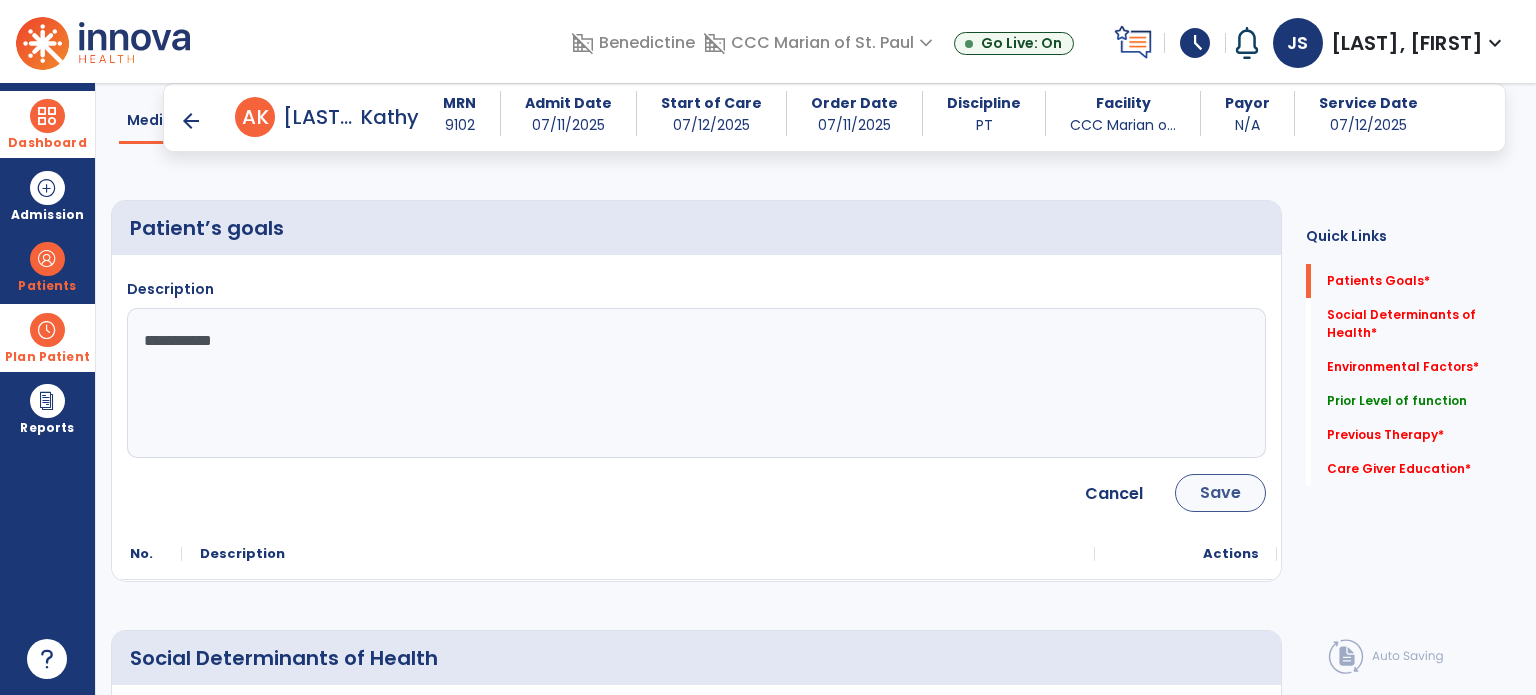 type on "**********" 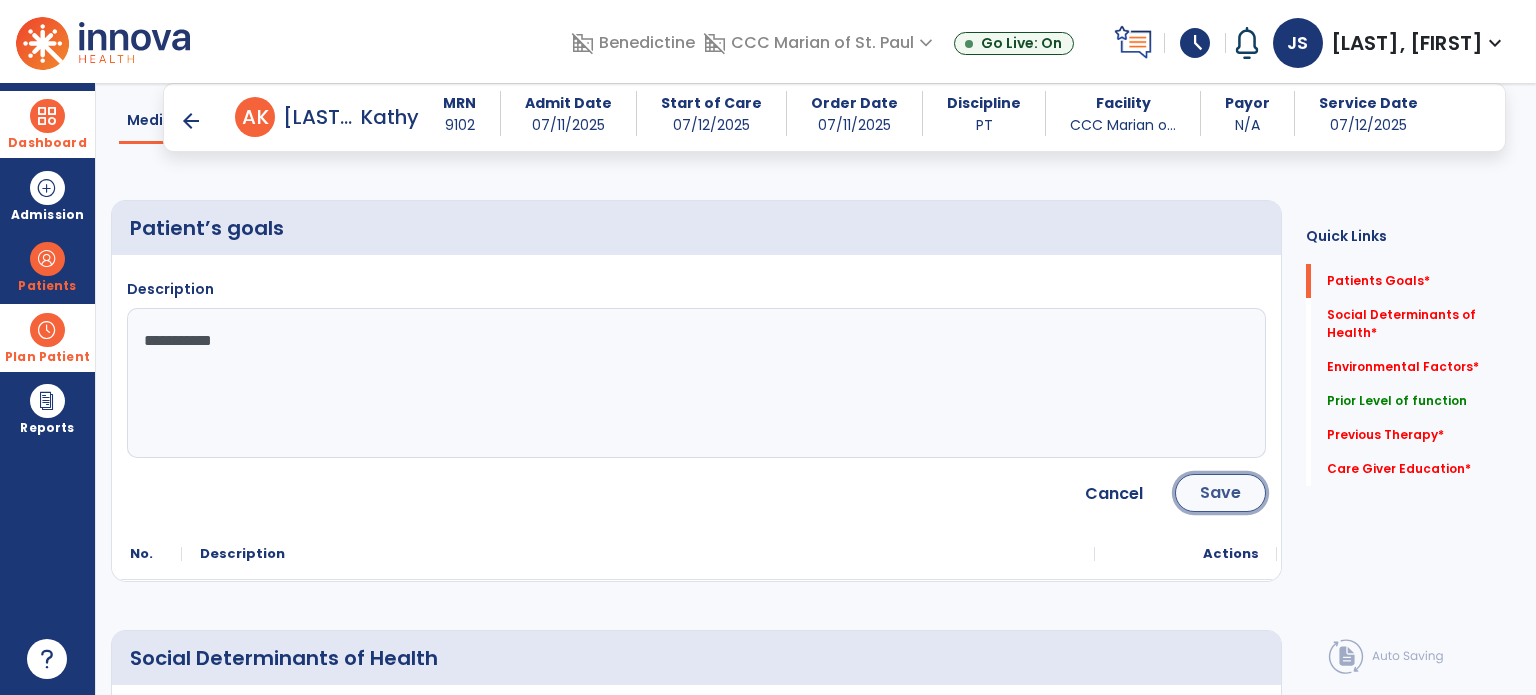 click on "Save" 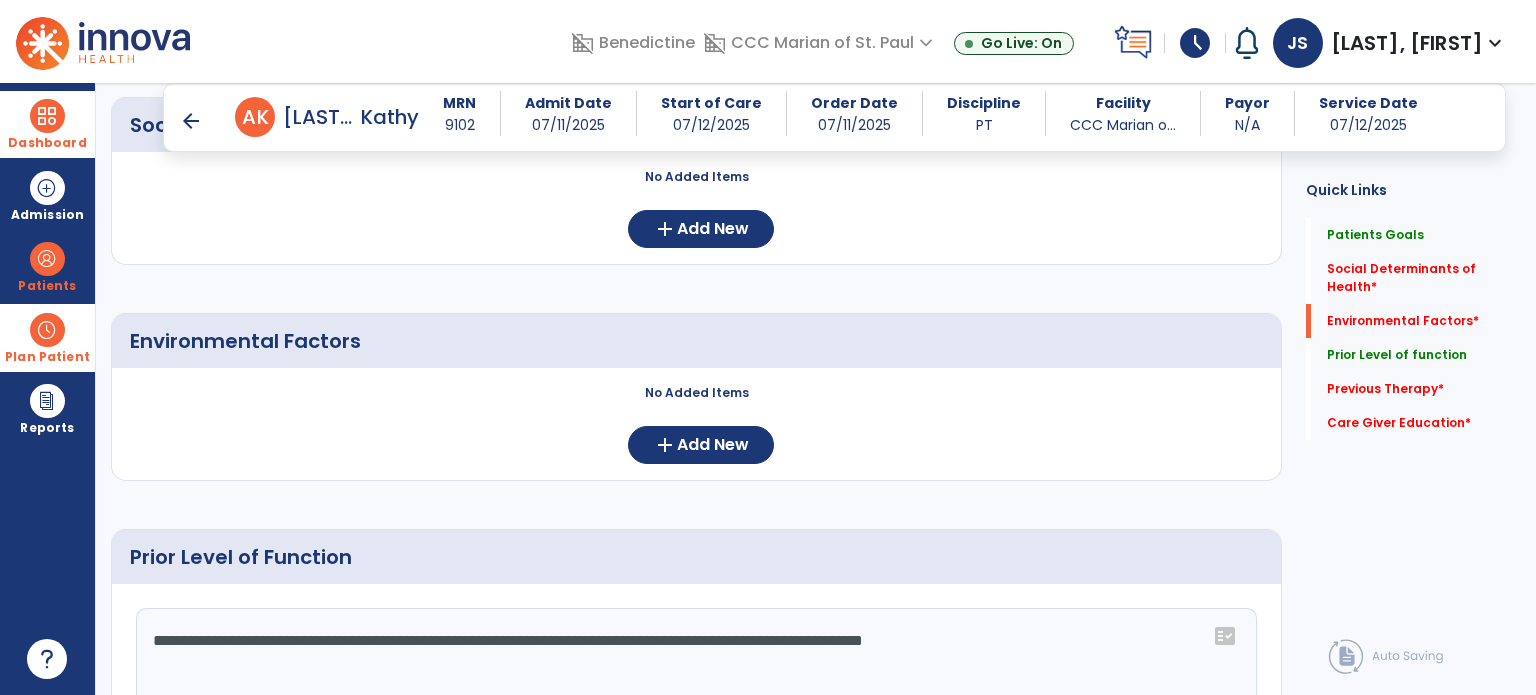 scroll, scrollTop: 458, scrollLeft: 0, axis: vertical 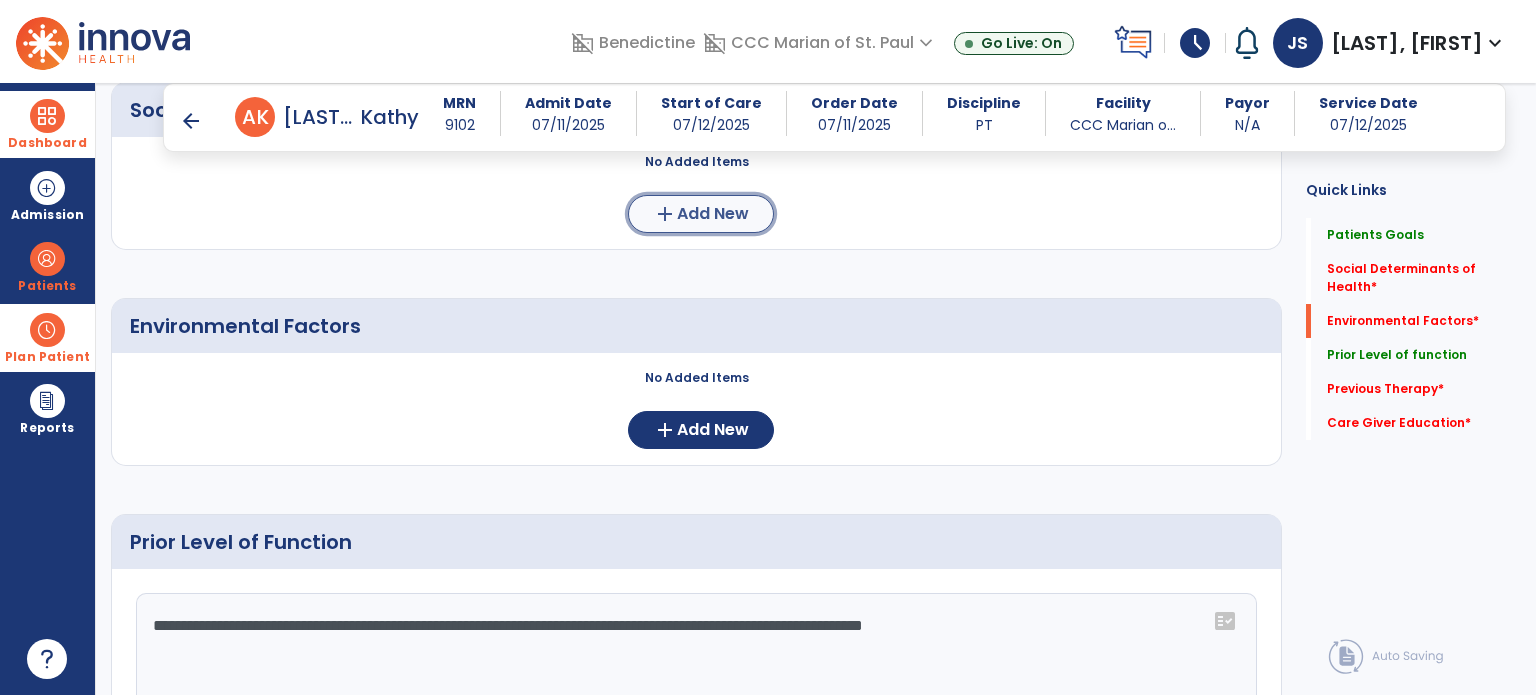 click on "Add New" 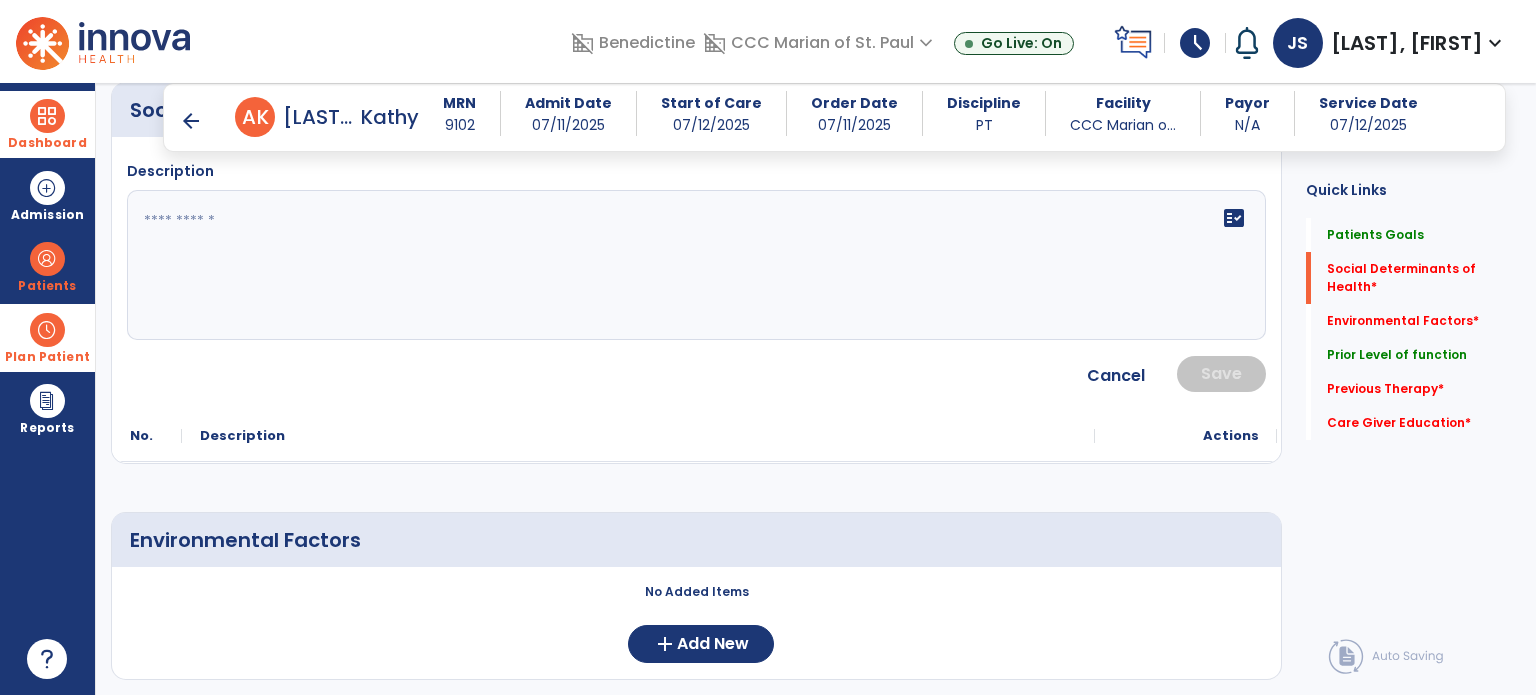 click 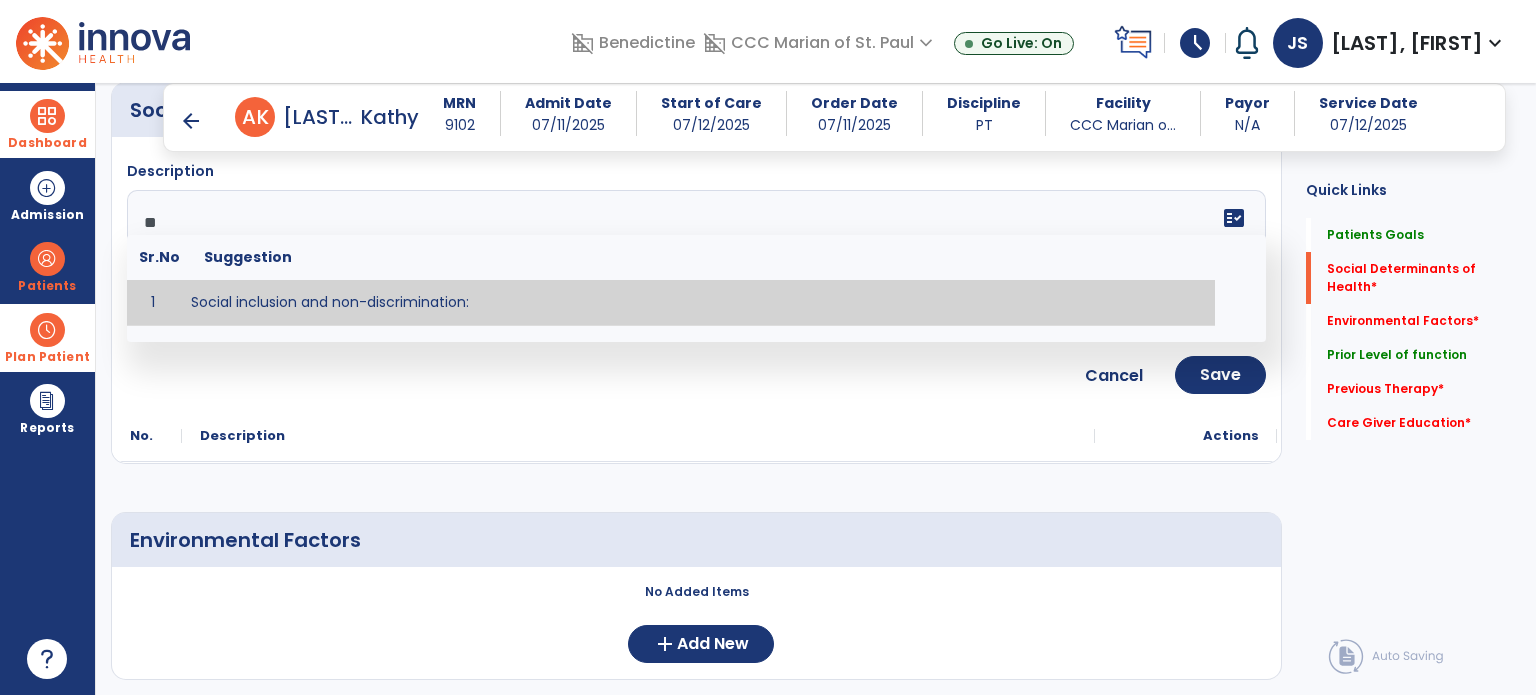 type on "**" 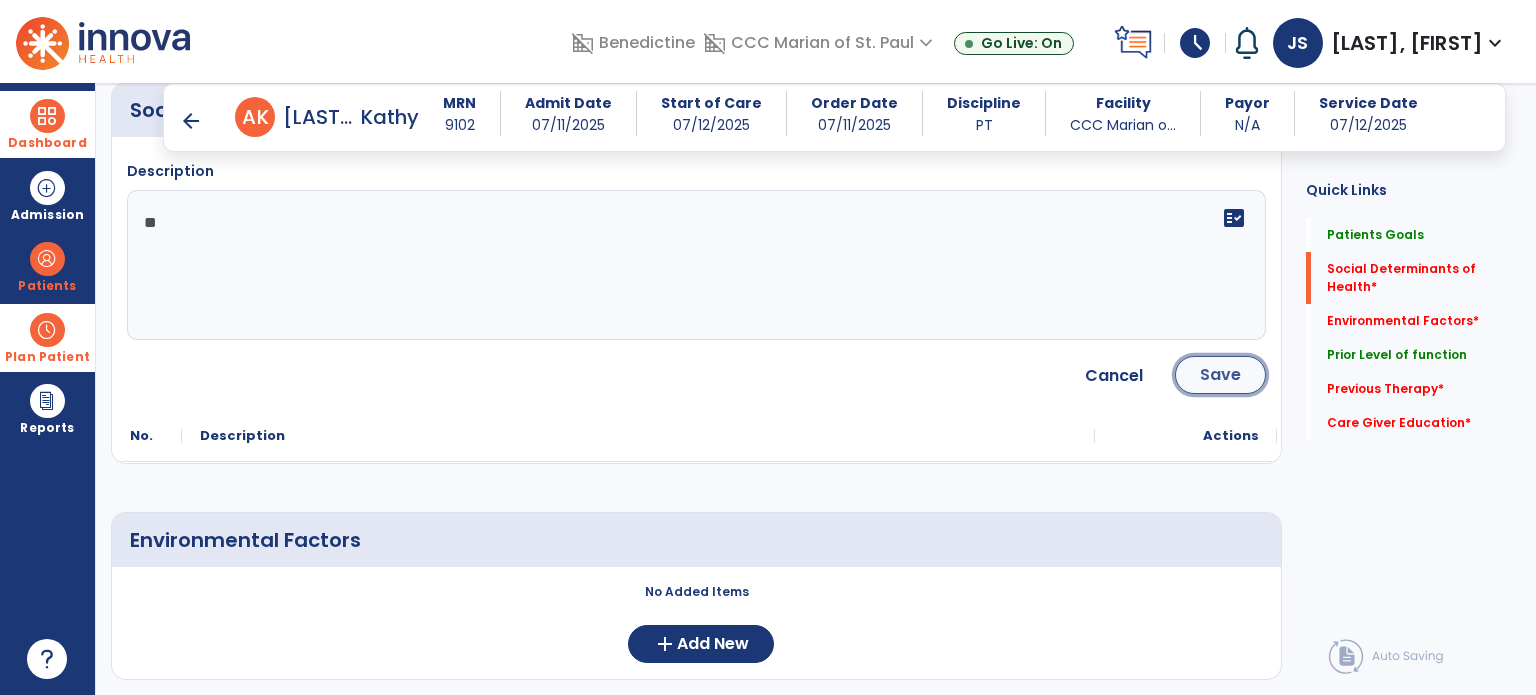 click on "Save" 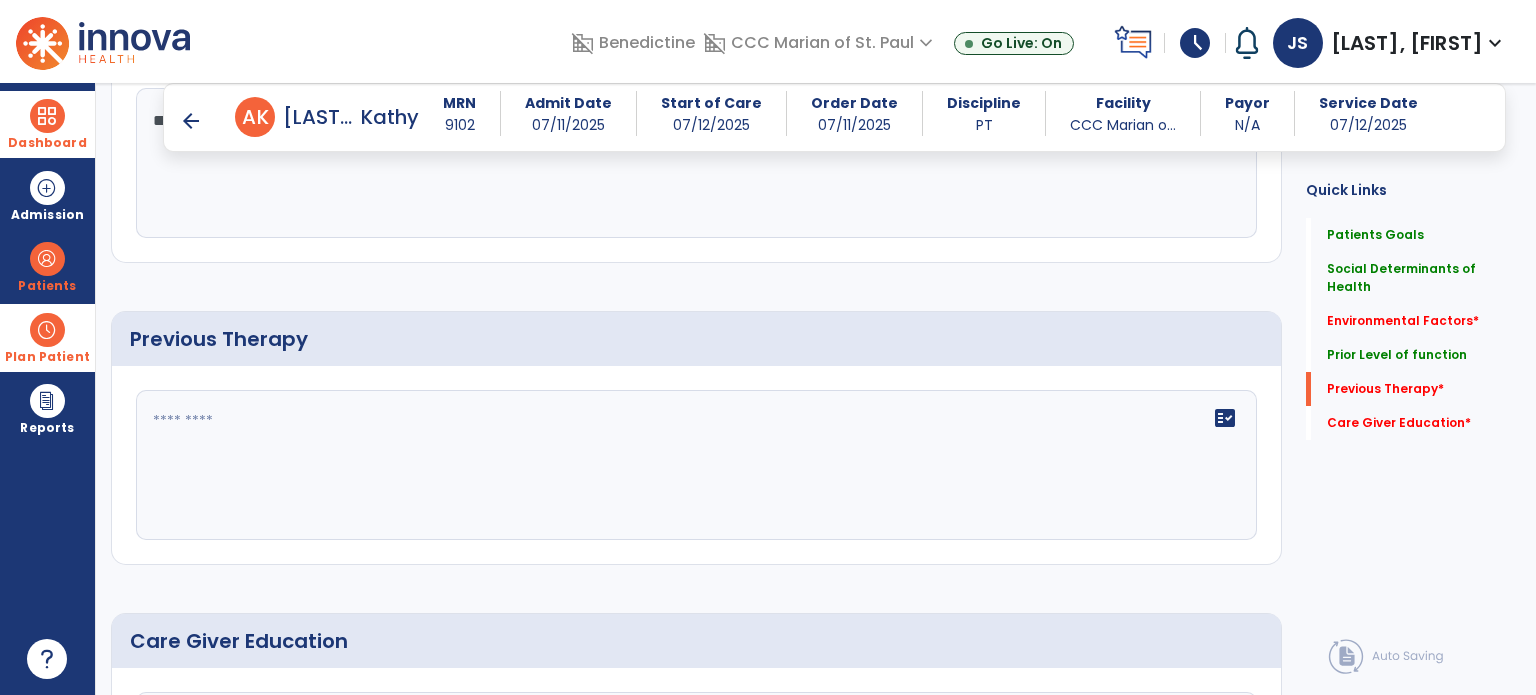 scroll, scrollTop: 1196, scrollLeft: 0, axis: vertical 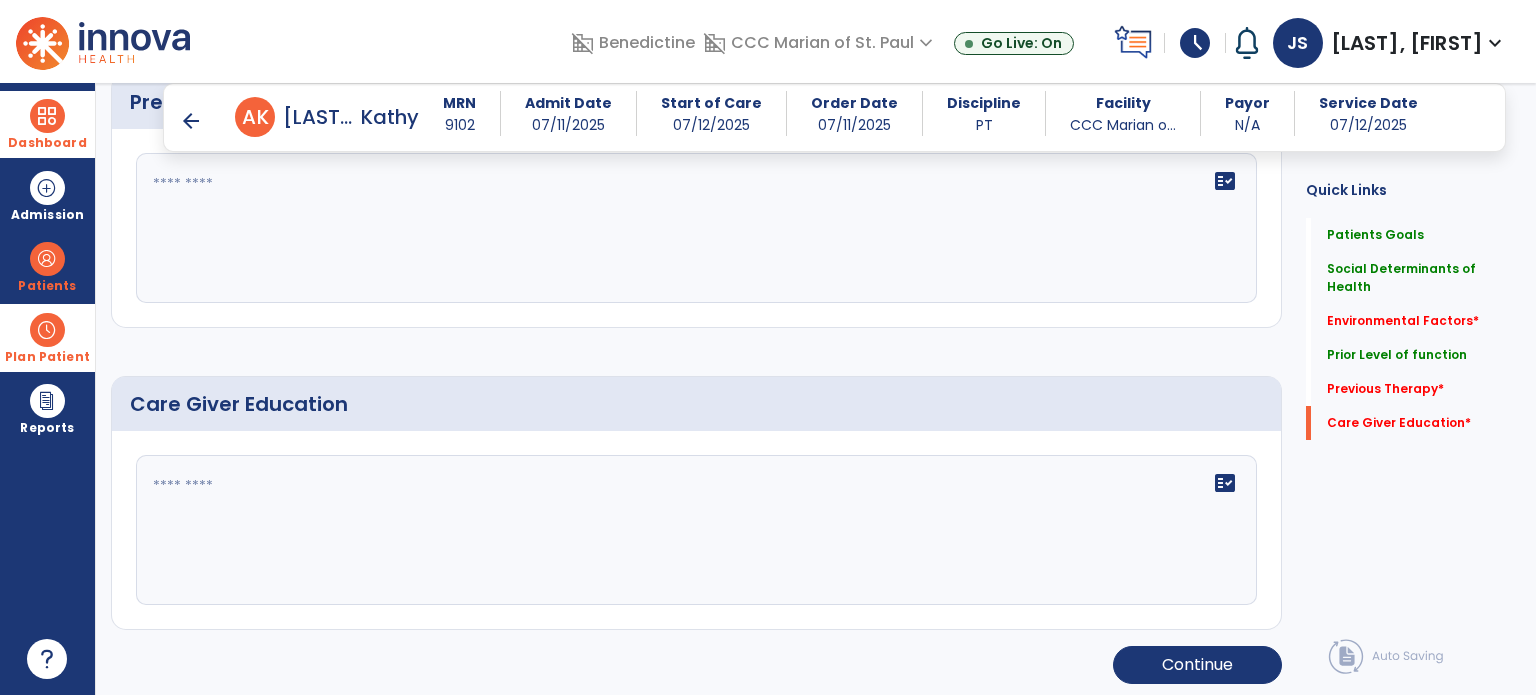 click 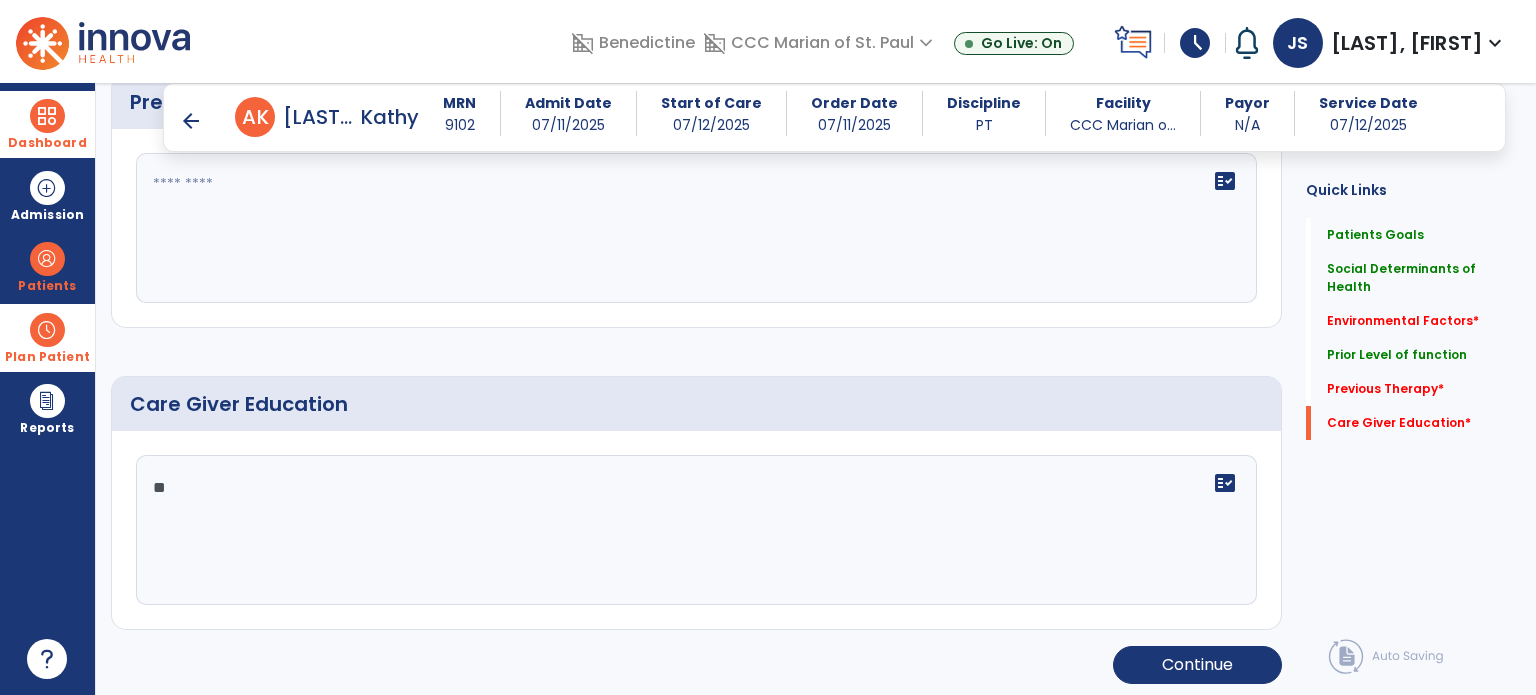 type on "**" 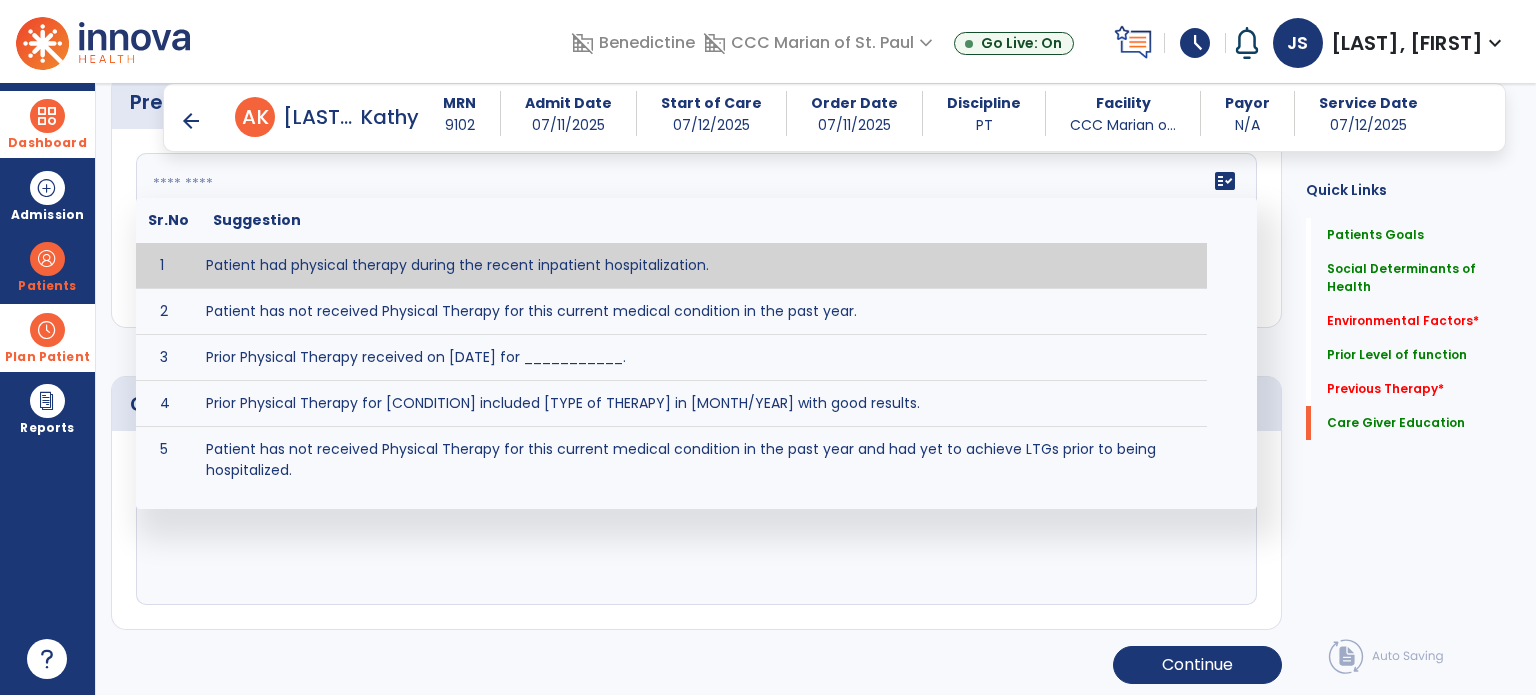 type on "**********" 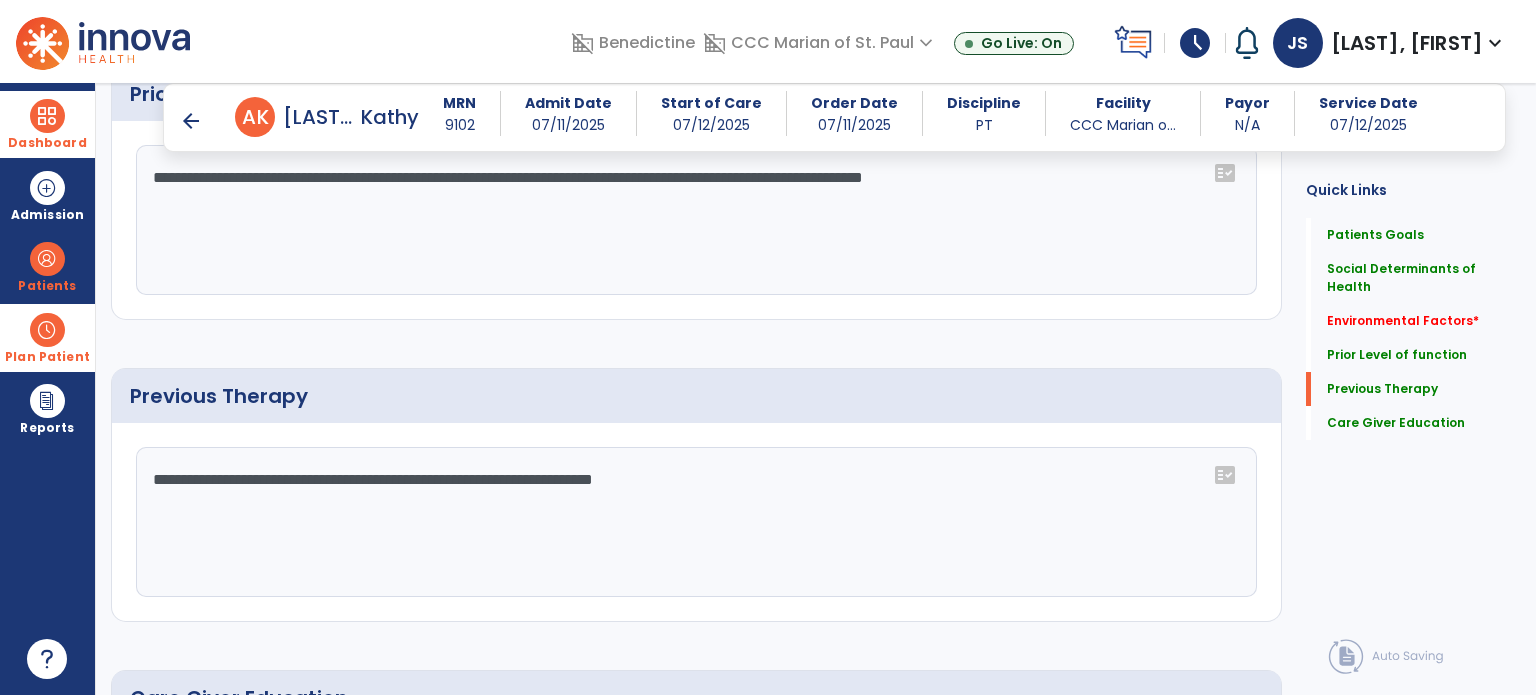 scroll, scrollTop: 901, scrollLeft: 0, axis: vertical 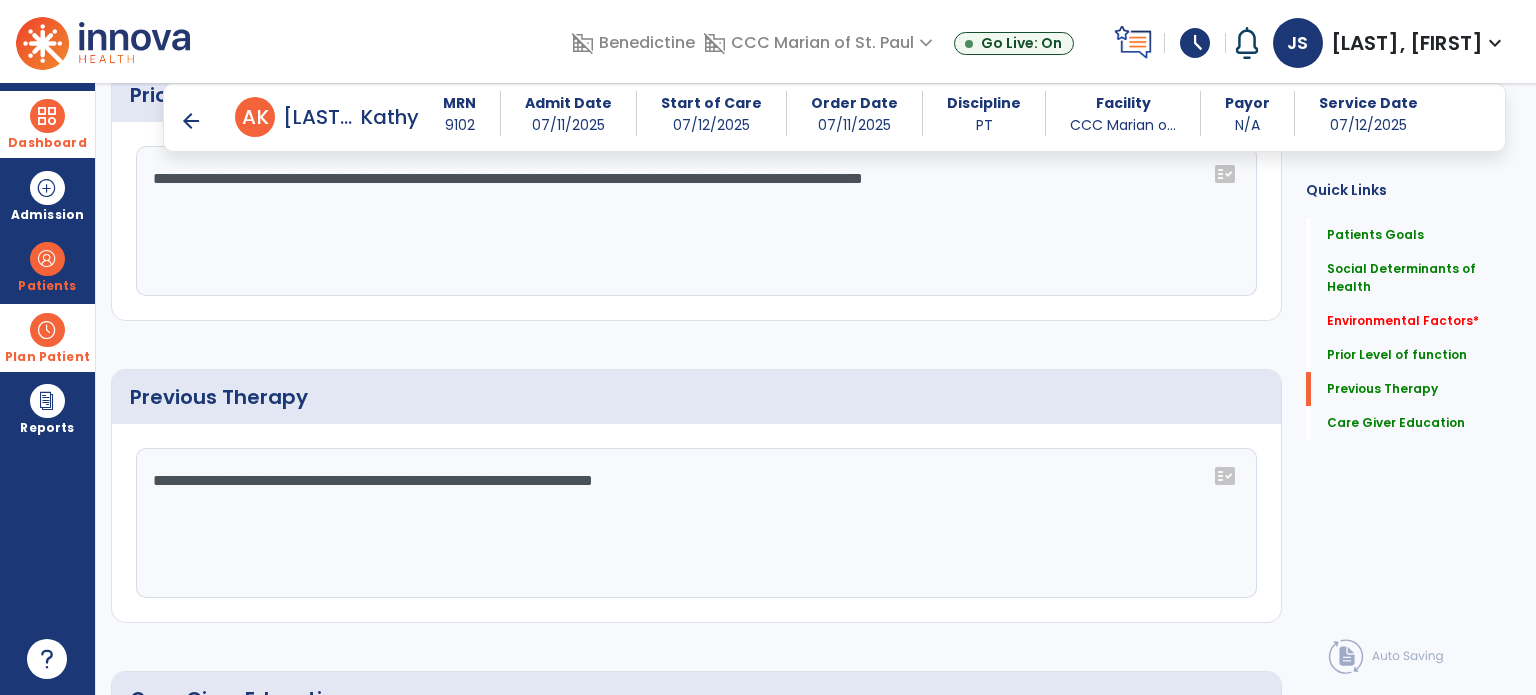 click on "**********" 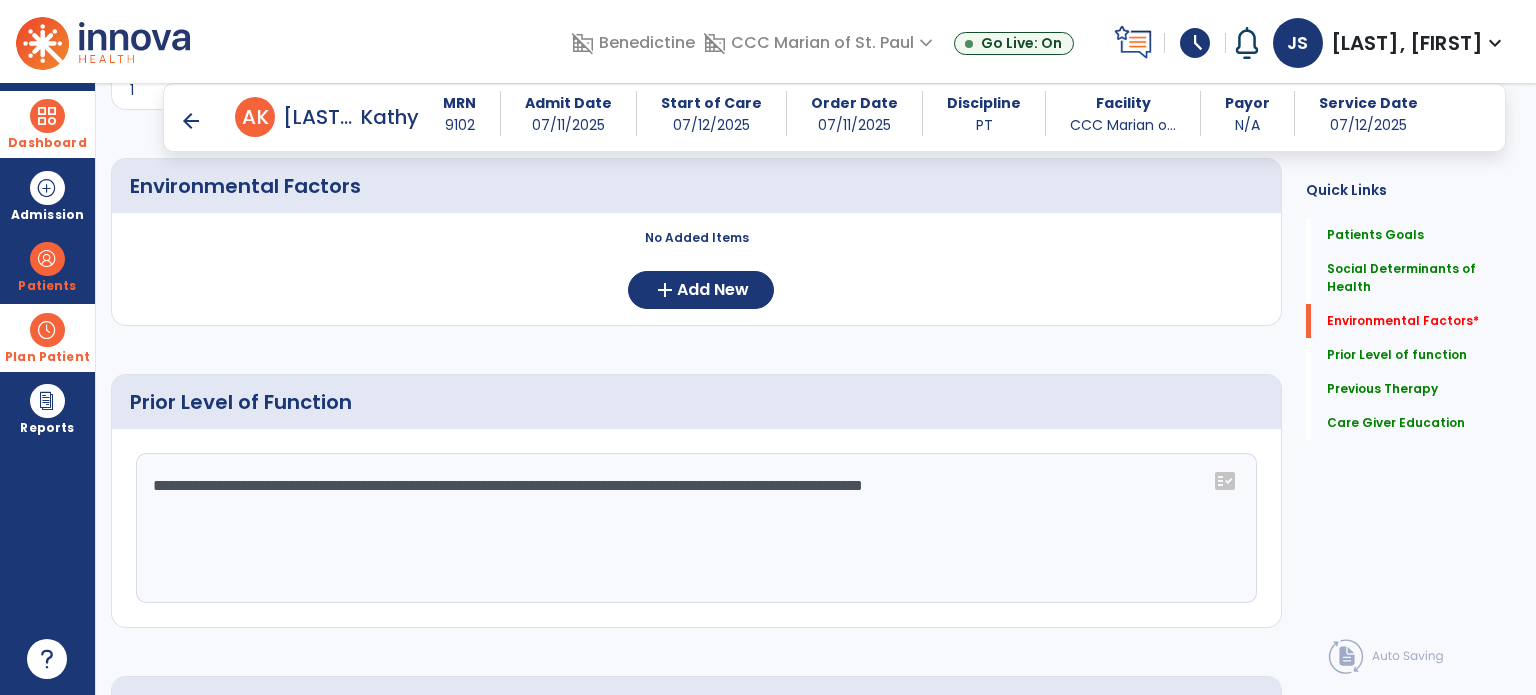 scroll, scrollTop: 595, scrollLeft: 0, axis: vertical 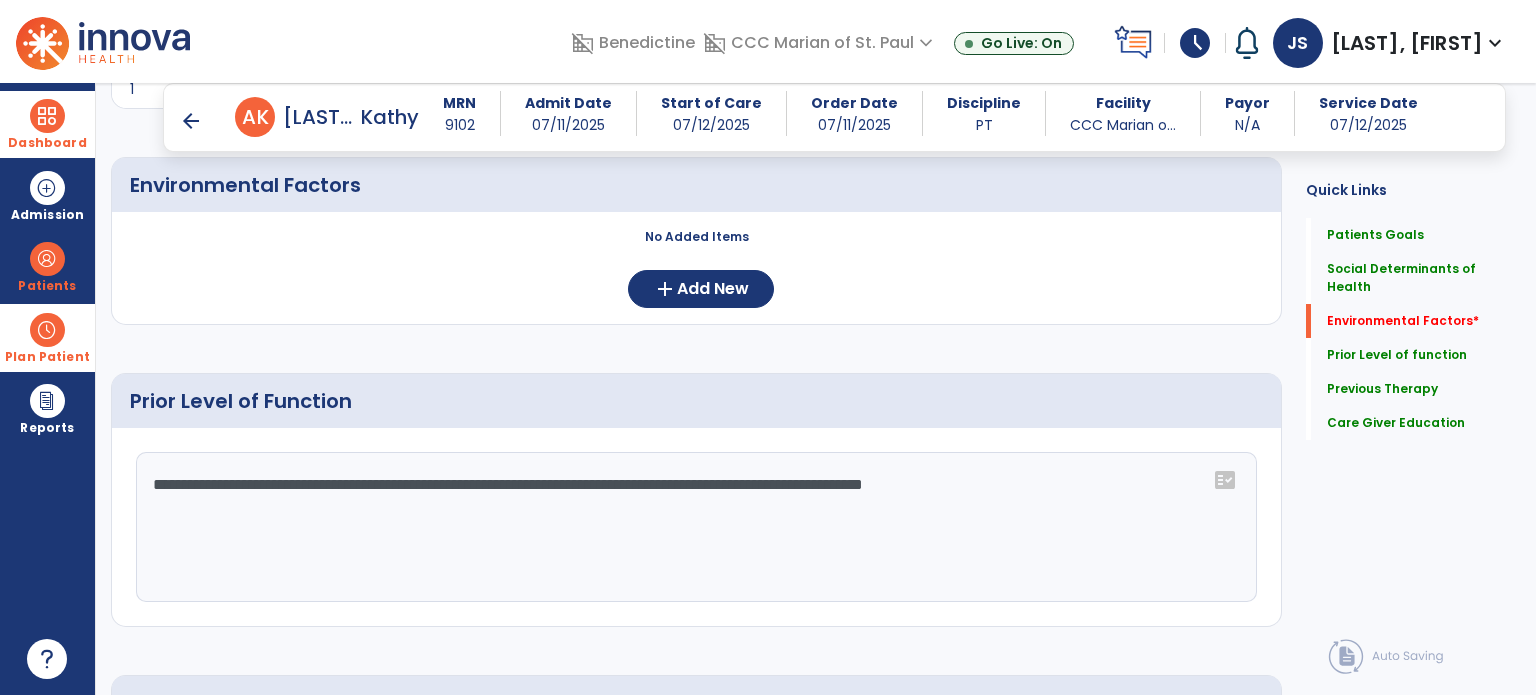 click on "**********" 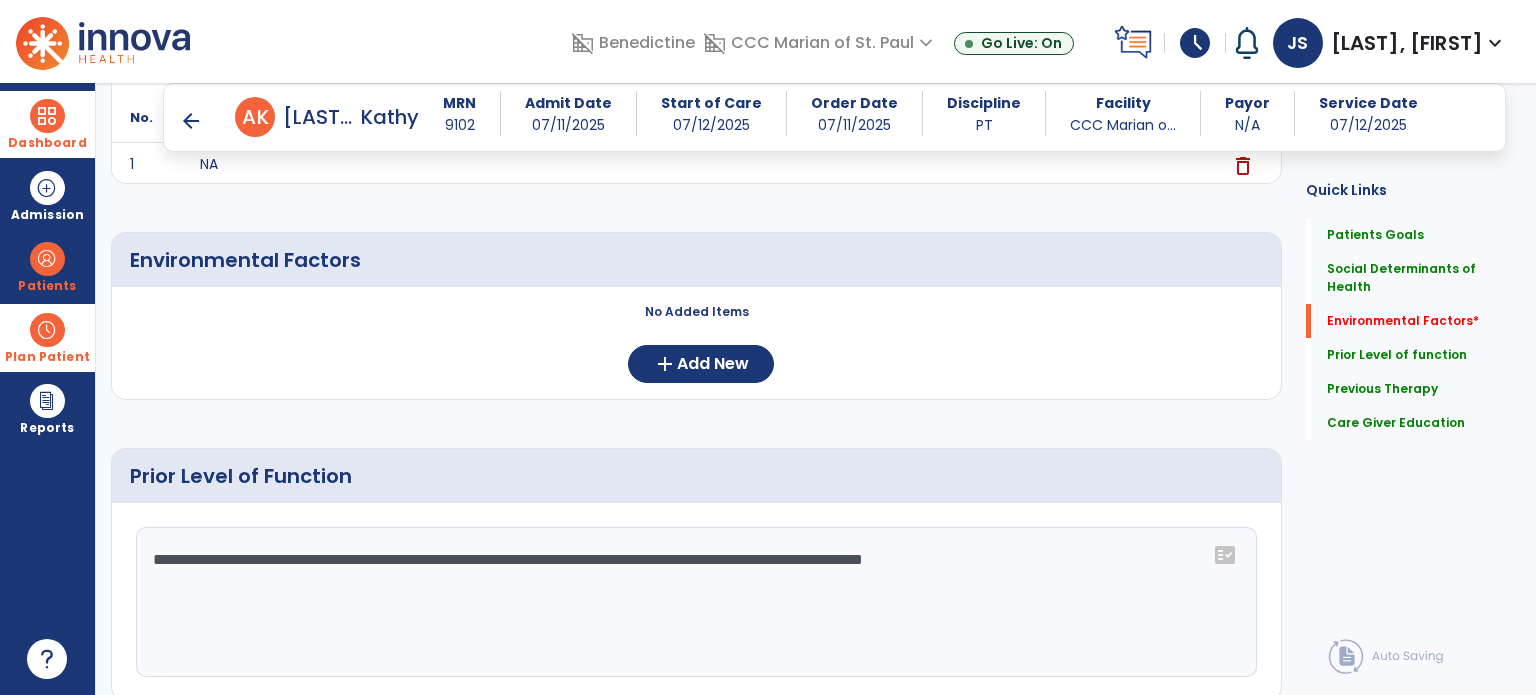 scroll, scrollTop: 610, scrollLeft: 0, axis: vertical 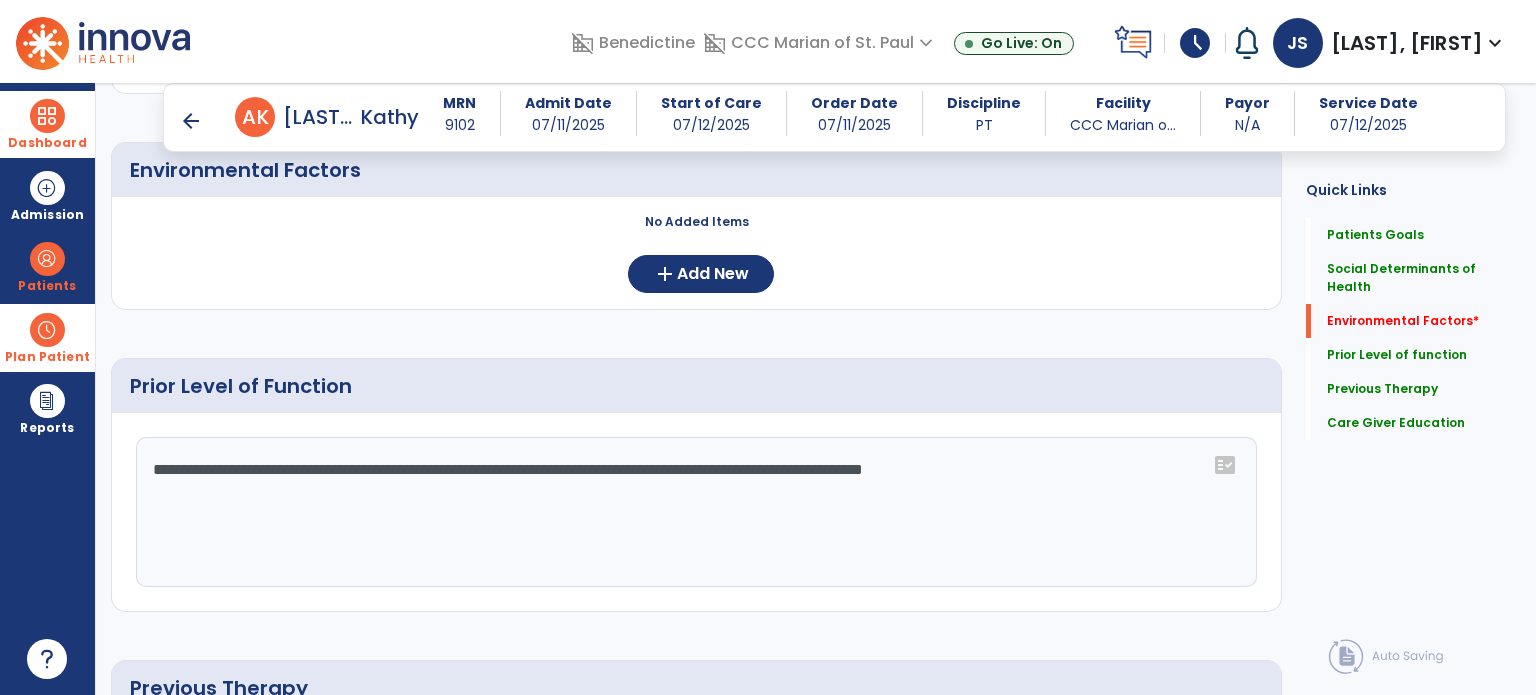 click on "**********" 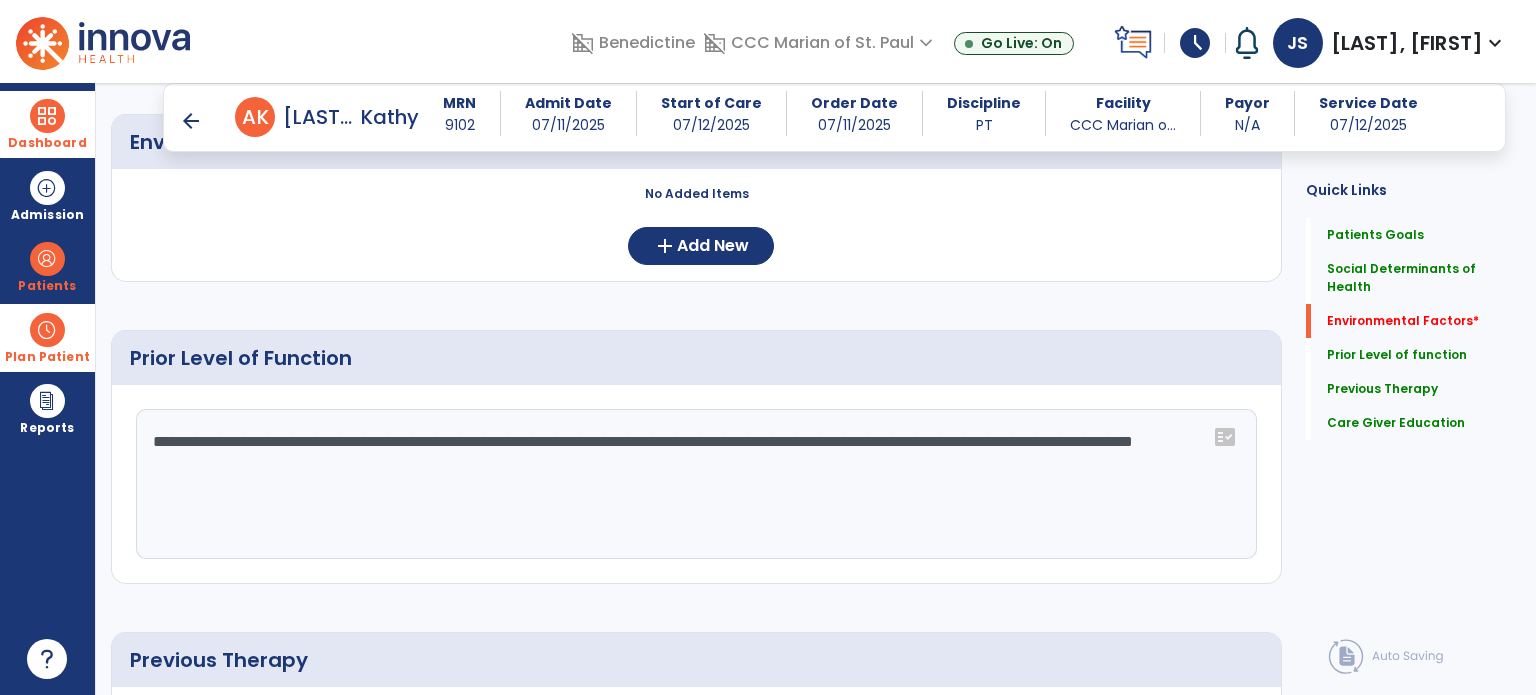scroll, scrollTop: 639, scrollLeft: 0, axis: vertical 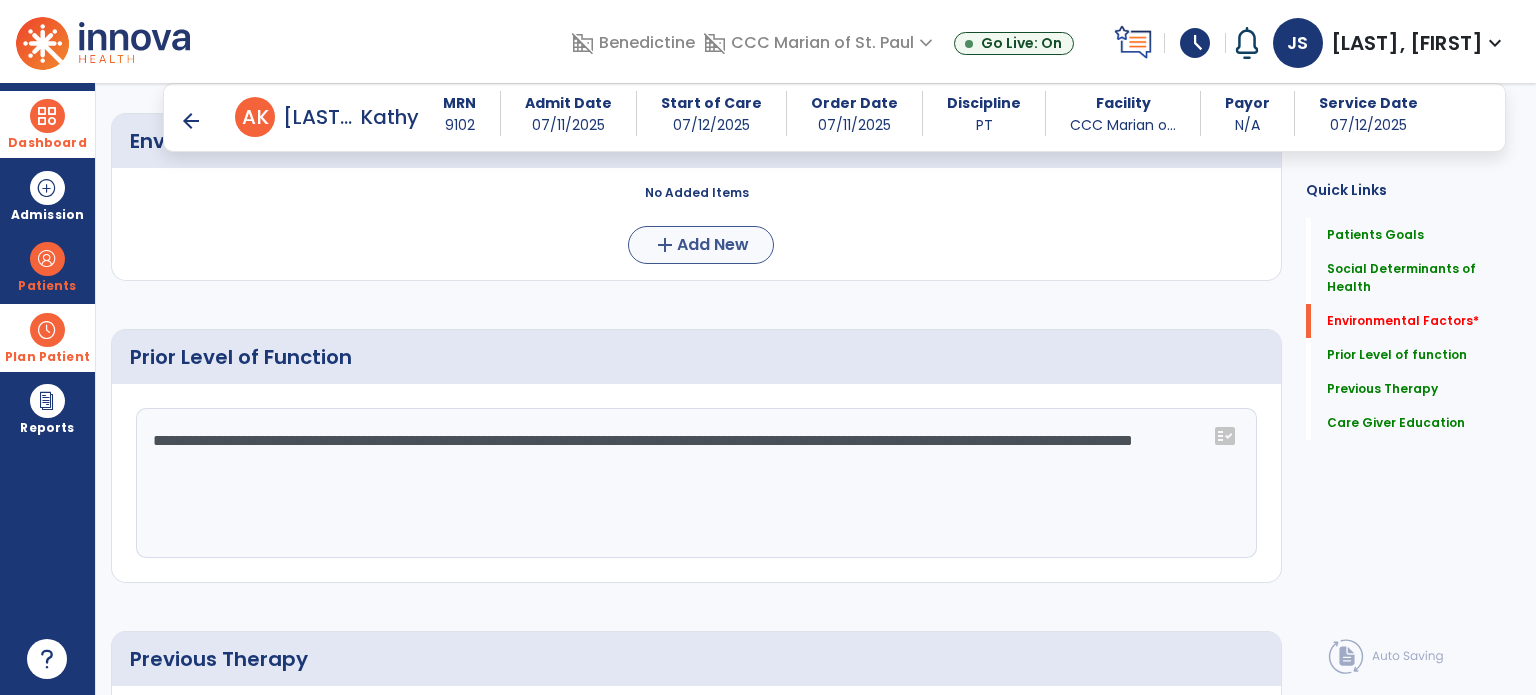 type on "**********" 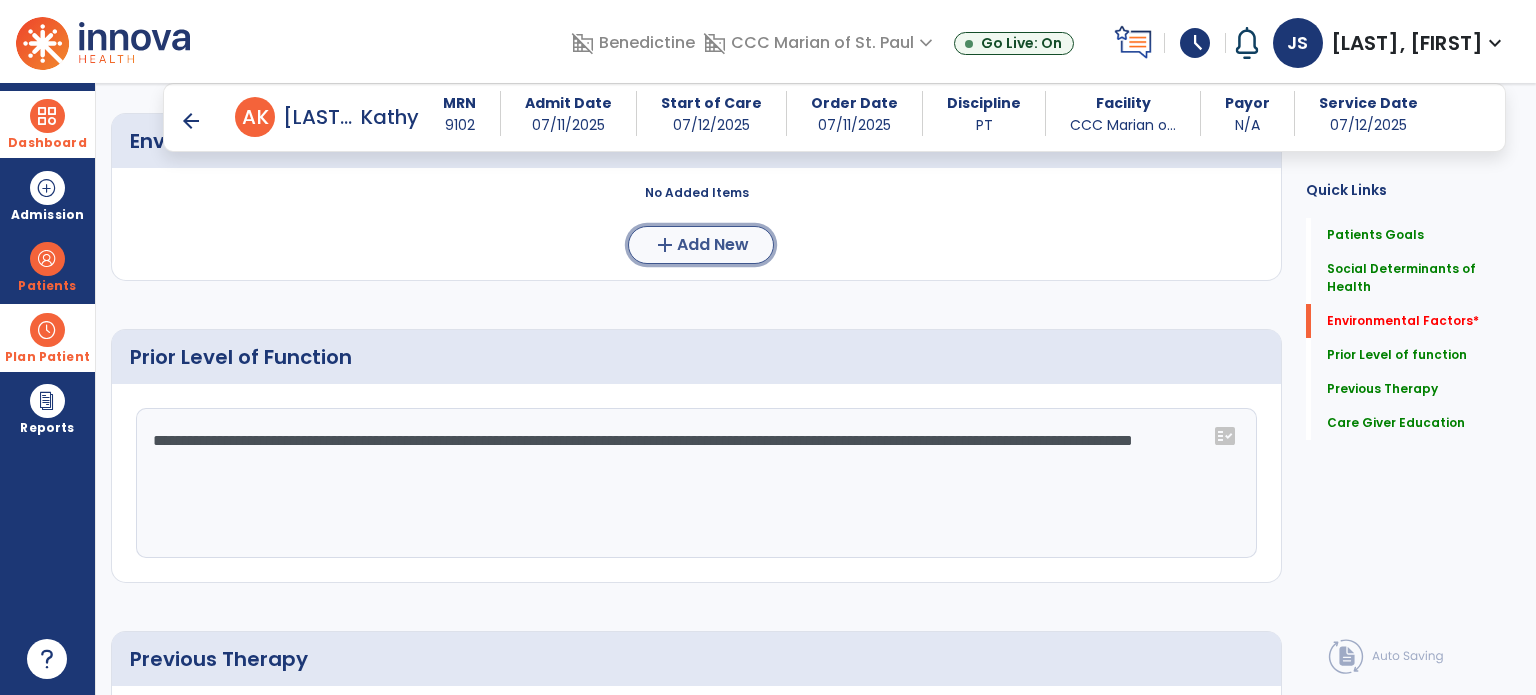 click on "add  Add New" 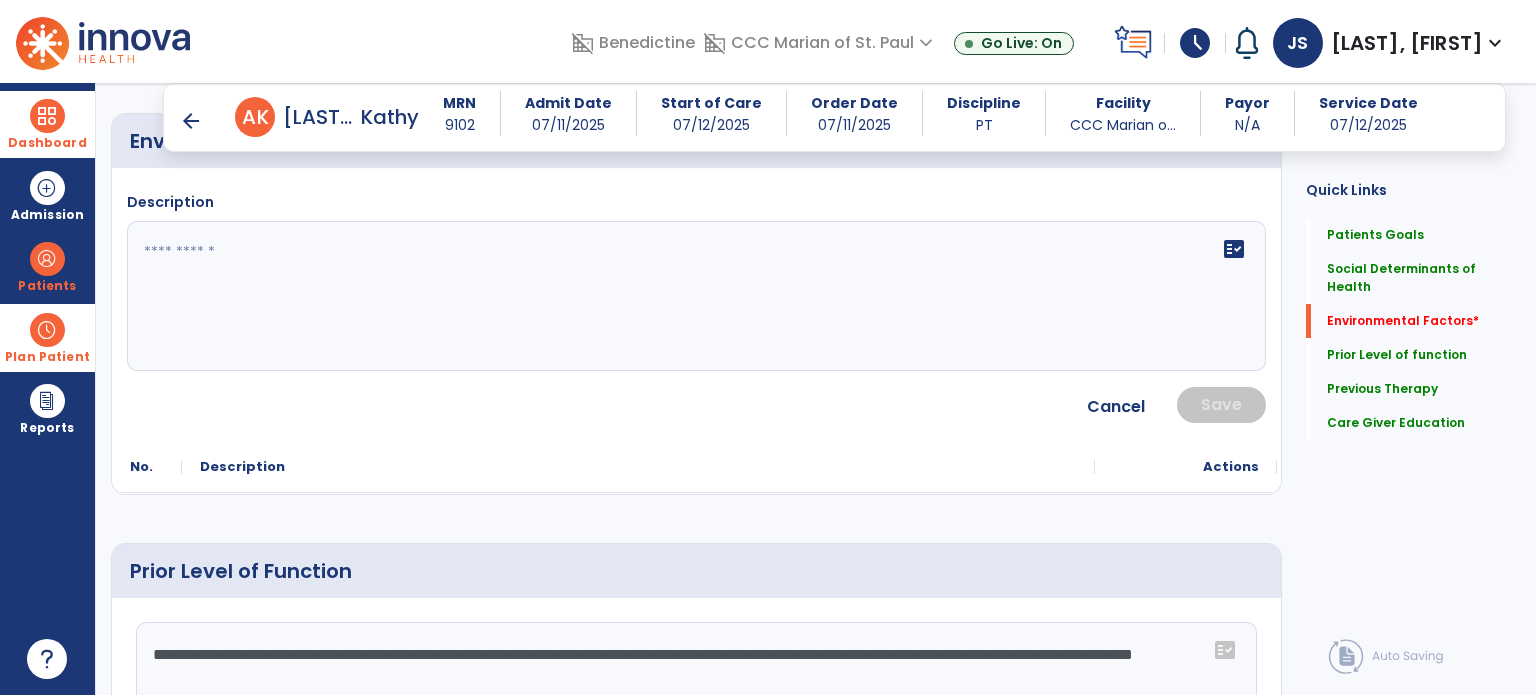 click on "fact_check" 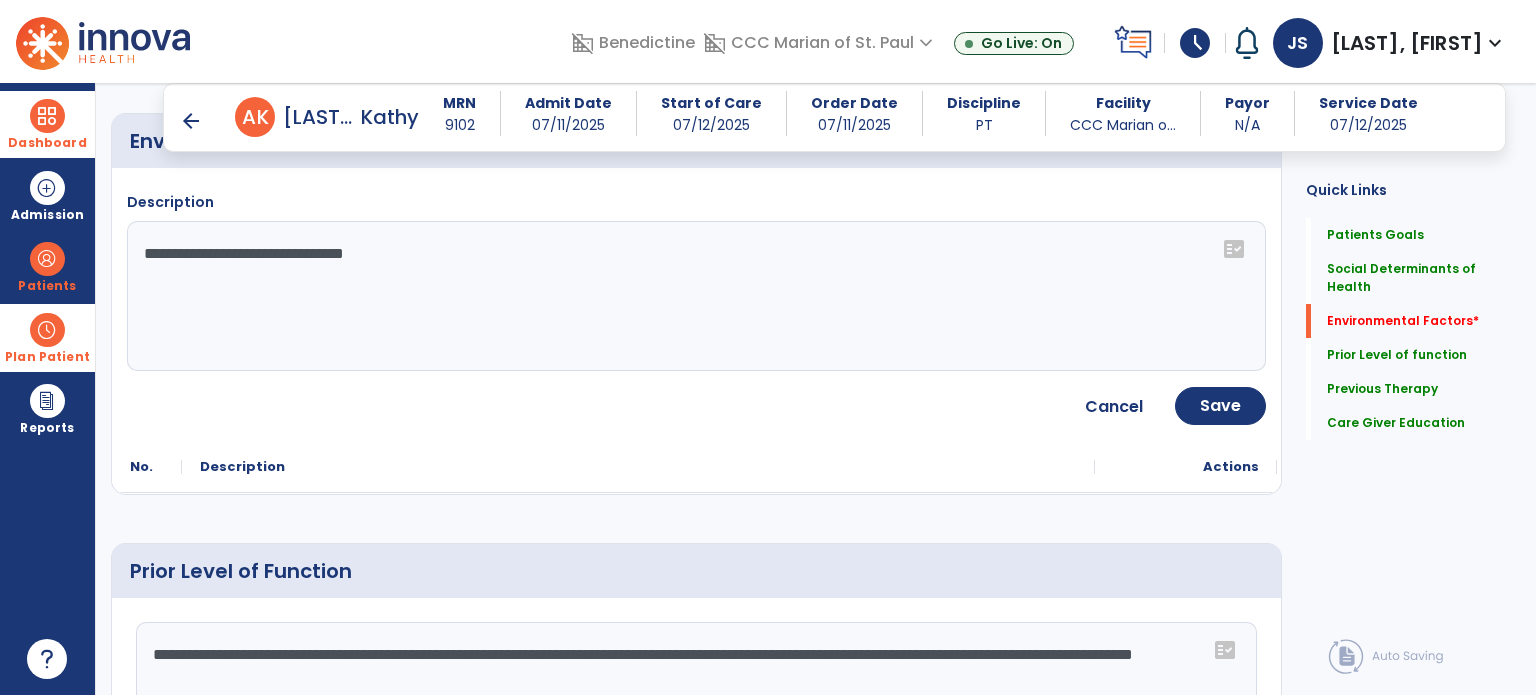 click on "**********" 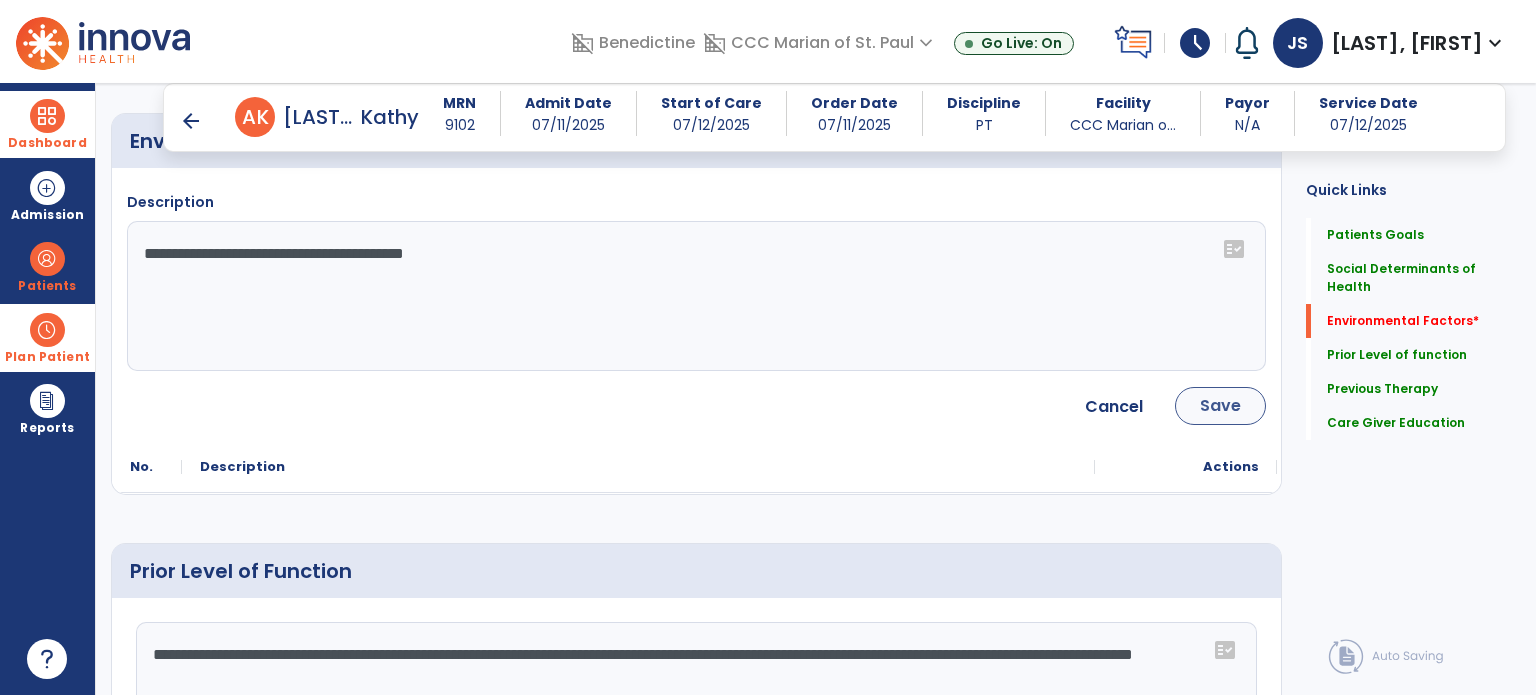 type on "**********" 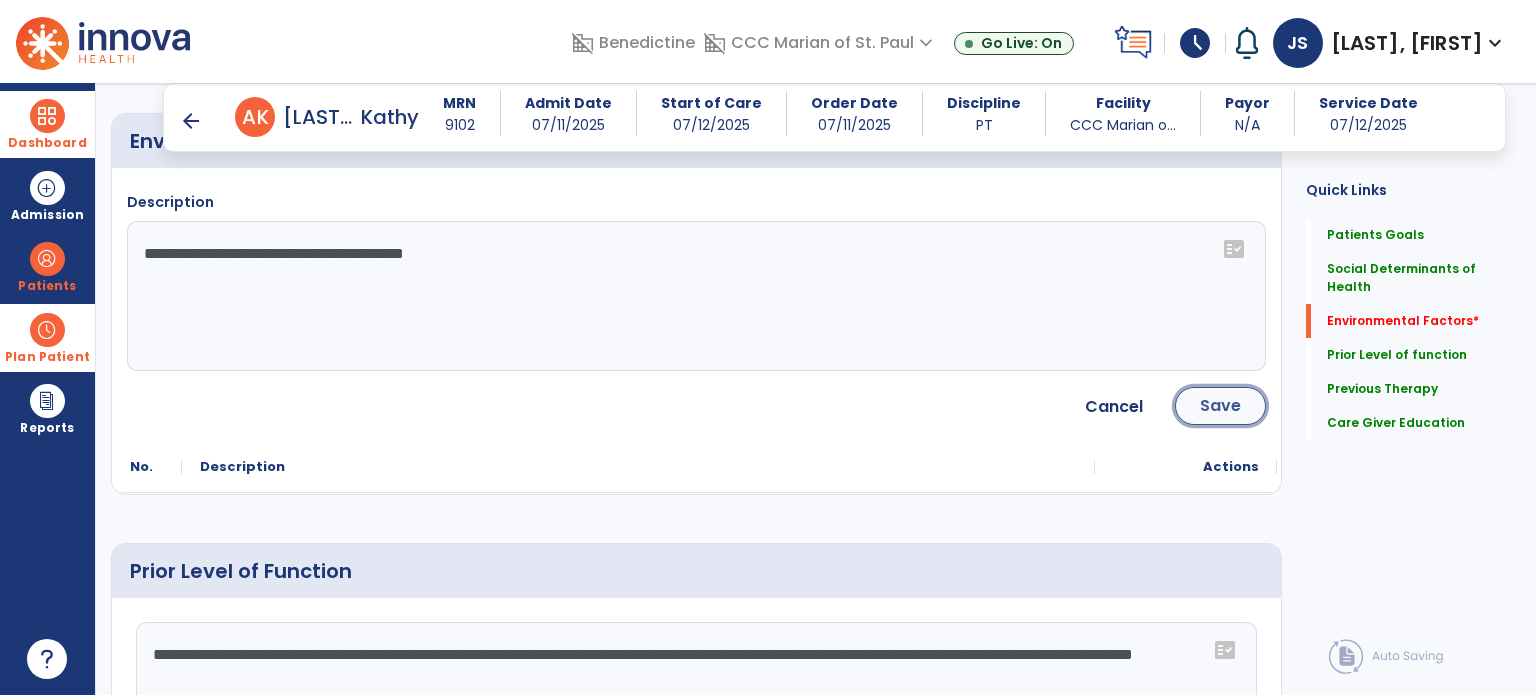 click on "Save" 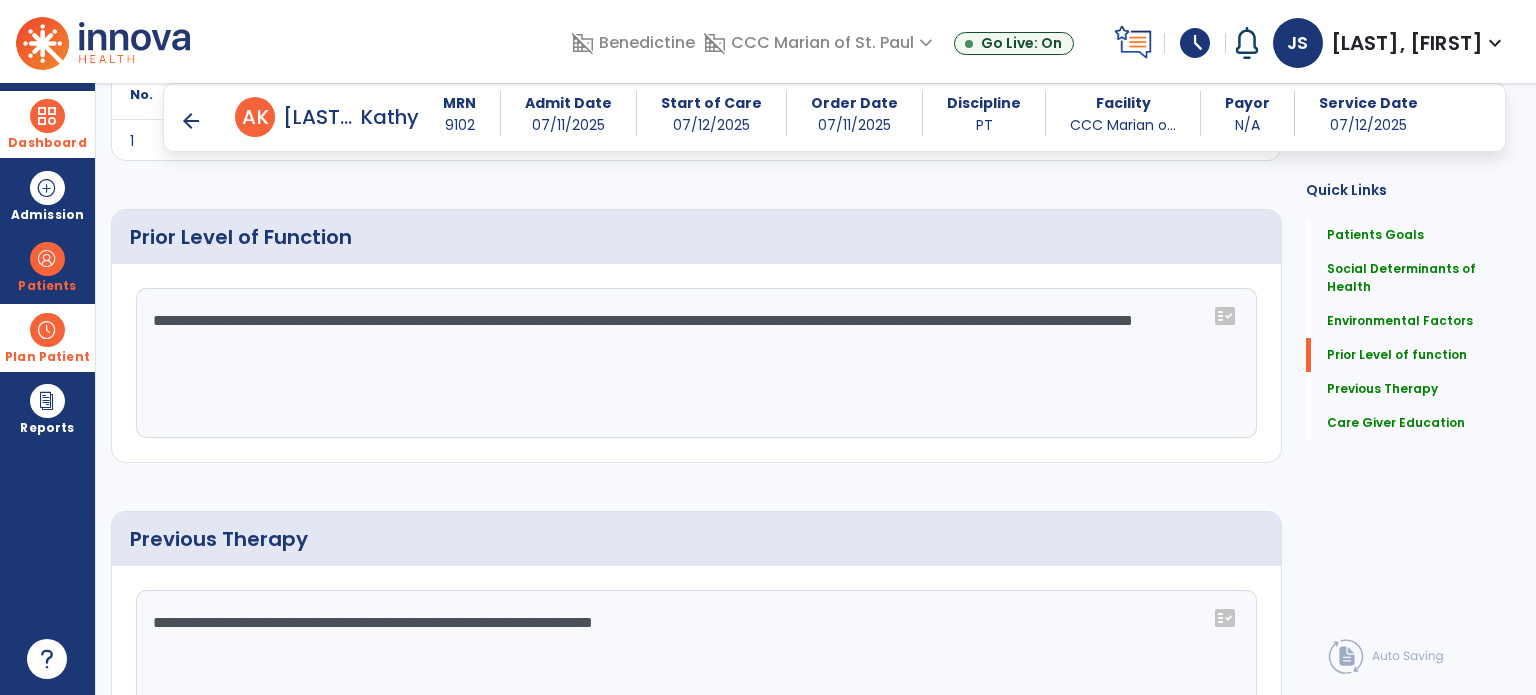 scroll, scrollTop: 818, scrollLeft: 0, axis: vertical 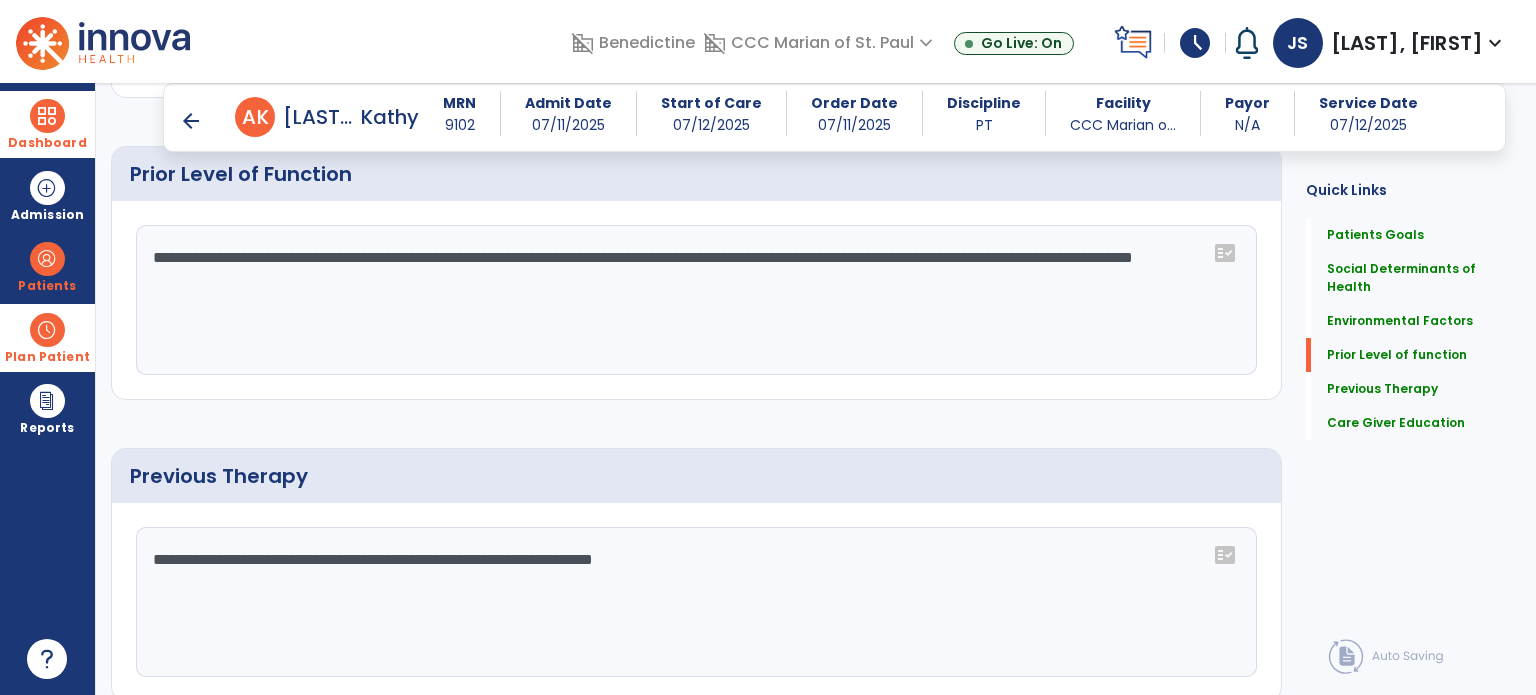 click on "**********" 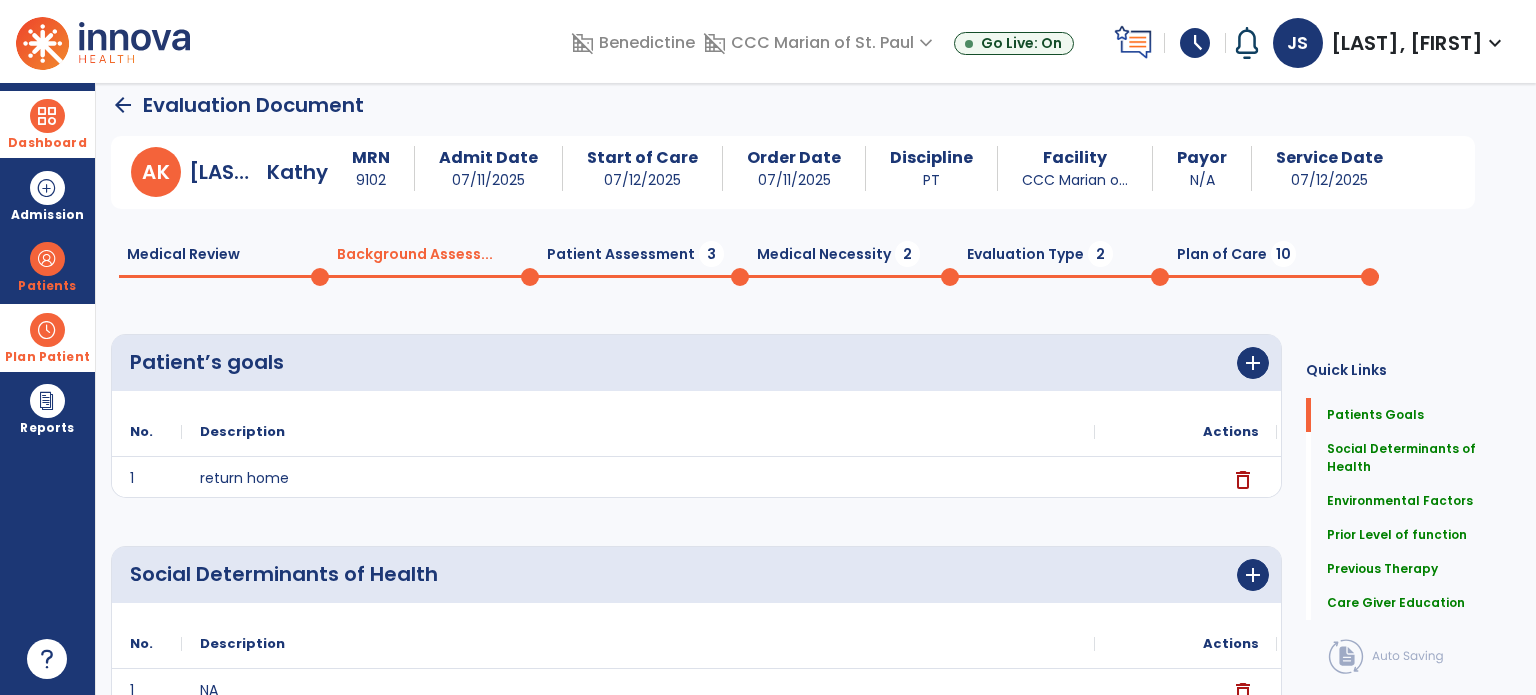 scroll, scrollTop: 0, scrollLeft: 0, axis: both 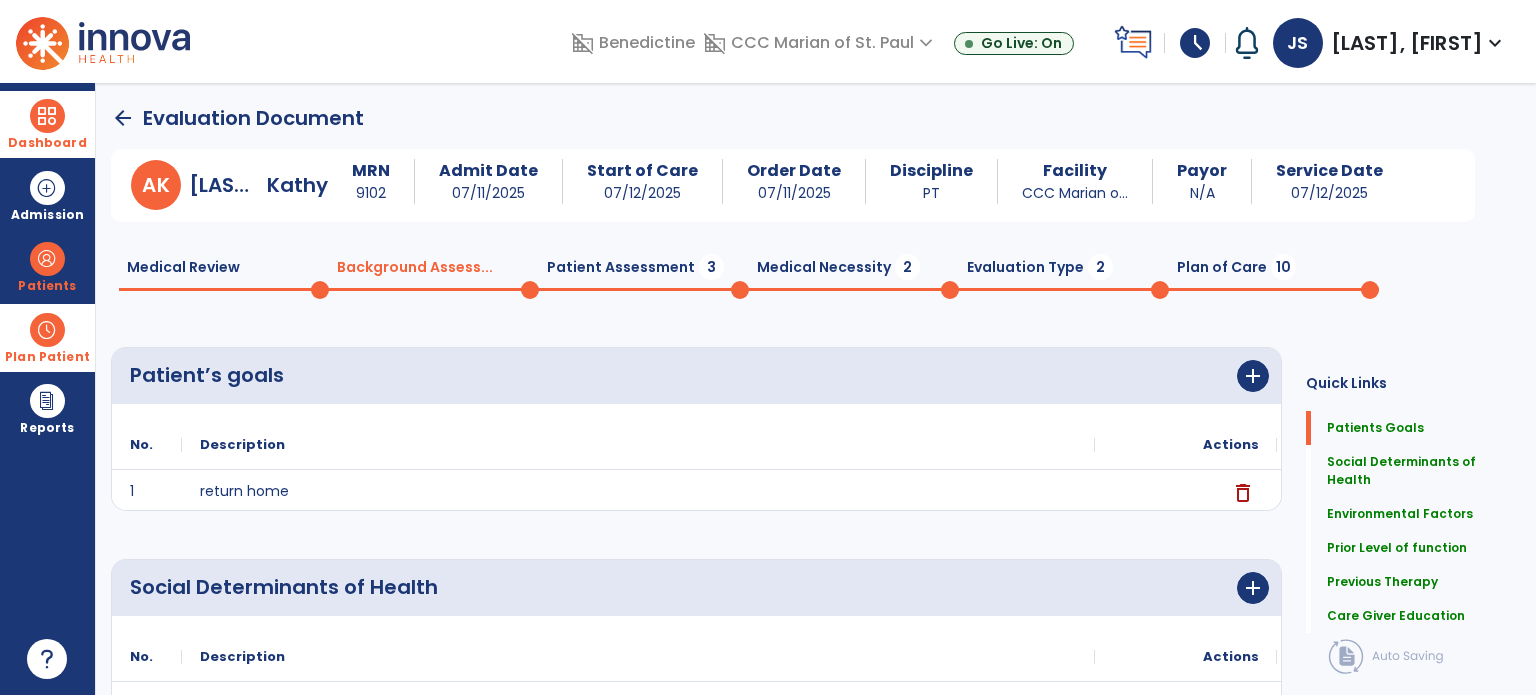 type on "**********" 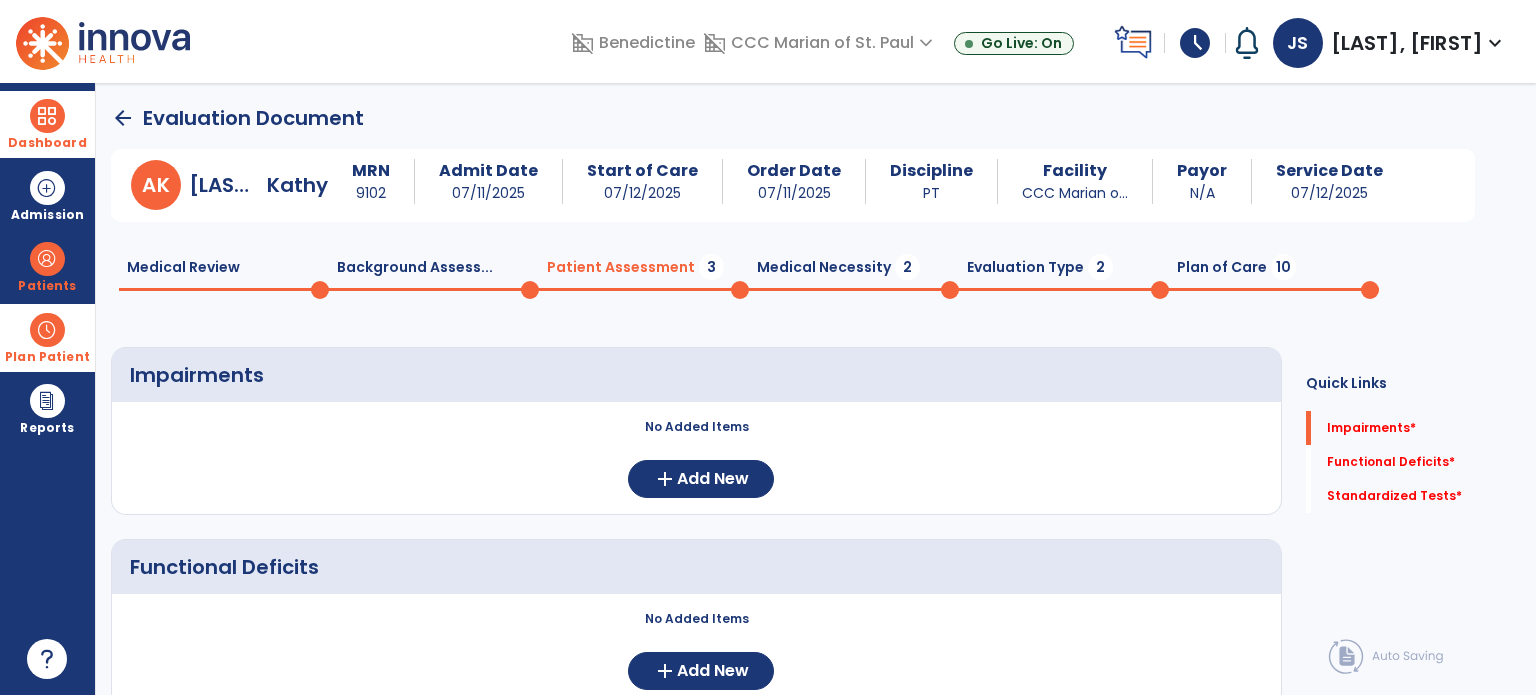 click on "Medical Review  0  Background Assess...  0  Patient Assessment  3  Medical Necessity  2  Evaluation Type  2  Plan of Care  10" 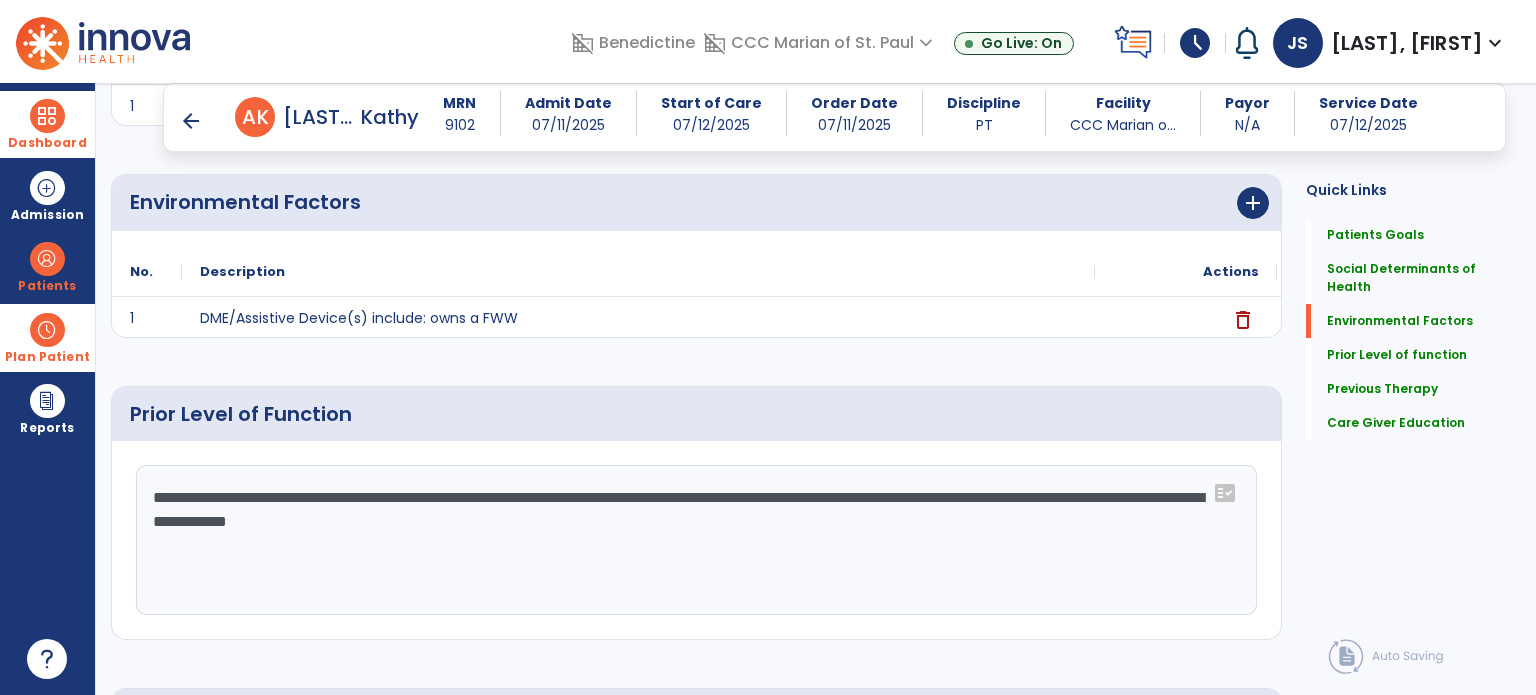 scroll, scrollTop: 580, scrollLeft: 0, axis: vertical 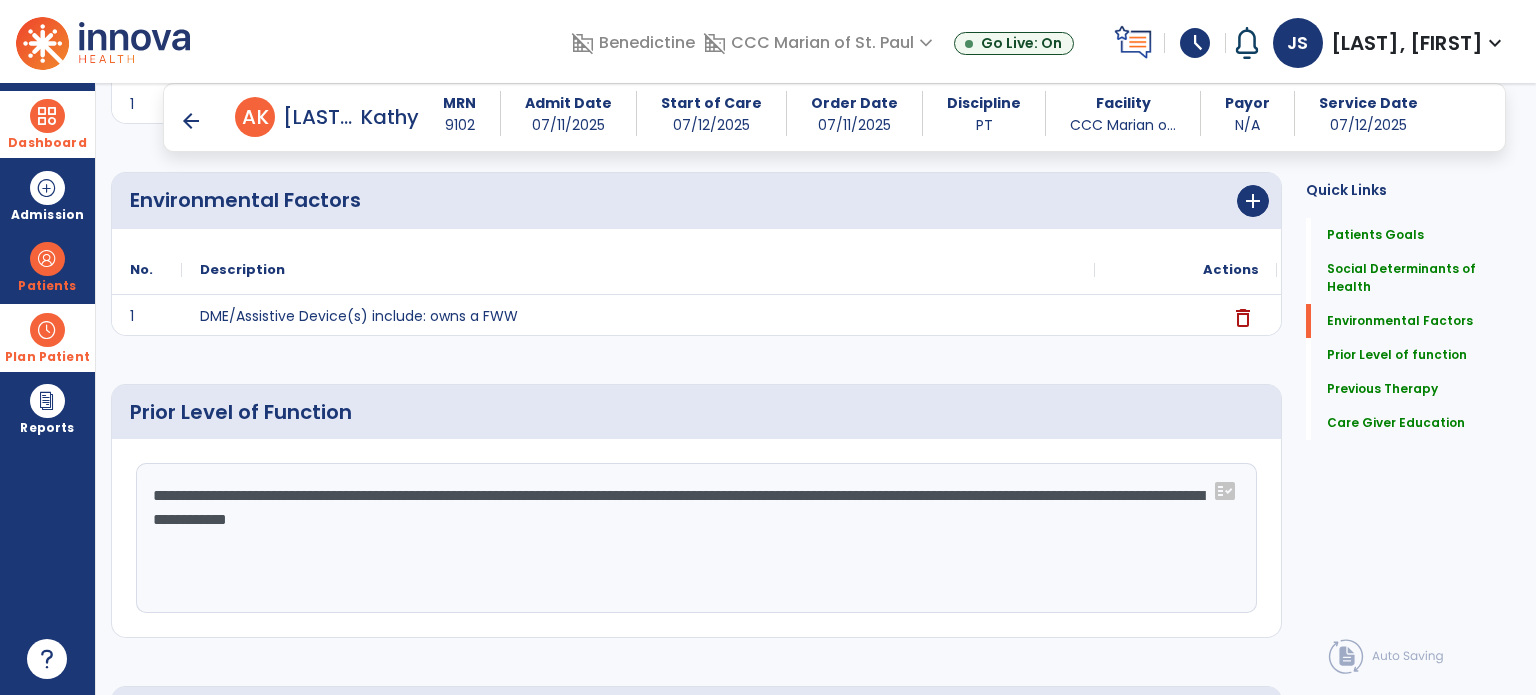 click on "**********" 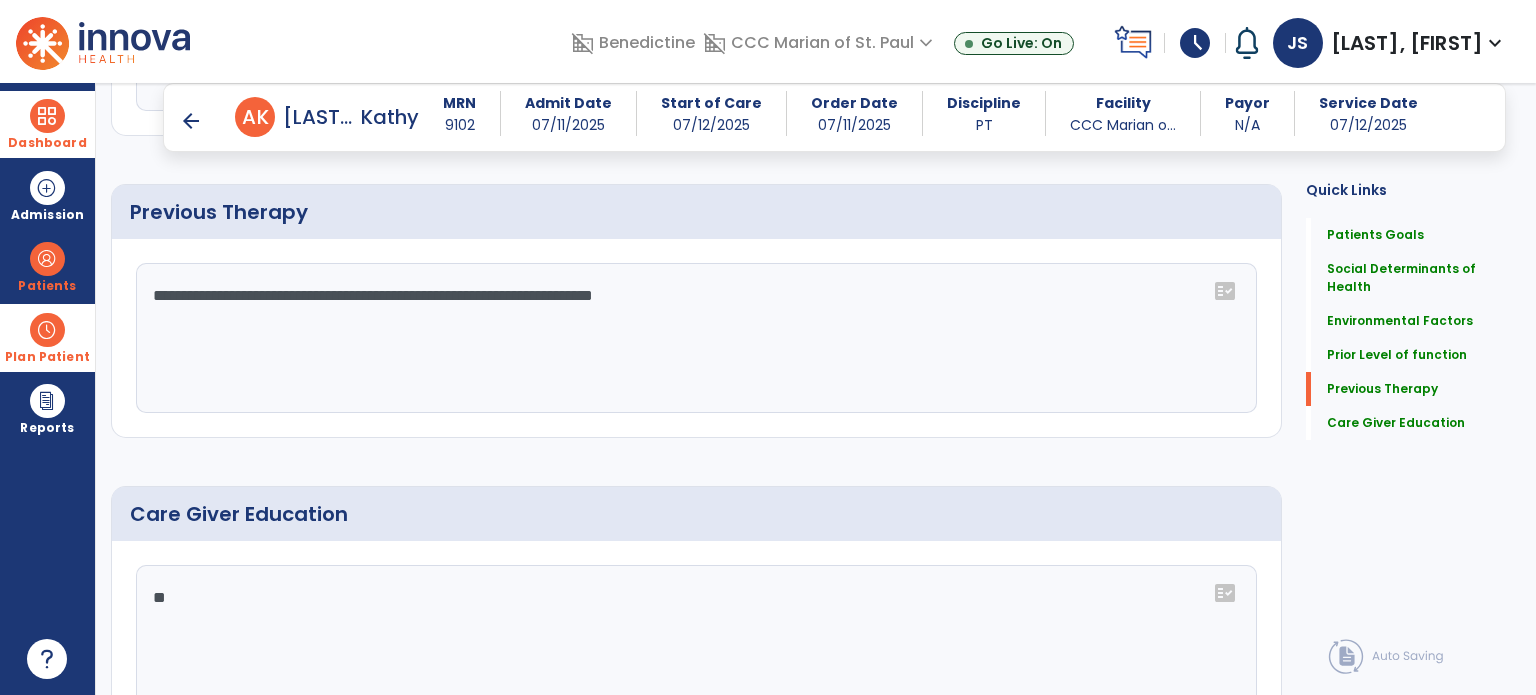 scroll, scrollTop: 1096, scrollLeft: 0, axis: vertical 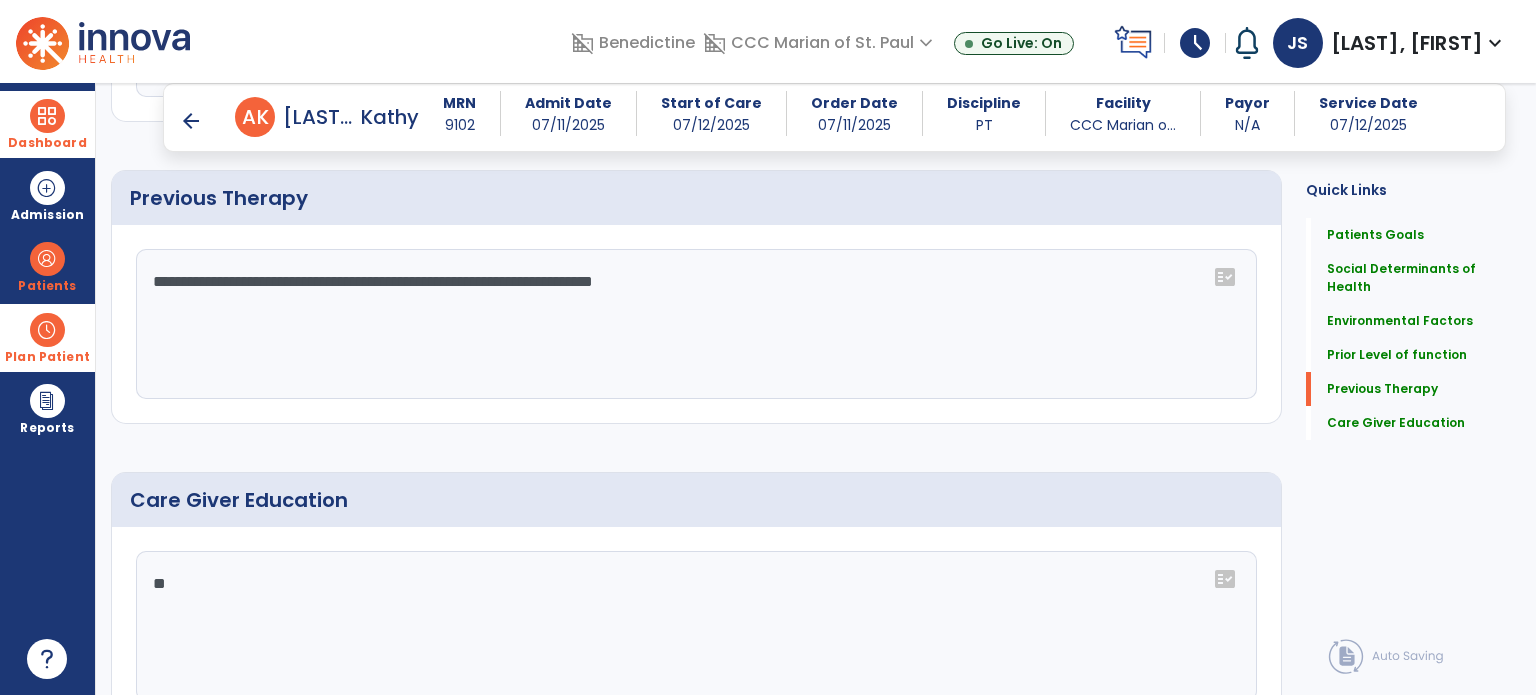 click on "**********" 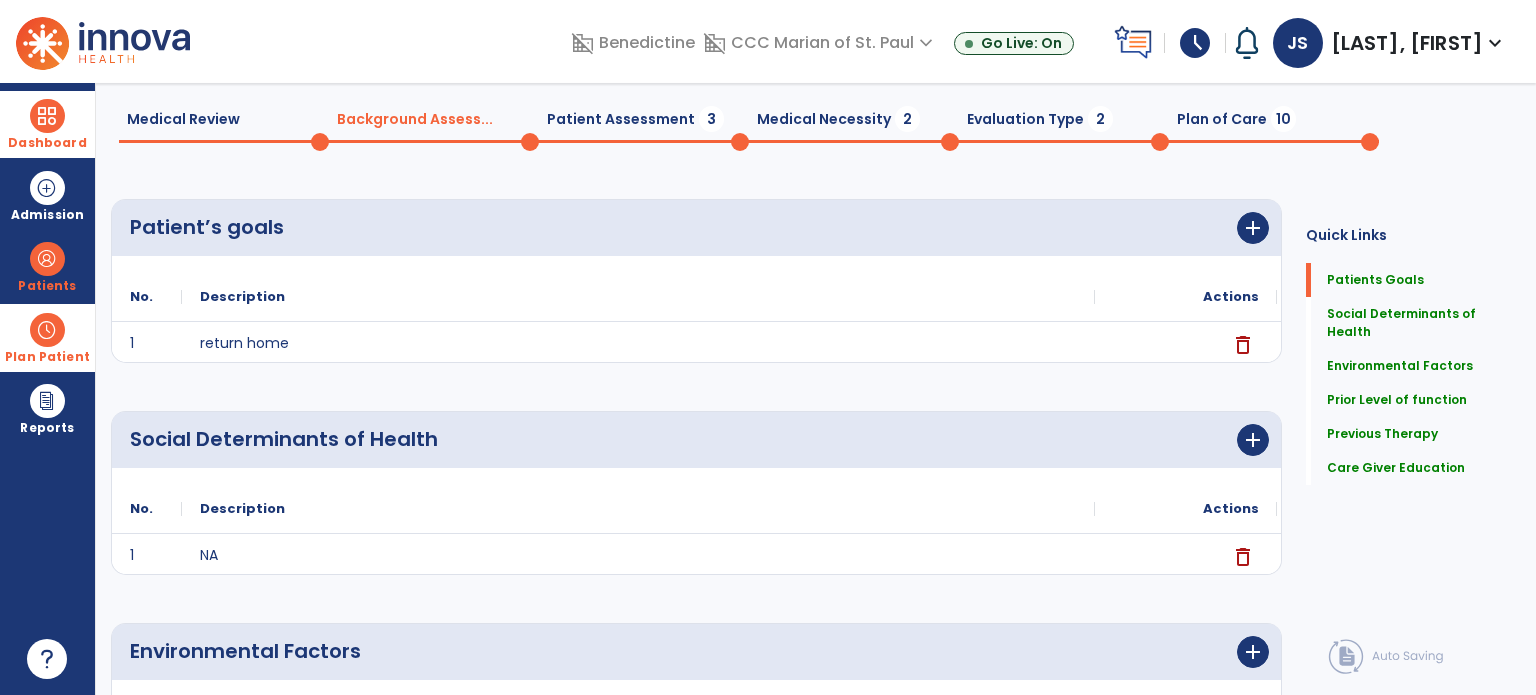 scroll, scrollTop: 0, scrollLeft: 0, axis: both 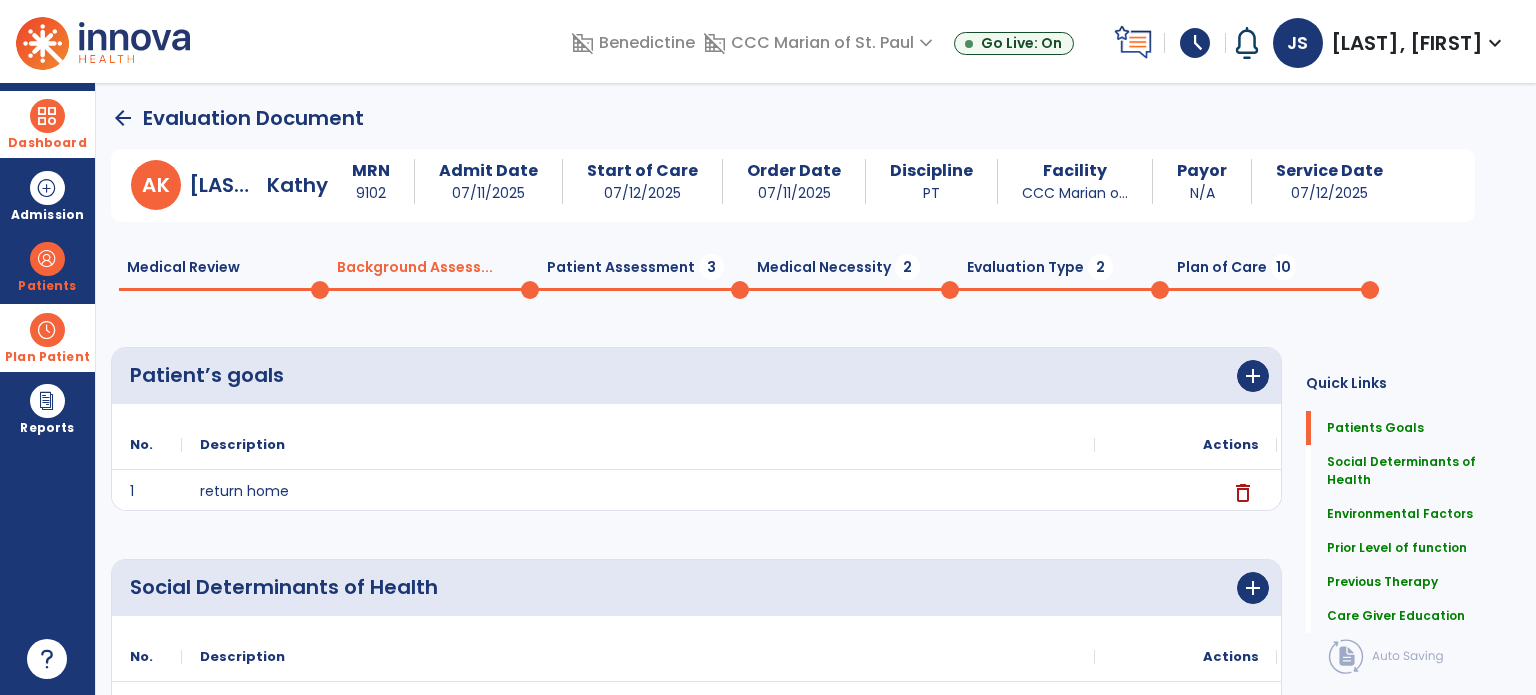 click on "Patient Assessment  3" 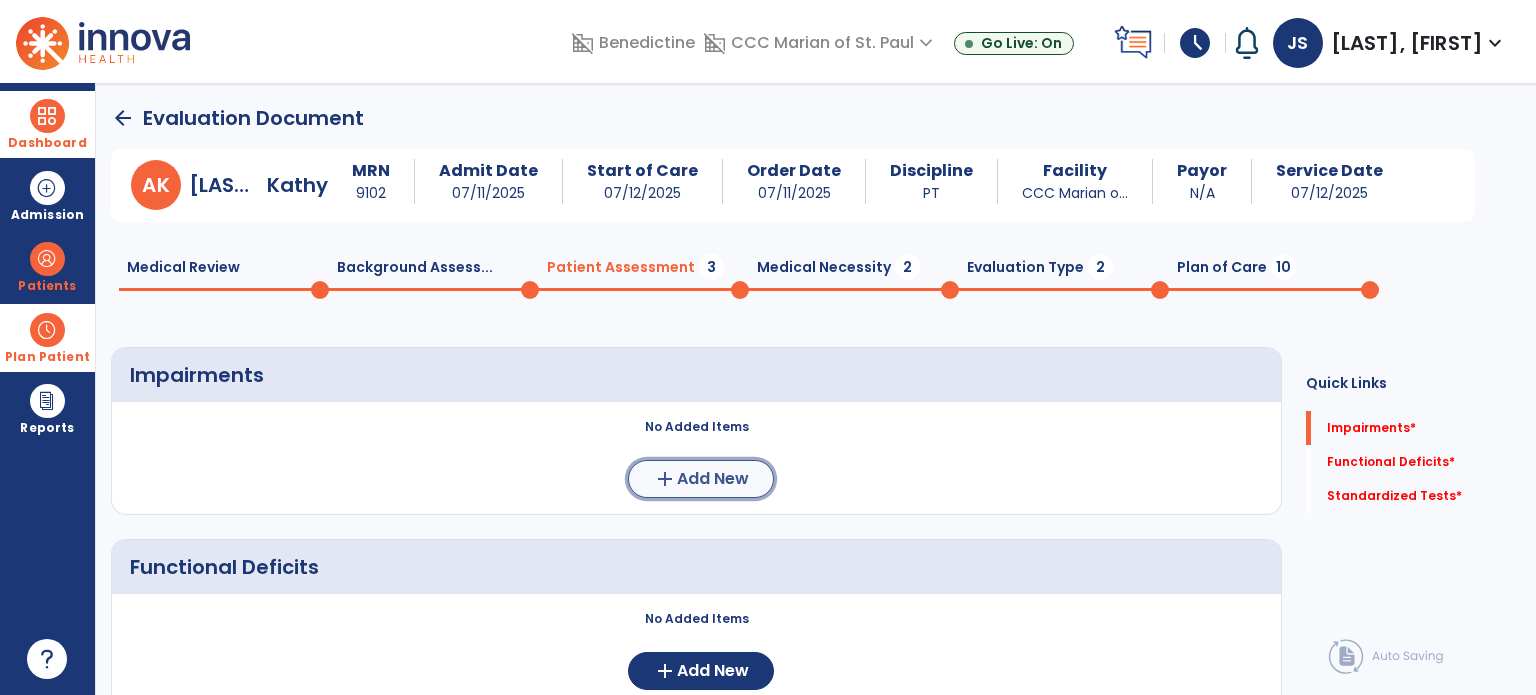 click on "add  Add New" 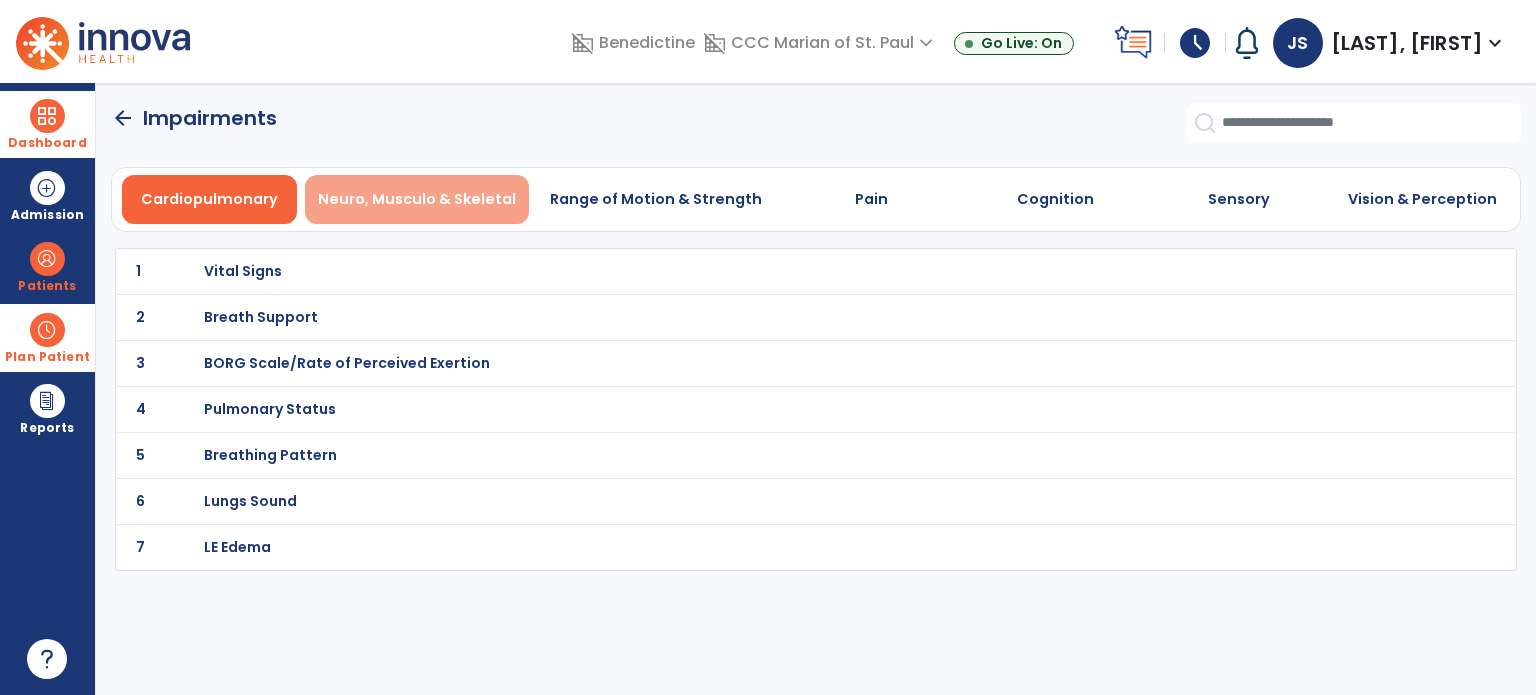 click on "Neuro, Musculo & Skeletal" at bounding box center (417, 199) 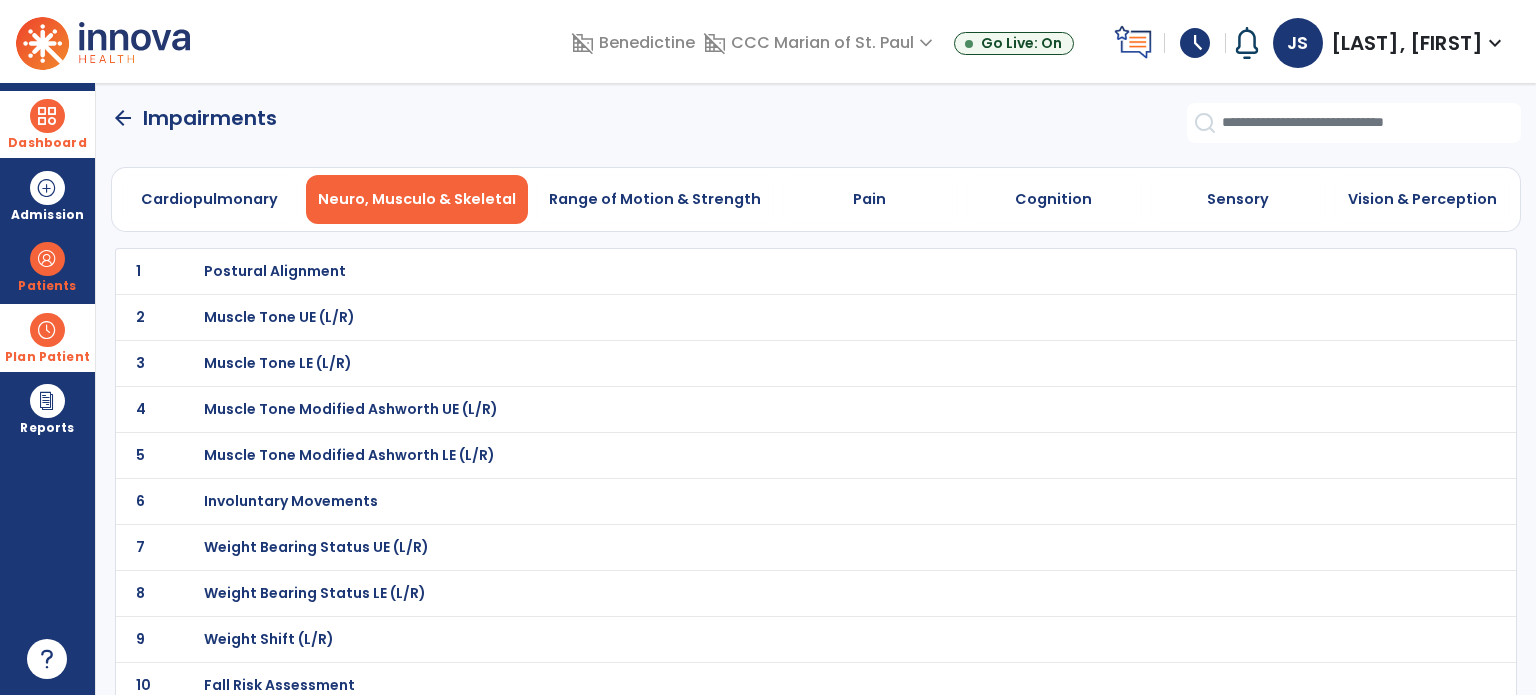 click on "8 Weight Bearing Status LE (L/R)" 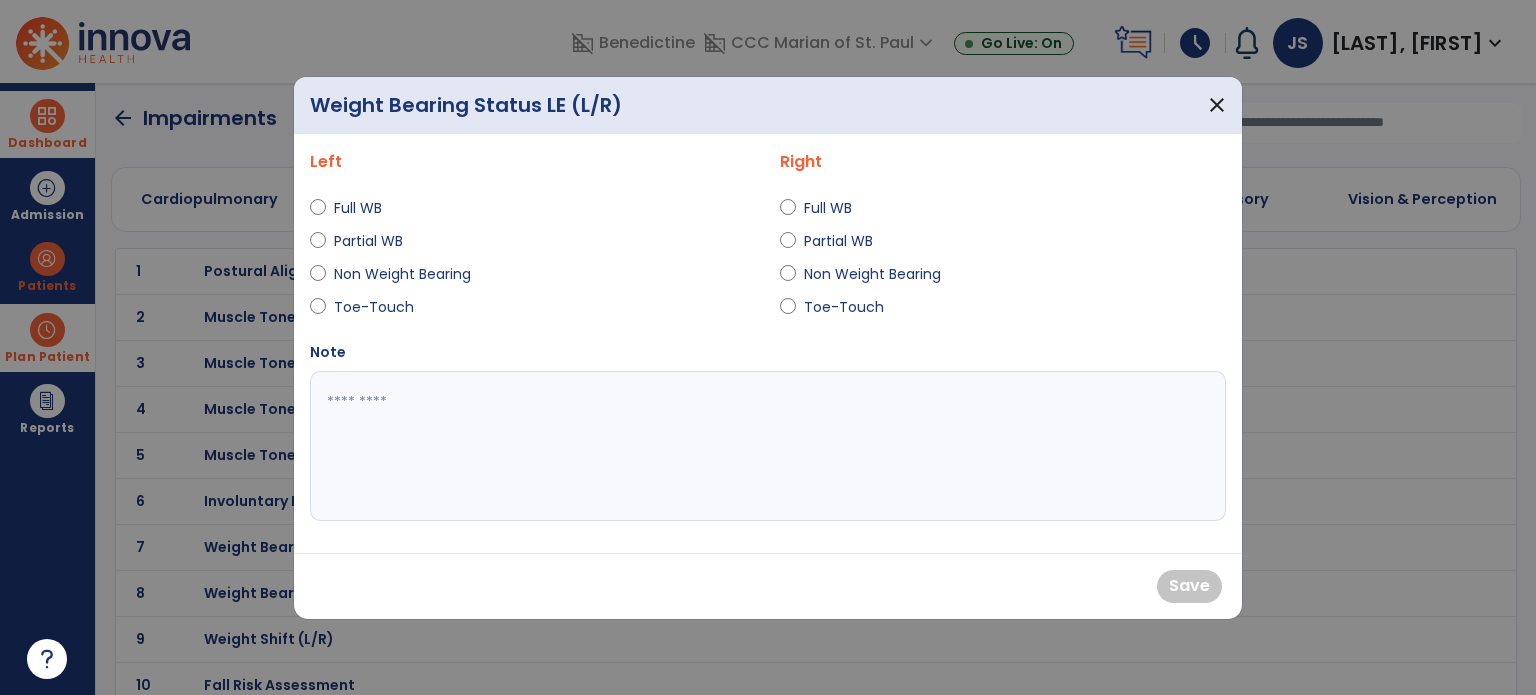 click on "Full WB" at bounding box center (369, 208) 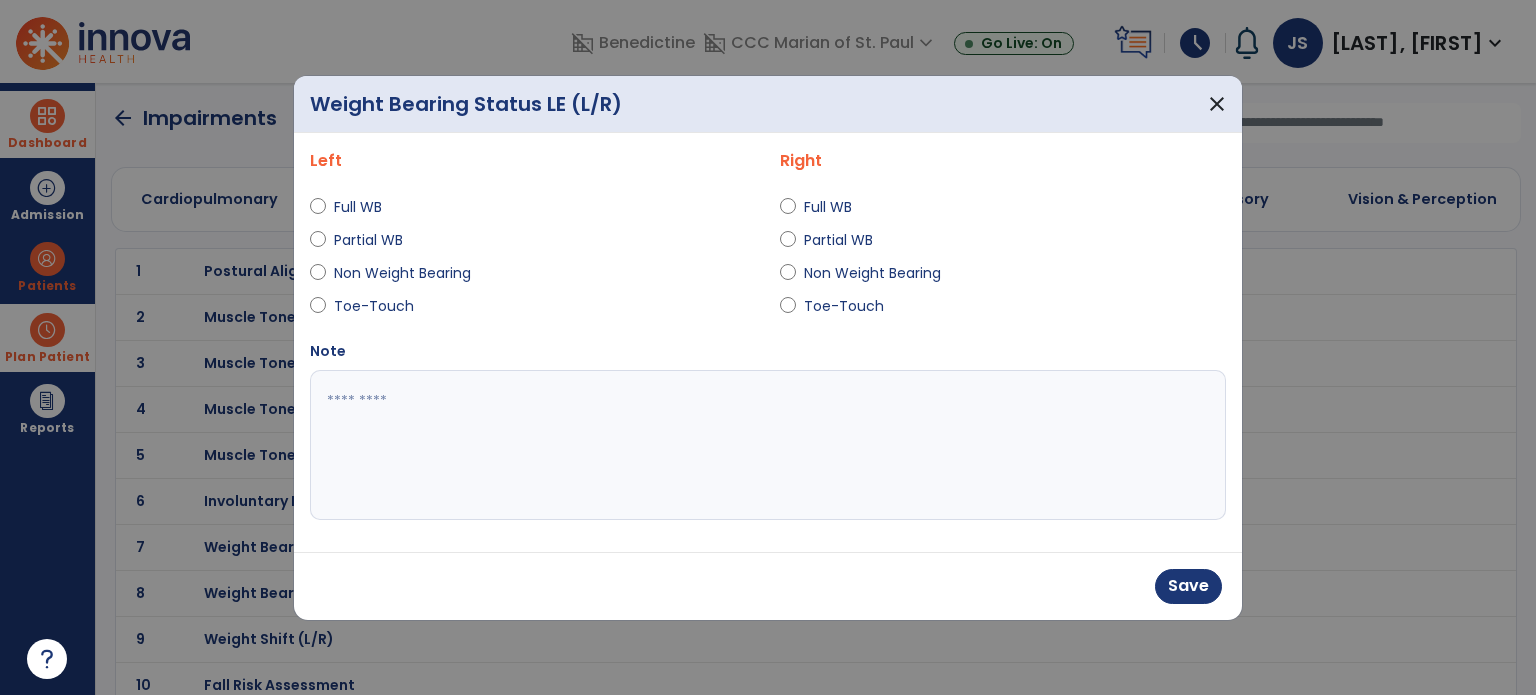 click on "Full WB" at bounding box center [839, 207] 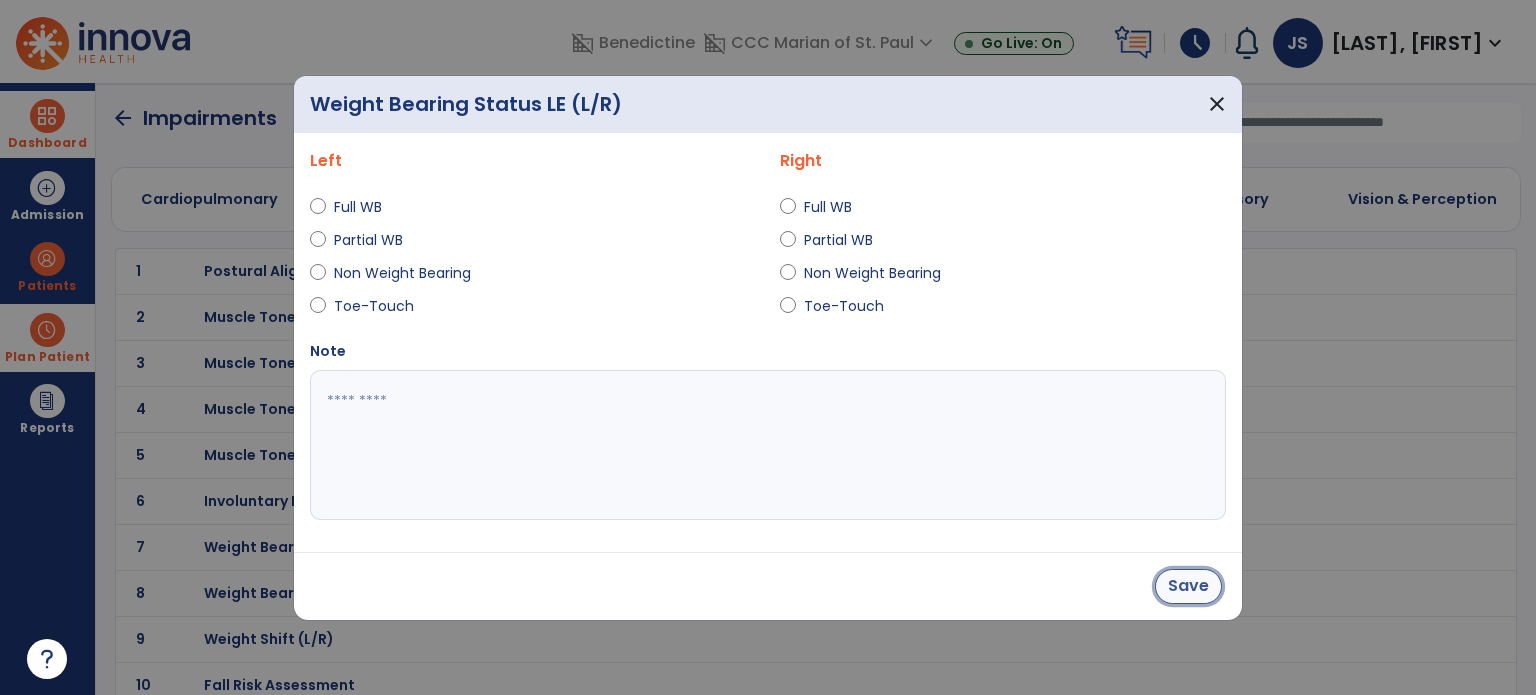 click on "Save" at bounding box center [1188, 586] 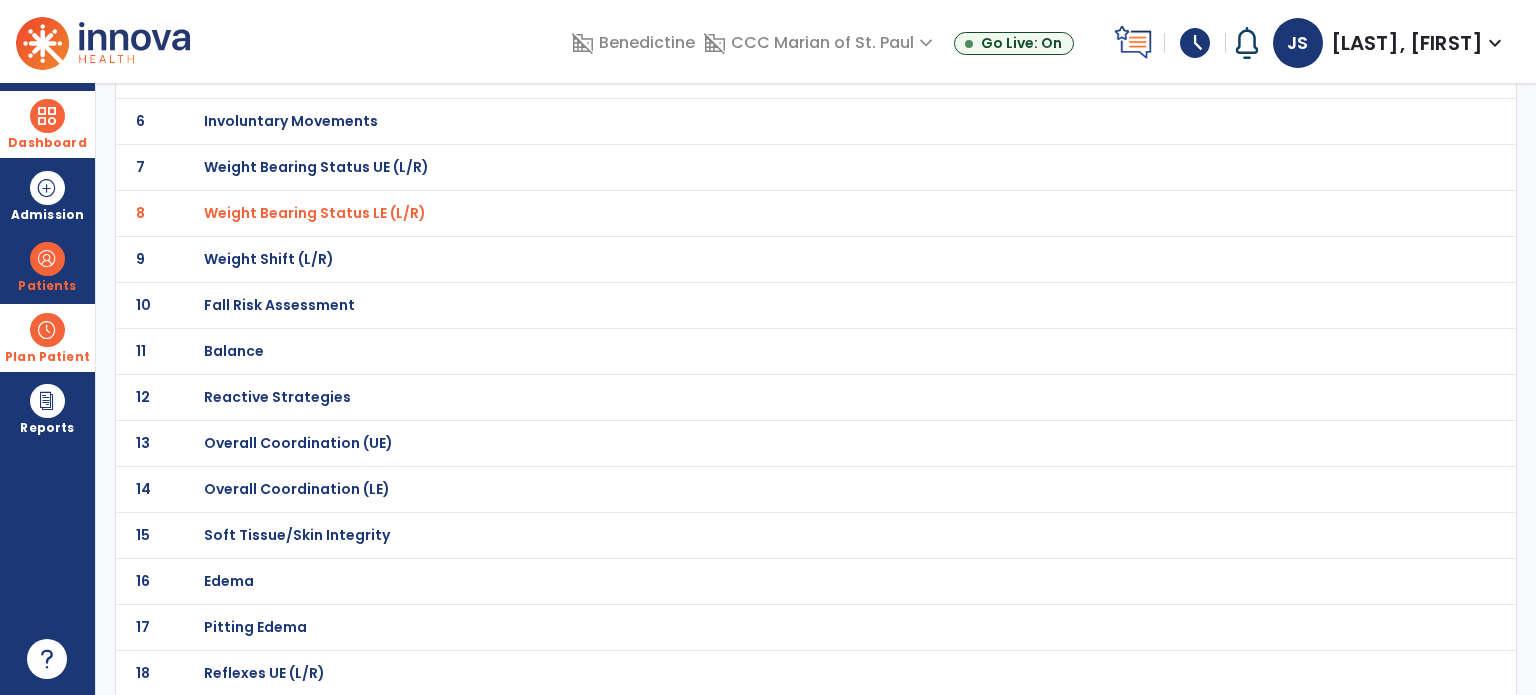 scroll, scrollTop: 388, scrollLeft: 0, axis: vertical 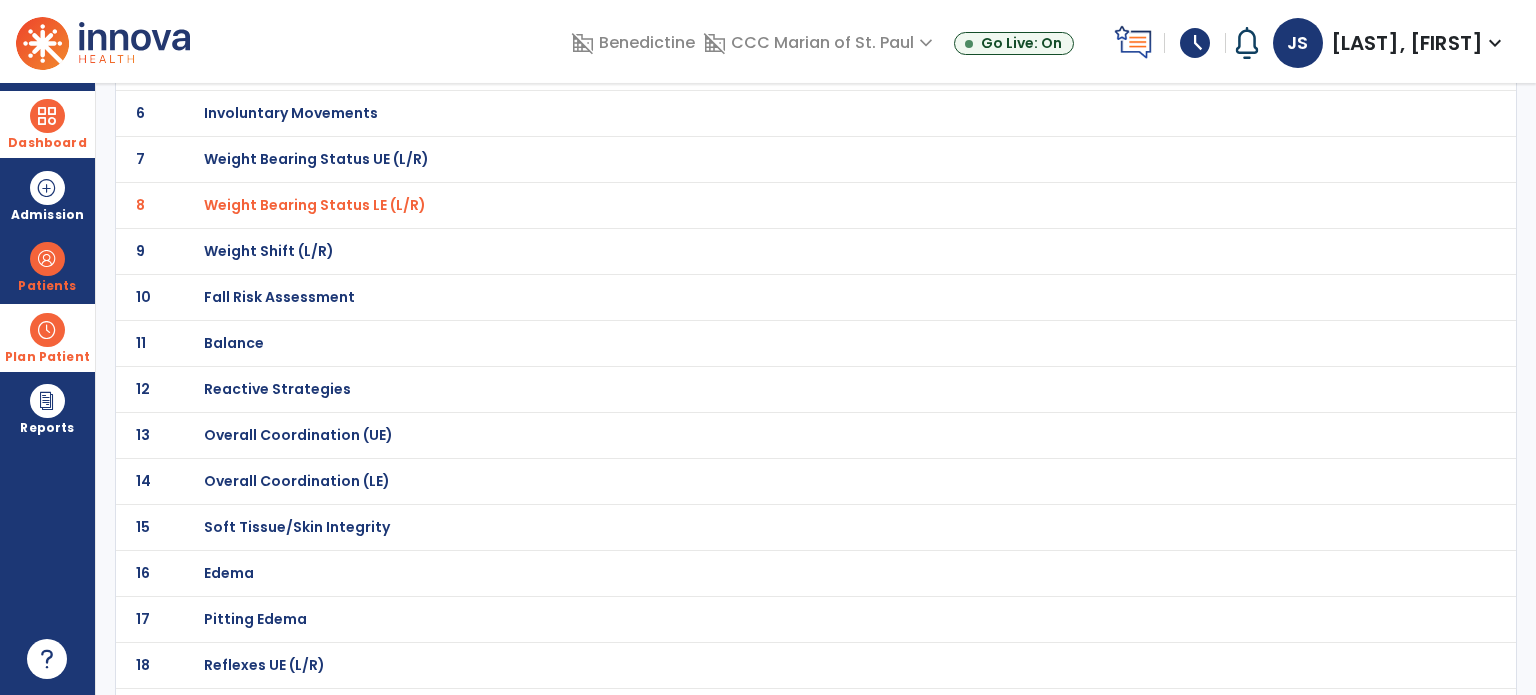 click on "Fall Risk Assessment" at bounding box center (275, -117) 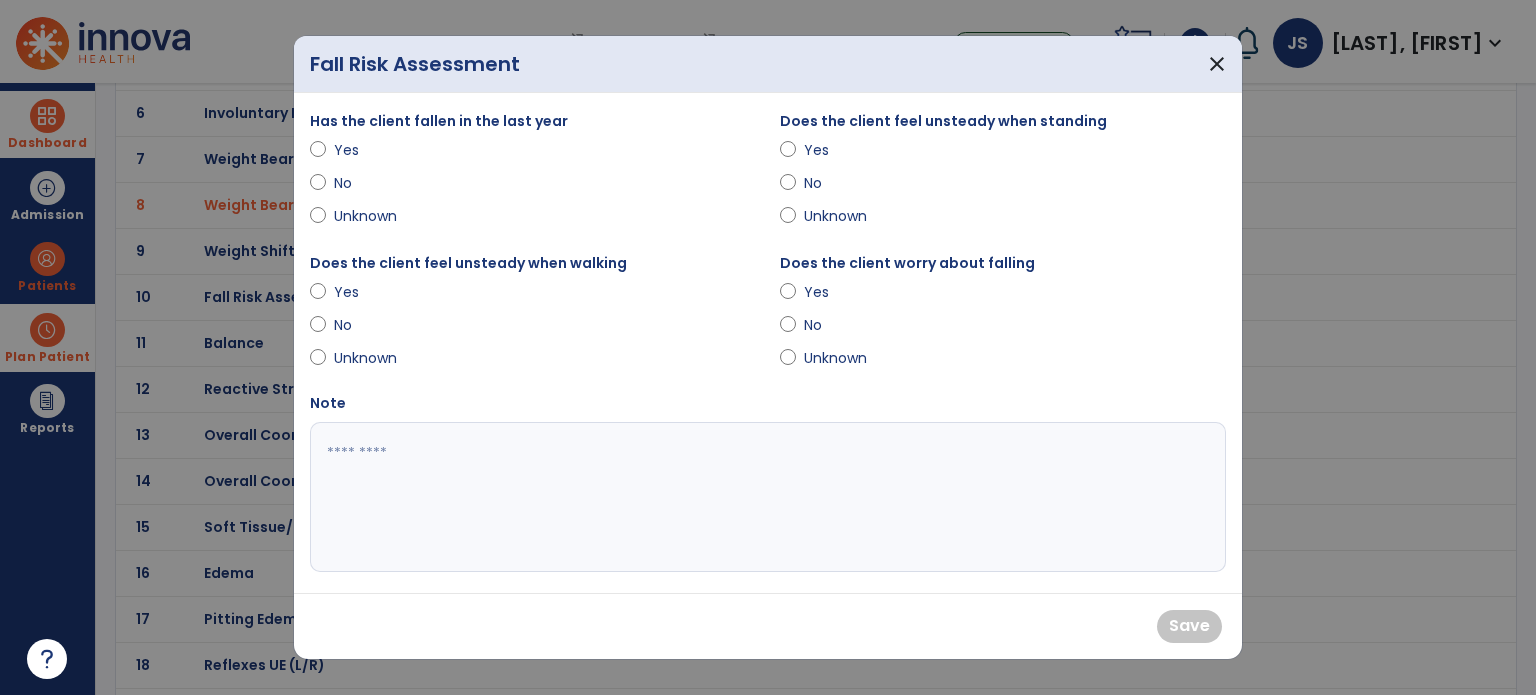 click on "Yes" at bounding box center (533, 154) 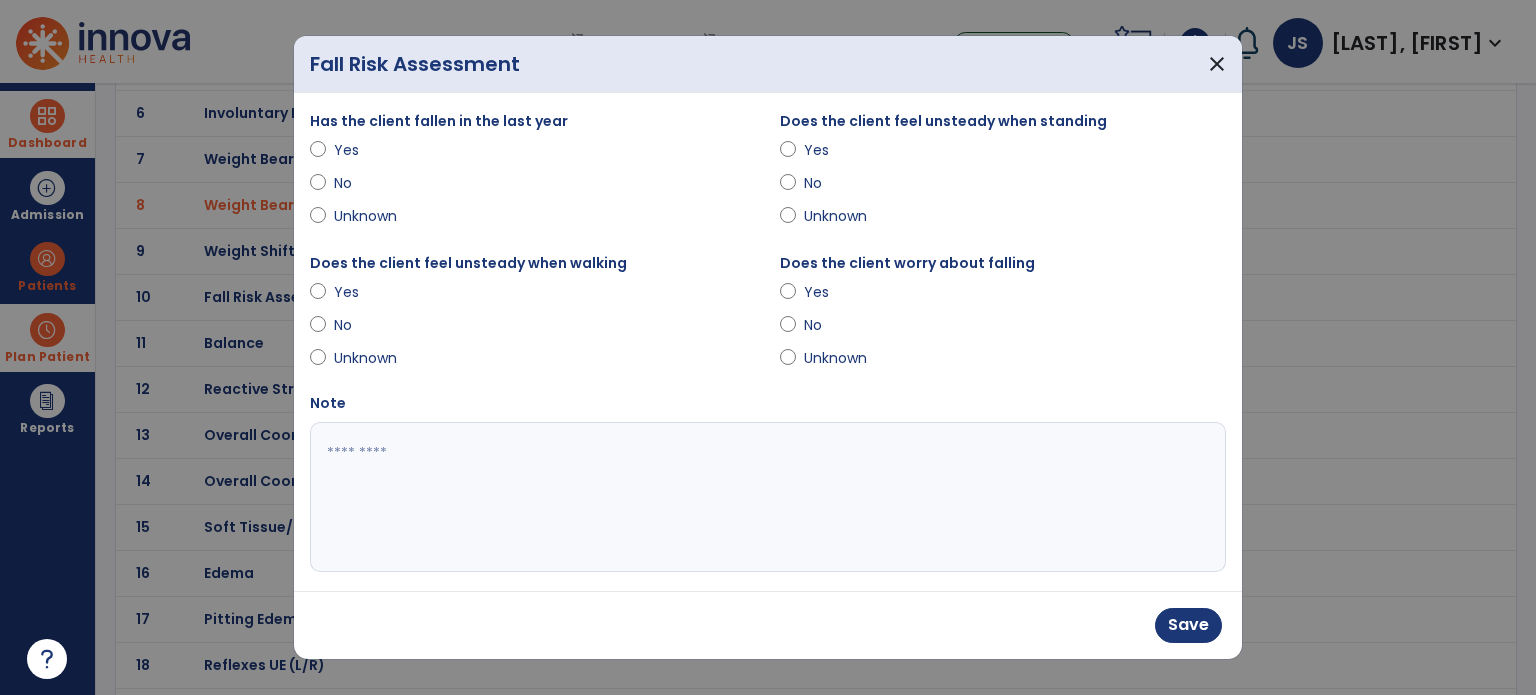 click on "Yes" at bounding box center (533, 296) 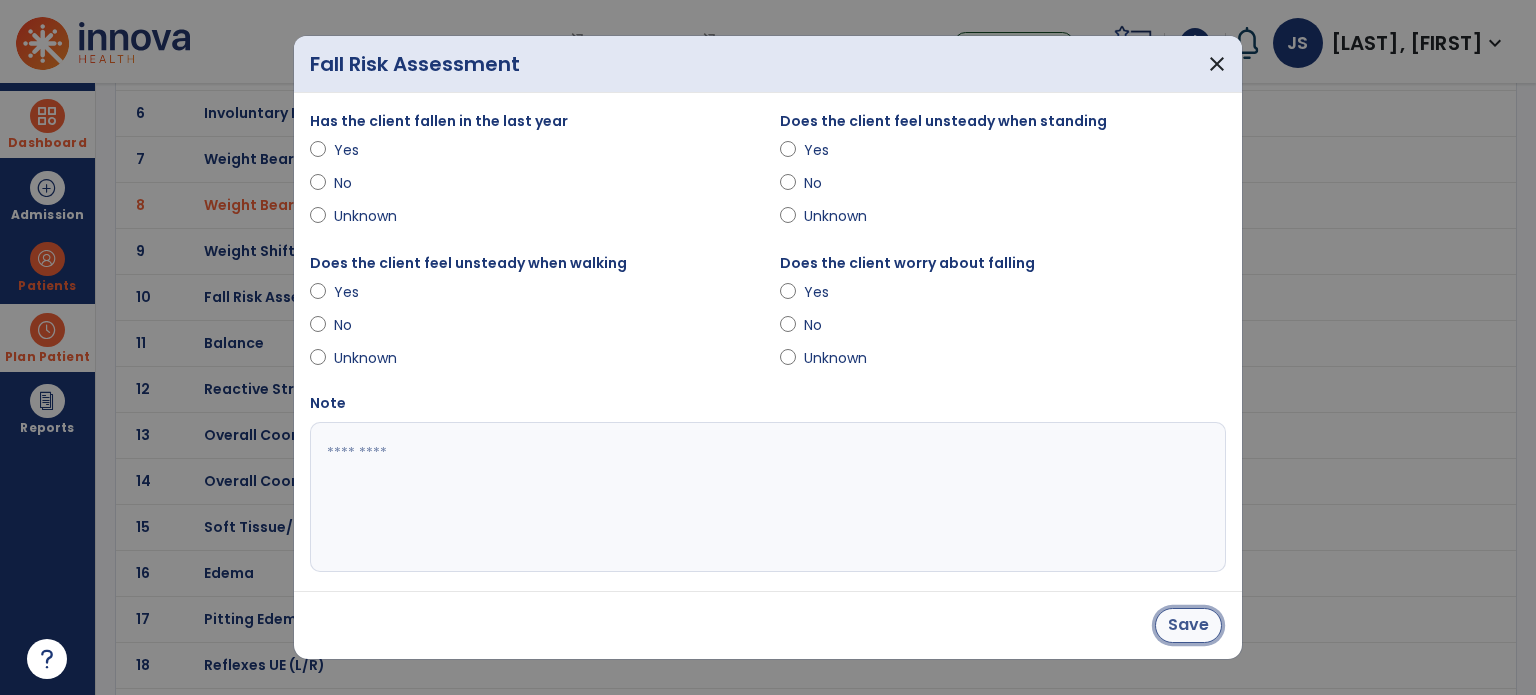 click on "Save" at bounding box center [1188, 625] 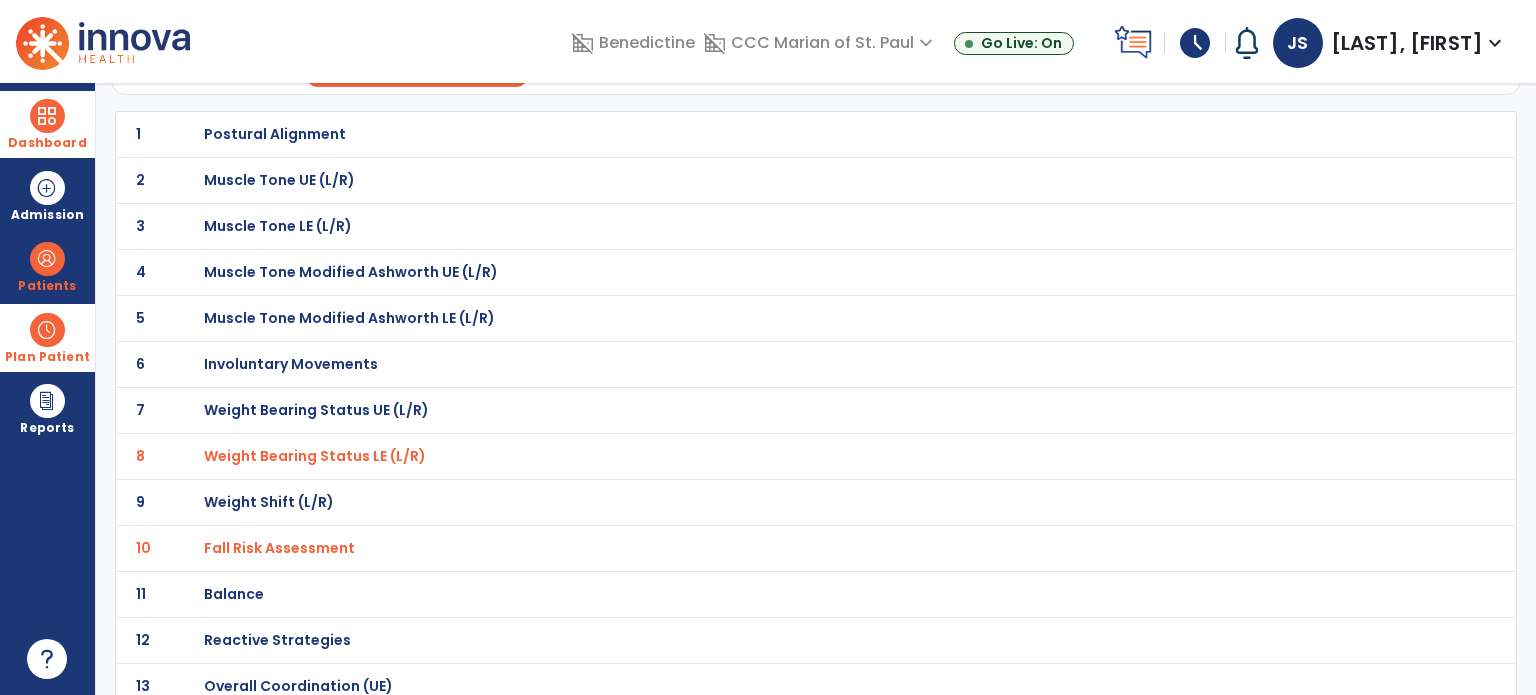 scroll, scrollTop: 74, scrollLeft: 0, axis: vertical 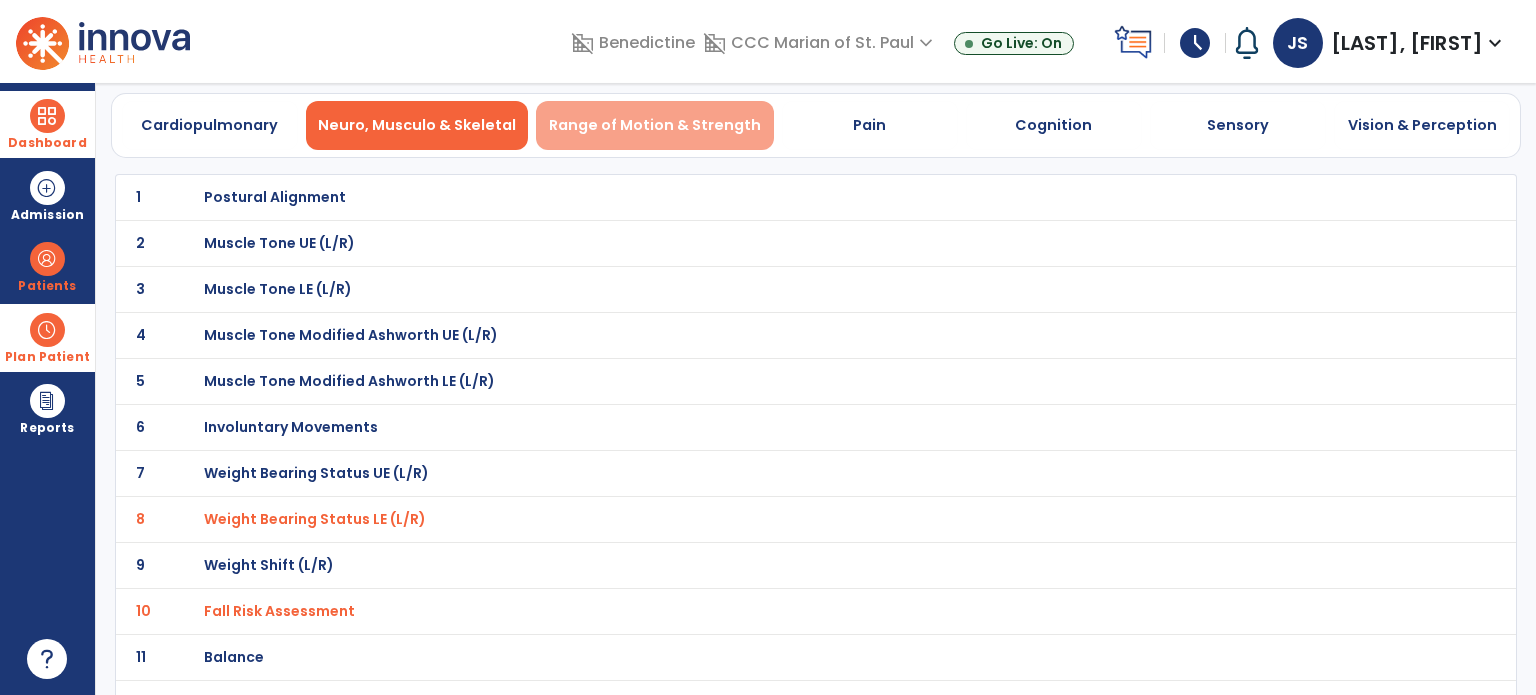 click on "Range of Motion & Strength" at bounding box center (655, 125) 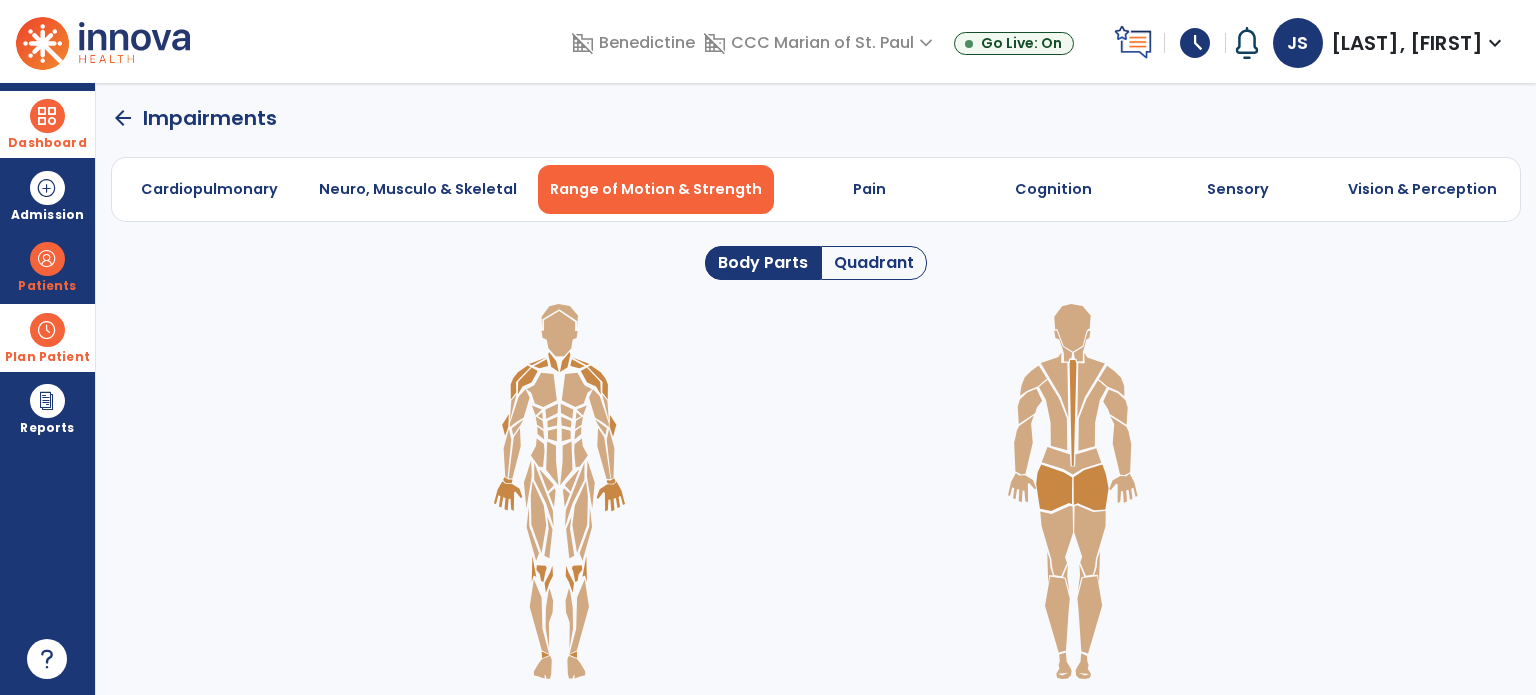scroll, scrollTop: 0, scrollLeft: 0, axis: both 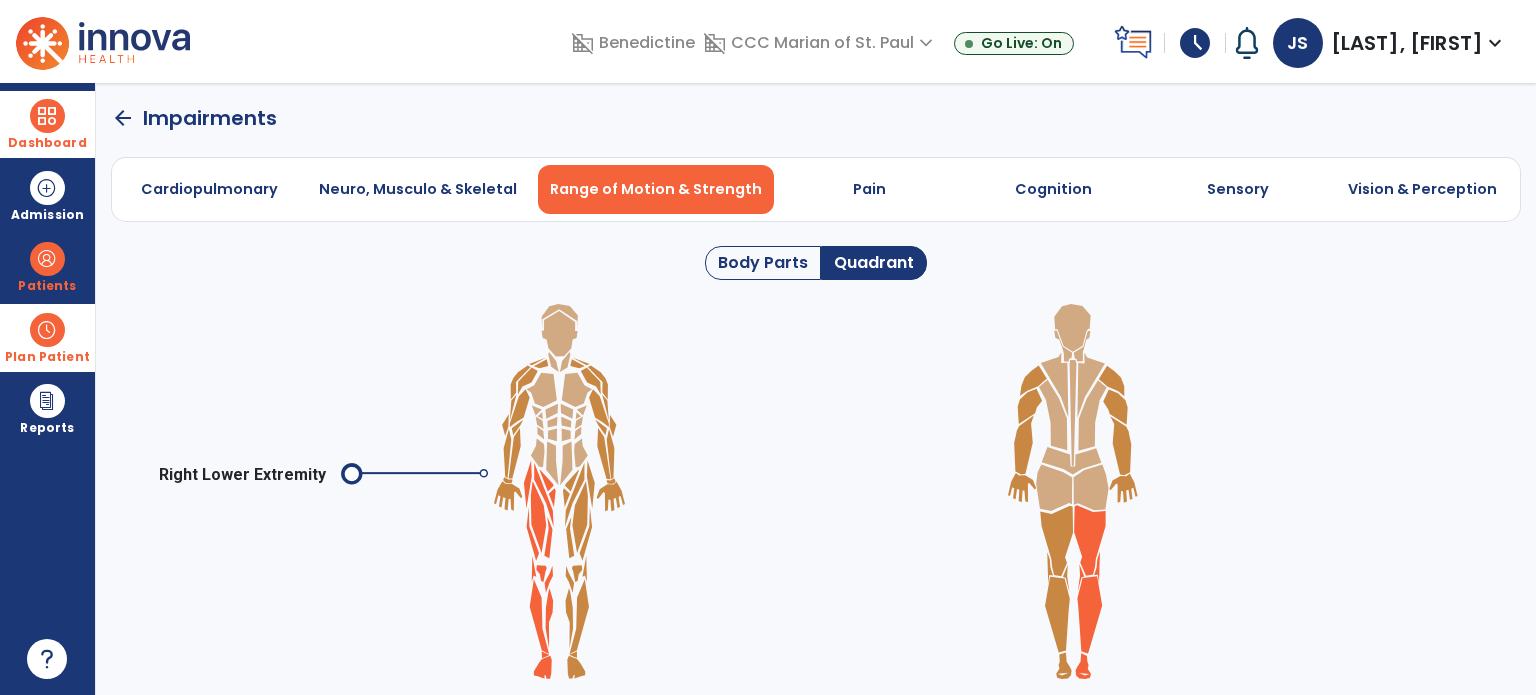 click 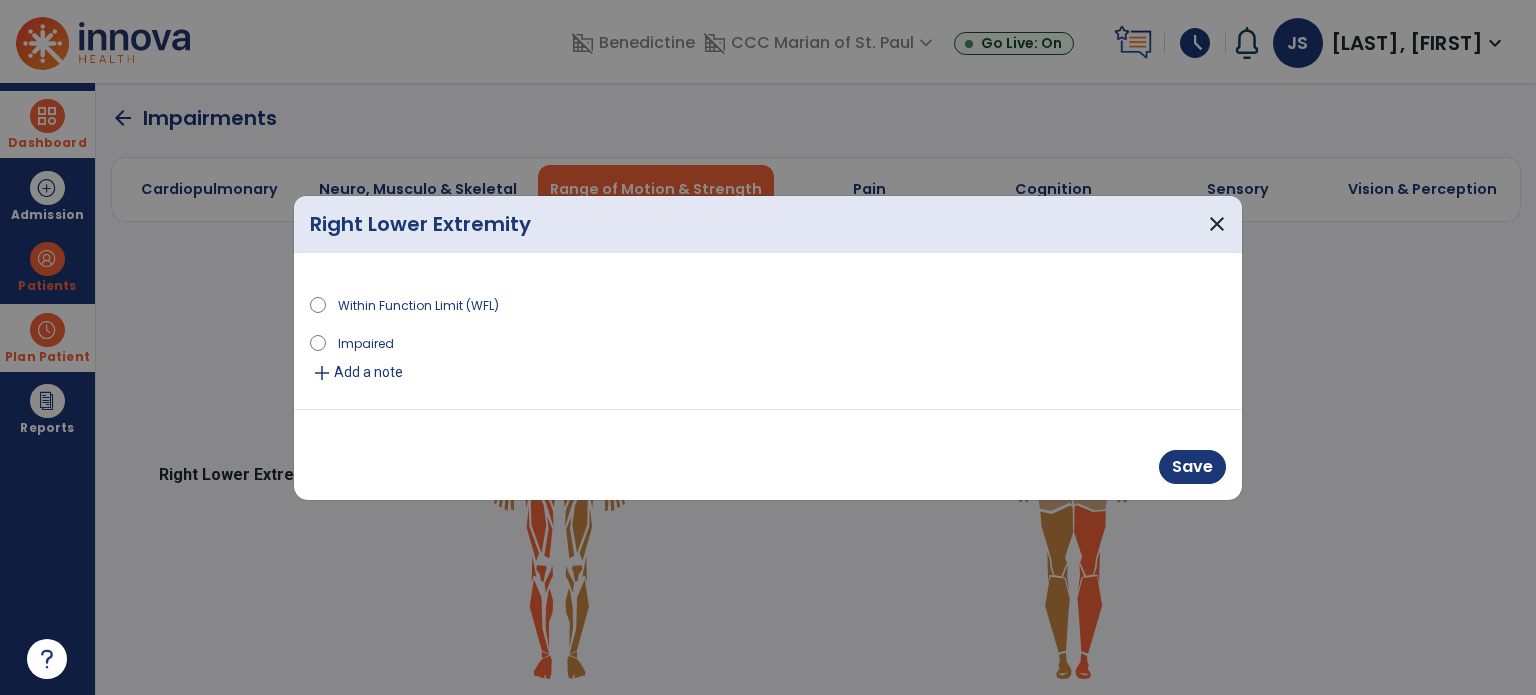 click on "Impaired" at bounding box center [768, 346] 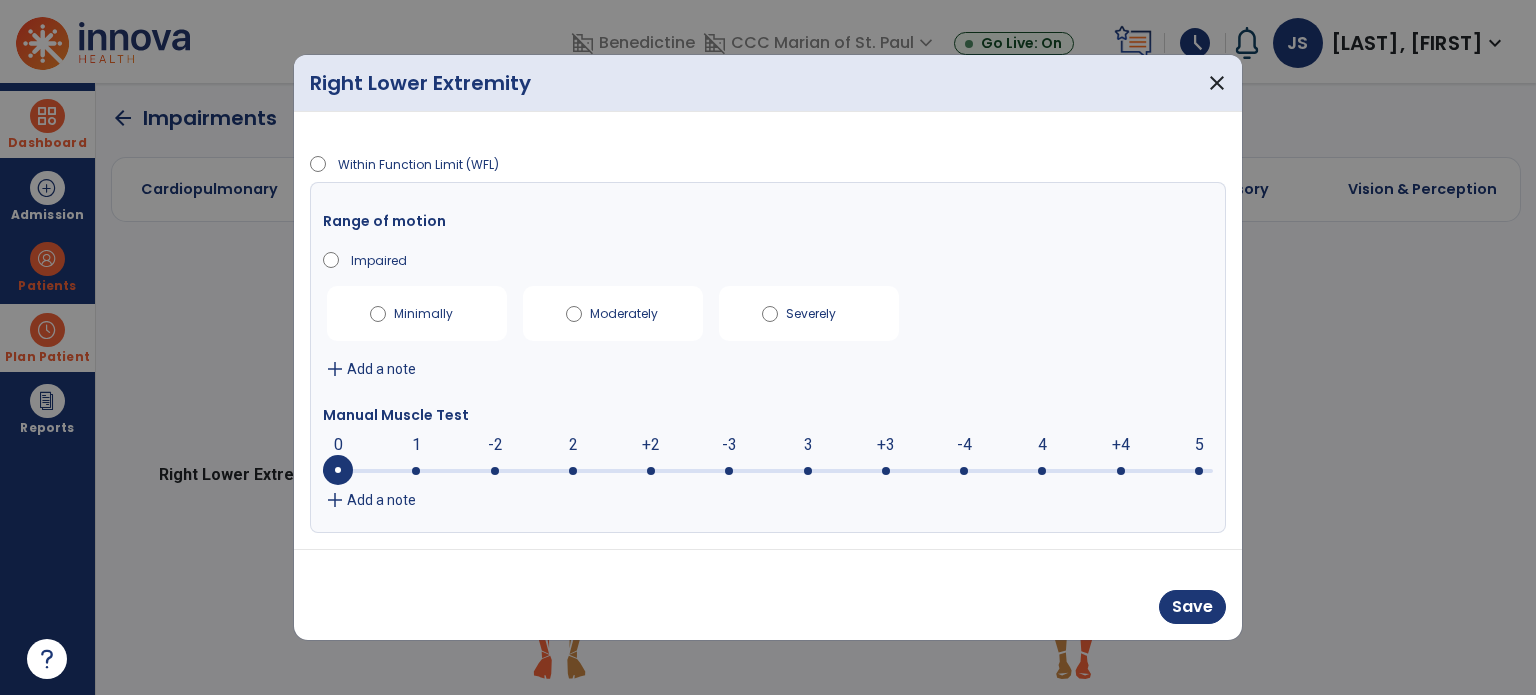 click at bounding box center [768, 469] 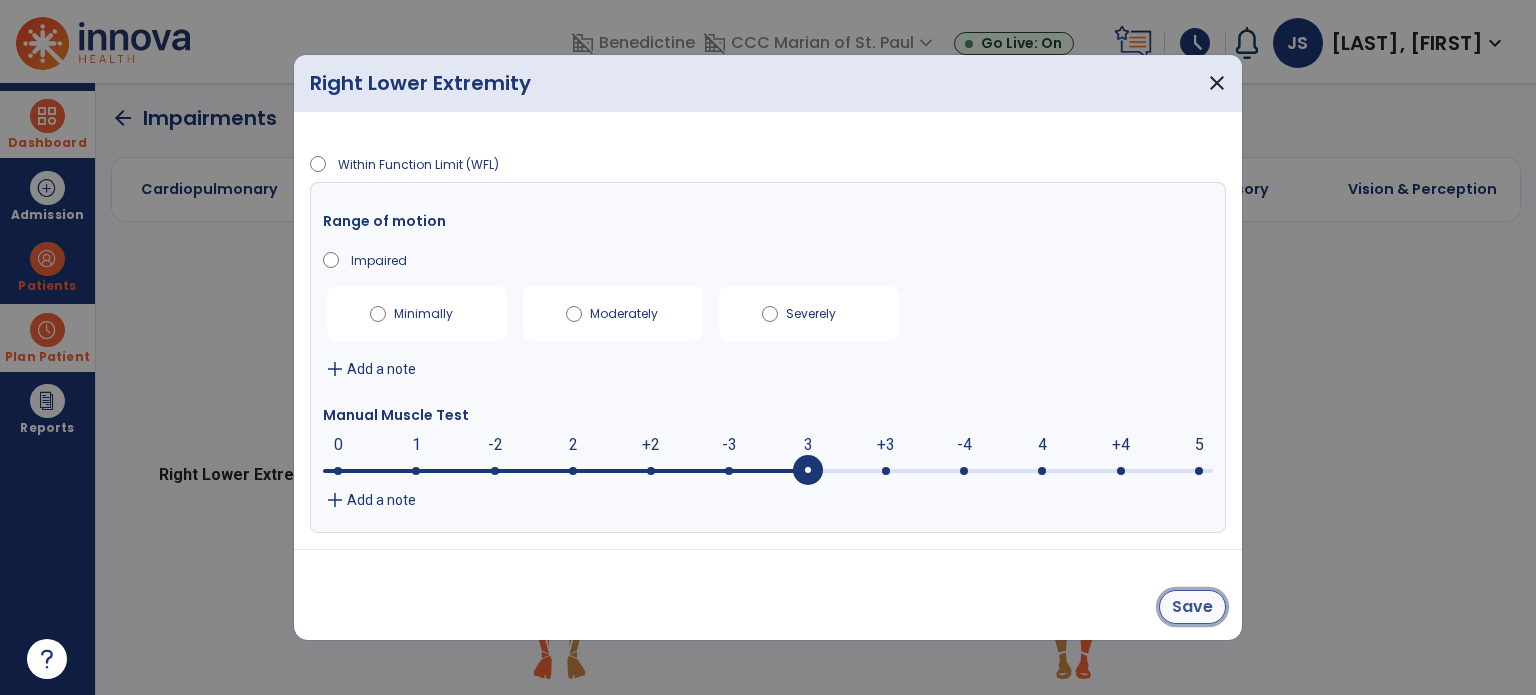 click on "Save" at bounding box center [1192, 607] 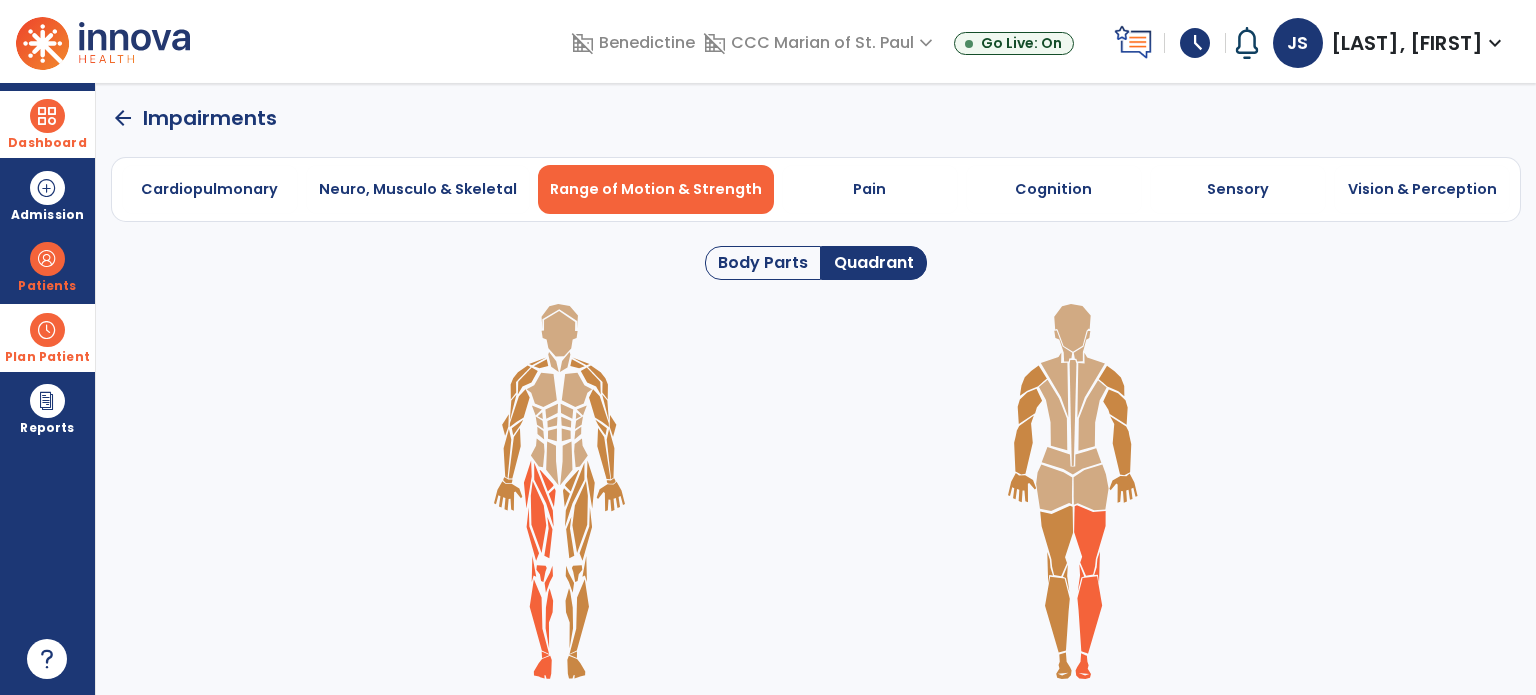 click 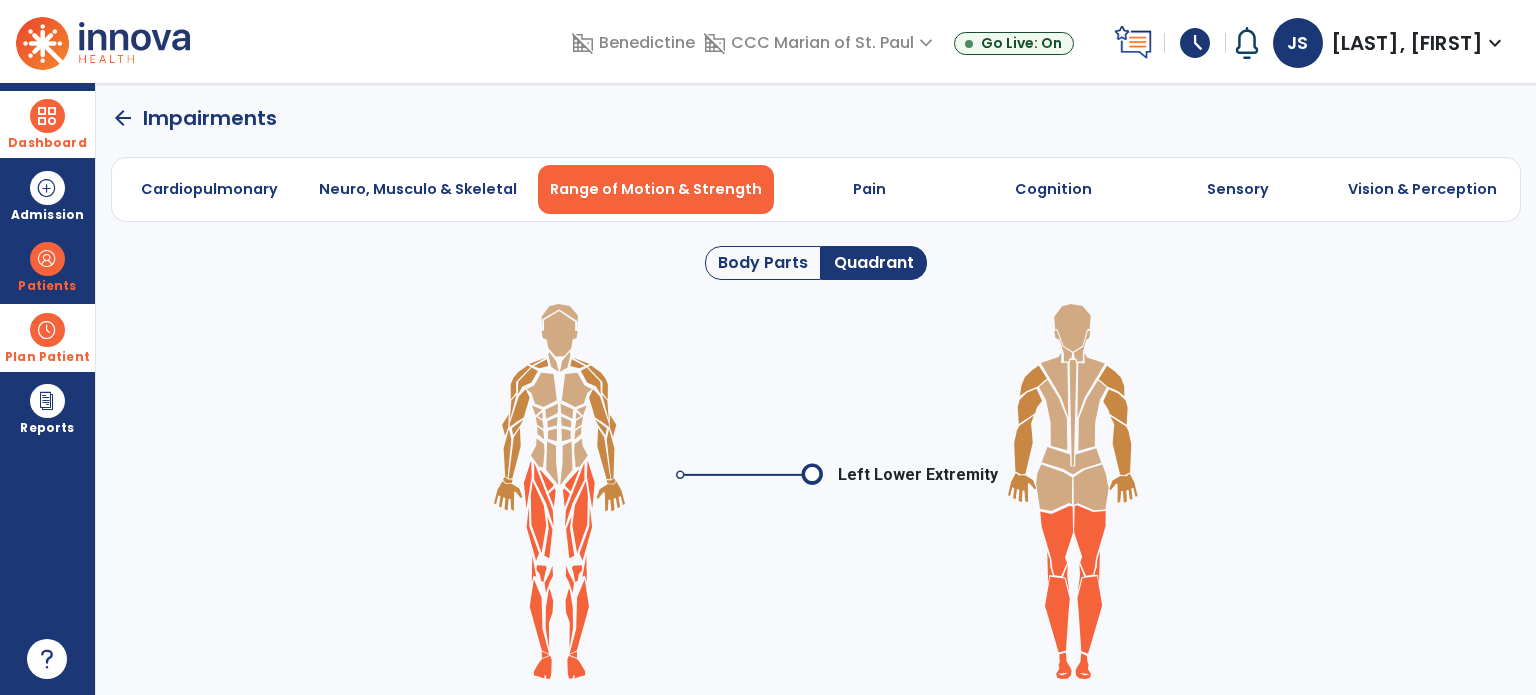 click 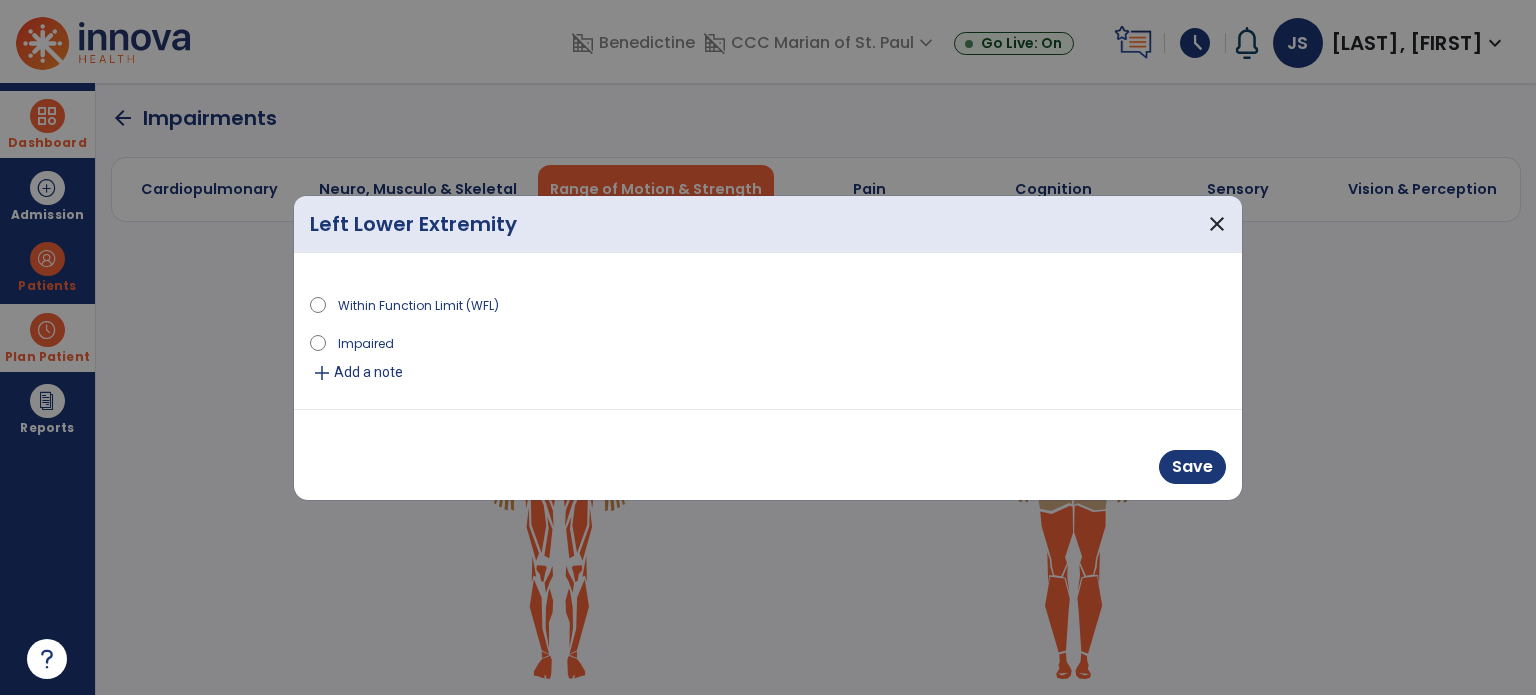 click on "Save" at bounding box center (1192, 467) 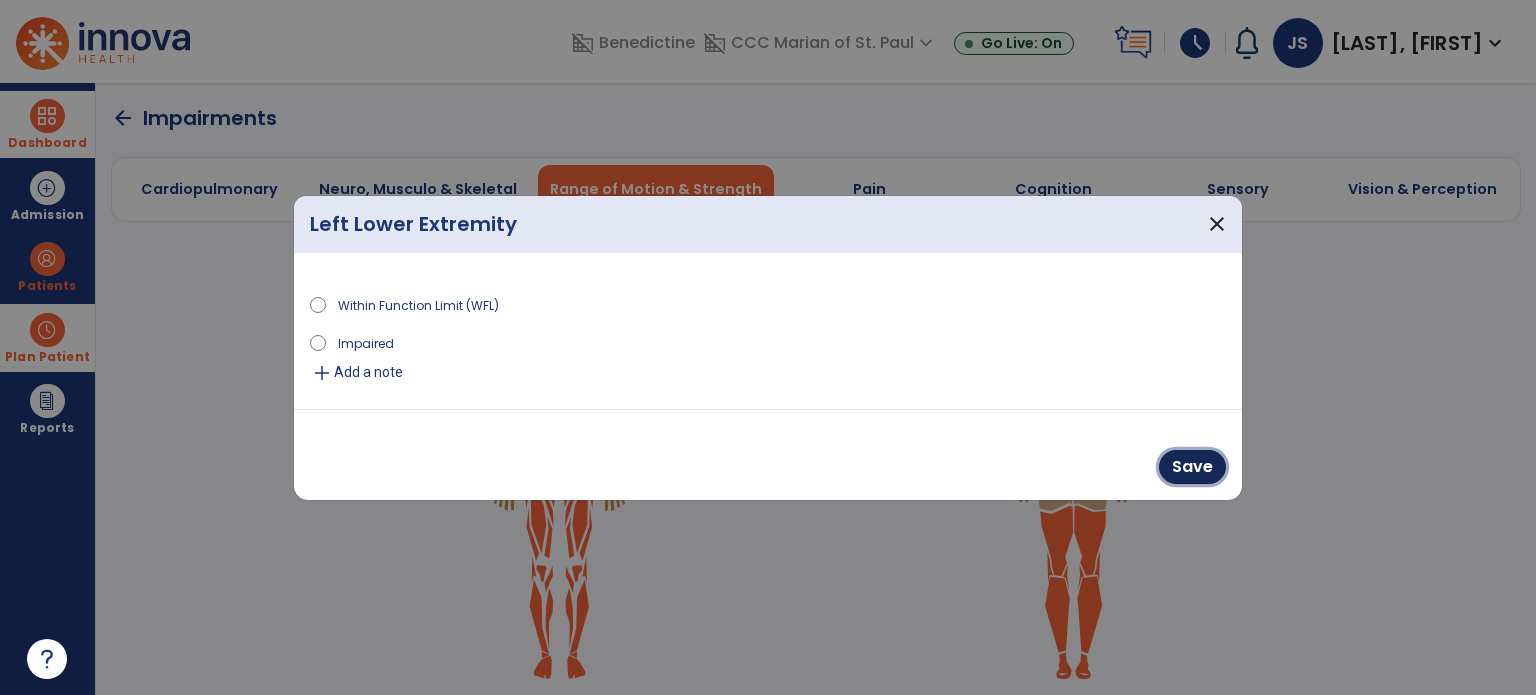 drag, startPoint x: 1208, startPoint y: 469, endPoint x: 1188, endPoint y: 453, distance: 25.612497 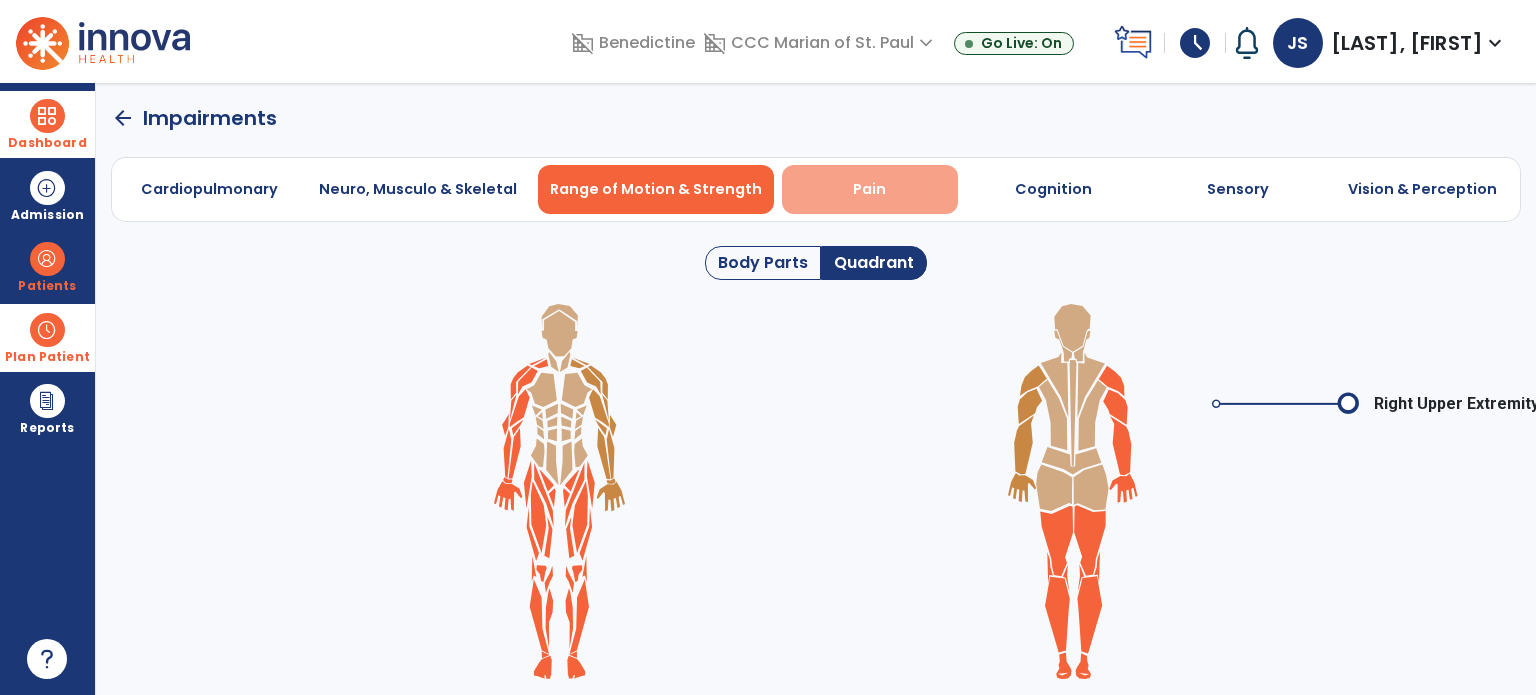 click on "Pain" at bounding box center [870, 189] 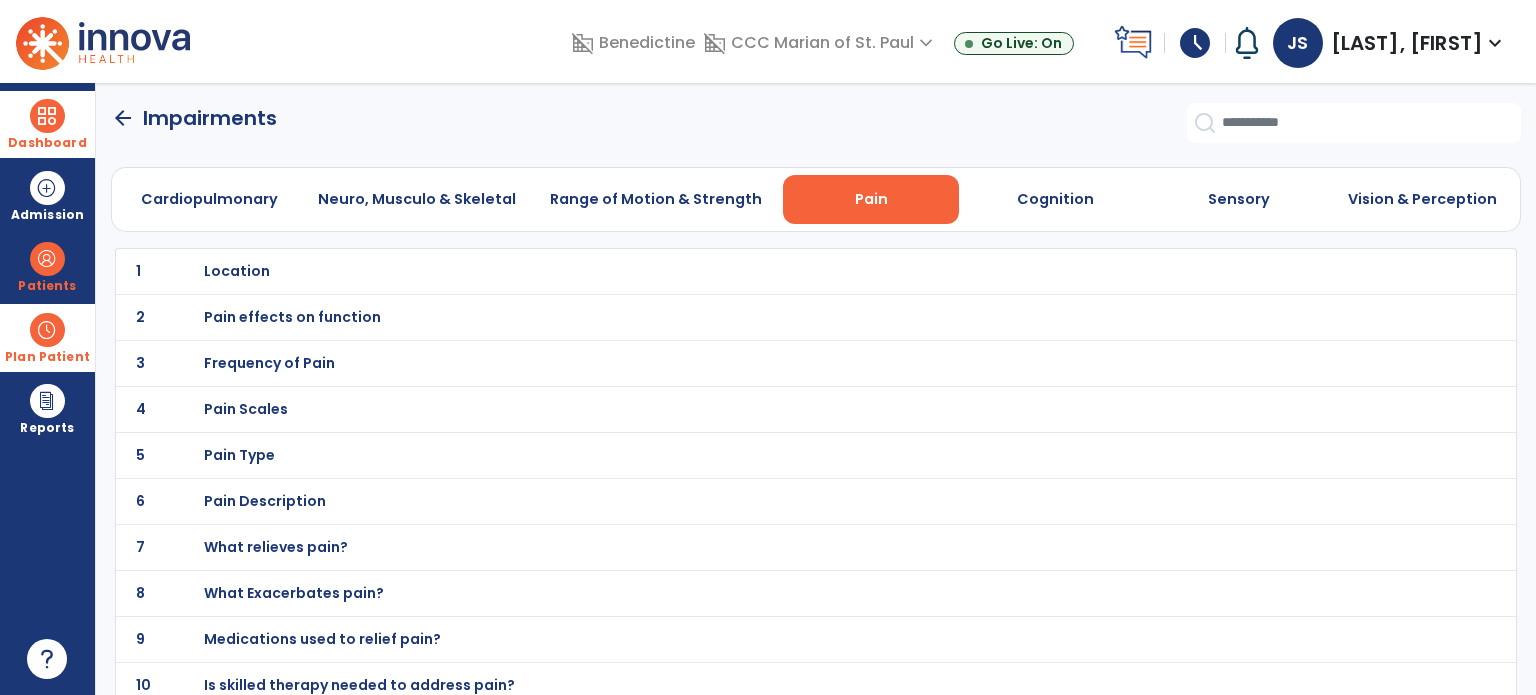 click on "Pain Scales" at bounding box center (772, 271) 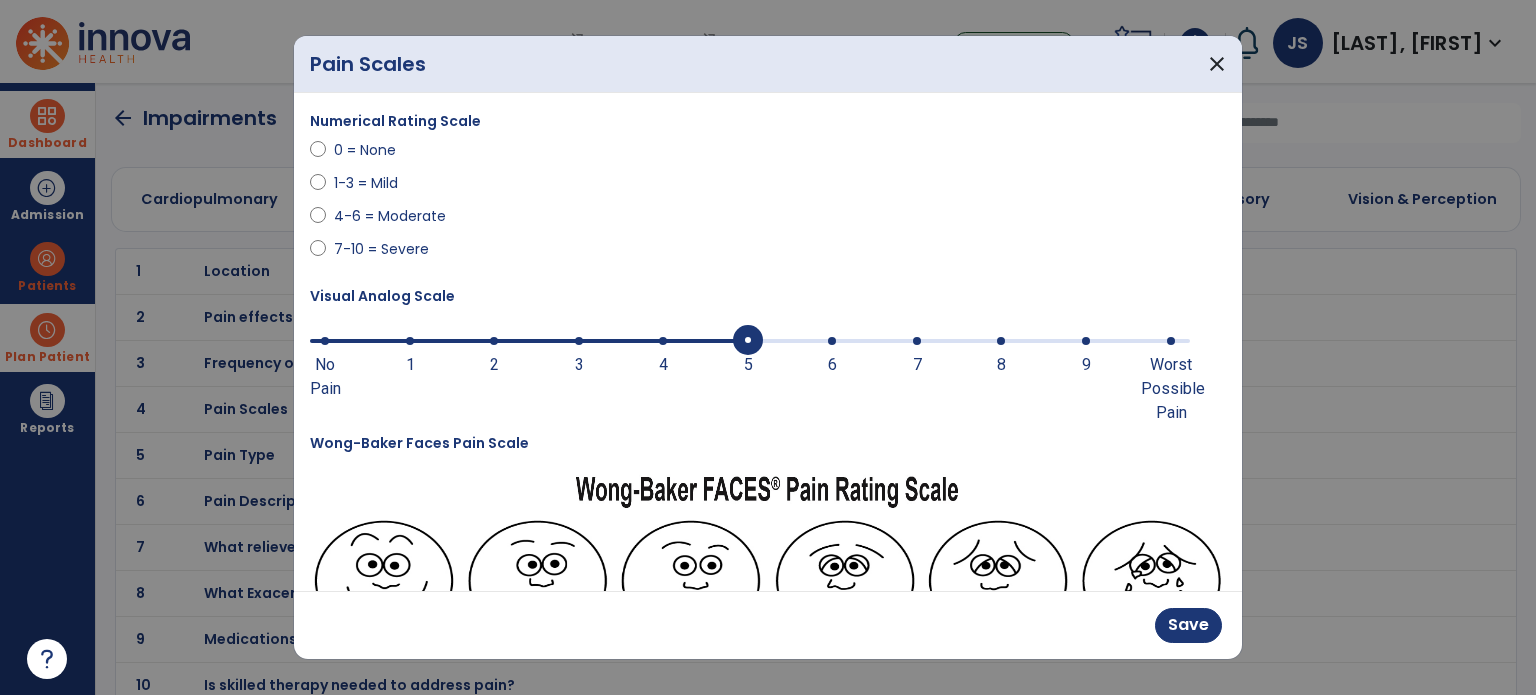 click at bounding box center [750, 339] 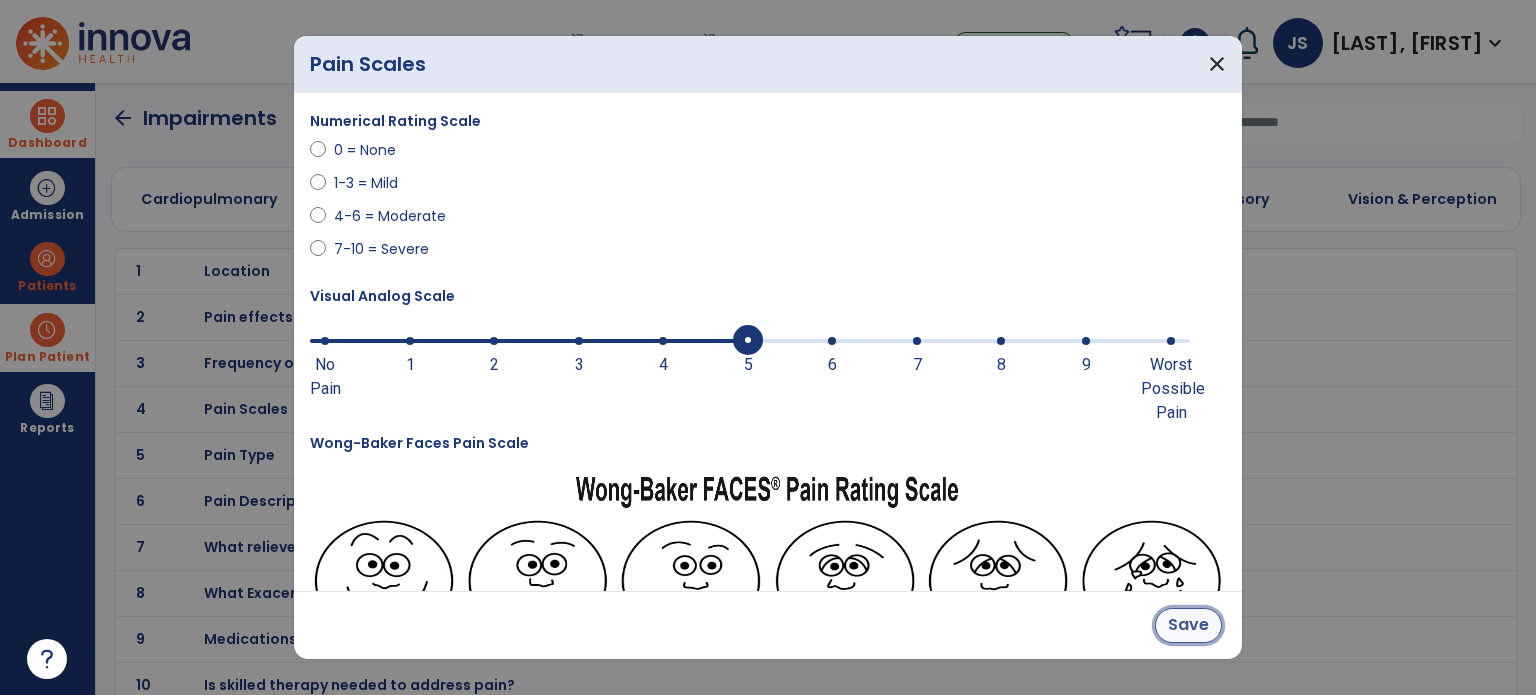 click on "Save" at bounding box center (1188, 625) 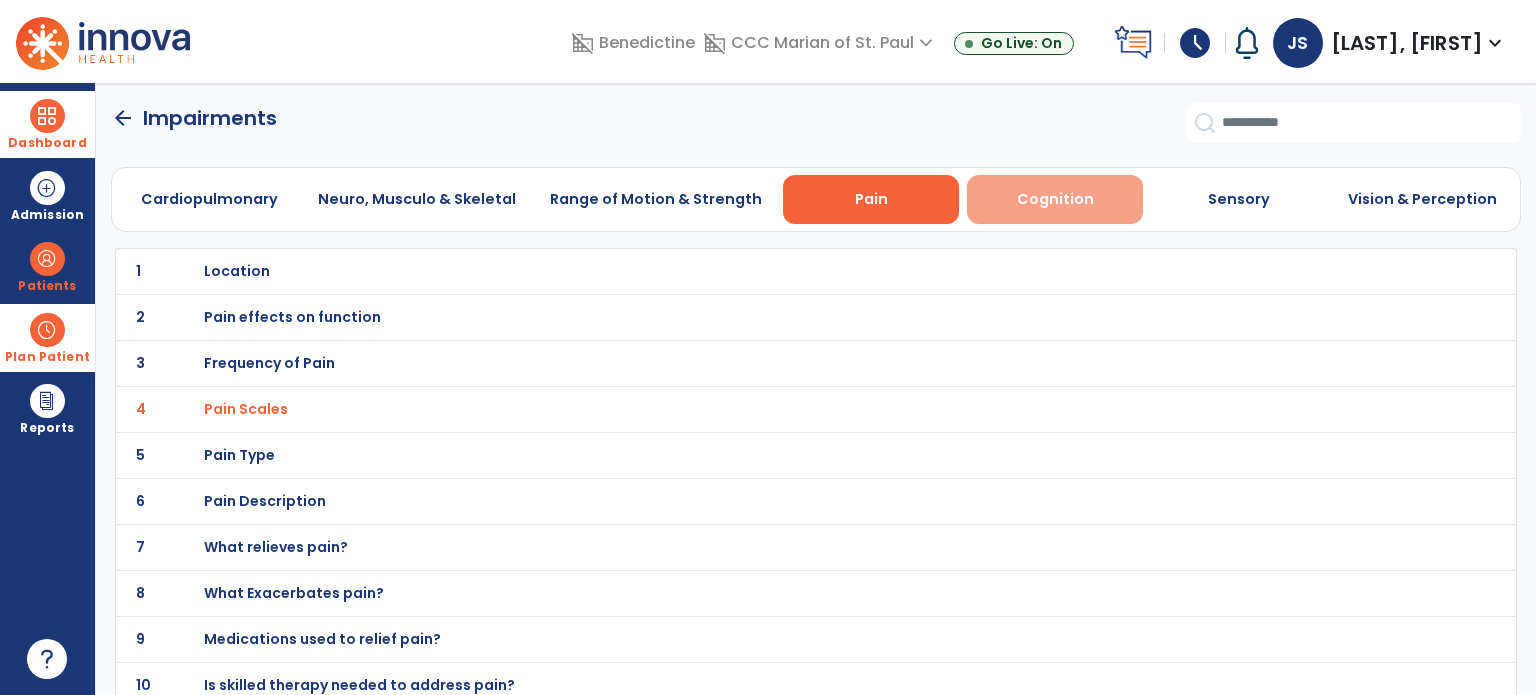 click on "Cognition" at bounding box center [1055, 199] 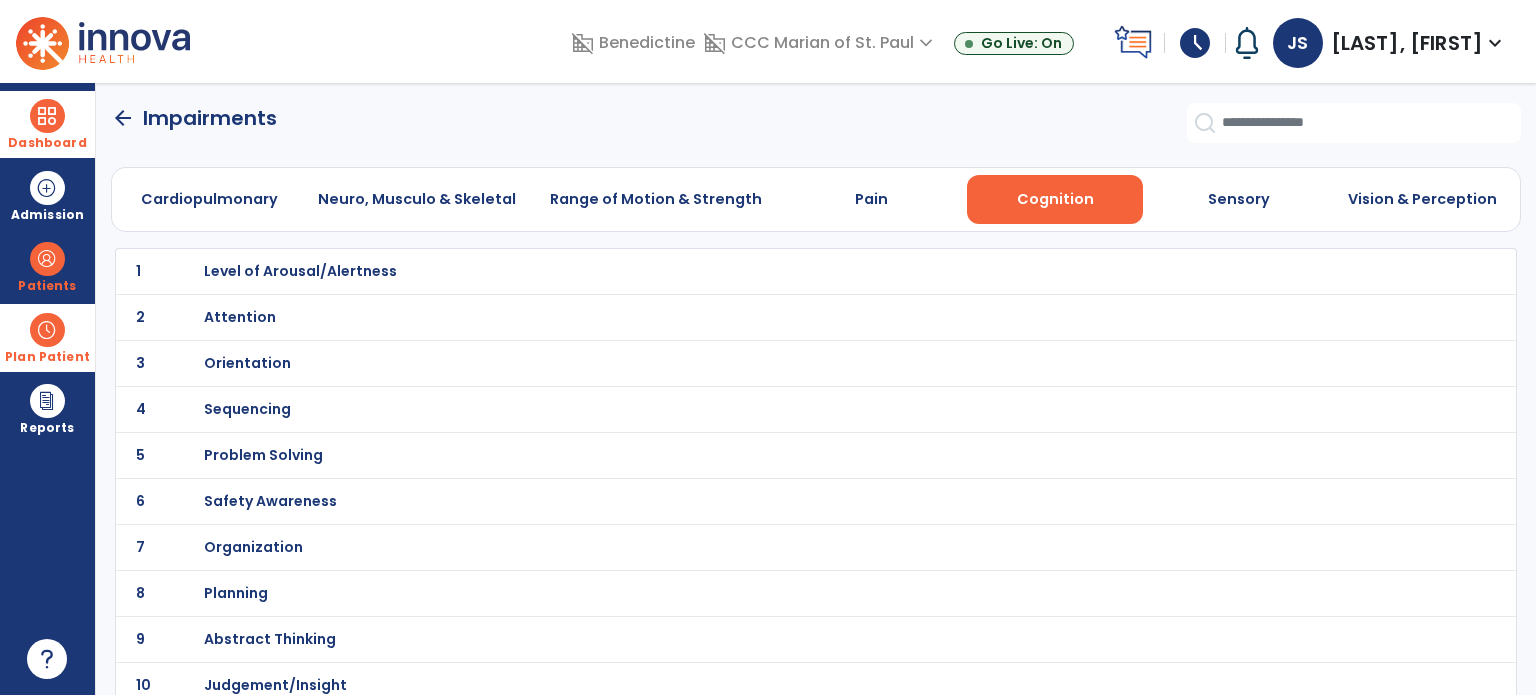 scroll, scrollTop: 148, scrollLeft: 0, axis: vertical 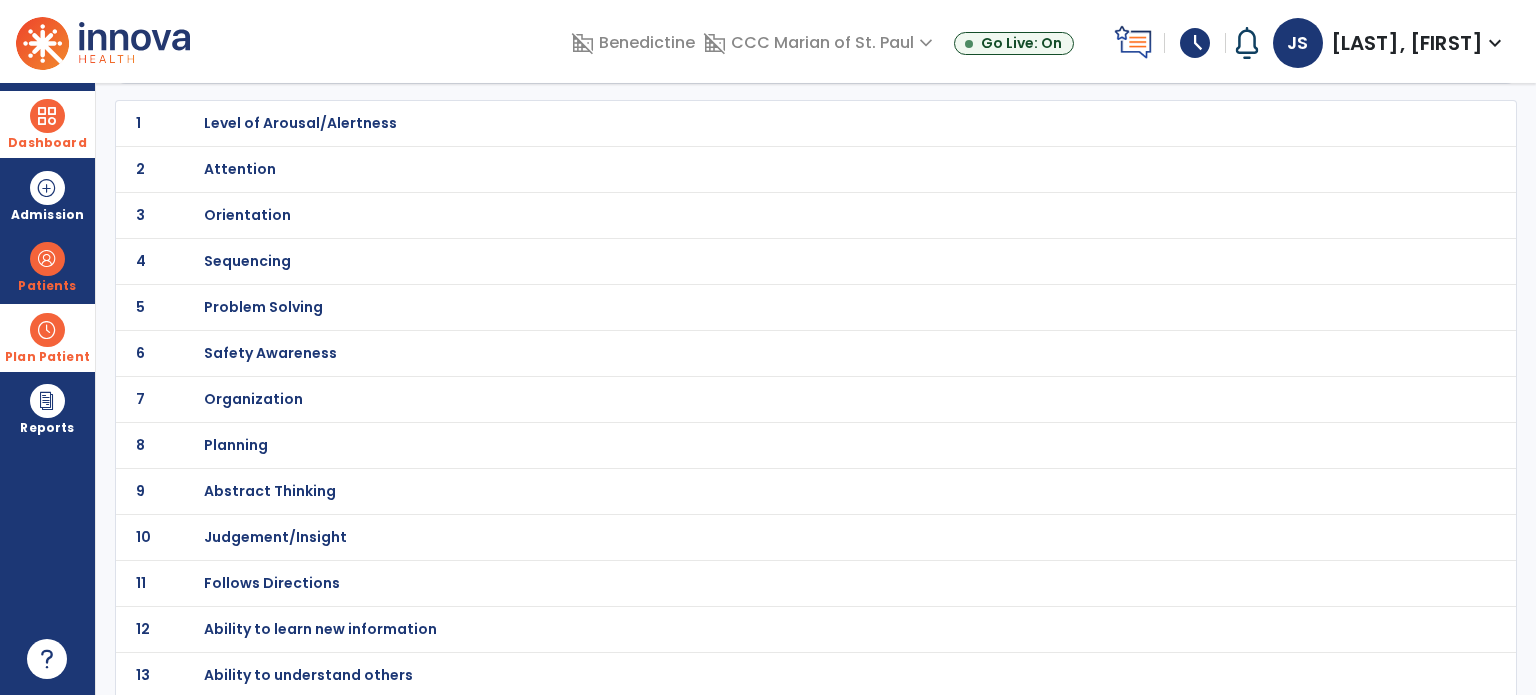 click on "Safety Awareness" at bounding box center (300, 123) 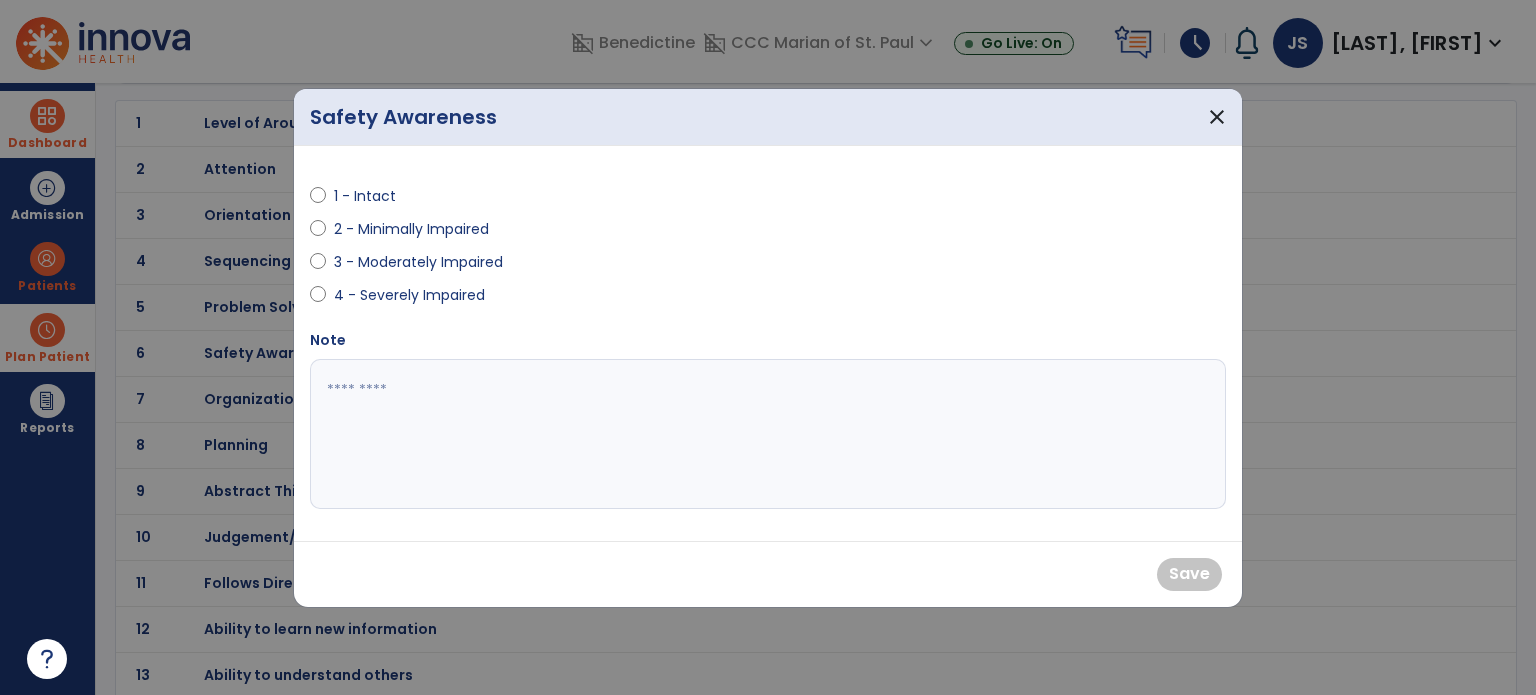 click on "2 - Minimally Impaired" at bounding box center [411, 229] 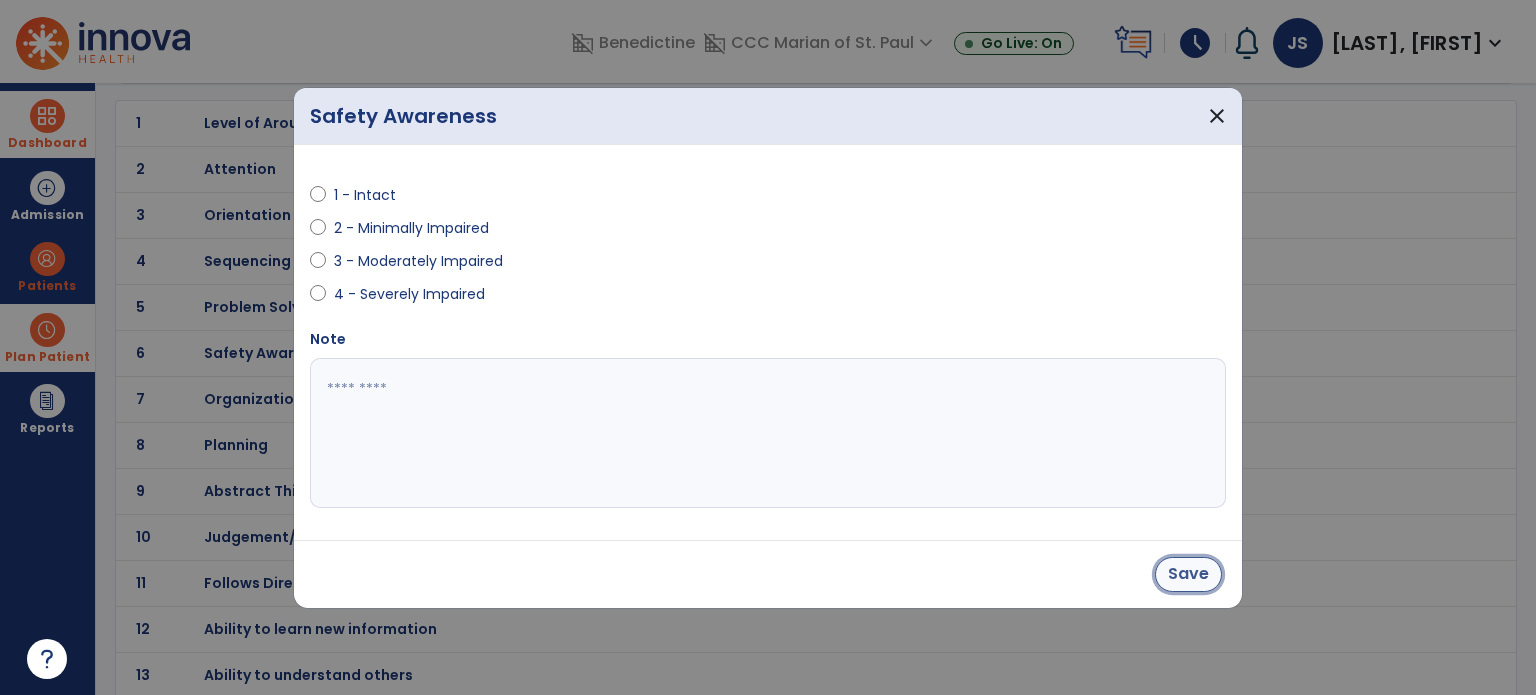 click on "Save" at bounding box center [1188, 574] 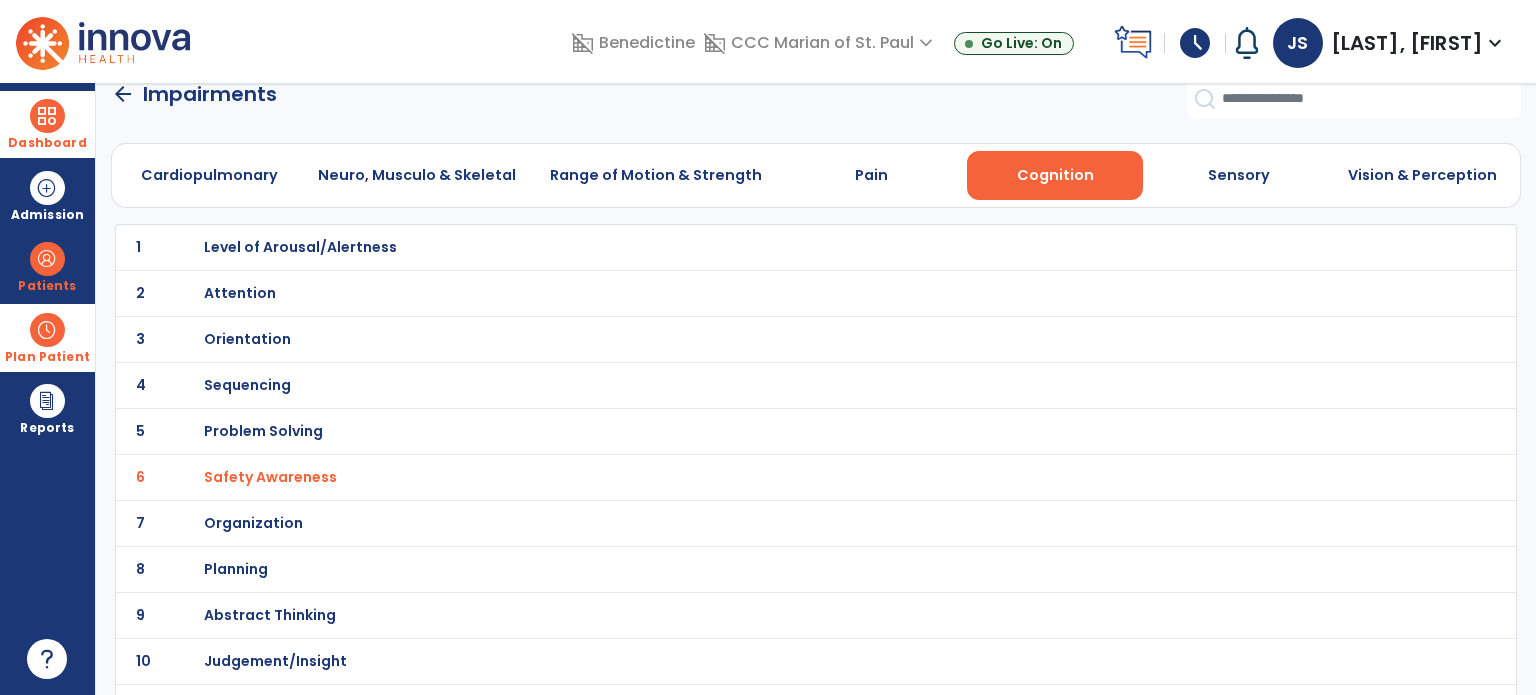 scroll, scrollTop: 23, scrollLeft: 0, axis: vertical 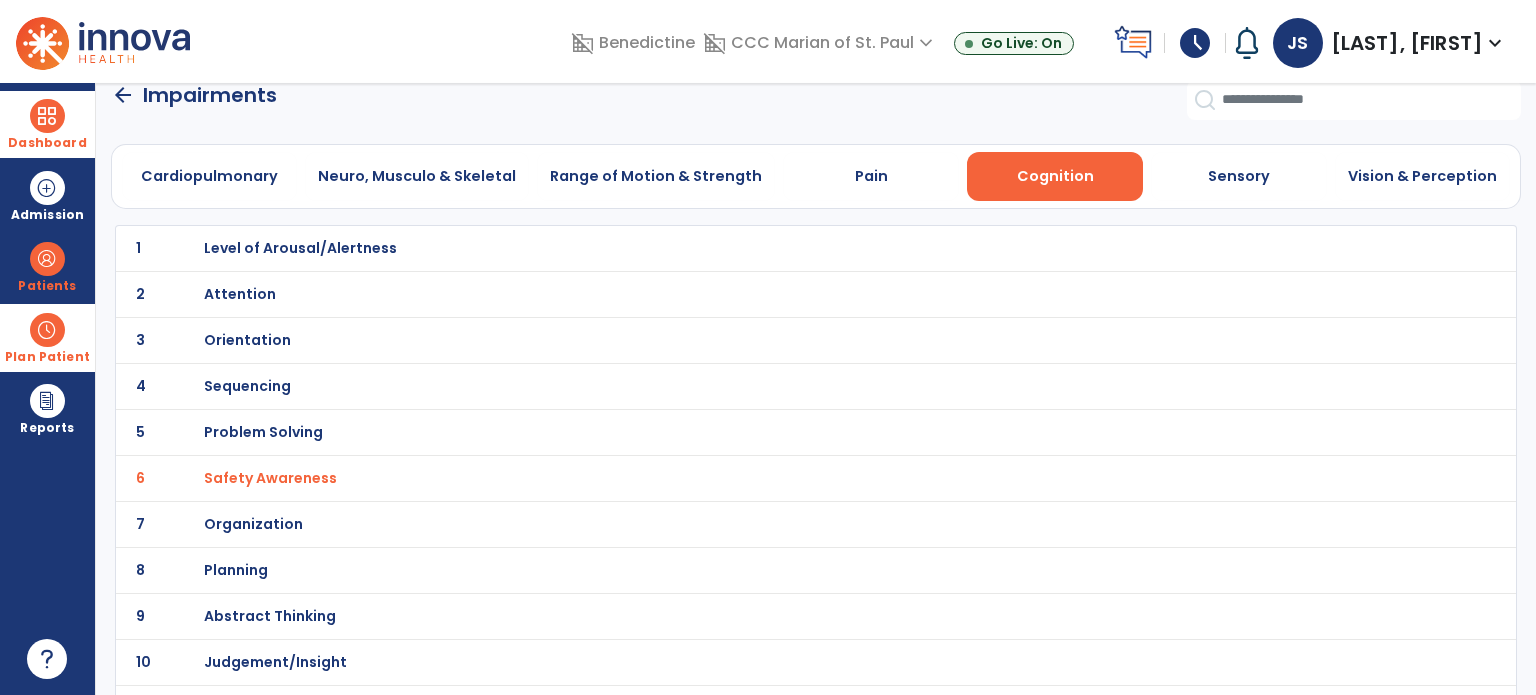 click on "arrow_back" 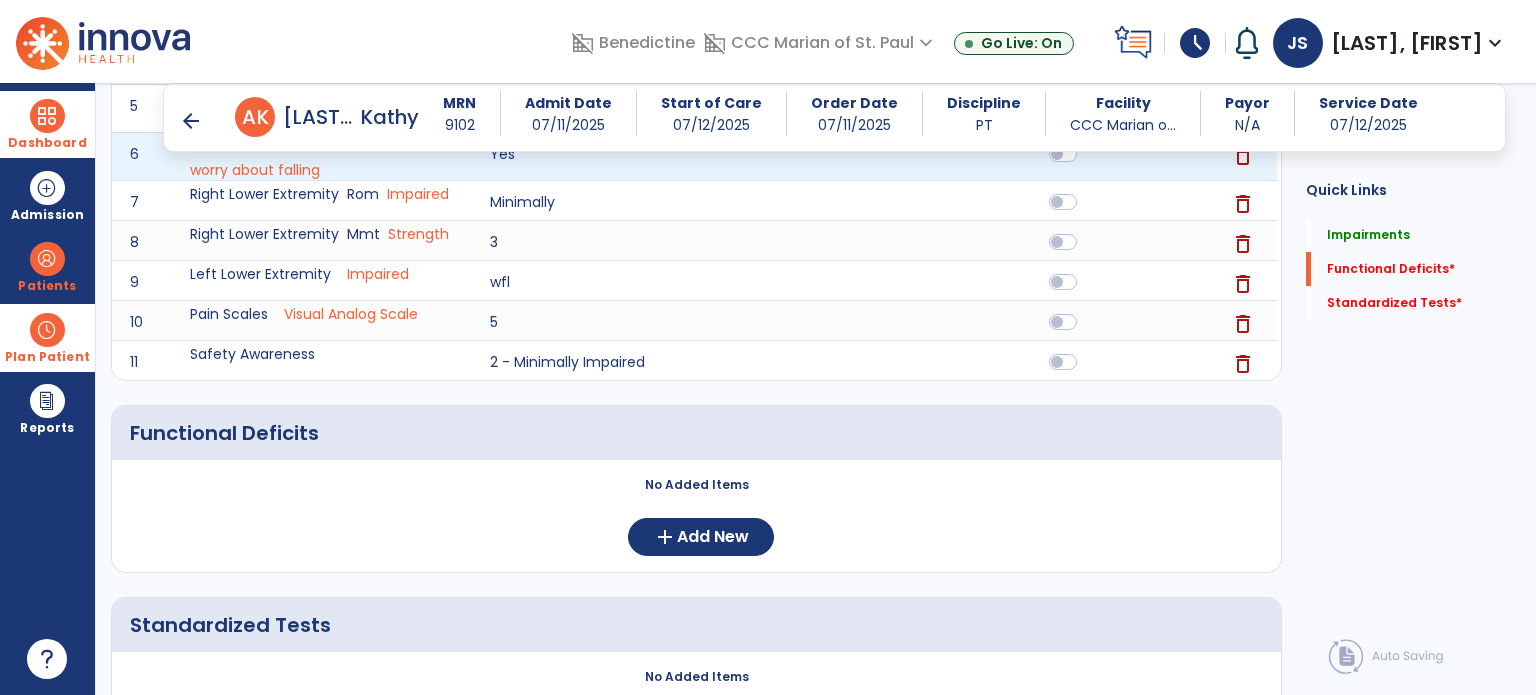 scroll, scrollTop: 556, scrollLeft: 0, axis: vertical 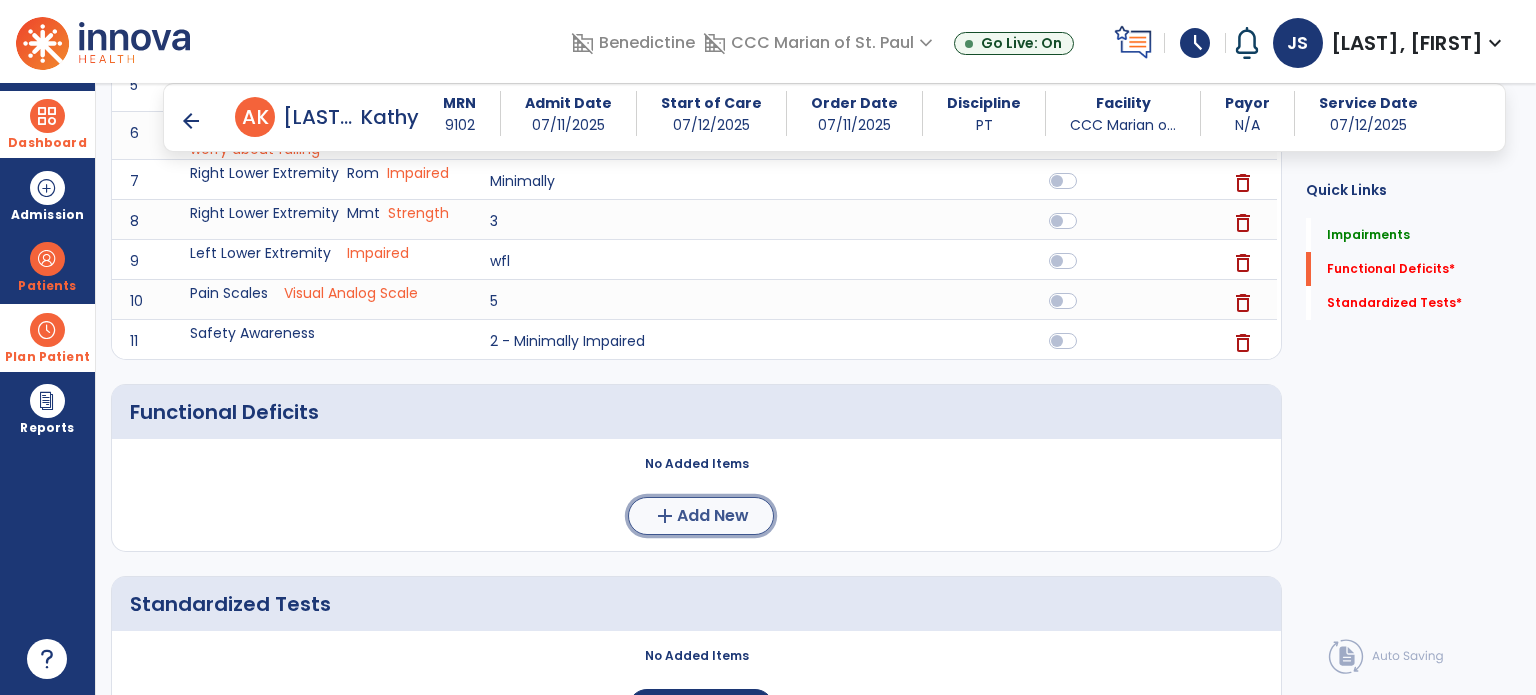 click on "Add New" 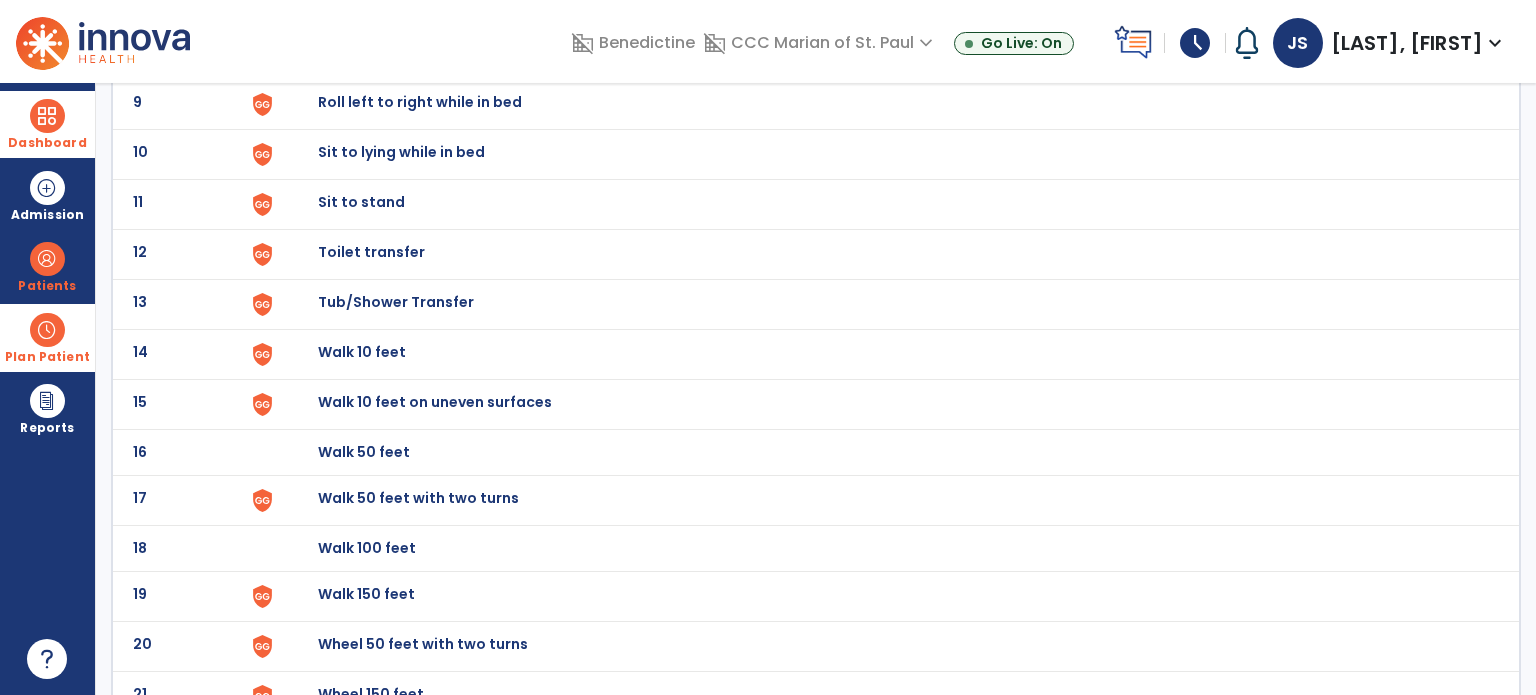 scroll, scrollTop: 0, scrollLeft: 0, axis: both 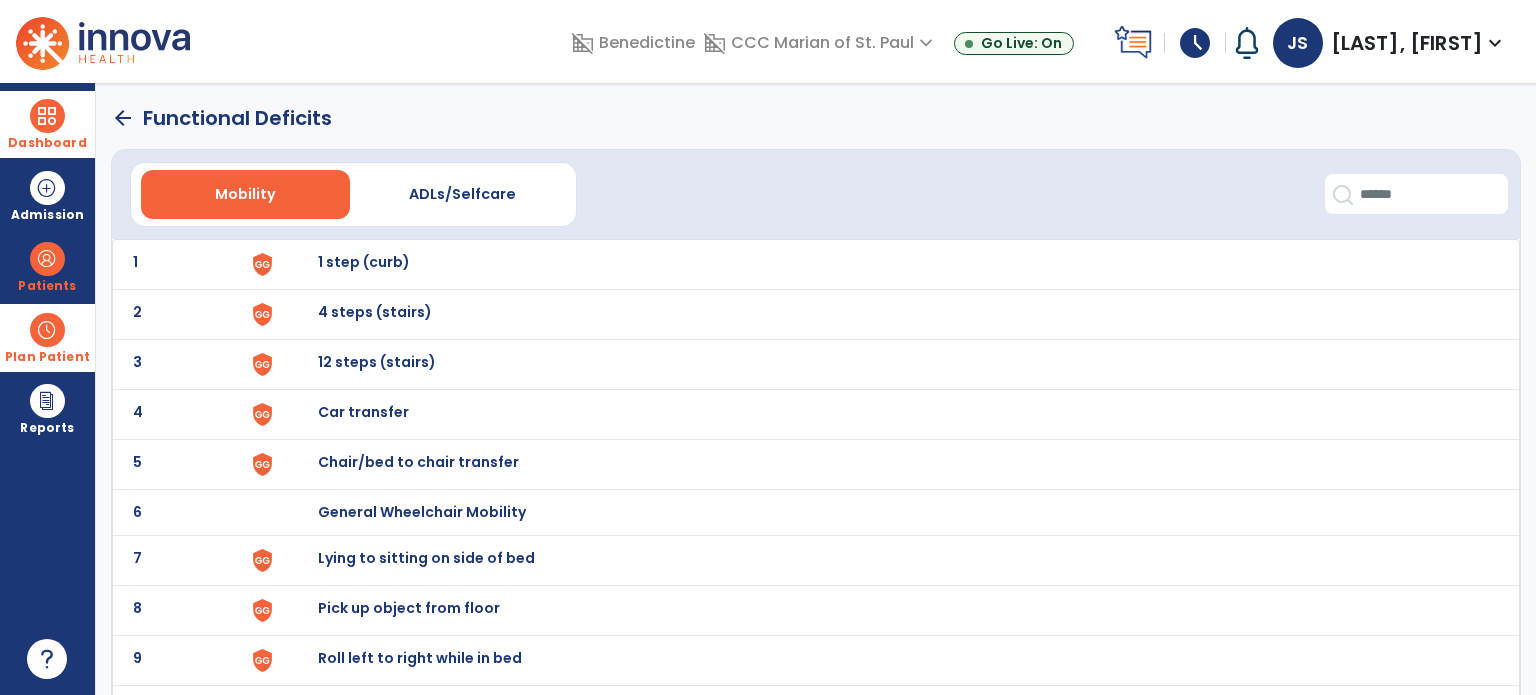 click on "1 step (curb)" at bounding box center (888, 264) 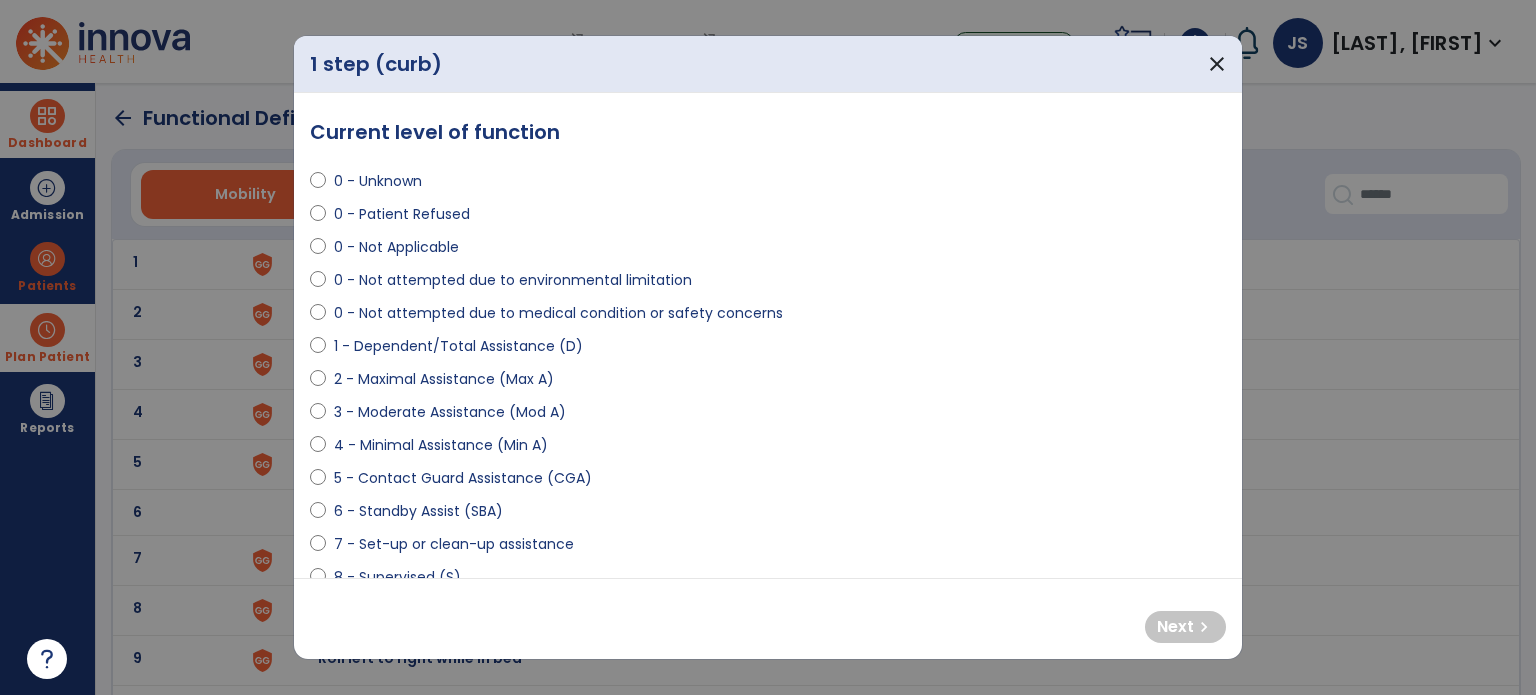 scroll, scrollTop: 11, scrollLeft: 0, axis: vertical 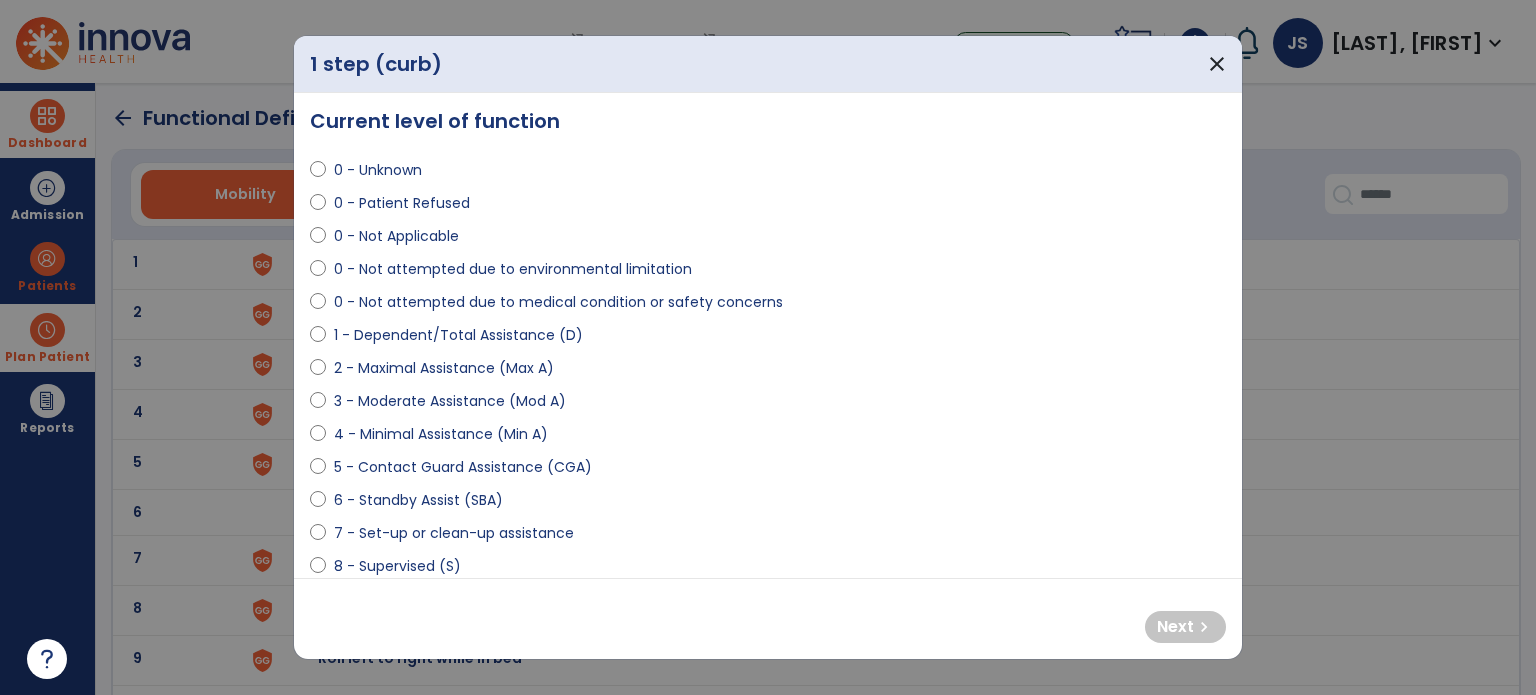 click on "5 - Contact Guard Assistance (CGA)" at bounding box center (463, 467) 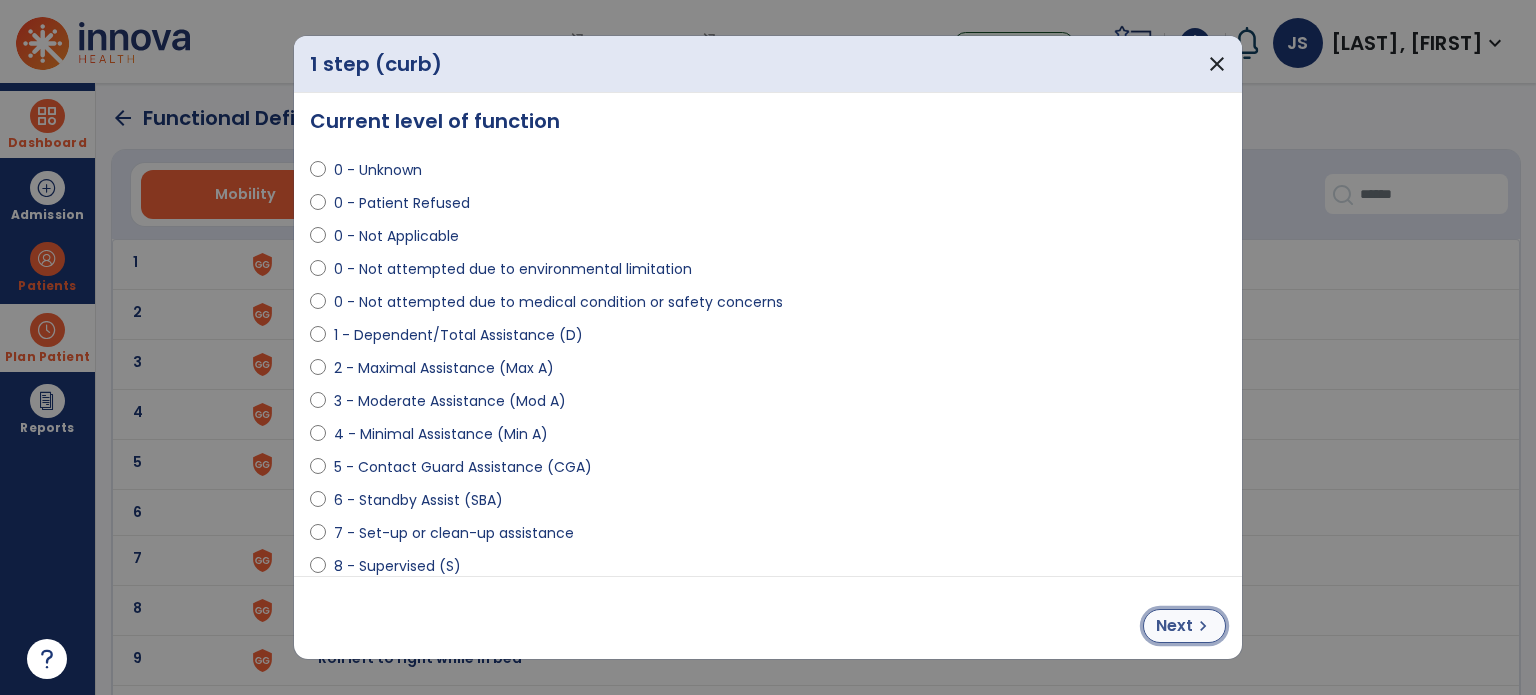 click on "Next" at bounding box center (1174, 626) 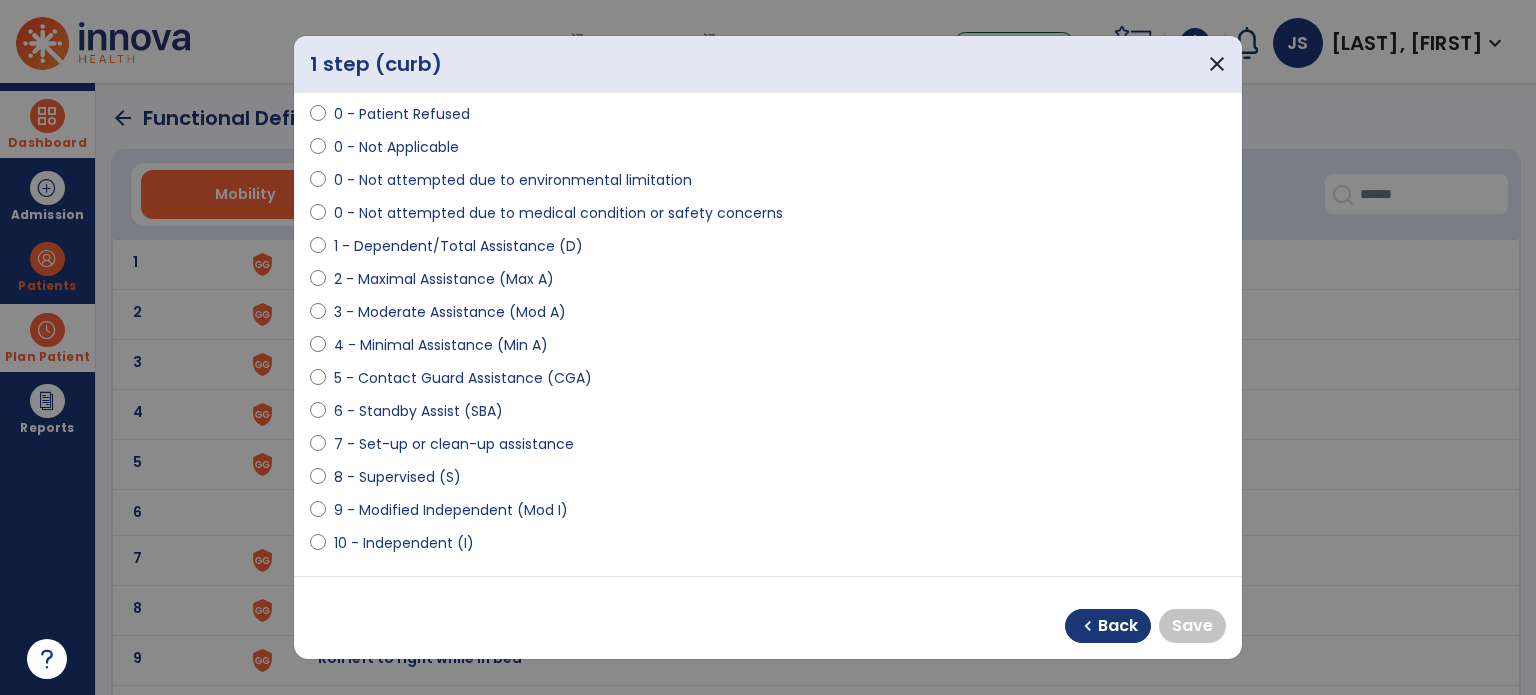 scroll, scrollTop: 104, scrollLeft: 0, axis: vertical 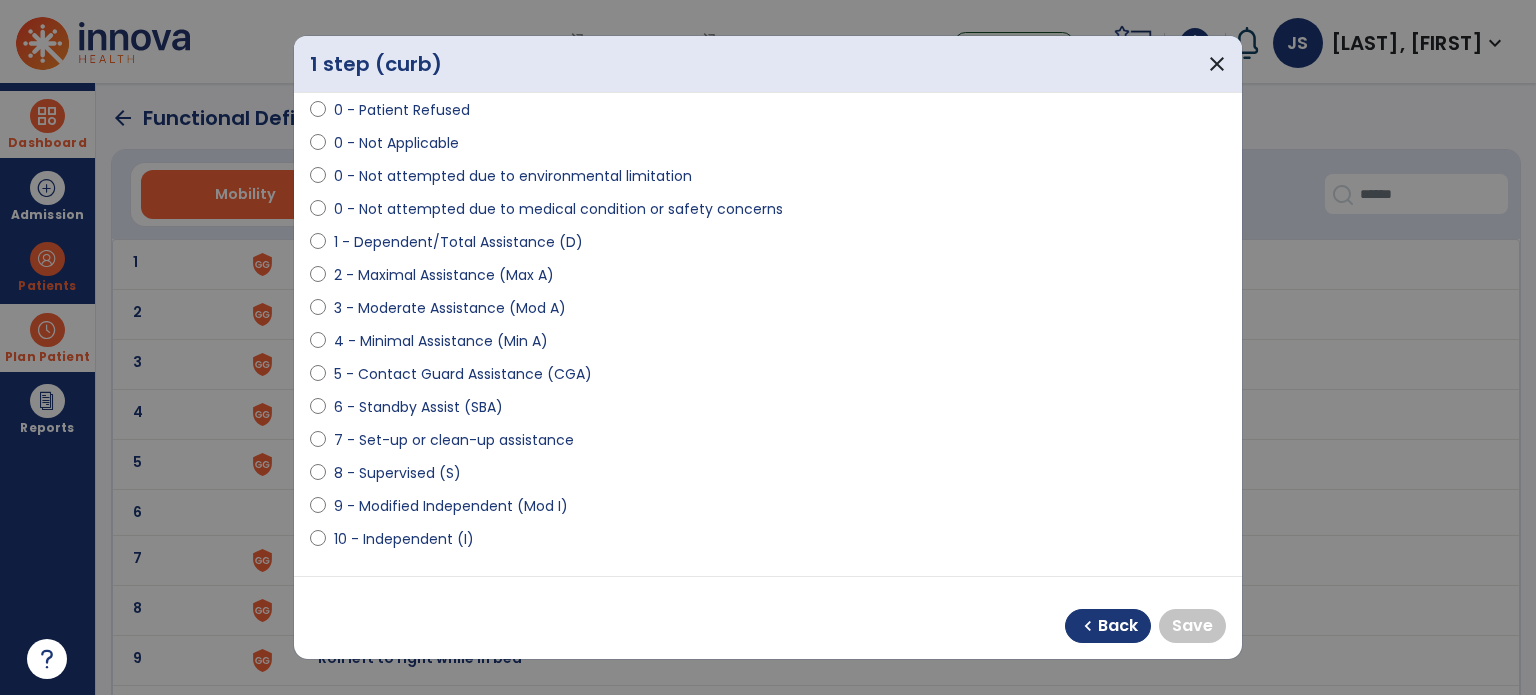 click on "10 - Independent (I)" at bounding box center (404, 539) 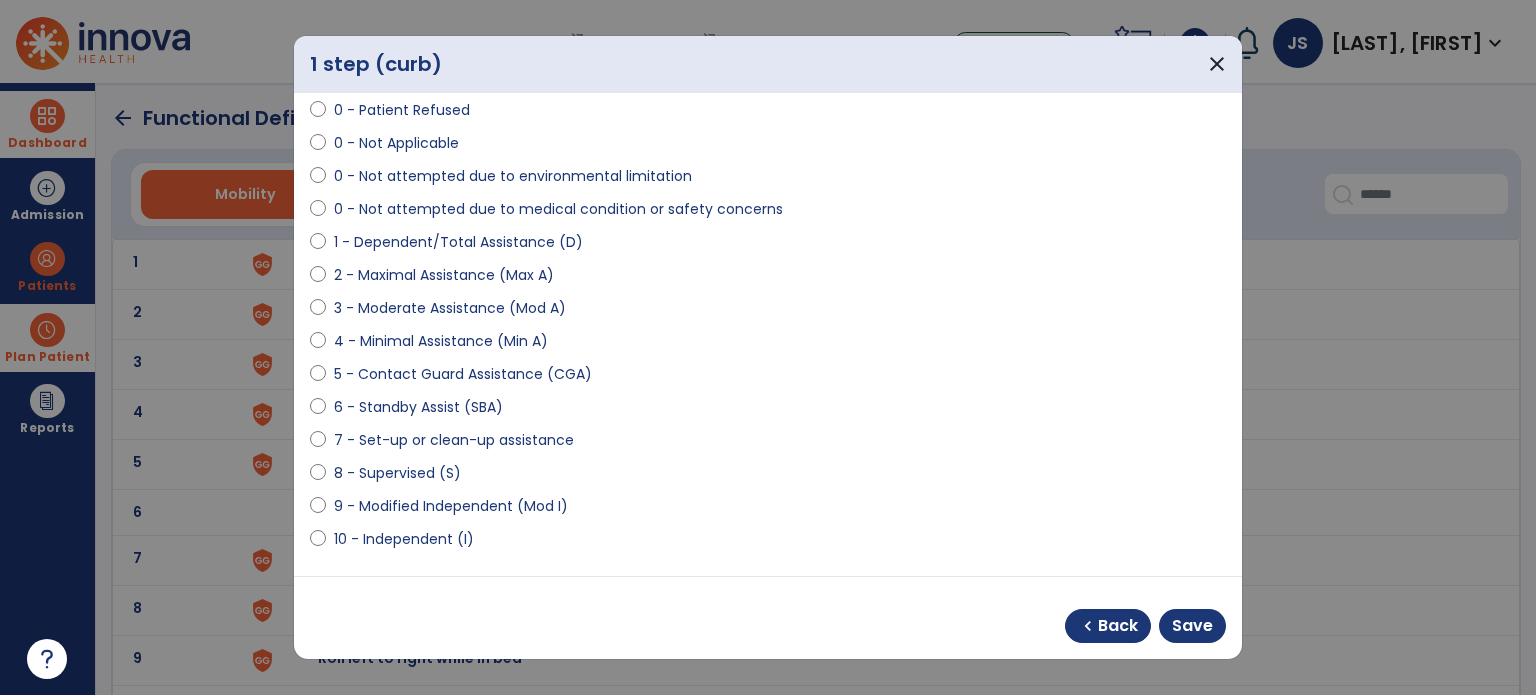 click on "9 - Modified Independent (Mod I)" at bounding box center [451, 506] 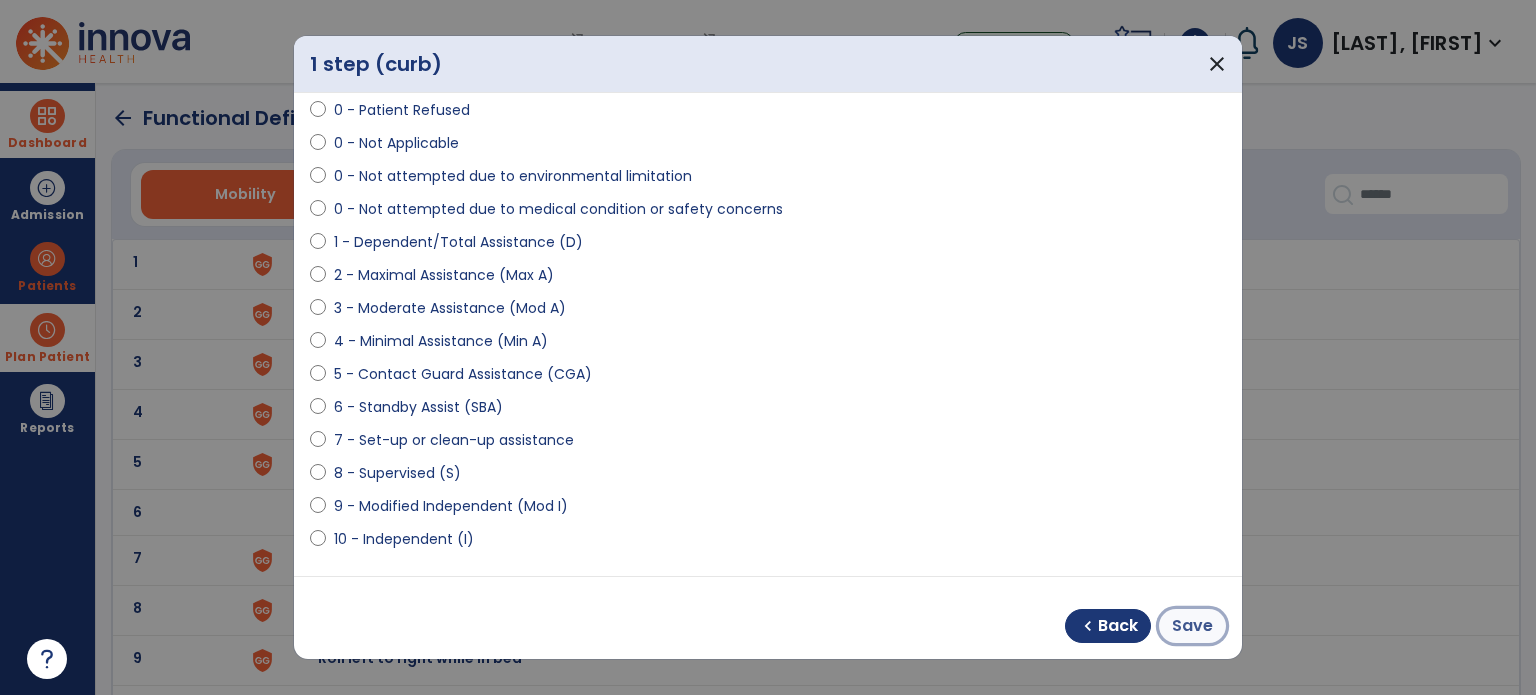 click on "Save" at bounding box center (1192, 626) 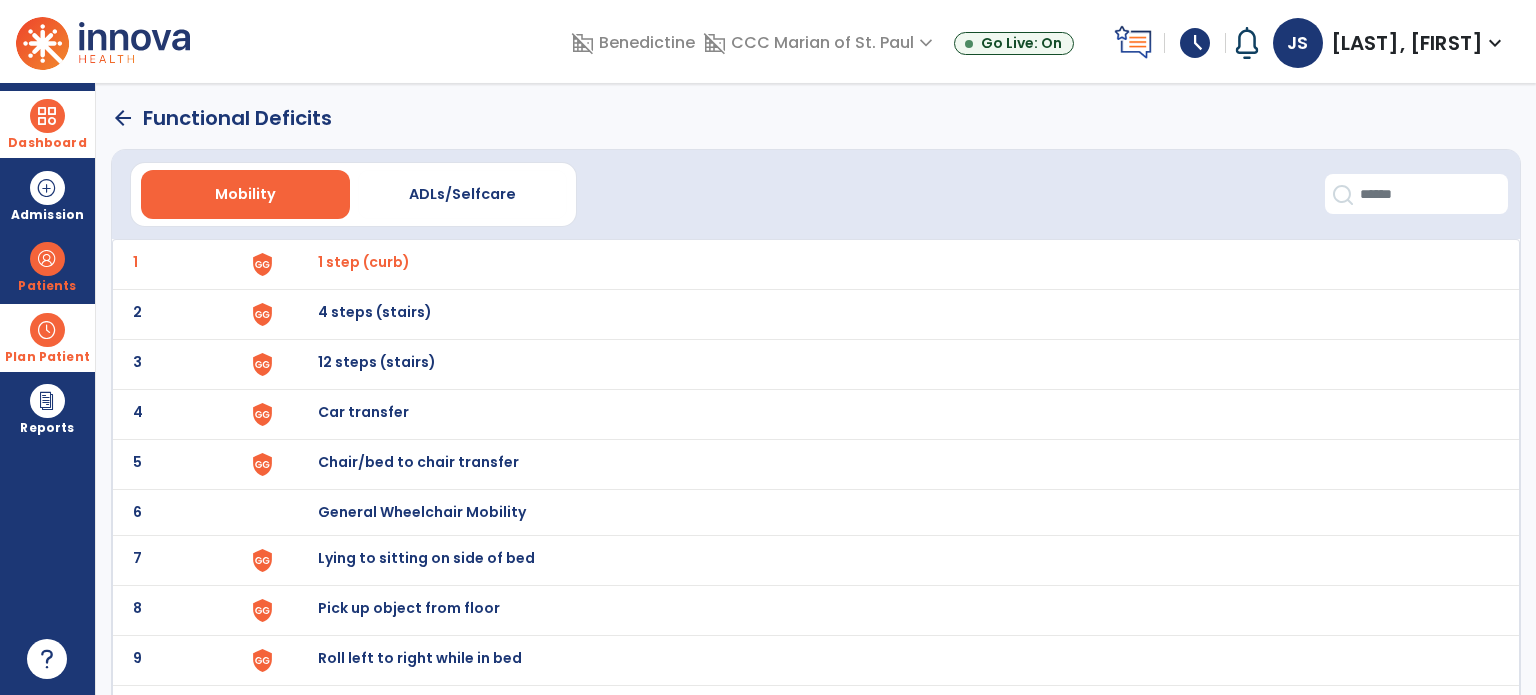 click on "4 steps (stairs)" at bounding box center [364, 262] 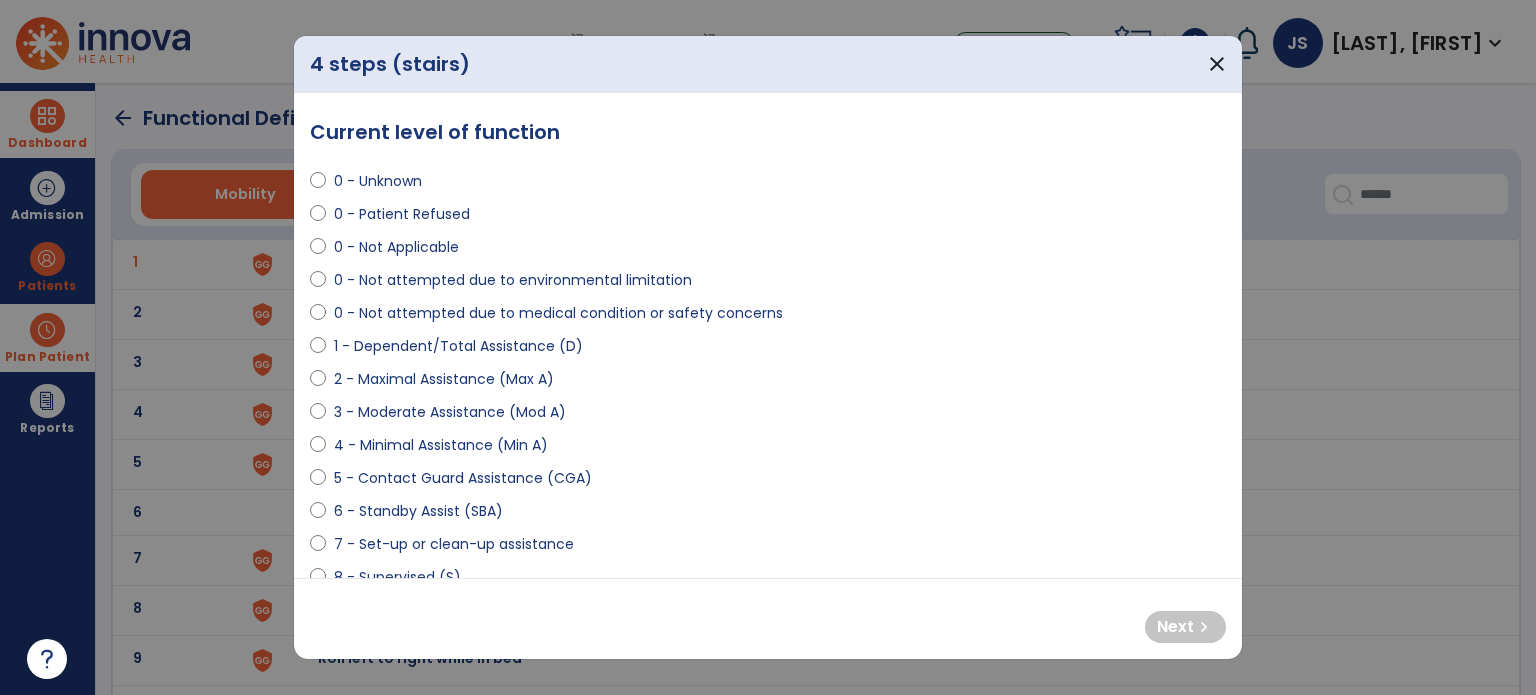 click on "4 - Minimal Assistance (Min A)" at bounding box center [768, 449] 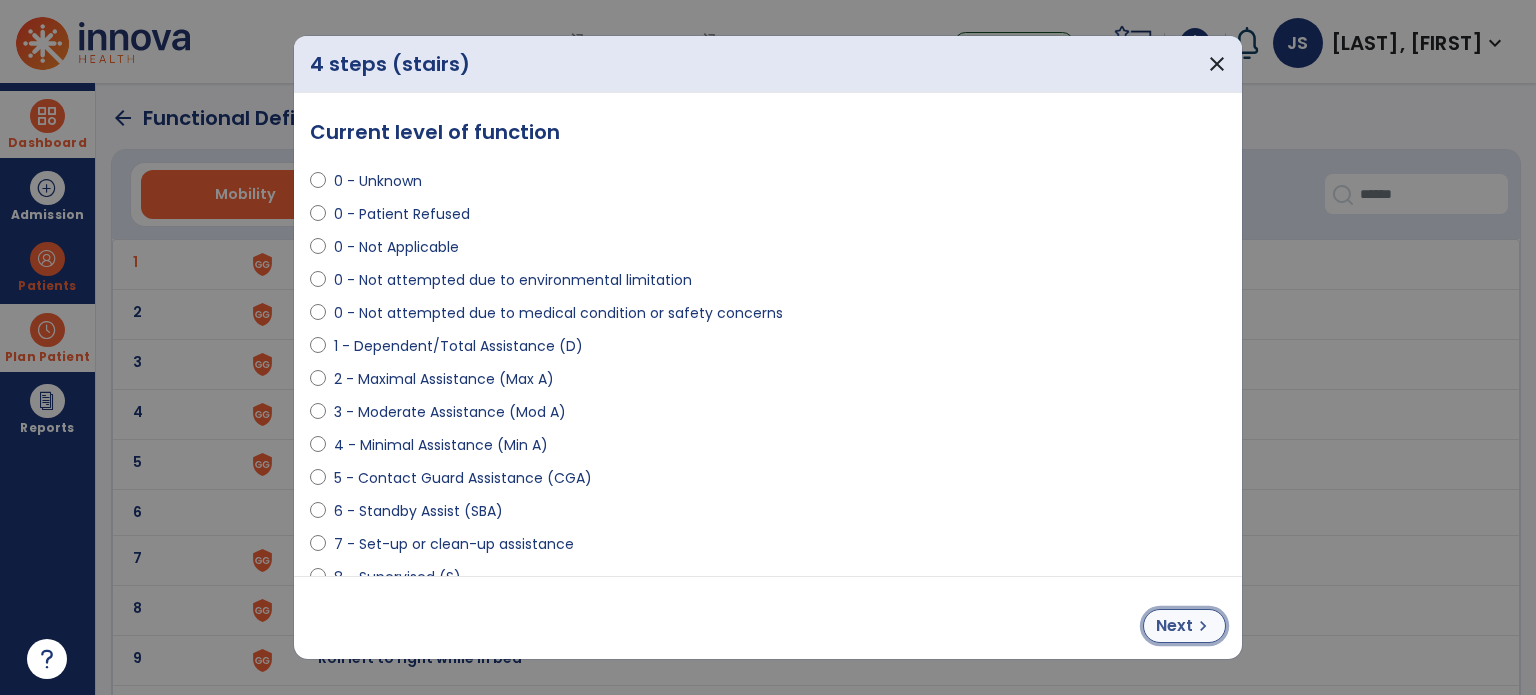 click on "chevron_right" at bounding box center [1203, 626] 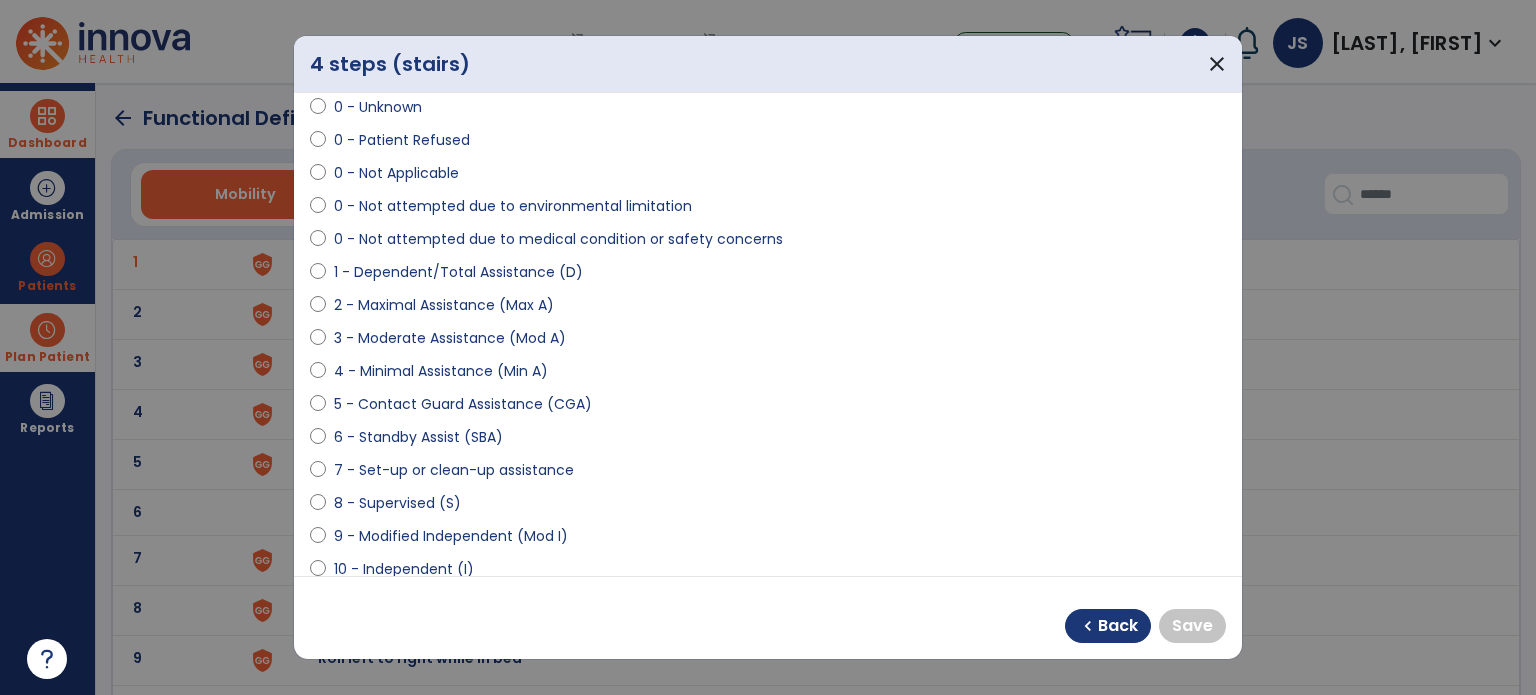 scroll, scrollTop: 80, scrollLeft: 0, axis: vertical 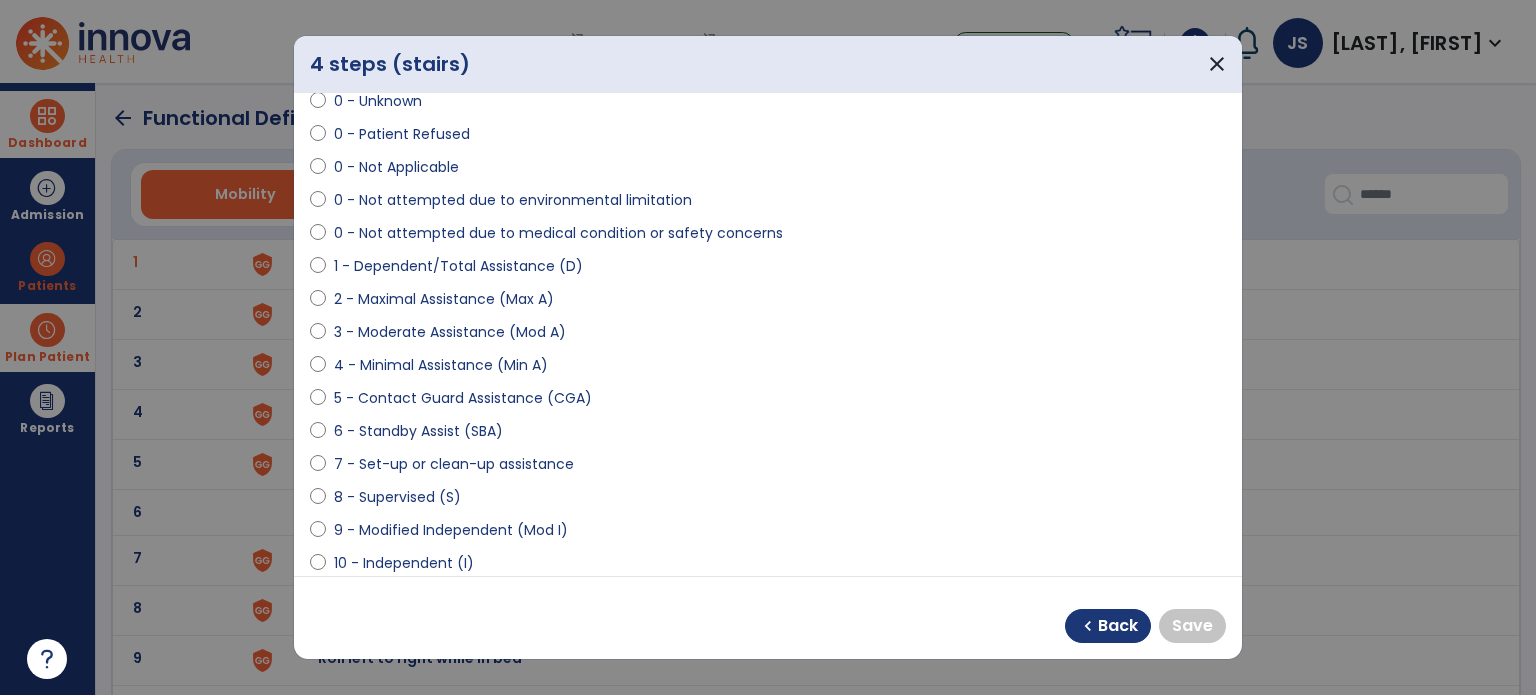 click on "10 - Independent (I)" at bounding box center [404, 563] 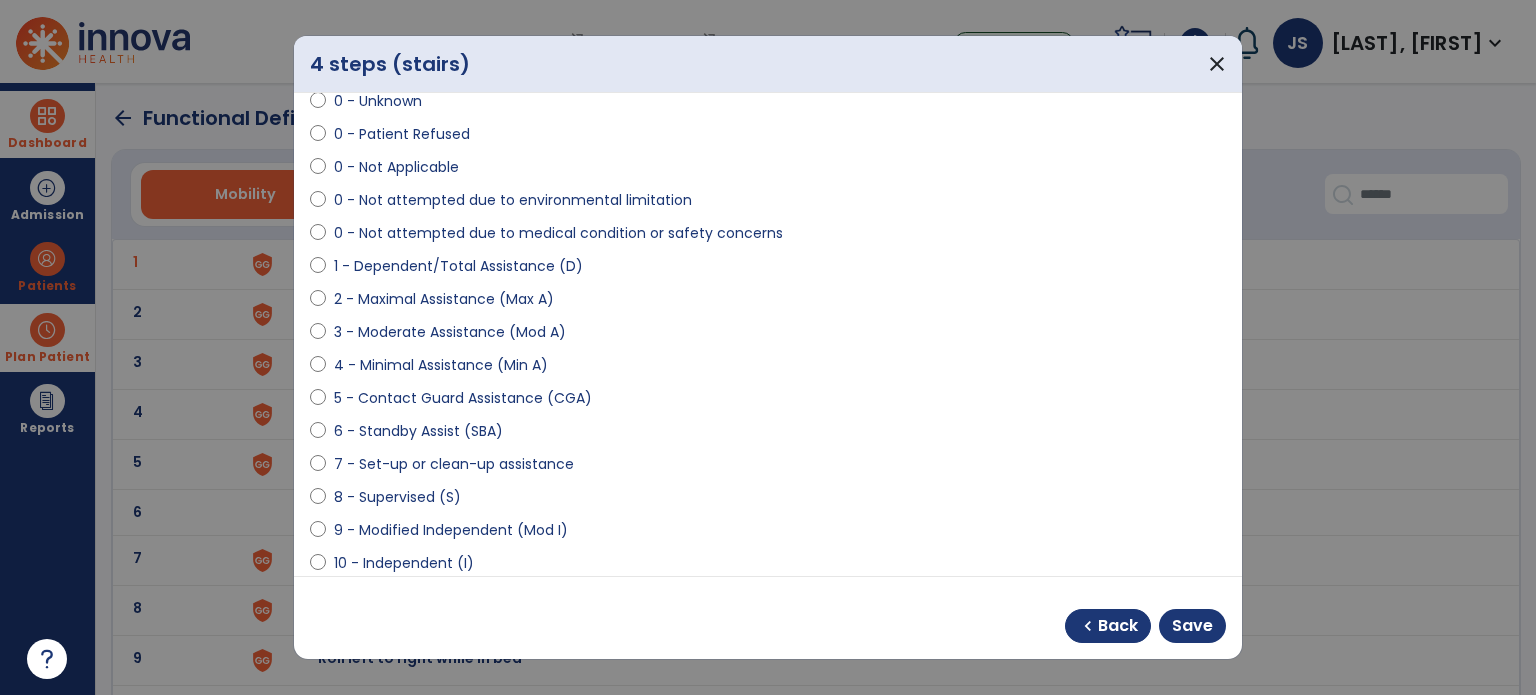 click on "9 - Modified Independent (Mod I)" at bounding box center (768, 534) 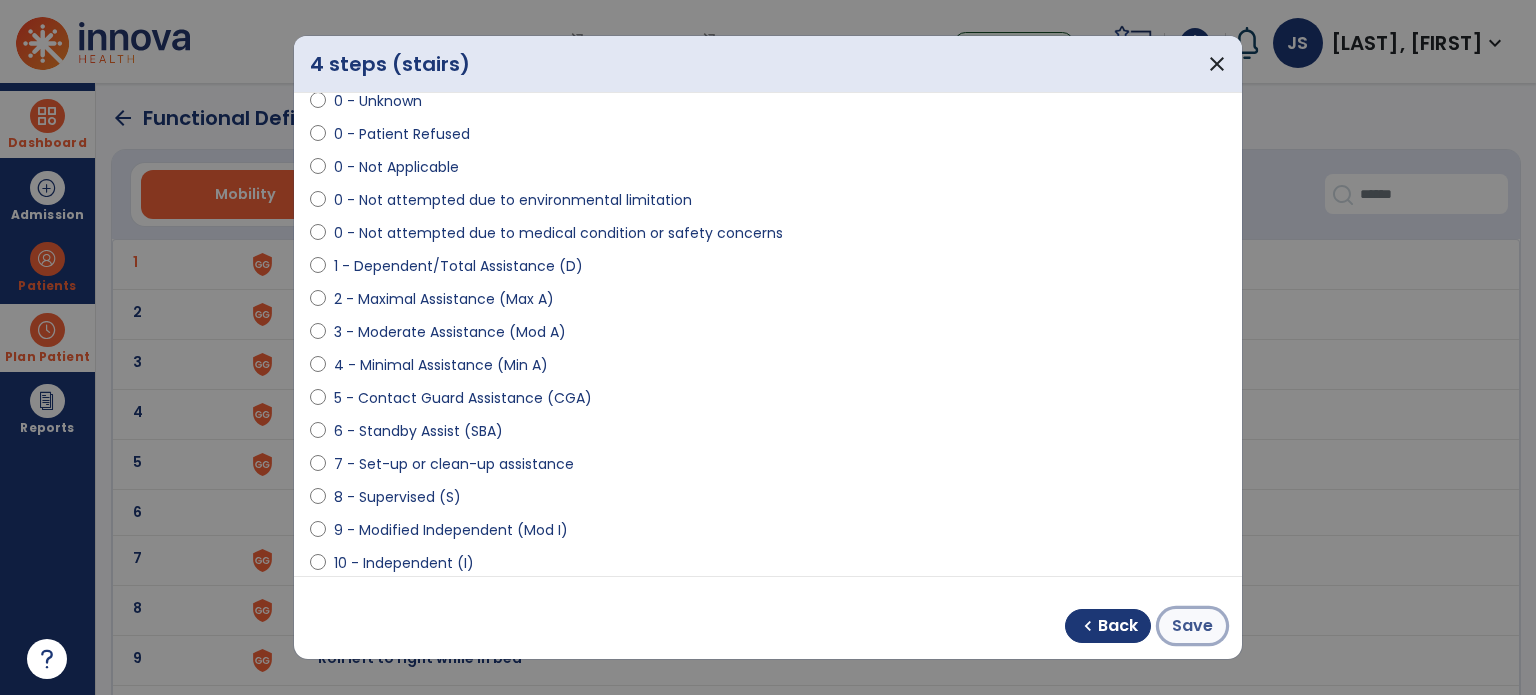 click on "Save" at bounding box center [1192, 626] 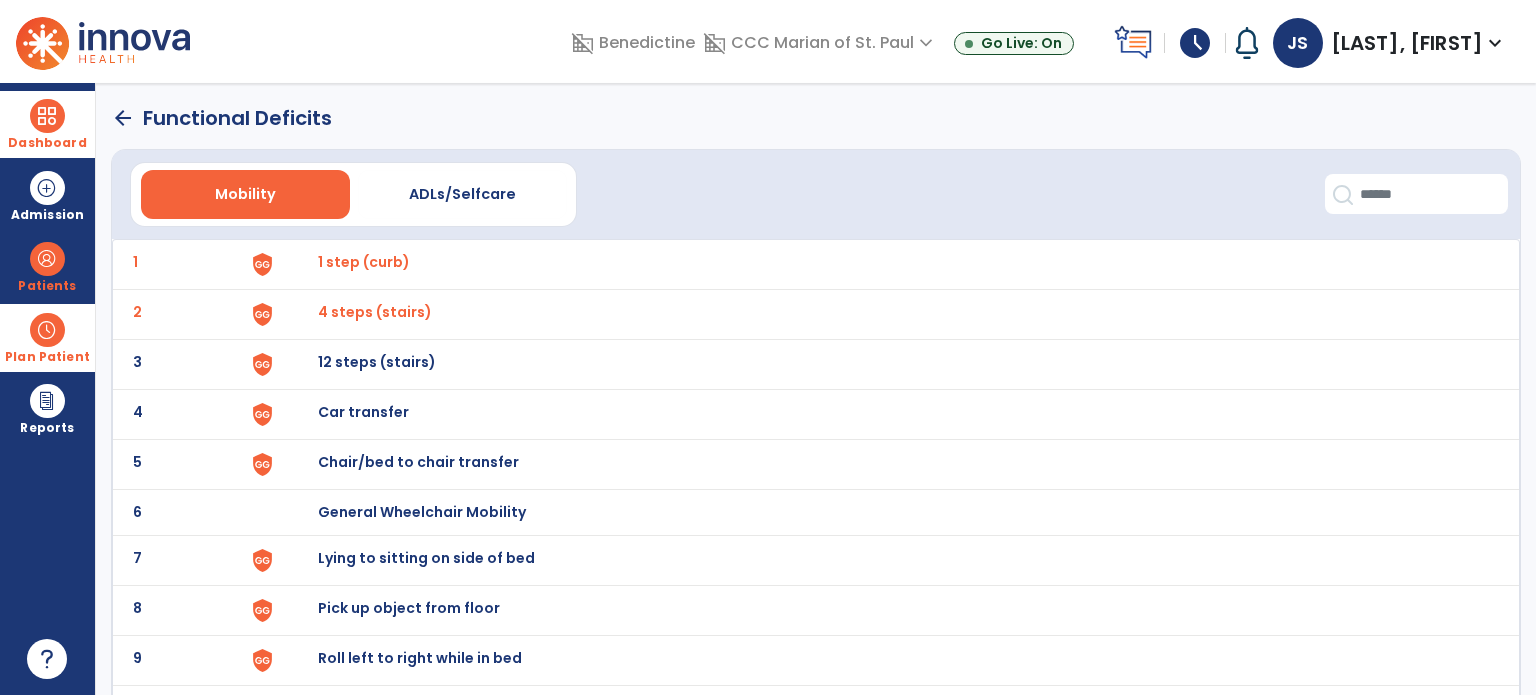 click on "12 steps (stairs)" at bounding box center [888, 264] 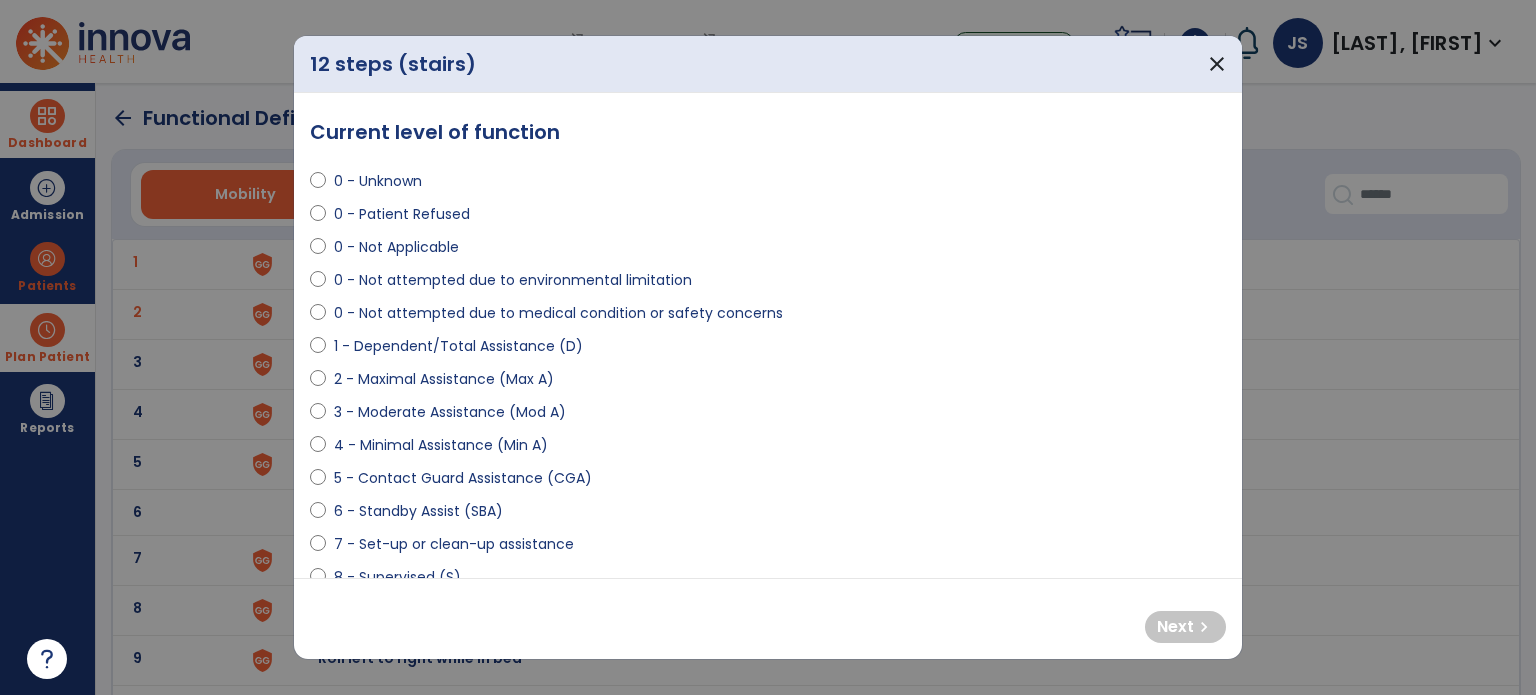 click on "0 - Not Applicable" at bounding box center (396, 247) 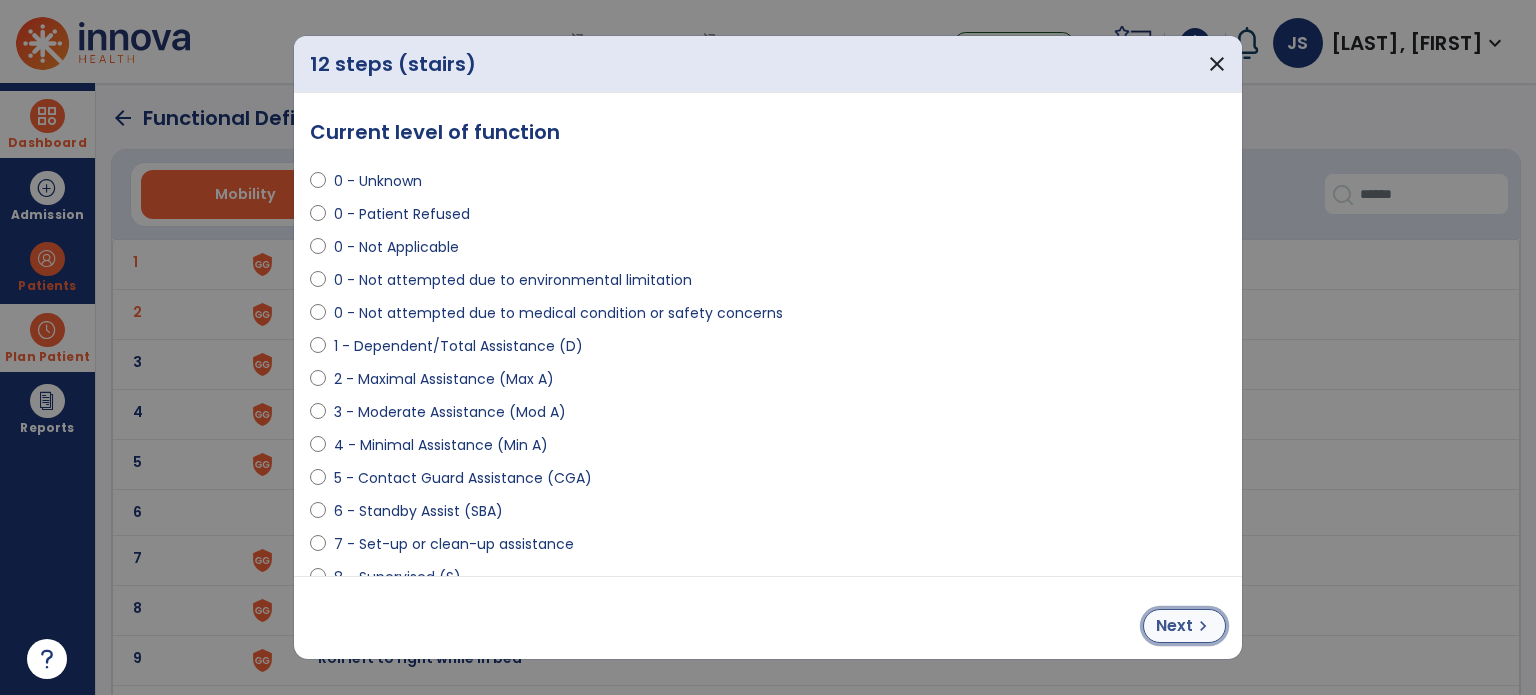 click on "Next" at bounding box center [1174, 626] 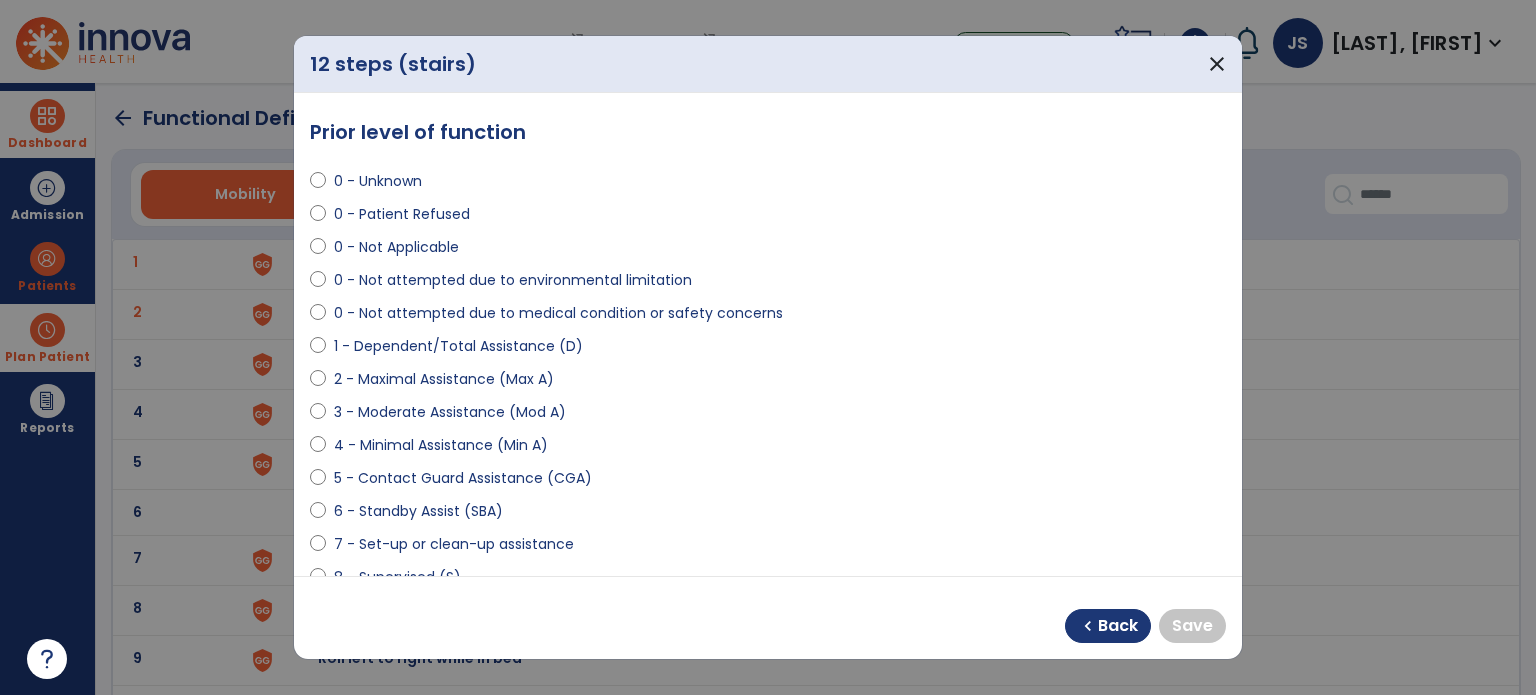 click on "0 - Not Applicable" at bounding box center [396, 247] 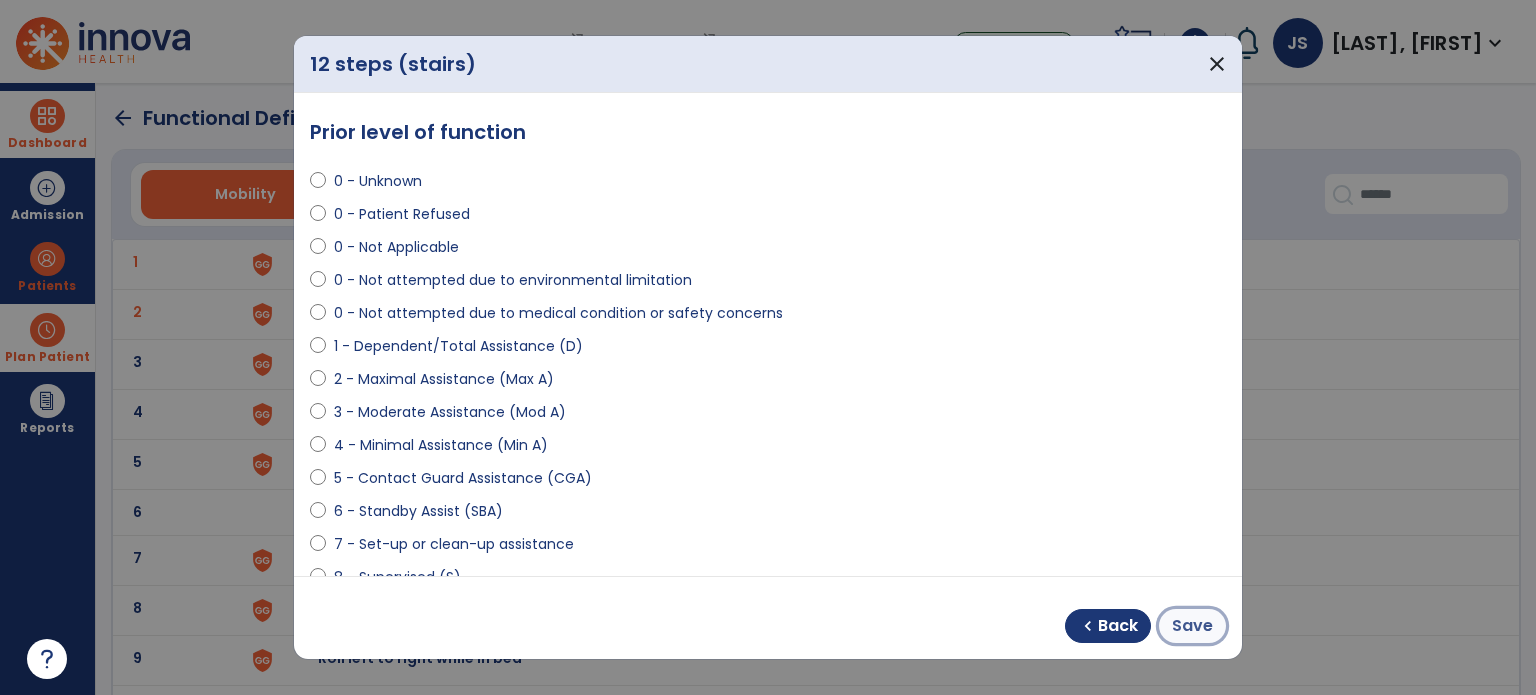 click on "Save" at bounding box center (1192, 626) 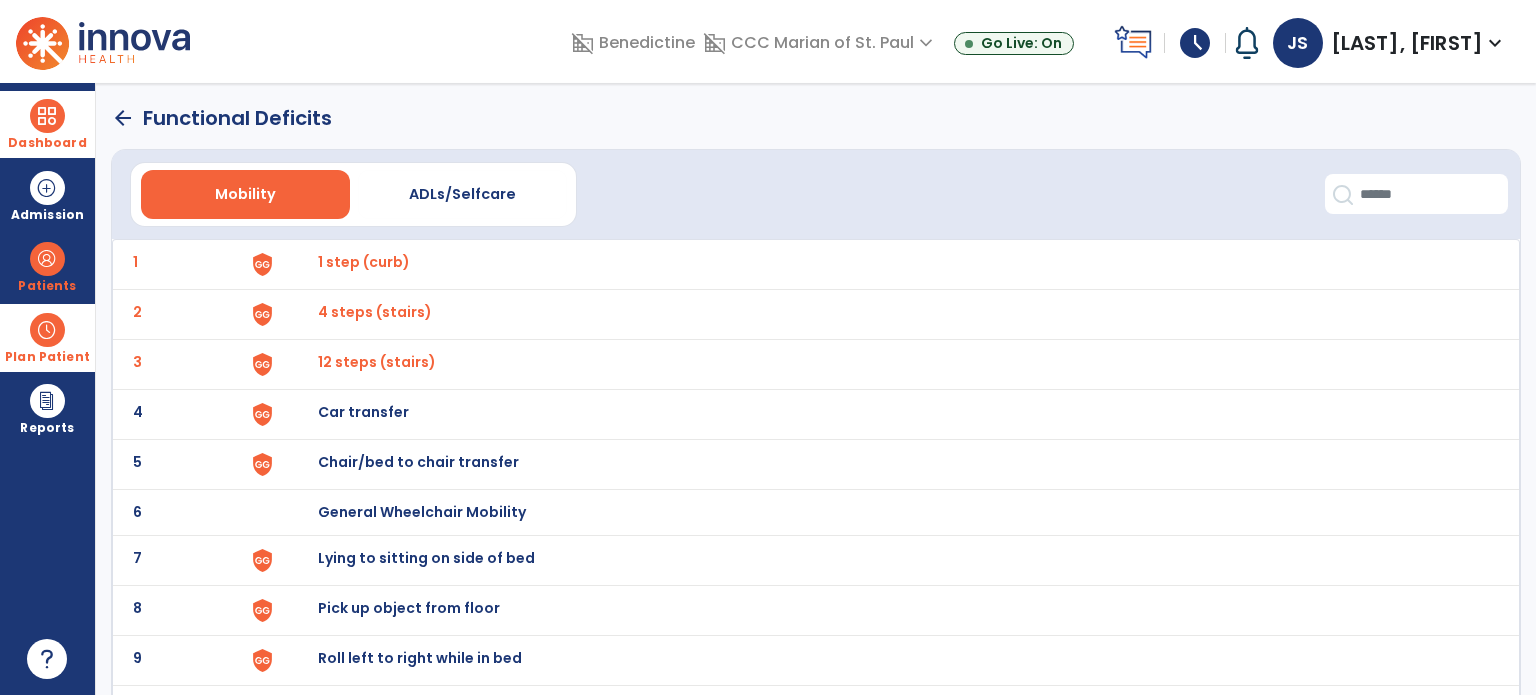 click on "Car transfer" at bounding box center [888, 264] 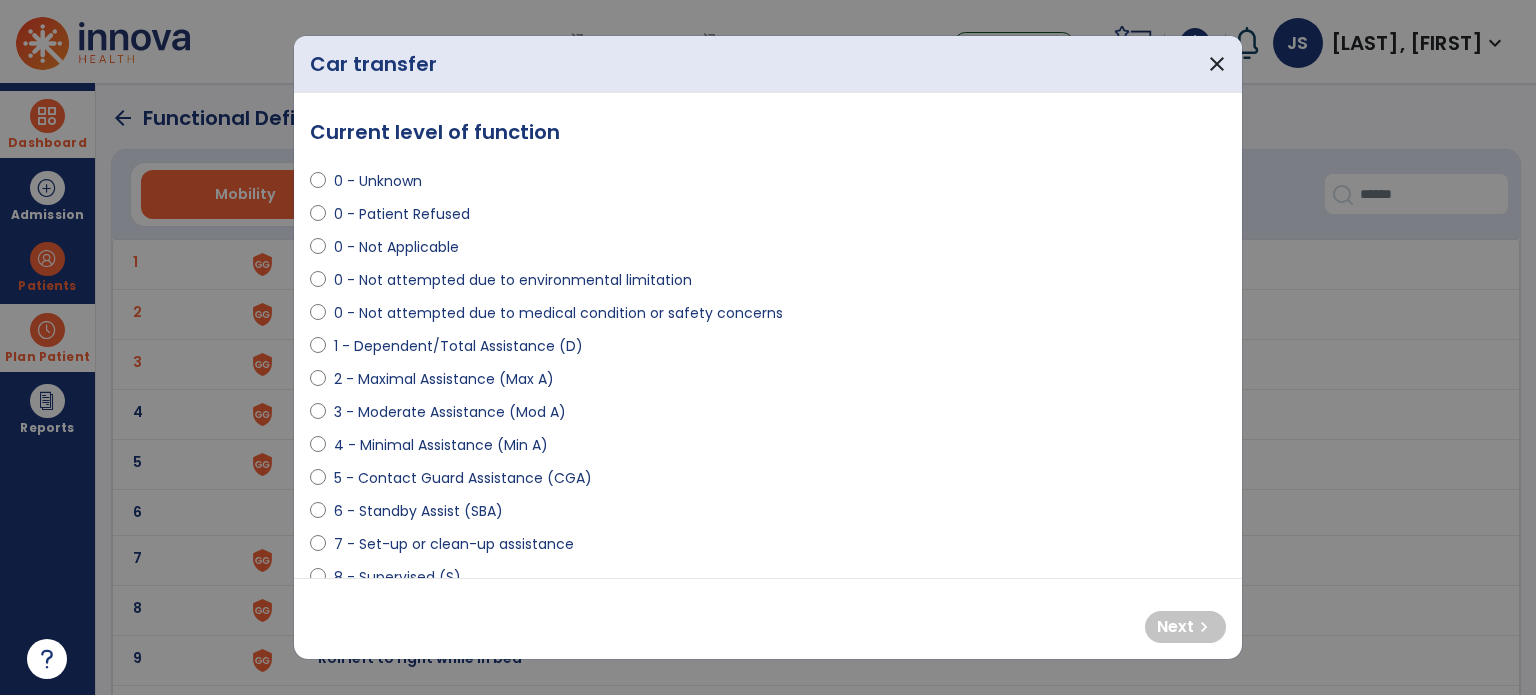 click on "0 - Not attempted due to environmental limitation" at bounding box center [513, 280] 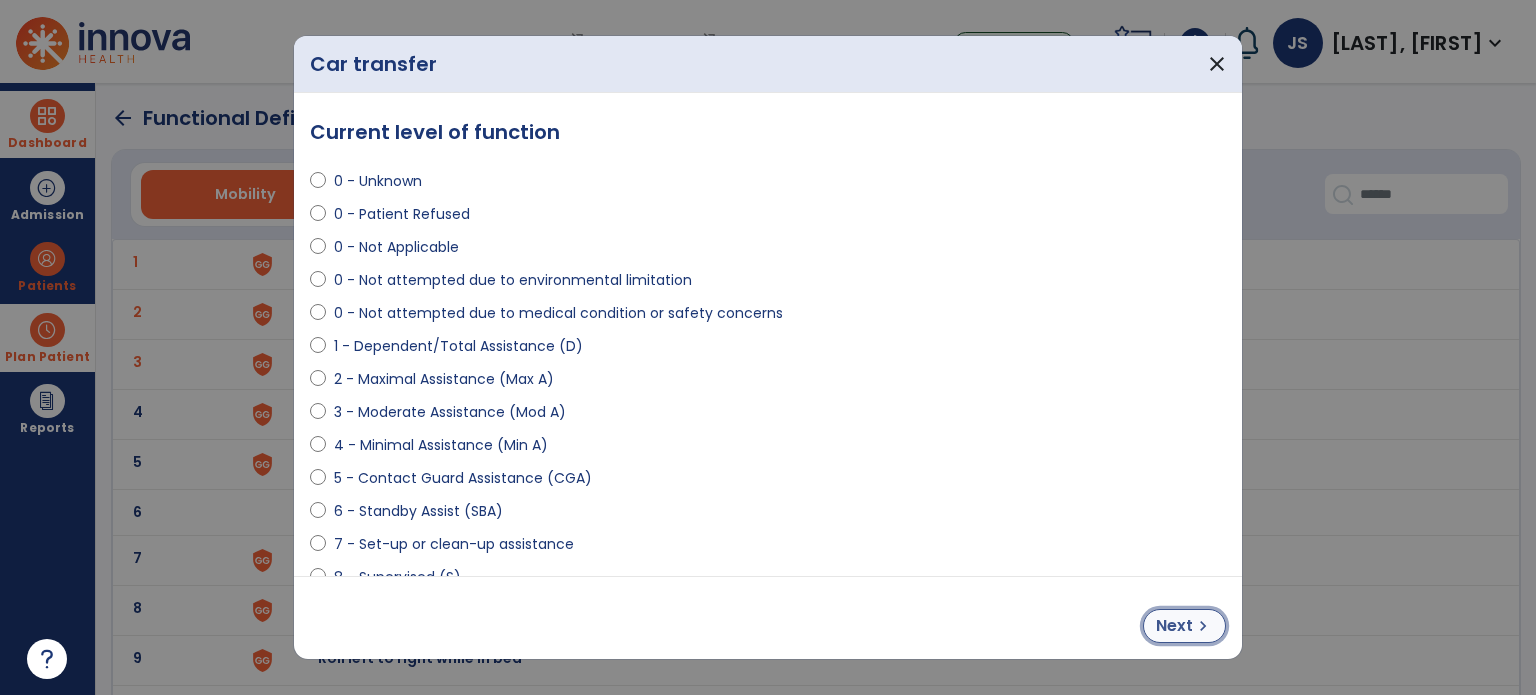click on "Next" at bounding box center (1174, 626) 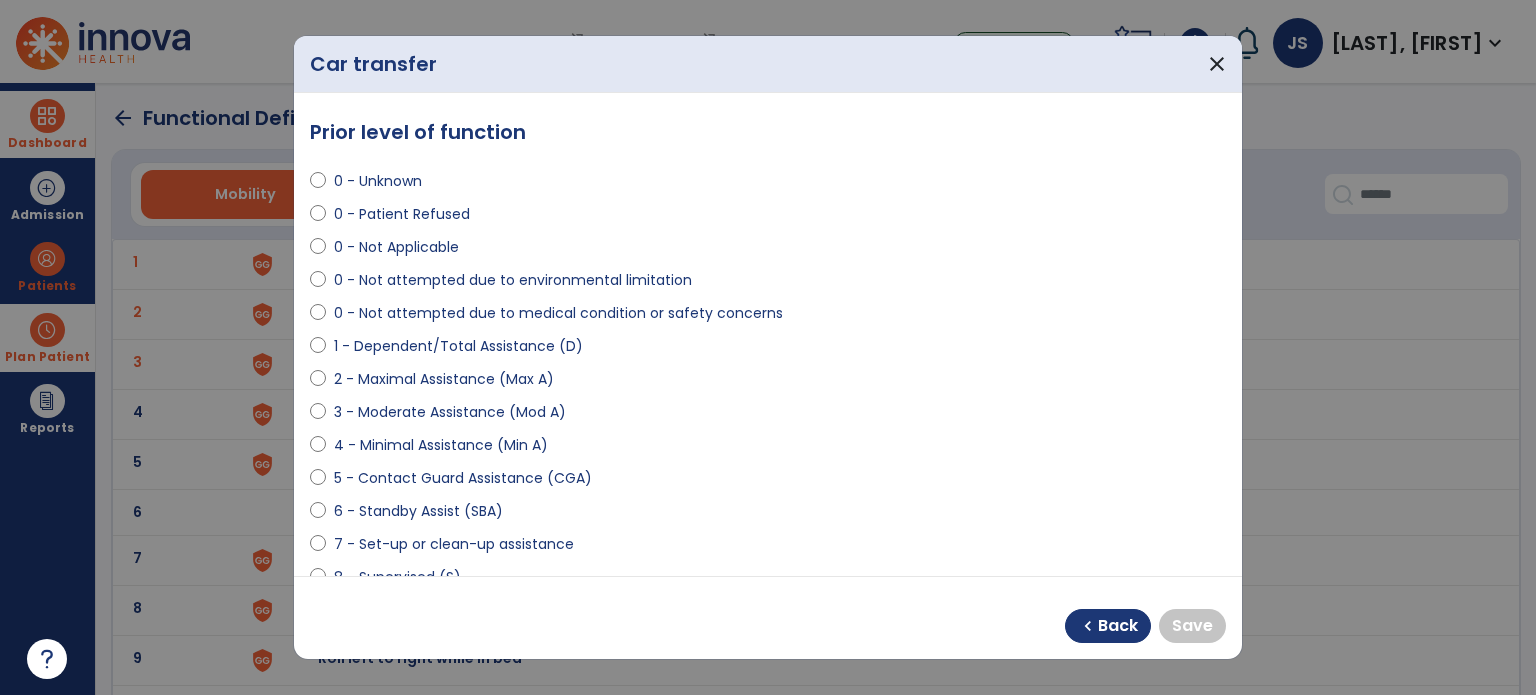 scroll, scrollTop: 112, scrollLeft: 0, axis: vertical 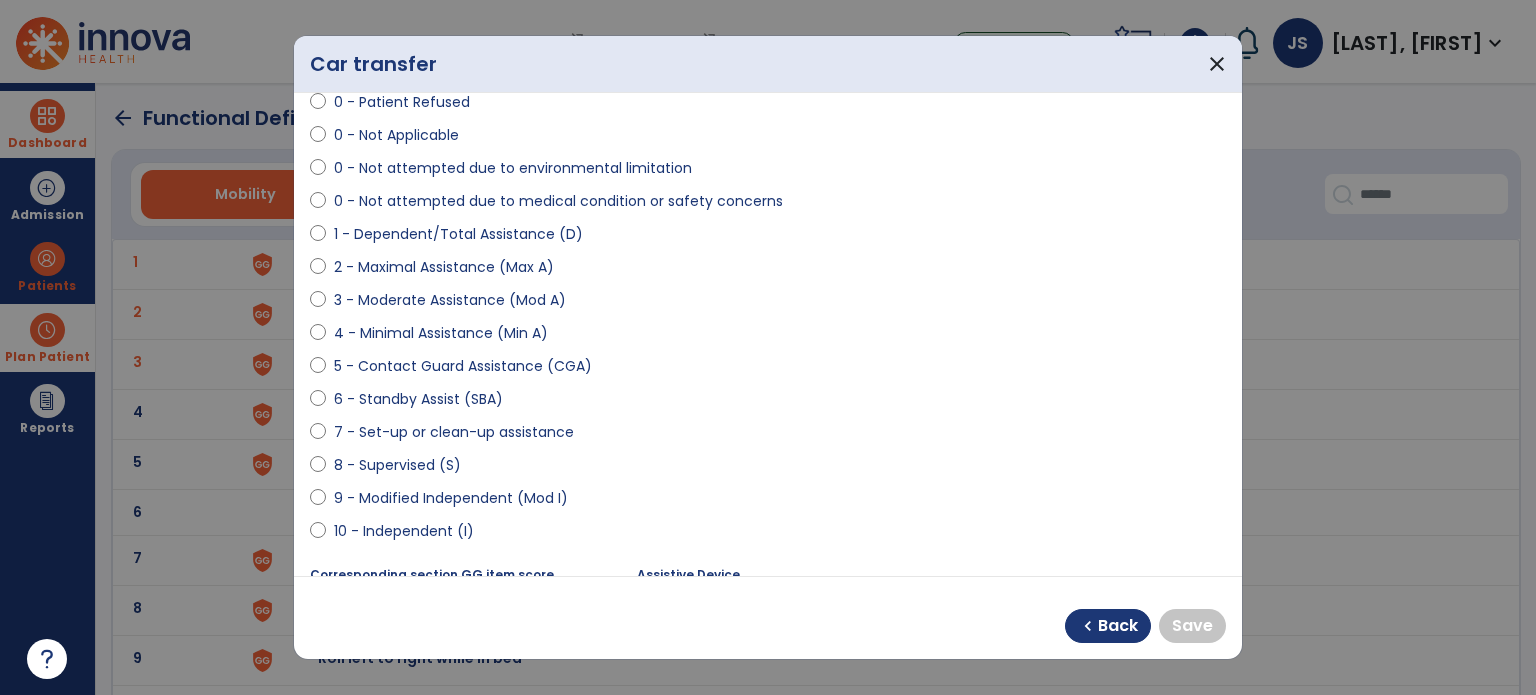 click on "10 - Independent (I)" at bounding box center [404, 531] 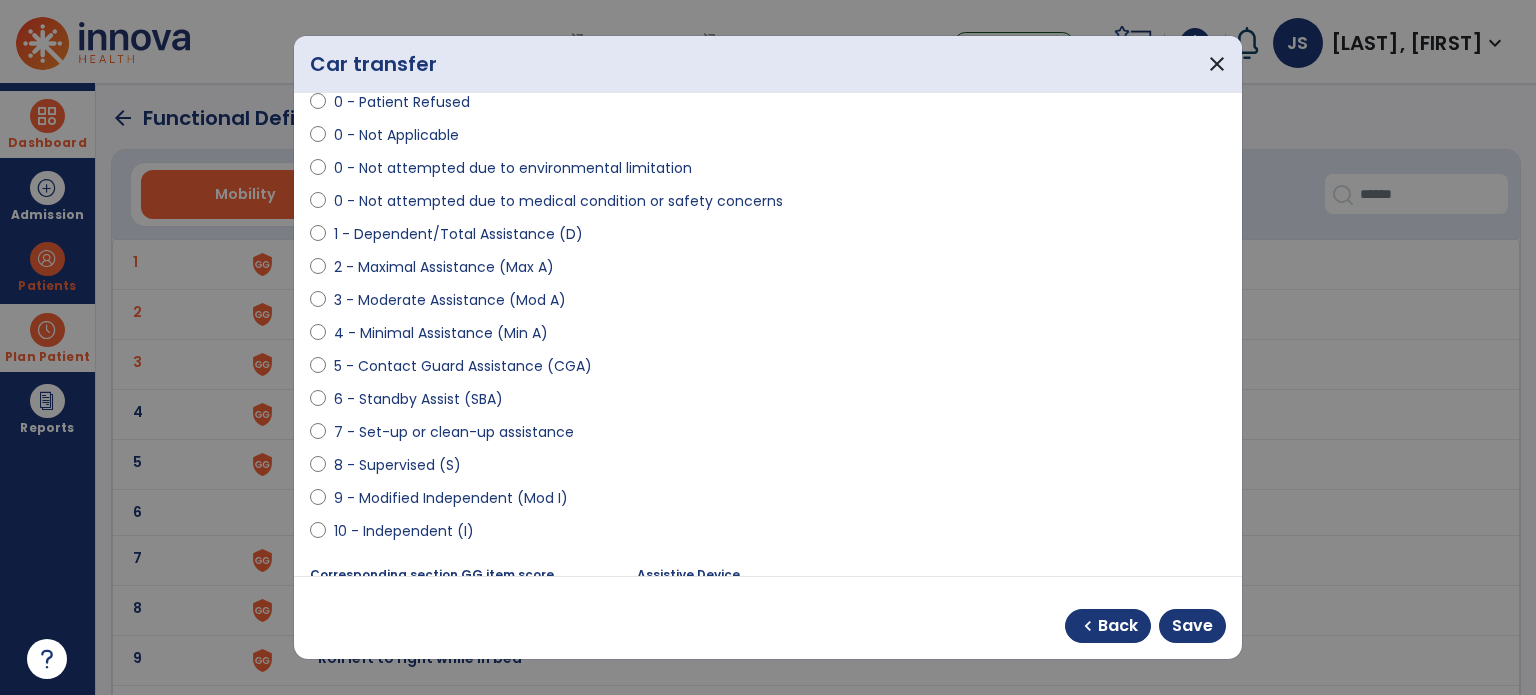 click on "9 - Modified Independent (Mod I)" at bounding box center (451, 498) 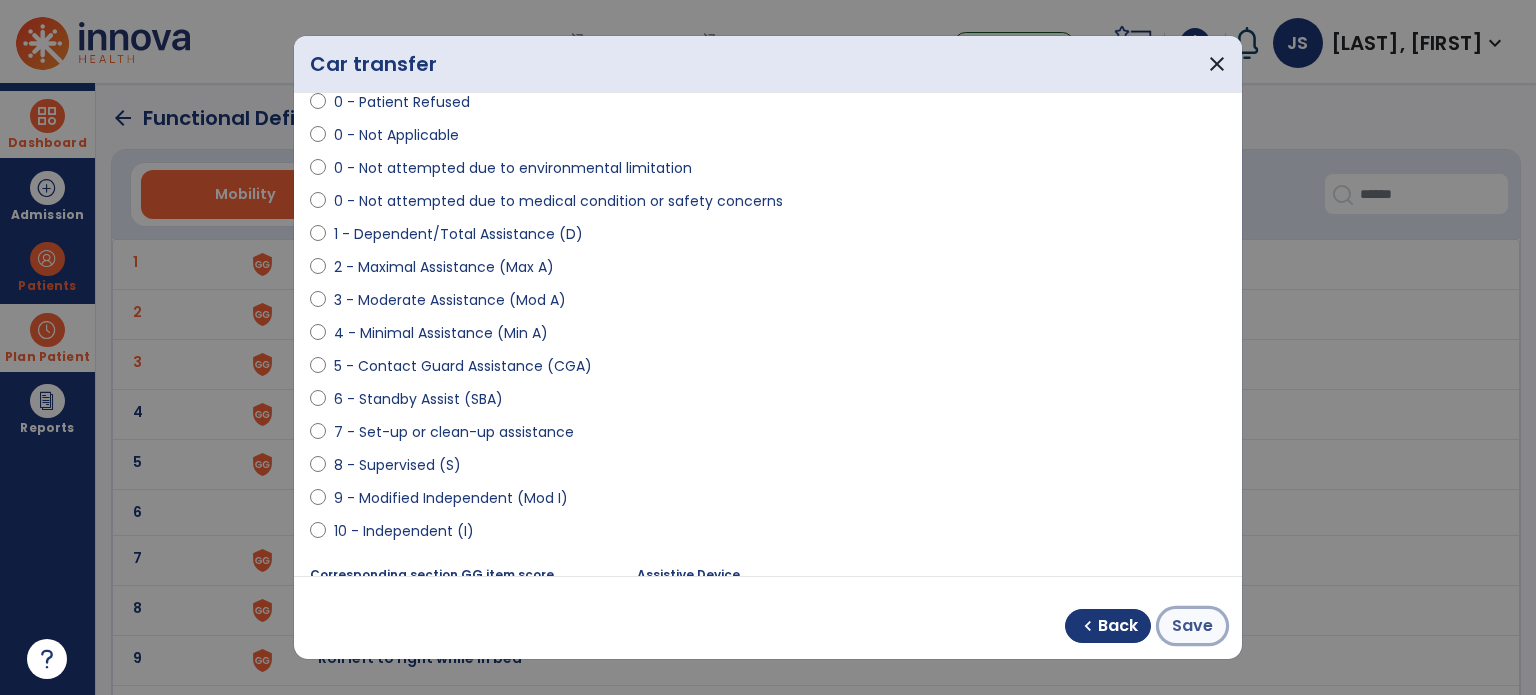 click on "Save" at bounding box center [1192, 626] 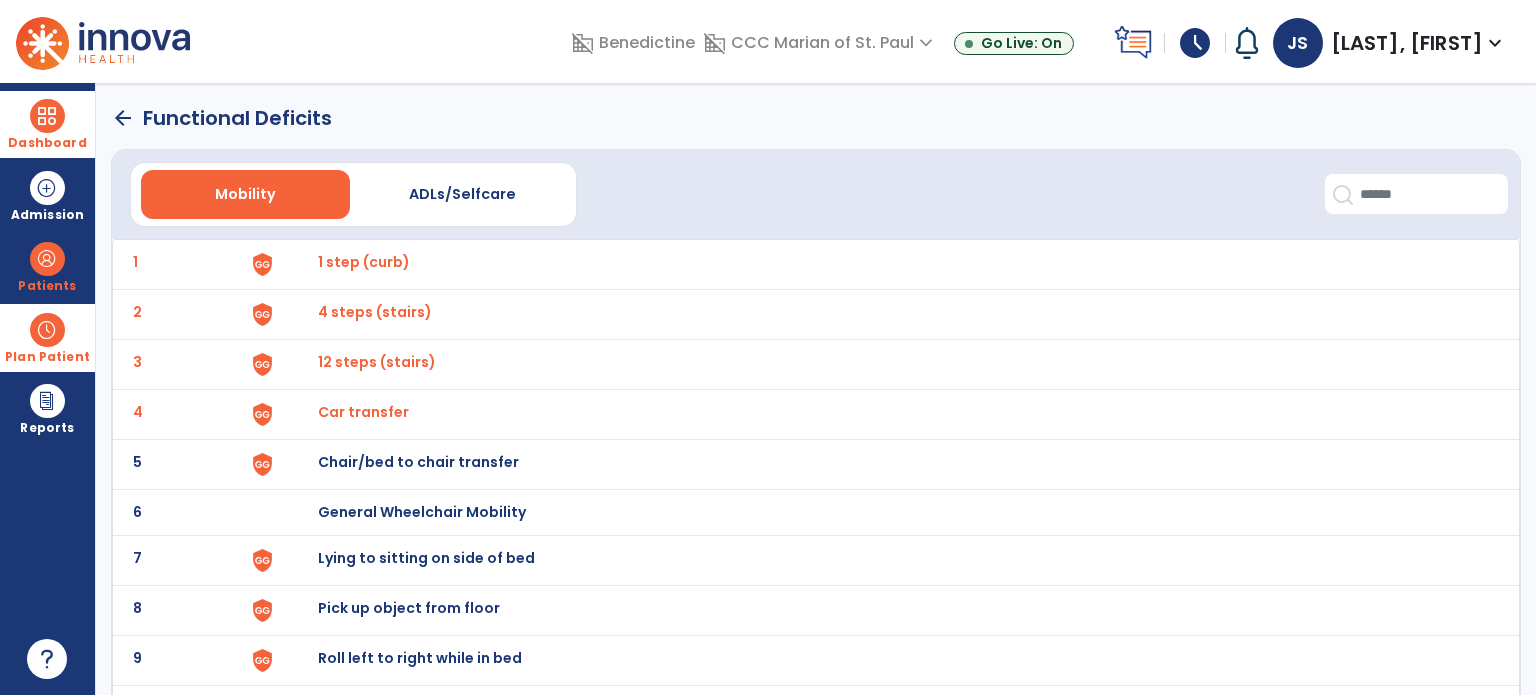 click on "Chair/bed to chair transfer" at bounding box center [364, 262] 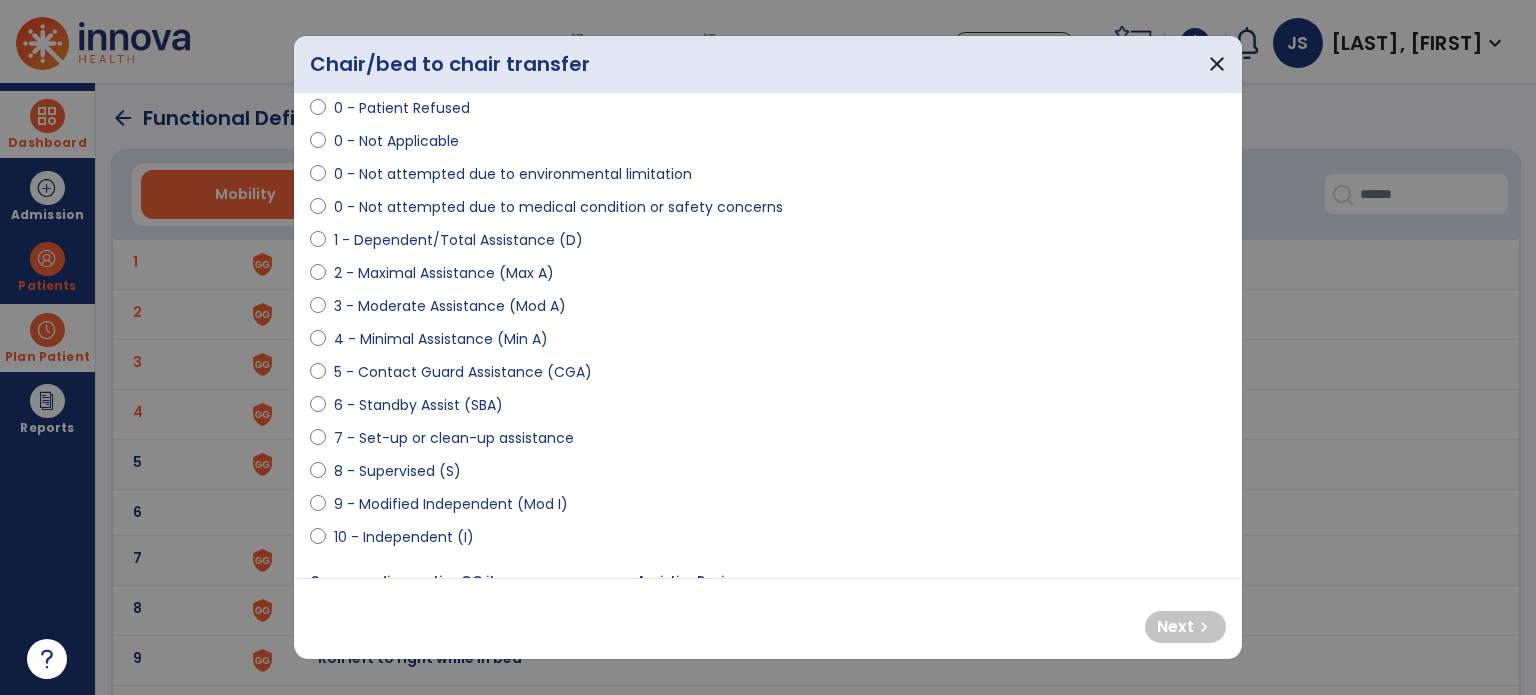 scroll, scrollTop: 107, scrollLeft: 0, axis: vertical 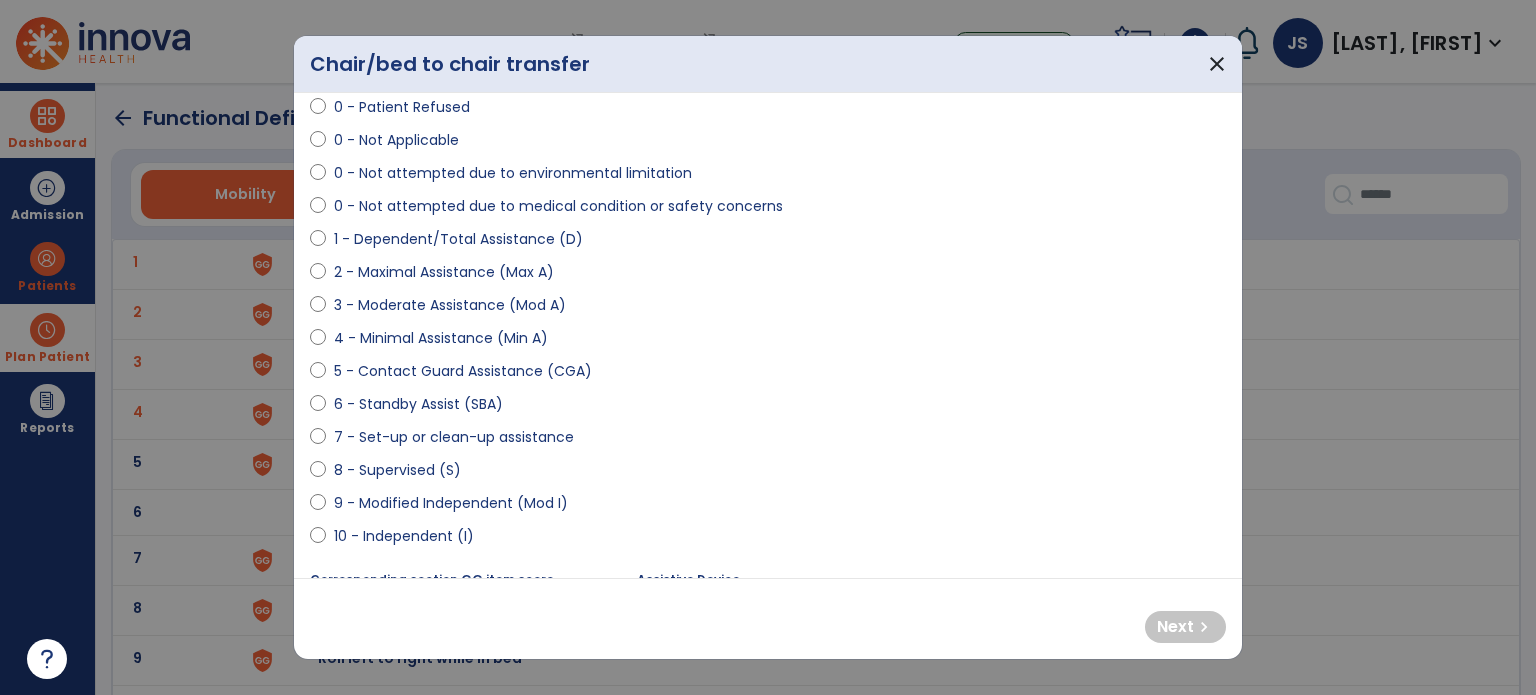 click on "6 - Standby Assist (SBA)" at bounding box center [418, 404] 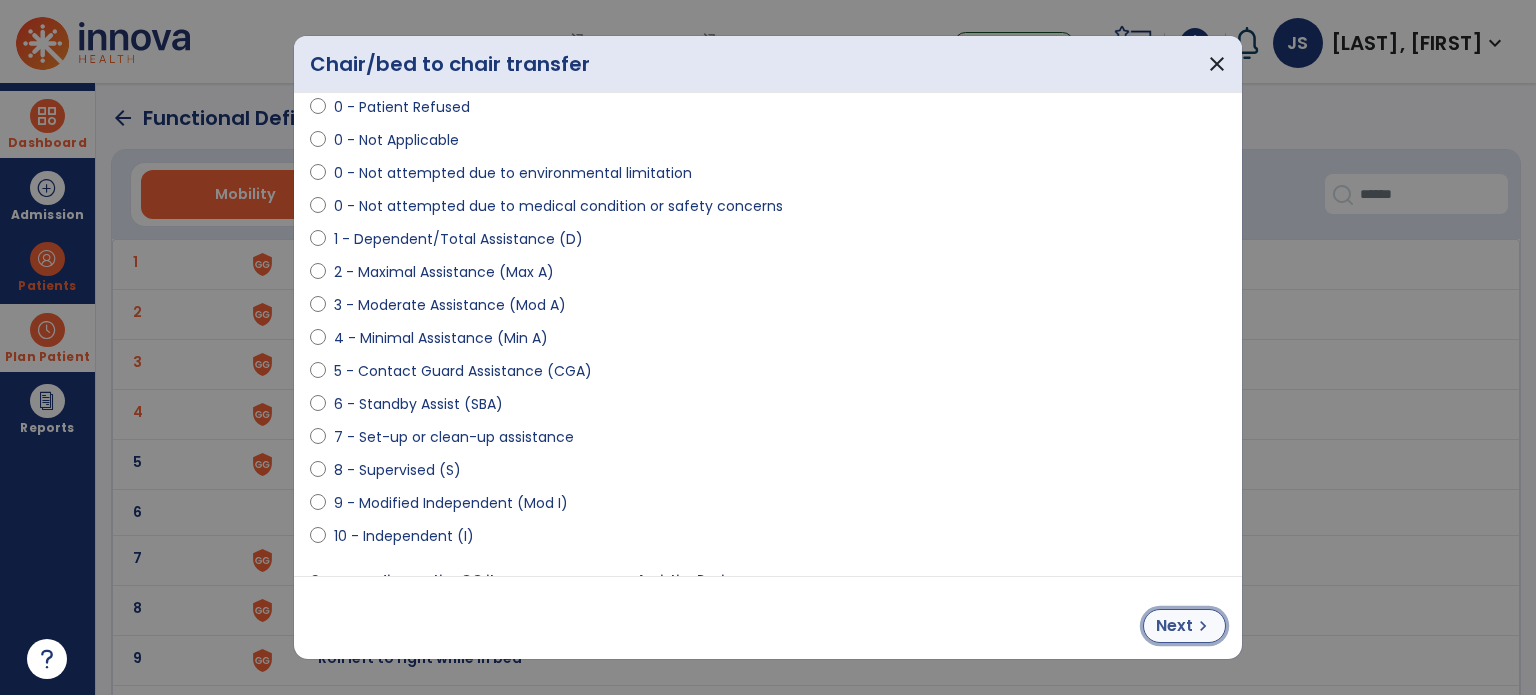 click on "Next" at bounding box center (1174, 626) 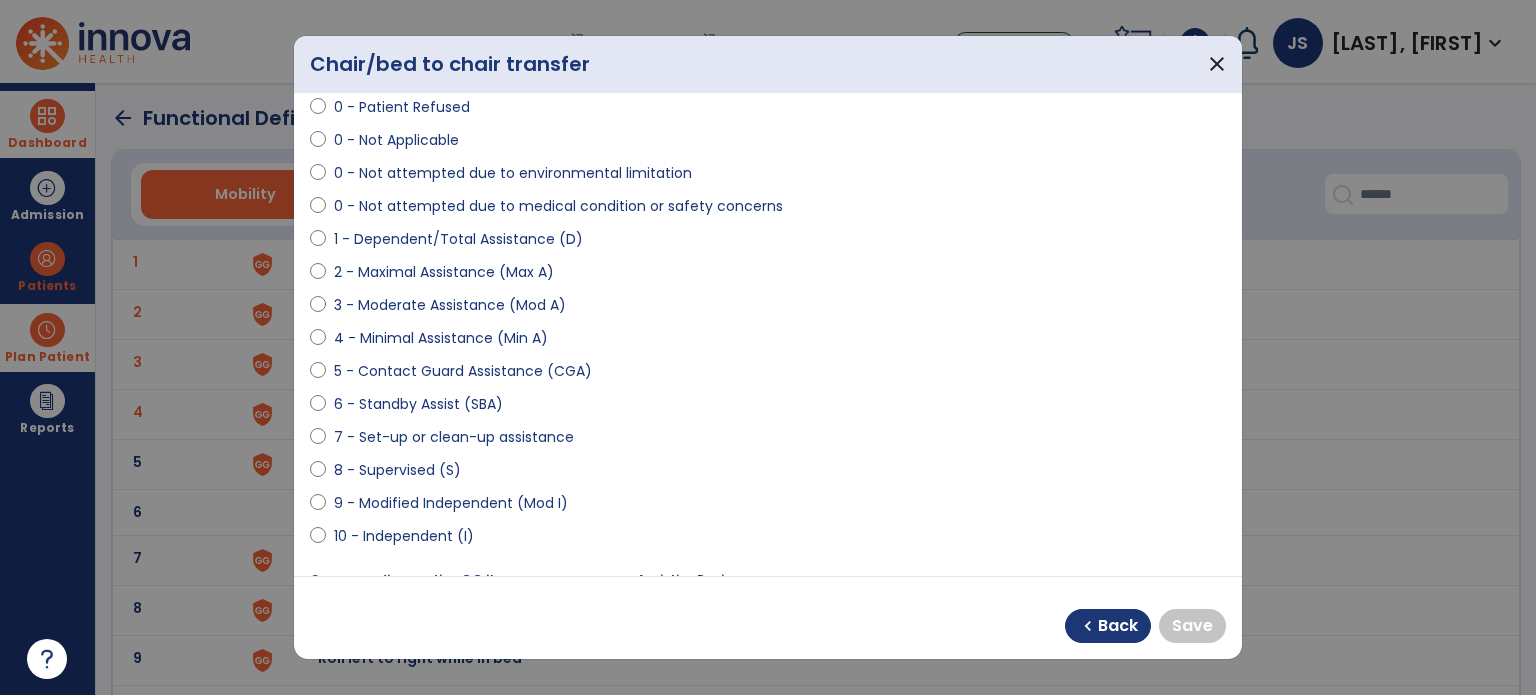 click on "9 - Modified Independent (Mod I)" at bounding box center (451, 503) 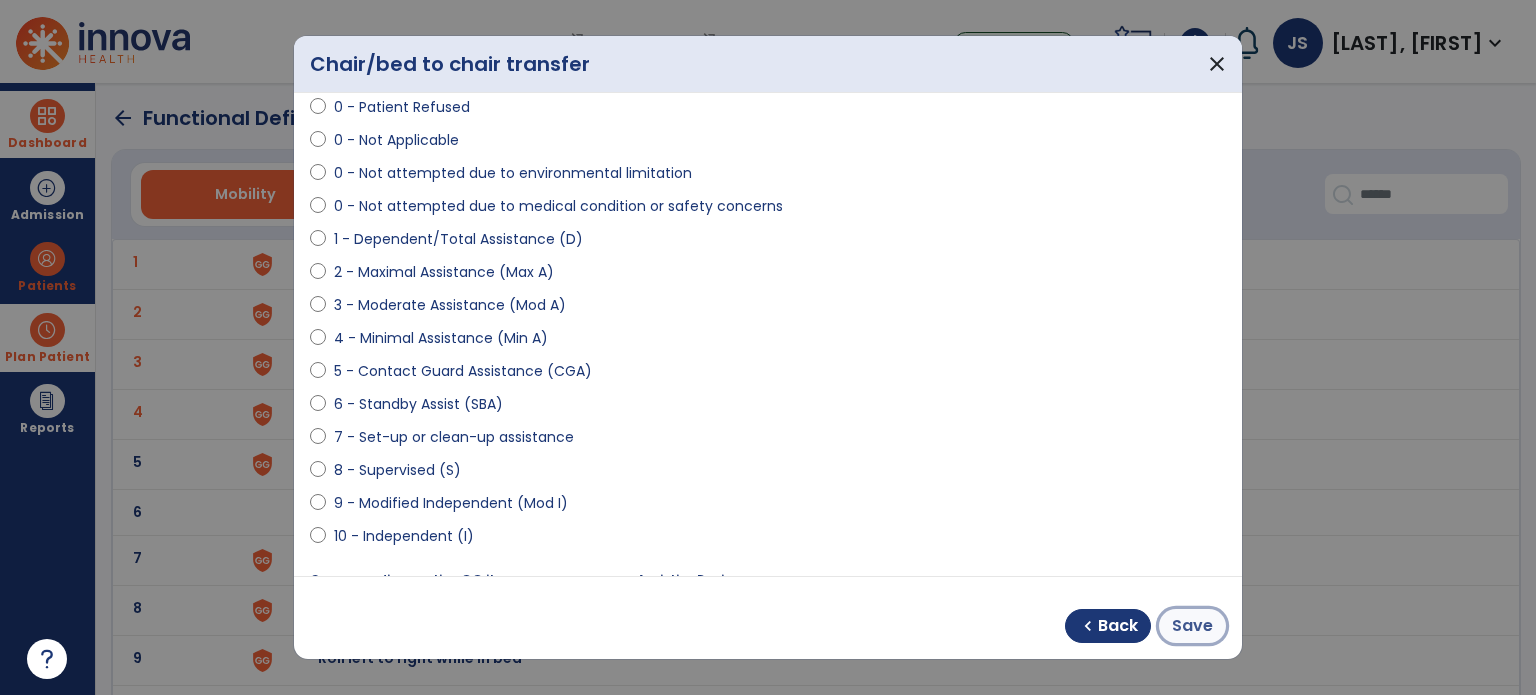 click on "Save" at bounding box center (1192, 626) 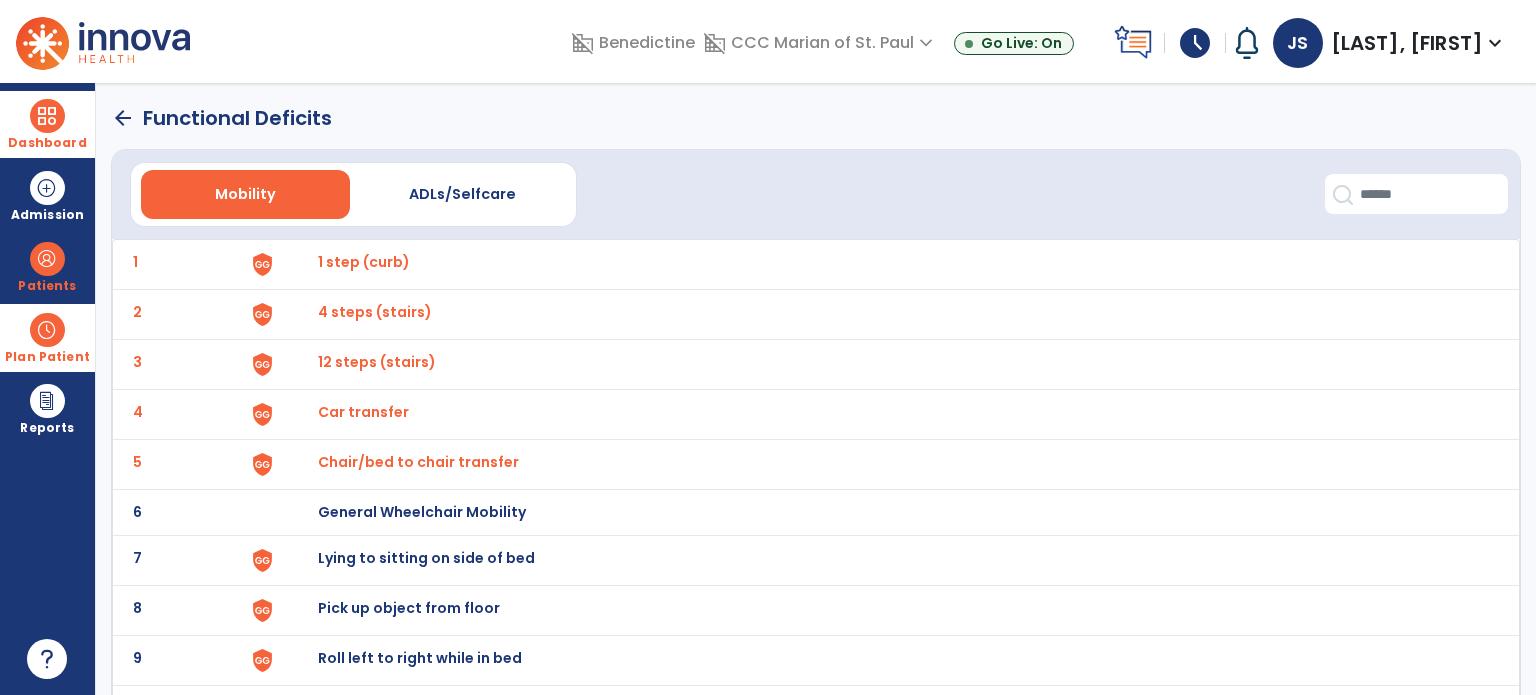 click on "Lying to sitting on side of bed" at bounding box center [364, 262] 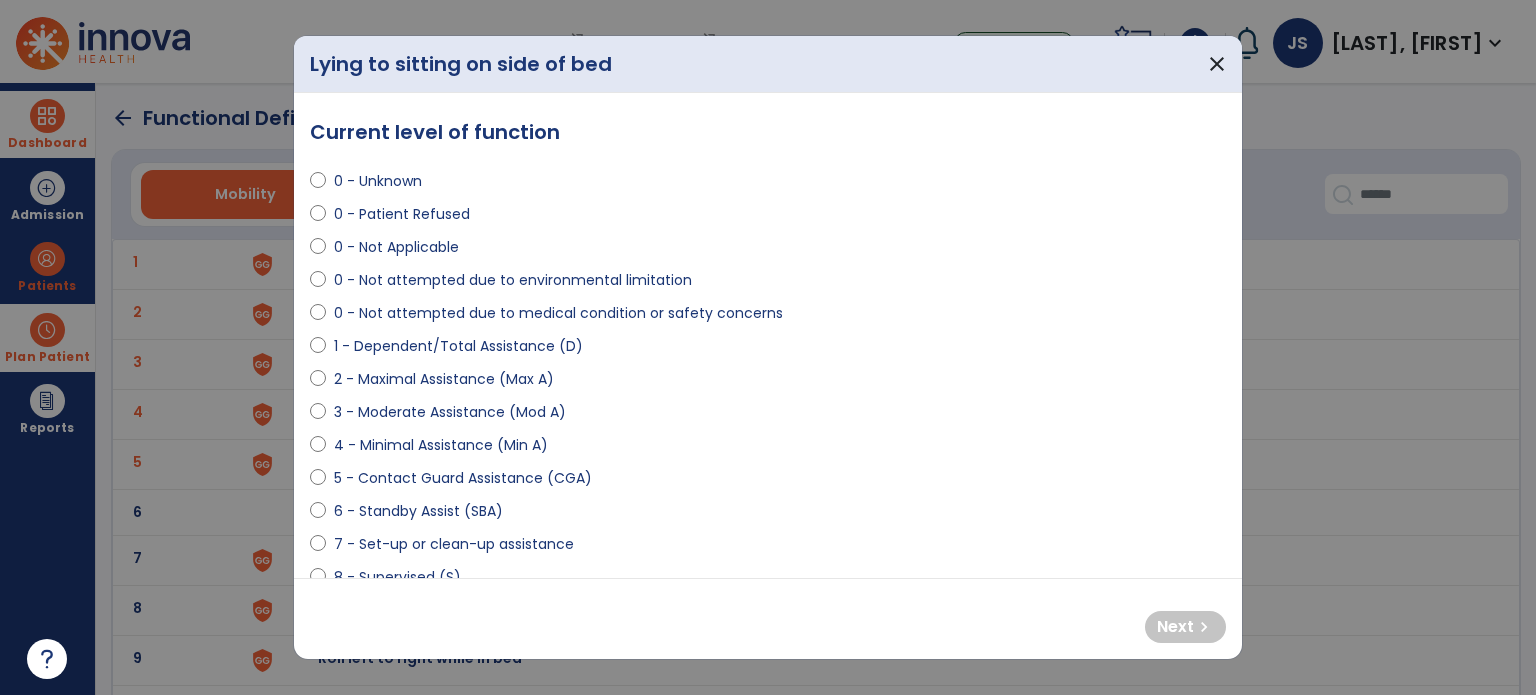 scroll, scrollTop: 40, scrollLeft: 0, axis: vertical 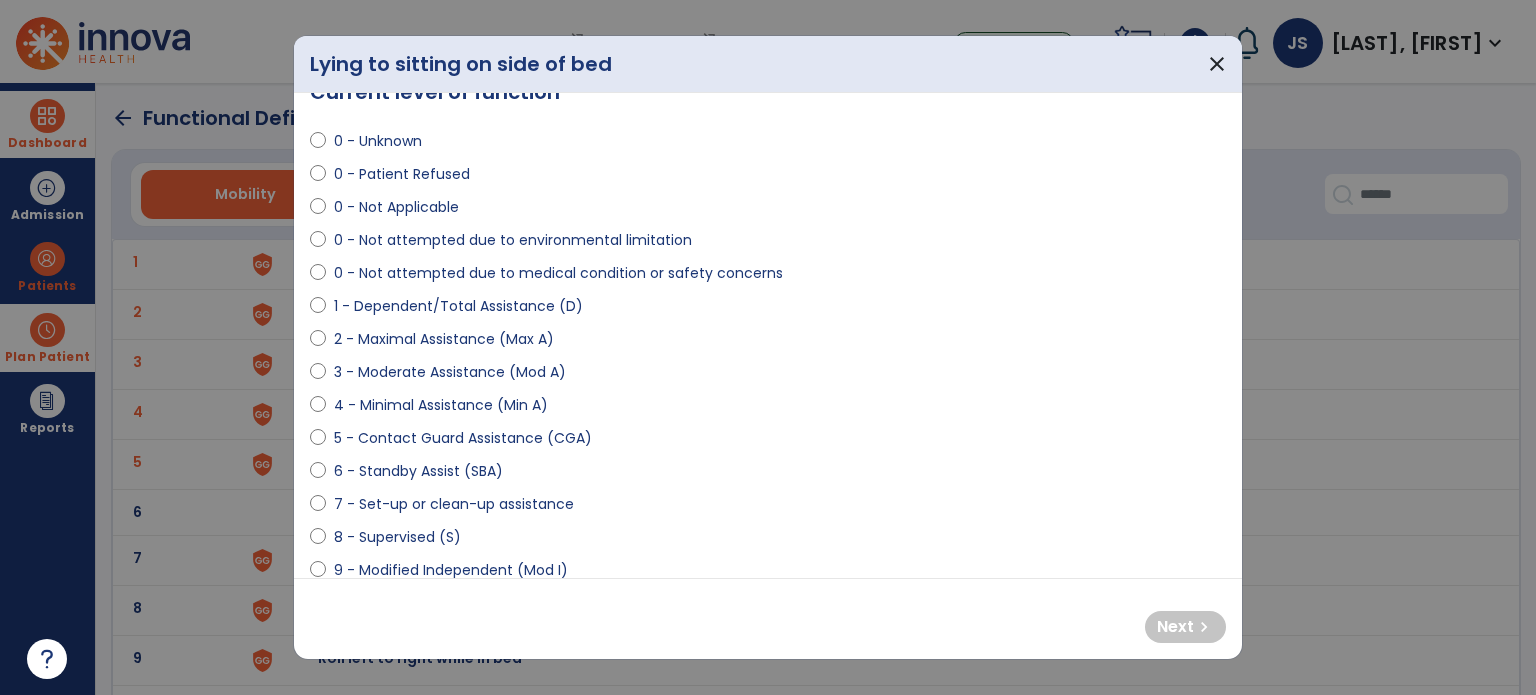 click on "6 - Standby Assist (SBA)" at bounding box center [418, 471] 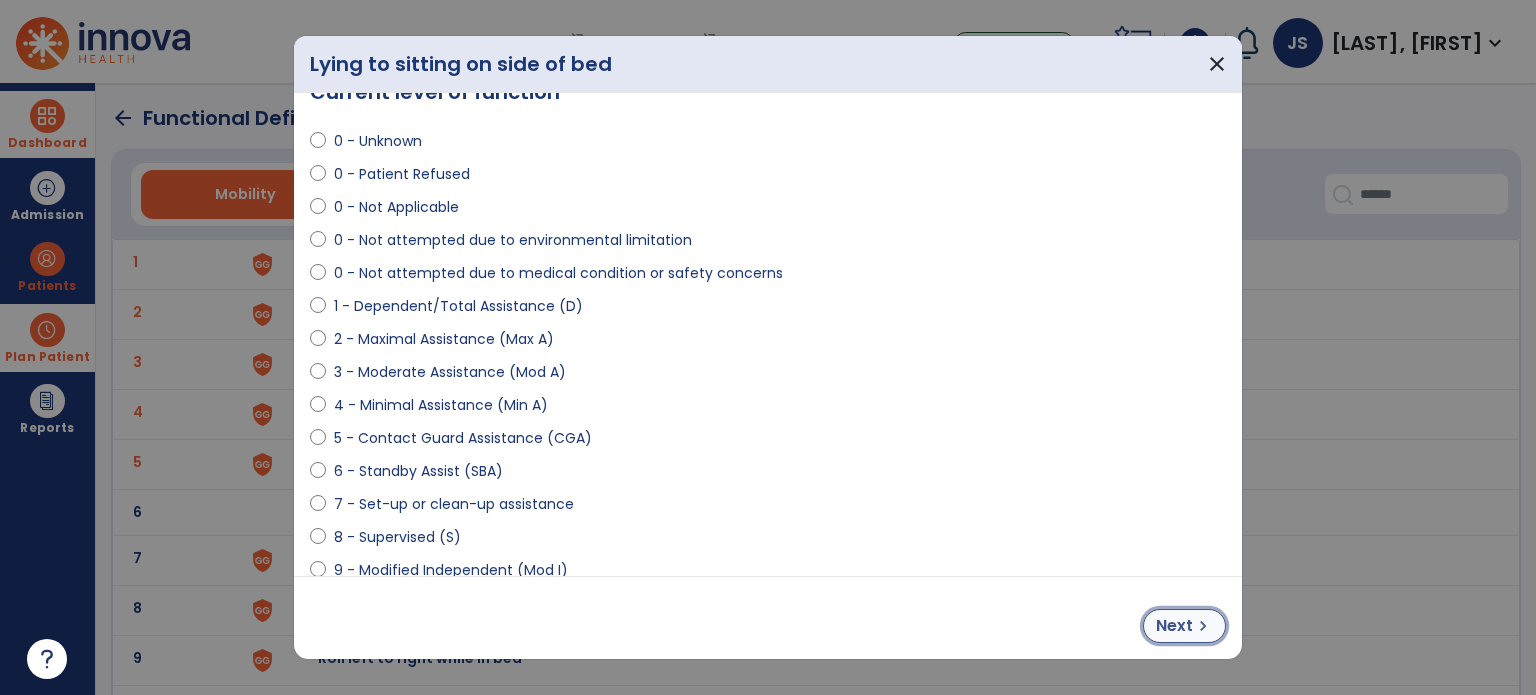 click on "Next  chevron_right" at bounding box center (1184, 626) 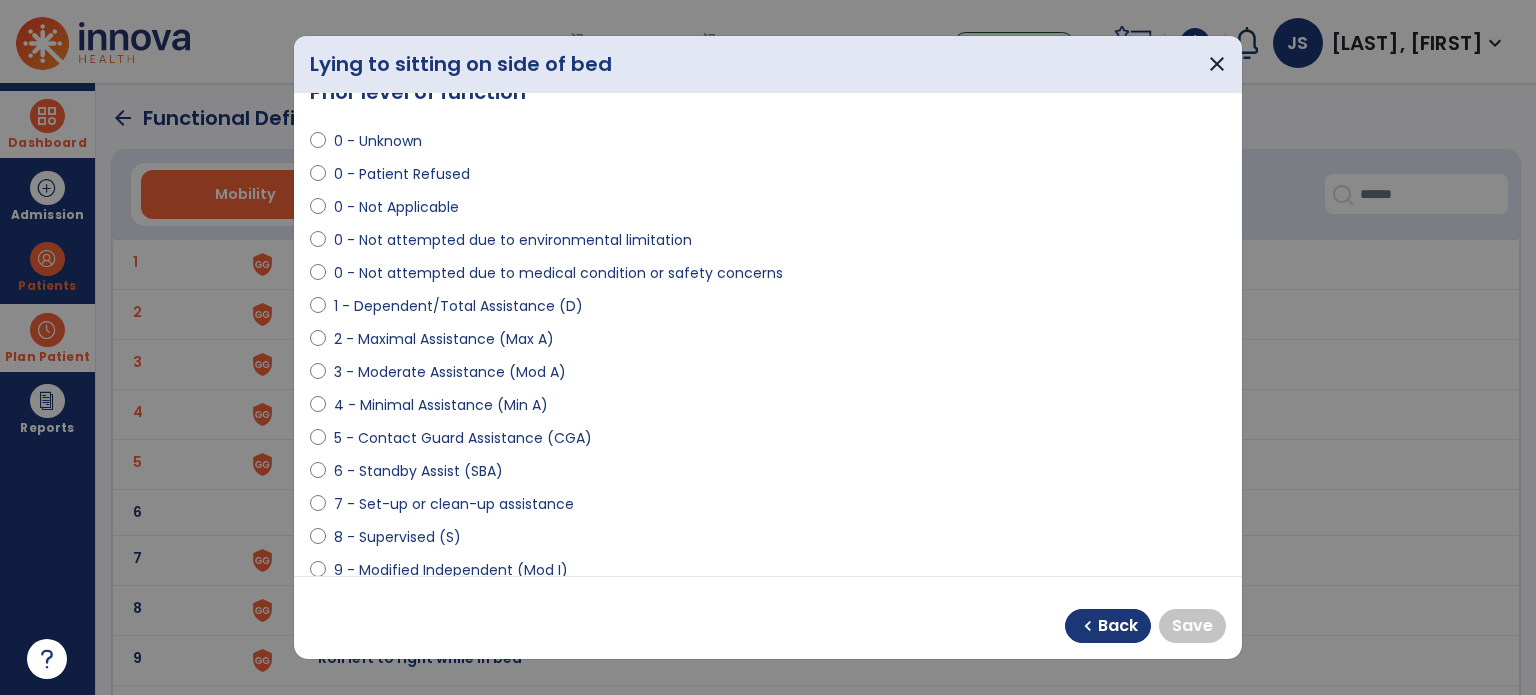 scroll, scrollTop: 107, scrollLeft: 0, axis: vertical 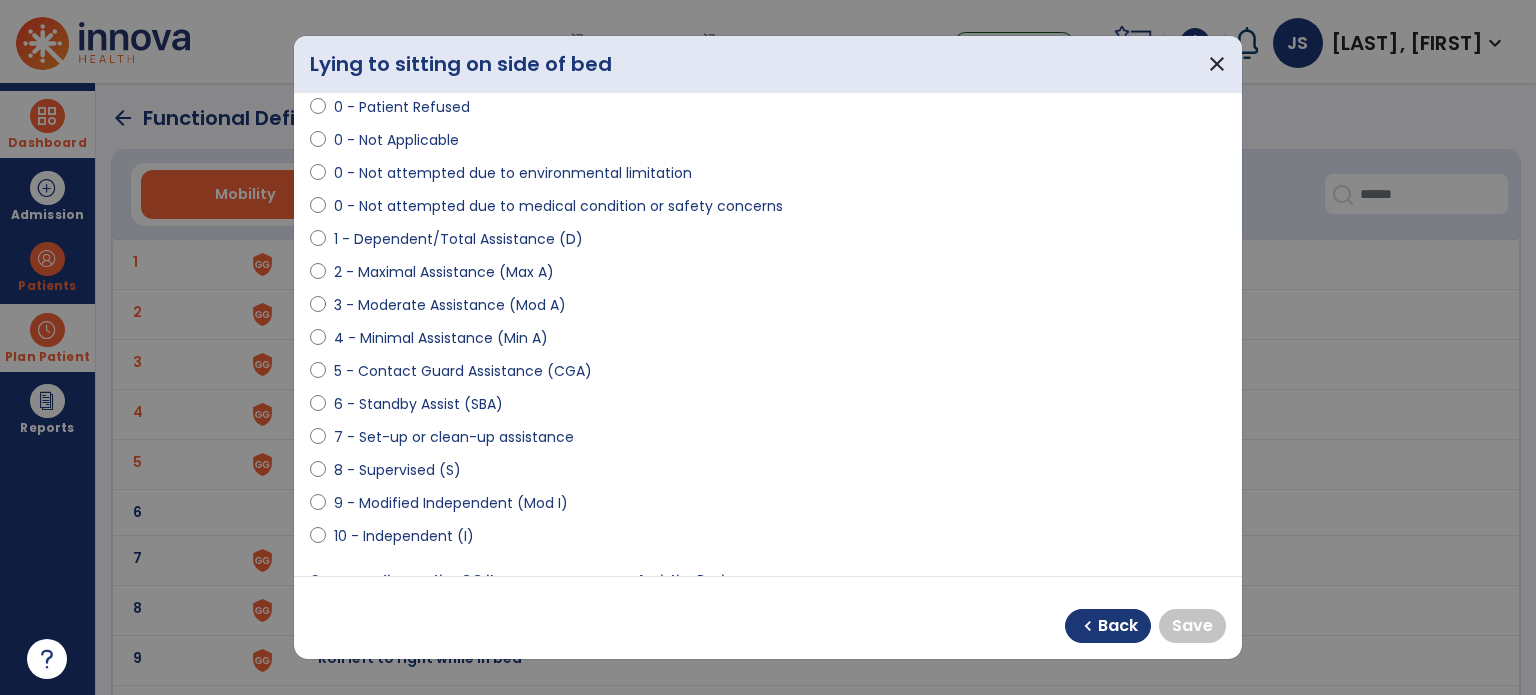 click on "9 - Modified Independent (Mod I)" at bounding box center [451, 503] 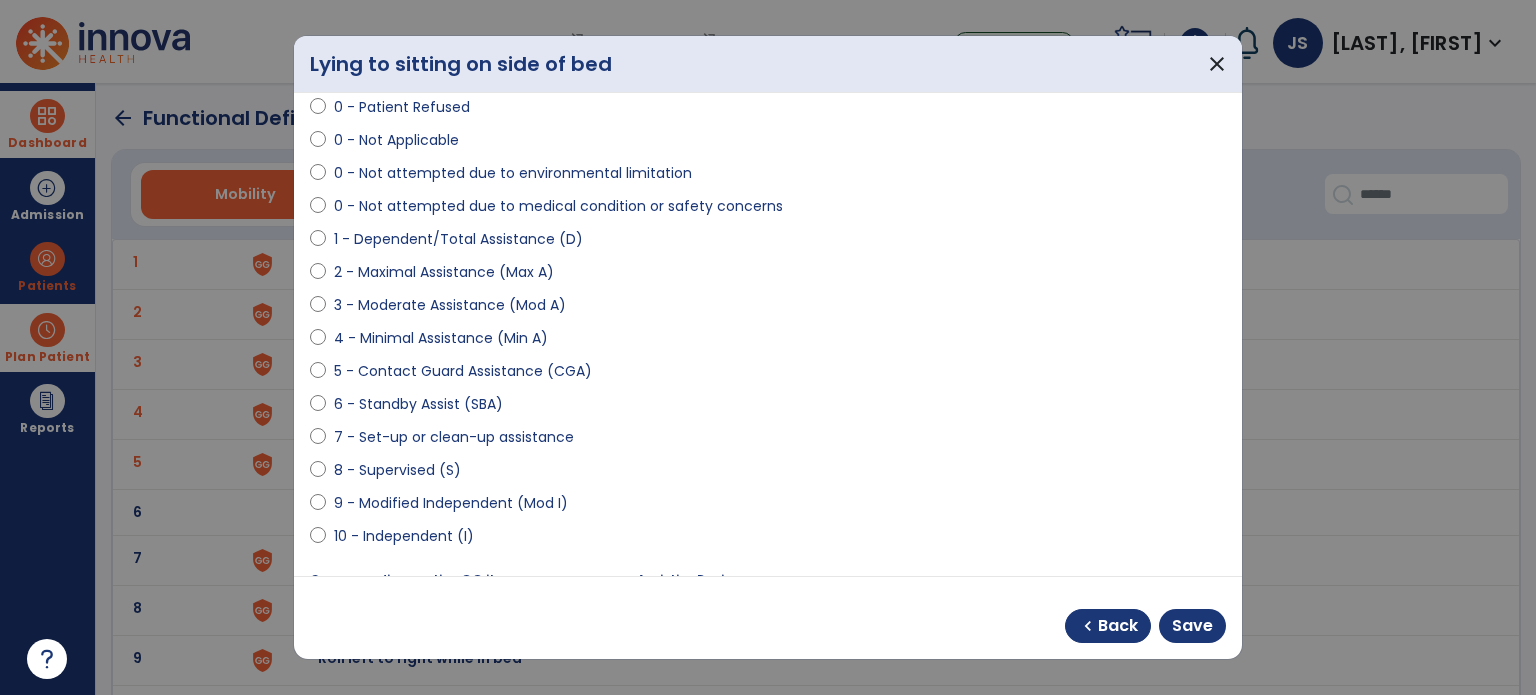 click on "9 - Modified Independent (Mod I)" at bounding box center [768, 507] 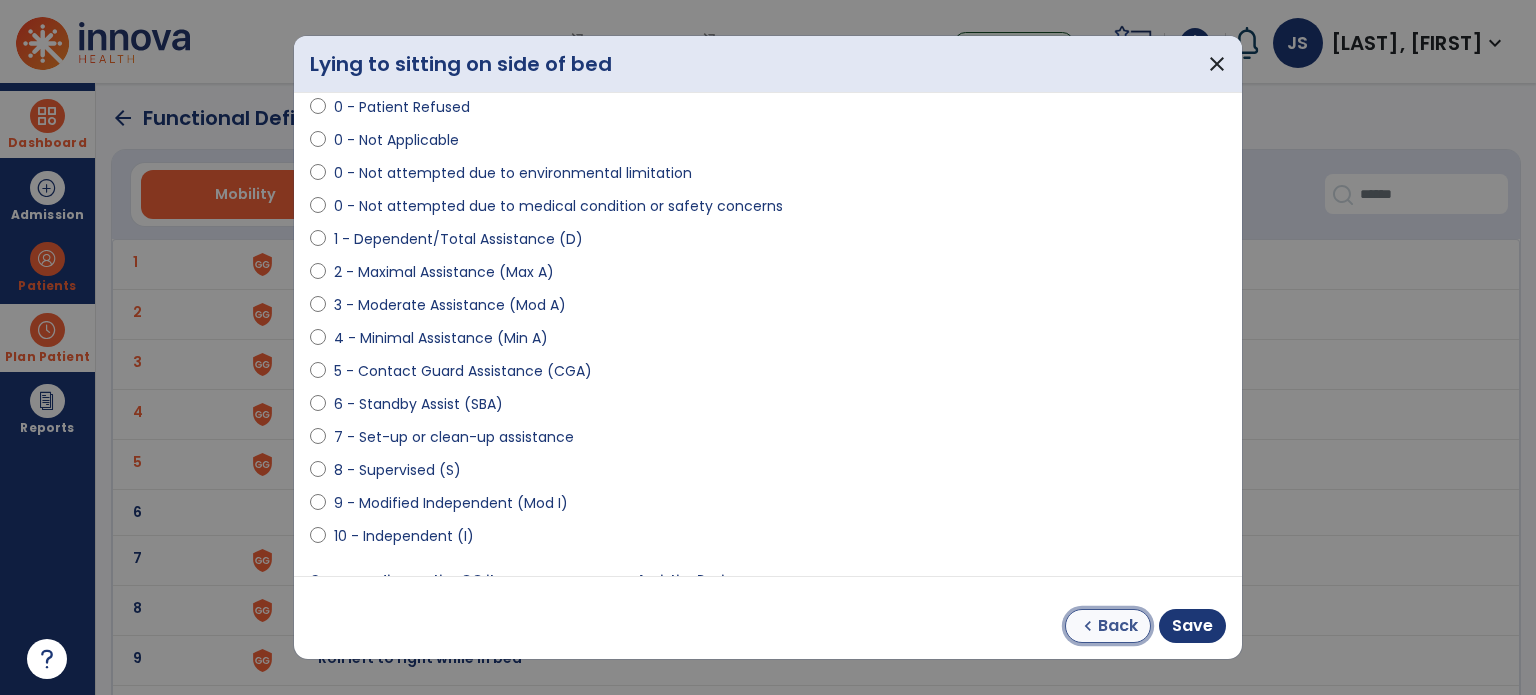 click on "Back" at bounding box center (1118, 626) 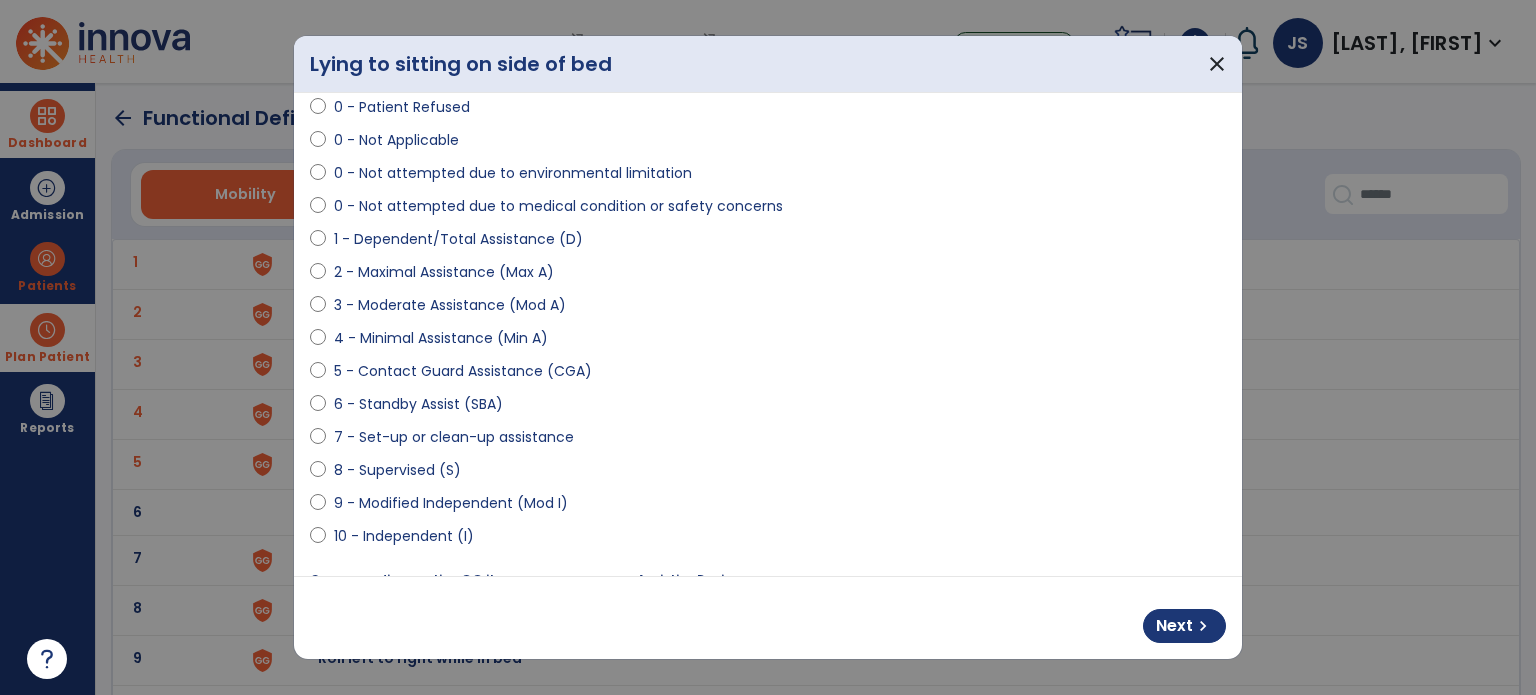 click on "10 - Independent (I)" at bounding box center [404, 536] 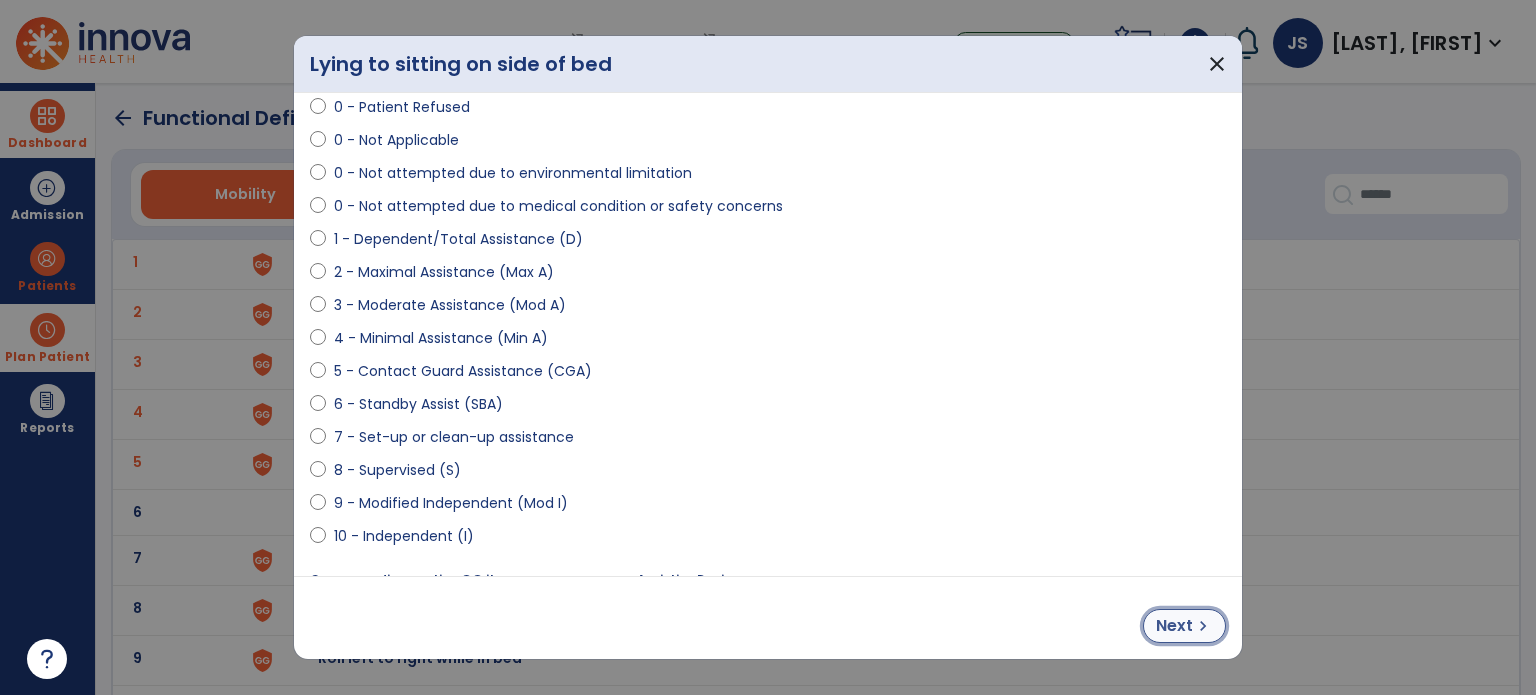 click on "chevron_right" at bounding box center (1203, 626) 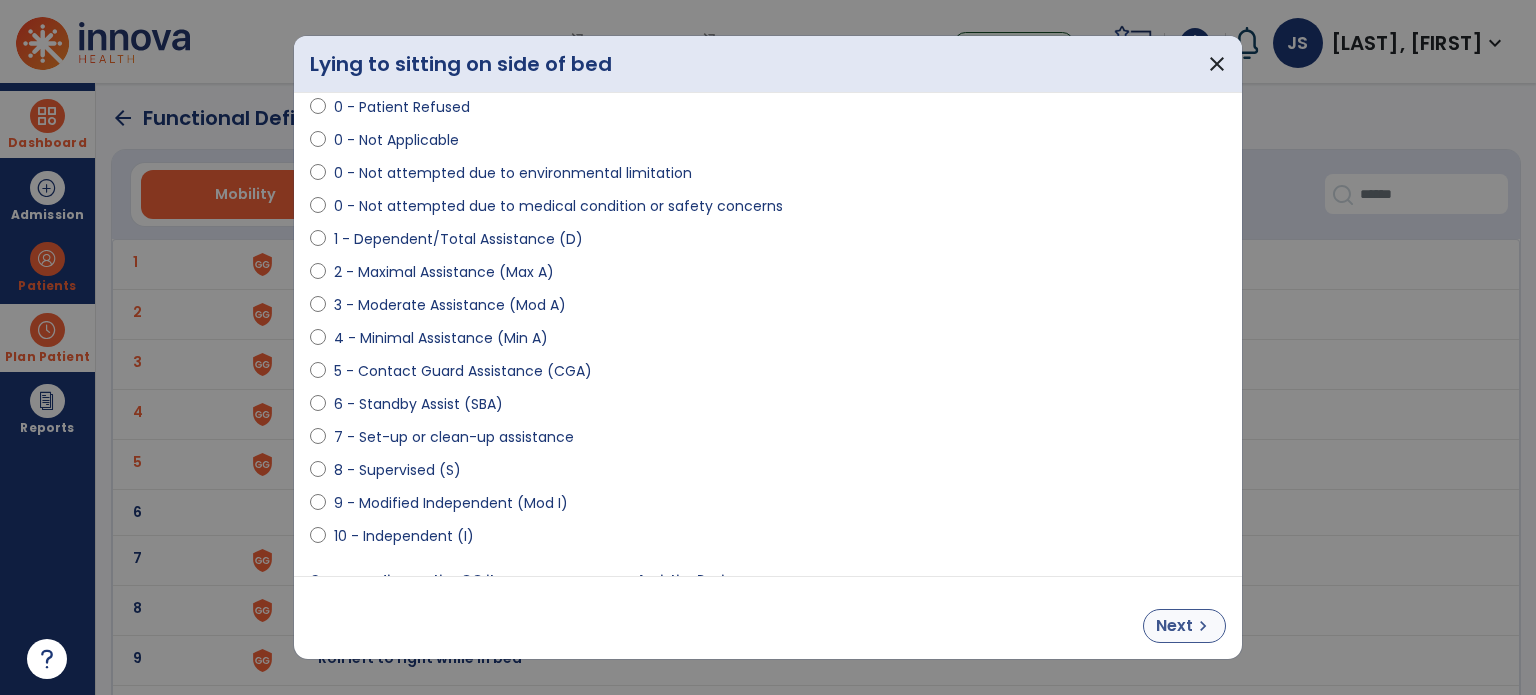 select on "**********" 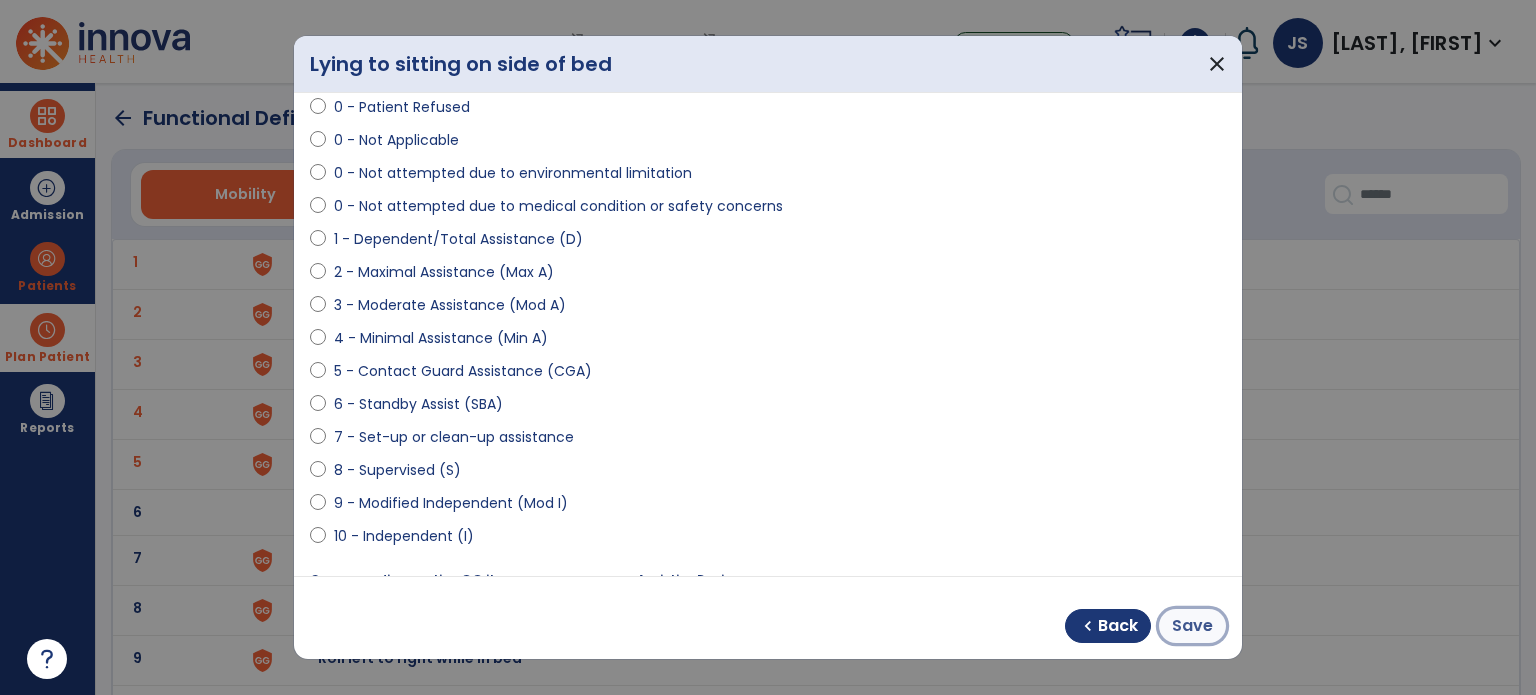 click on "Save" at bounding box center [1192, 626] 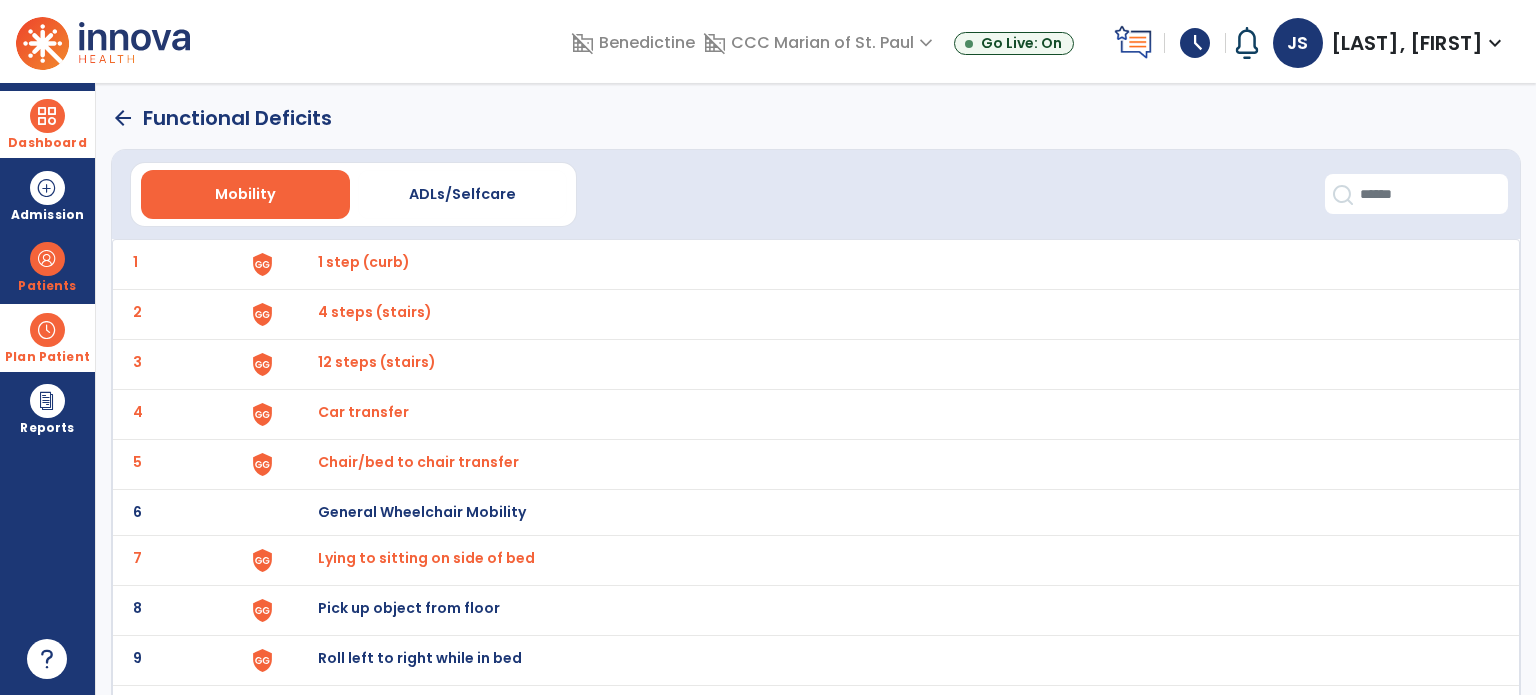 scroll, scrollTop: 142, scrollLeft: 0, axis: vertical 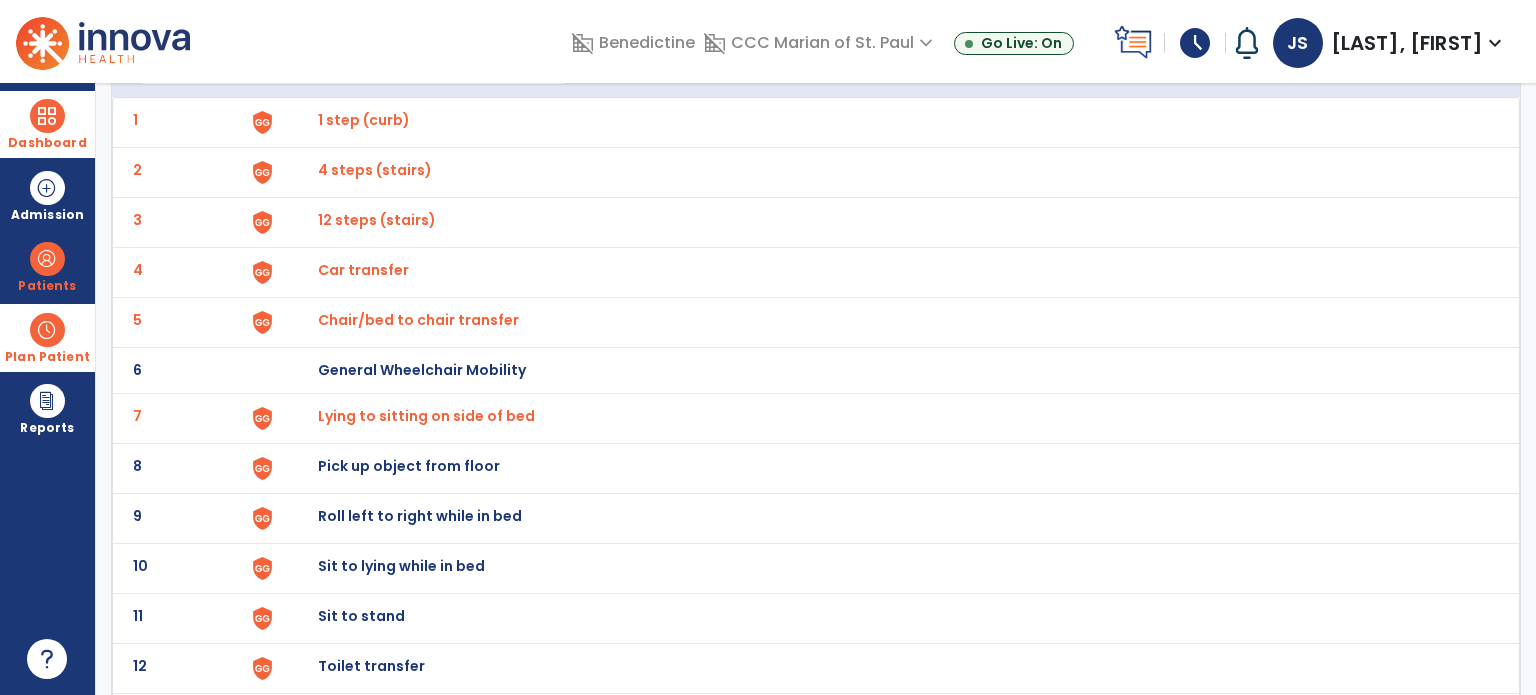click on "8 Pick up object from floor" 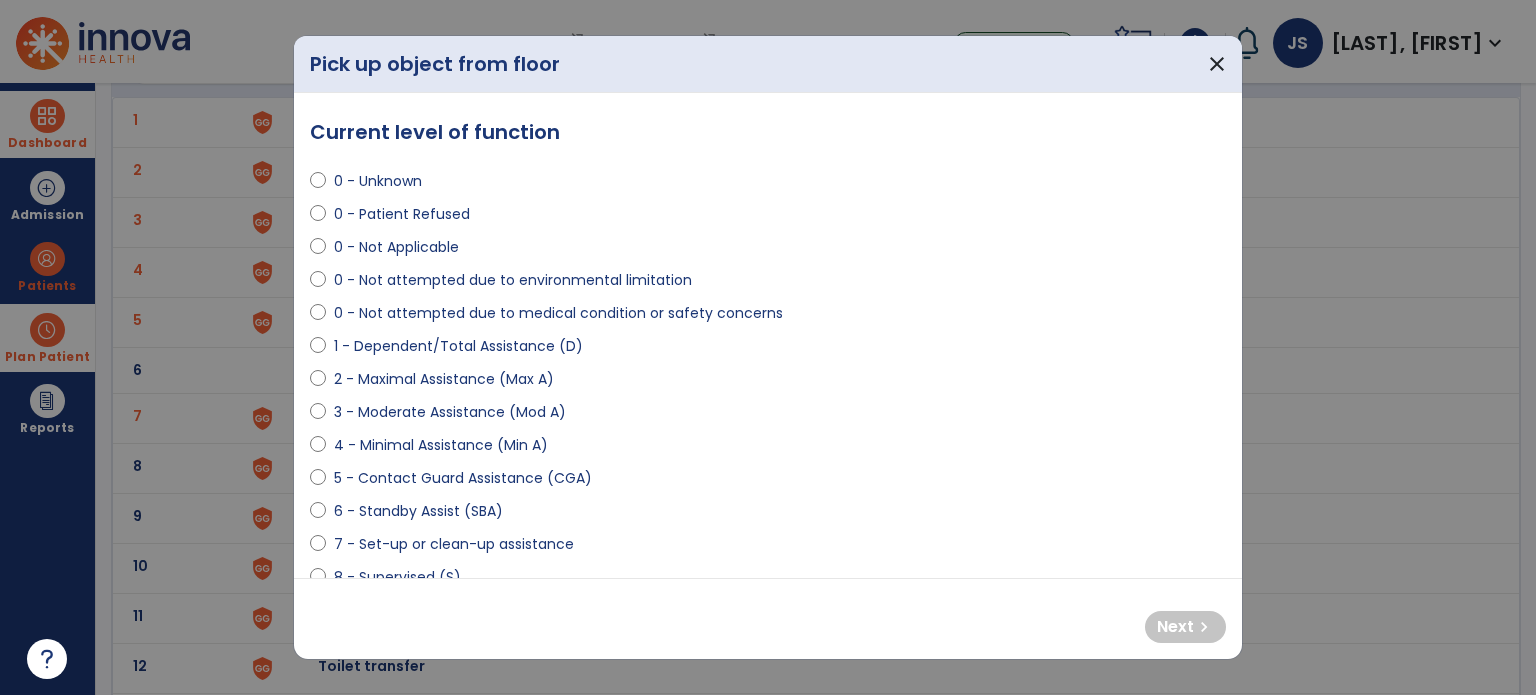 click on "0 - Not attempted due to medical condition or safety concerns" at bounding box center (558, 313) 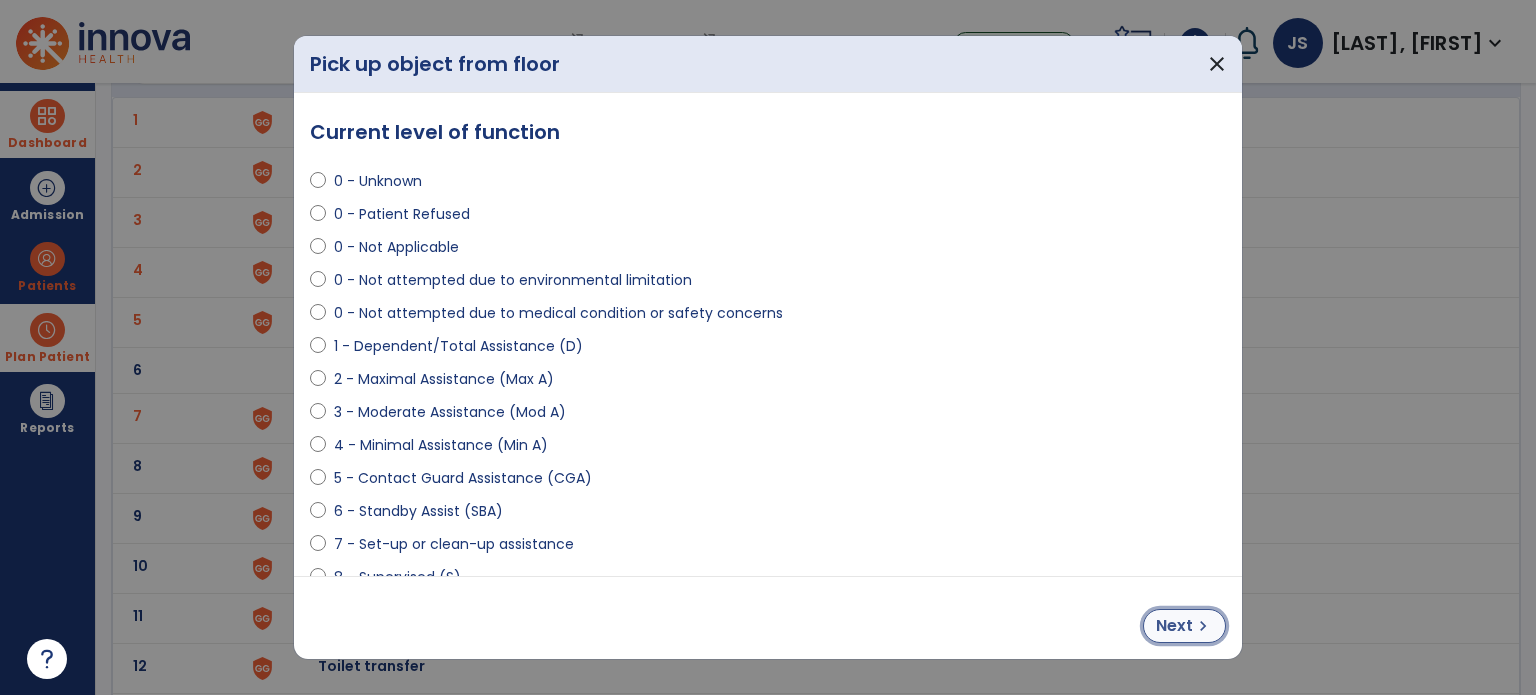click on "chevron_right" at bounding box center [1203, 626] 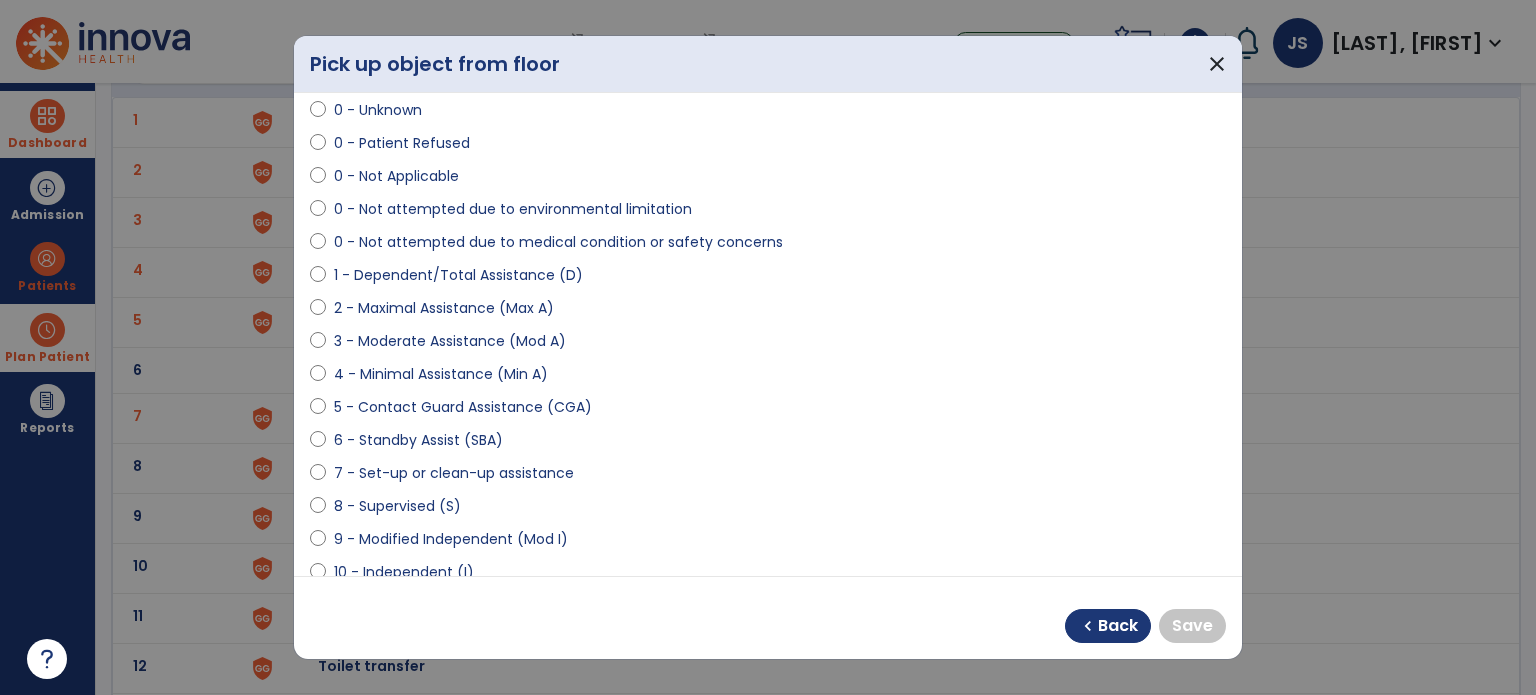 scroll, scrollTop: 72, scrollLeft: 0, axis: vertical 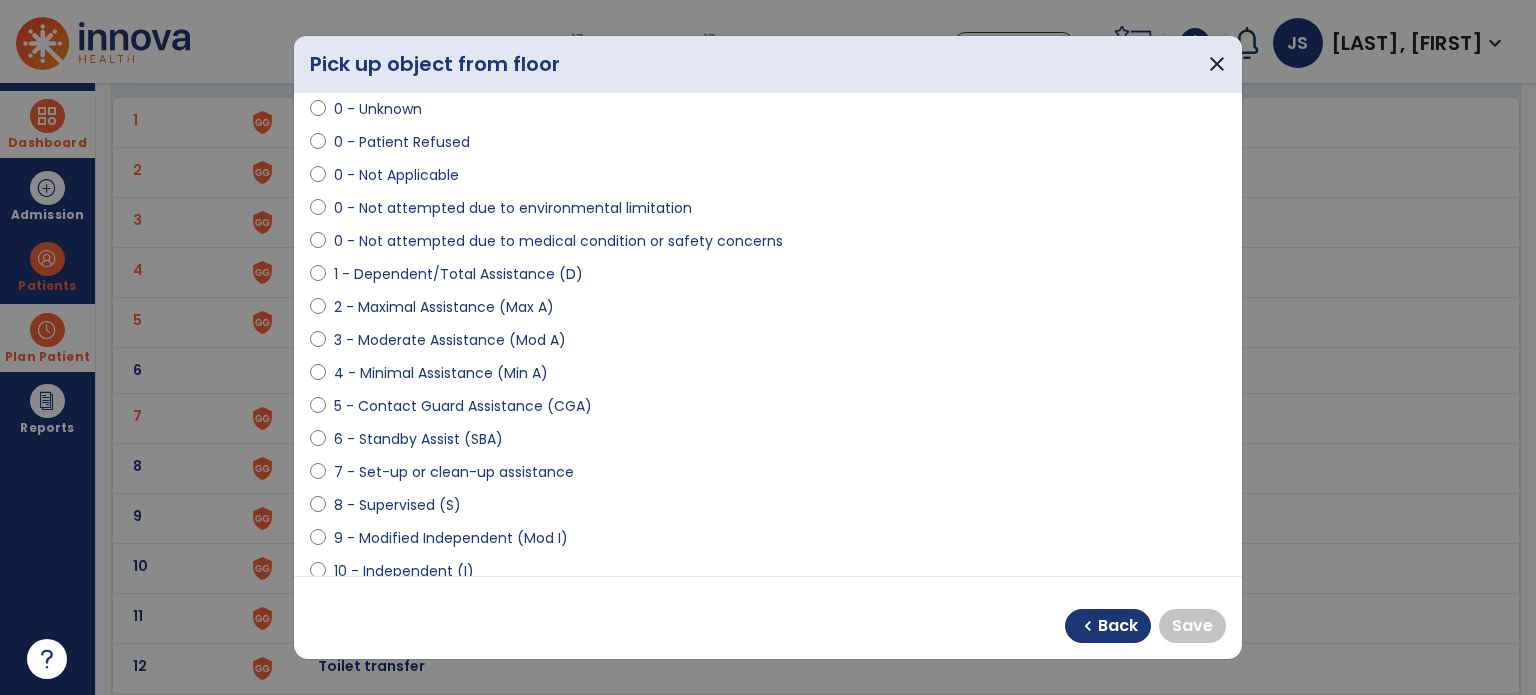 click on "10 - Independent (I)" at bounding box center (404, 571) 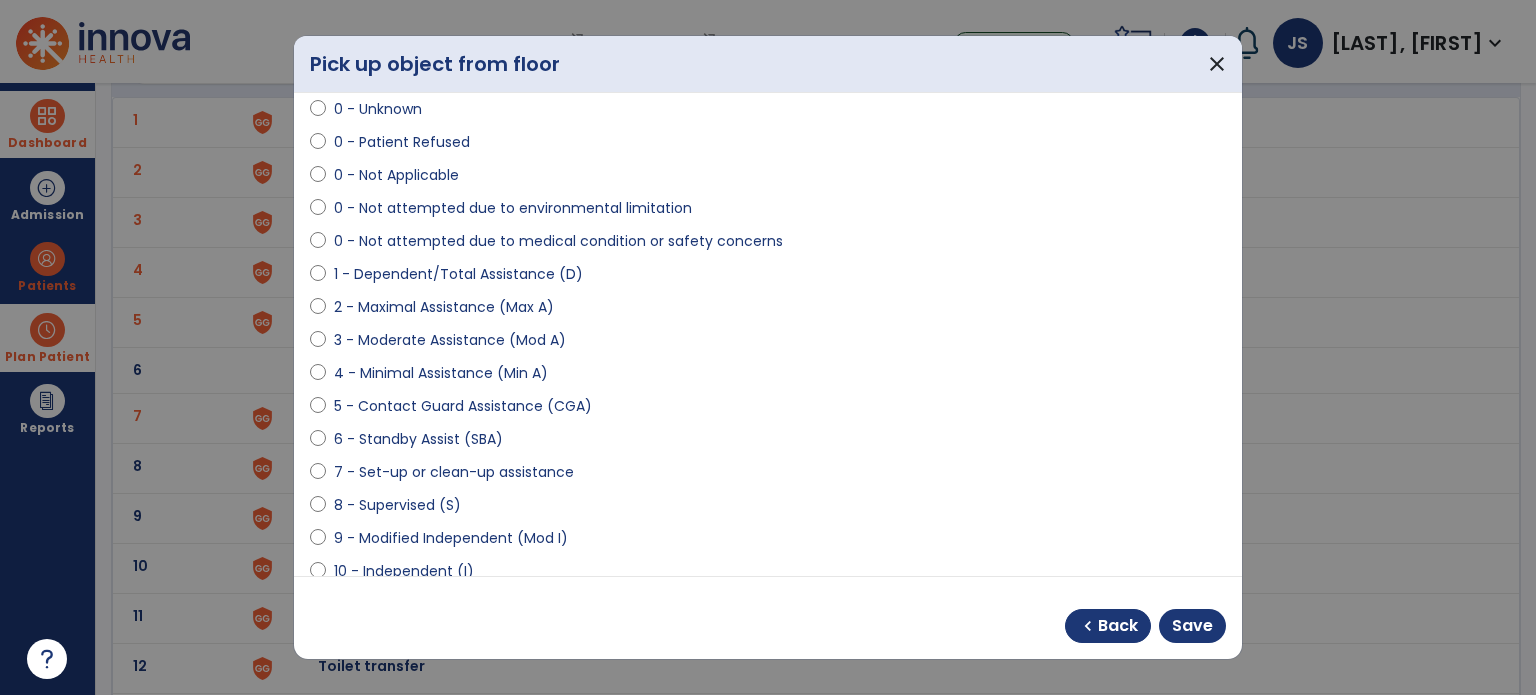 scroll, scrollTop: 74, scrollLeft: 0, axis: vertical 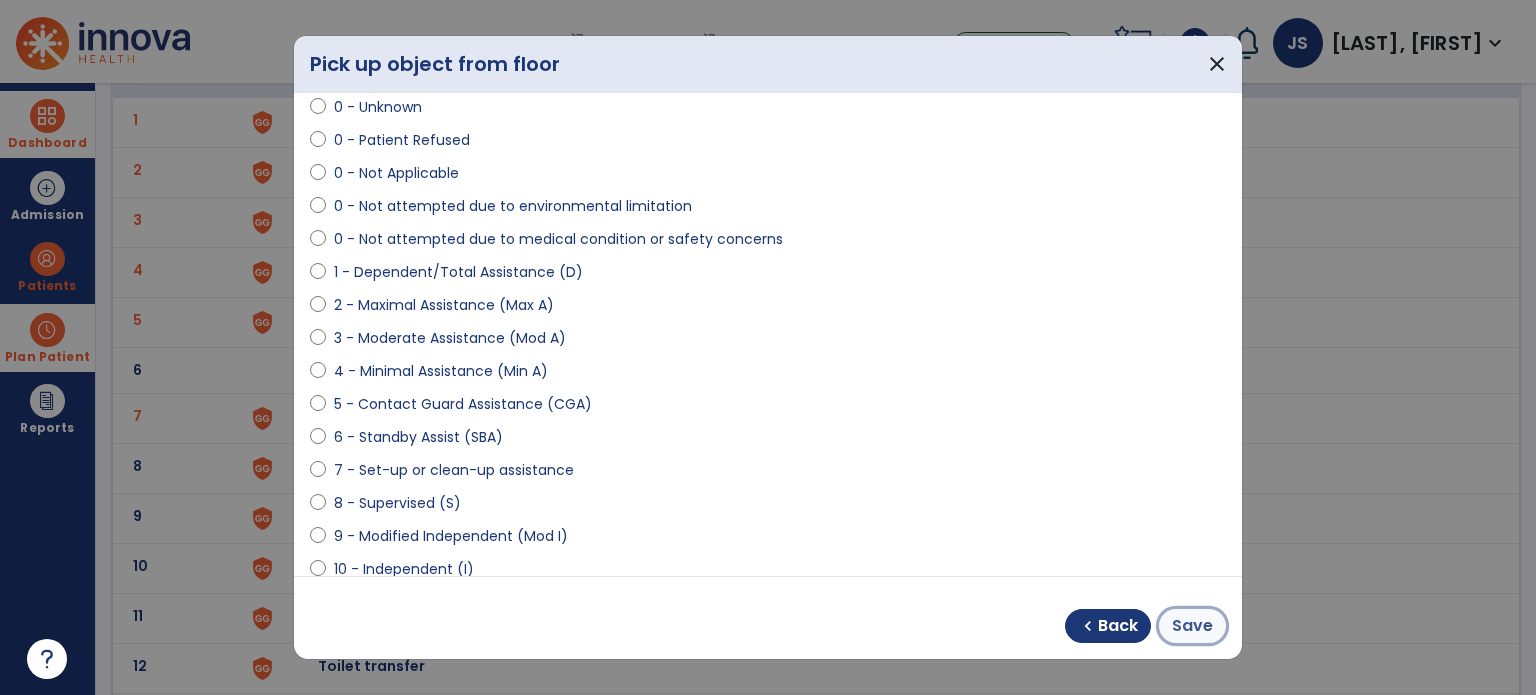 click on "Save" at bounding box center (1192, 626) 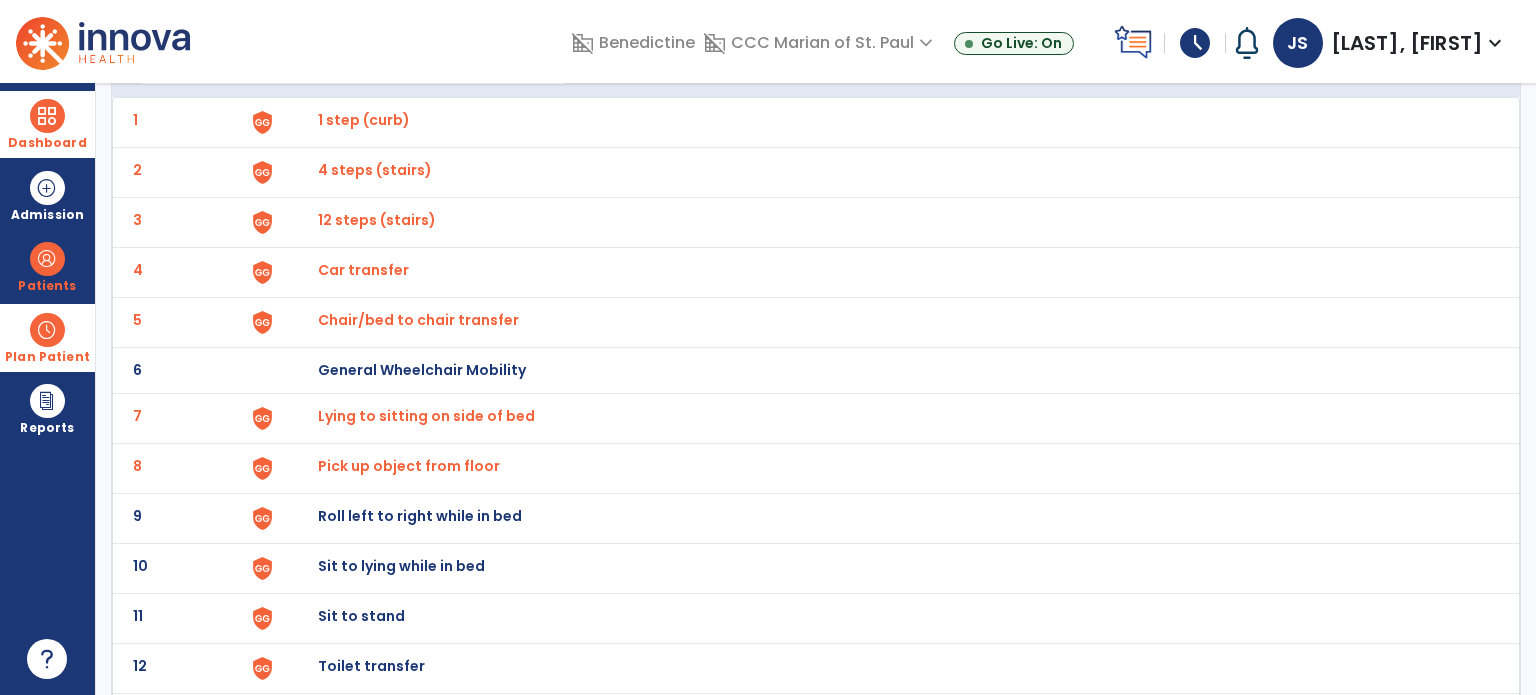 scroll, scrollTop: 232, scrollLeft: 0, axis: vertical 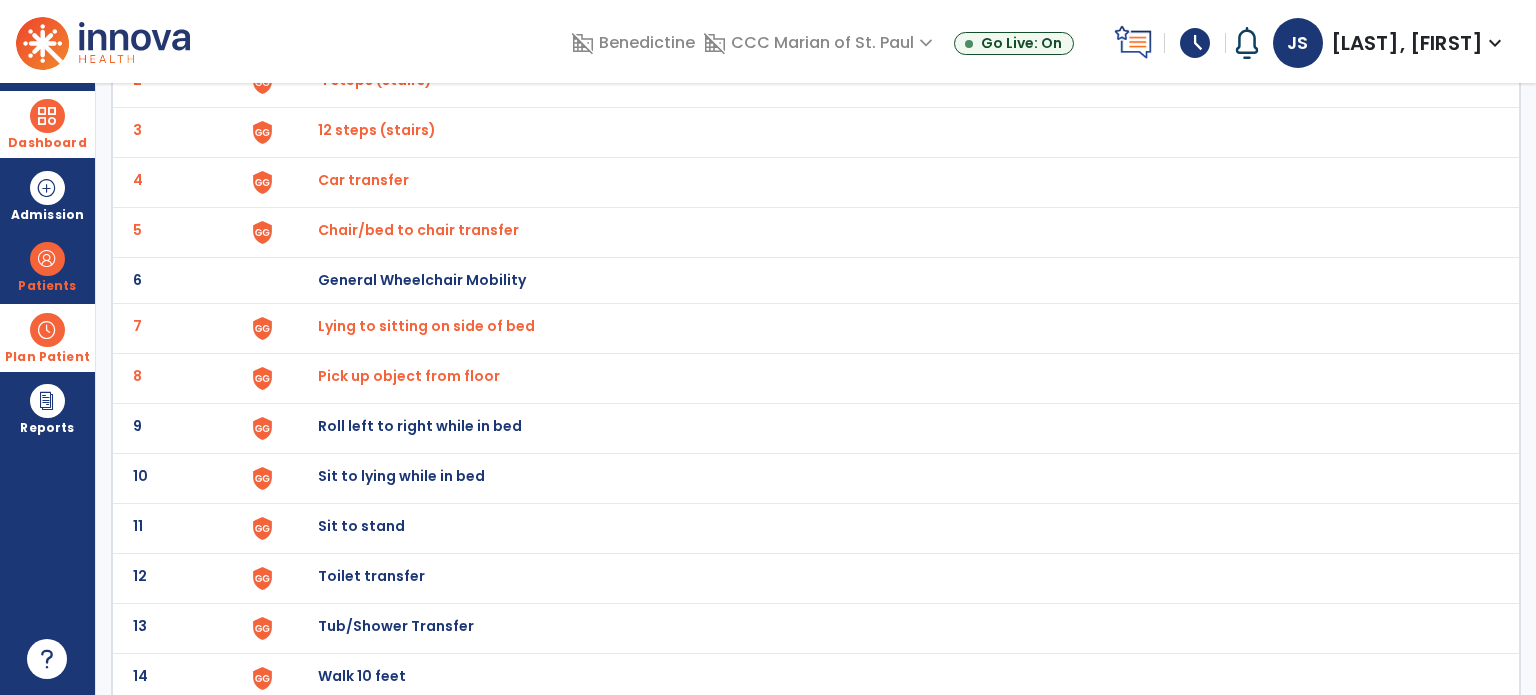 click on "Roll left to right while in bed" at bounding box center [888, 32] 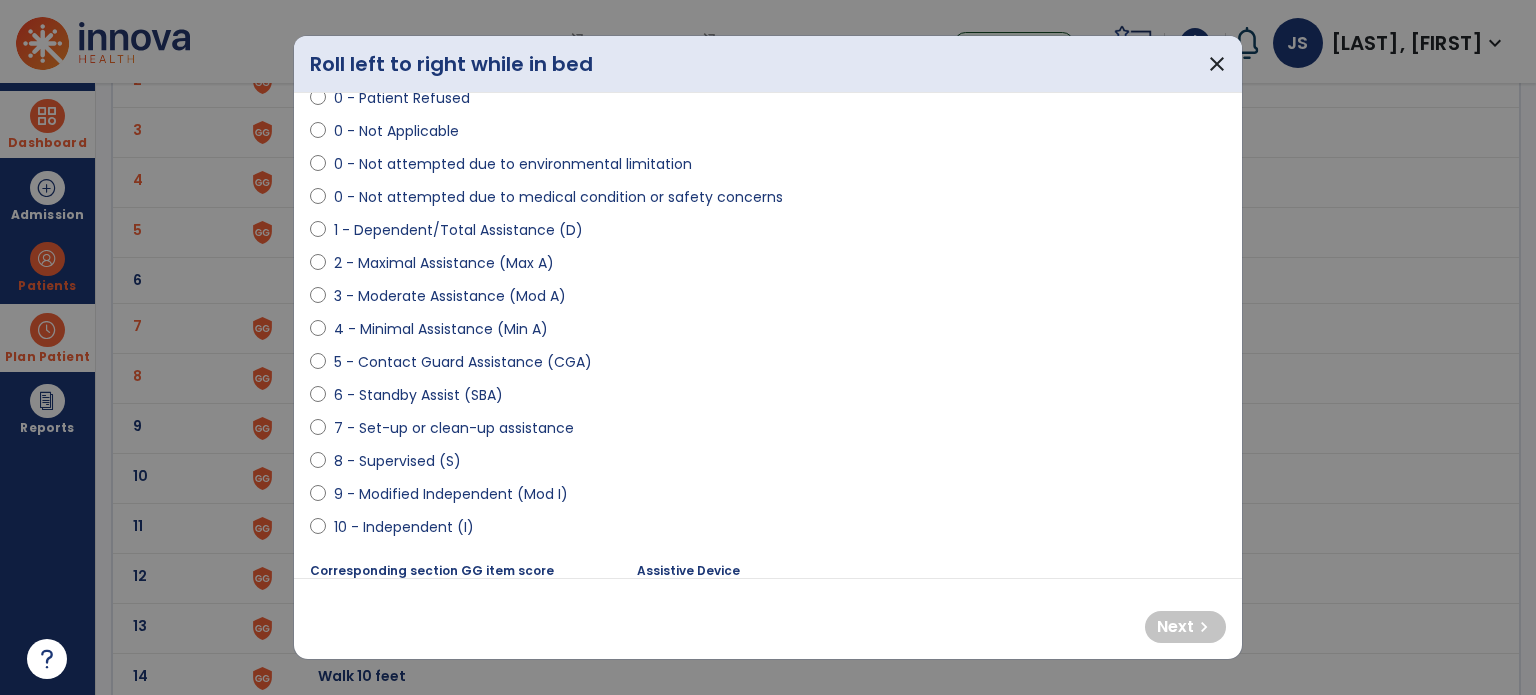 scroll, scrollTop: 128, scrollLeft: 0, axis: vertical 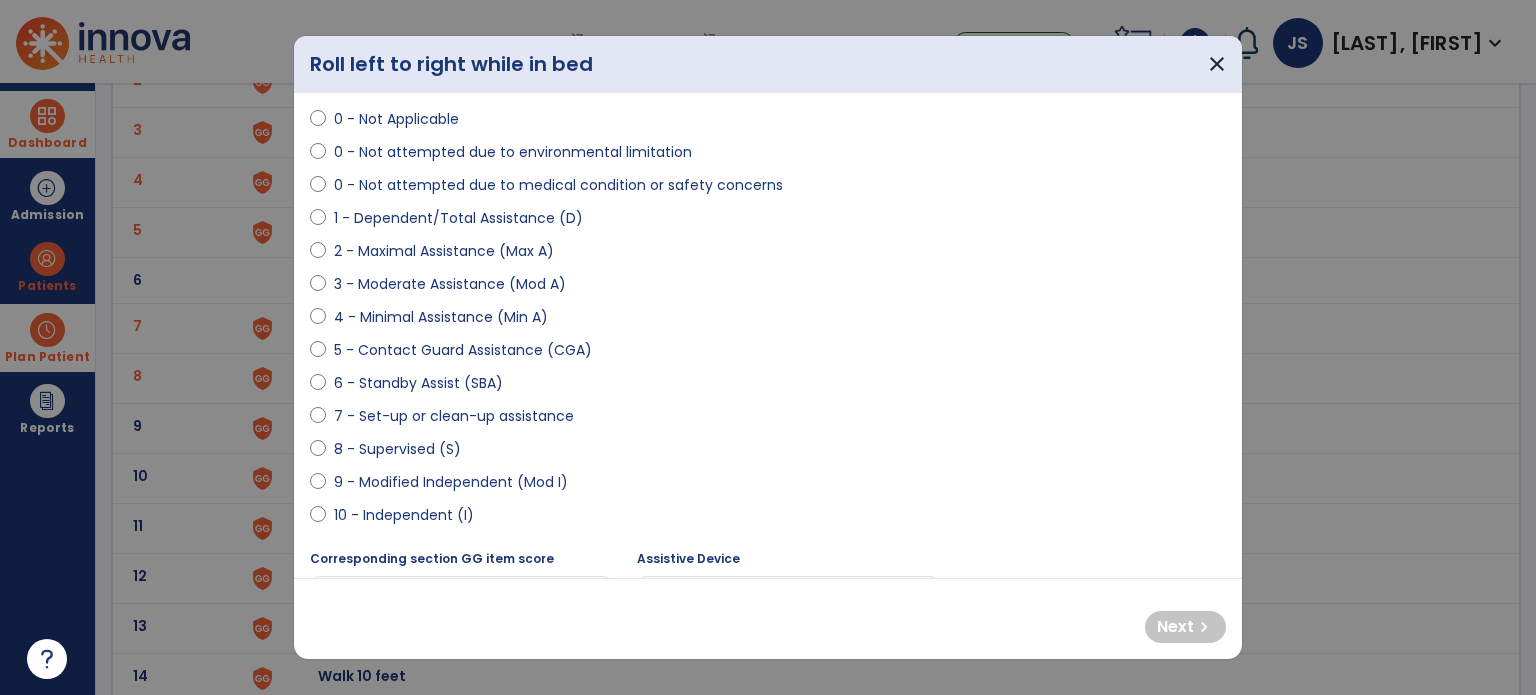 click on "10 - Independent (I)" at bounding box center [404, 515] 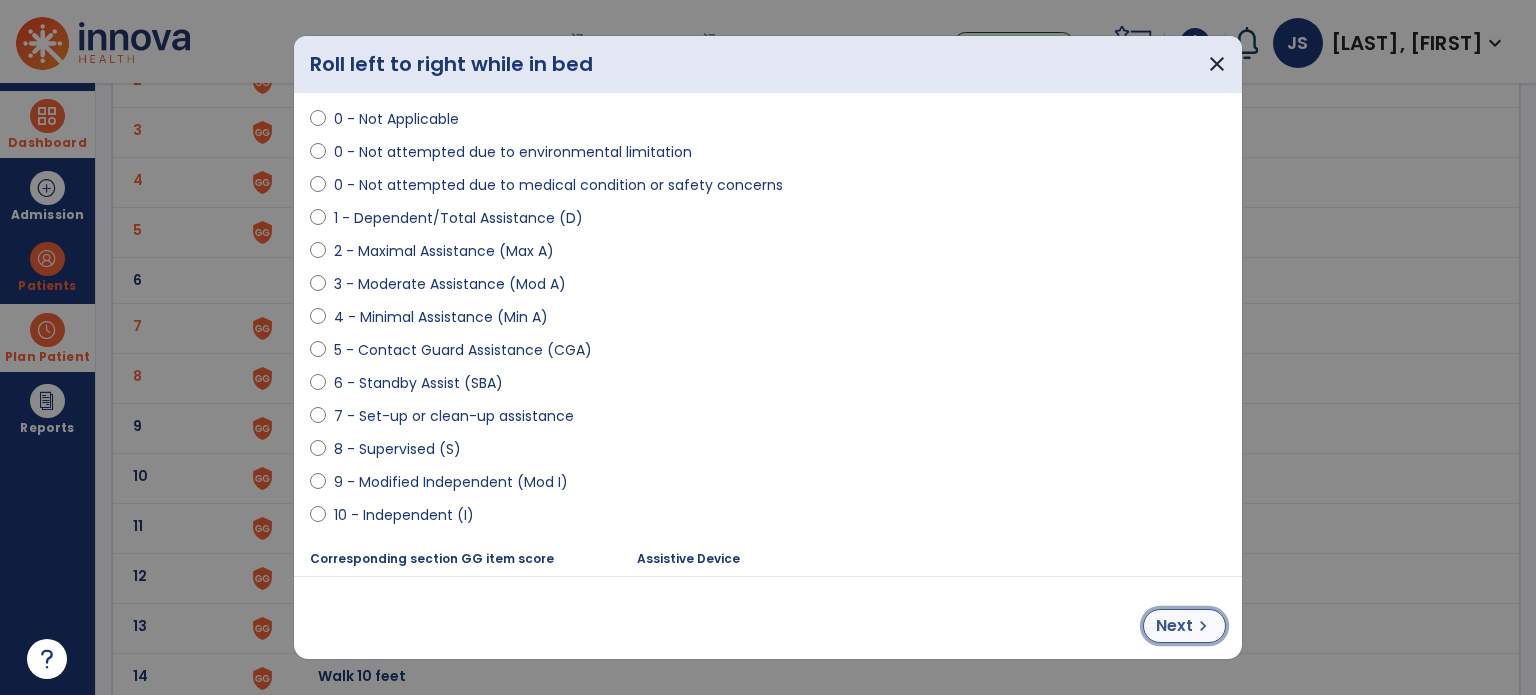 click on "Next" at bounding box center (1174, 626) 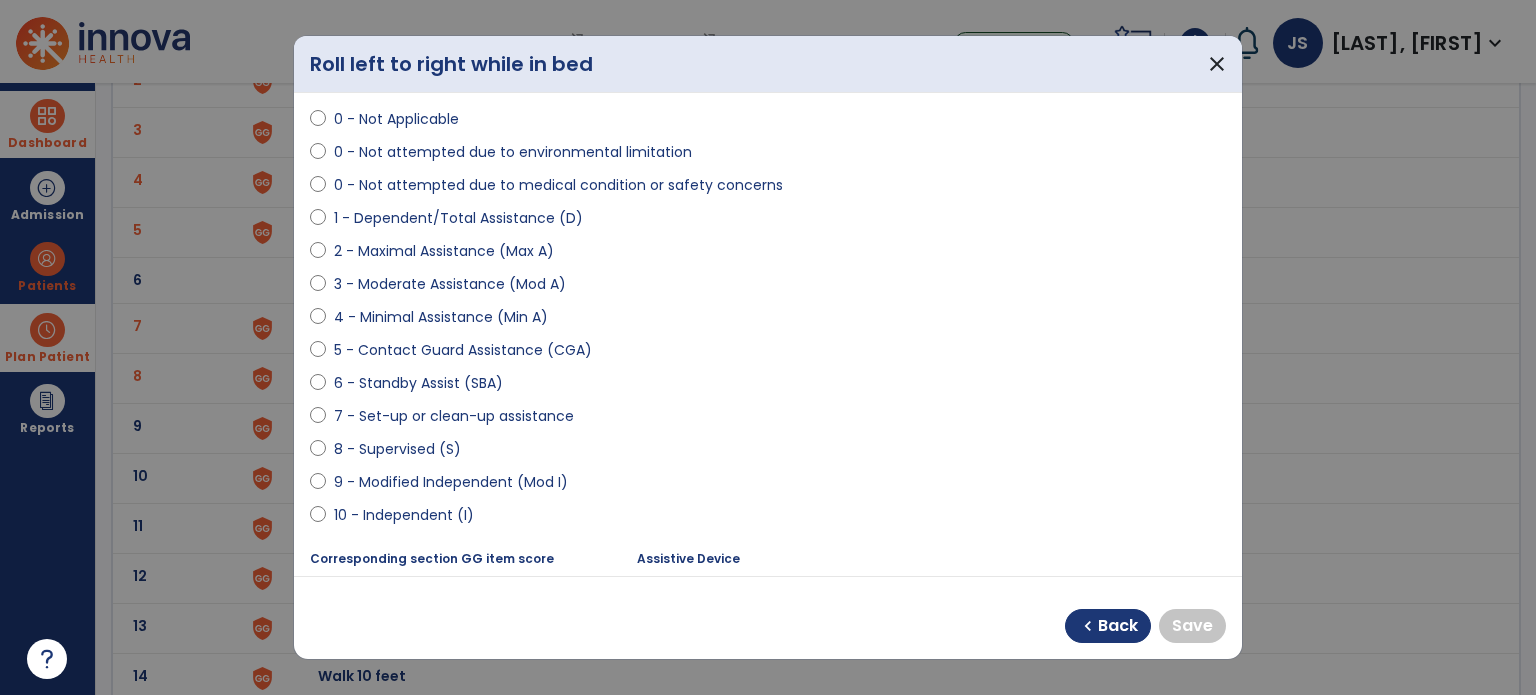 click on "10 - Independent (I)" at bounding box center [404, 515] 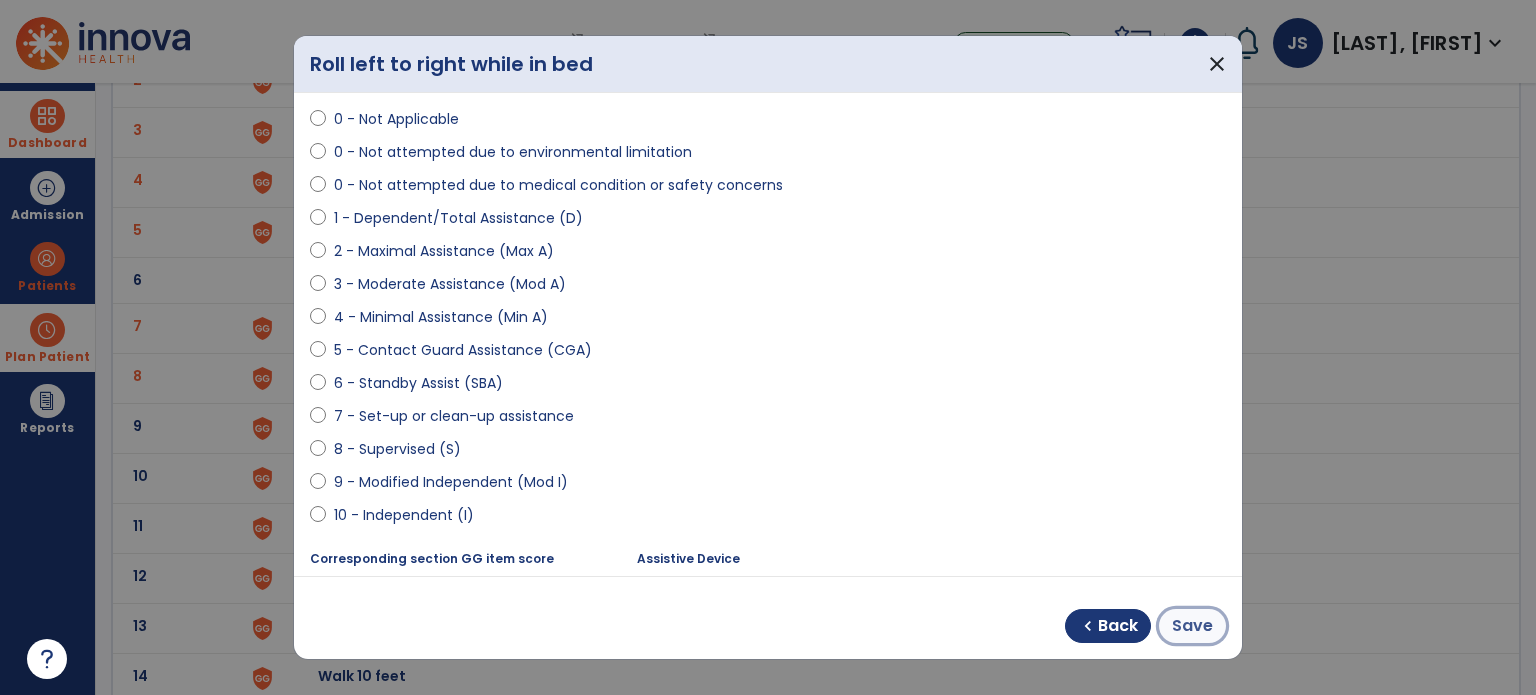 click on "Save" at bounding box center (1192, 626) 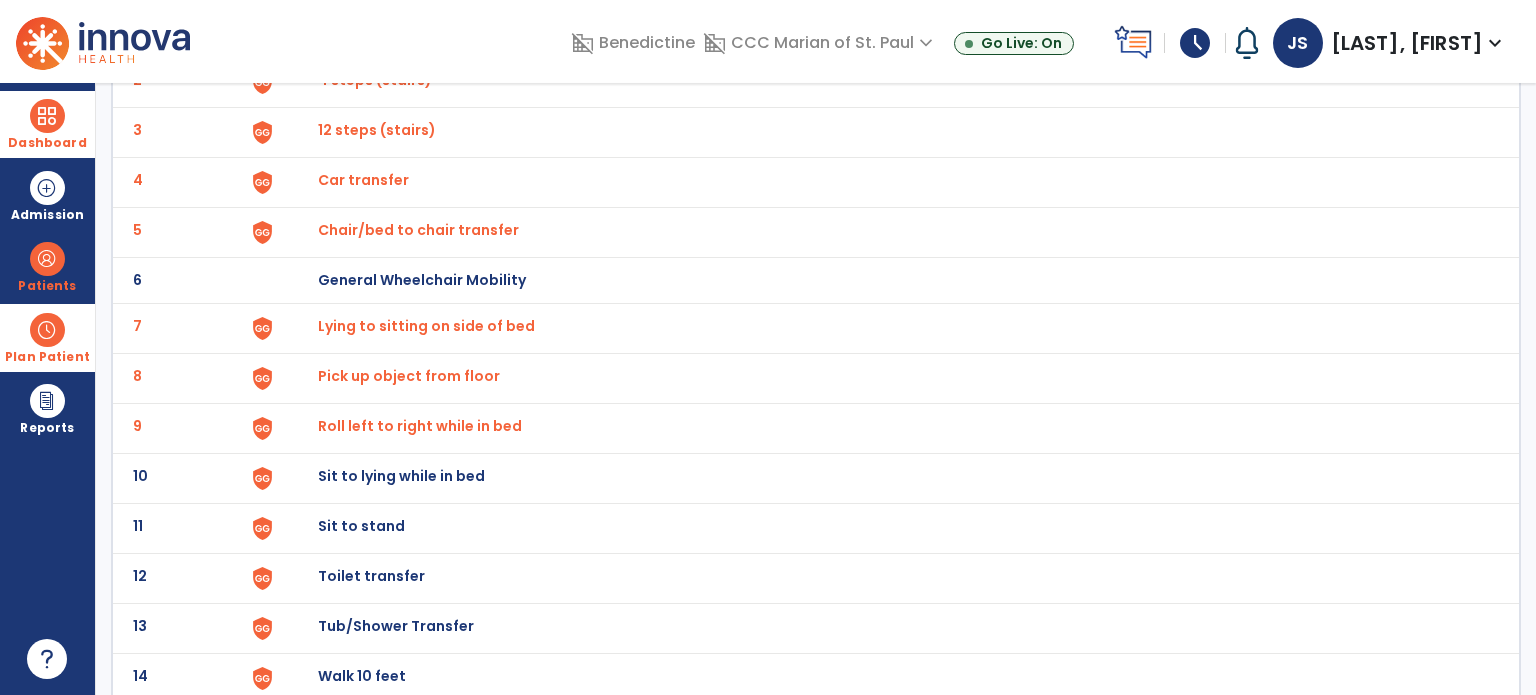 click on "Sit to lying while in bed" at bounding box center [364, 30] 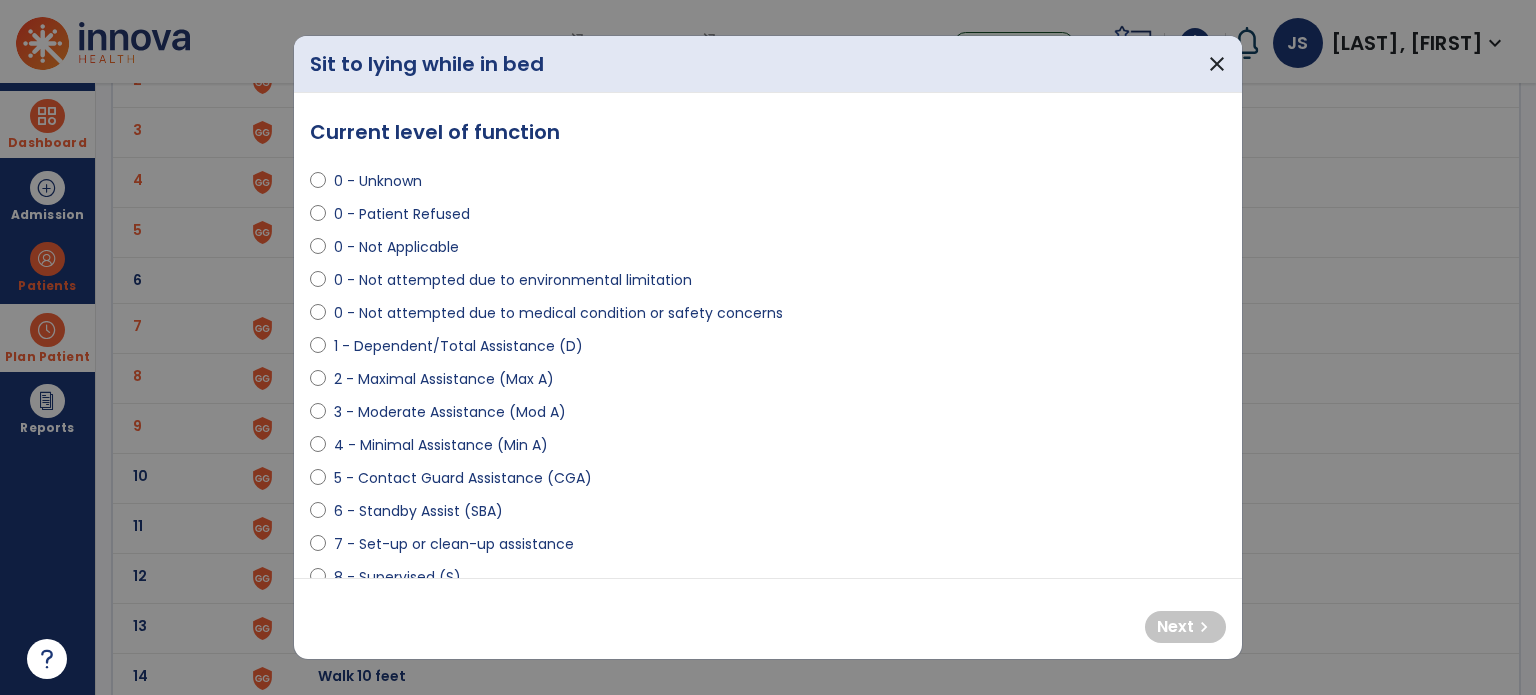 scroll, scrollTop: 87, scrollLeft: 0, axis: vertical 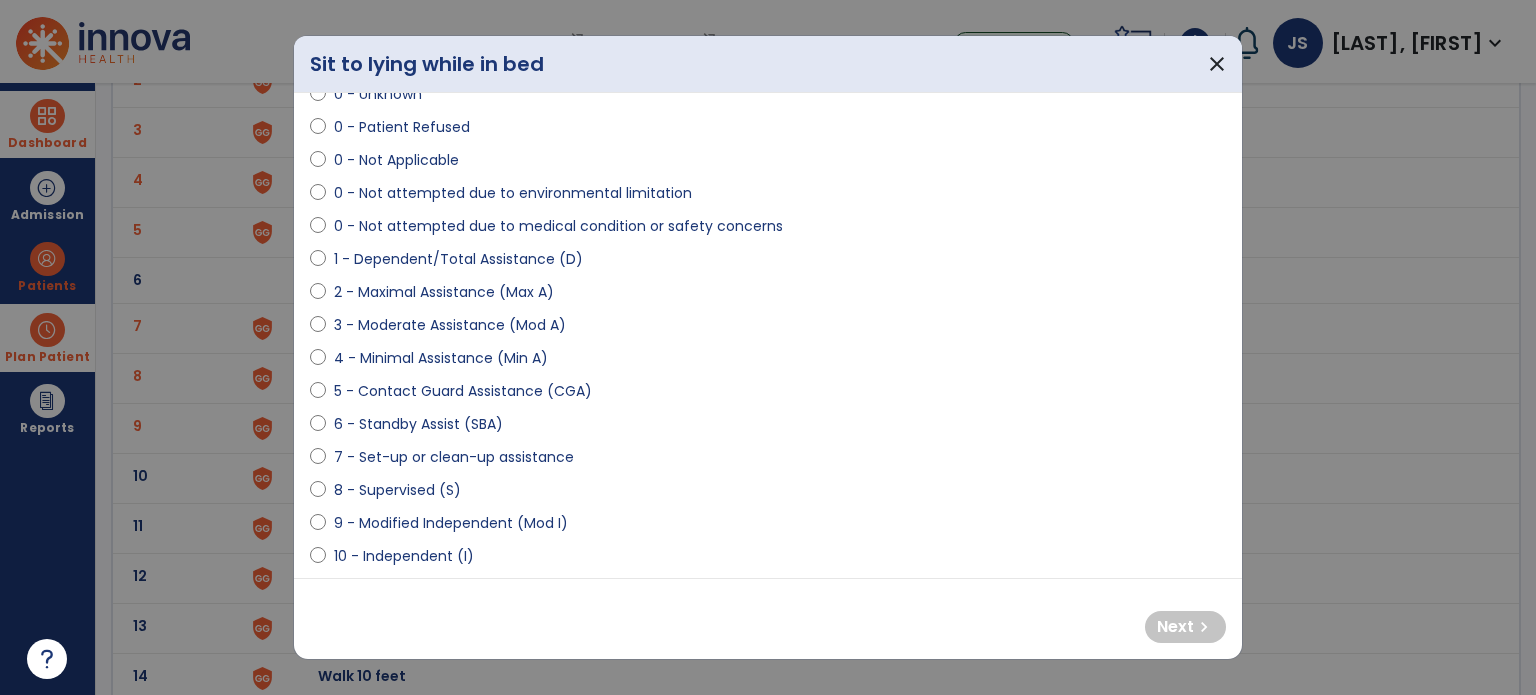 click on "10 - Independent (I)" at bounding box center (404, 556) 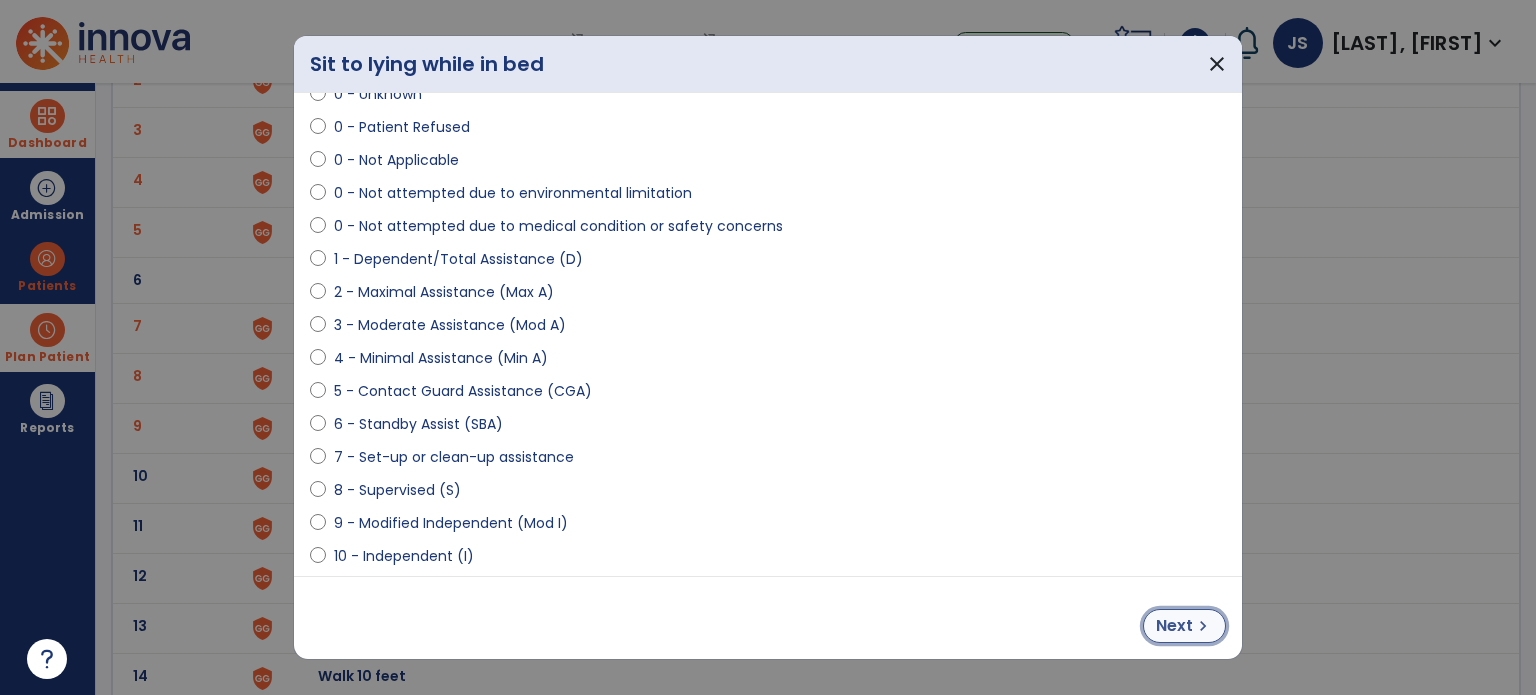 click on "Next" at bounding box center (1174, 626) 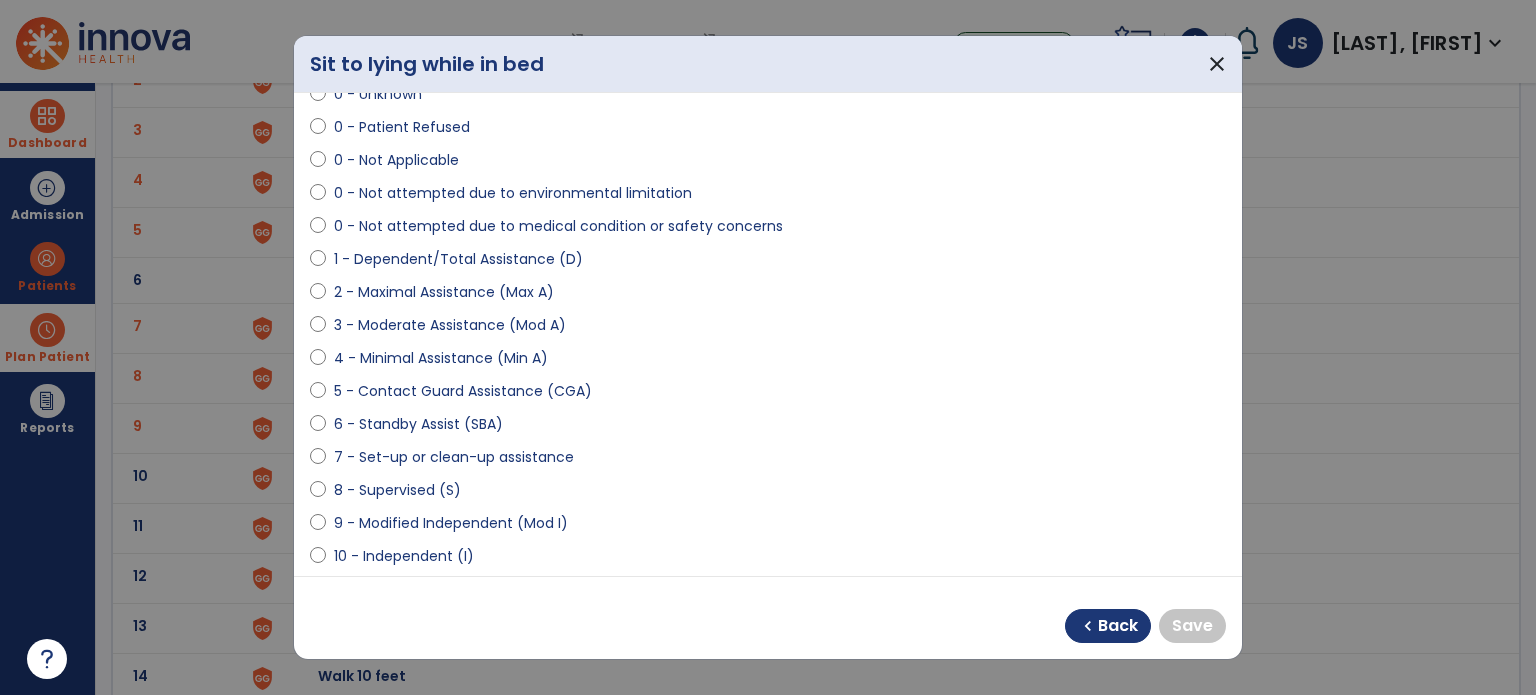 click on "10 - Independent (I)" at bounding box center (404, 556) 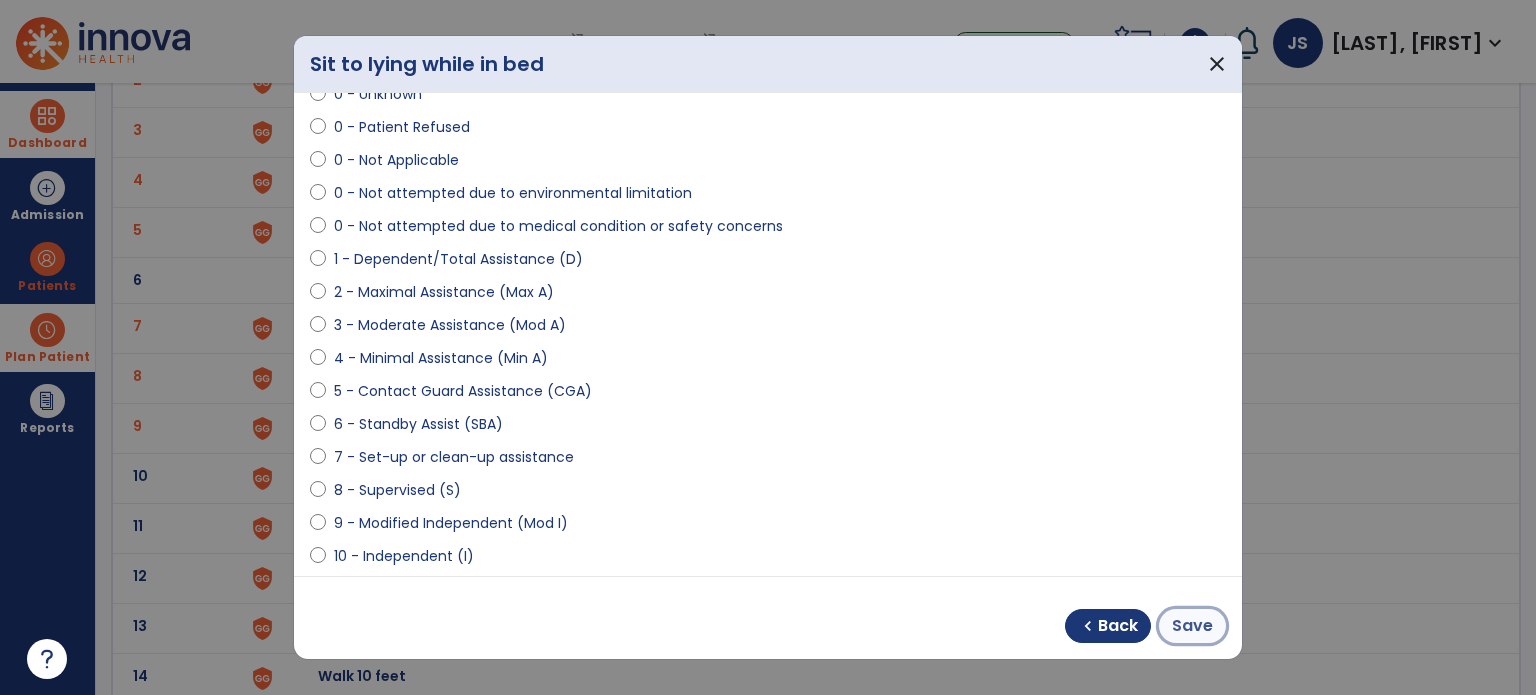 click on "Save" at bounding box center [1192, 626] 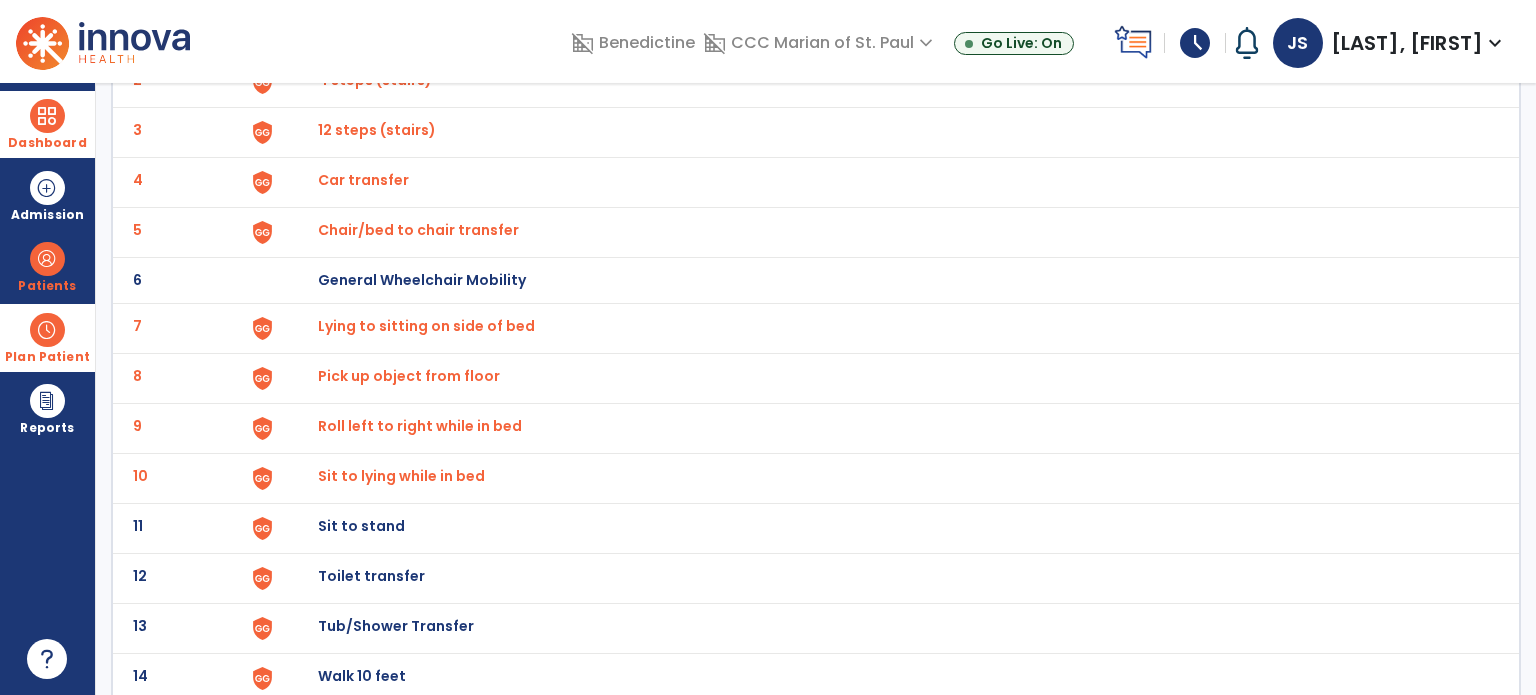 click on "11 Sit to stand" 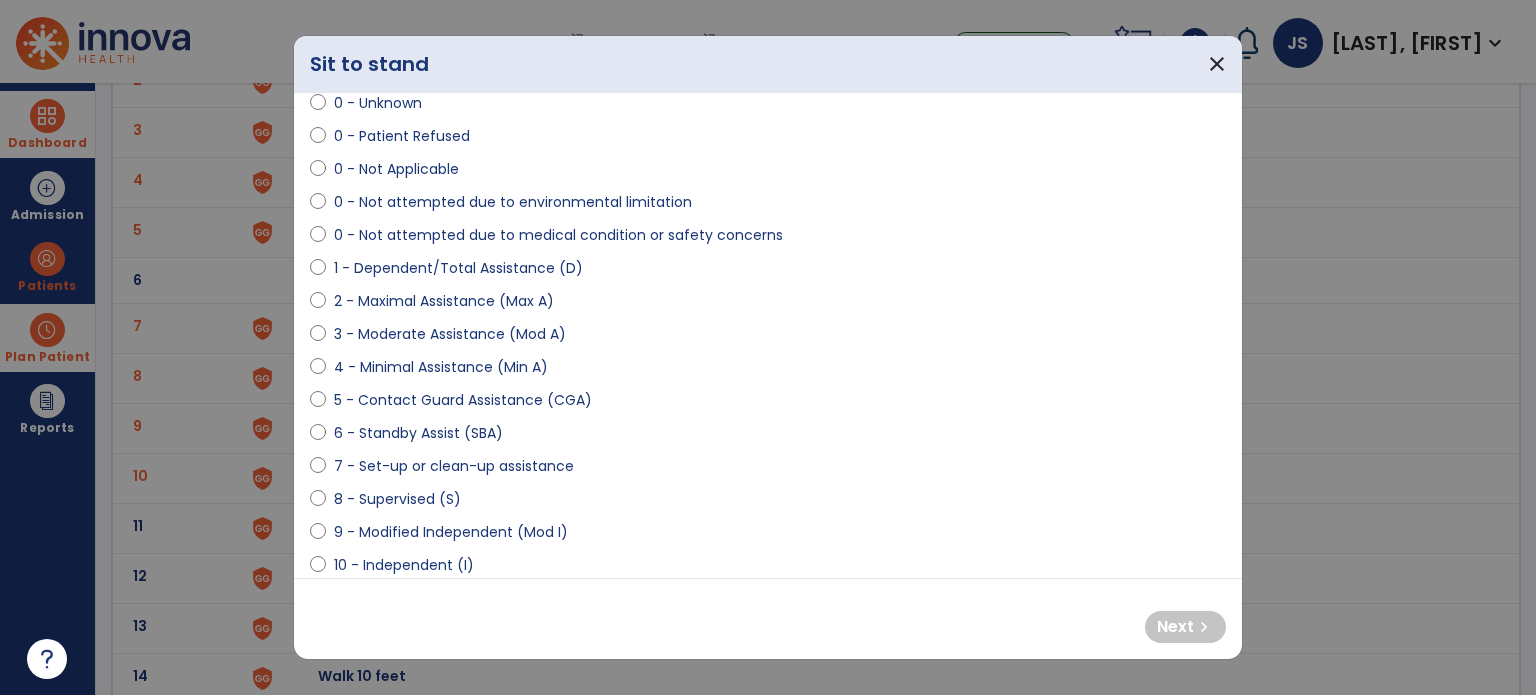 scroll, scrollTop: 79, scrollLeft: 0, axis: vertical 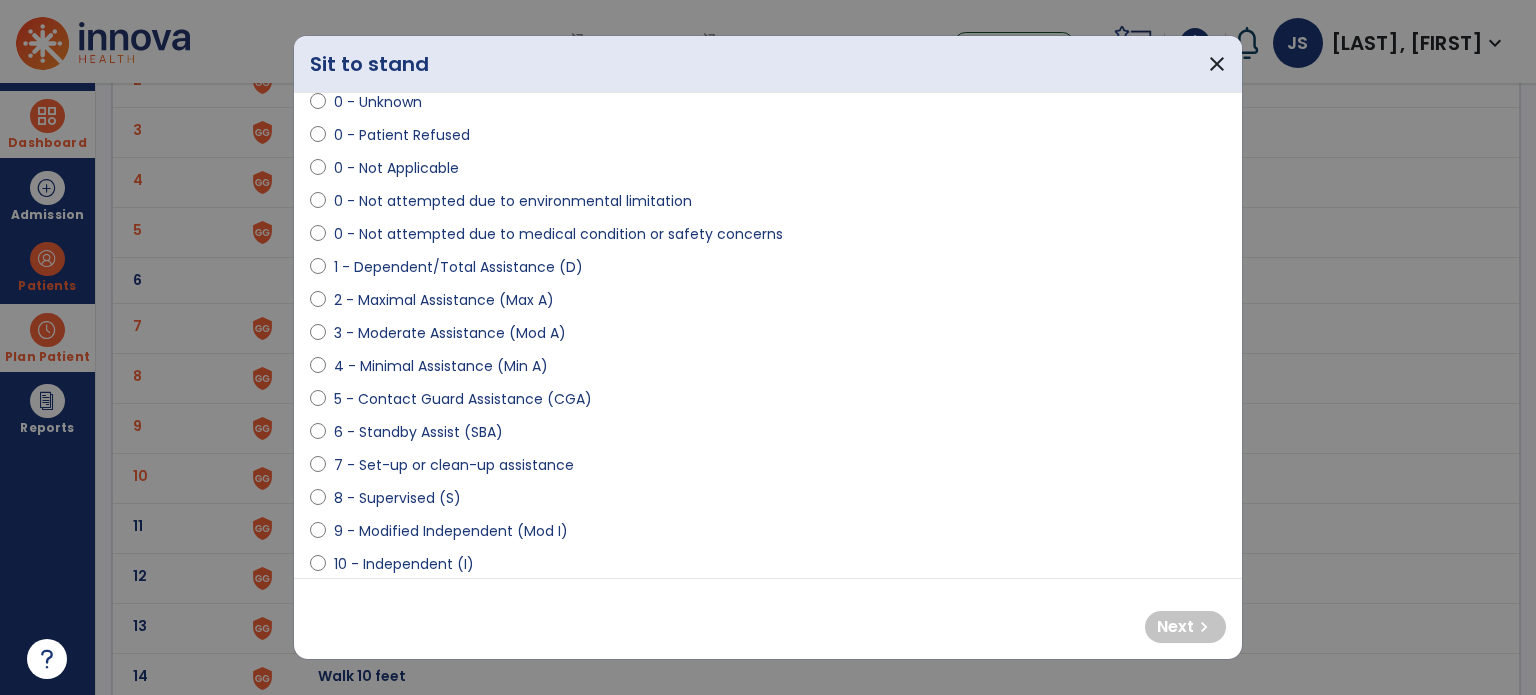 click on "6 - Standby Assist (SBA)" at bounding box center (418, 432) 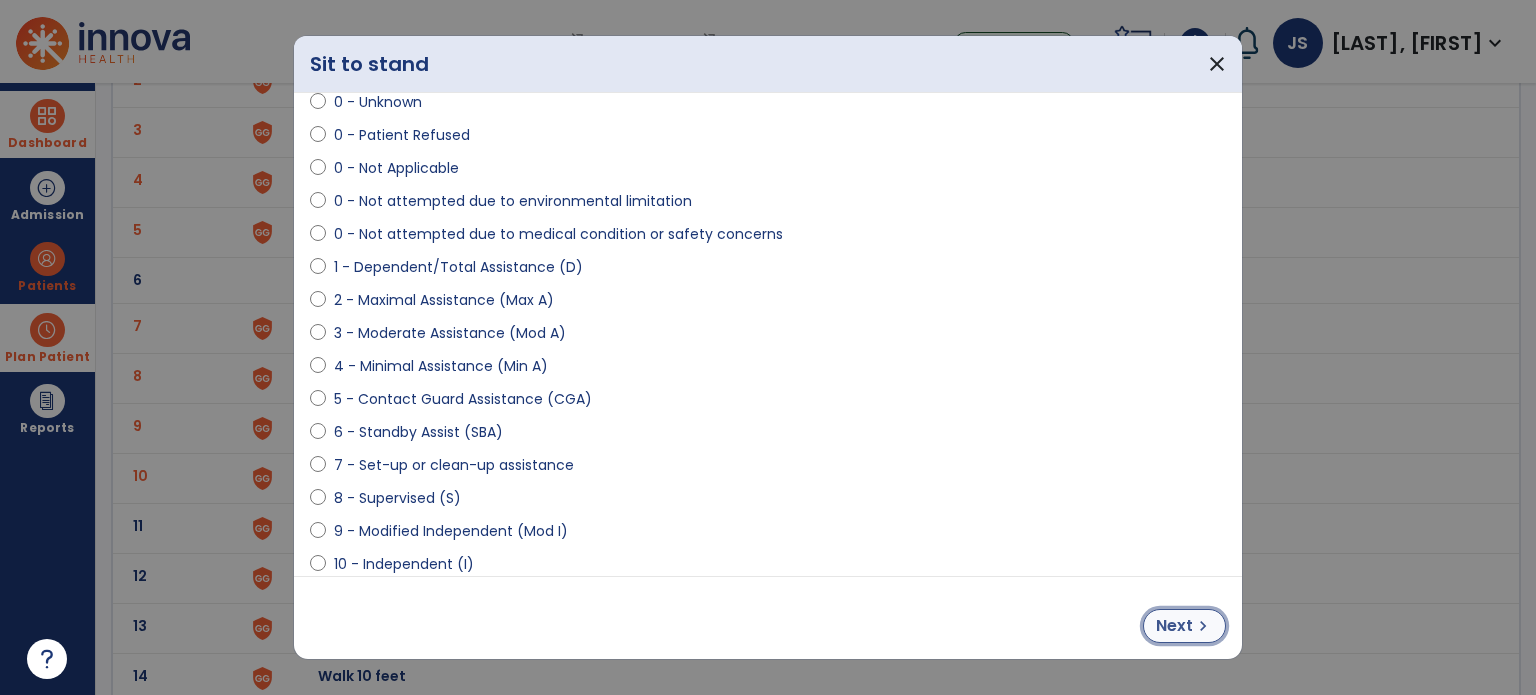 click on "chevron_right" at bounding box center (1203, 626) 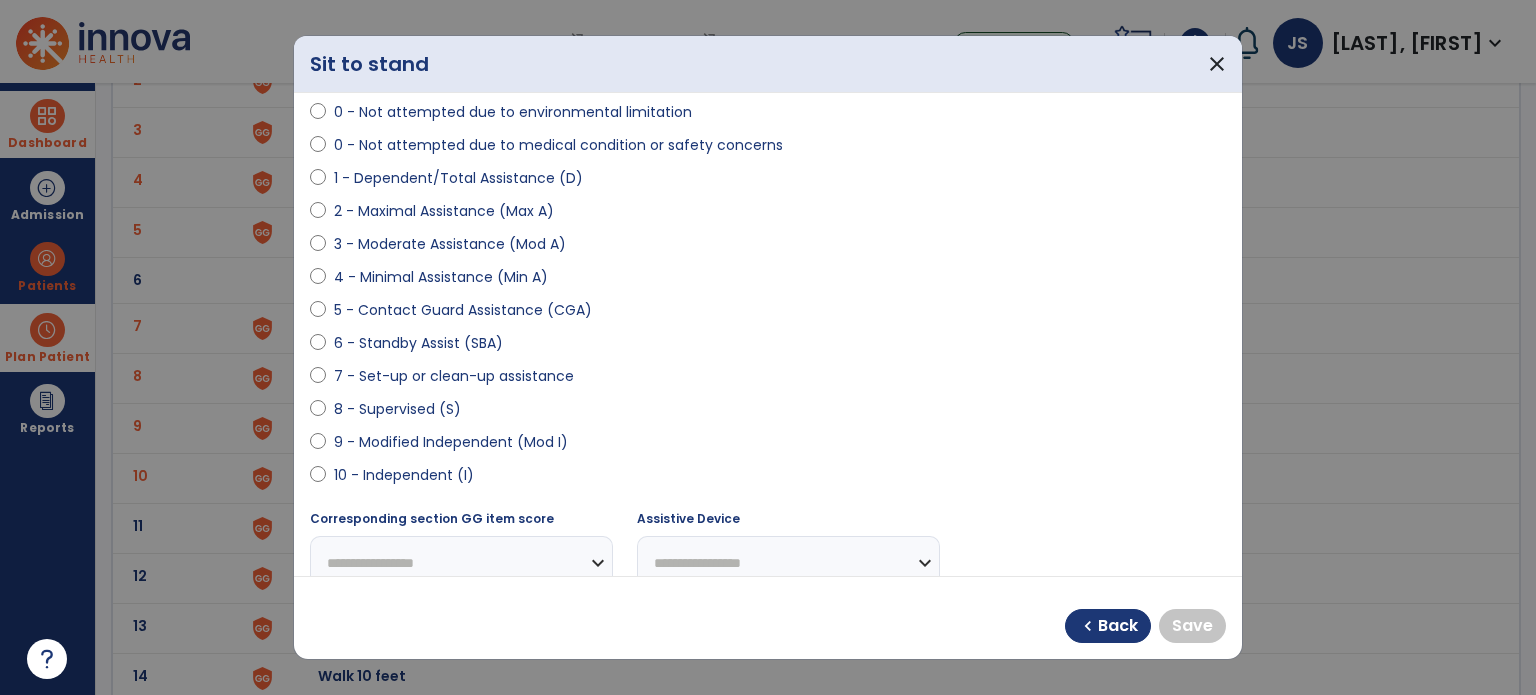 scroll, scrollTop: 180, scrollLeft: 0, axis: vertical 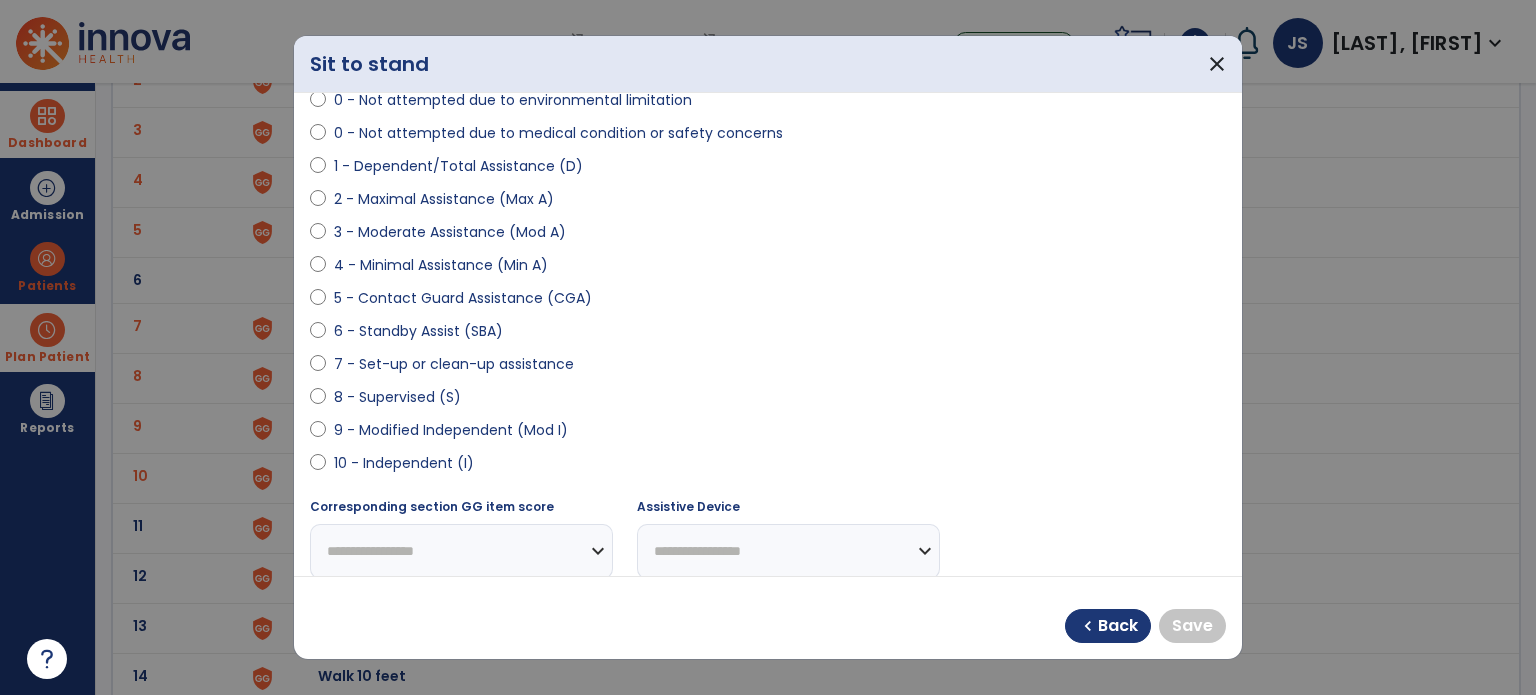 click on "9 - Modified Independent (Mod I)" at bounding box center (451, 430) 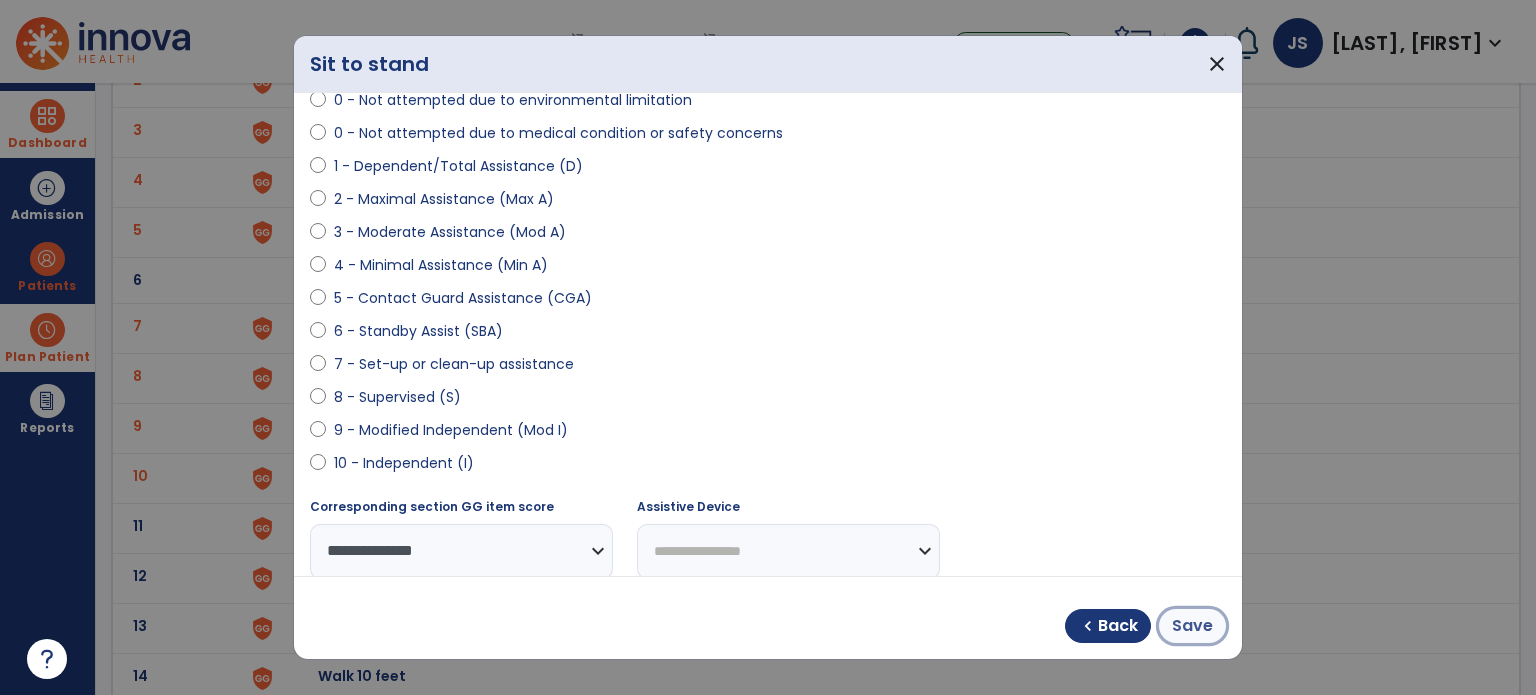 click on "Save" at bounding box center (1192, 626) 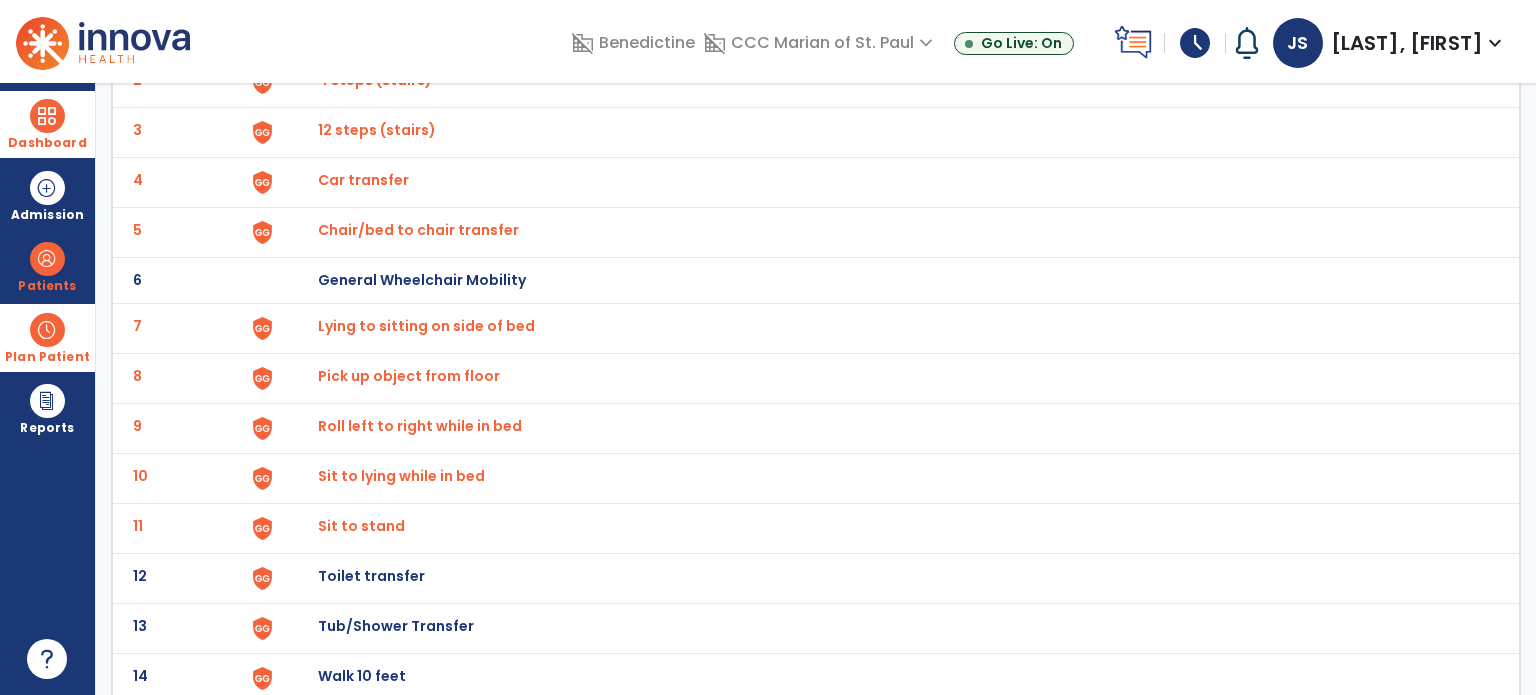 click on "Toilet transfer" at bounding box center (888, 32) 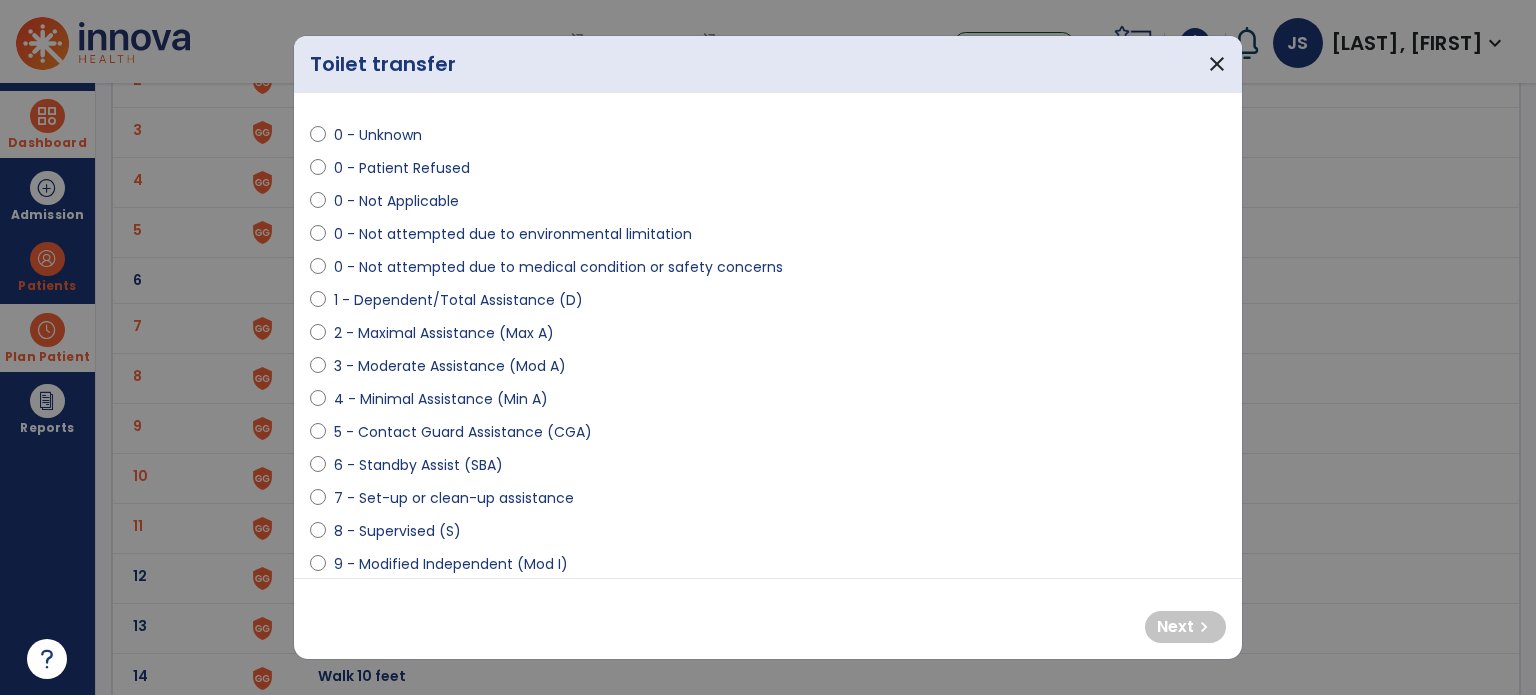 scroll, scrollTop: 48, scrollLeft: 0, axis: vertical 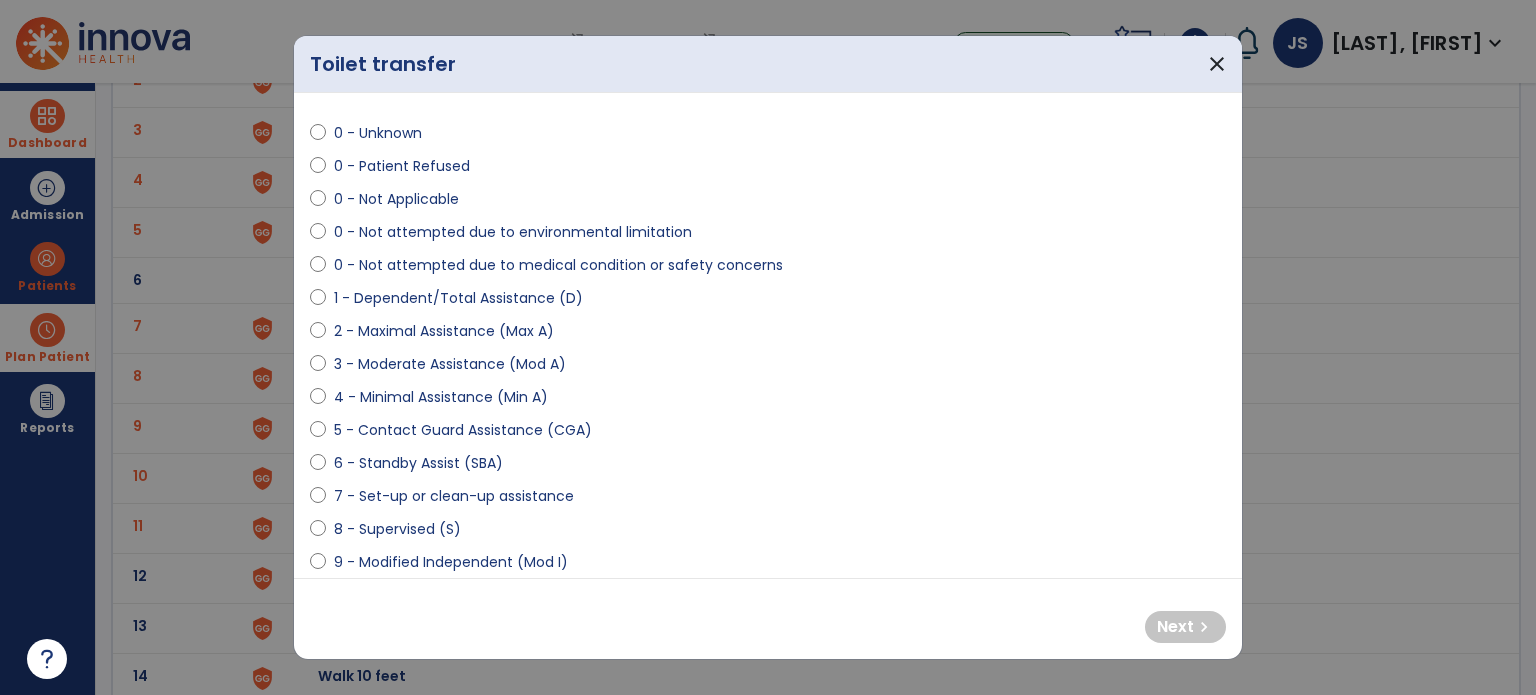 click on "6 - Standby Assist (SBA)" at bounding box center (418, 463) 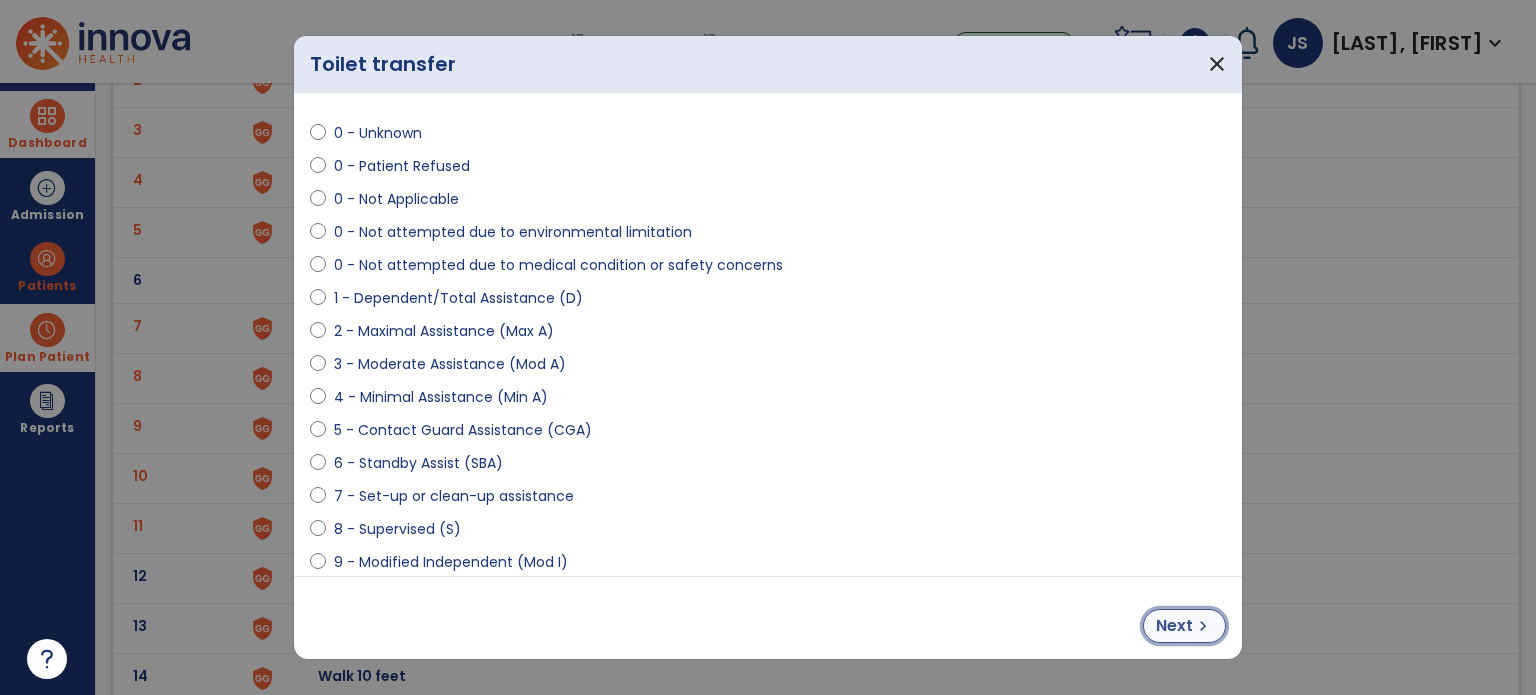 click on "Next" at bounding box center (1174, 626) 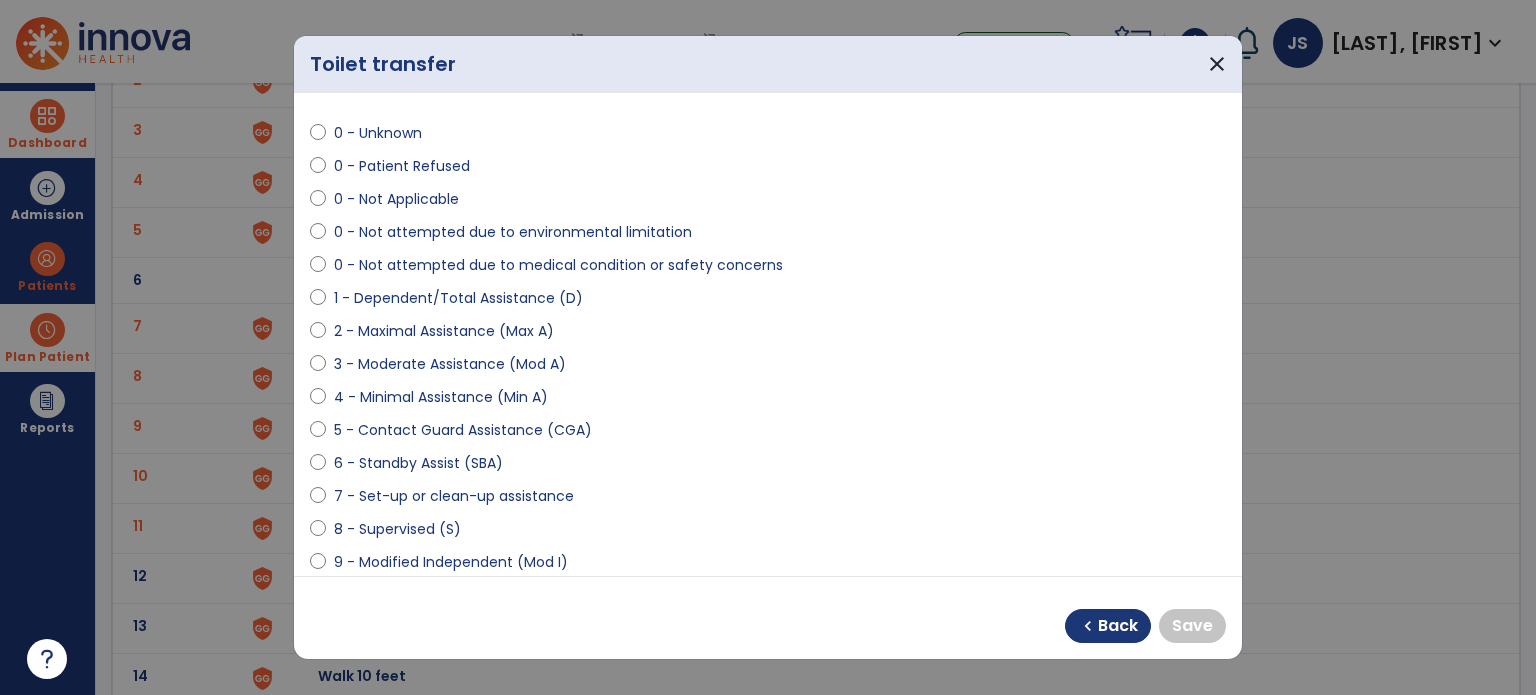 scroll, scrollTop: 103, scrollLeft: 0, axis: vertical 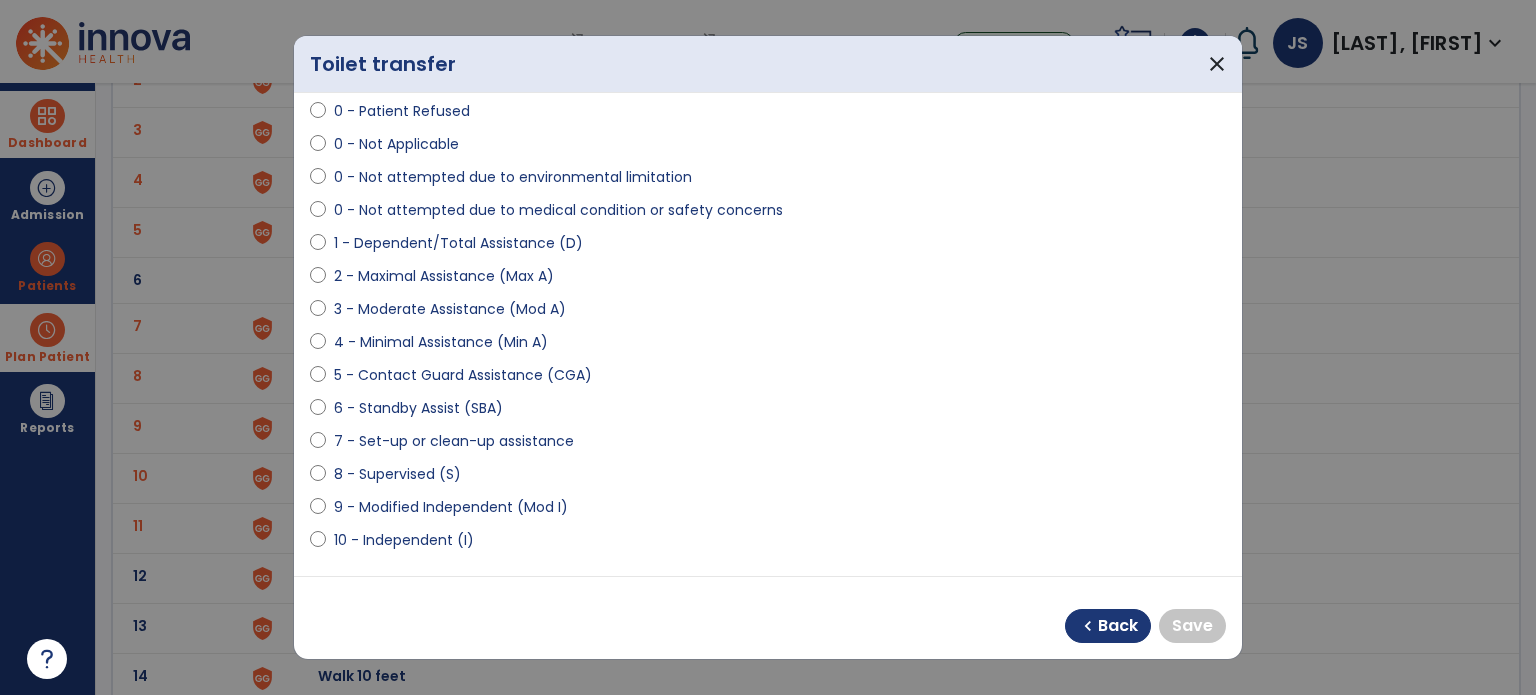 click on "10 - Independent (I)" at bounding box center [404, 540] 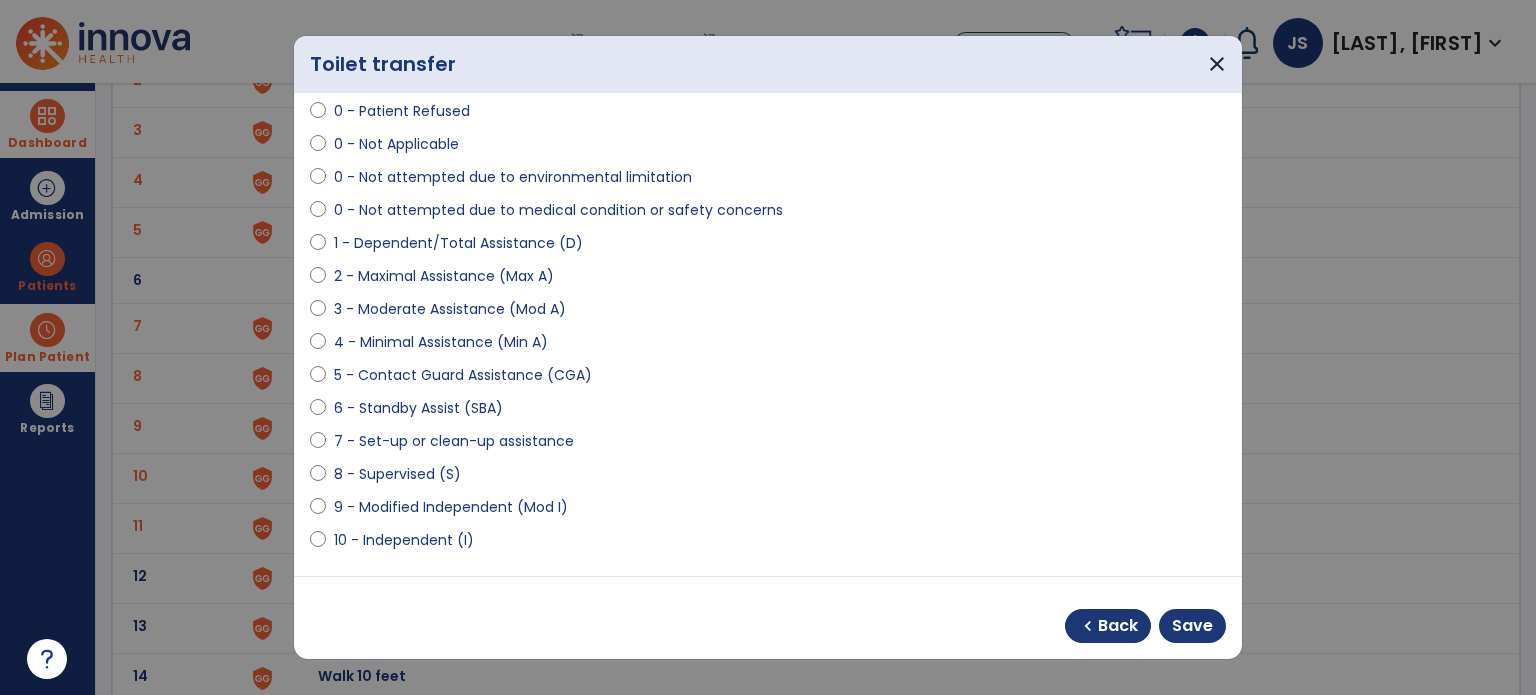 click on "9 - Modified Independent (Mod I)" at bounding box center [768, 511] 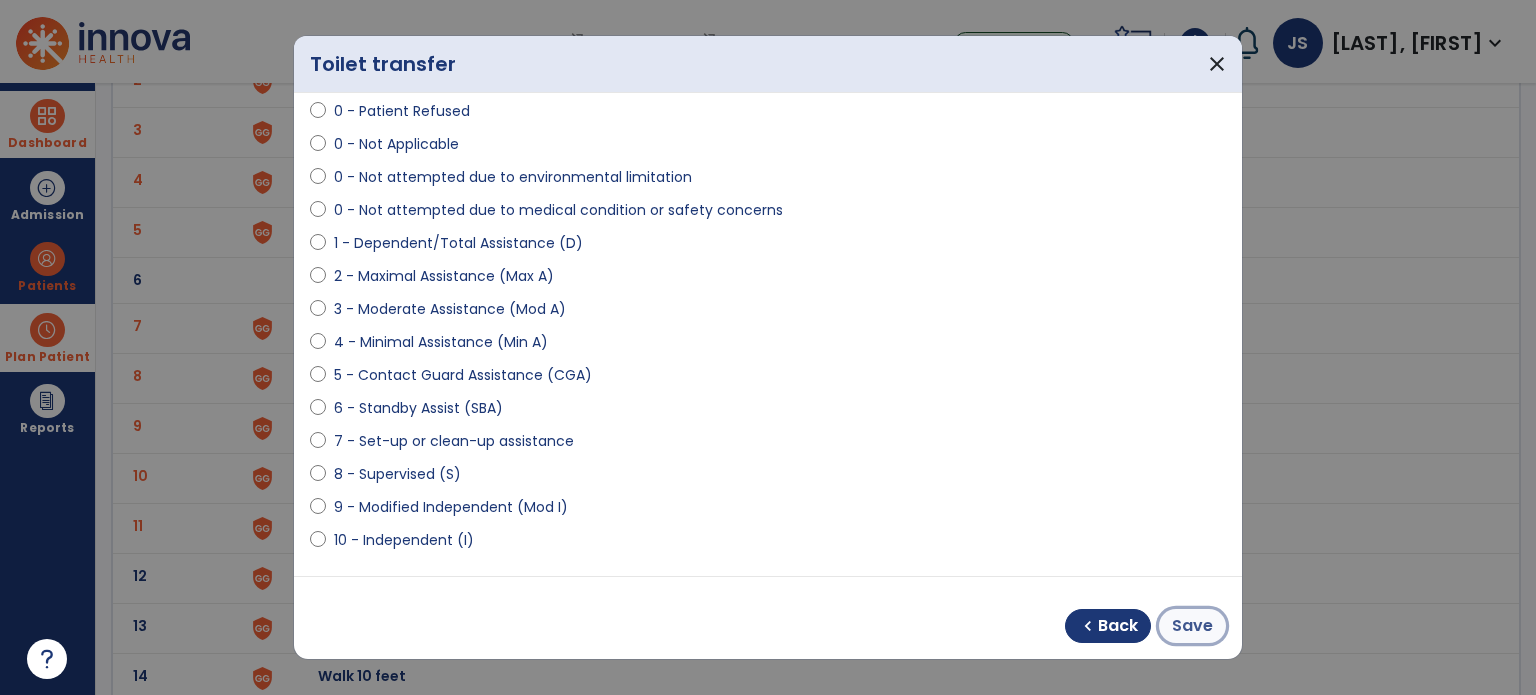 click on "Save" at bounding box center [1192, 626] 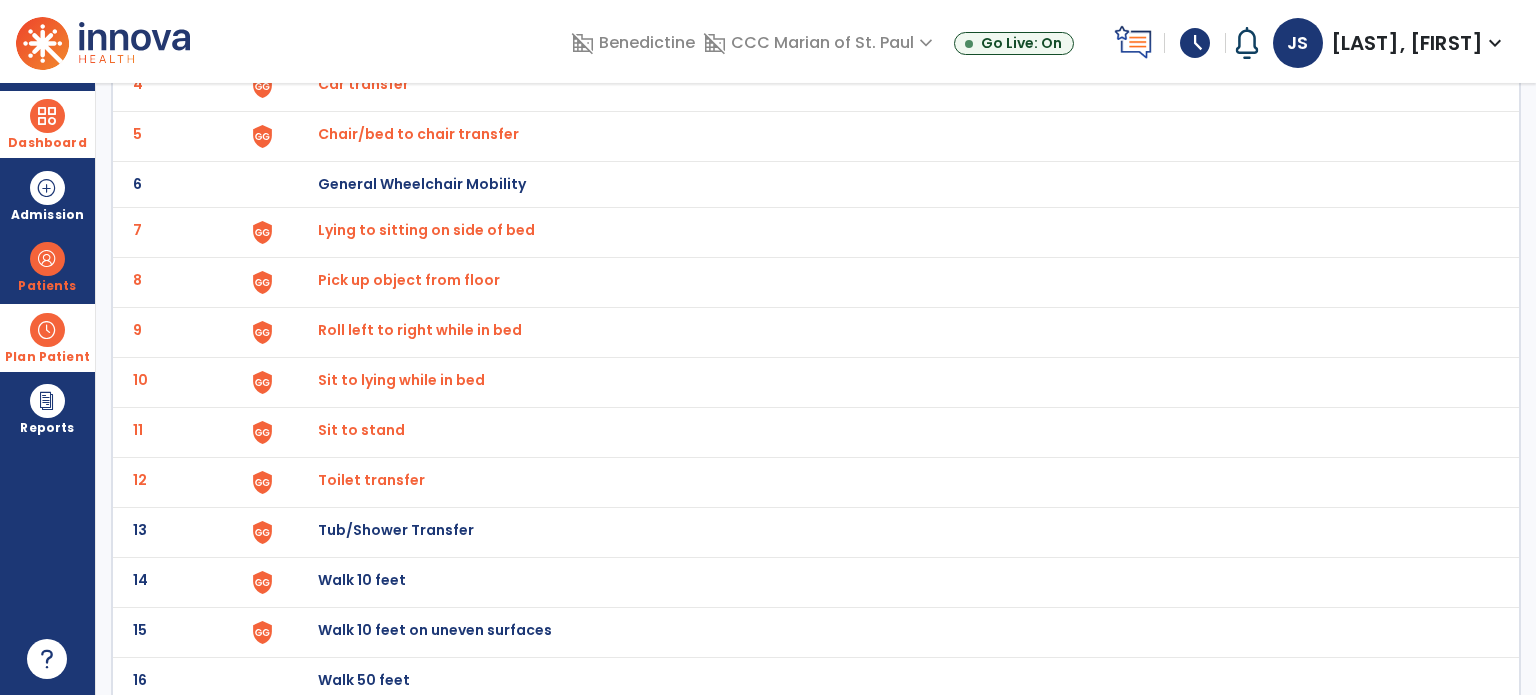 scroll, scrollTop: 330, scrollLeft: 0, axis: vertical 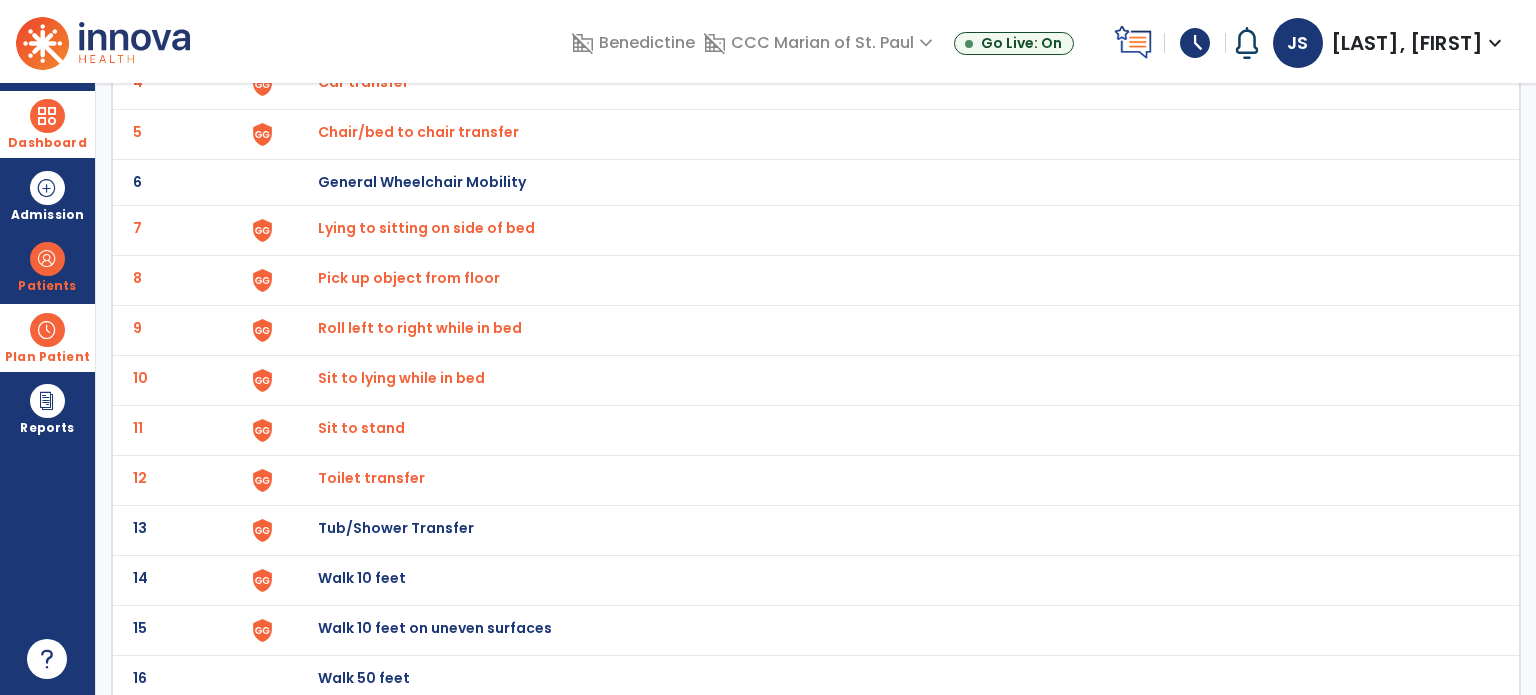 click on "13 Tub/Shower Transfer" 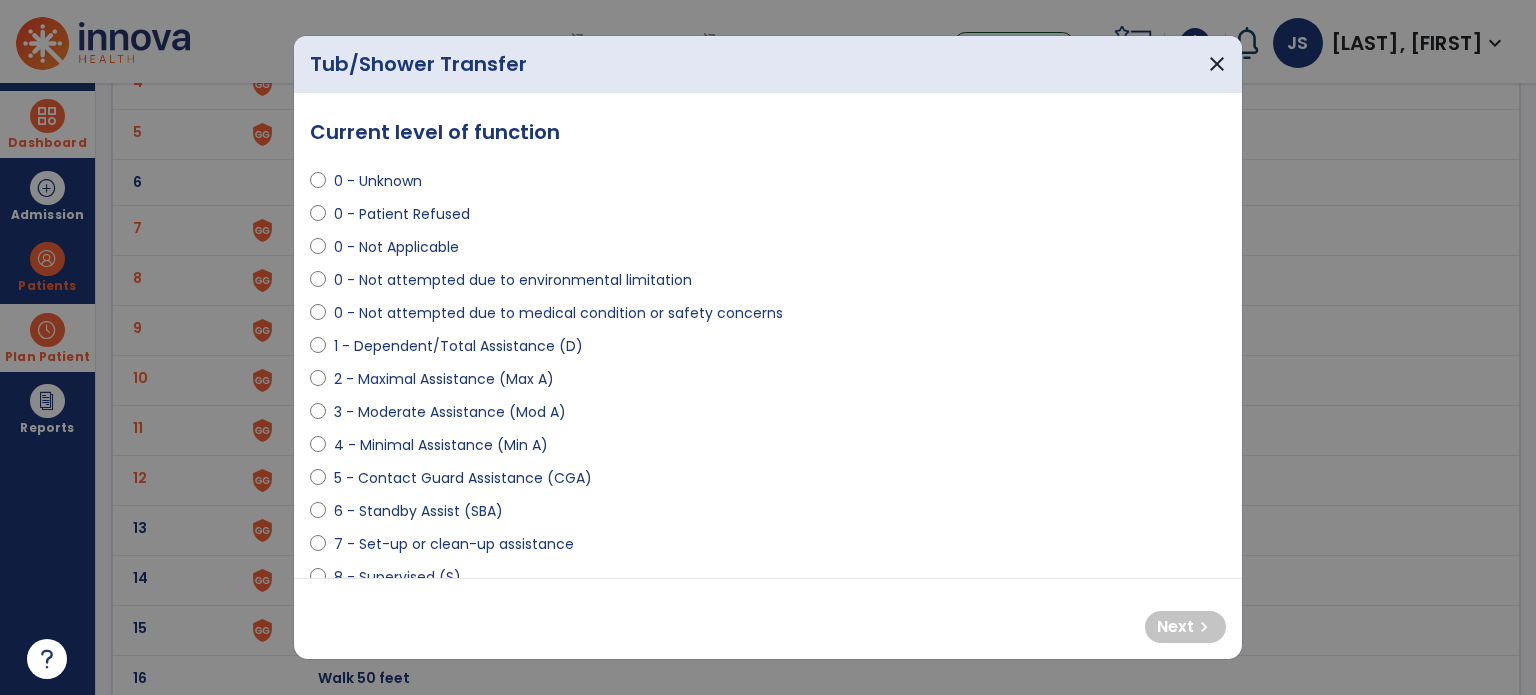 click on "0 - Not attempted due to medical condition or safety concerns" at bounding box center [558, 313] 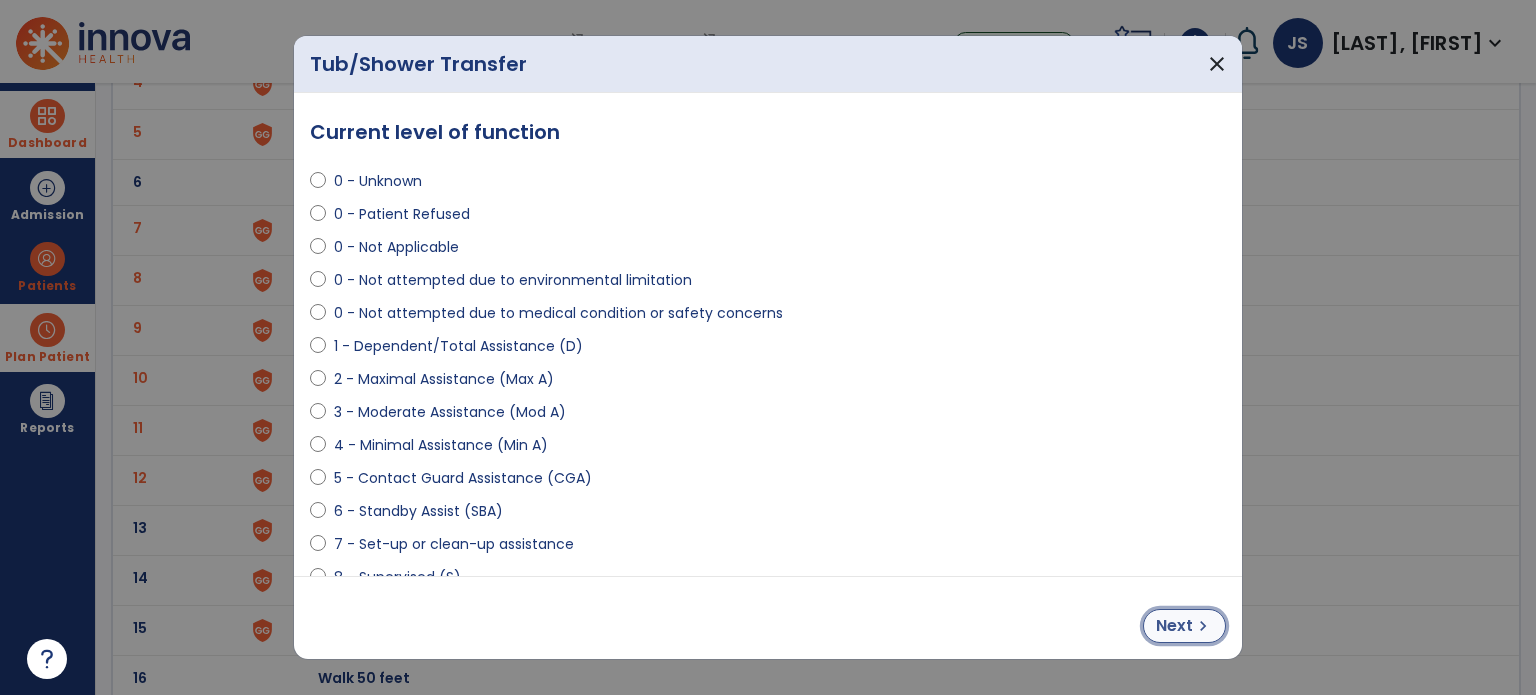 click on "Next" at bounding box center [1174, 626] 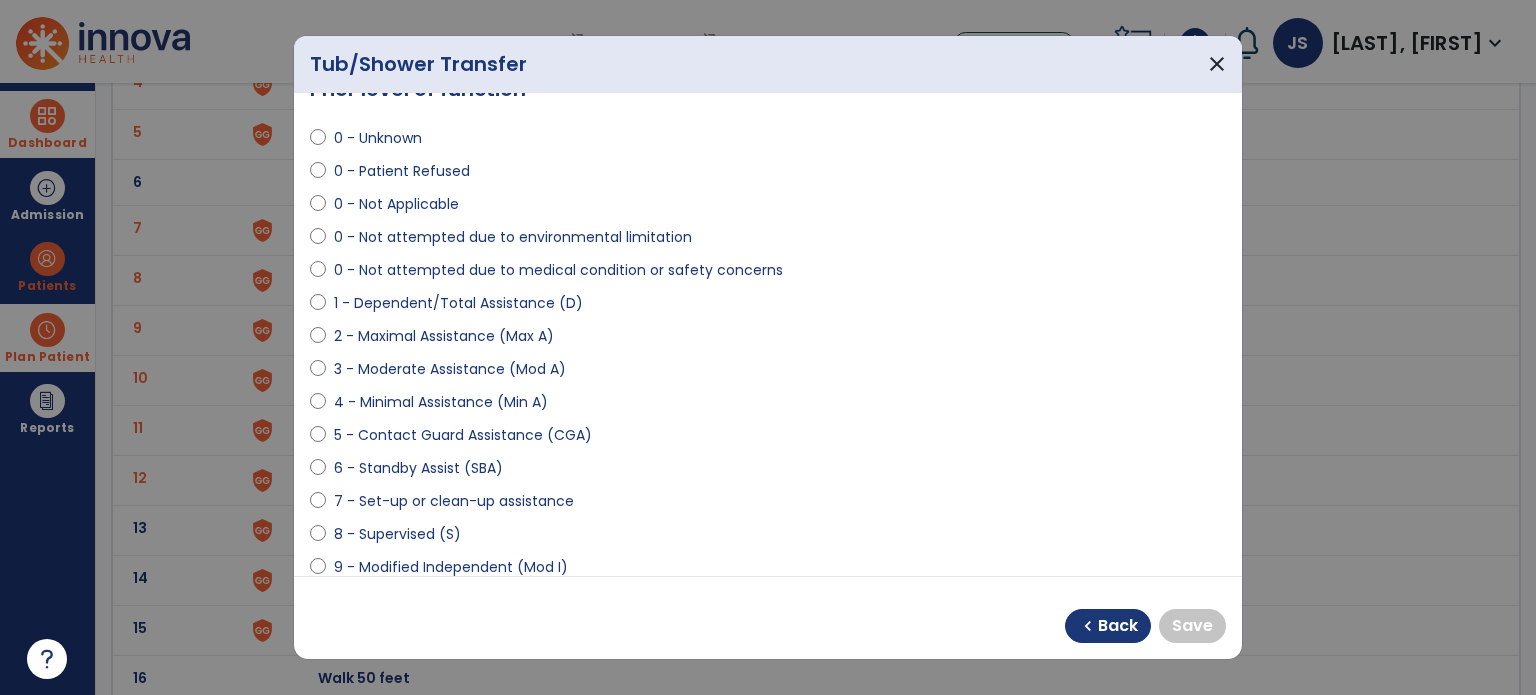 scroll, scrollTop: 123, scrollLeft: 0, axis: vertical 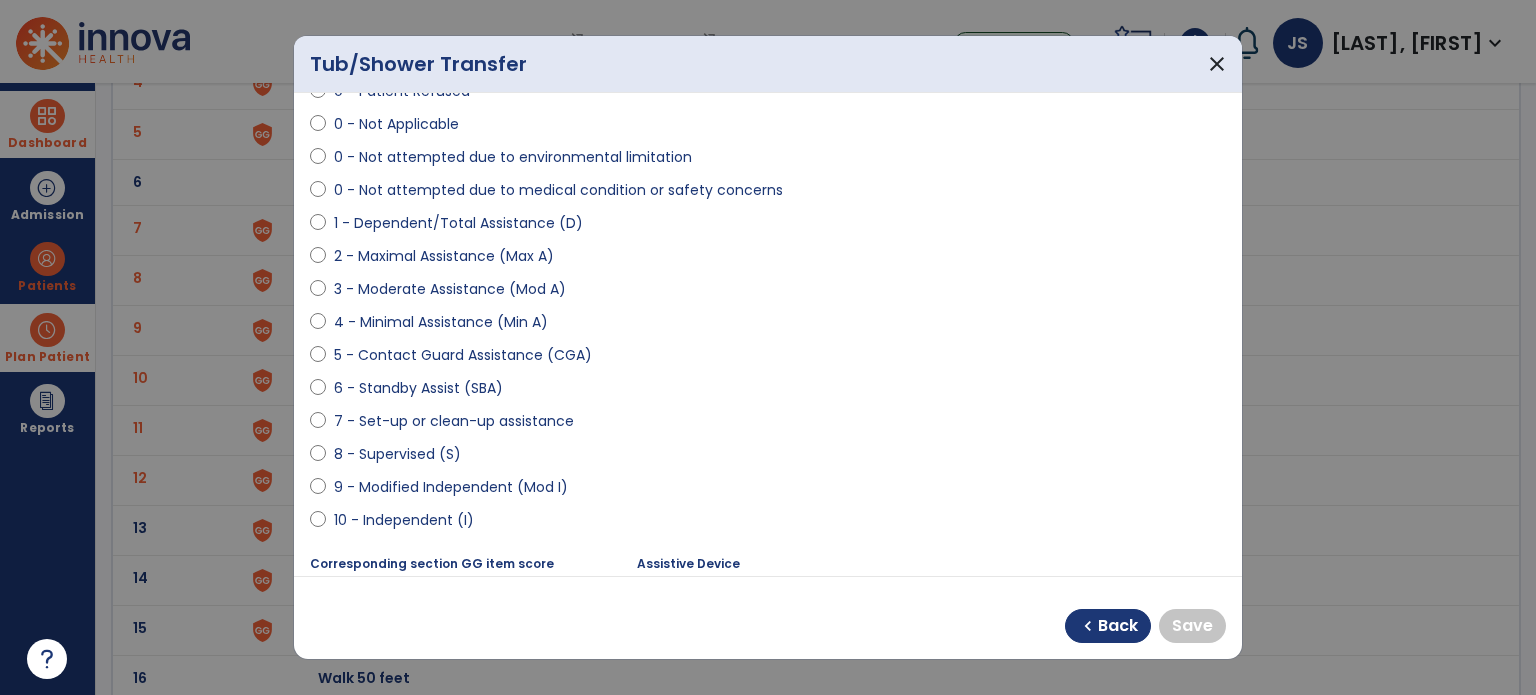 click on "9 - Modified Independent (Mod I)" at bounding box center (451, 487) 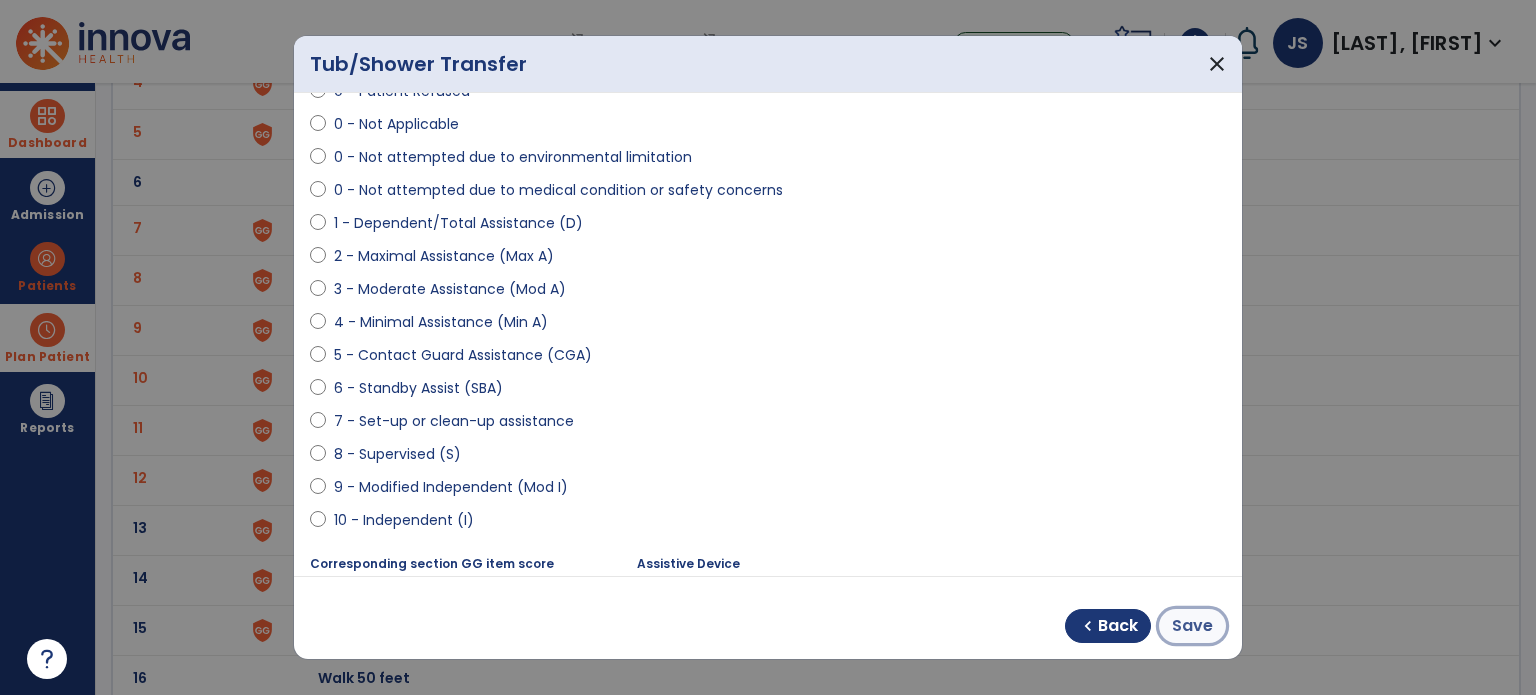click on "Save" at bounding box center (1192, 626) 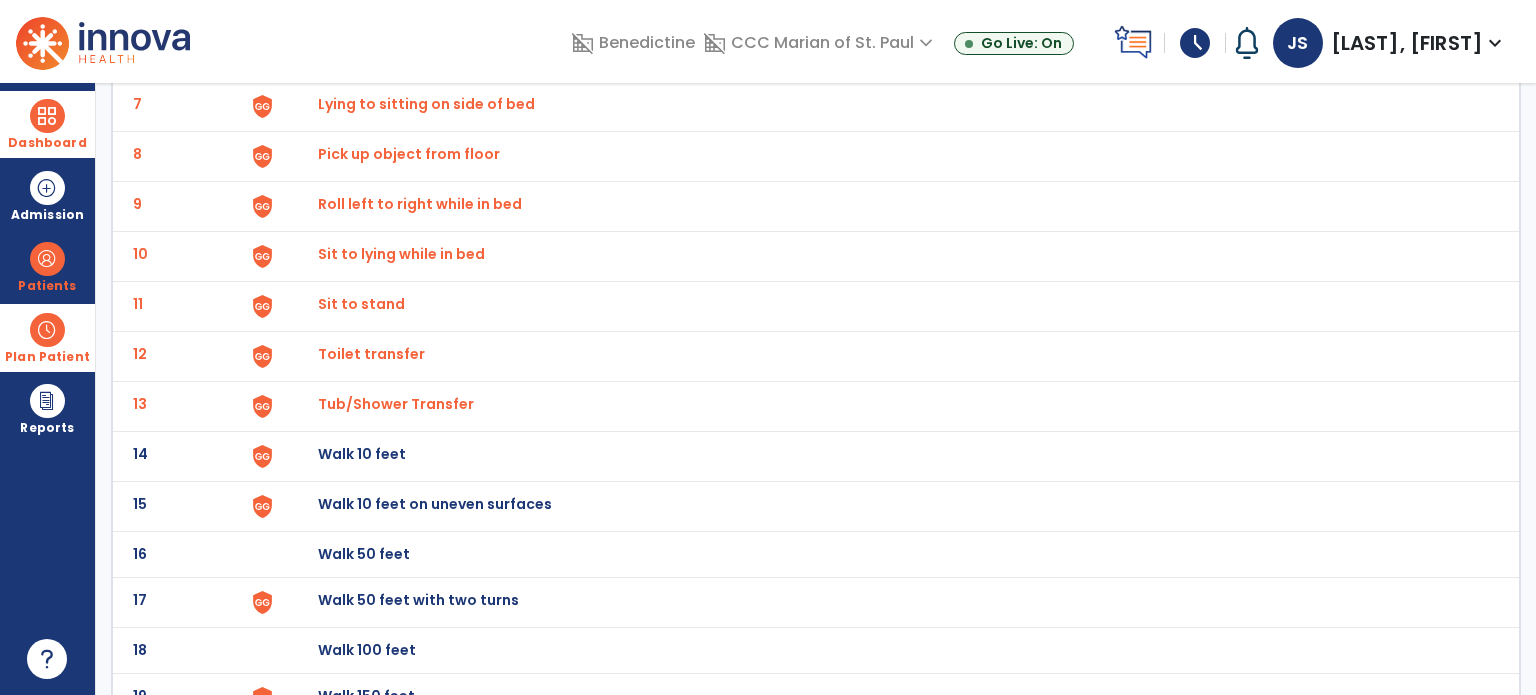 scroll, scrollTop: 456, scrollLeft: 0, axis: vertical 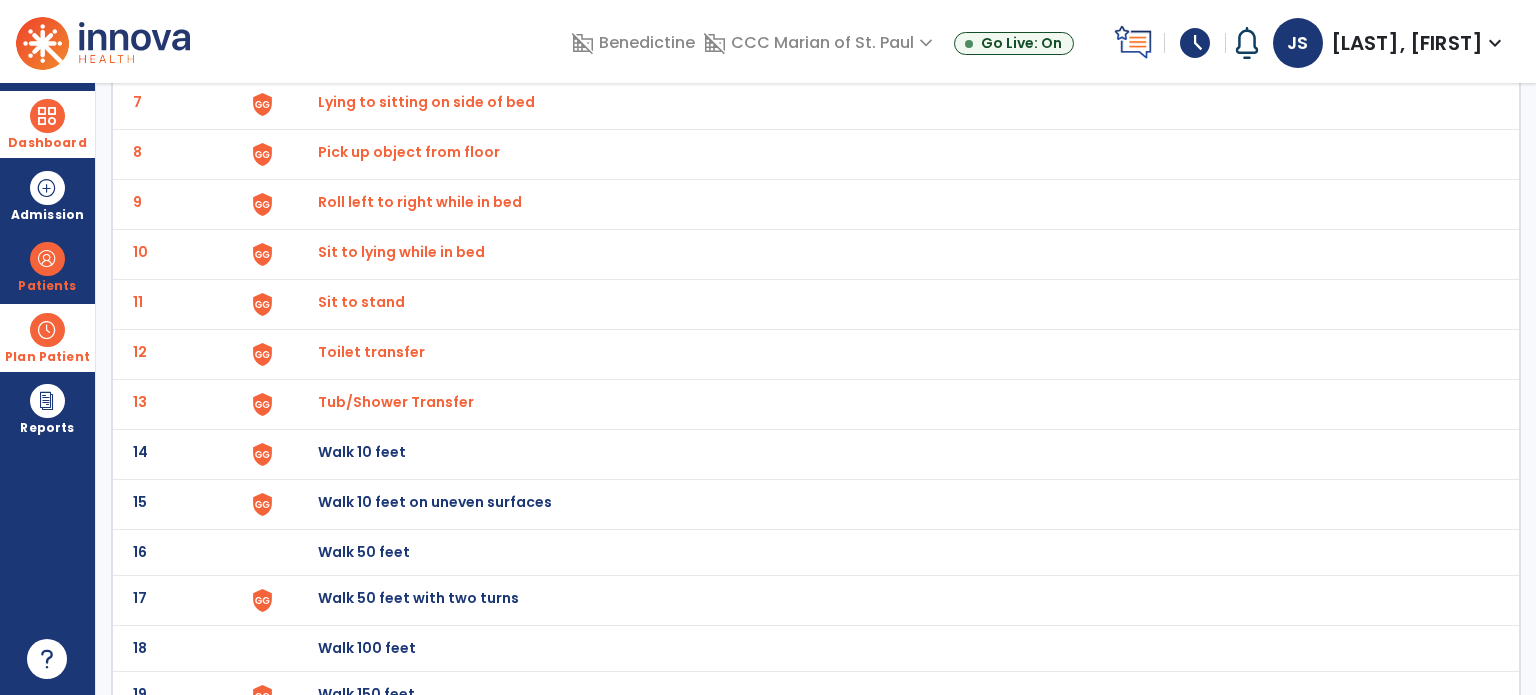 click on "14 Walk 10 feet" 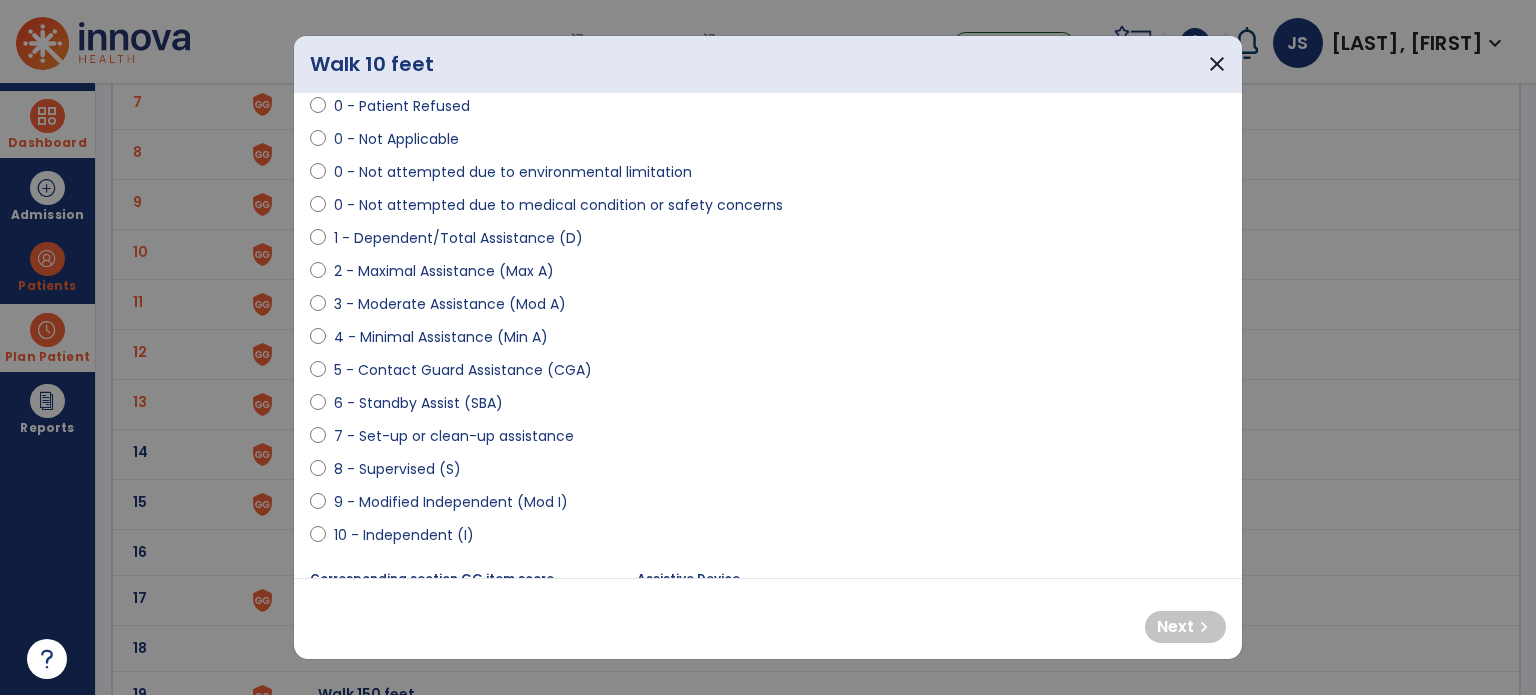 scroll, scrollTop: 111, scrollLeft: 0, axis: vertical 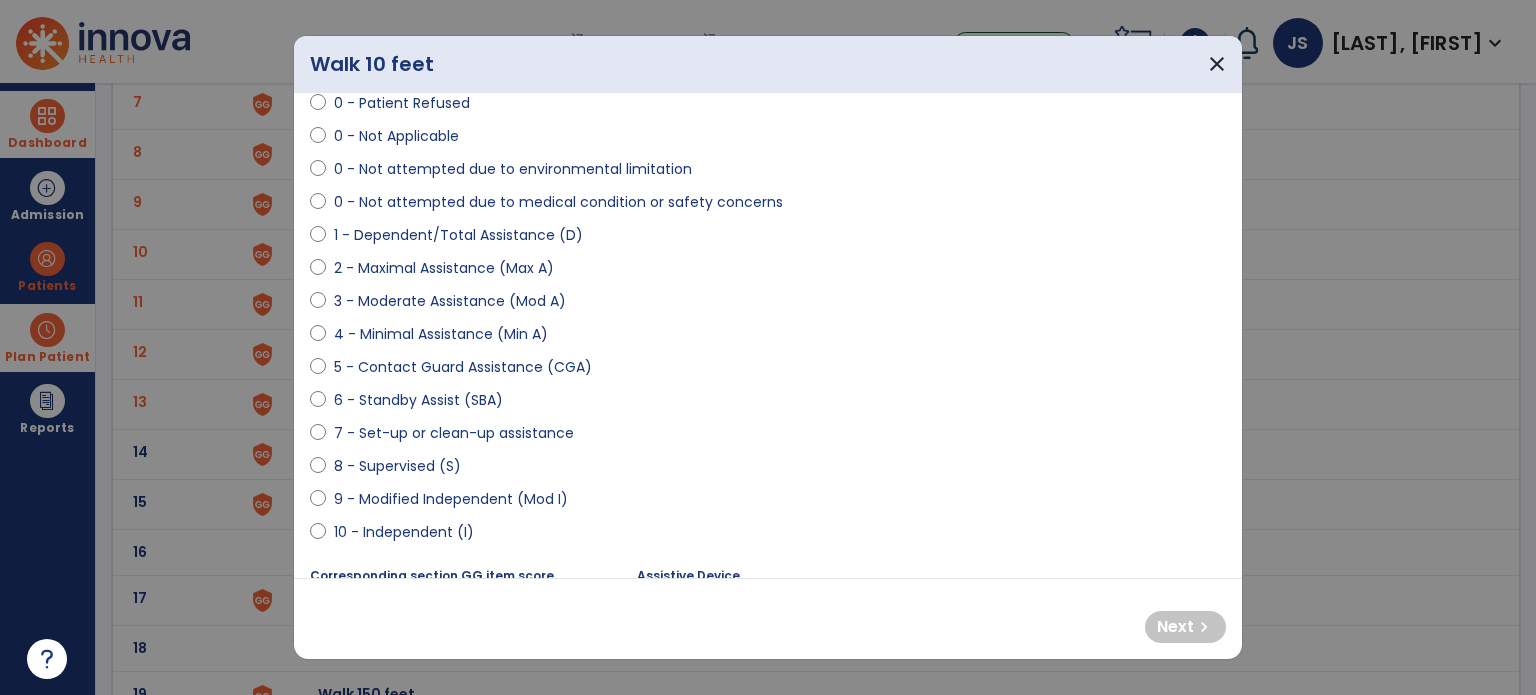 click on "0 - Unknown 0 - Patient Refused 0 - Not Applicable 0 - Not attempted due to environmental limitation 0 - Not attempted due to medical condition or safety concerns 1 - Dependent/Total Assistance (D) 2 - Maximal Assistance (Max A) 3 - Moderate Assistance (Mod A) 4 - Minimal Assistance (Min A) 5 - Contact Guard Assistance (CGA) 6 - Standby Assist (SBA) 7 - Set-up or clean-up assistance 8 - Supervised (S) 9 - Modified Independent (Mod I) 10 - Independent (I)" at bounding box center [768, 293] 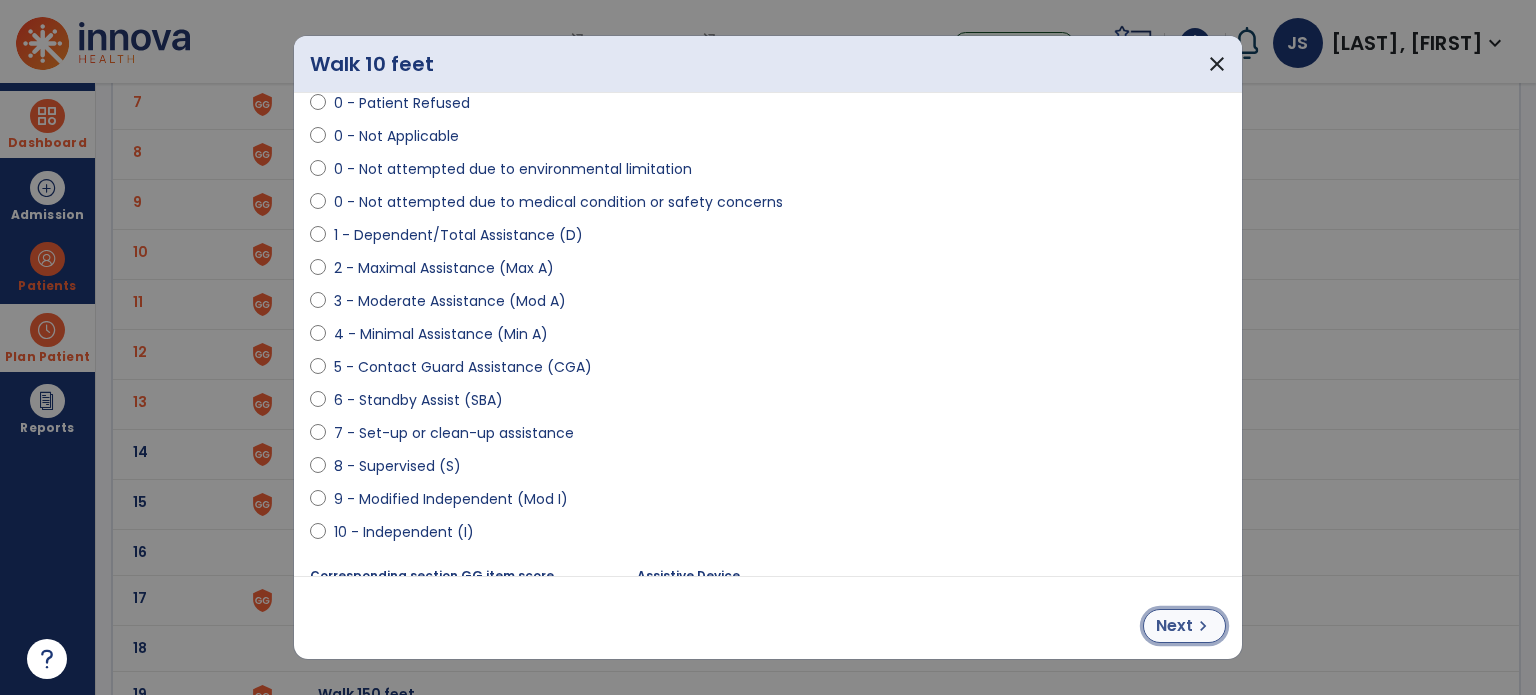 click on "Next  chevron_right" at bounding box center (1184, 626) 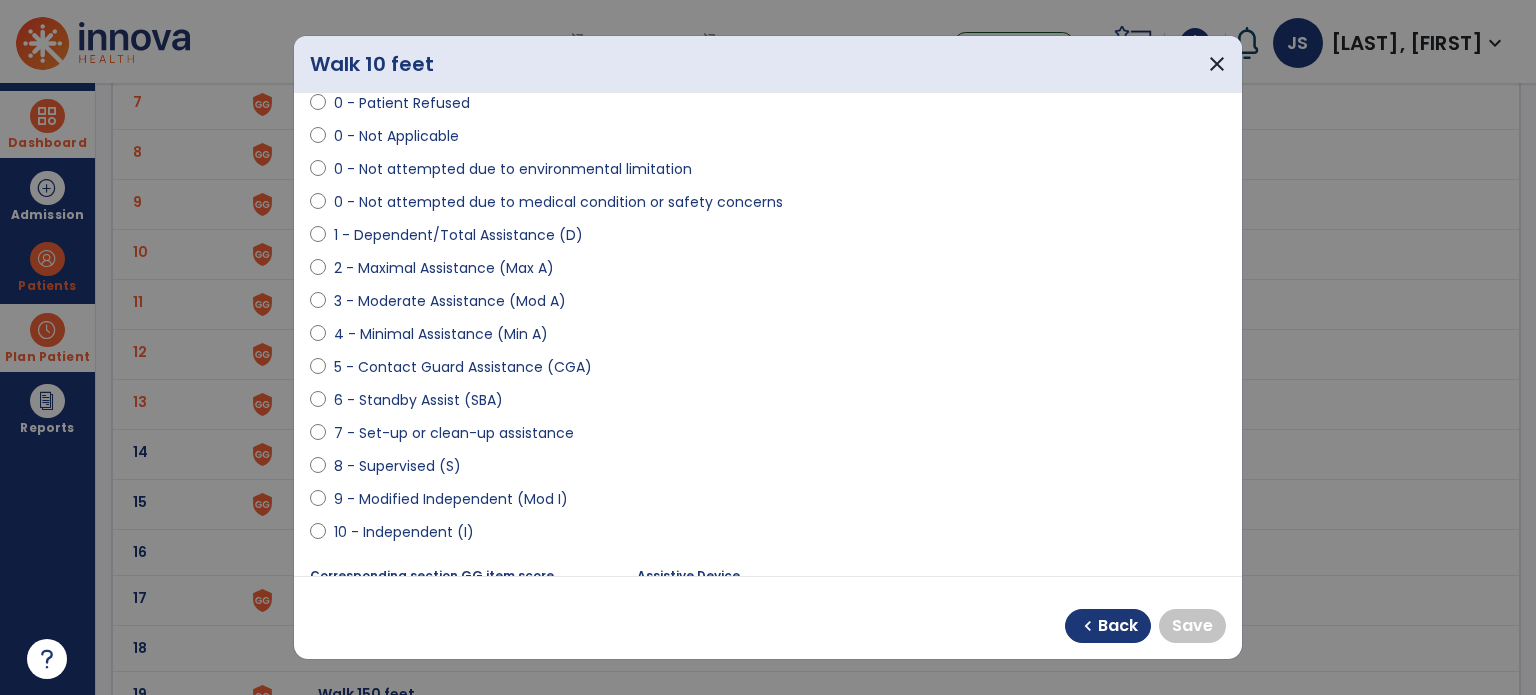 click on "10 - Independent (I)" at bounding box center (404, 532) 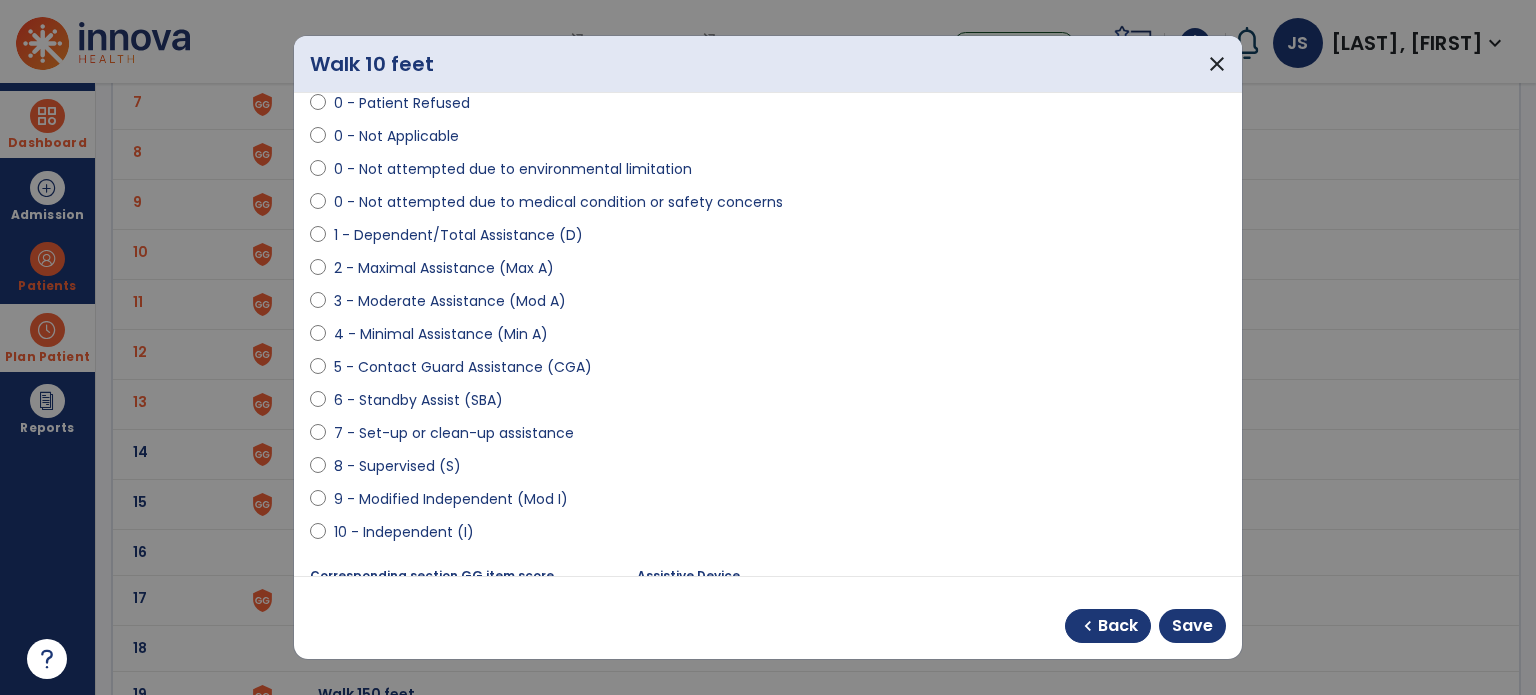 click on "8 - Supervised (S)" at bounding box center (768, 470) 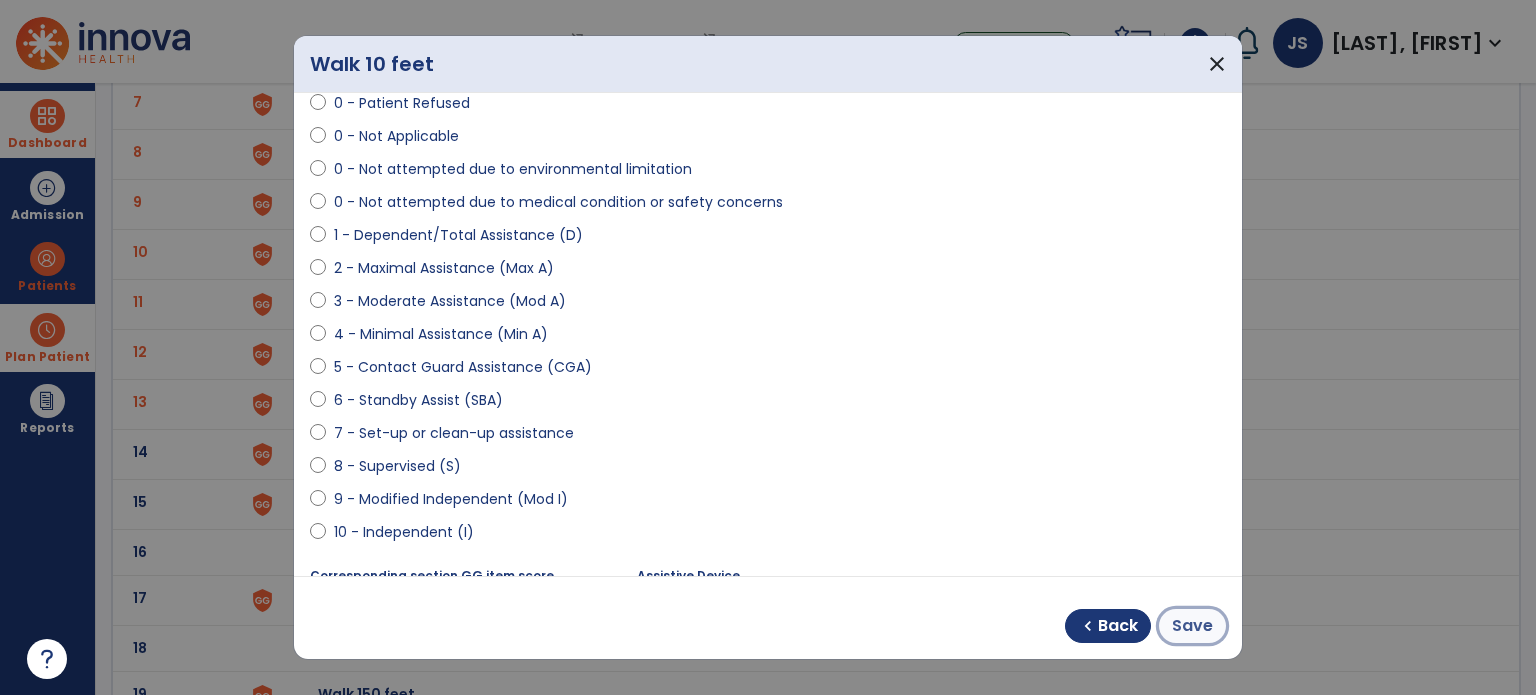 click on "Save" at bounding box center [1192, 626] 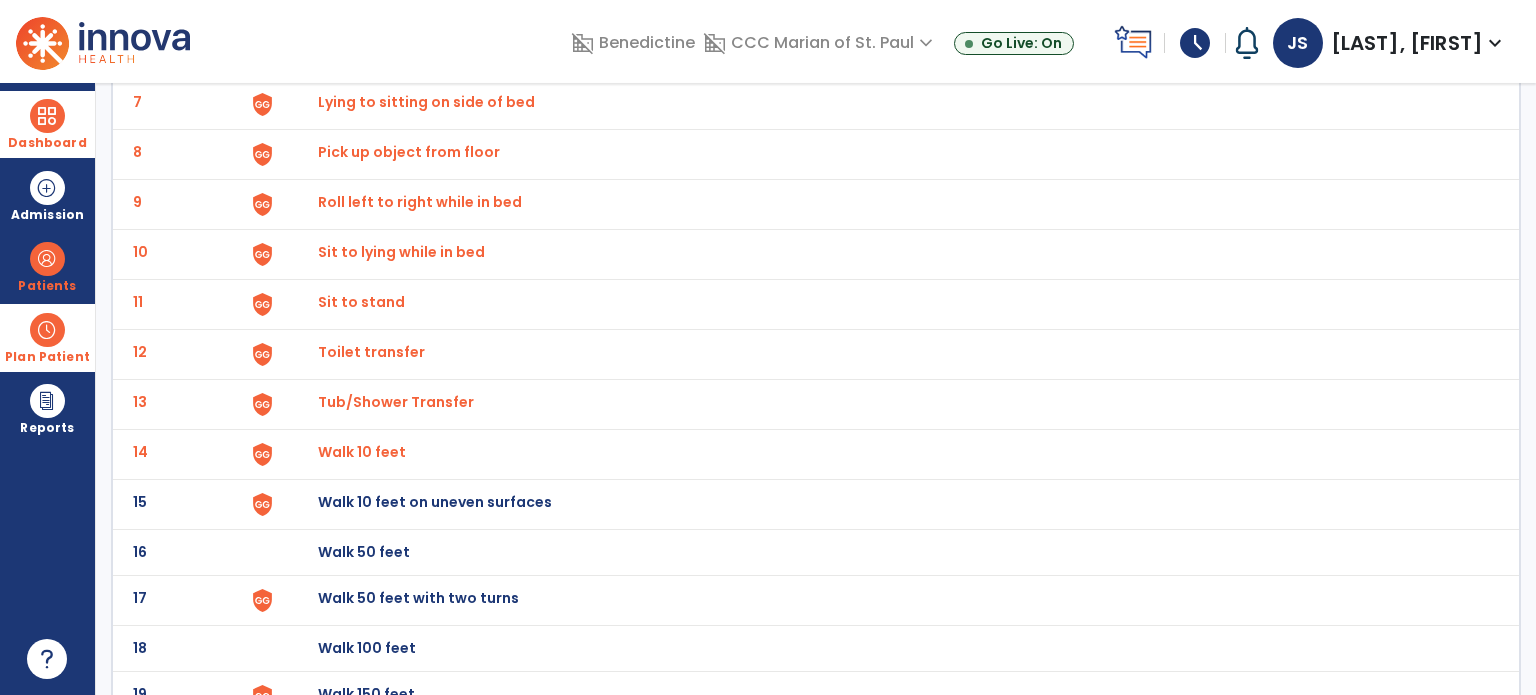 click on "Walk 10 feet on uneven surfaces" at bounding box center (364, -194) 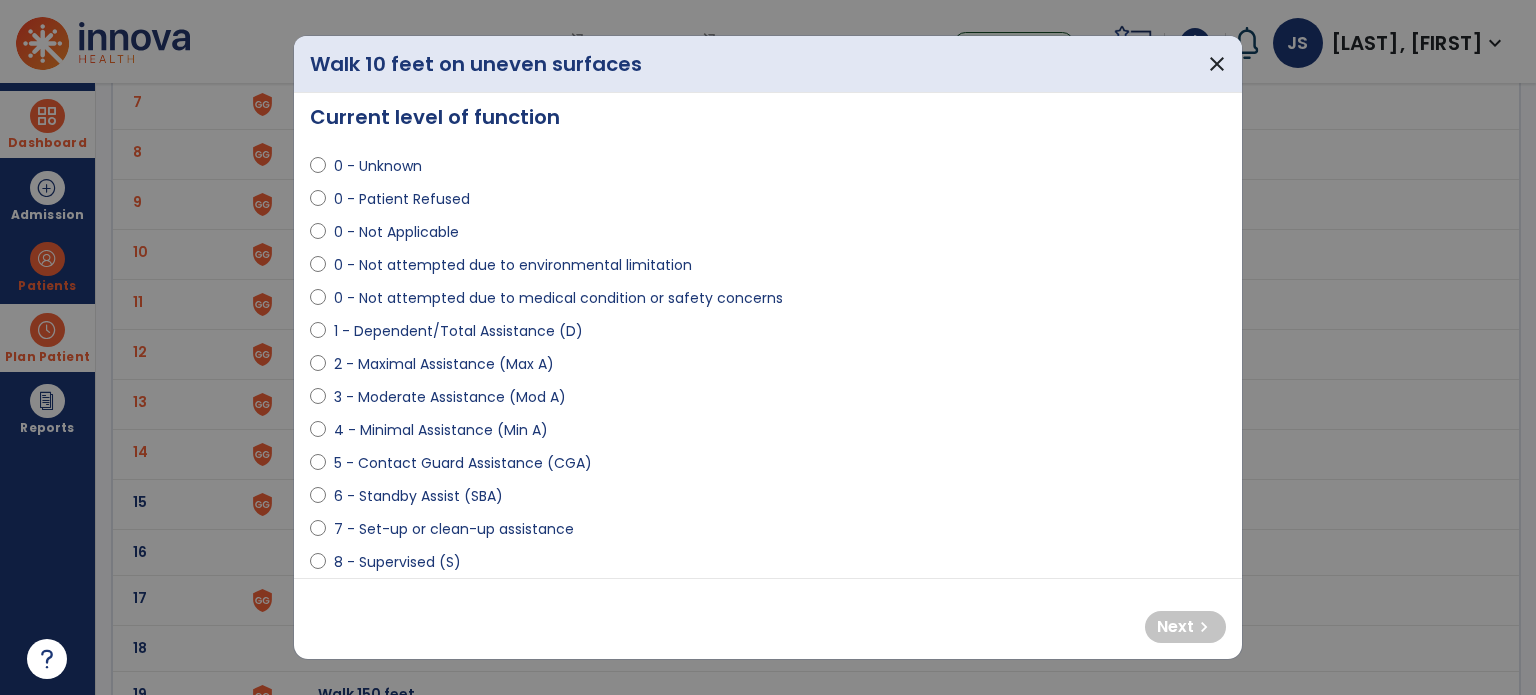 scroll, scrollTop: 18, scrollLeft: 0, axis: vertical 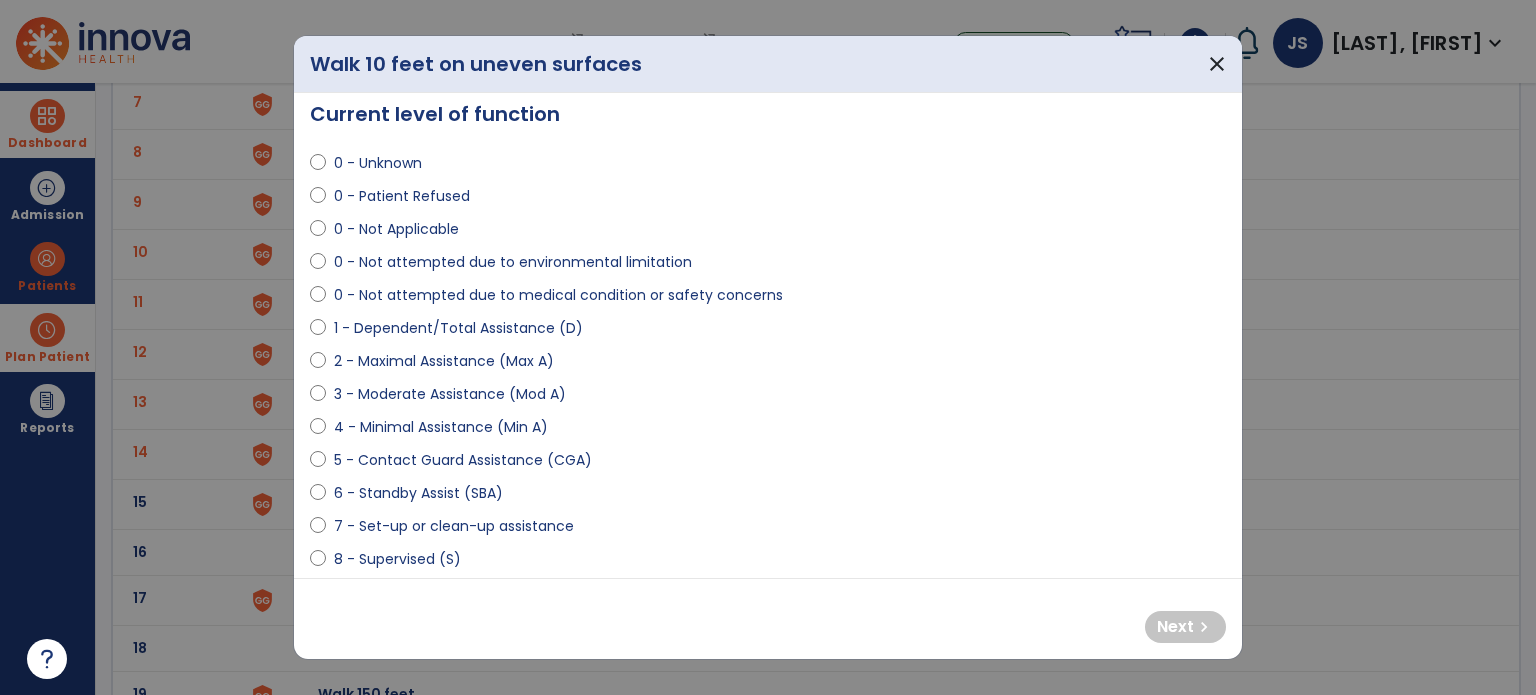 click on "6 - Standby Assist (SBA)" at bounding box center [418, 493] 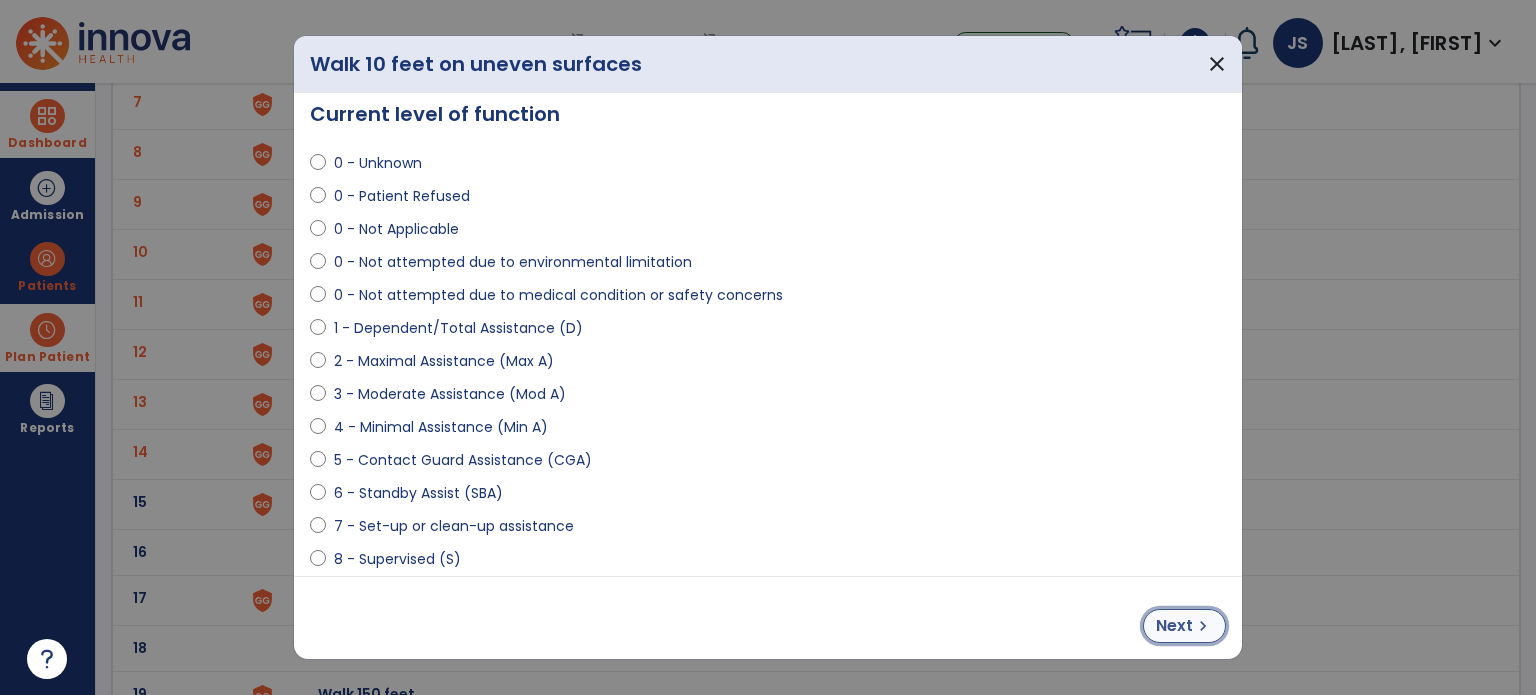 click on "Next  chevron_right" at bounding box center [1184, 626] 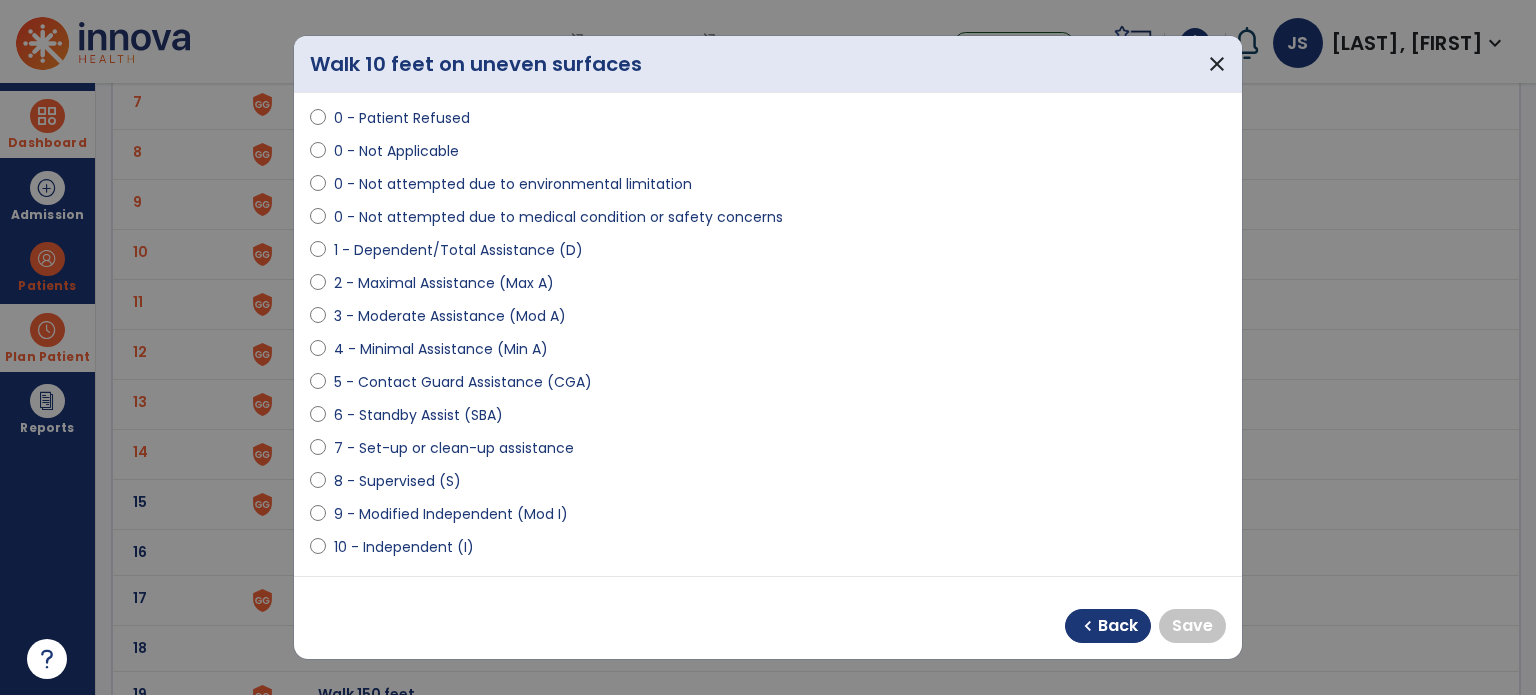 scroll, scrollTop: 98, scrollLeft: 0, axis: vertical 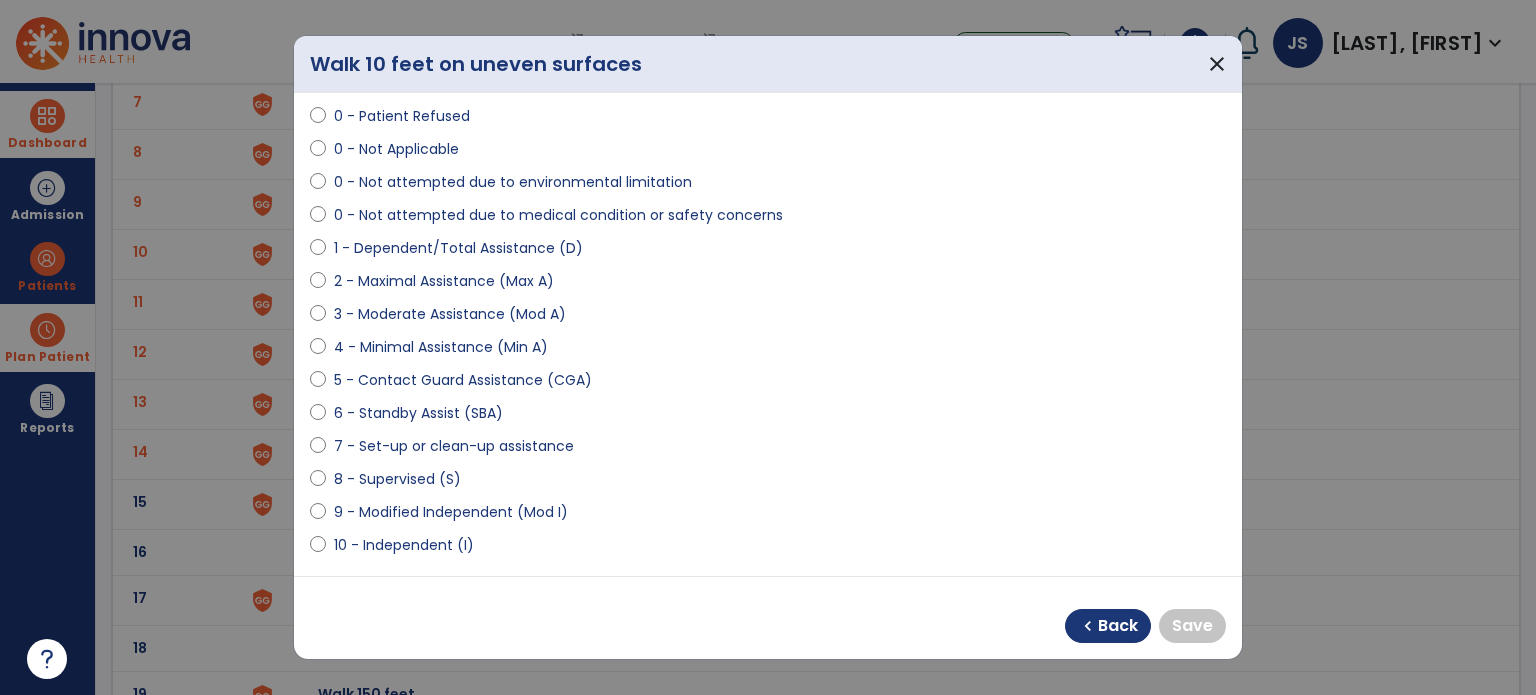 click on "9 - Modified Independent (Mod I)" at bounding box center (451, 512) 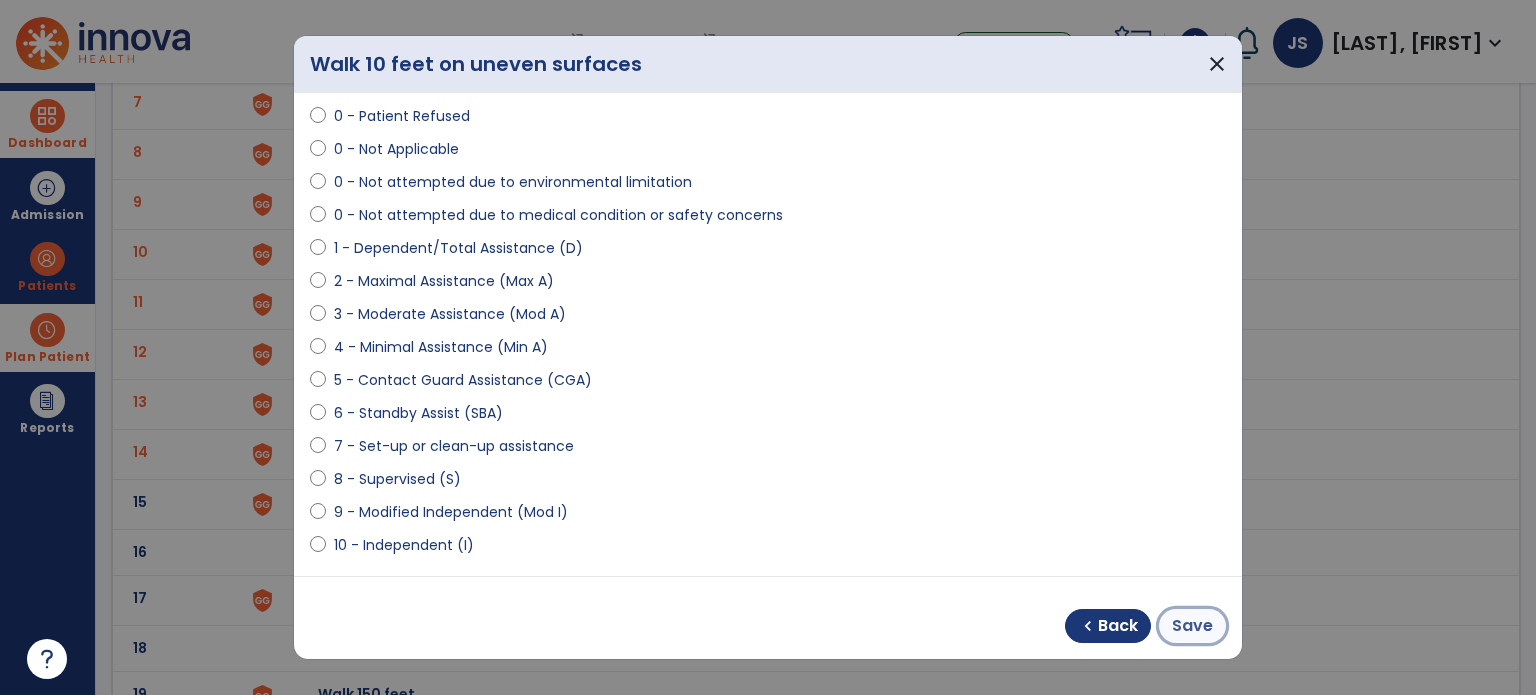 click on "Save" at bounding box center [1192, 626] 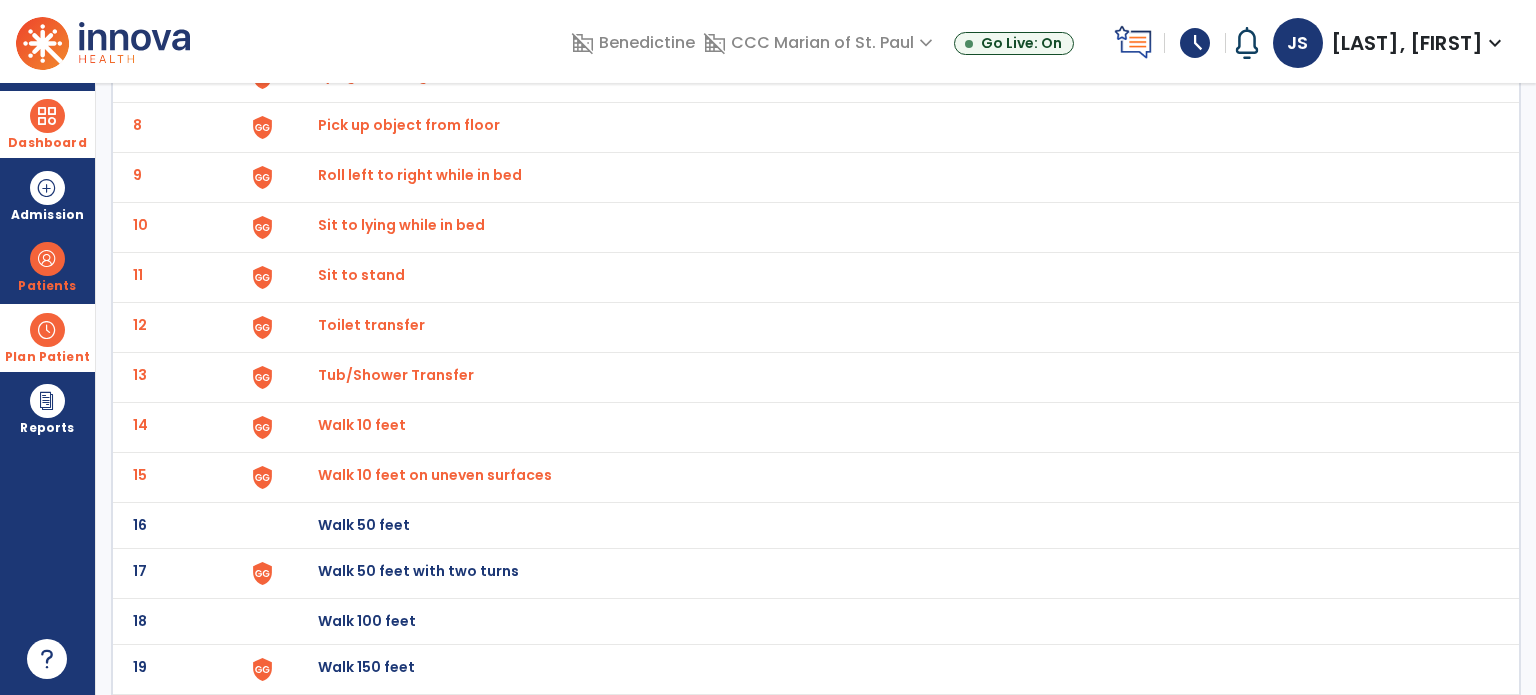 scroll, scrollTop: 485, scrollLeft: 0, axis: vertical 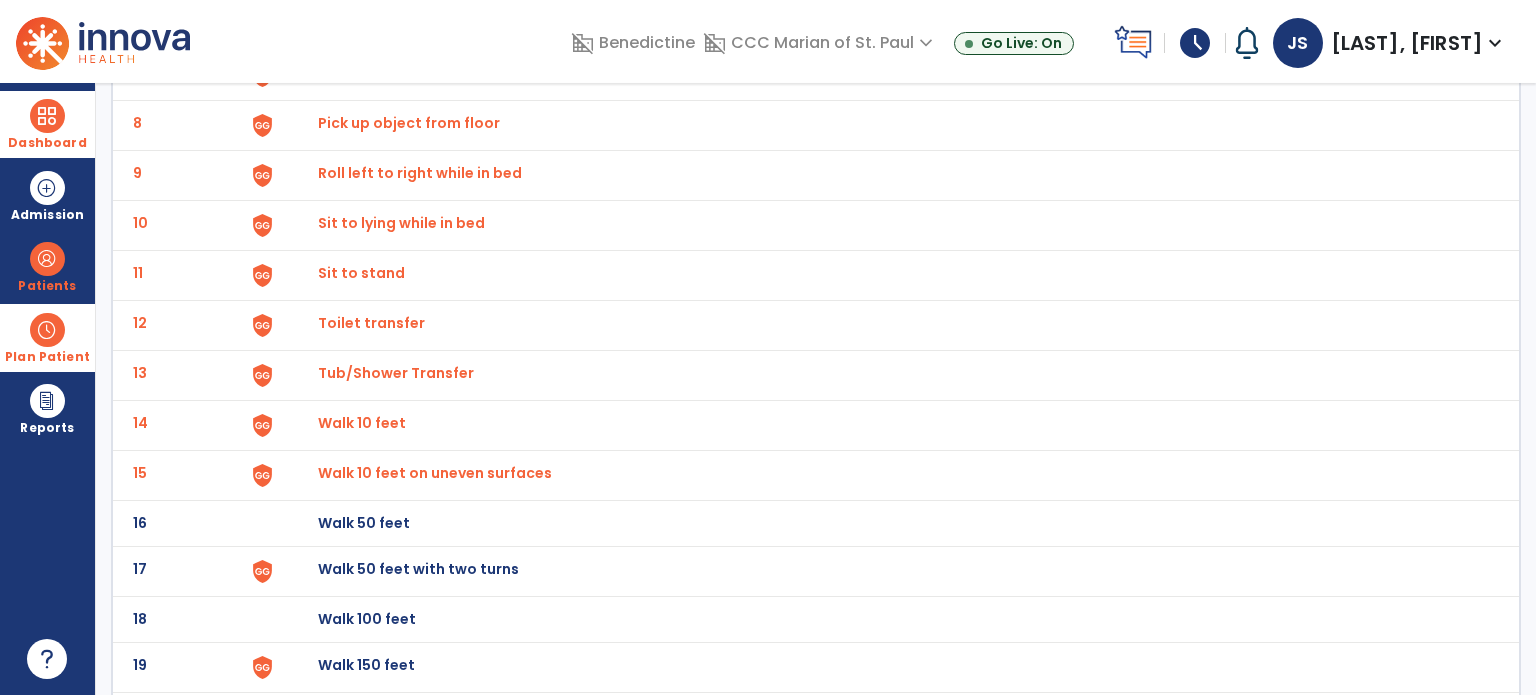 click on "17 Walk 50 feet with two turns" 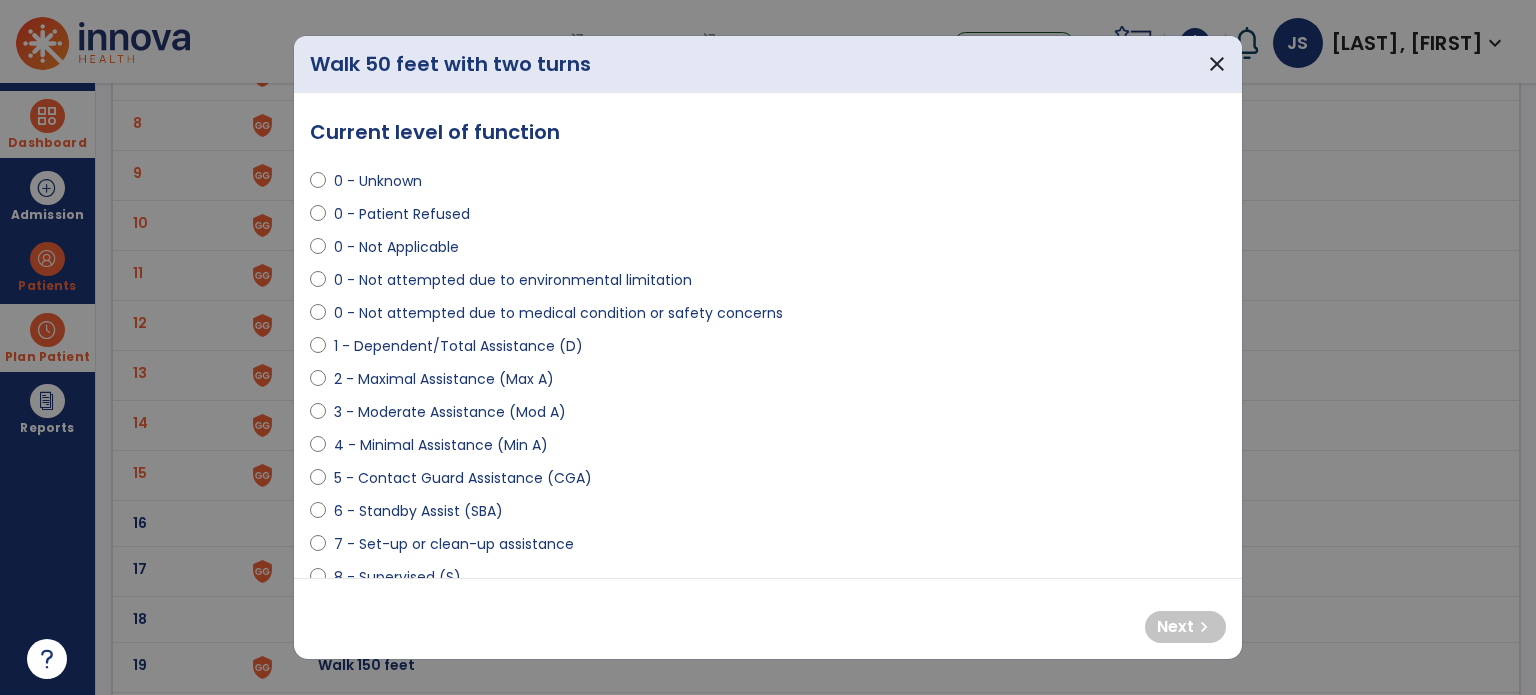 click on "5 - Contact Guard Assistance (CGA)" at bounding box center (768, 482) 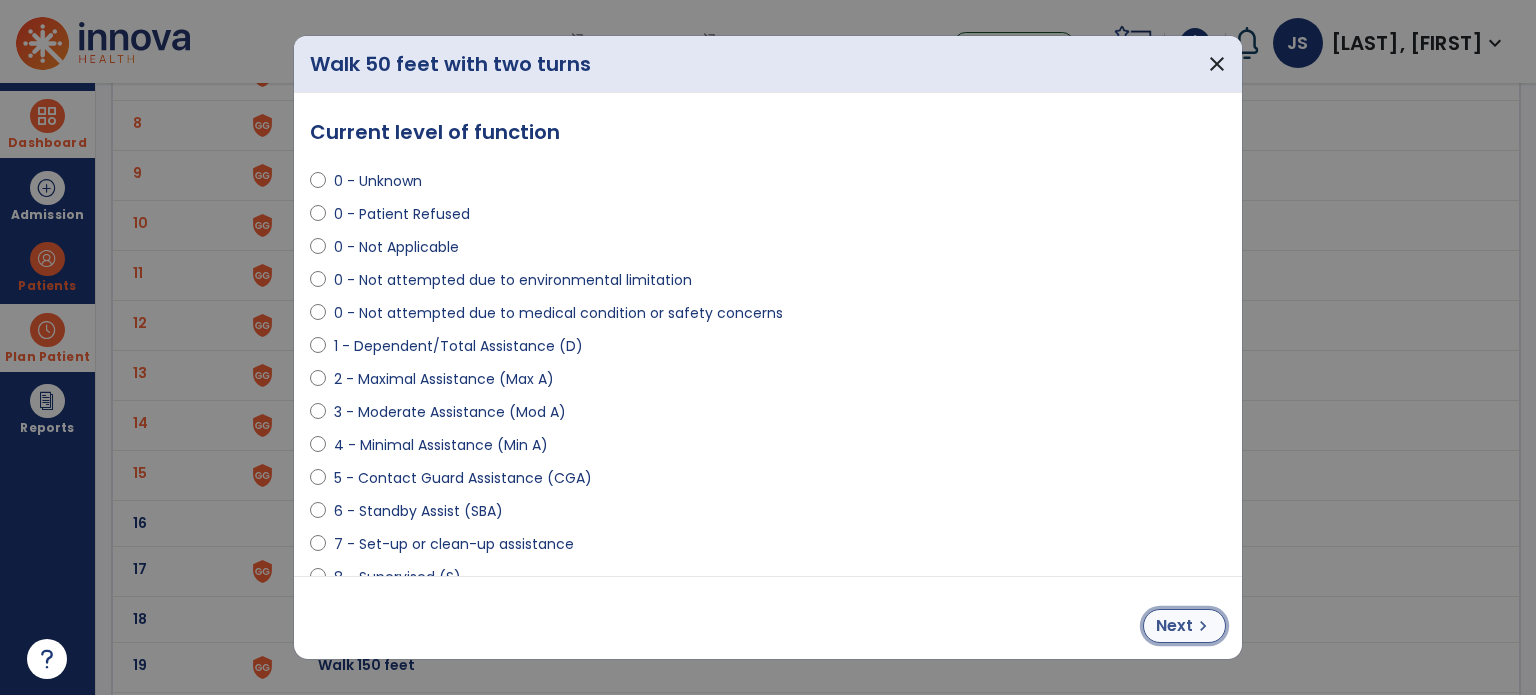 click on "Next  chevron_right" at bounding box center (1184, 626) 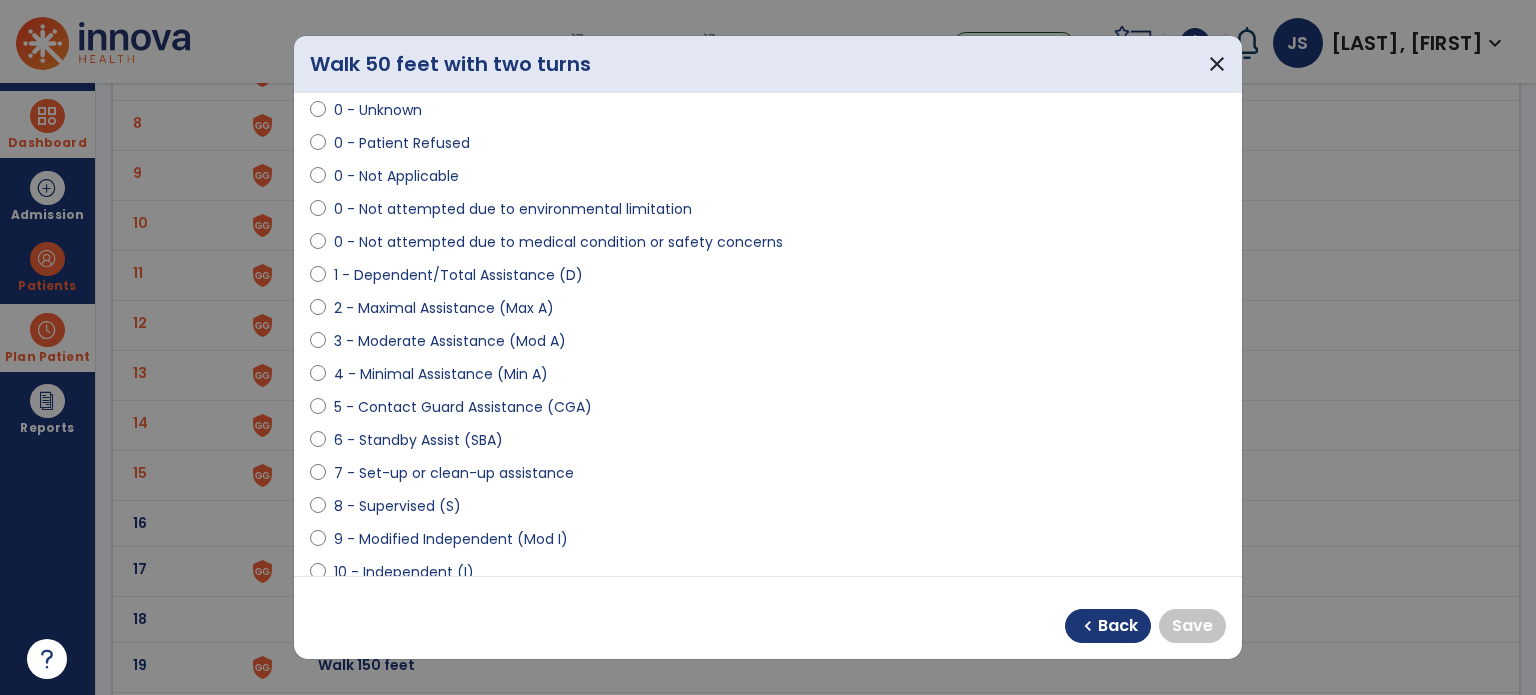 scroll, scrollTop: 76, scrollLeft: 0, axis: vertical 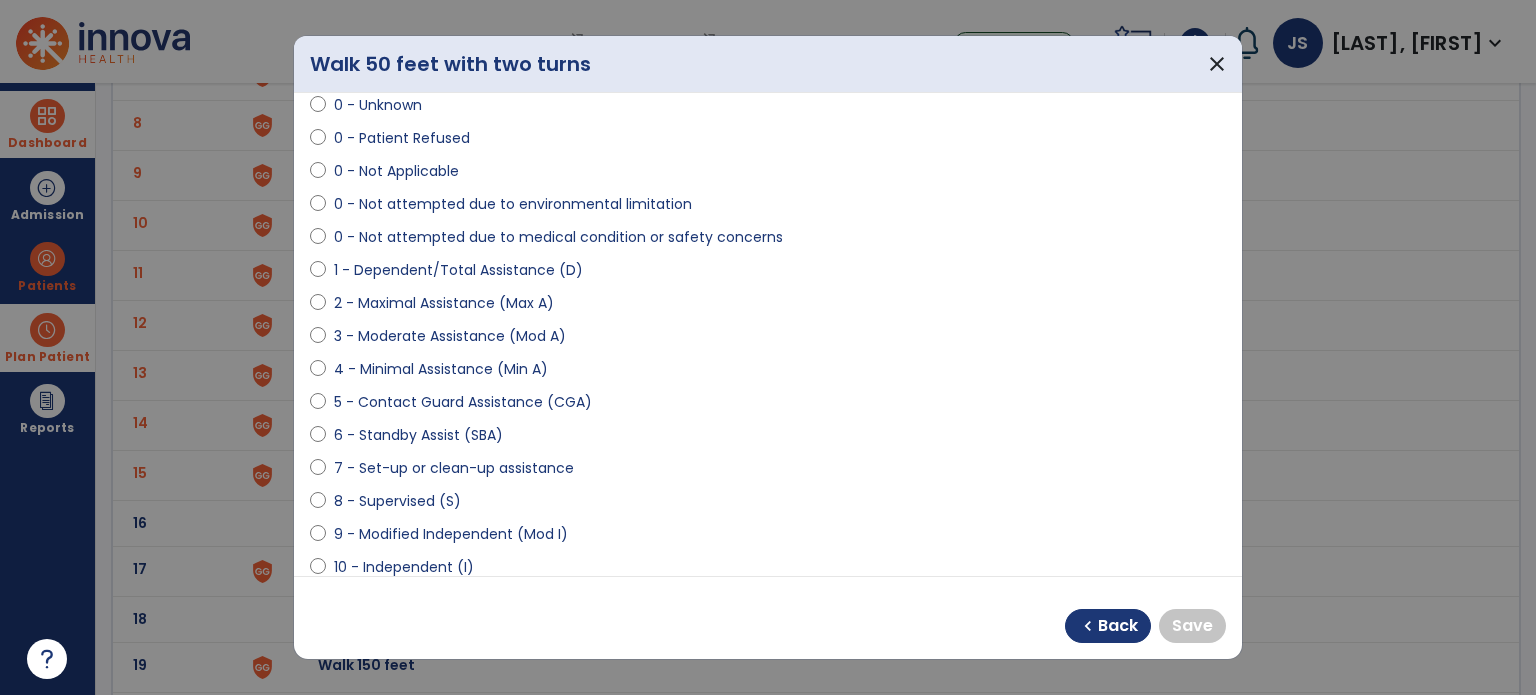click on "9 - Modified Independent (Mod I)" at bounding box center (451, 534) 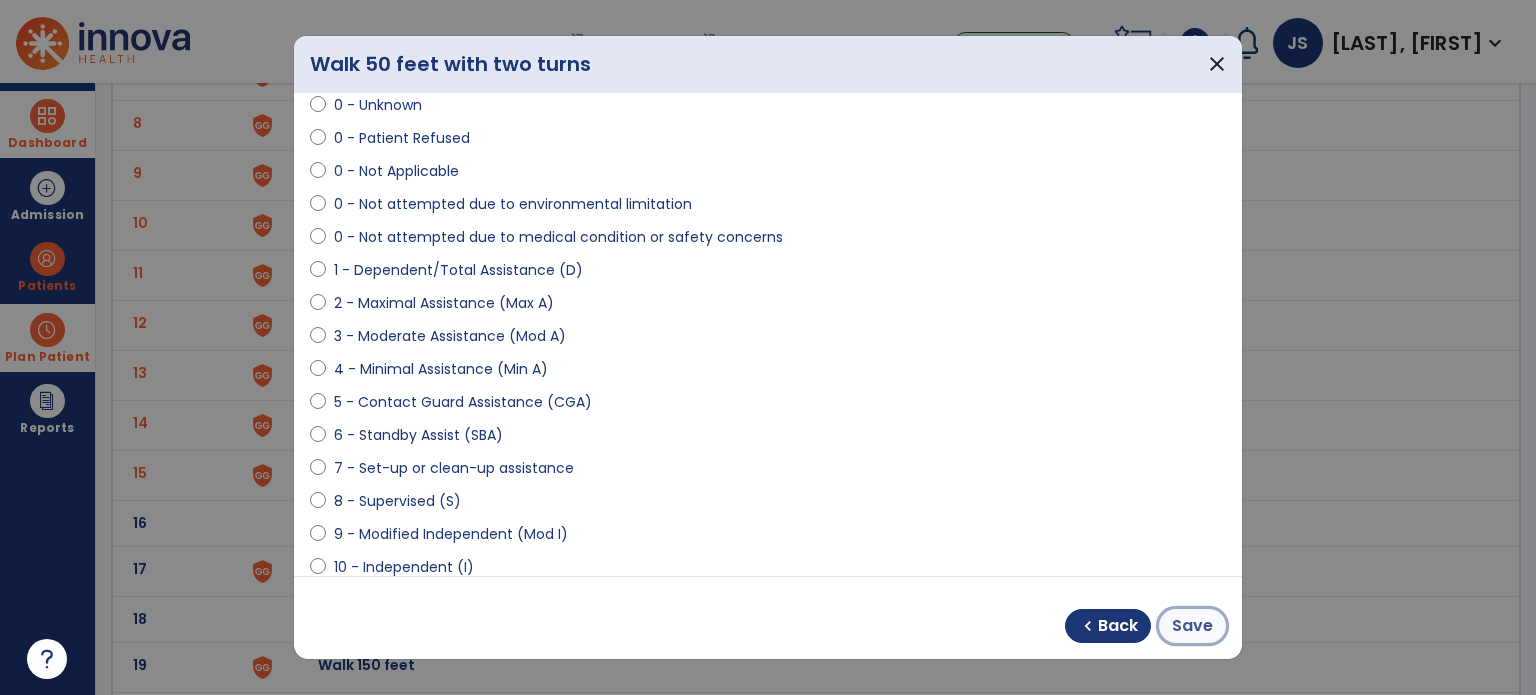 click on "Save" at bounding box center [1192, 626] 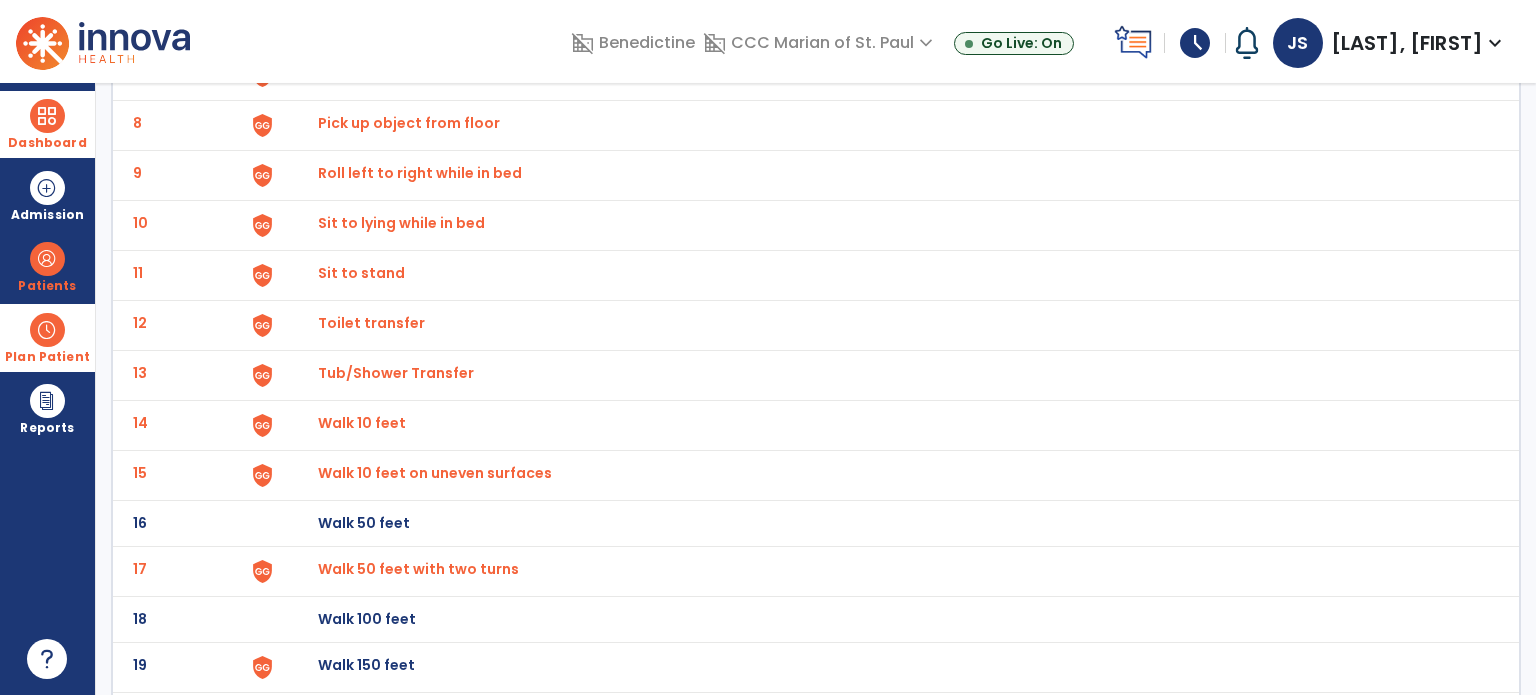 scroll, scrollTop: 598, scrollLeft: 0, axis: vertical 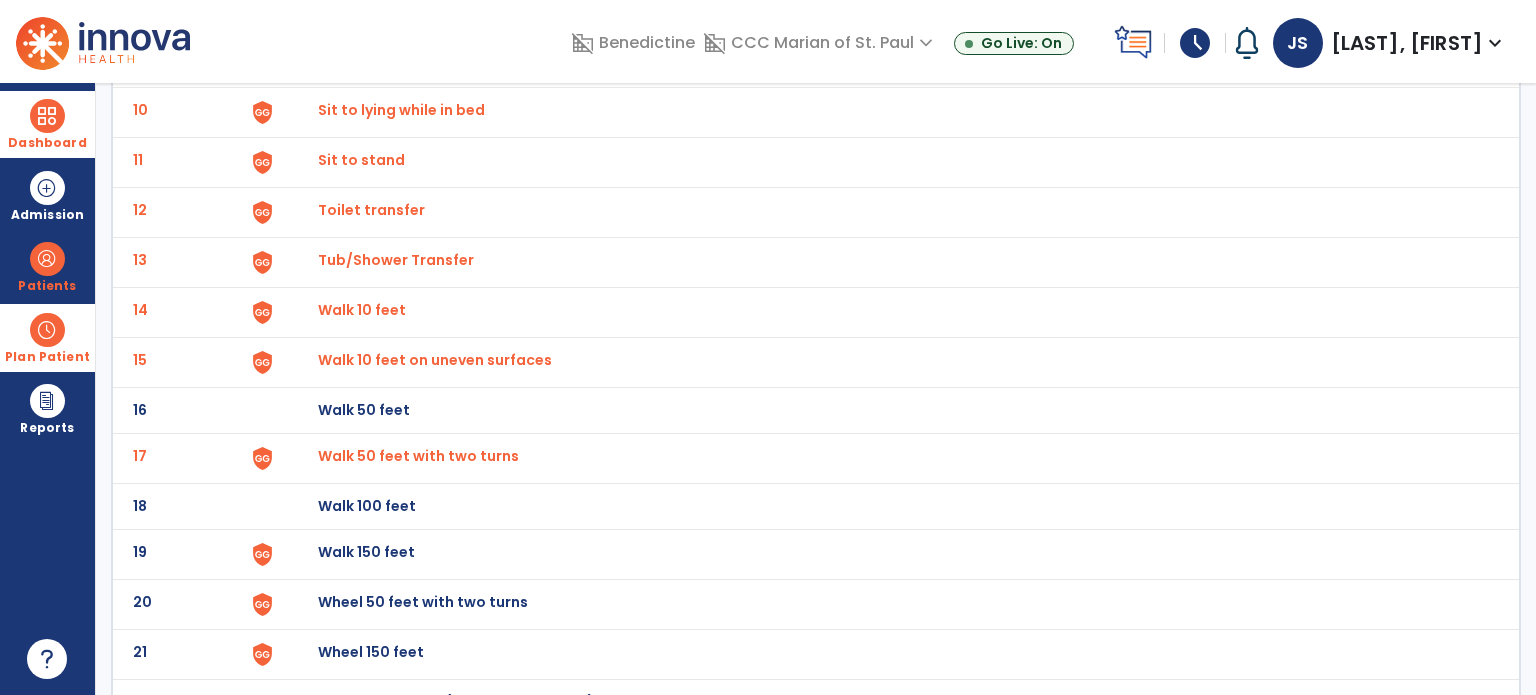 click on "Walk 150 feet" at bounding box center [888, -334] 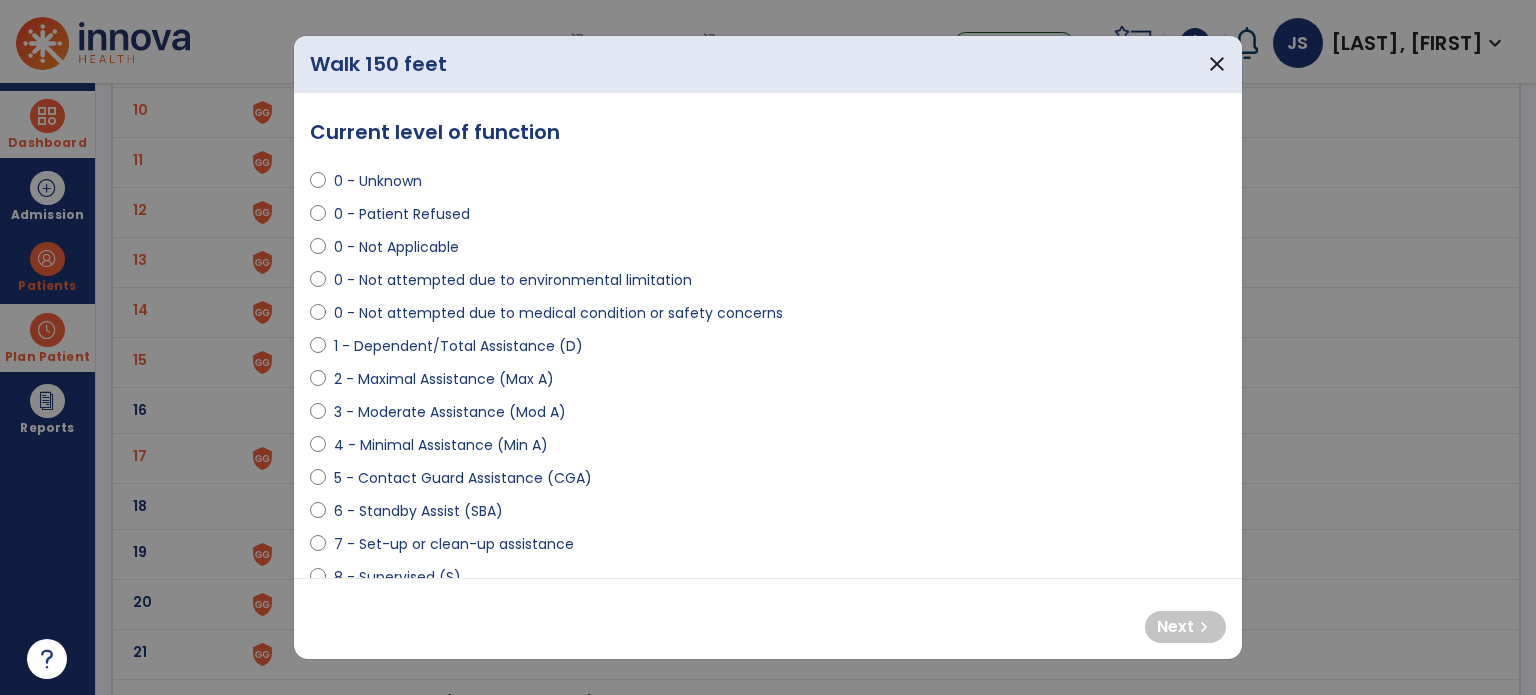 click on "6 - Standby Assist (SBA)" at bounding box center (418, 511) 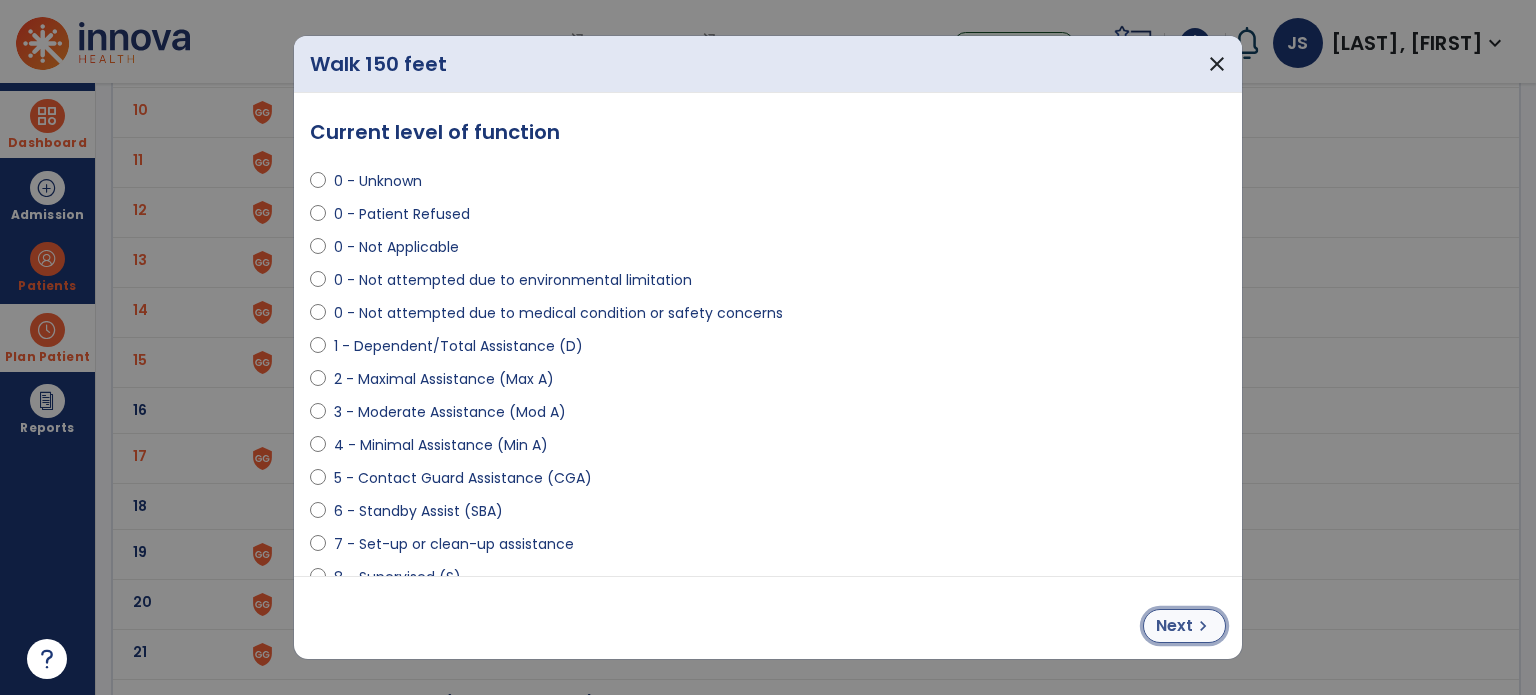 click on "Next" at bounding box center [1174, 626] 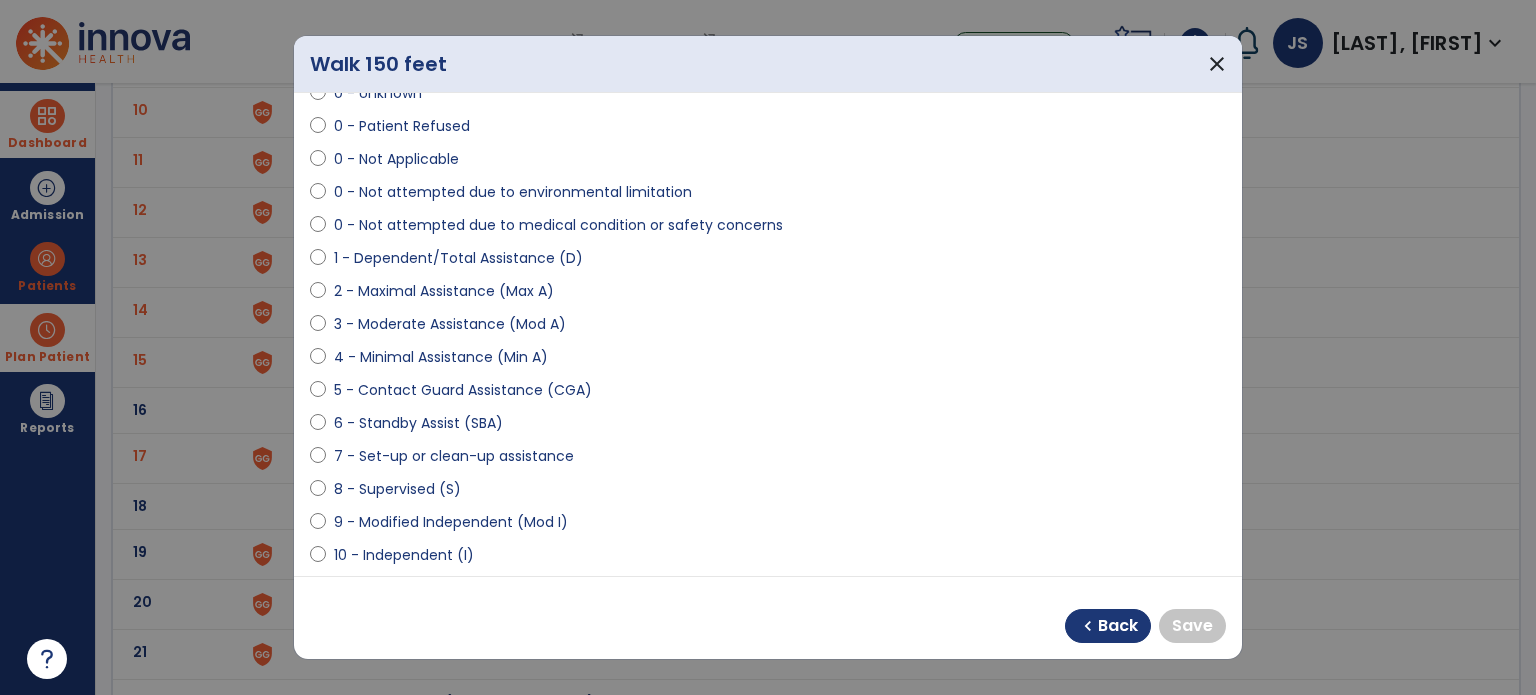 scroll, scrollTop: 92, scrollLeft: 0, axis: vertical 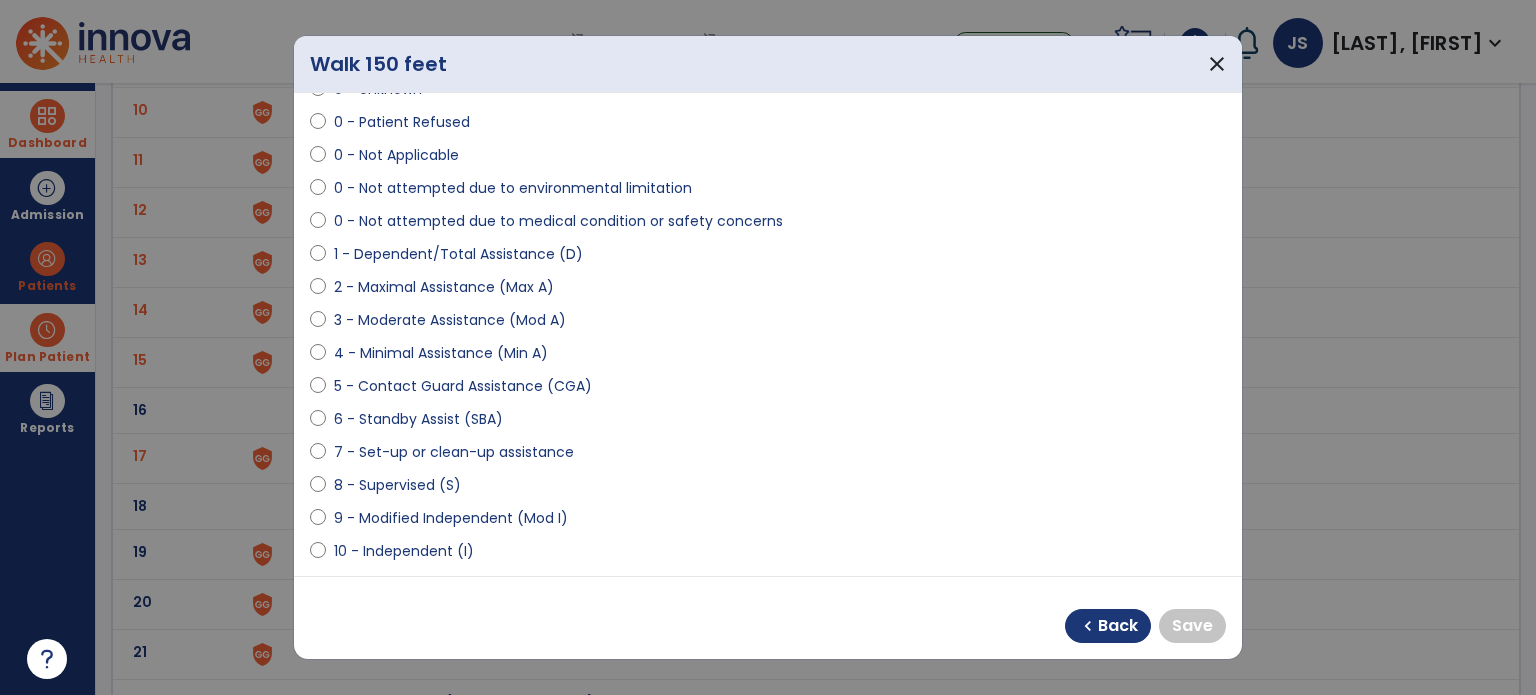 click on "9 - Modified Independent (Mod I)" at bounding box center [451, 518] 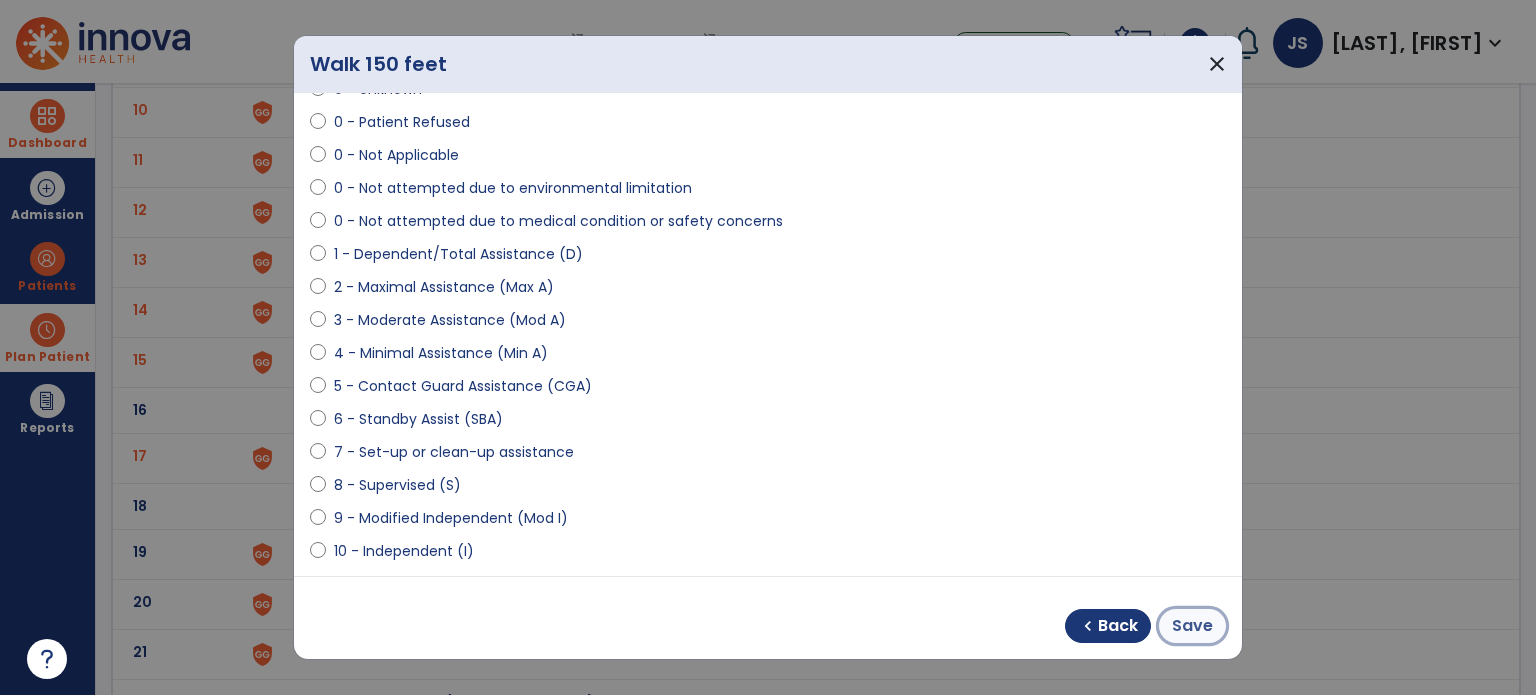 click on "Save" at bounding box center [1192, 626] 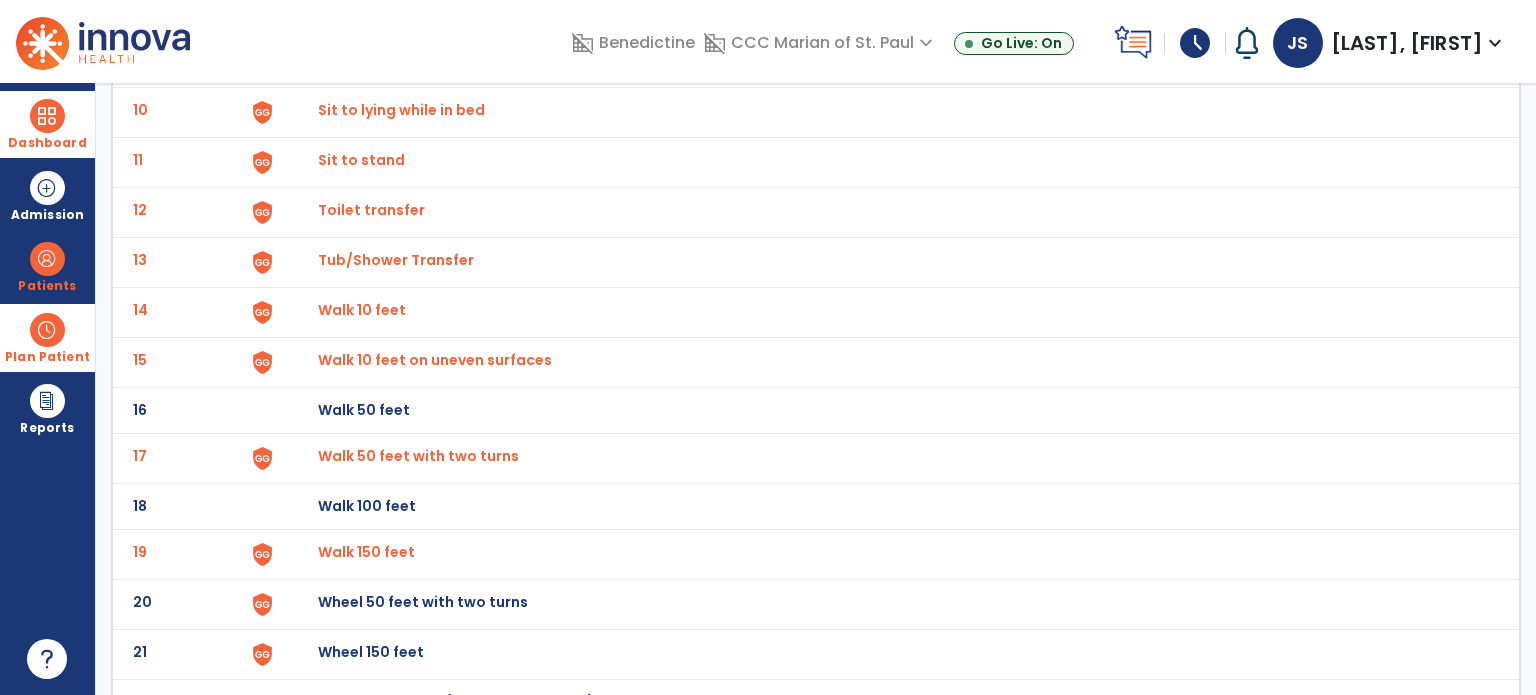 scroll, scrollTop: 670, scrollLeft: 0, axis: vertical 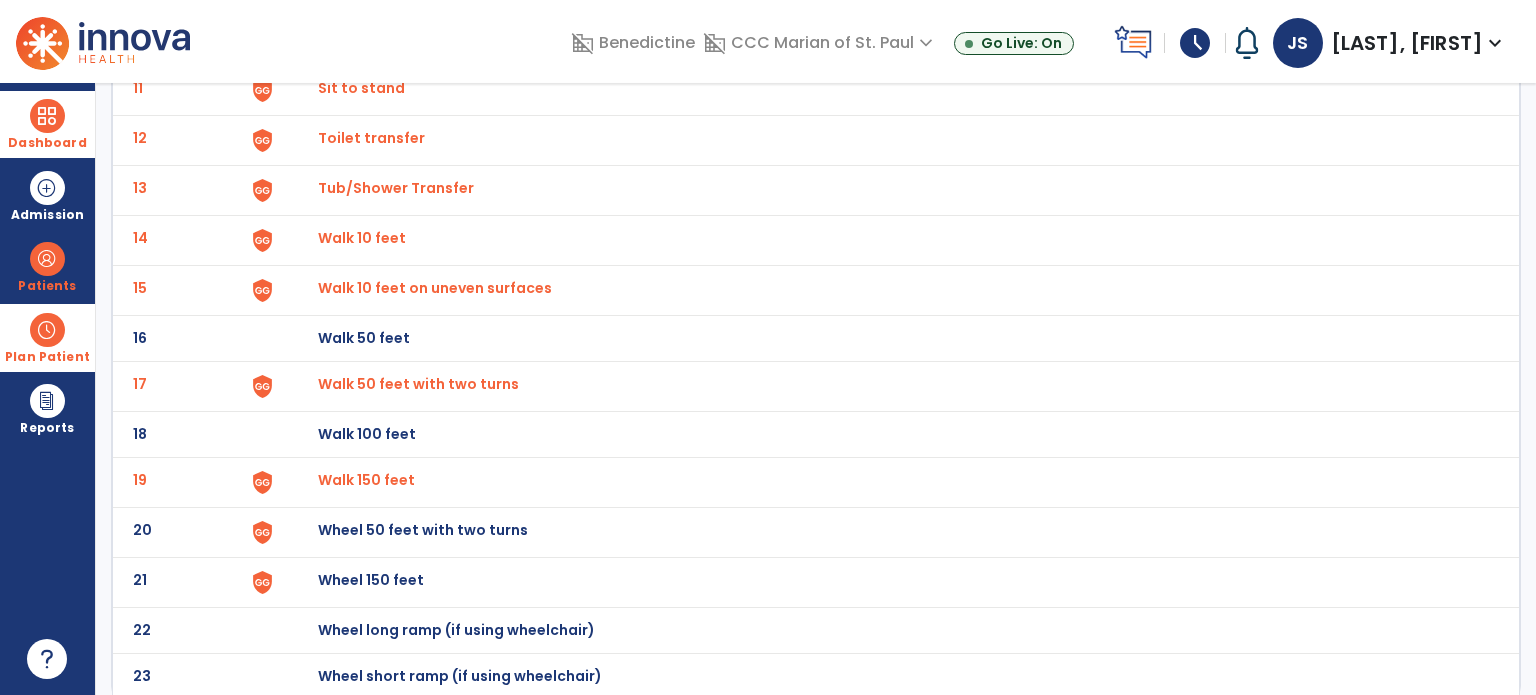 click on "Wheel 50 feet with two turns" at bounding box center (888, -406) 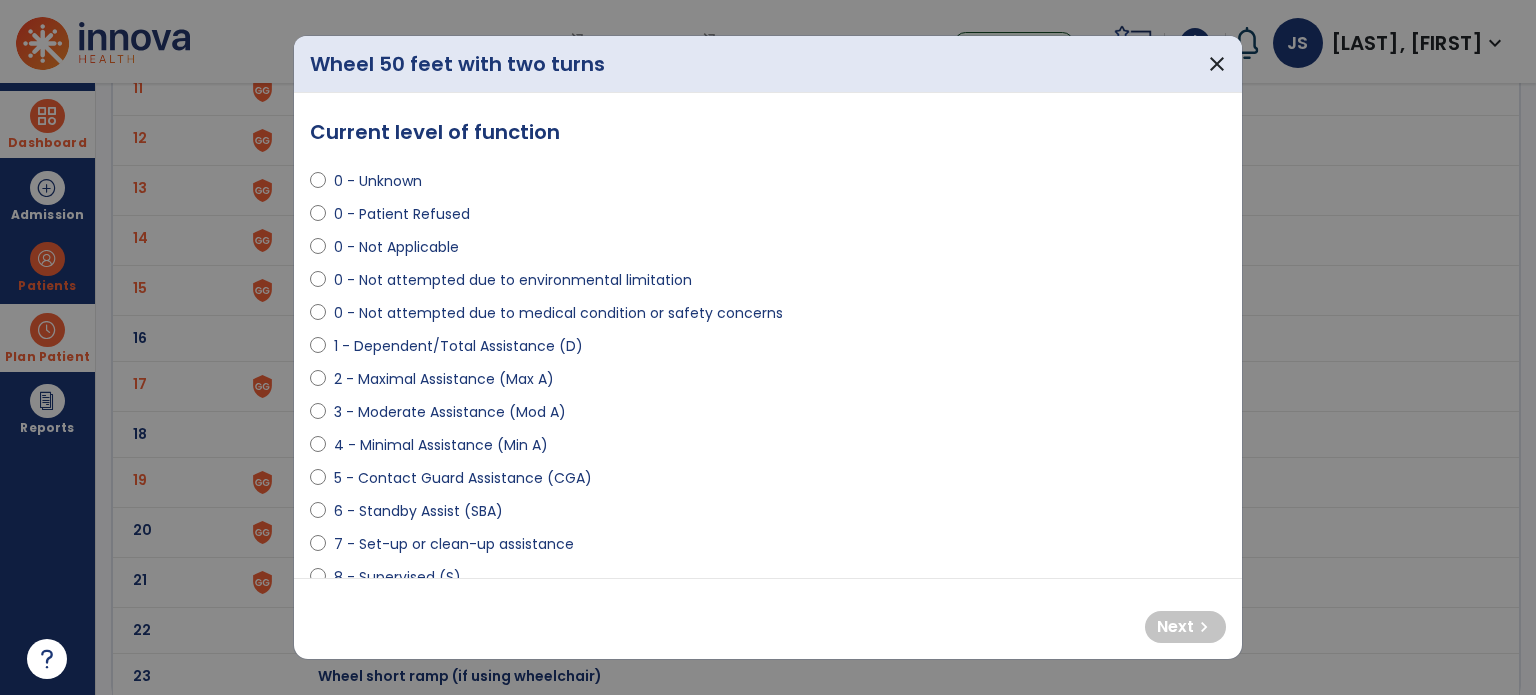 click on "0 - Not Applicable" at bounding box center [396, 247] 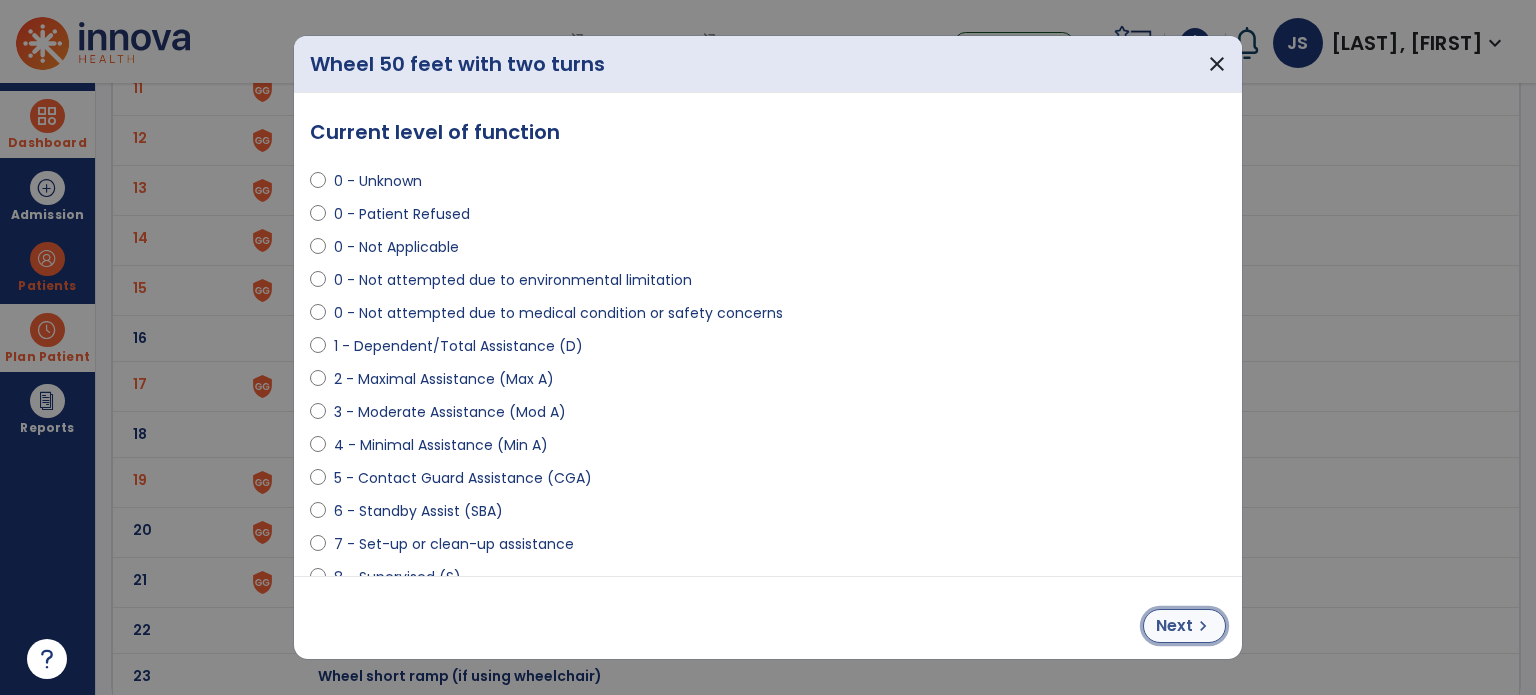 click on "Next" at bounding box center (1174, 626) 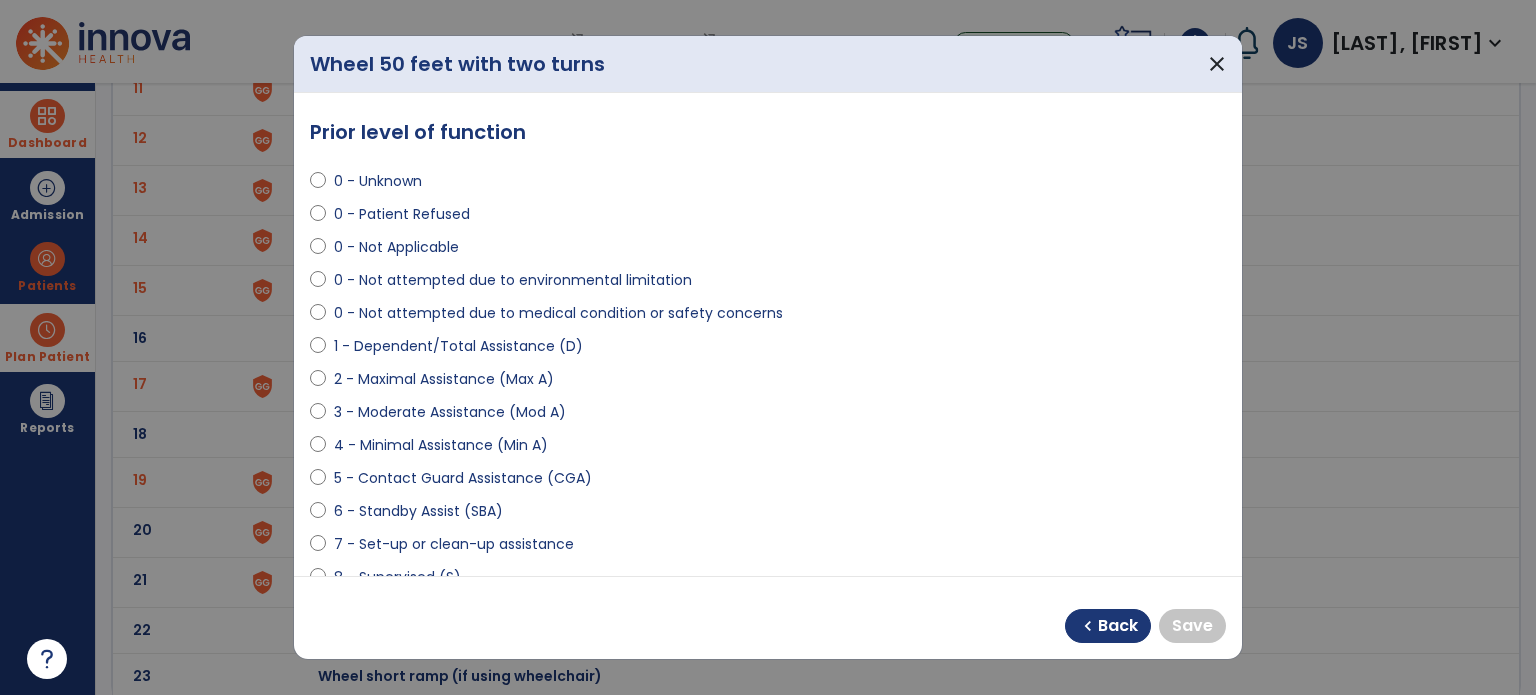 click on "0 - Not Applicable" at bounding box center (396, 247) 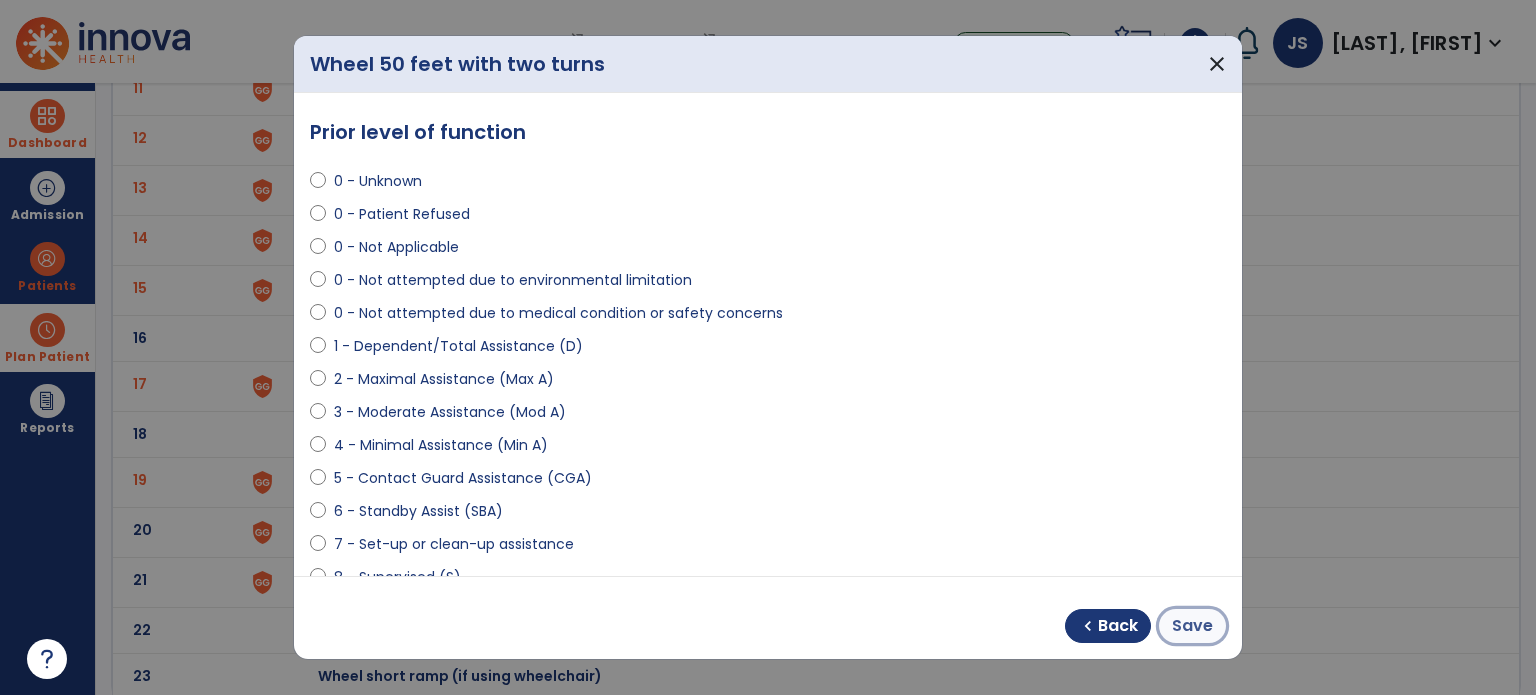 click on "Save" at bounding box center (1192, 626) 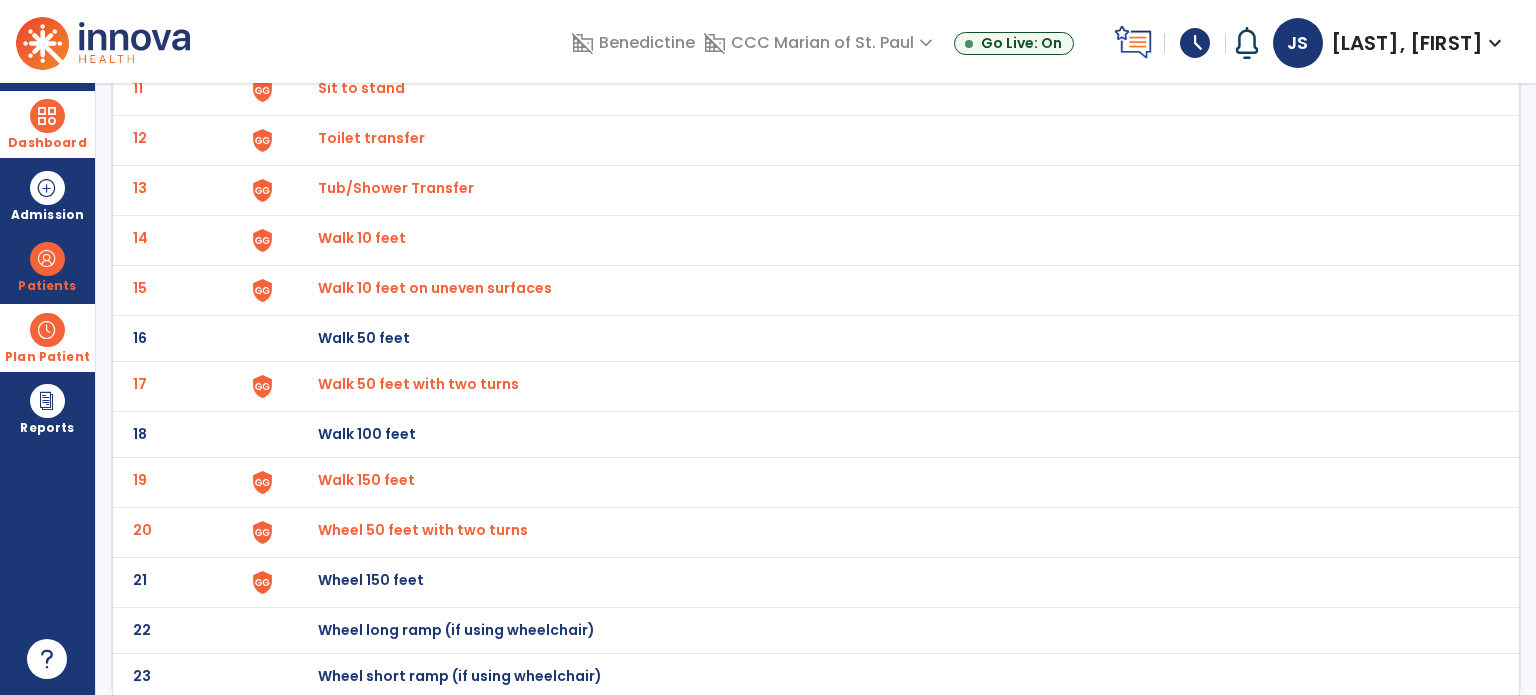 click on "21 Wheel 150 feet" 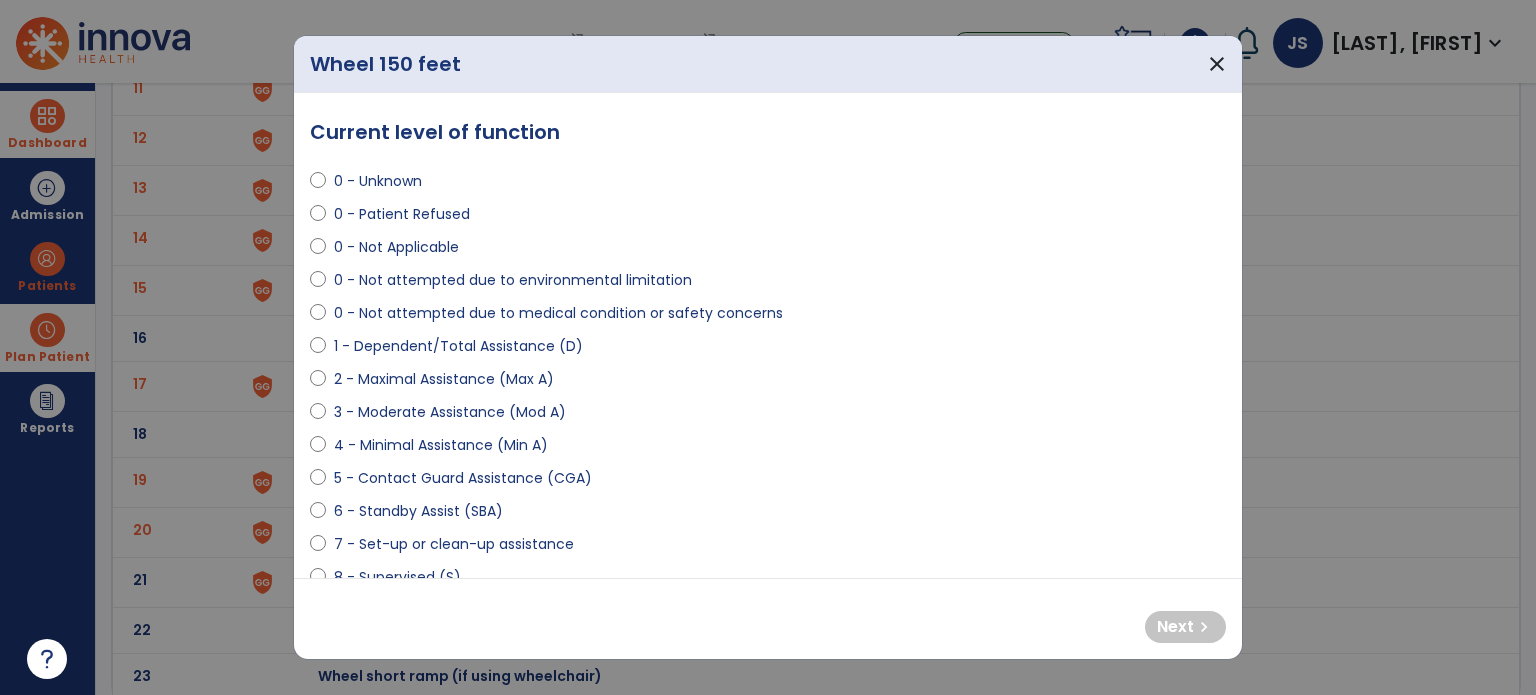 click on "0 - Not Applicable" at bounding box center (396, 247) 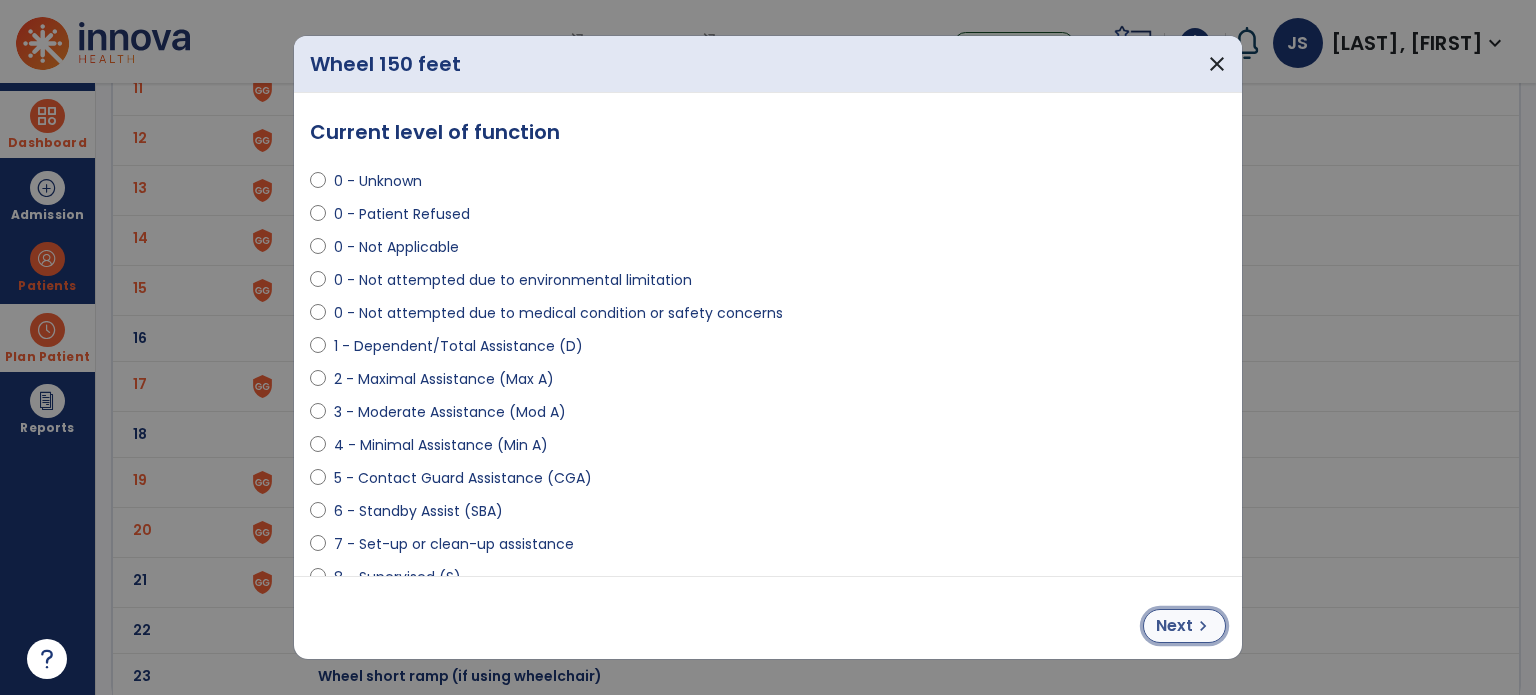 click on "Next" at bounding box center [1174, 626] 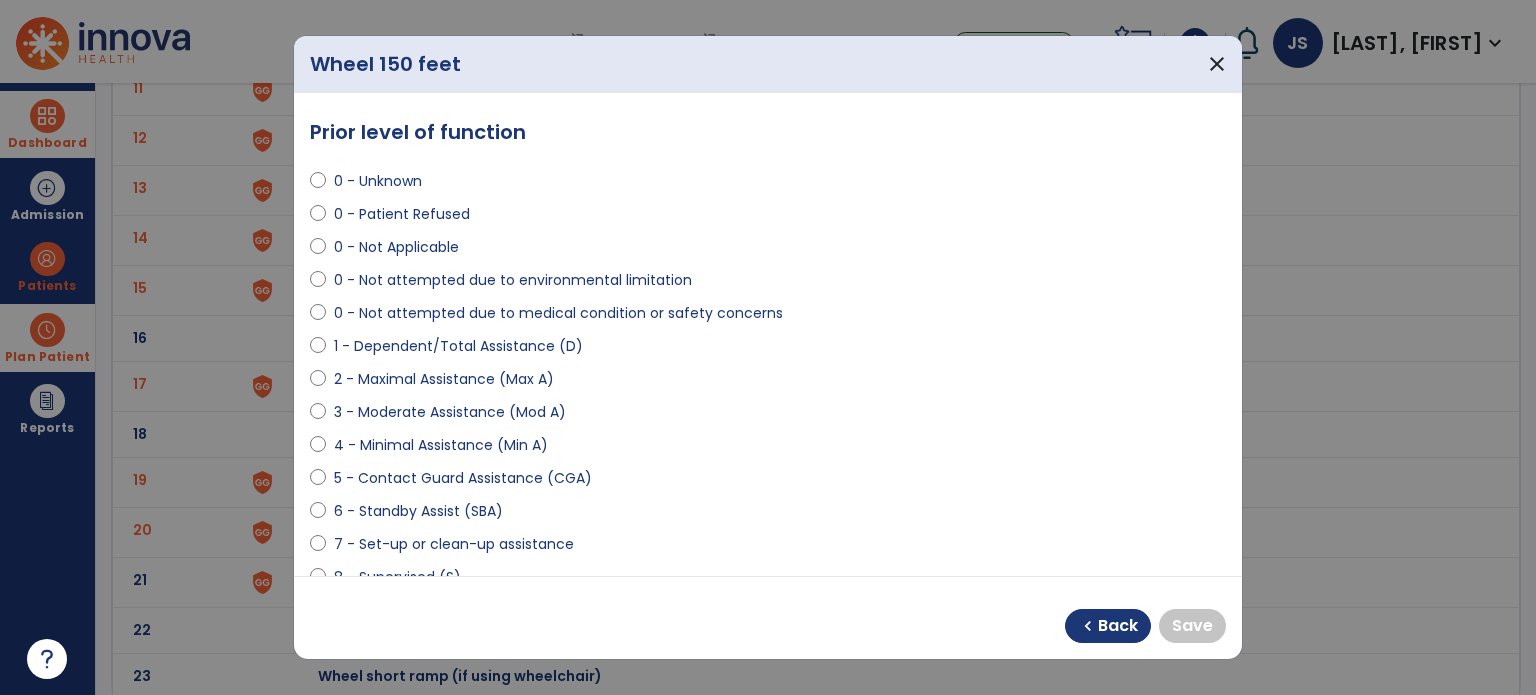 click on "0 - Not Applicable" at bounding box center [396, 247] 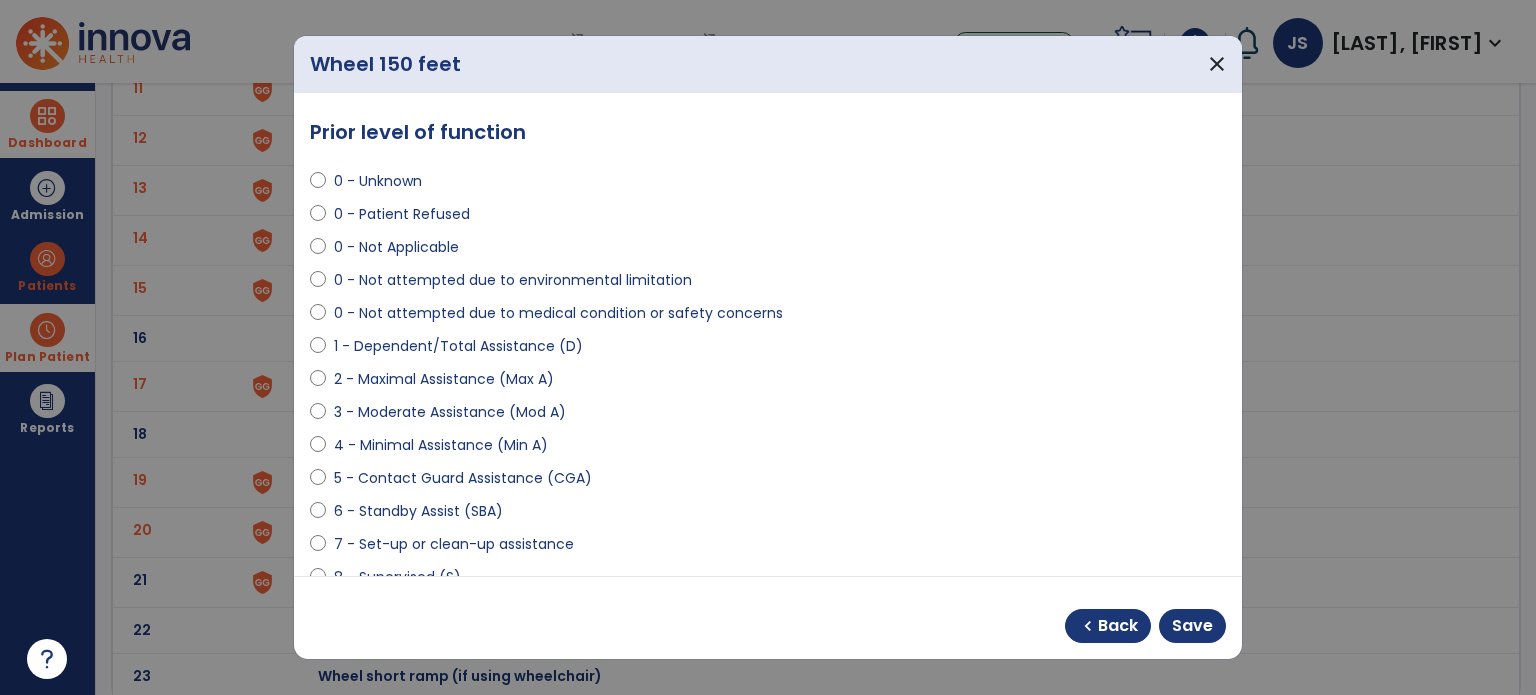 click on "chevron_left  Back Save" at bounding box center (768, 618) 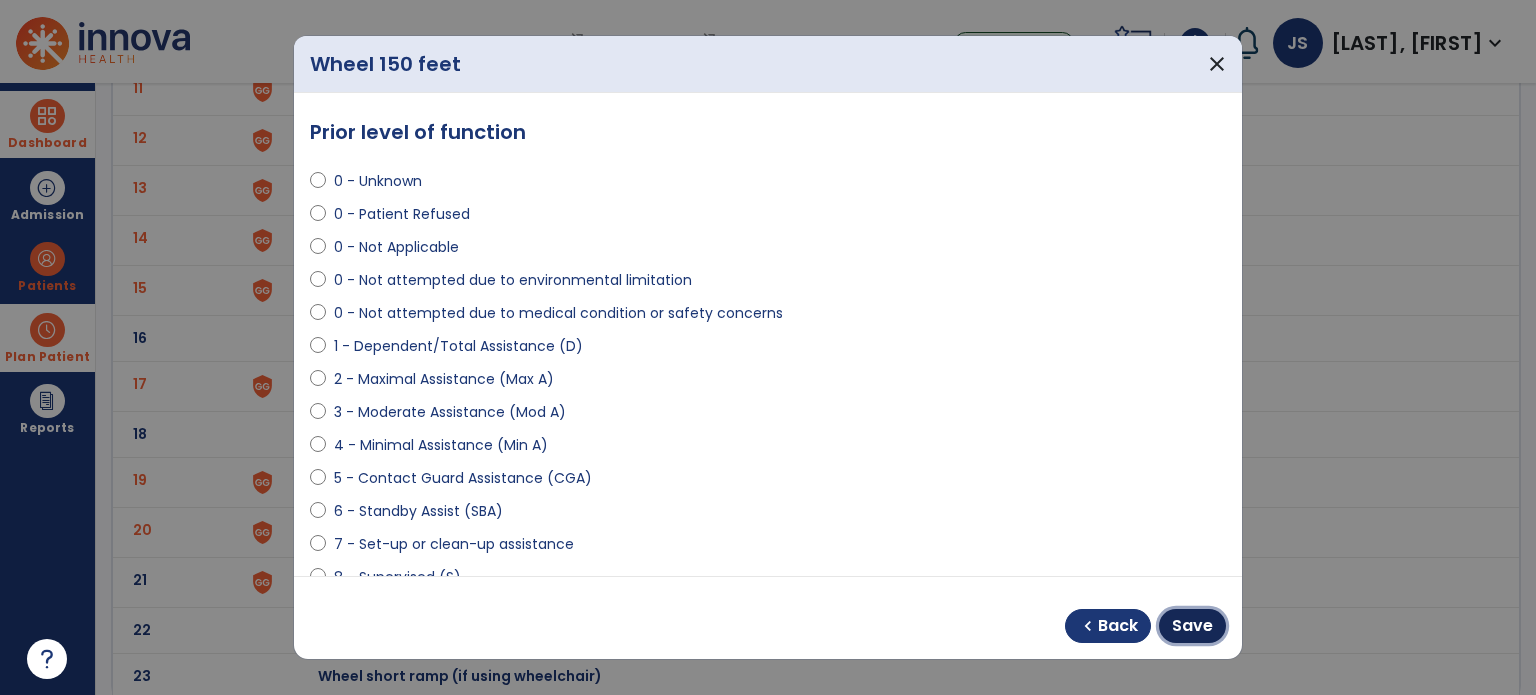 drag, startPoint x: 1208, startPoint y: 631, endPoint x: 1178, endPoint y: 618, distance: 32.695564 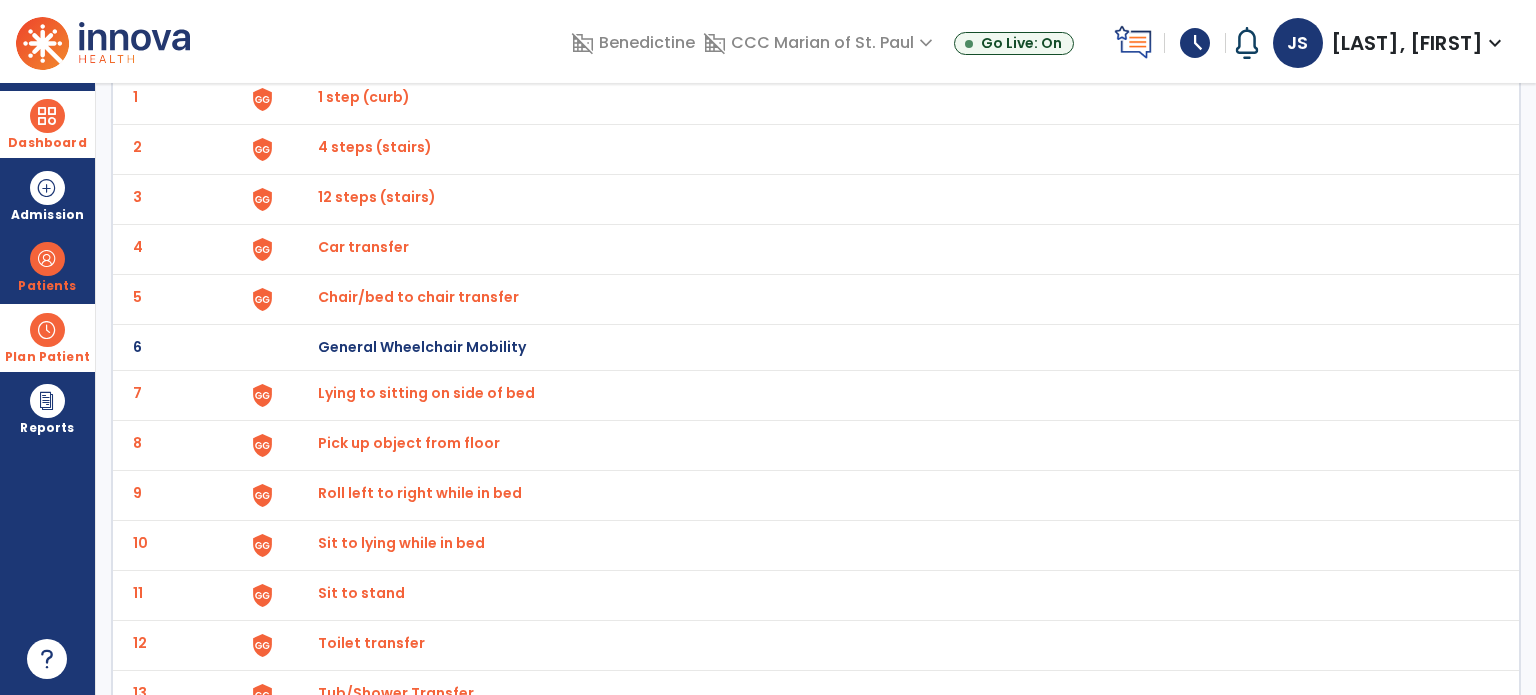 scroll, scrollTop: 0, scrollLeft: 0, axis: both 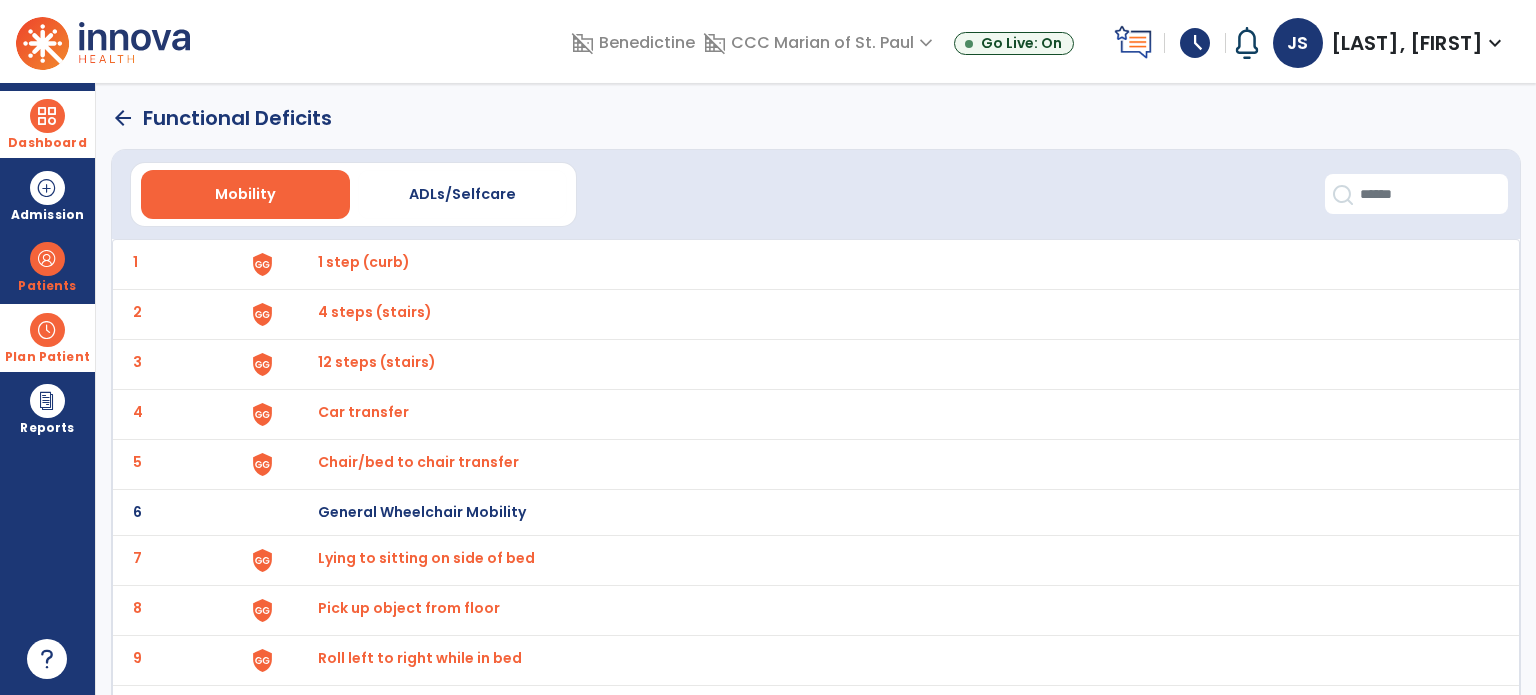 click on "arrow_back" 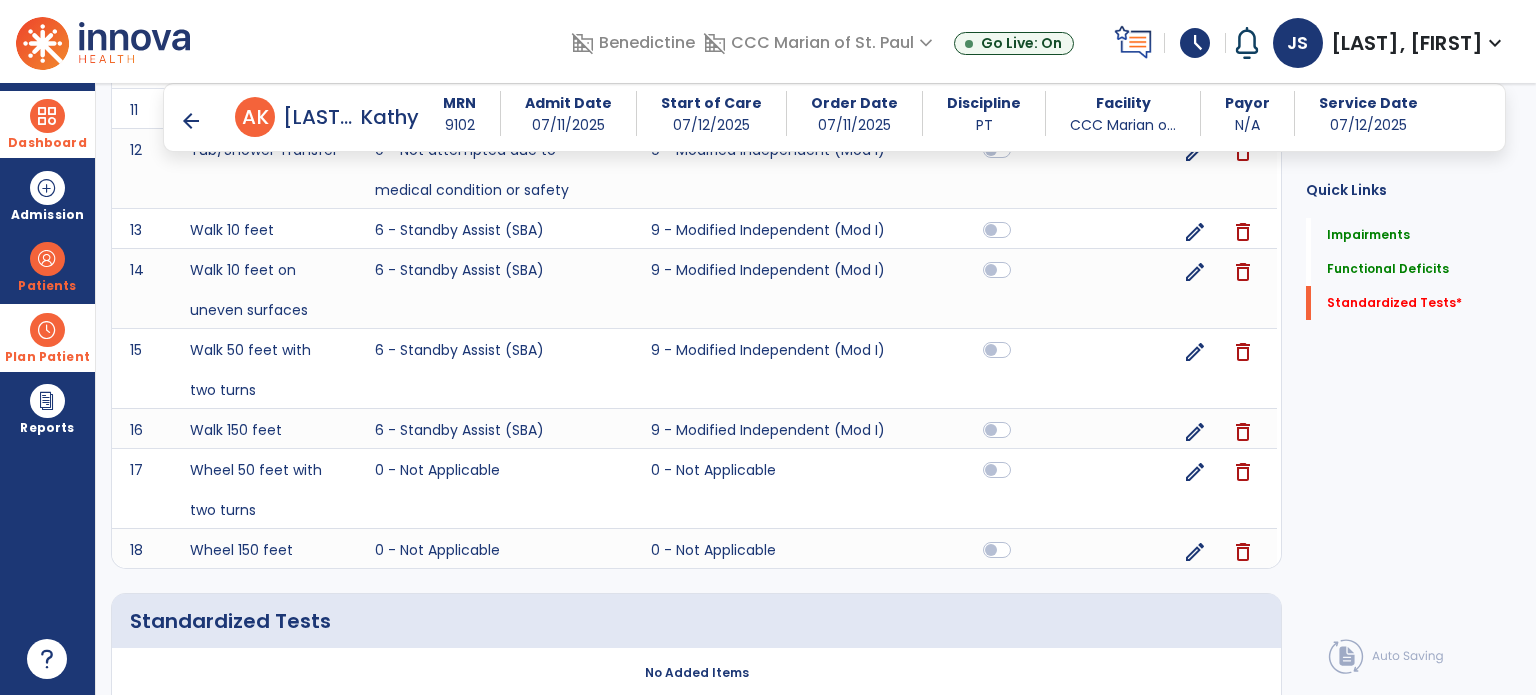 scroll, scrollTop: 1820, scrollLeft: 0, axis: vertical 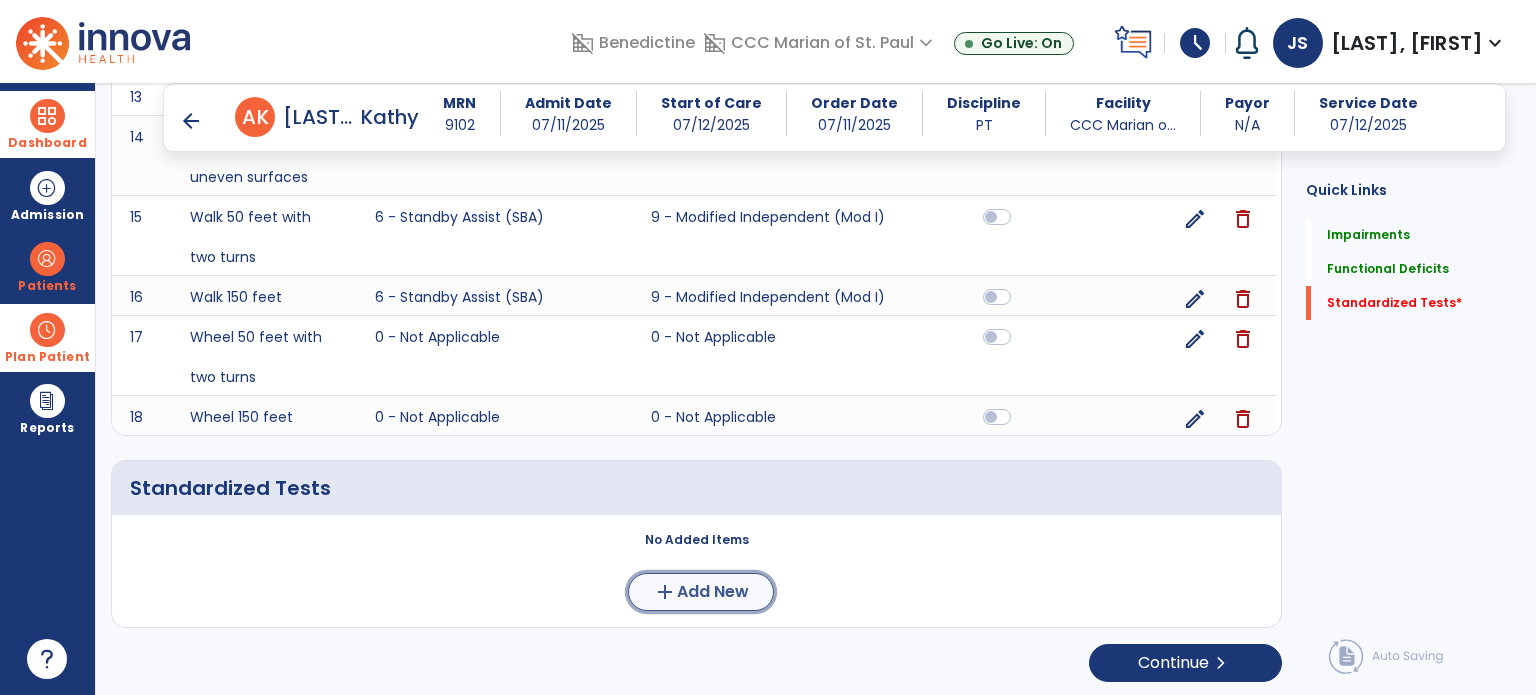 click on "add" 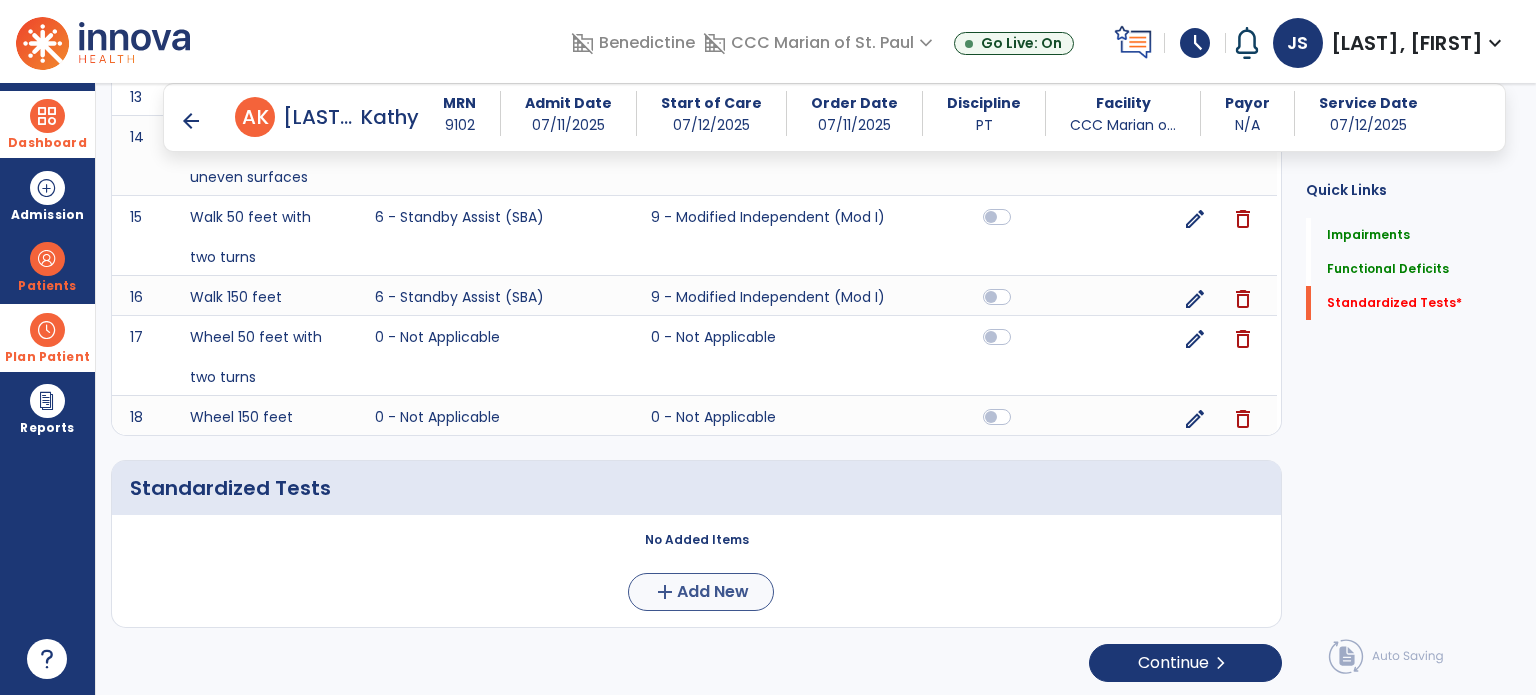 scroll, scrollTop: 0, scrollLeft: 0, axis: both 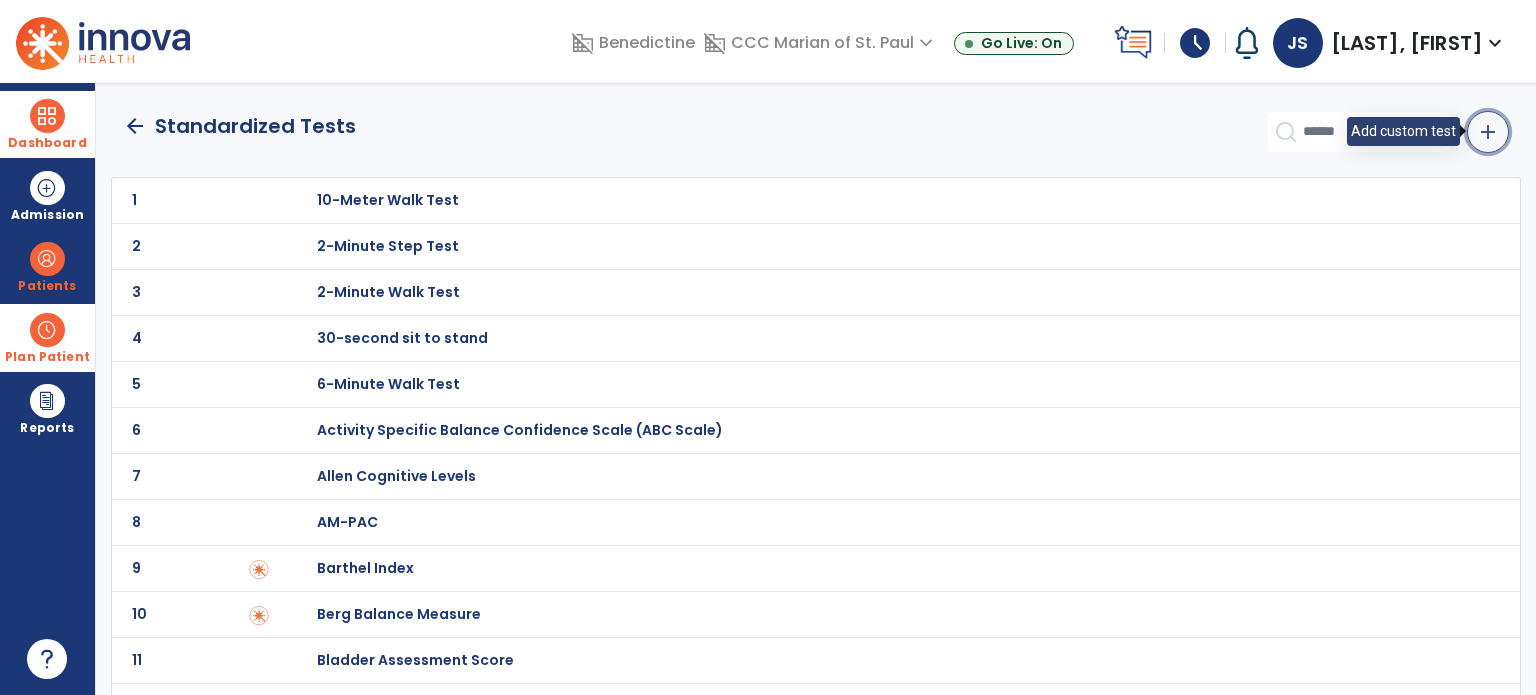 click on "add" 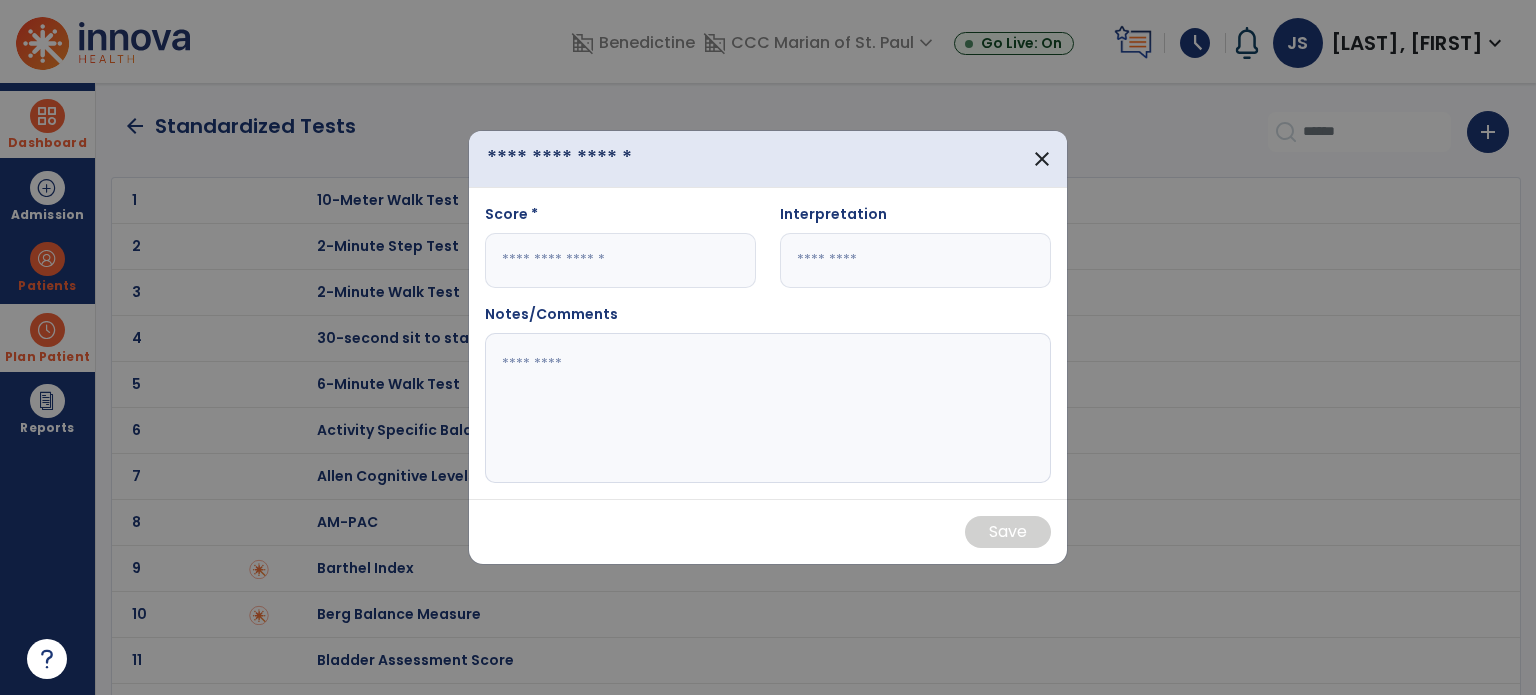 click at bounding box center [600, 159] 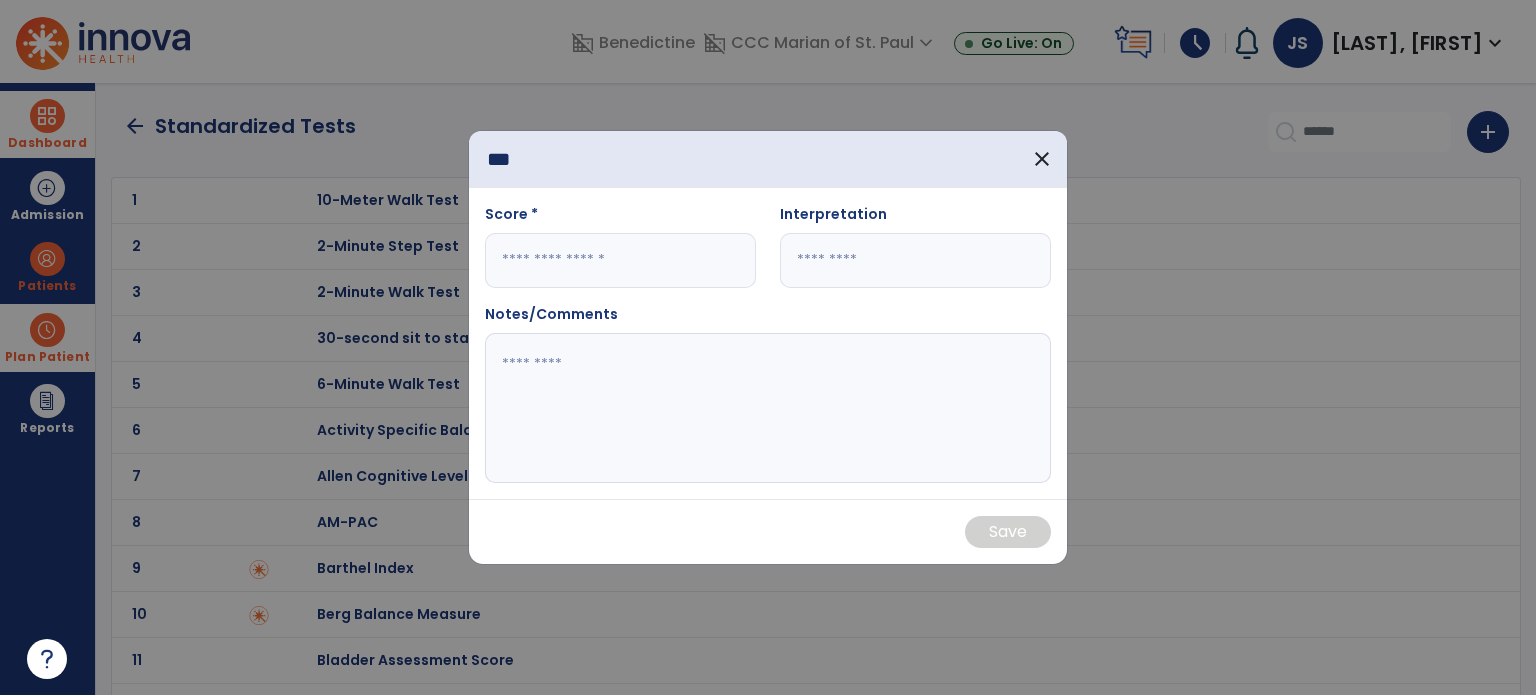 type on "***" 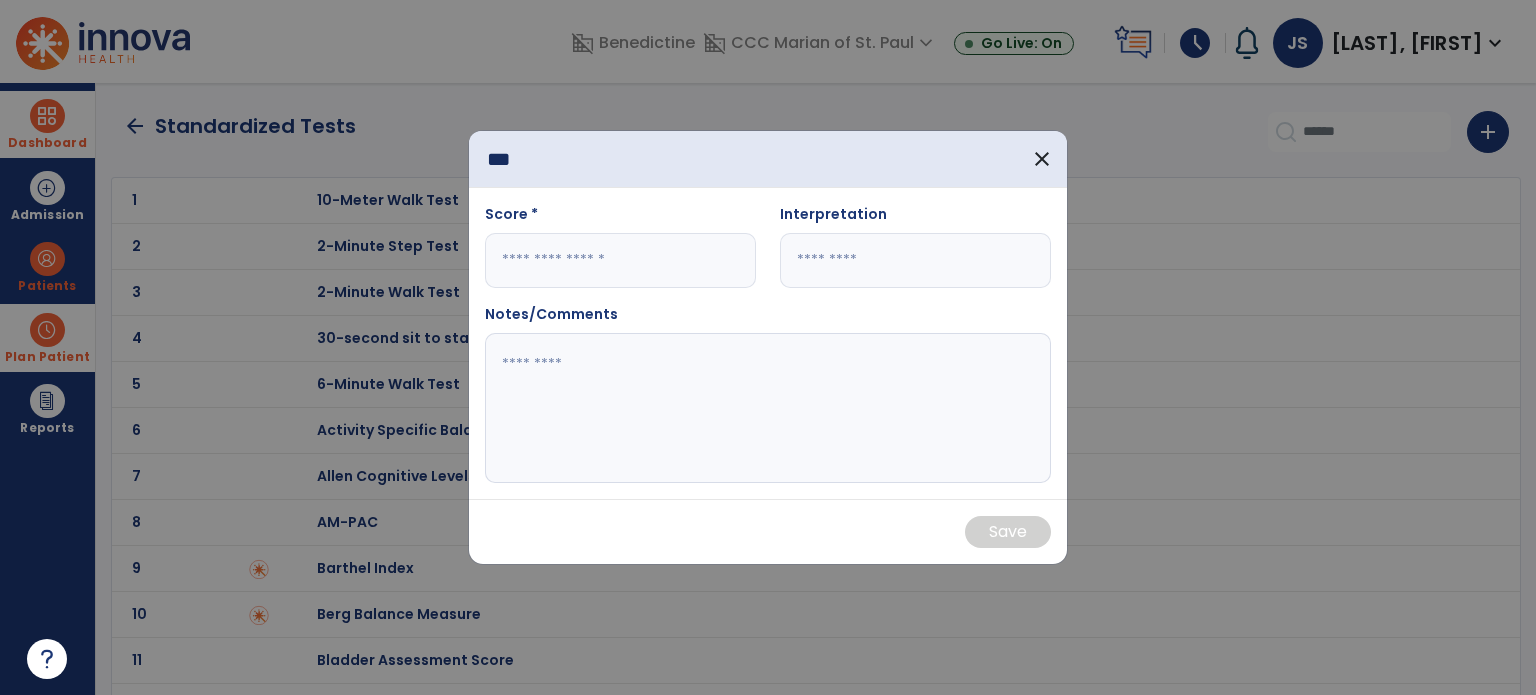 click at bounding box center (620, 260) 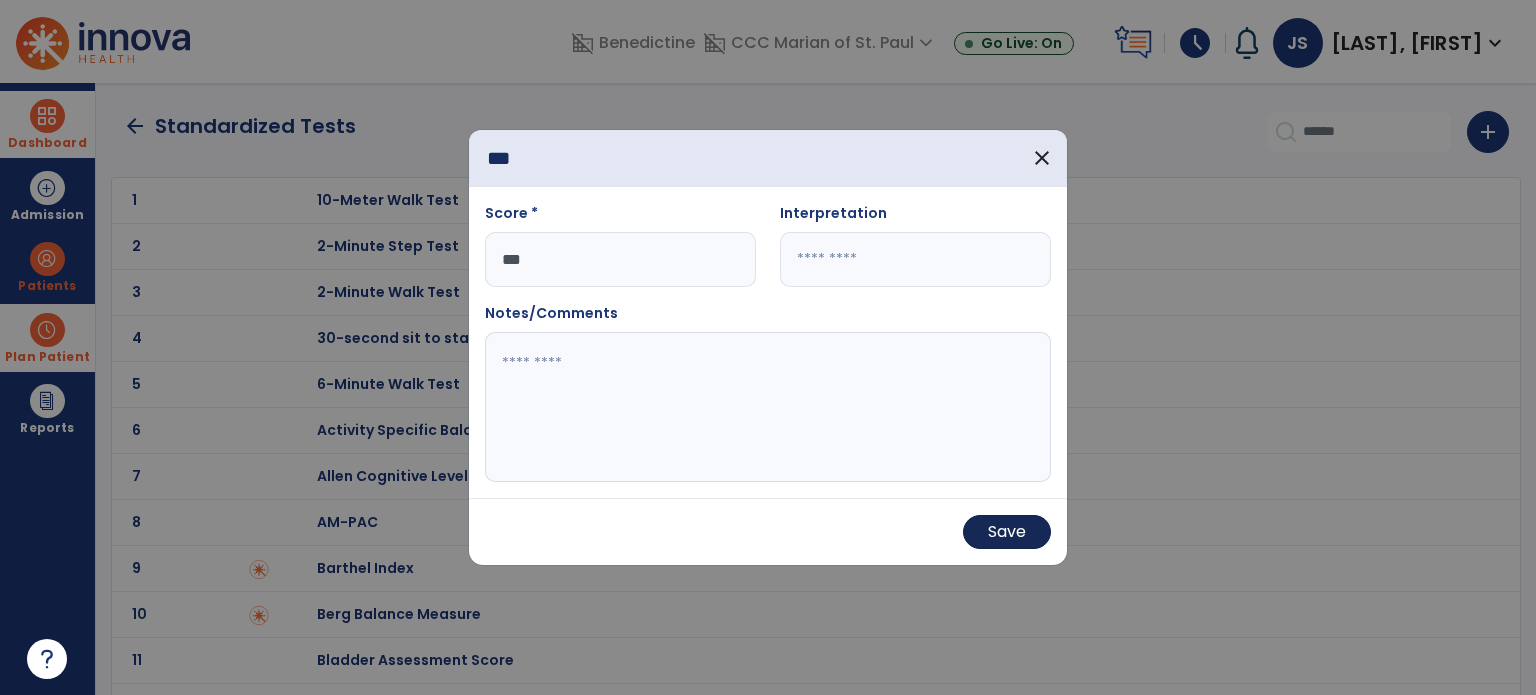 type on "***" 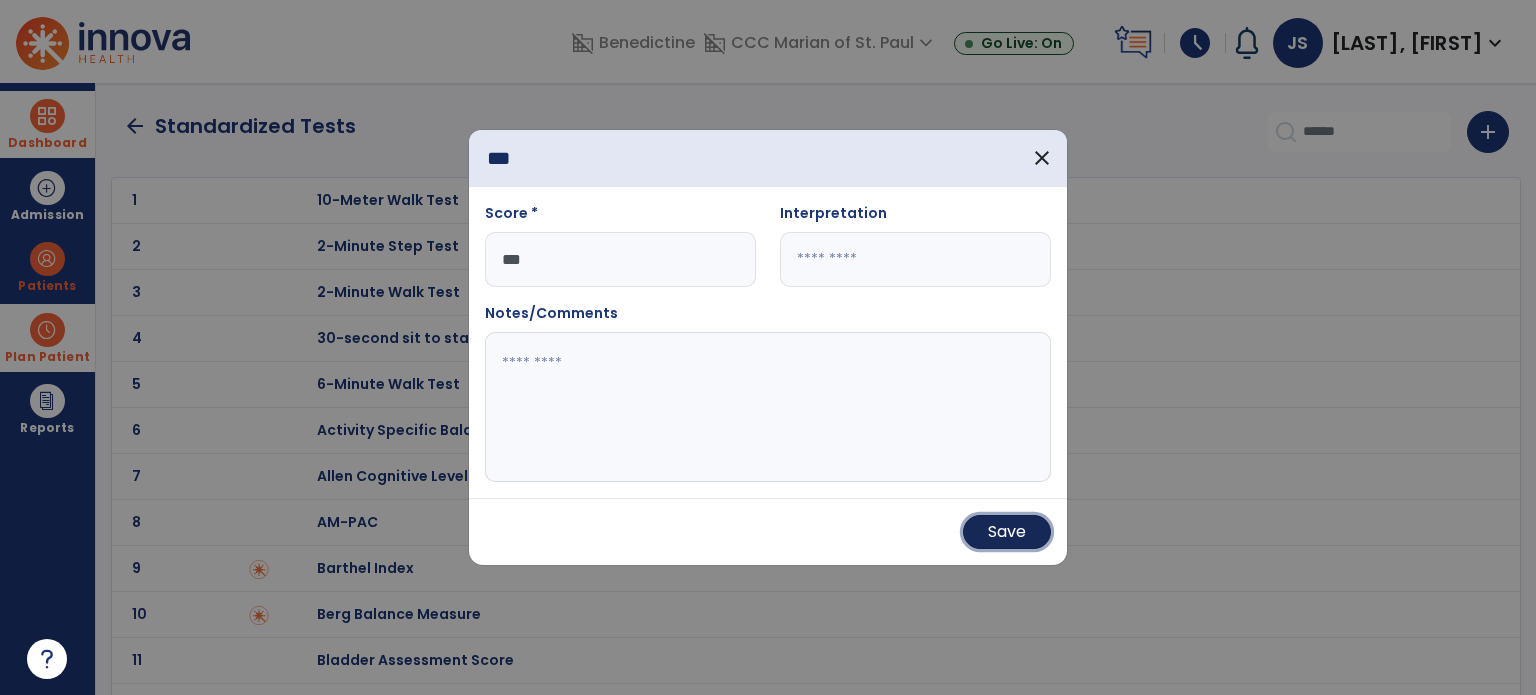 click on "Save" at bounding box center [1007, 532] 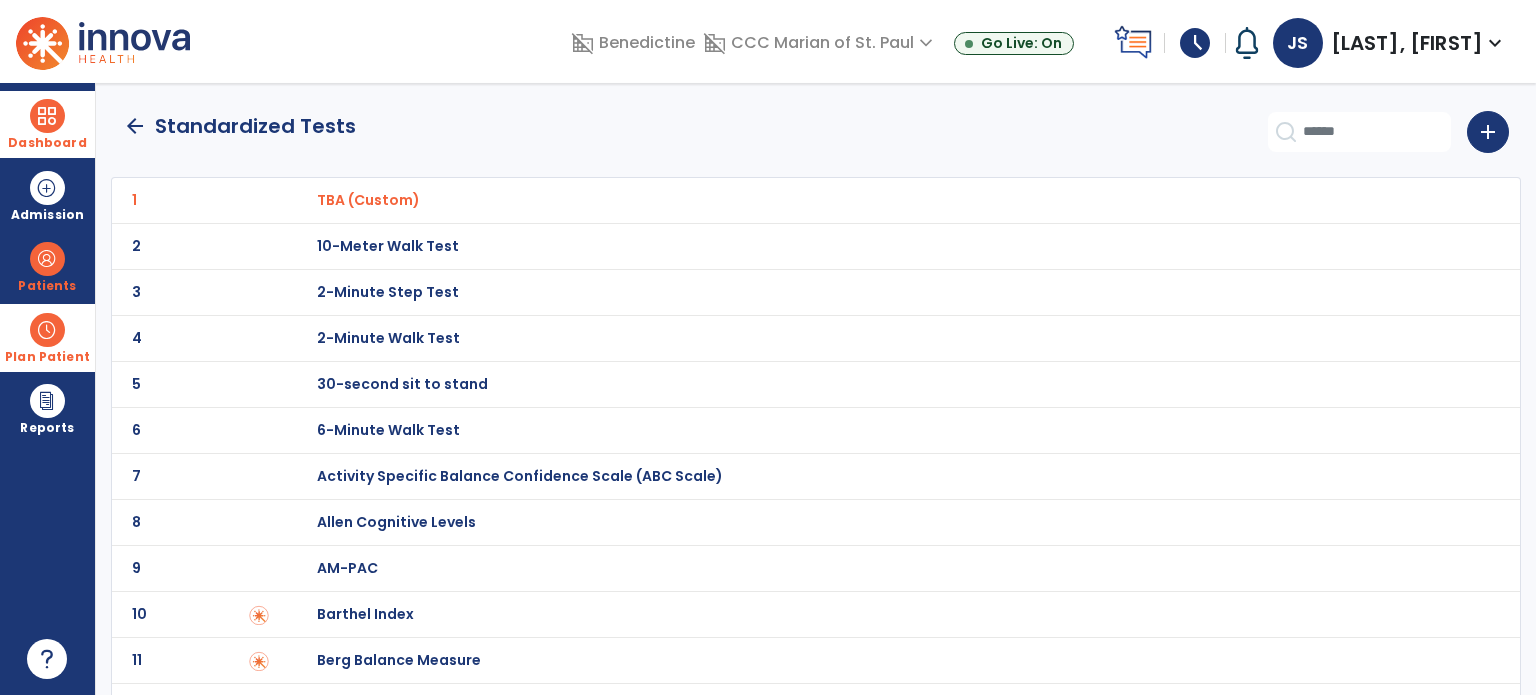 click on "arrow_back" 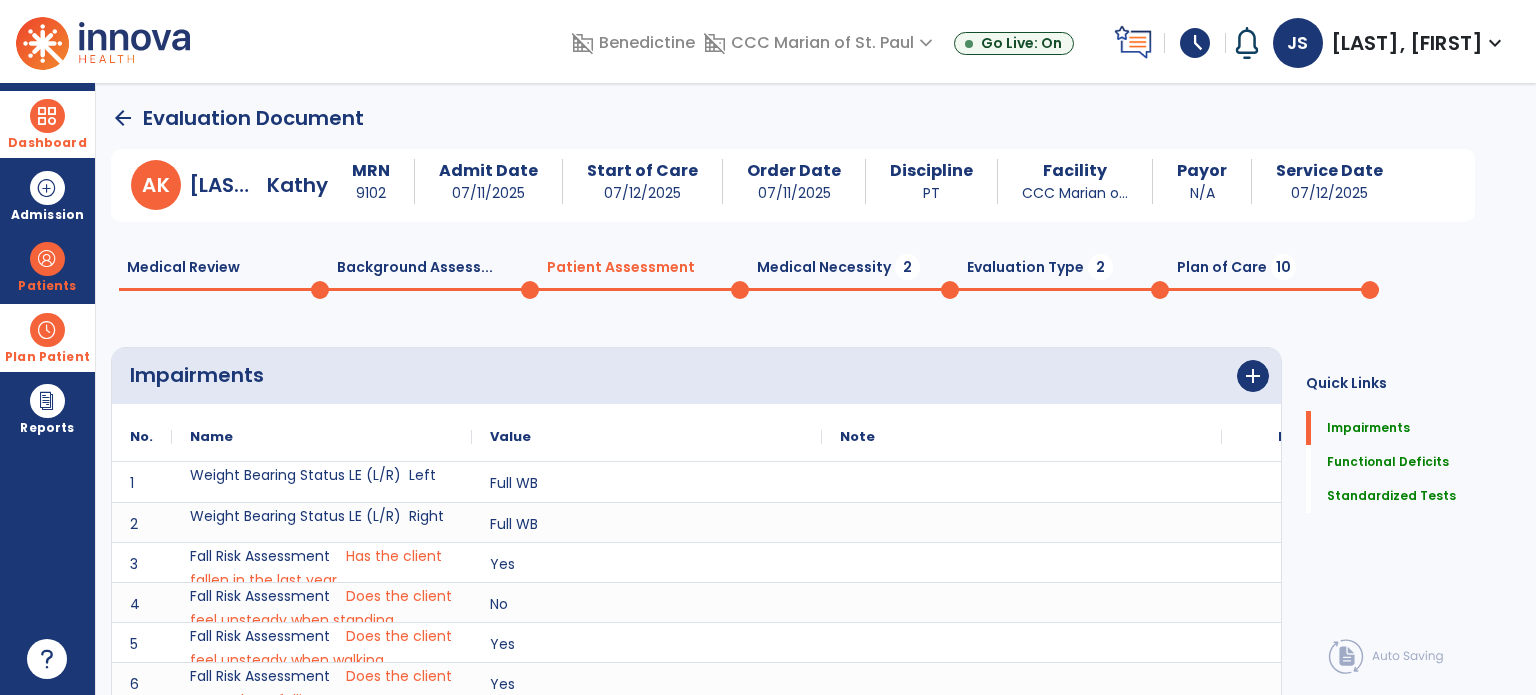scroll, scrollTop: 20, scrollLeft: 0, axis: vertical 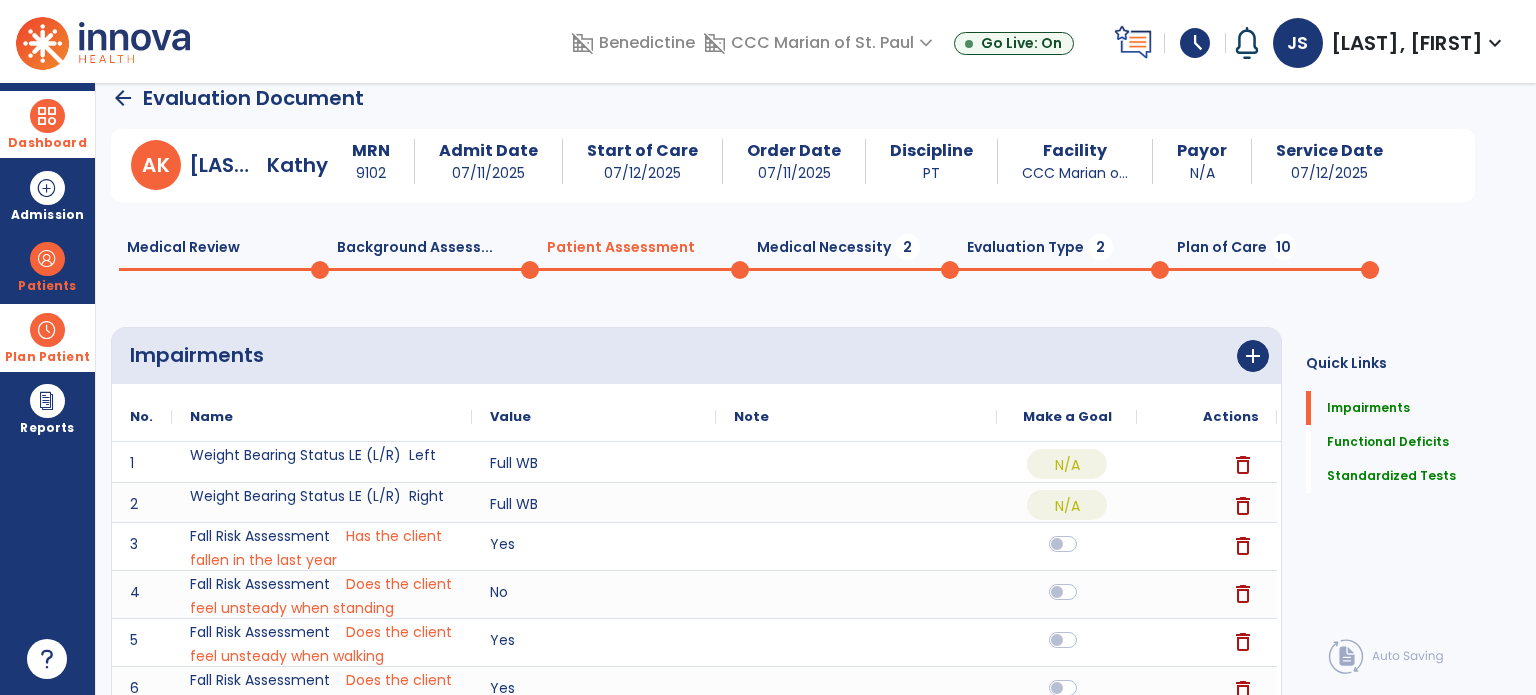 click on "Medical Necessity  2" 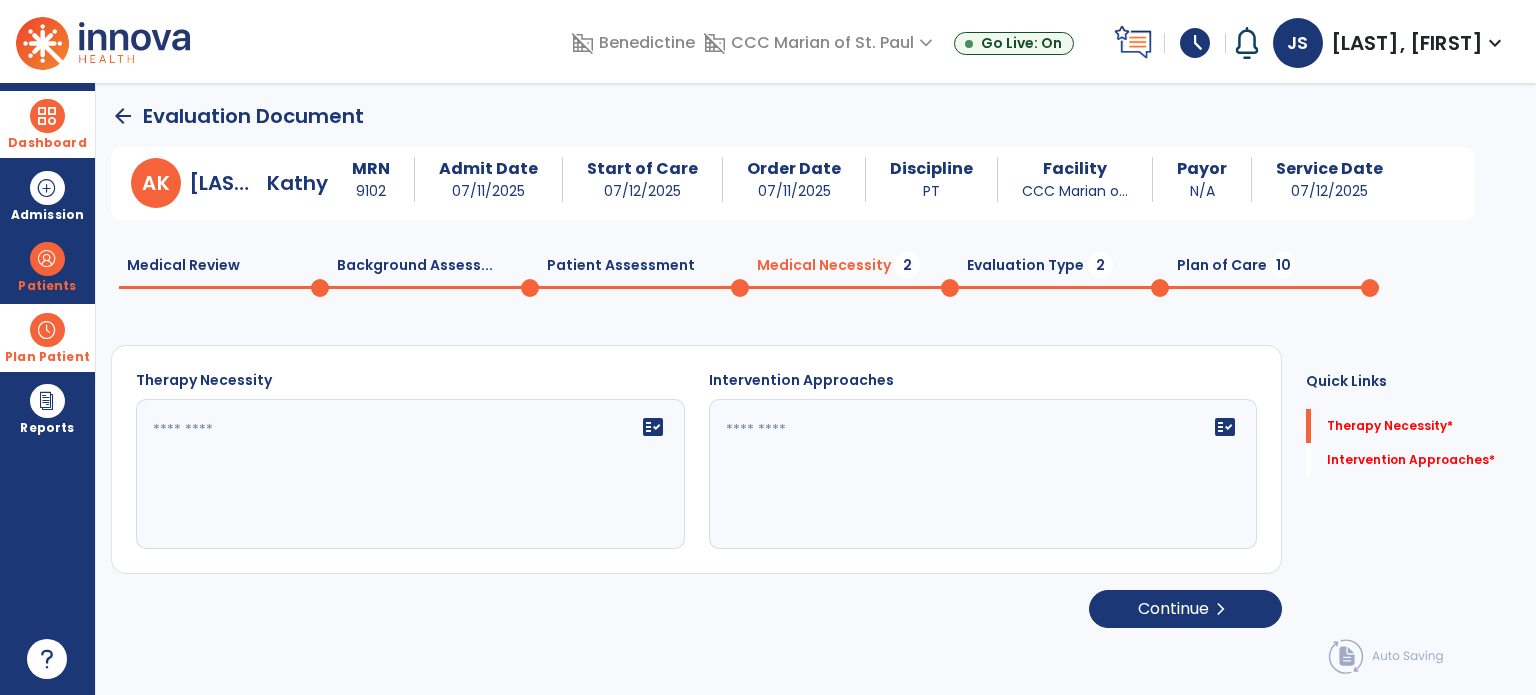 scroll, scrollTop: 0, scrollLeft: 0, axis: both 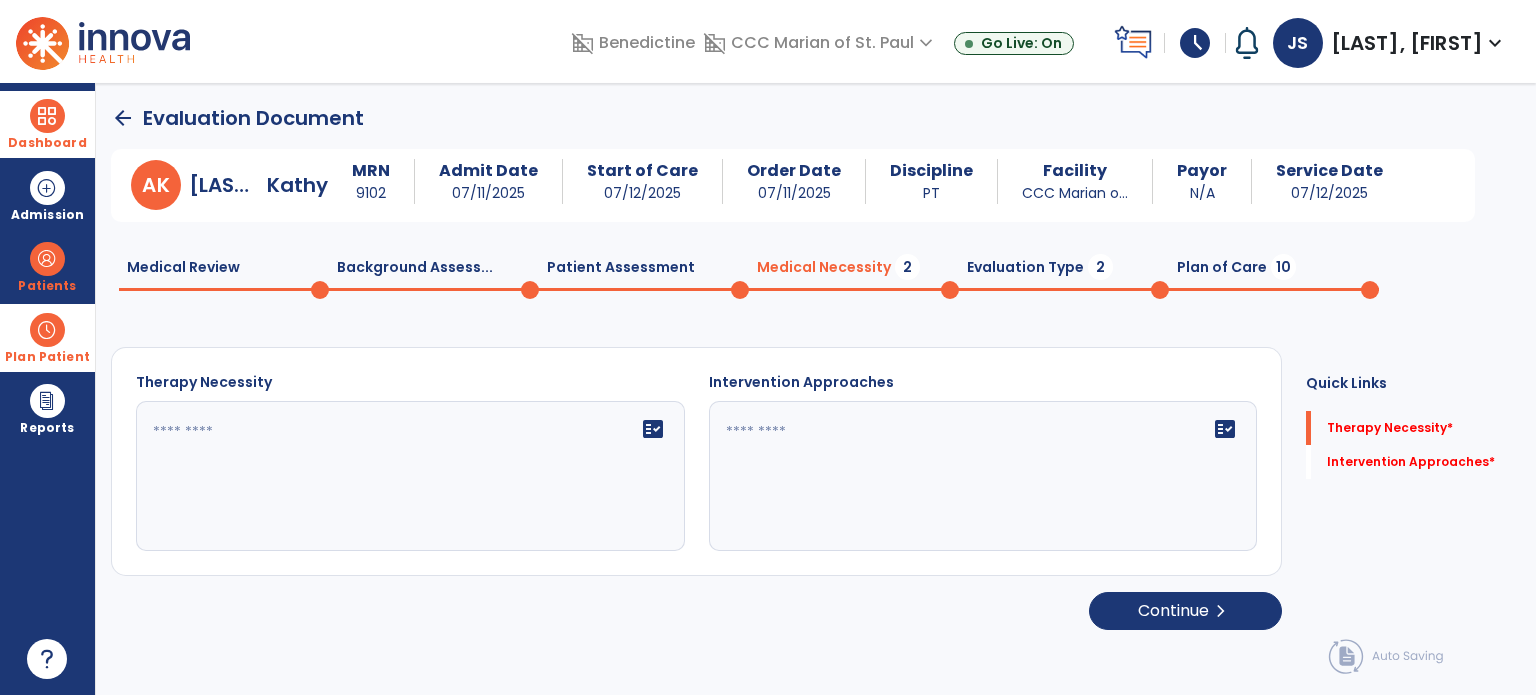 click on "fact_check" 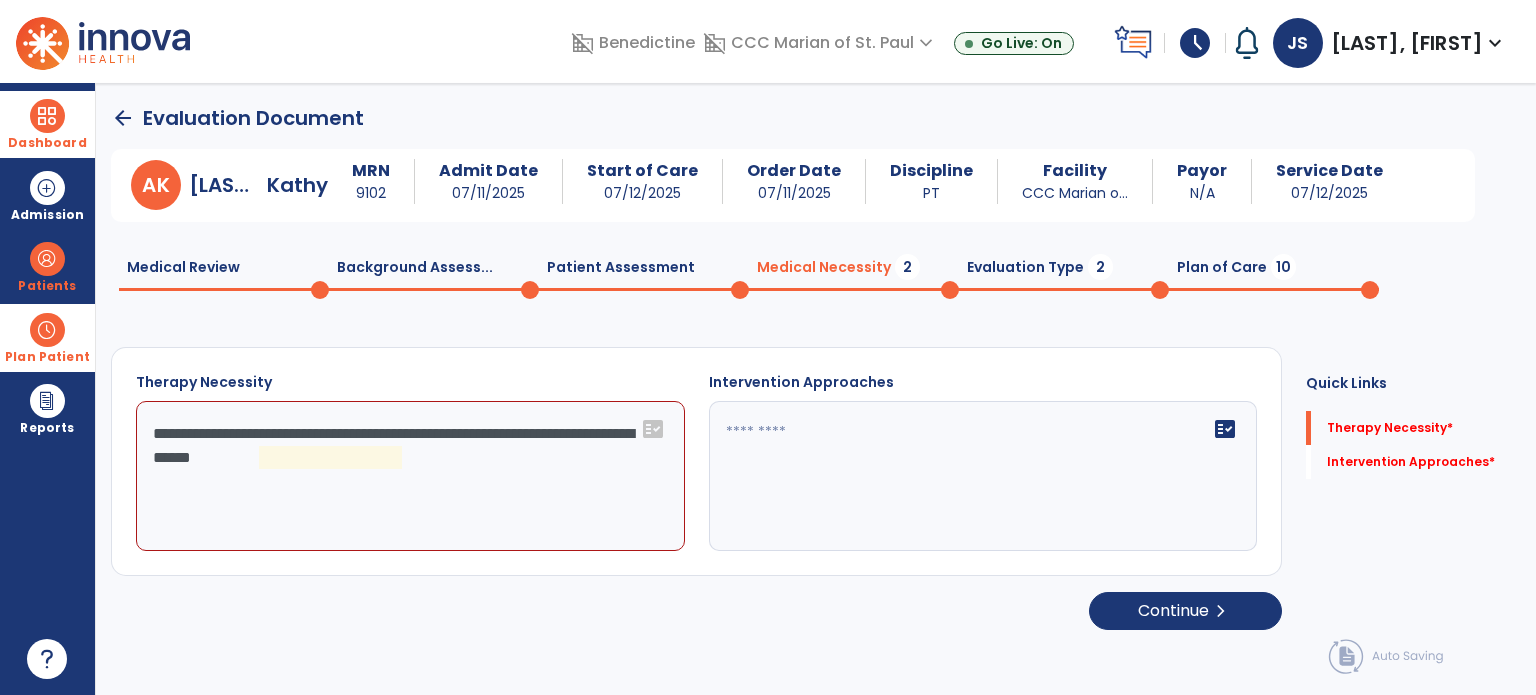 click on "**********" 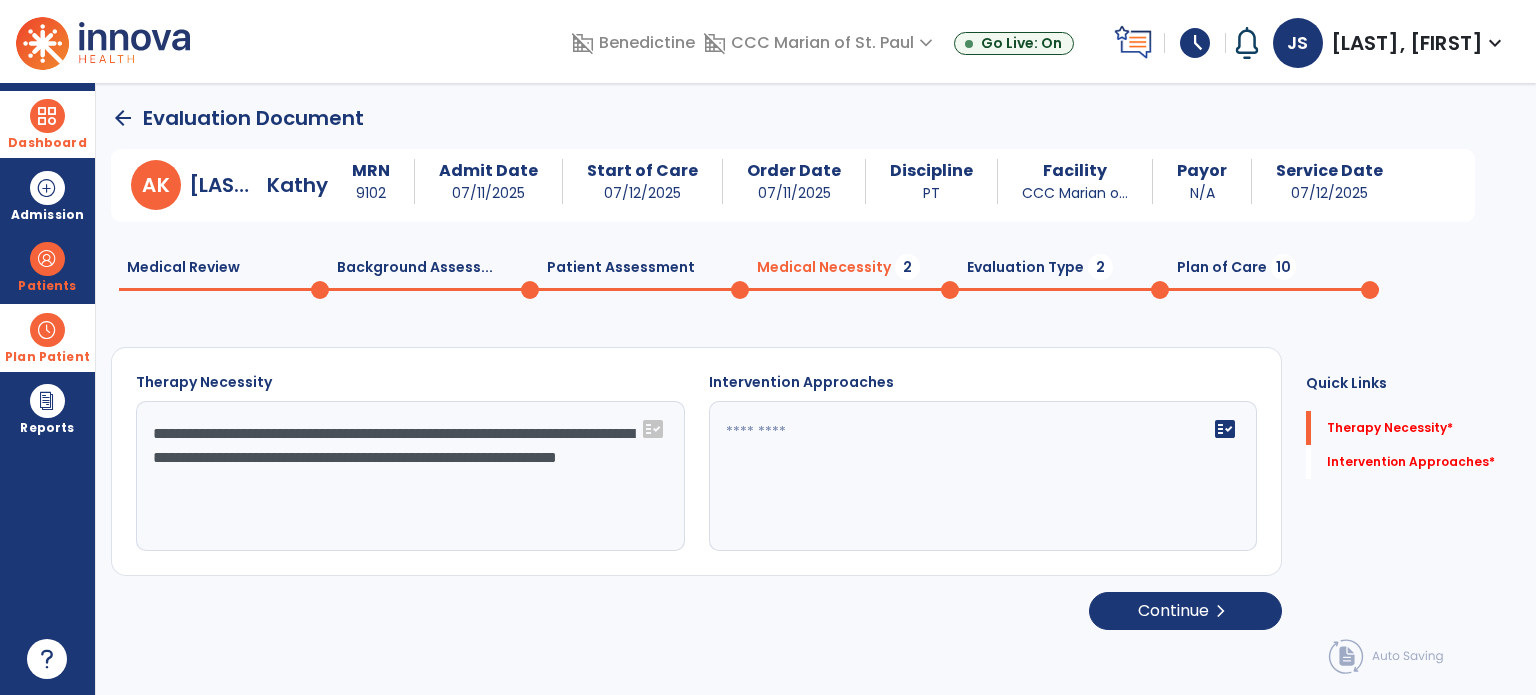 type on "**********" 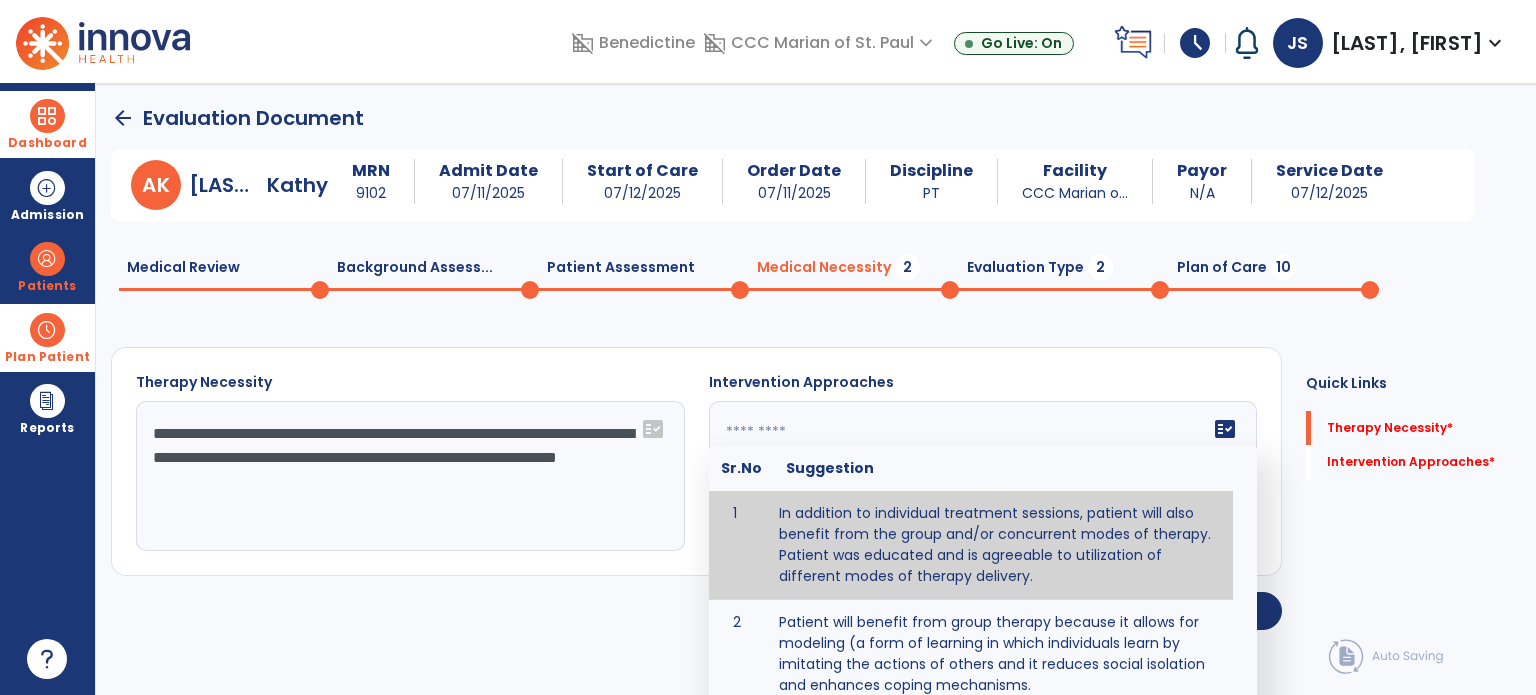 click 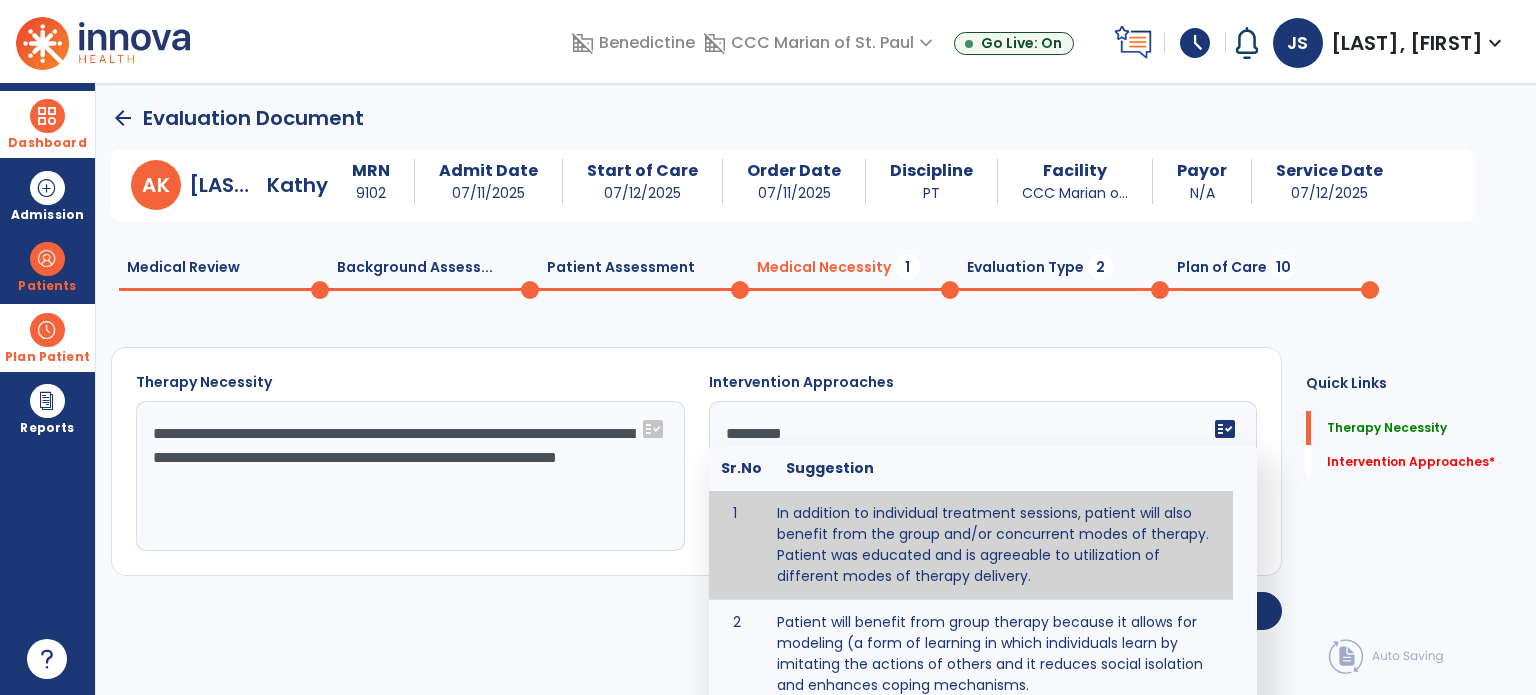 type on "**********" 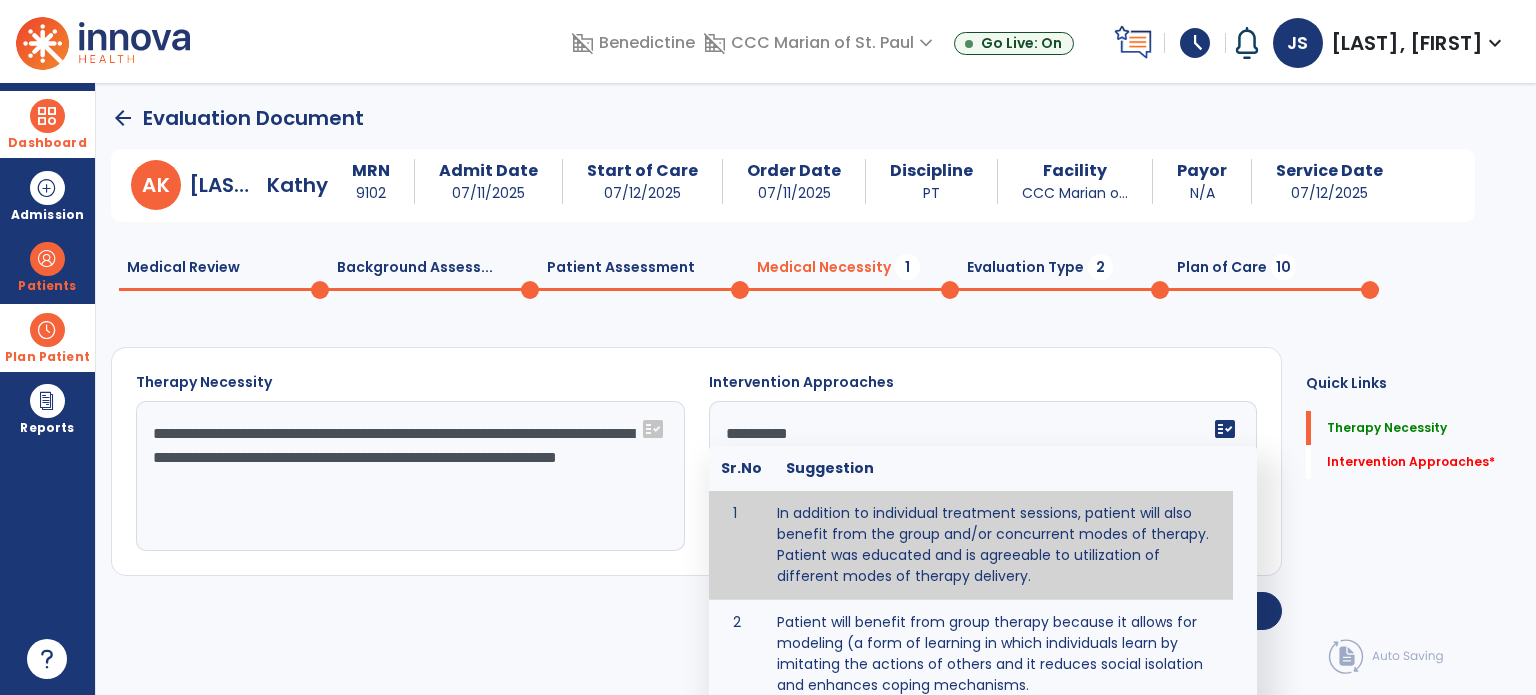 click on "**********" 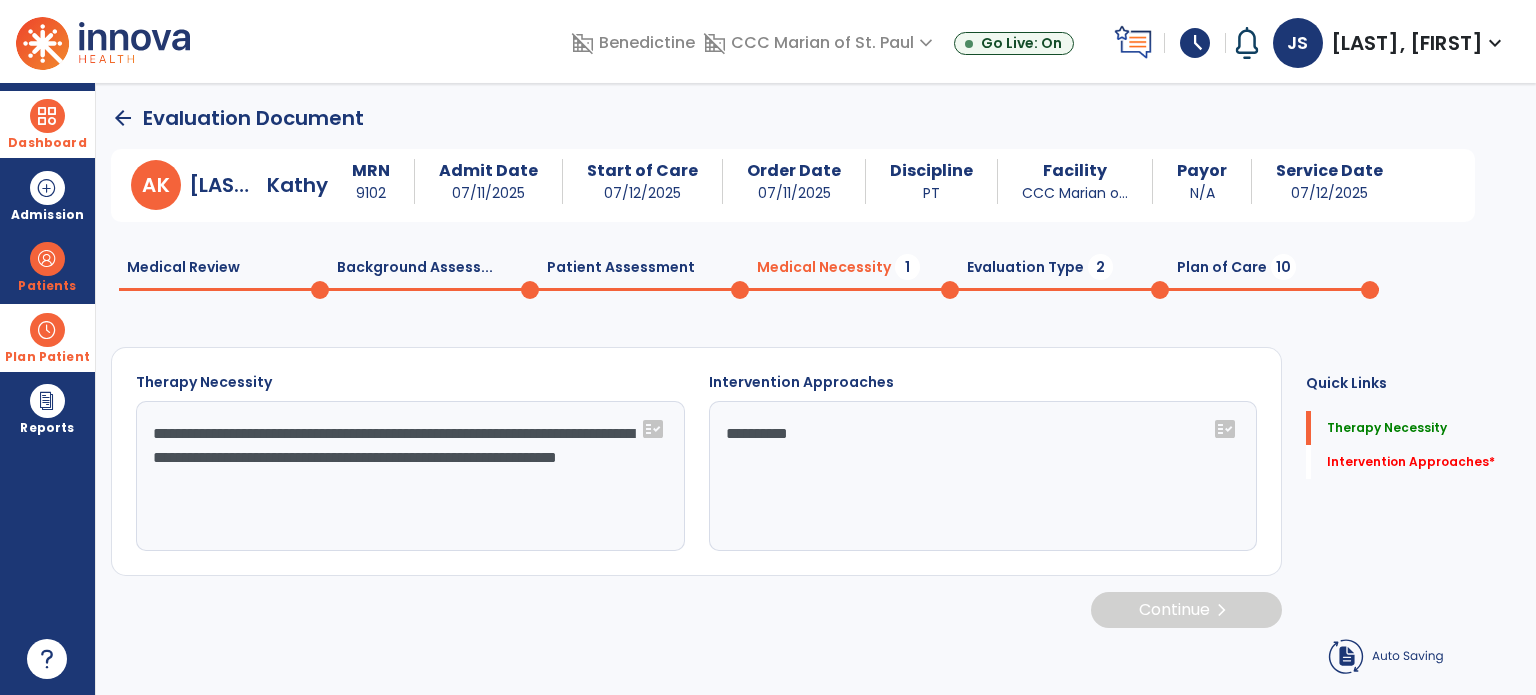 click on "**********" 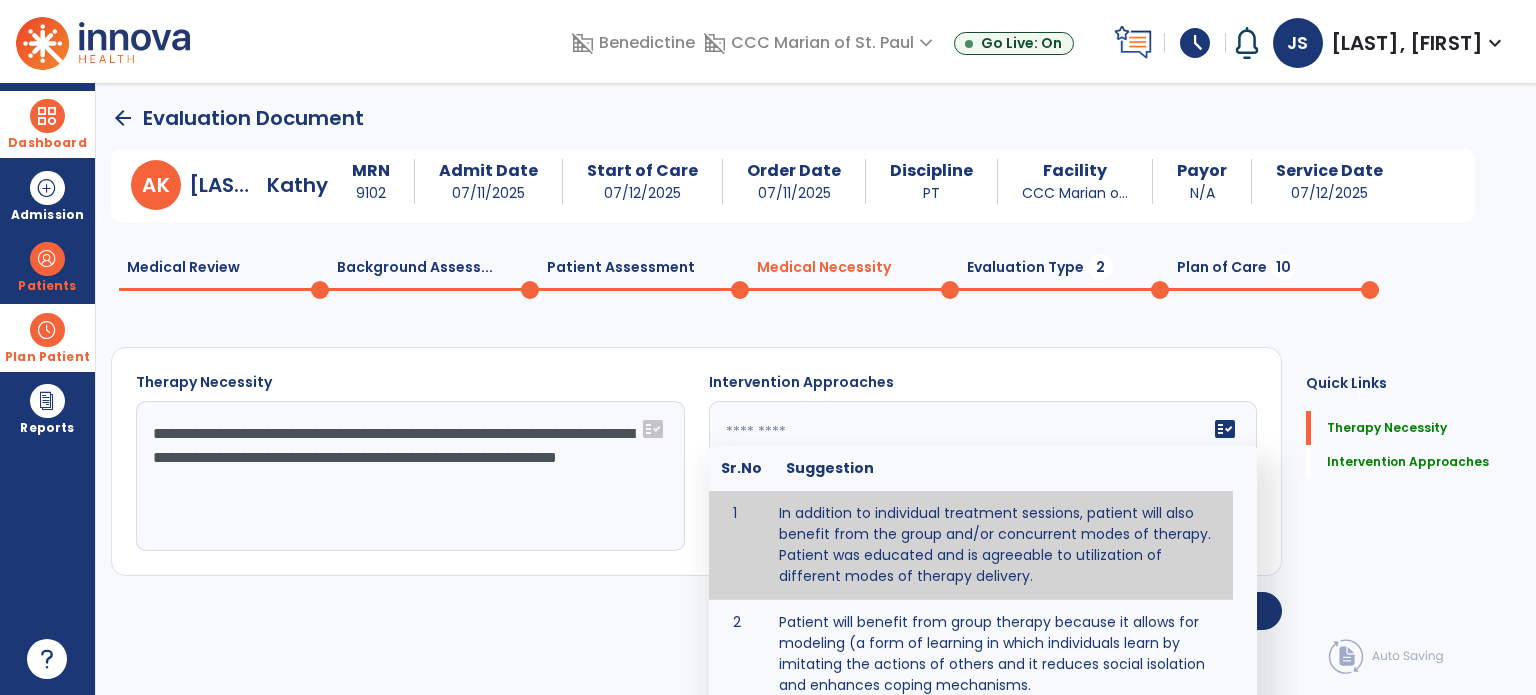 scroll, scrollTop: 230, scrollLeft: 0, axis: vertical 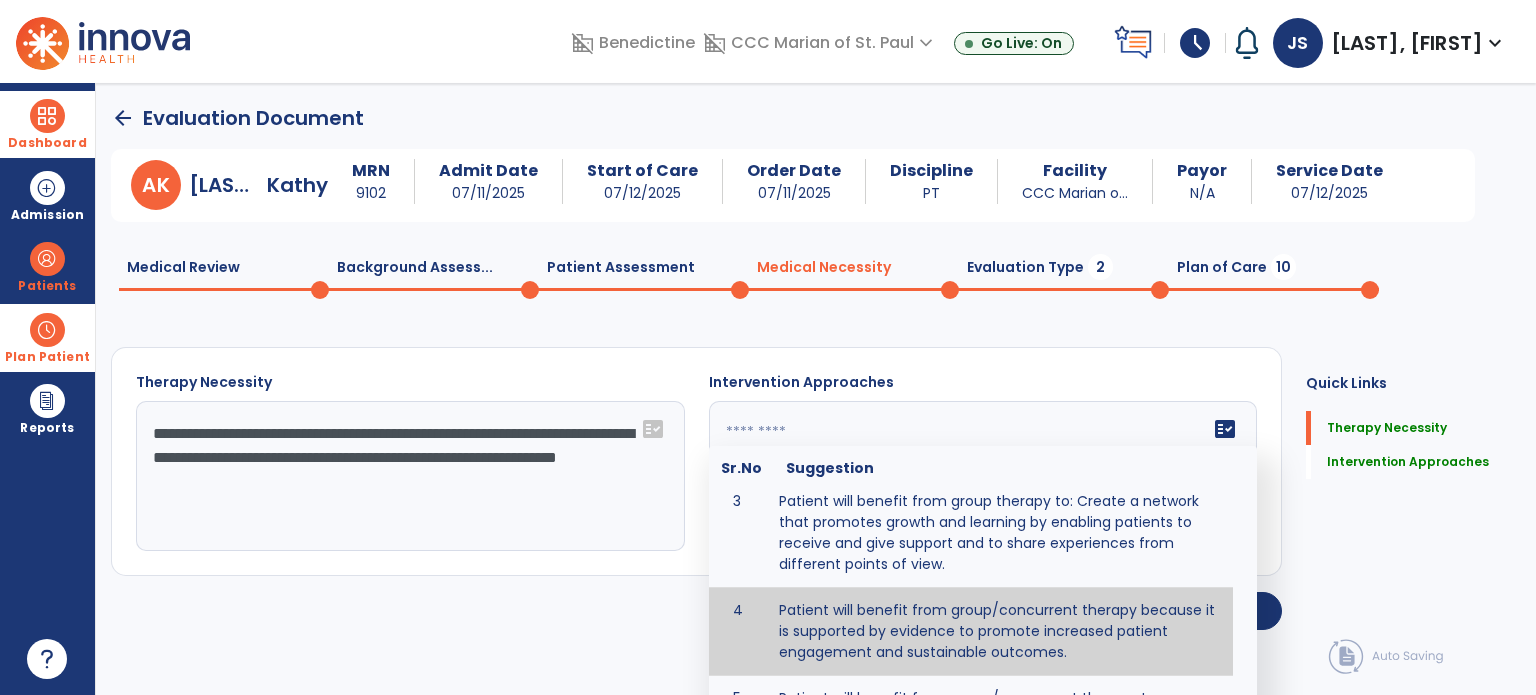 type on "**********" 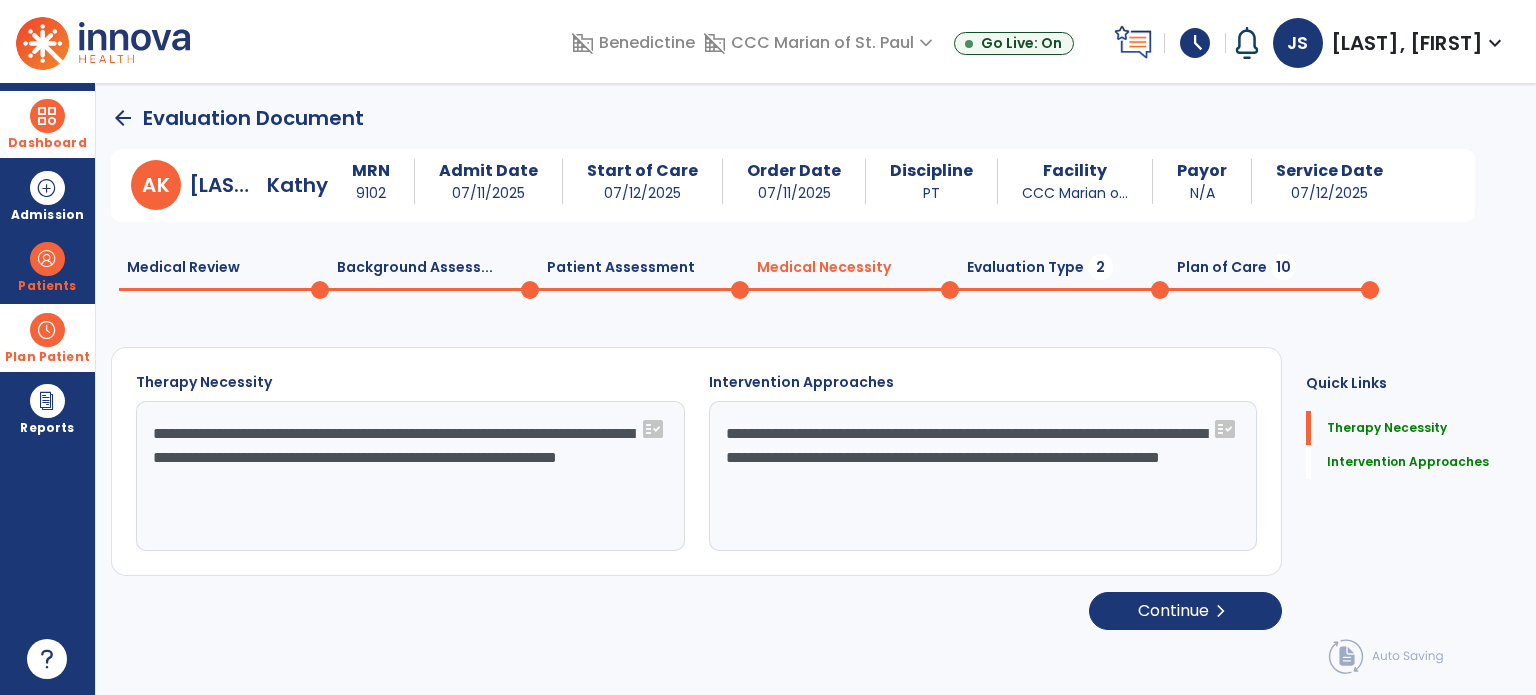 click on "Evaluation Type  2" 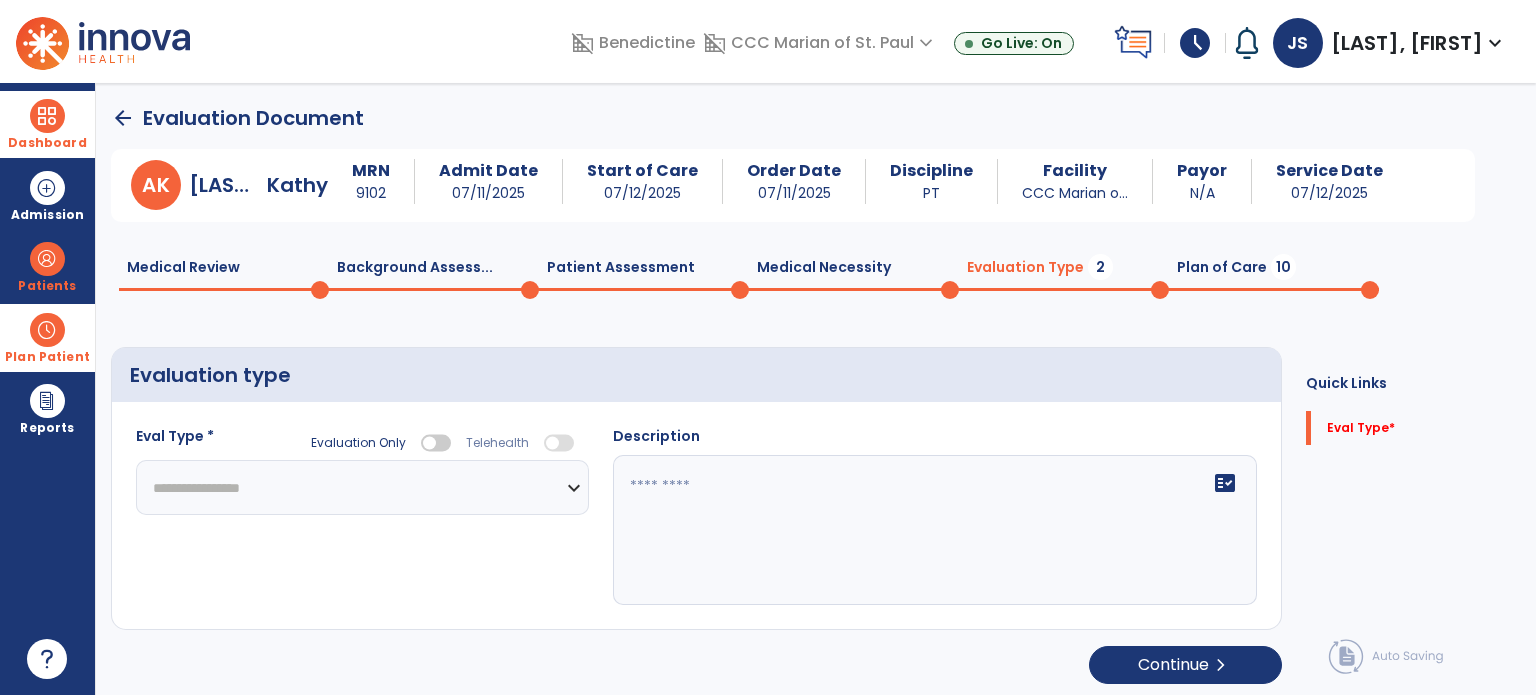 click on "**********" 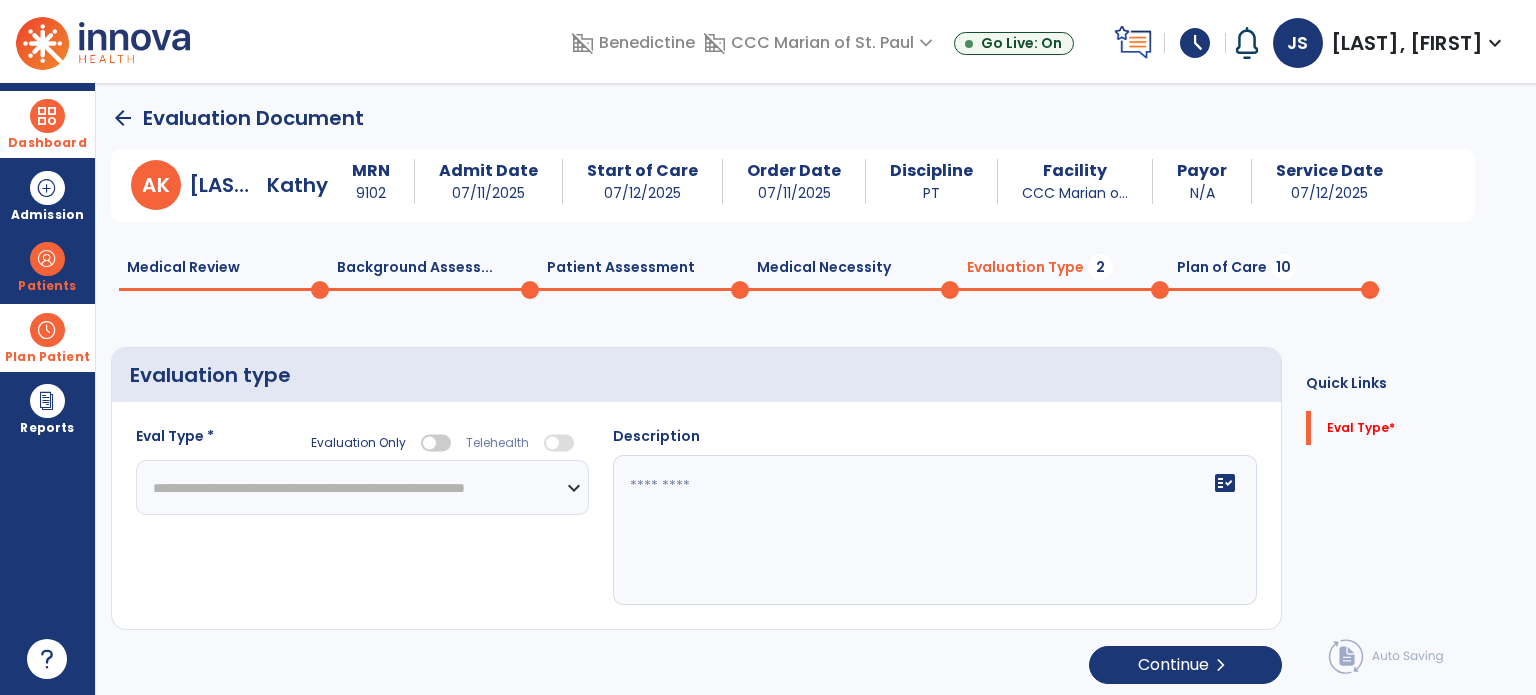 click on "**********" 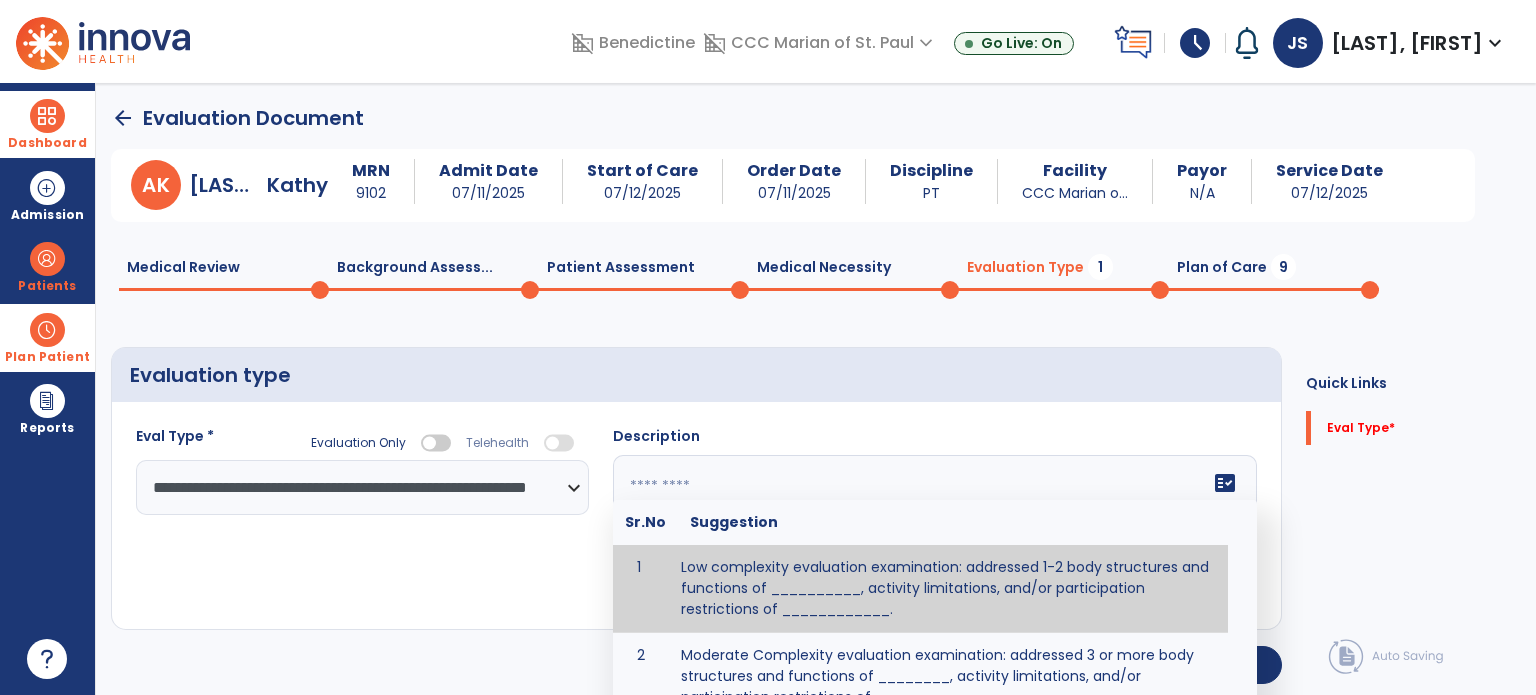 click on "fact_check  Sr.No Suggestion 1 Low complexity evaluation examination: addressed 1-2 body structures and functions of __________, activity limitations, and/or participation restrictions of ____________. 2 Moderate Complexity evaluation examination: addressed 3 or more body structures and functions of ________, activity limitations, and/or participation restrictions of _______. 3 High Complexity evaluation examination: addressed 4 or more body structures and functions of _______, activity limitations, and/or participation restrictions of _________" 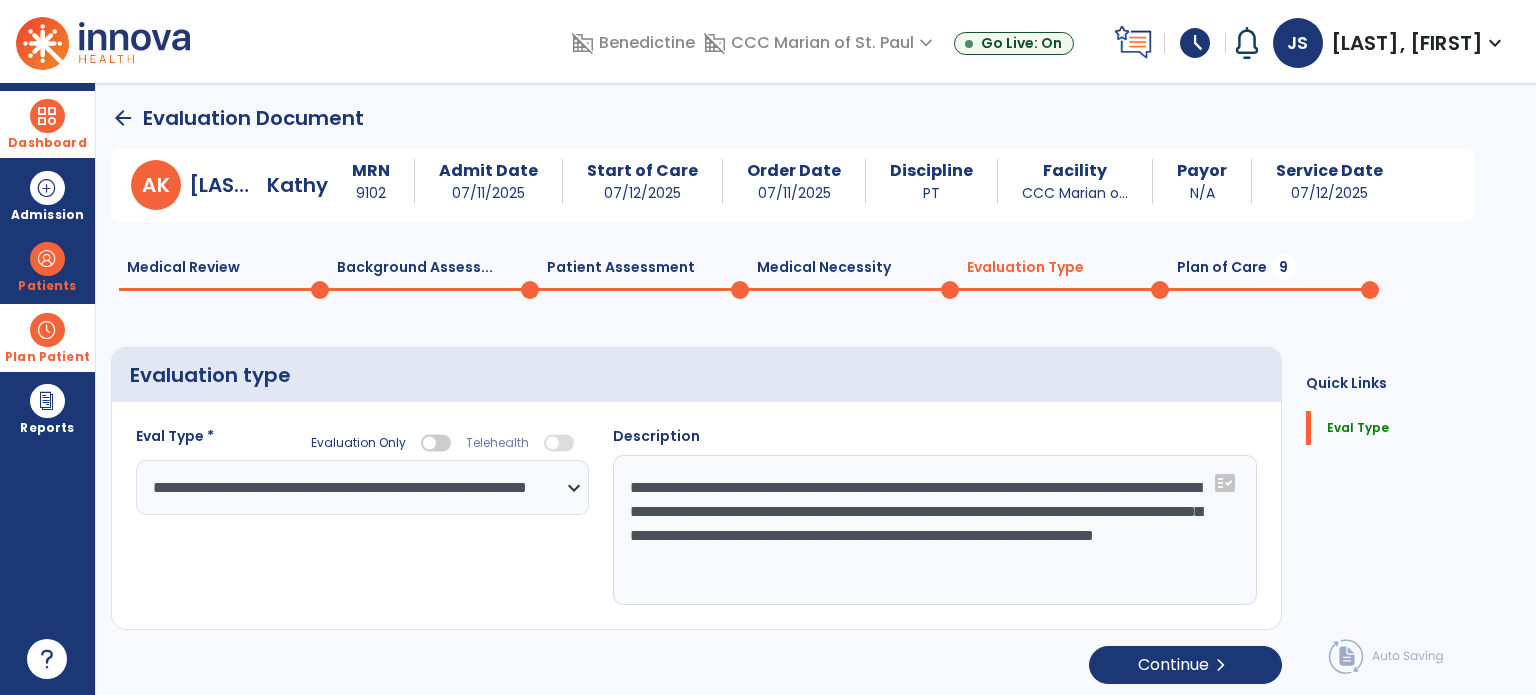 type on "**********" 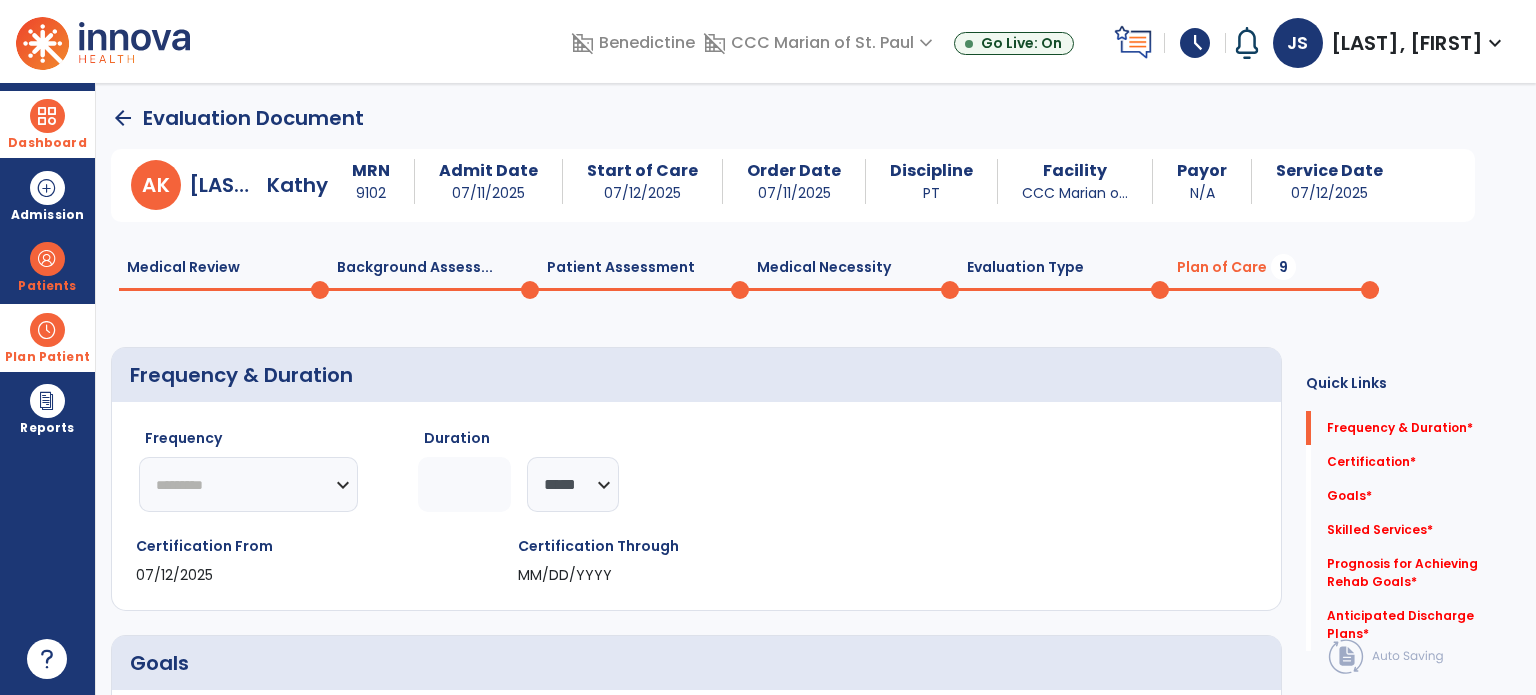 click on "********* ** ** ** ** ** ** **" 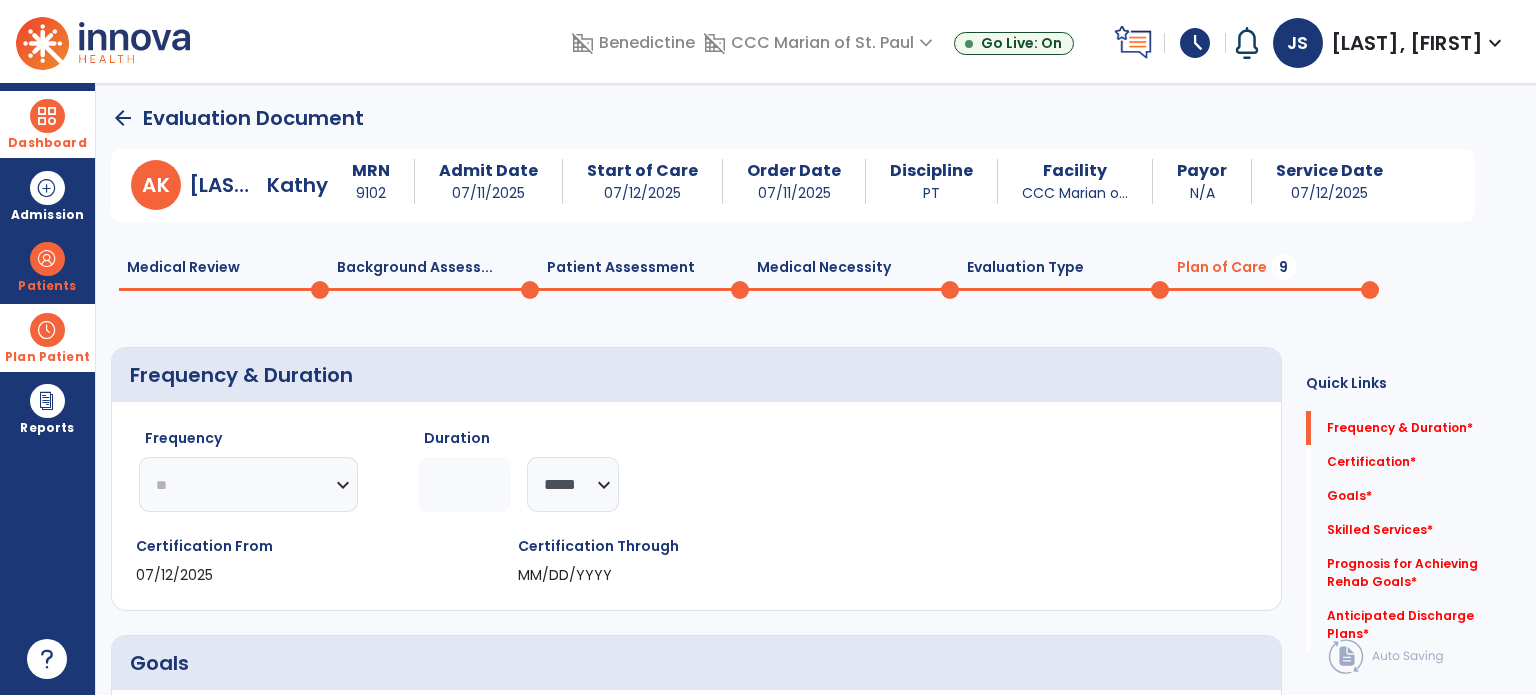 click on "********* ** ** ** ** ** ** **" 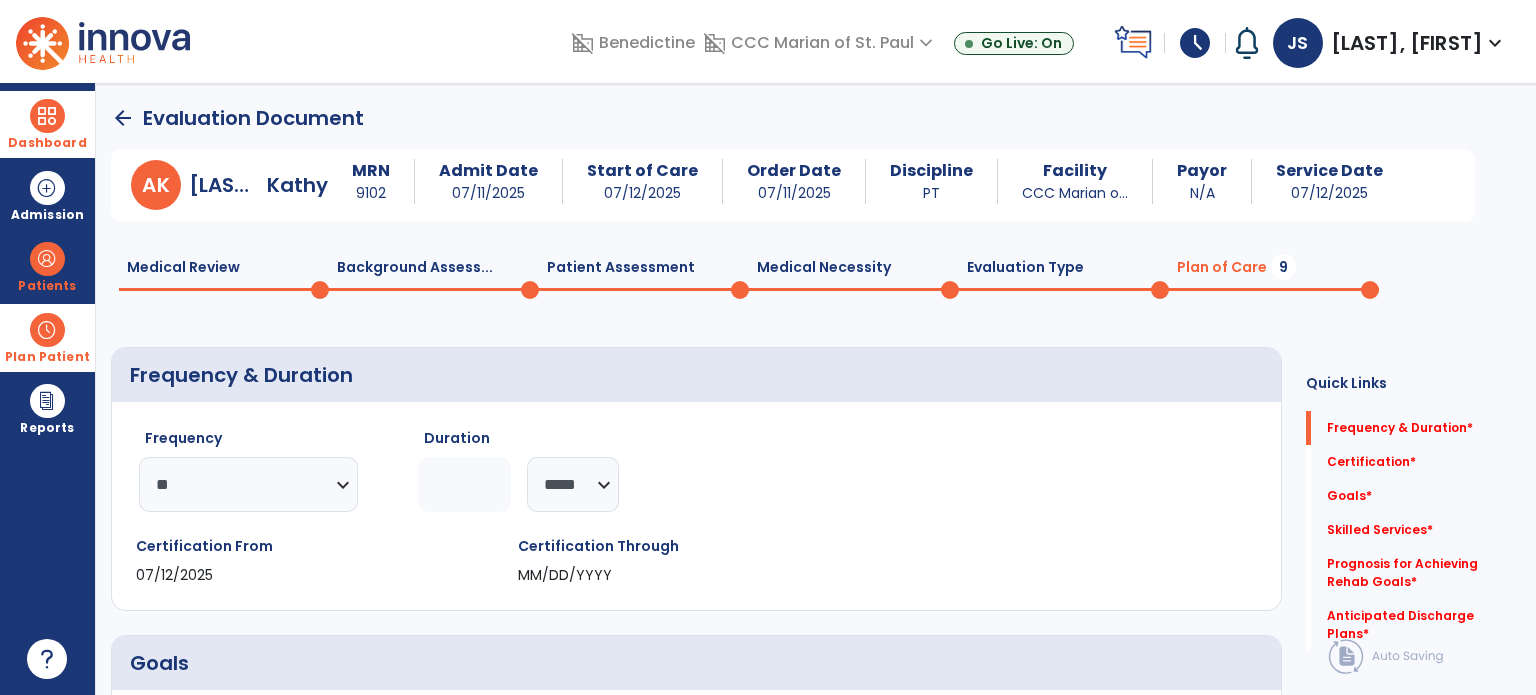 click 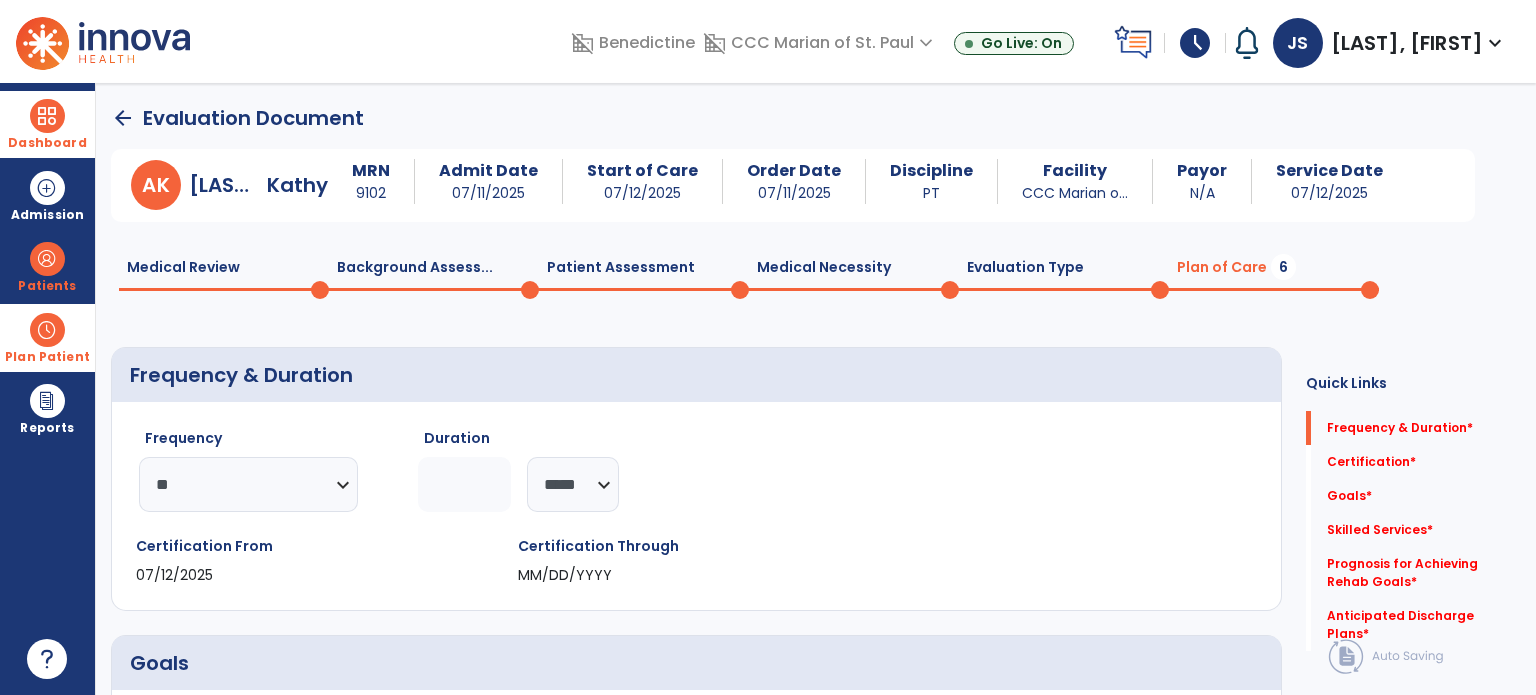 type on "*" 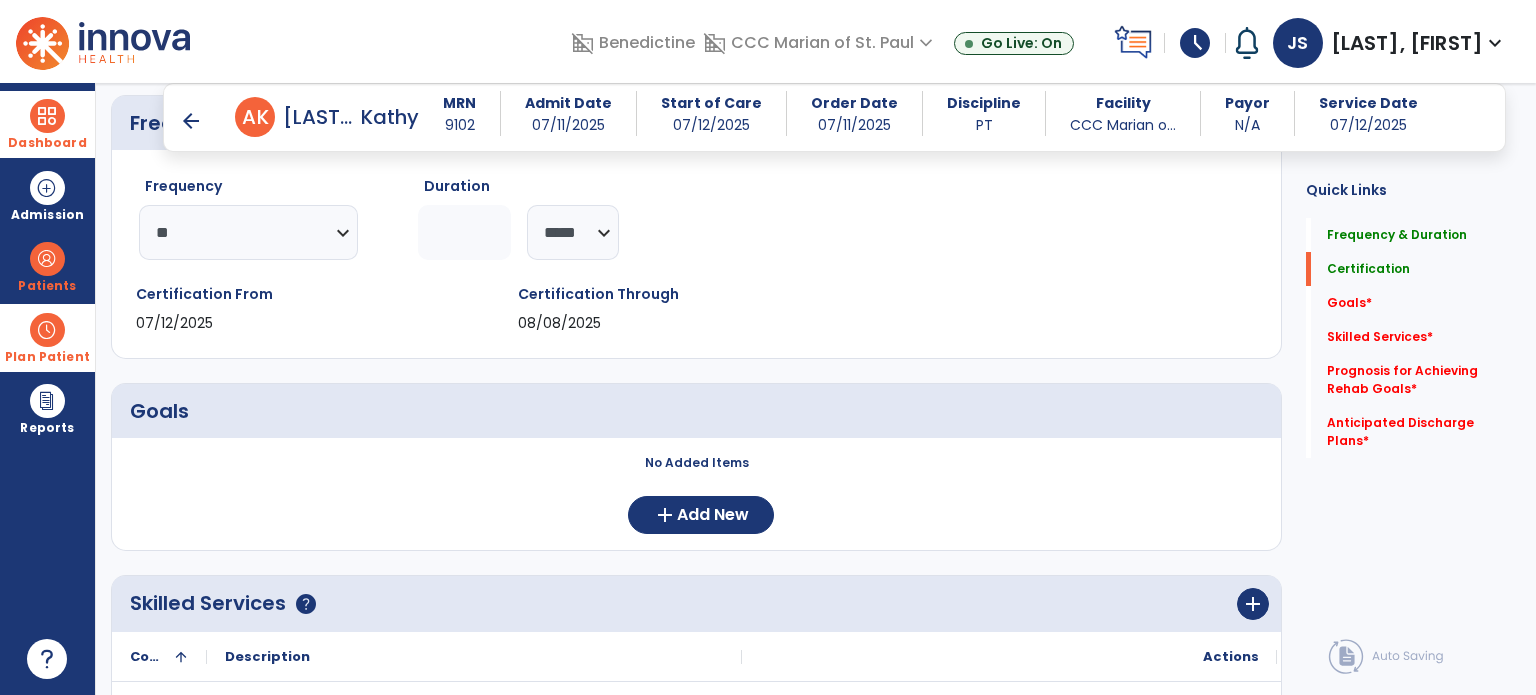 scroll, scrollTop: 335, scrollLeft: 0, axis: vertical 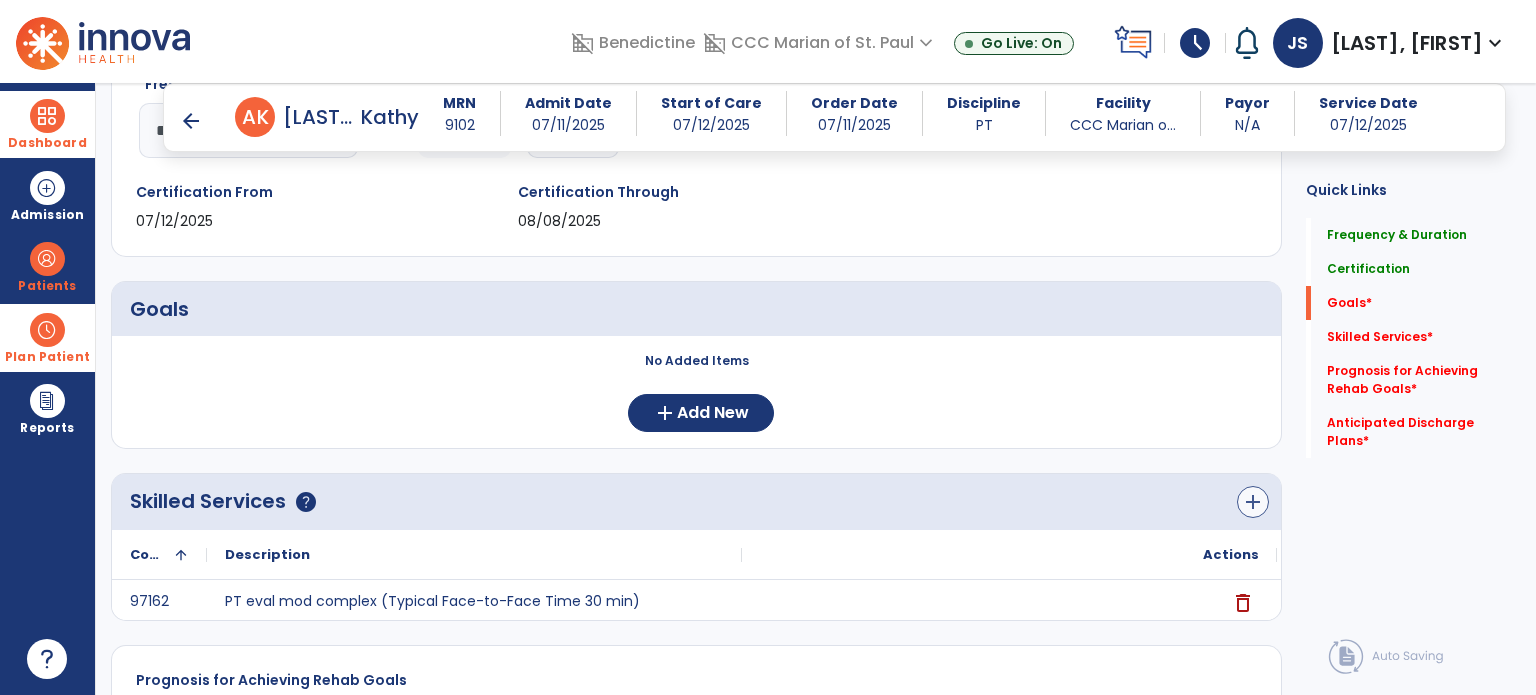 type on "*" 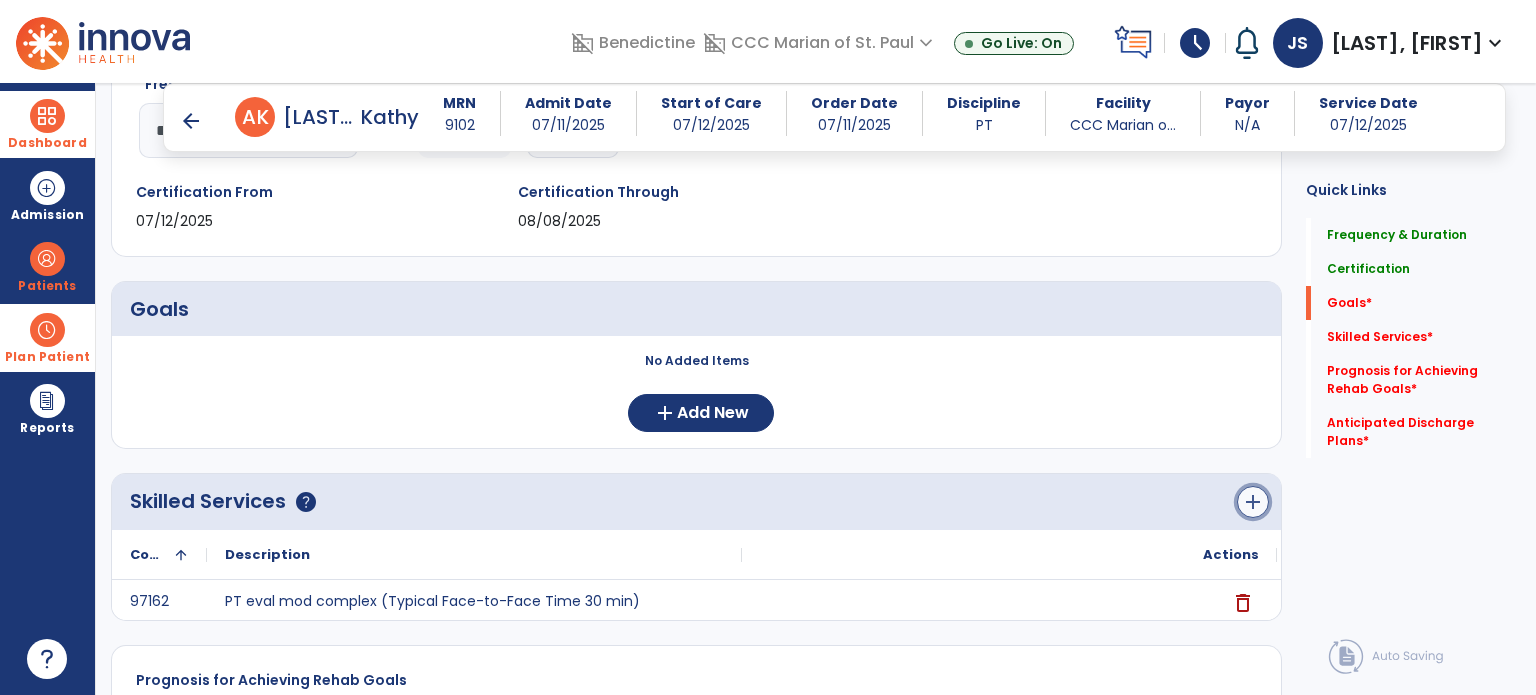 click on "add" 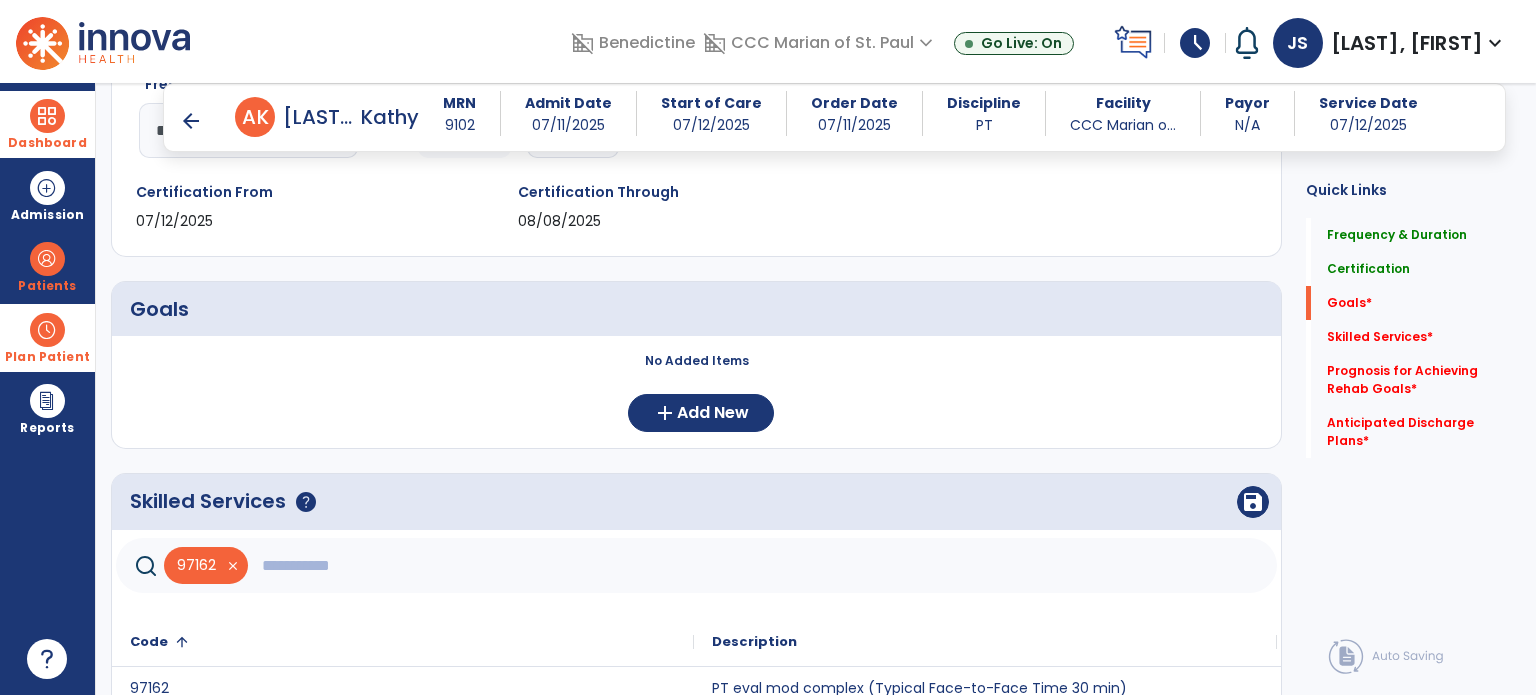 click 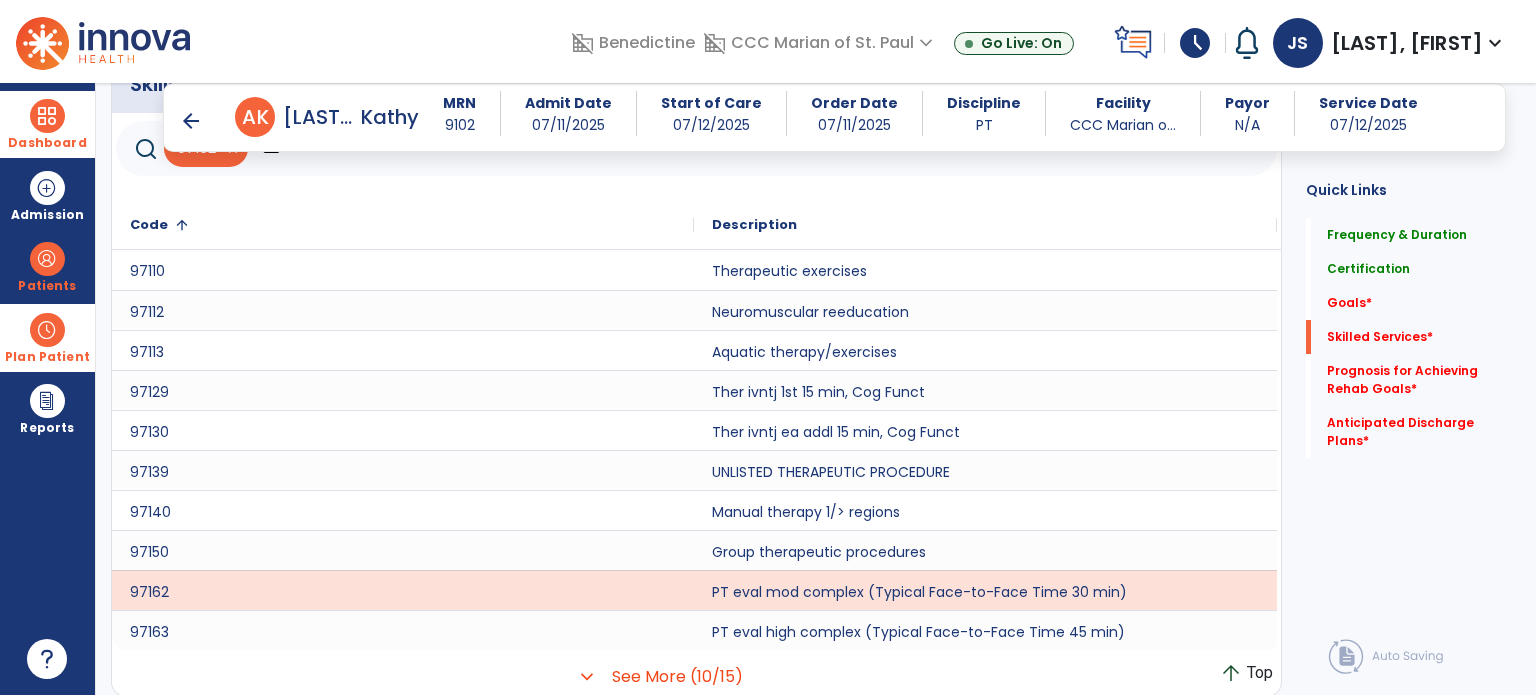 scroll, scrollTop: 752, scrollLeft: 0, axis: vertical 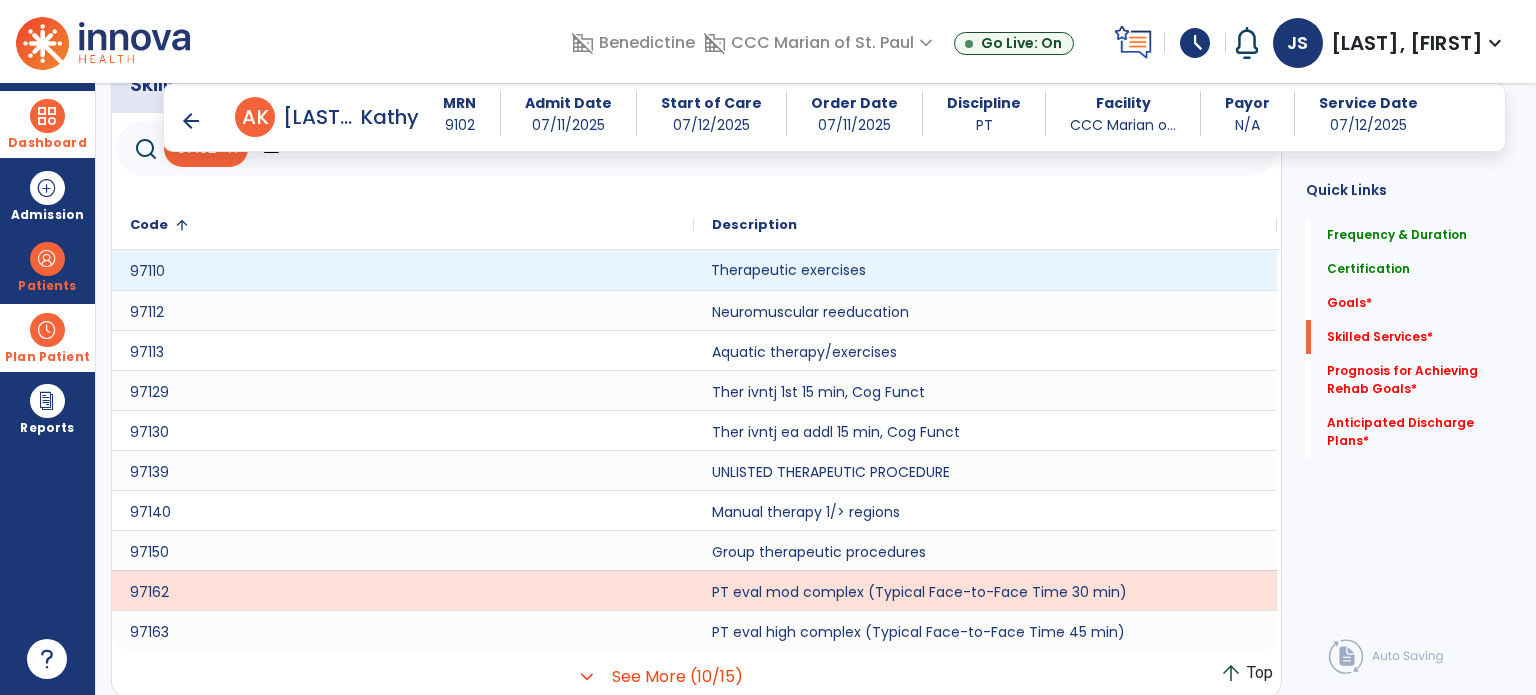 click on "Therapeutic exercises" 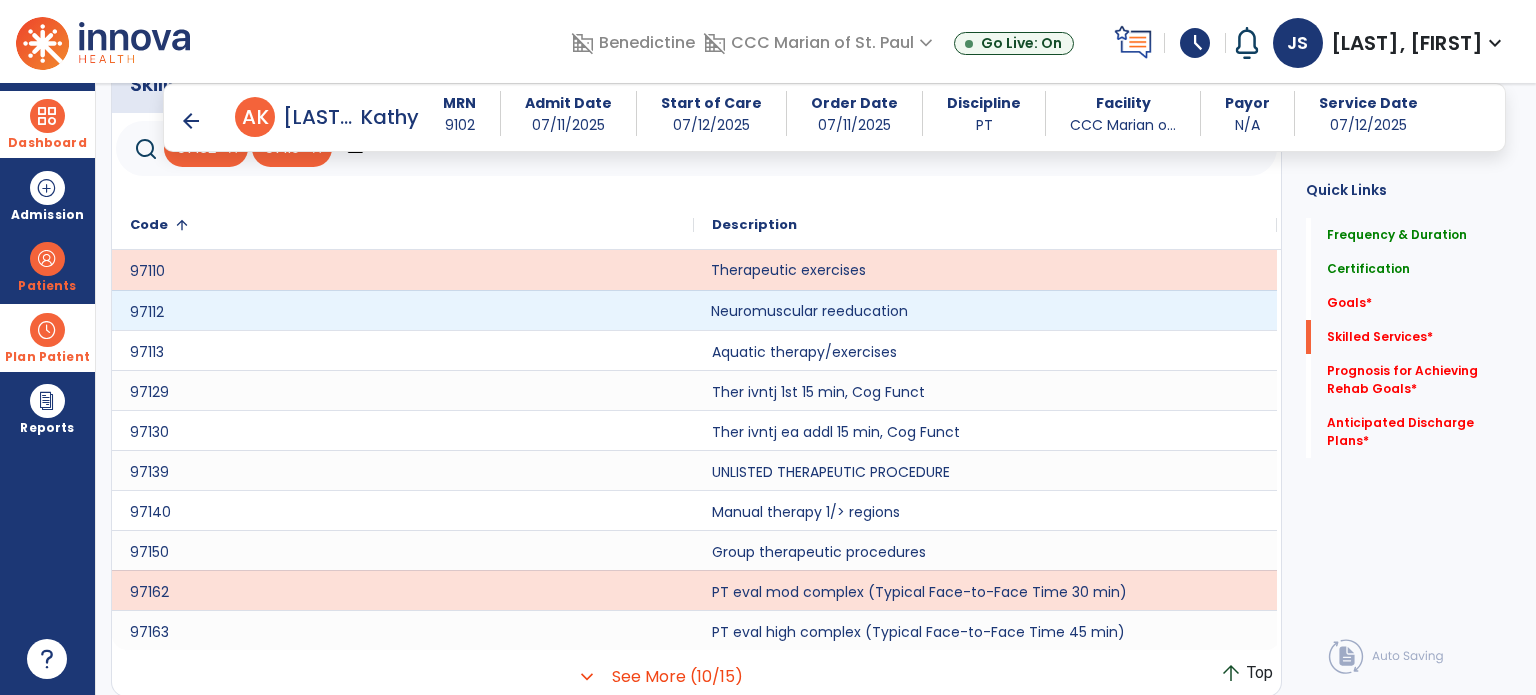 click on "Neuromuscular reeducation" 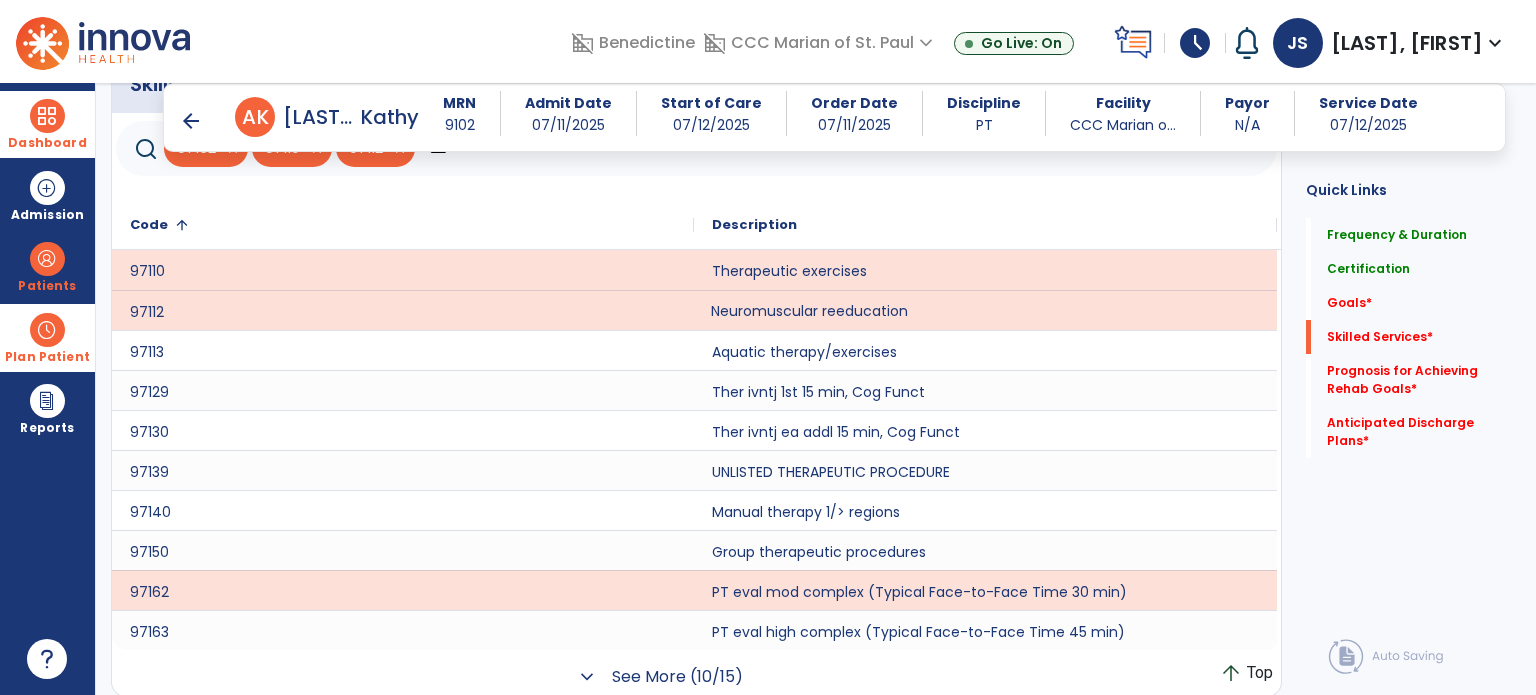 drag, startPoint x: 626, startPoint y: 662, endPoint x: 585, endPoint y: 680, distance: 44.777225 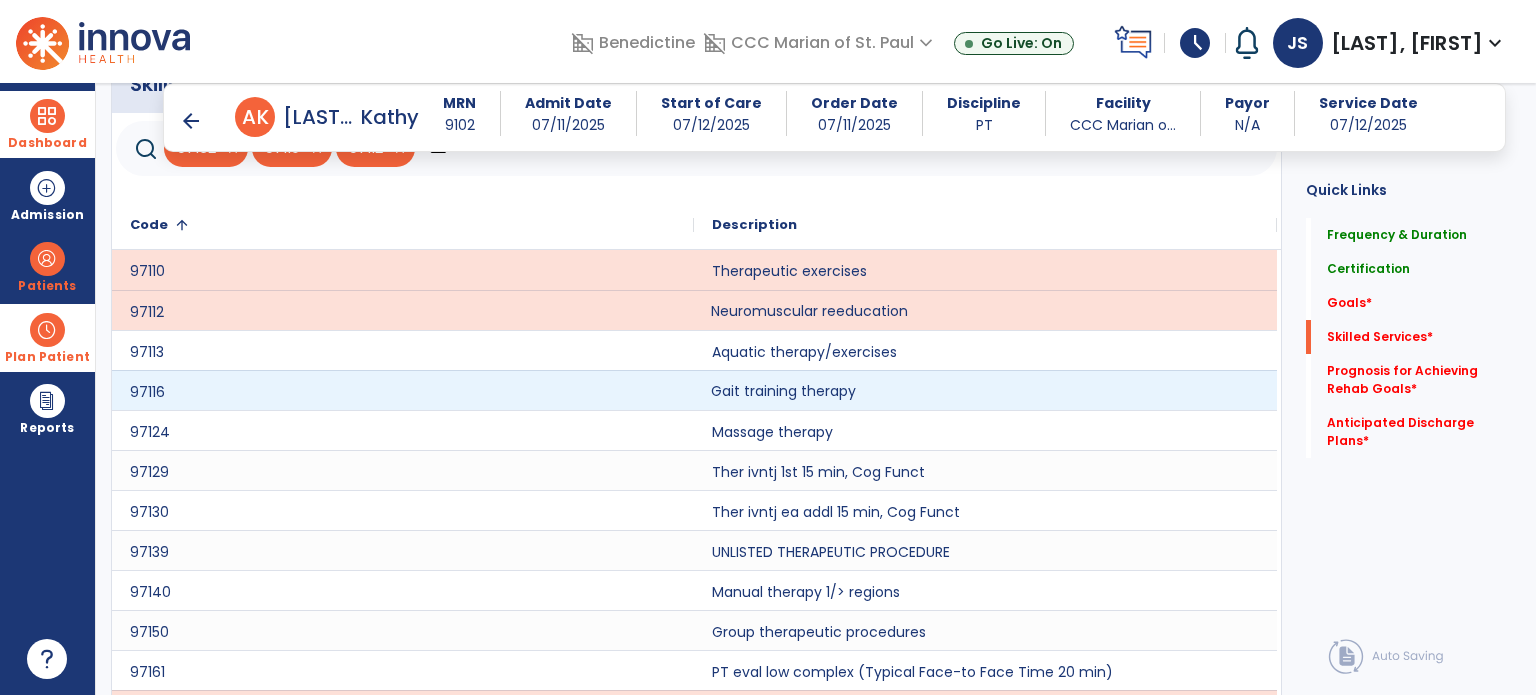 click on "Gait training therapy" 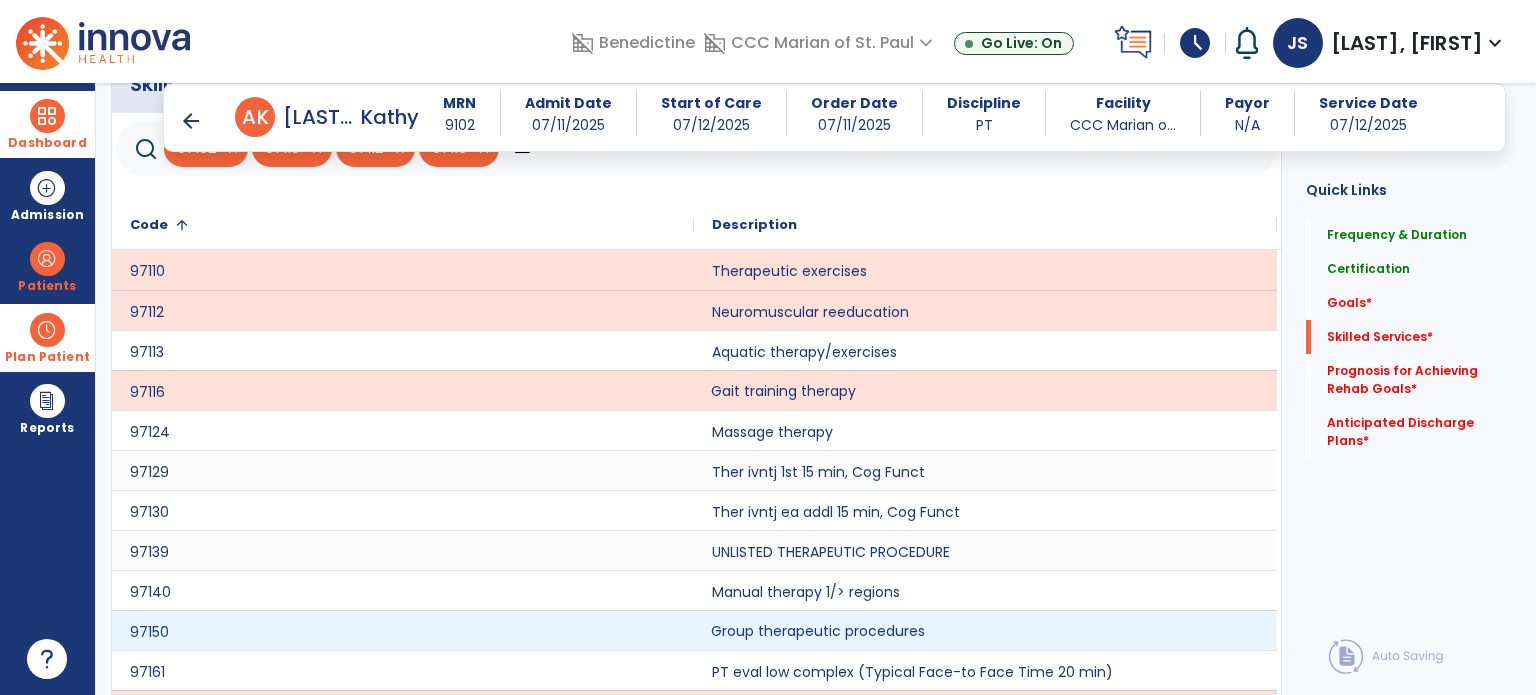 click on "Group therapeutic procedures" 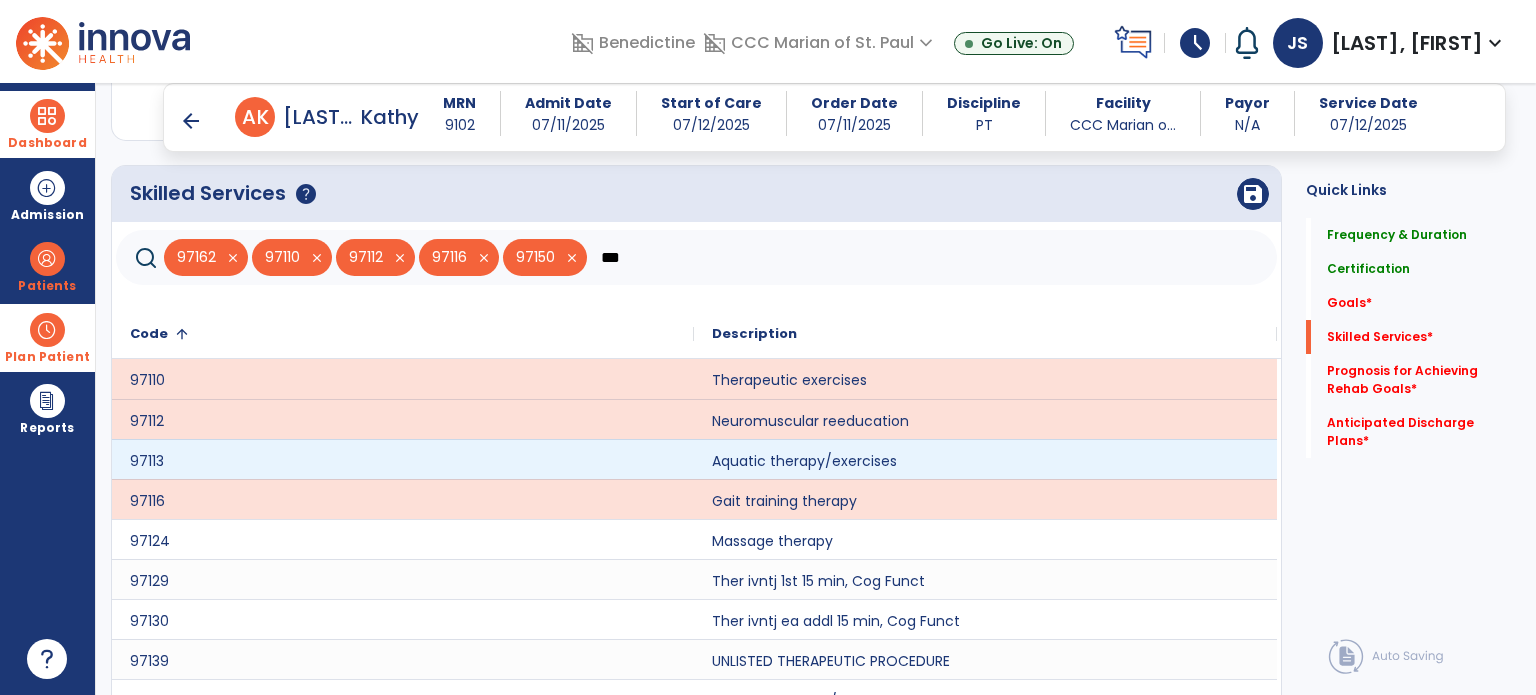 scroll, scrollTop: 640, scrollLeft: 0, axis: vertical 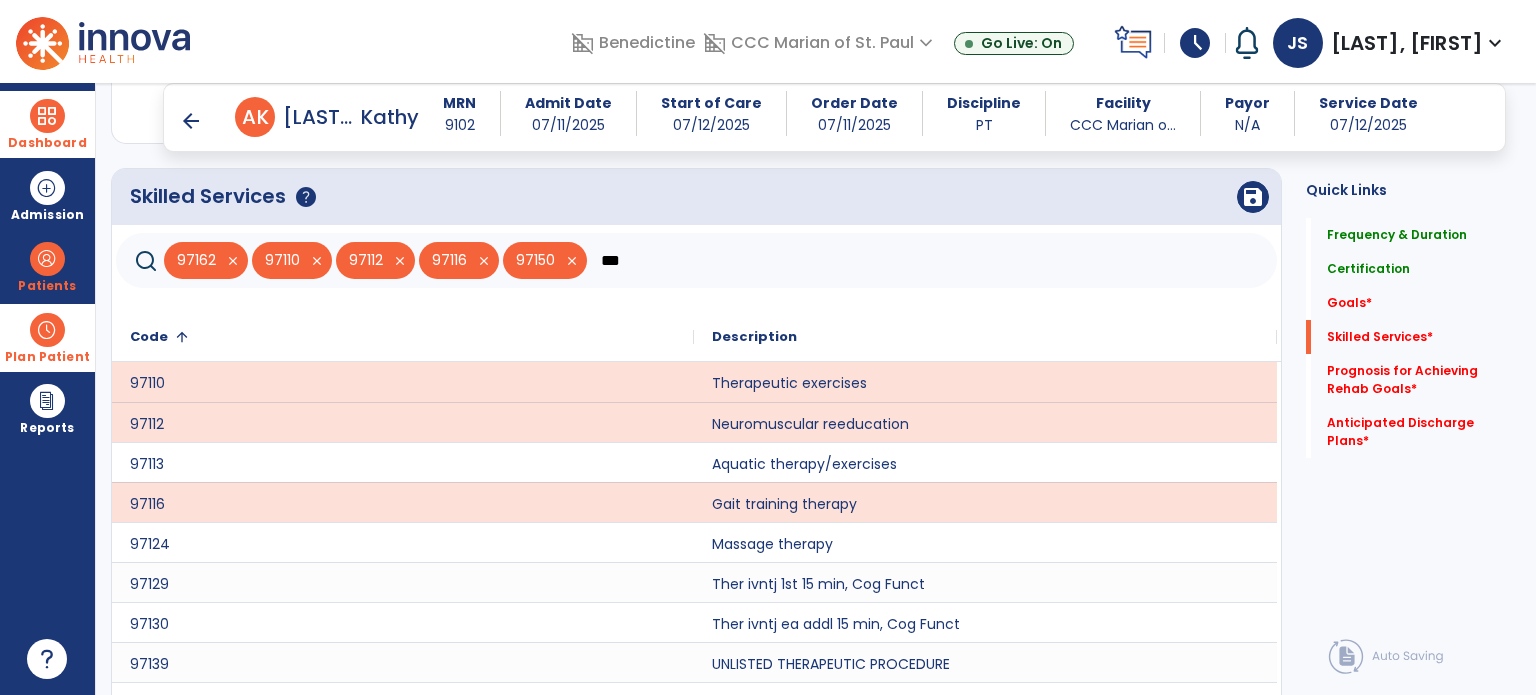 click on "***" 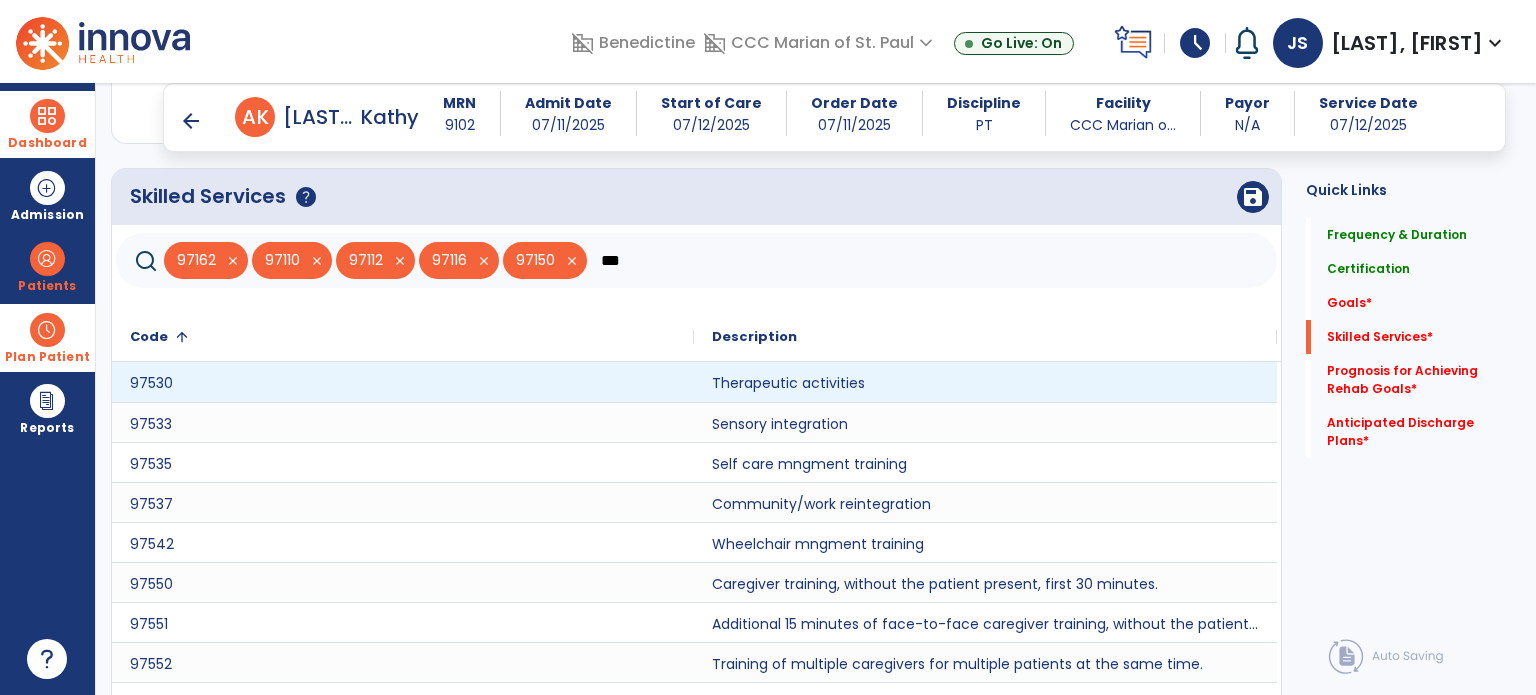 type on "***" 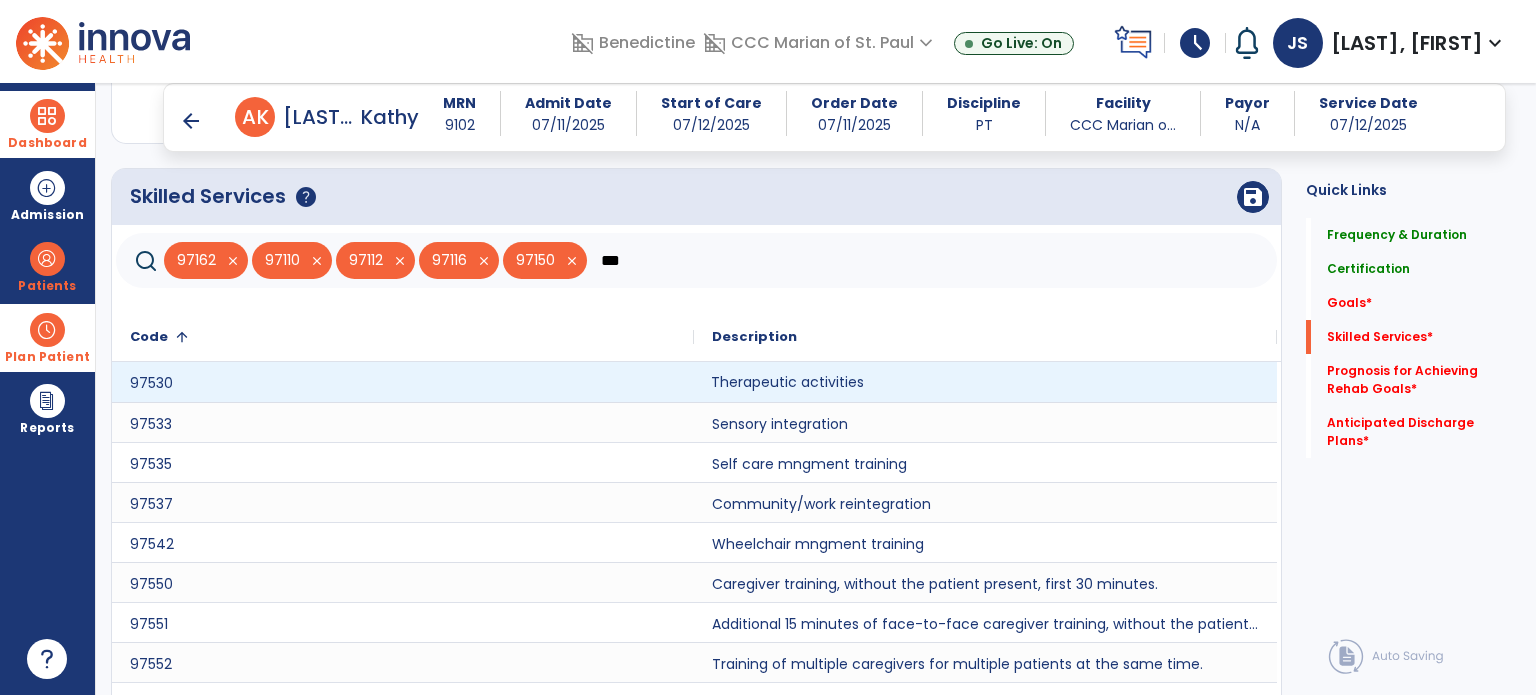 click on "Therapeutic activities" 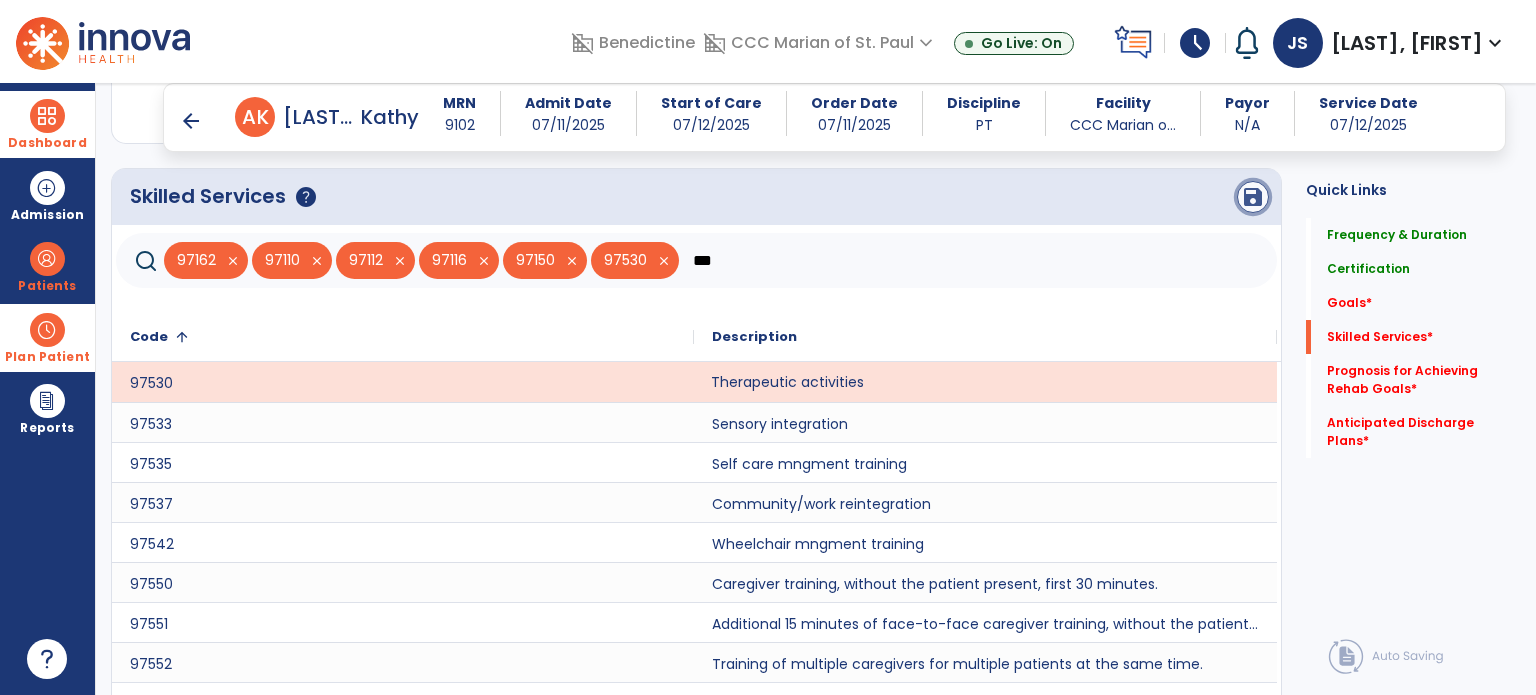 click on "save" 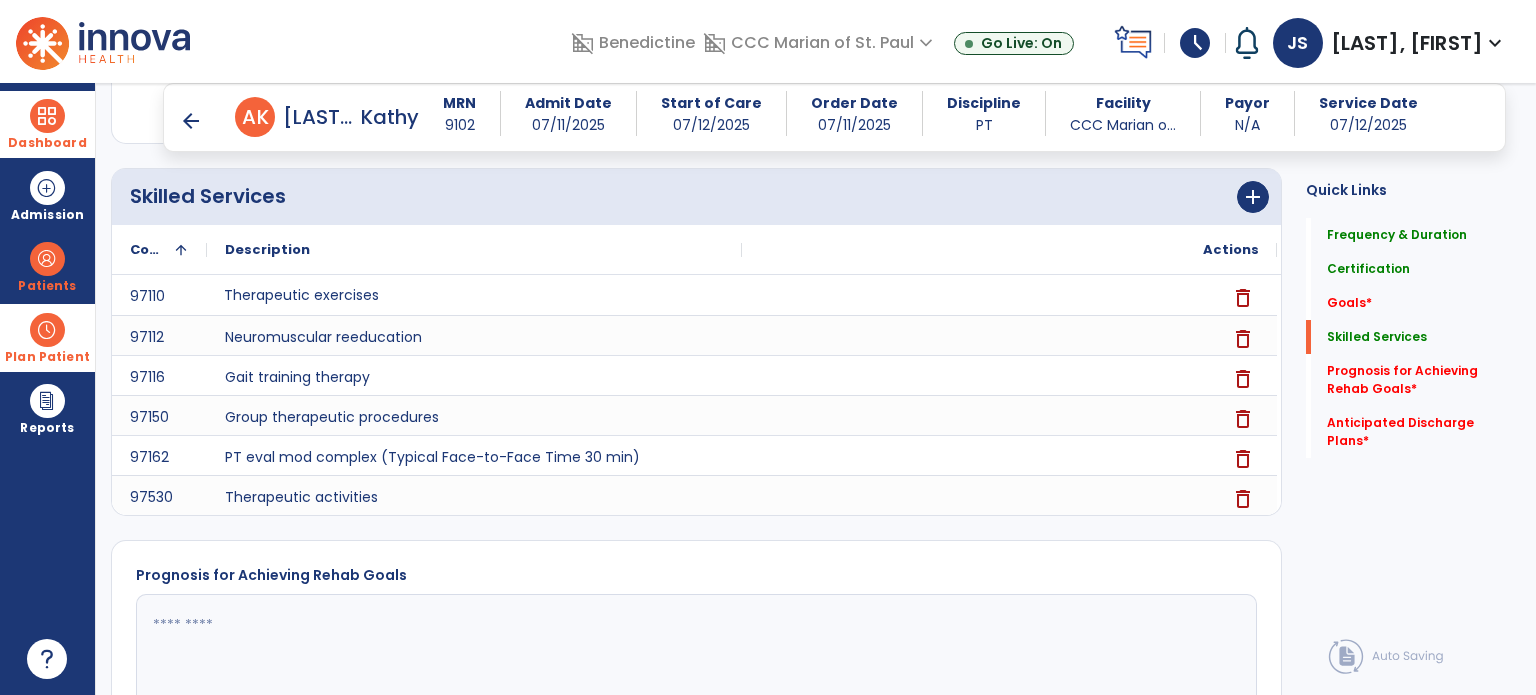 scroll, scrollTop: 836, scrollLeft: 0, axis: vertical 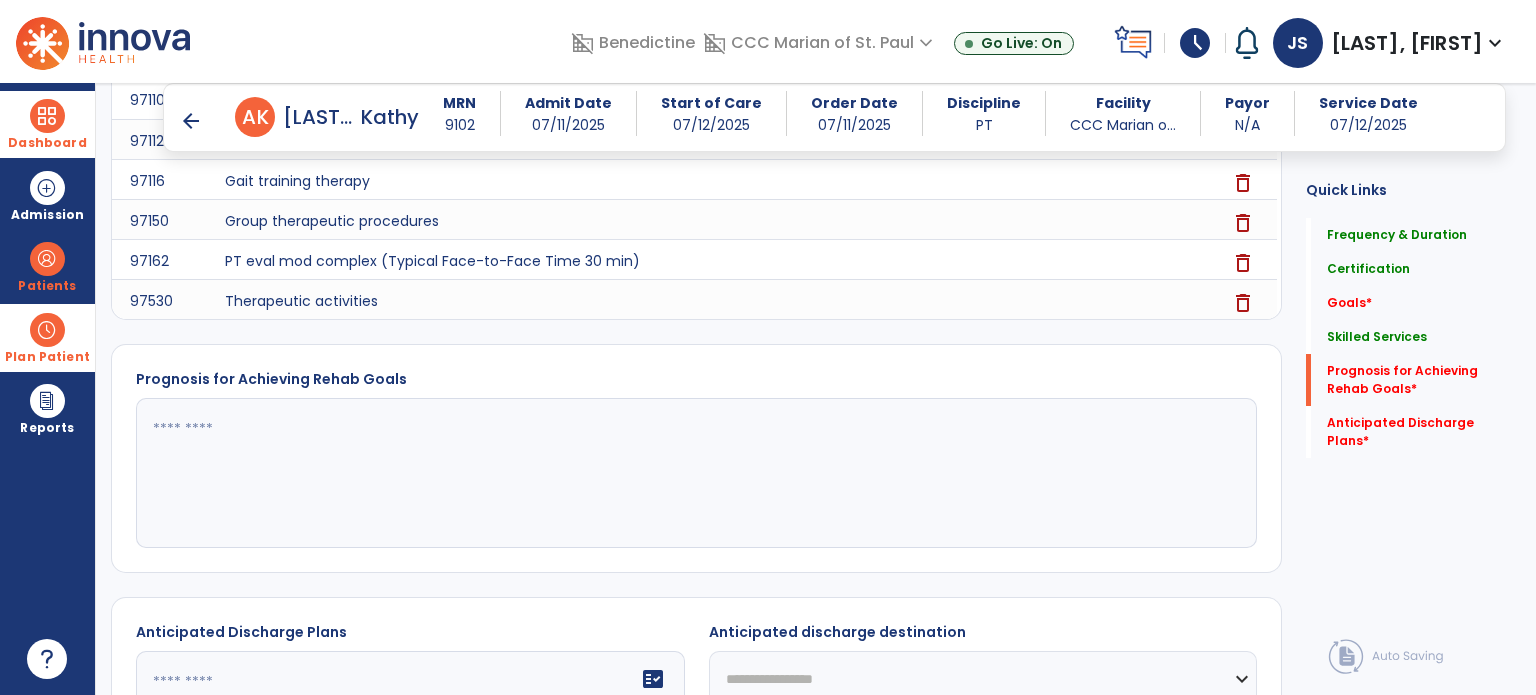 click 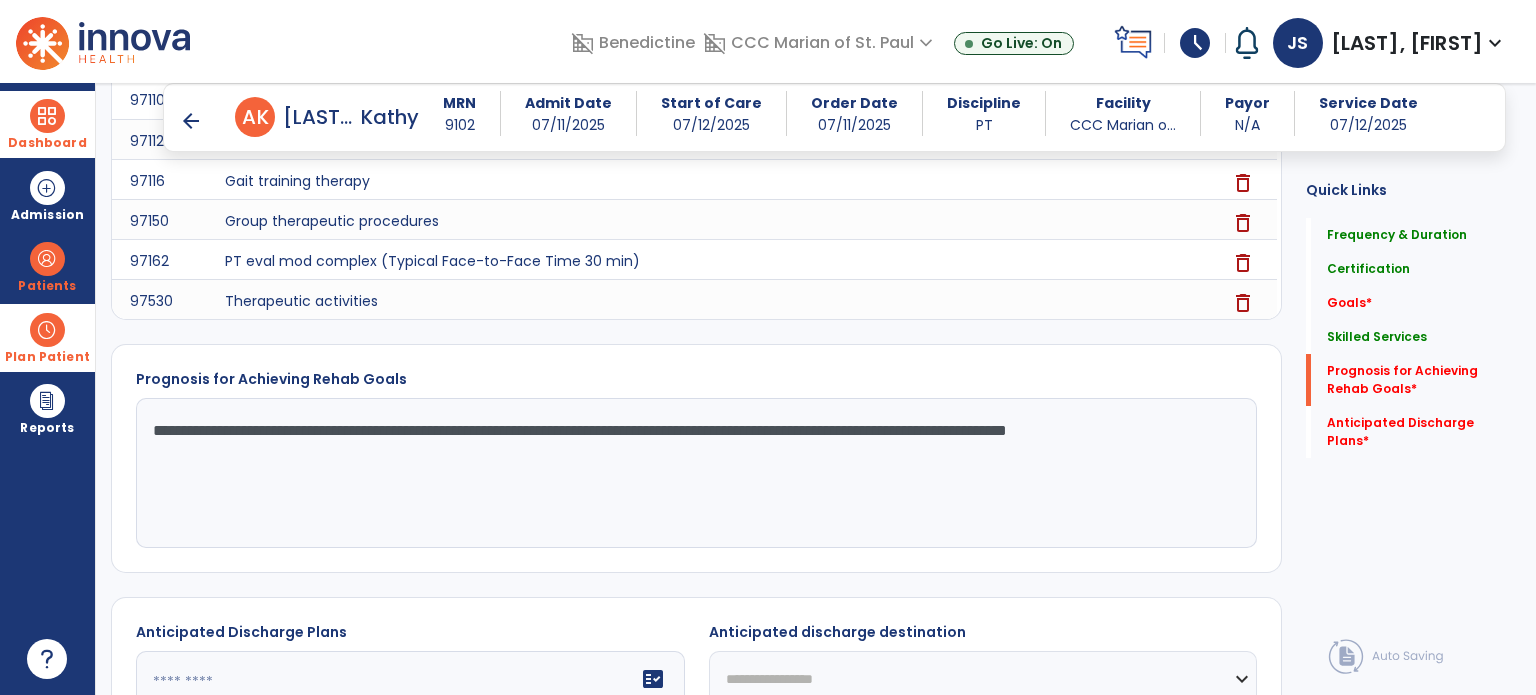 scroll, scrollTop: 1060, scrollLeft: 0, axis: vertical 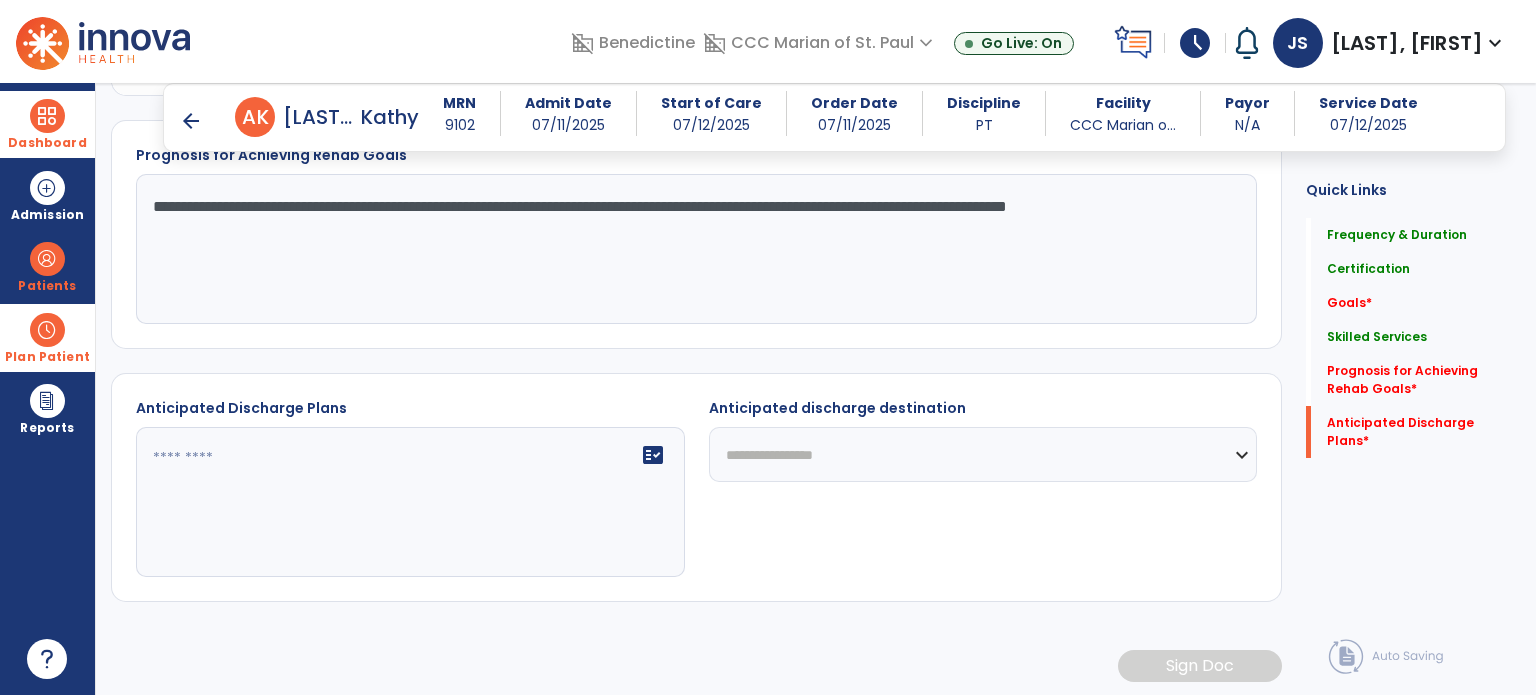 type on "**********" 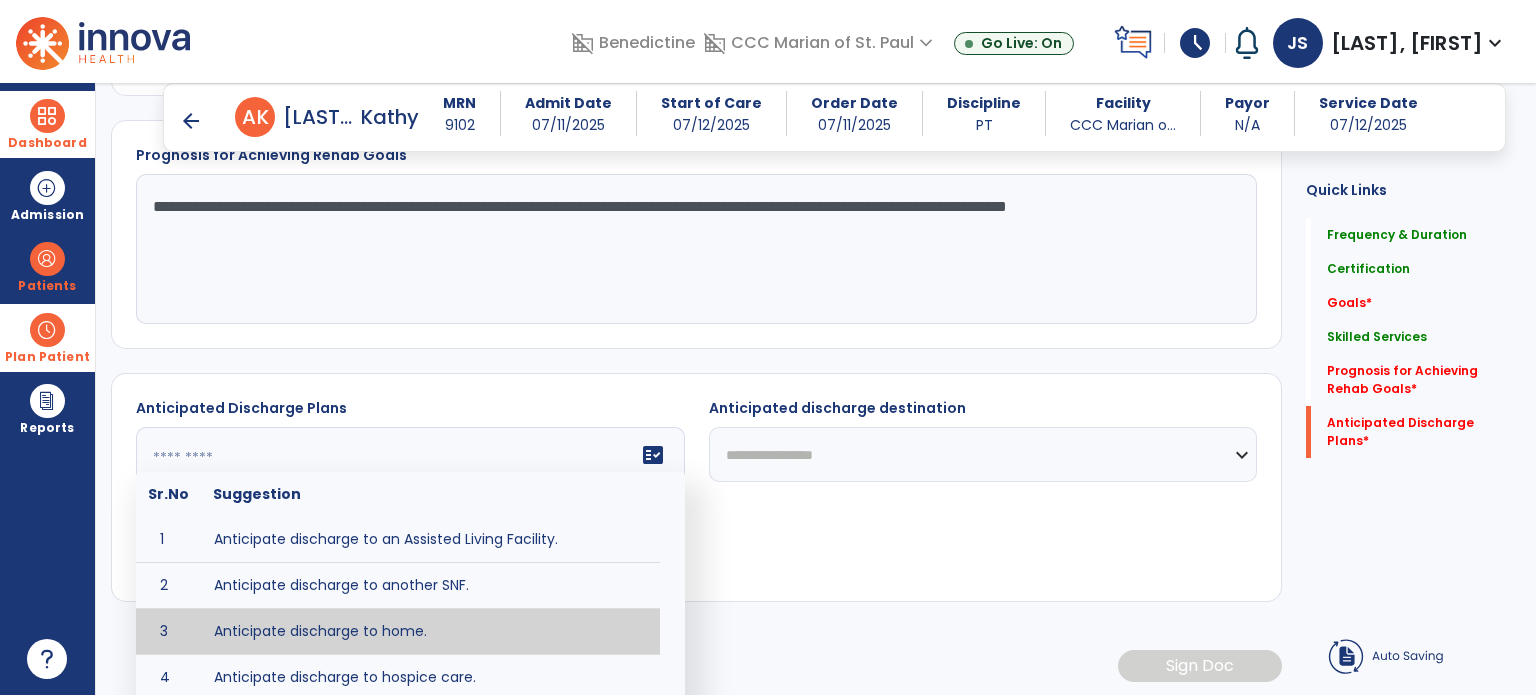 type on "**********" 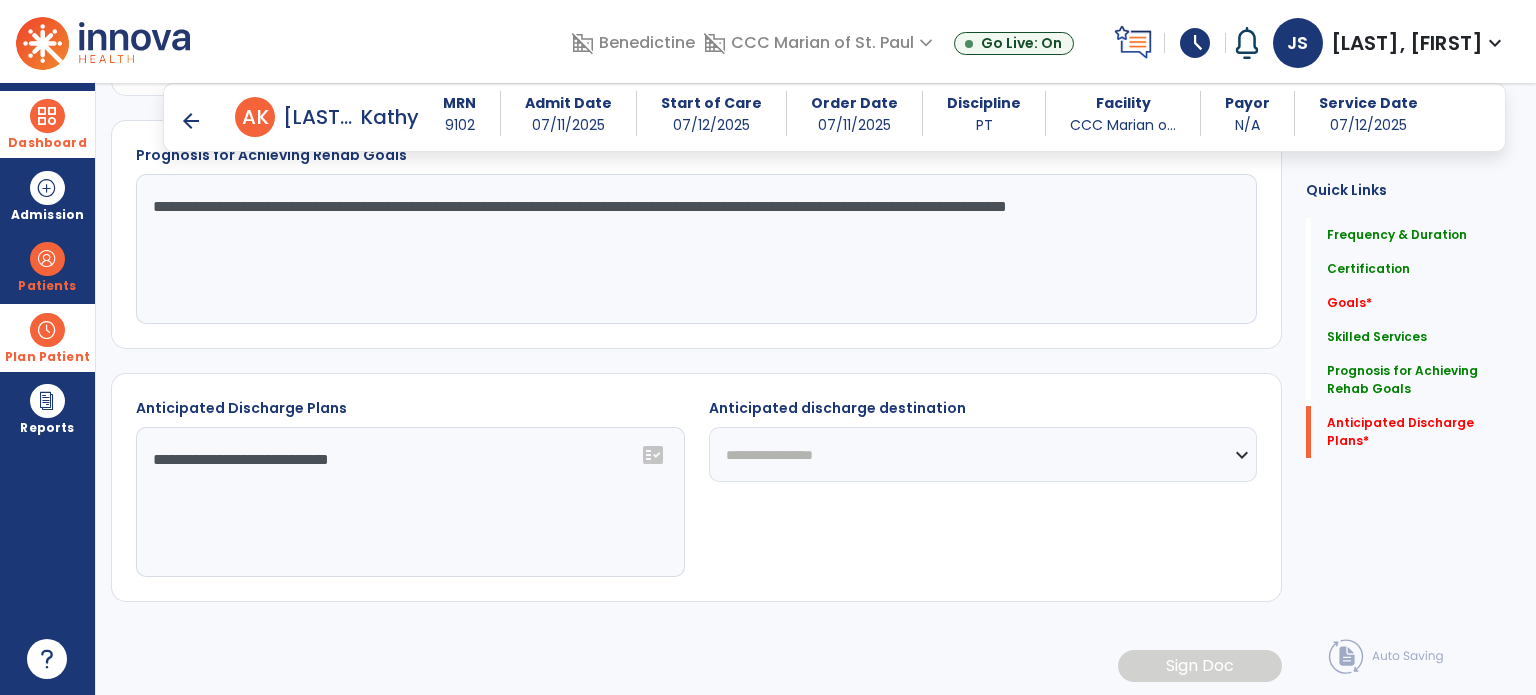 click on "**********" 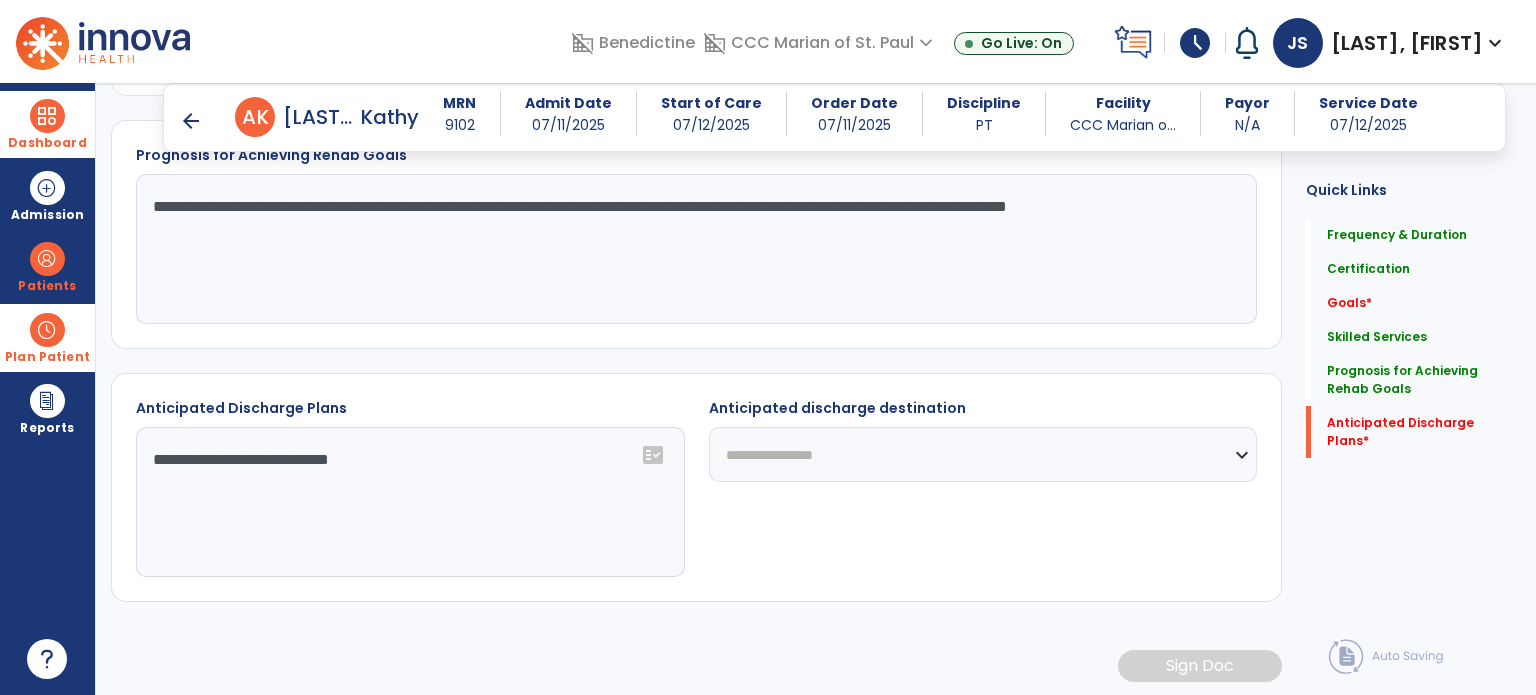 select on "****" 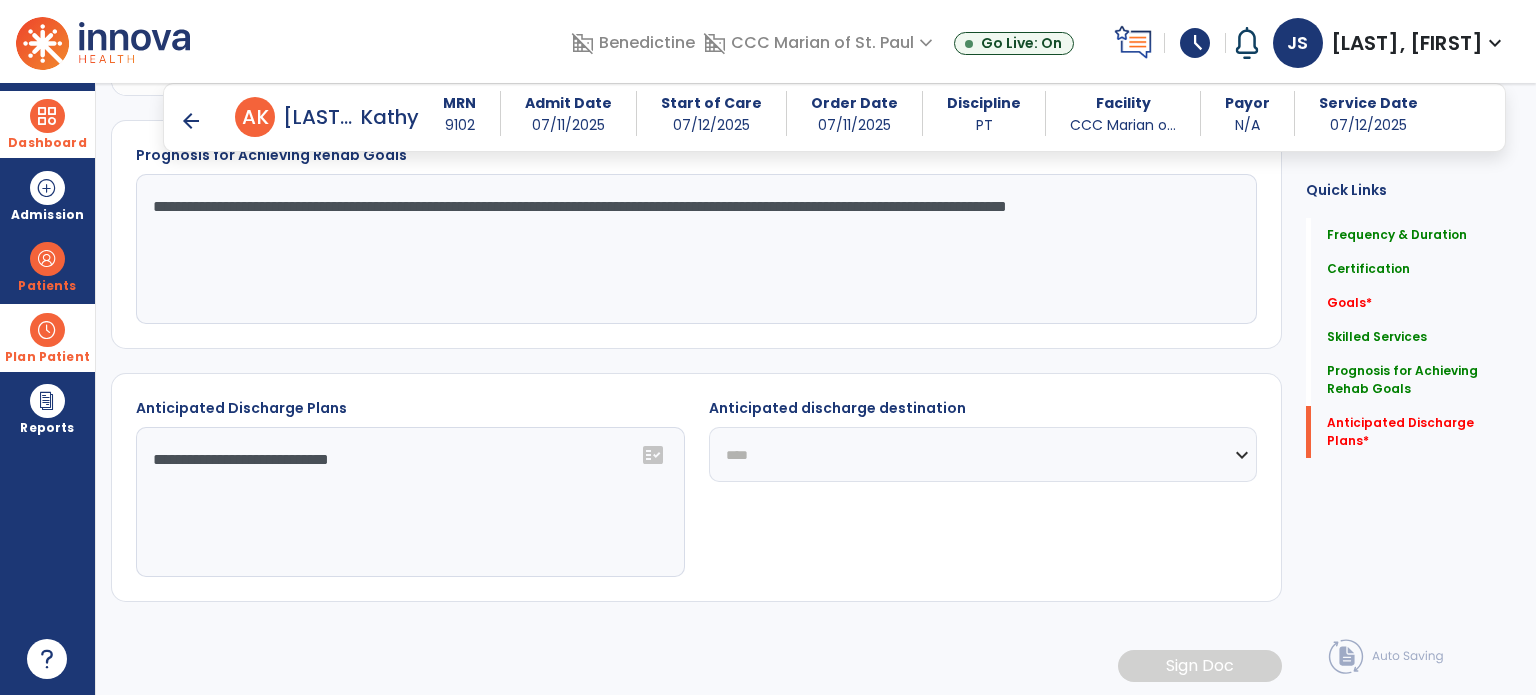 click on "**********" 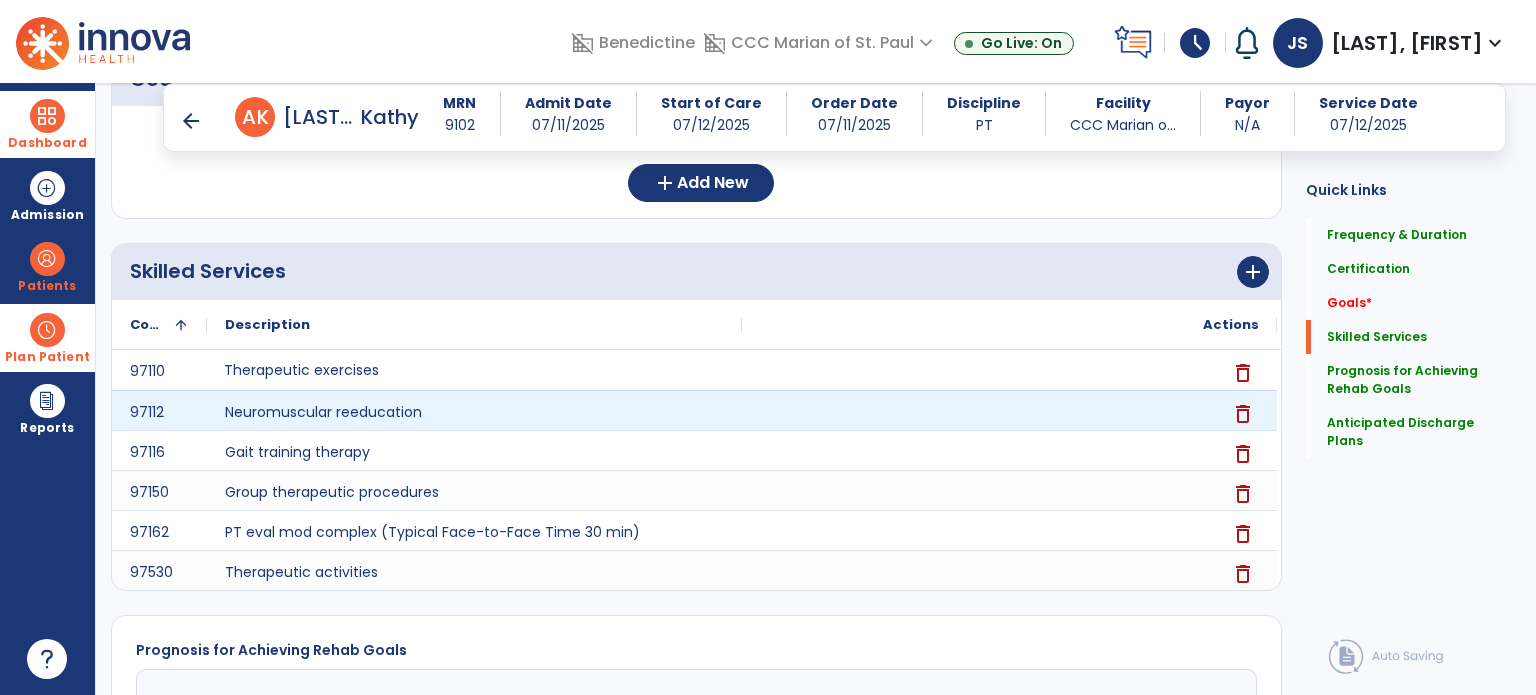 scroll, scrollTop: 564, scrollLeft: 0, axis: vertical 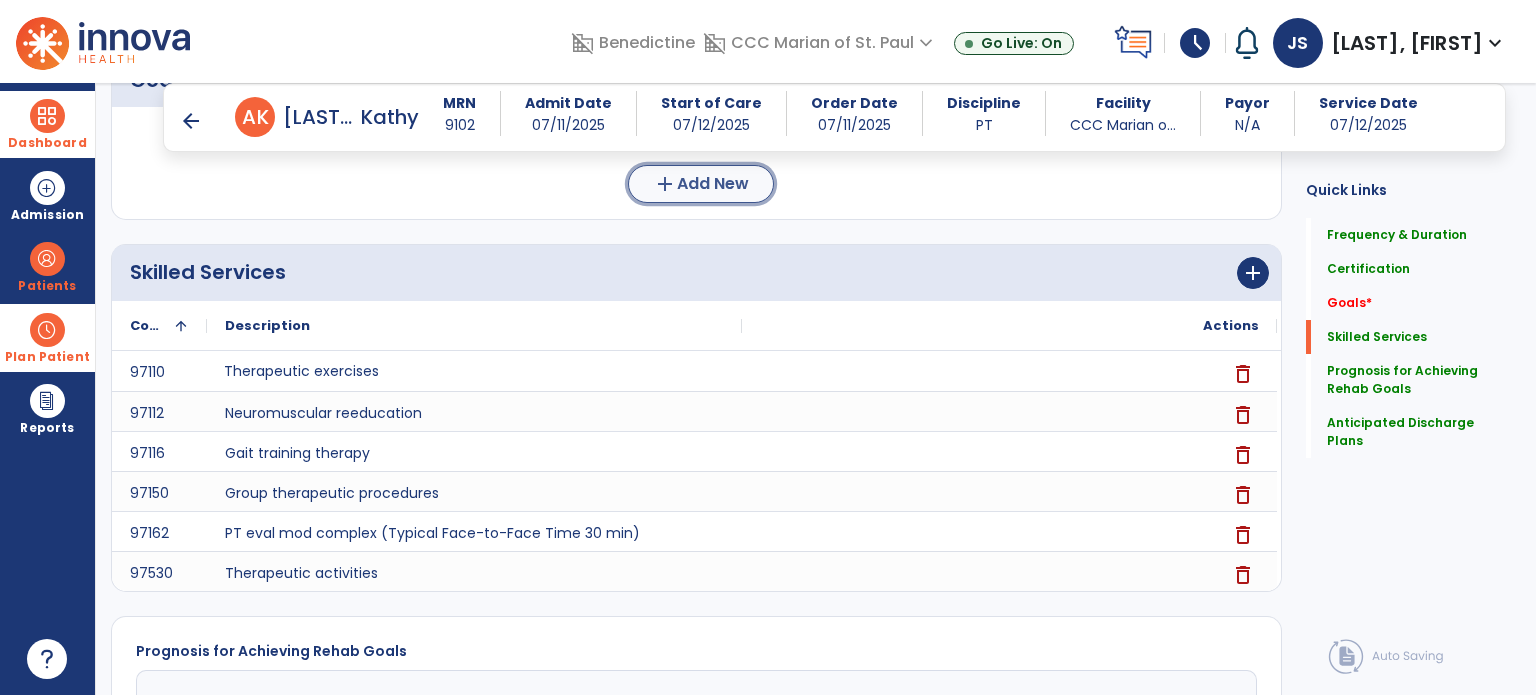 click on "add" at bounding box center (665, 184) 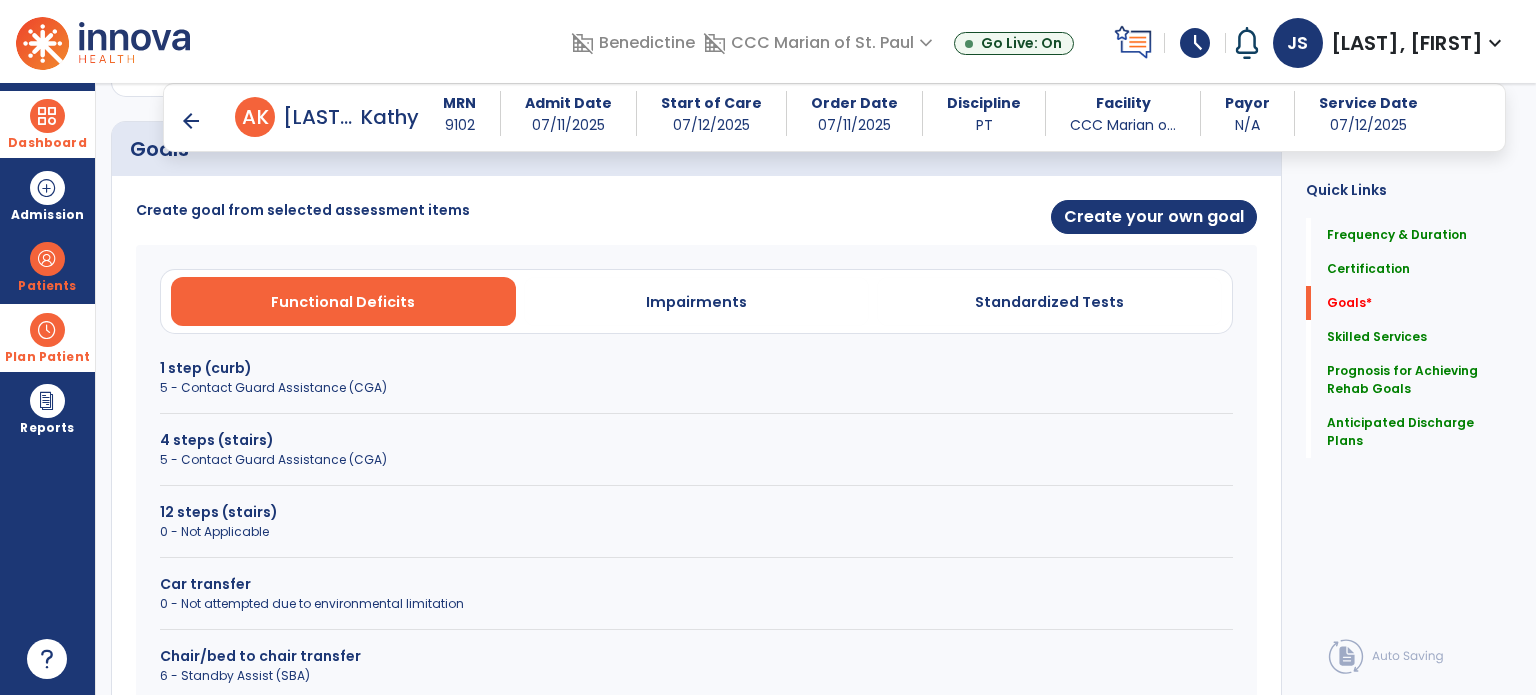scroll, scrollTop: 489, scrollLeft: 0, axis: vertical 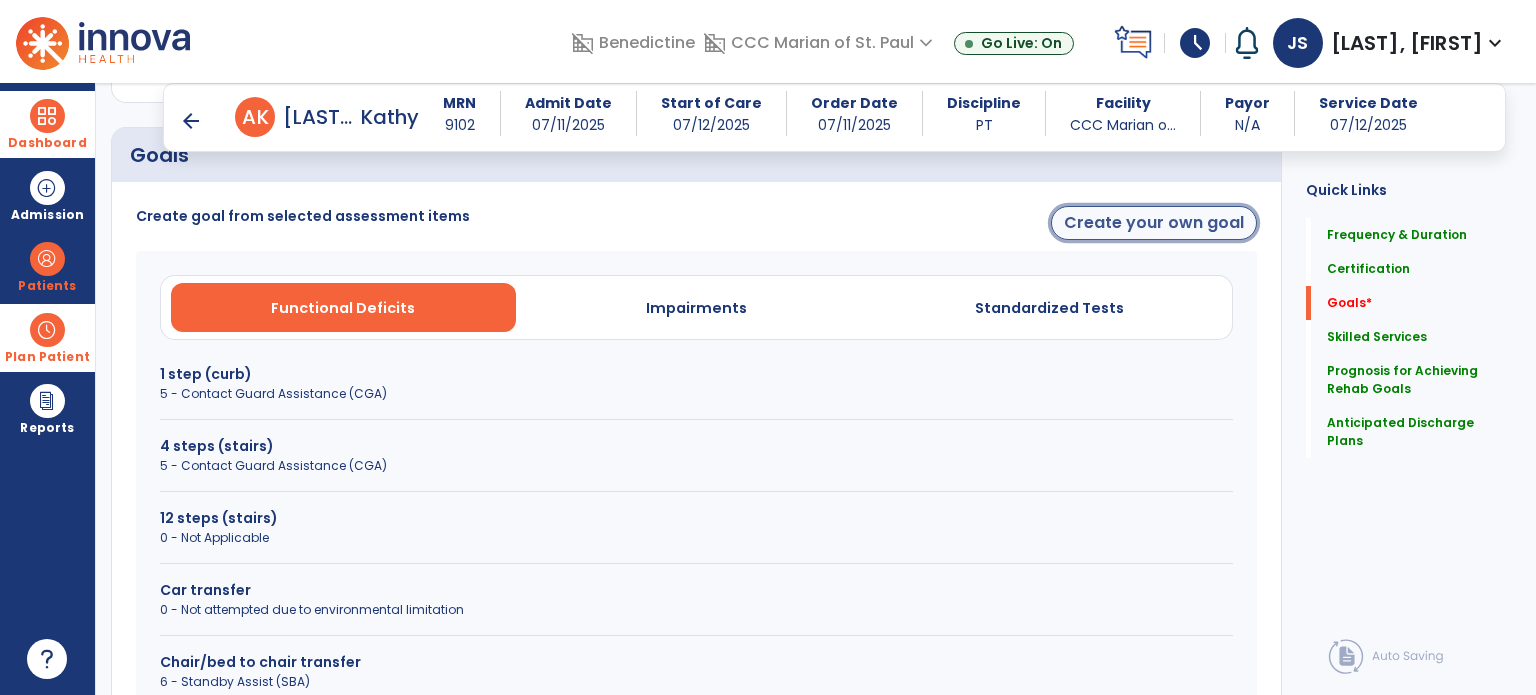 click on "Create your own goal" at bounding box center (1154, 223) 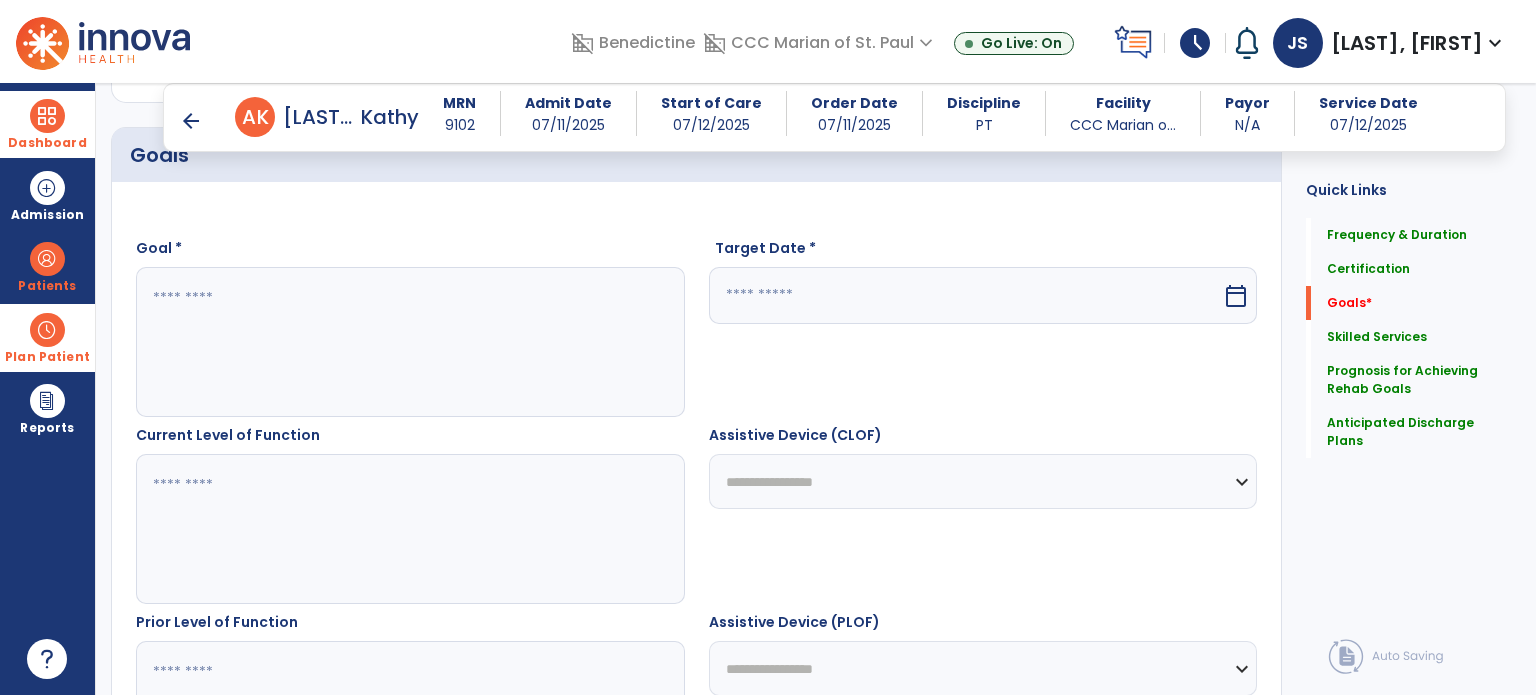 click at bounding box center [409, 342] 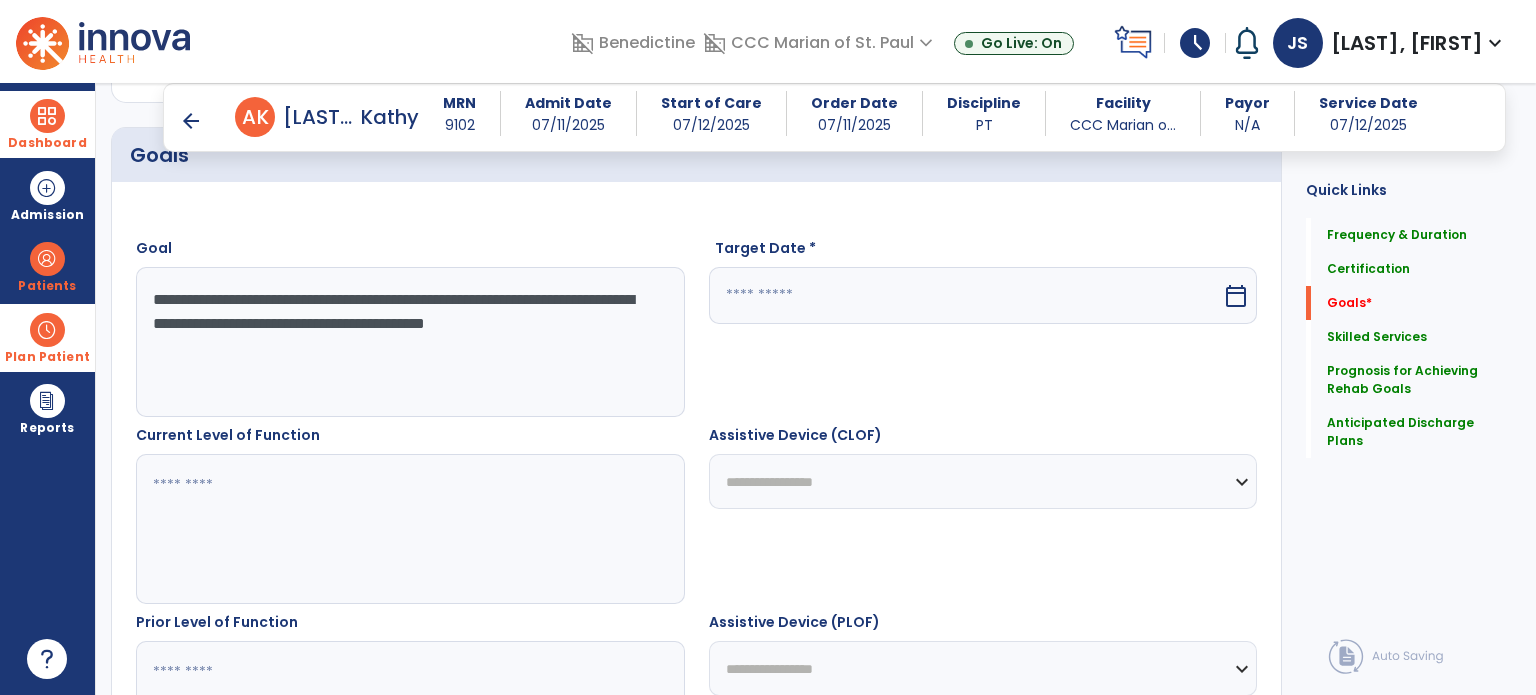 drag, startPoint x: 235, startPoint y: 339, endPoint x: 150, endPoint y: 299, distance: 93.941475 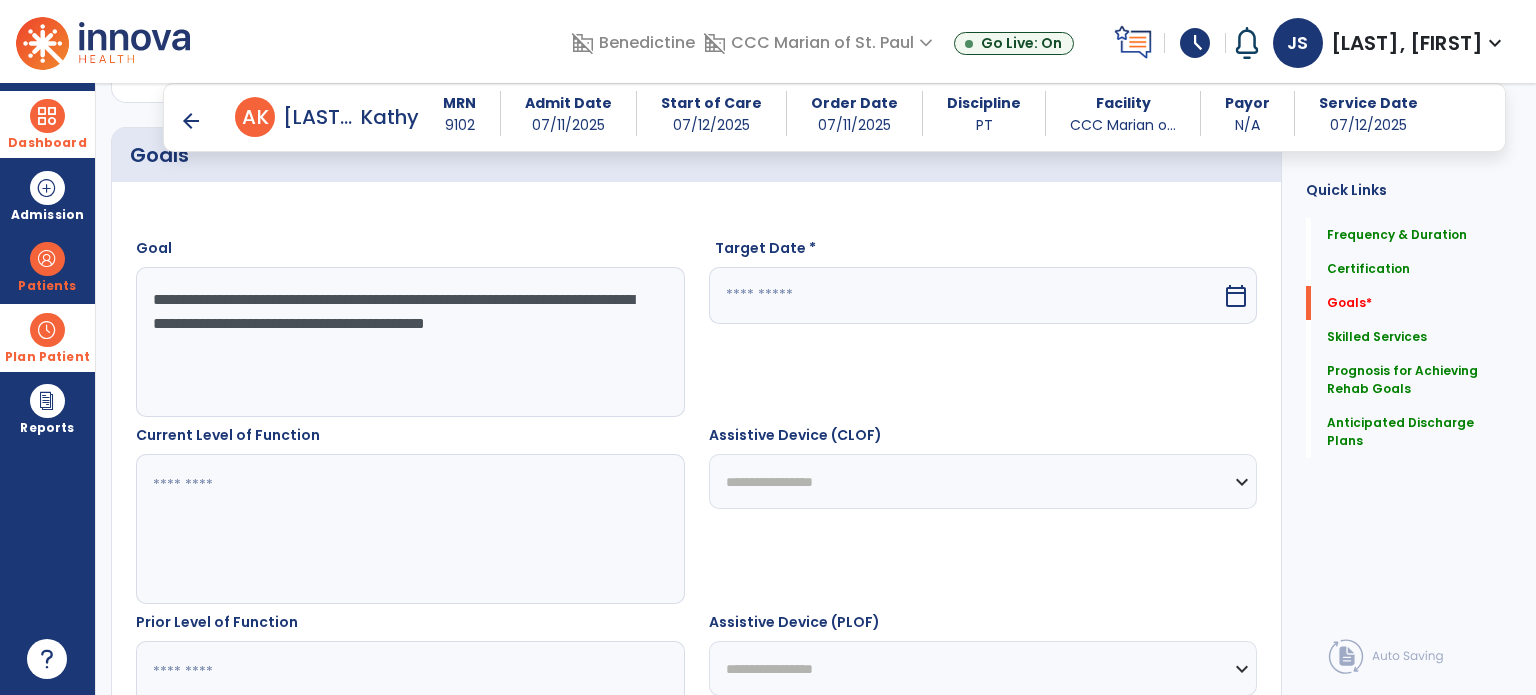 scroll, scrollTop: 804, scrollLeft: 0, axis: vertical 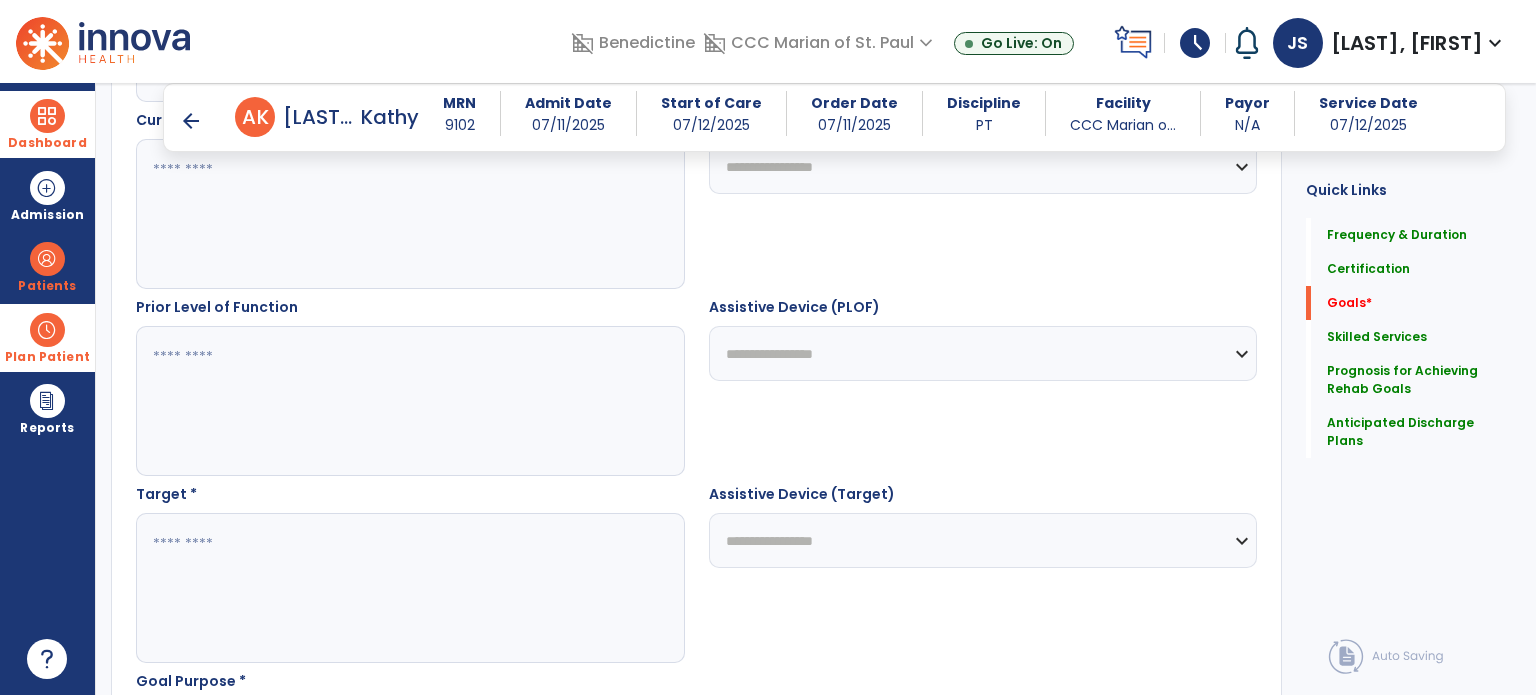 type on "**********" 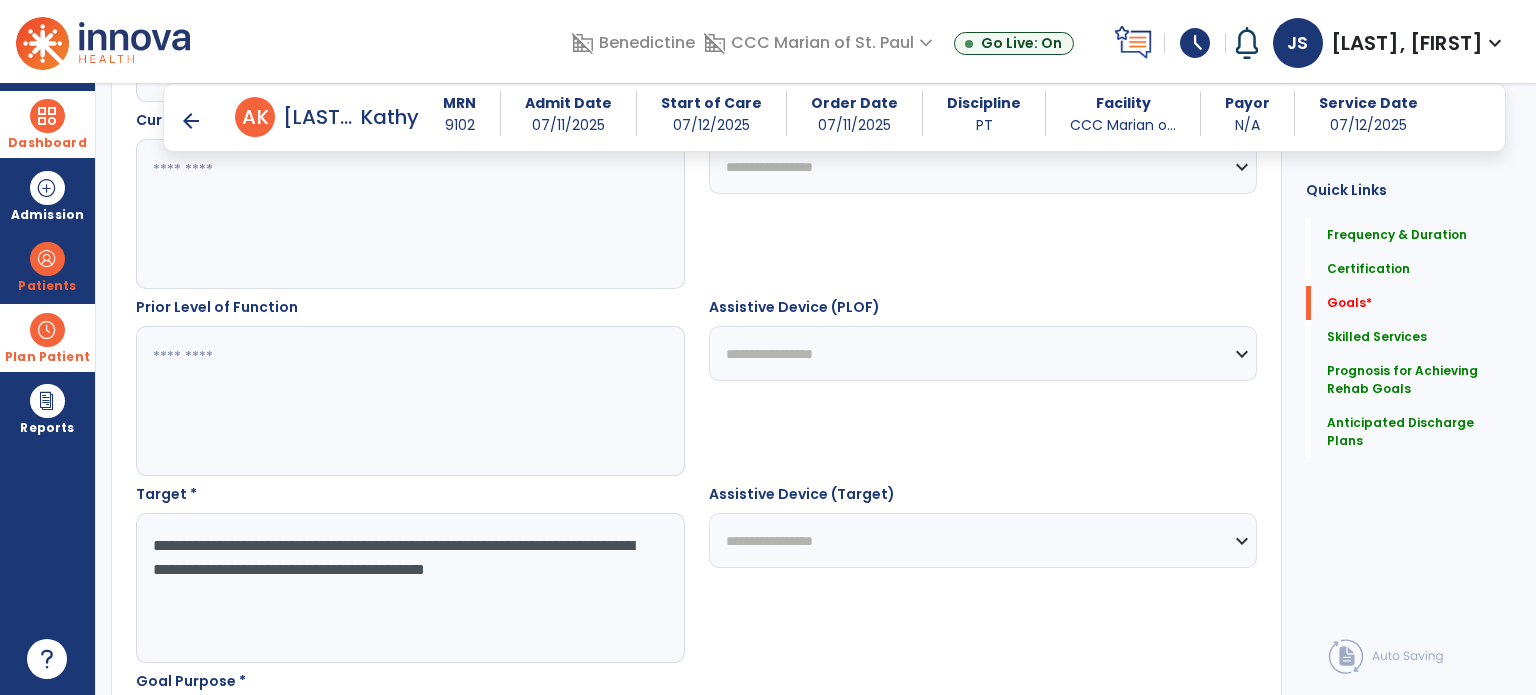 type on "**********" 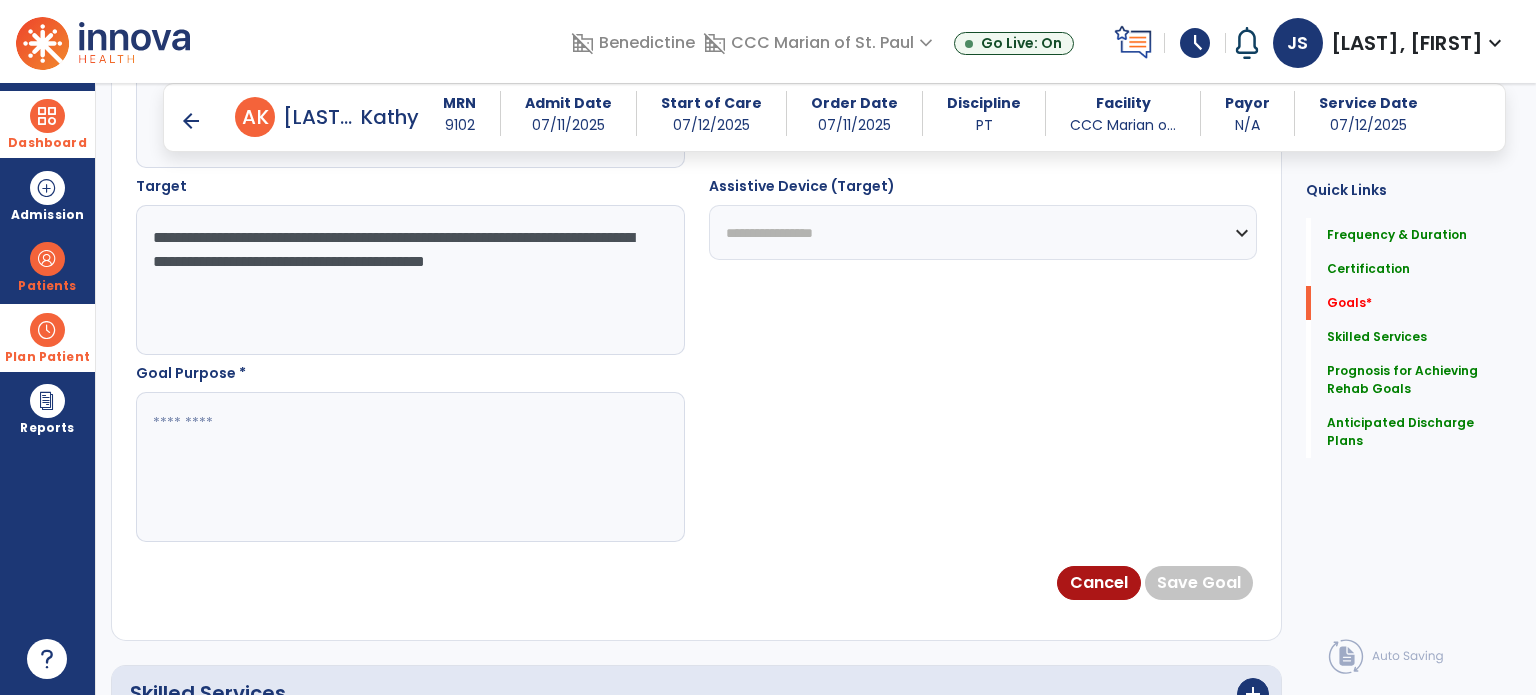 scroll, scrollTop: 1209, scrollLeft: 0, axis: vertical 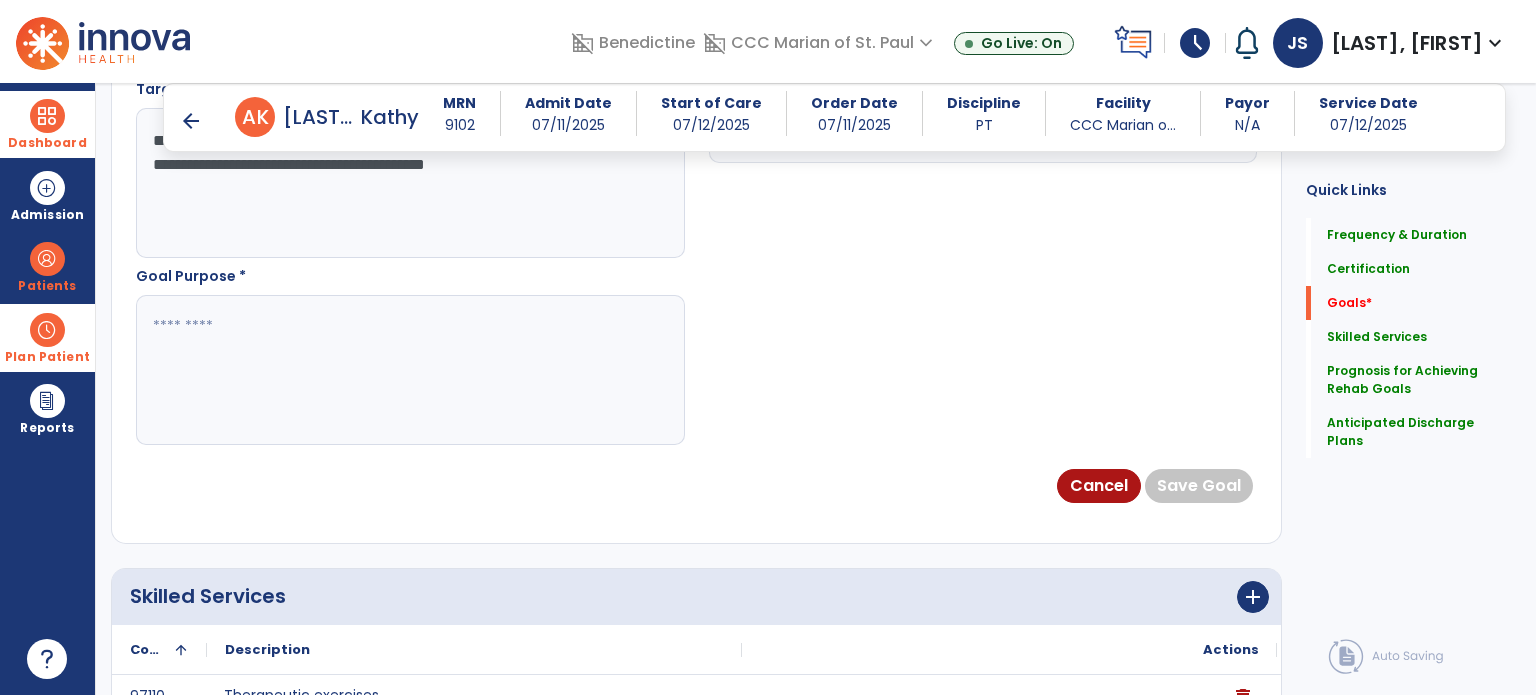 click at bounding box center (409, 370) 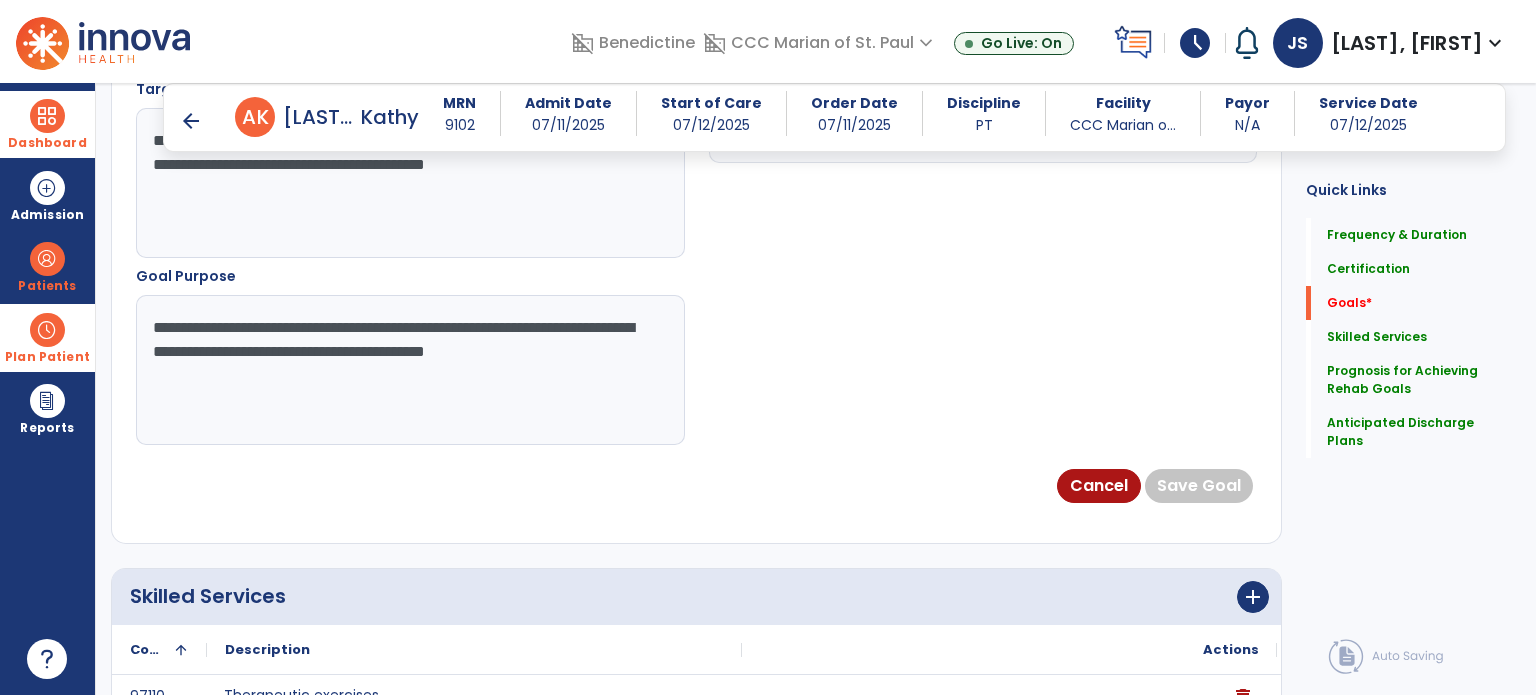 click on "**********" at bounding box center (409, 370) 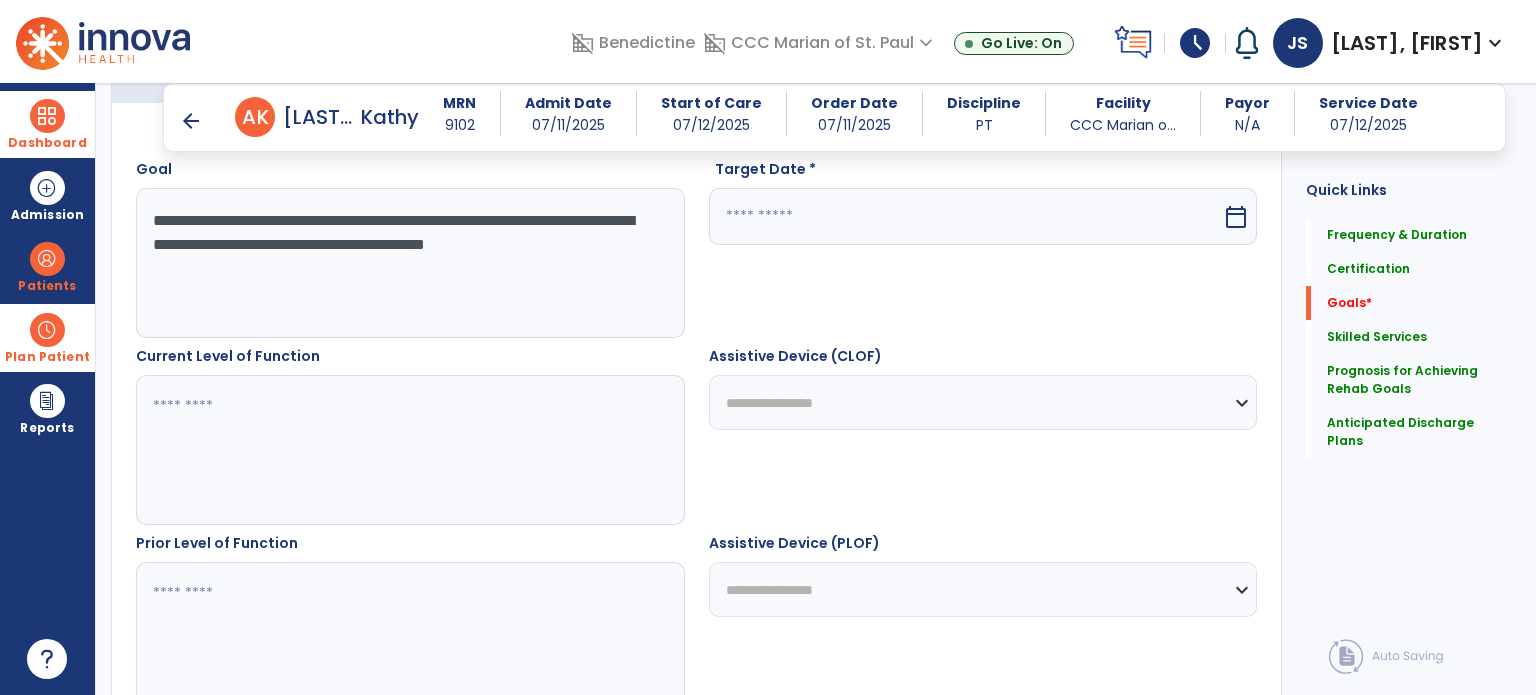 scroll, scrollTop: 533, scrollLeft: 0, axis: vertical 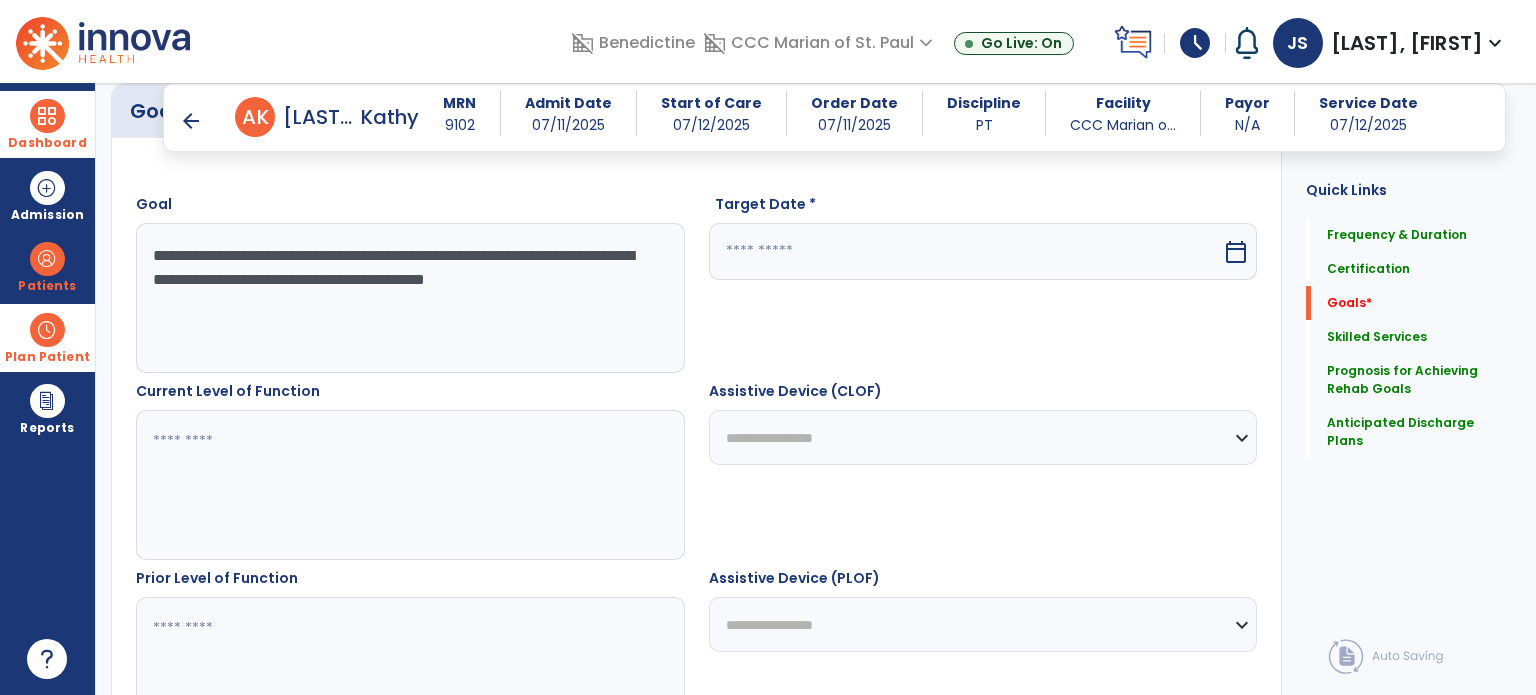 type on "**********" 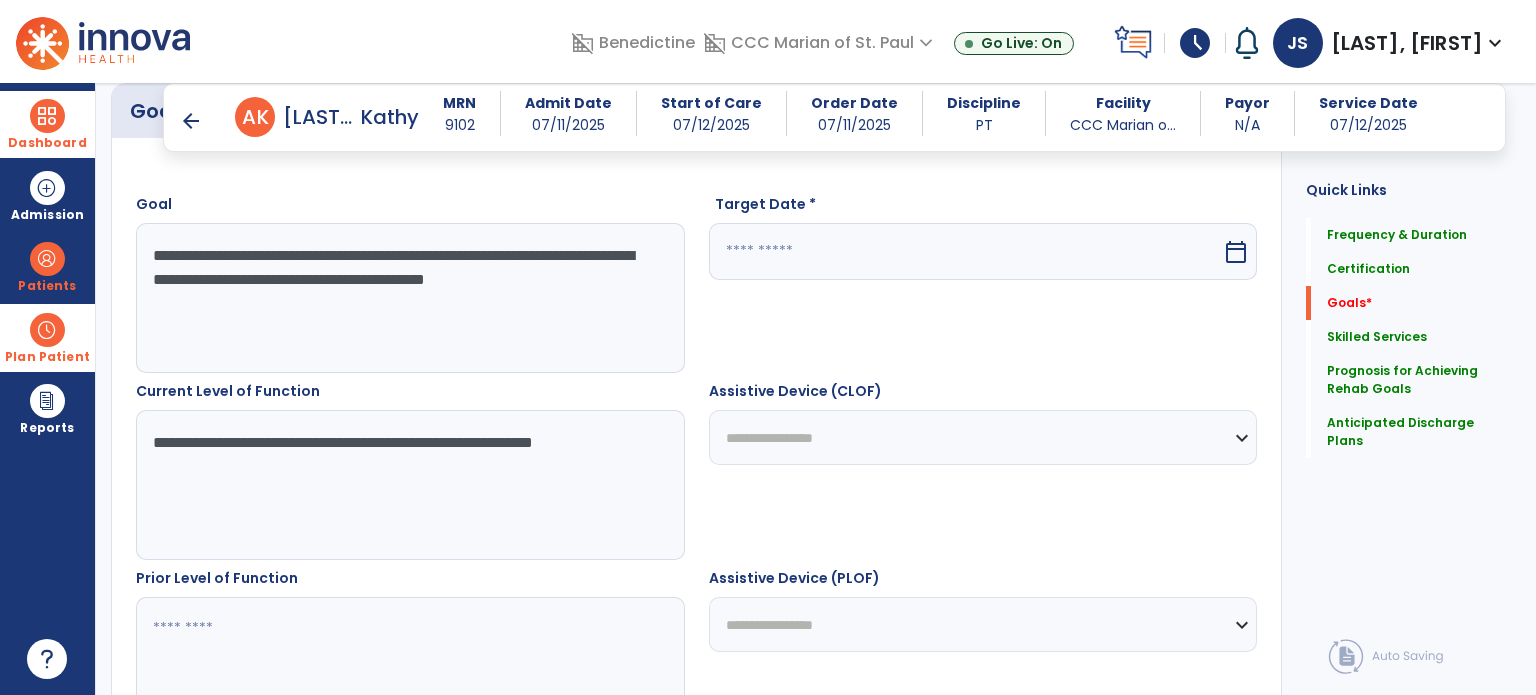 type on "**********" 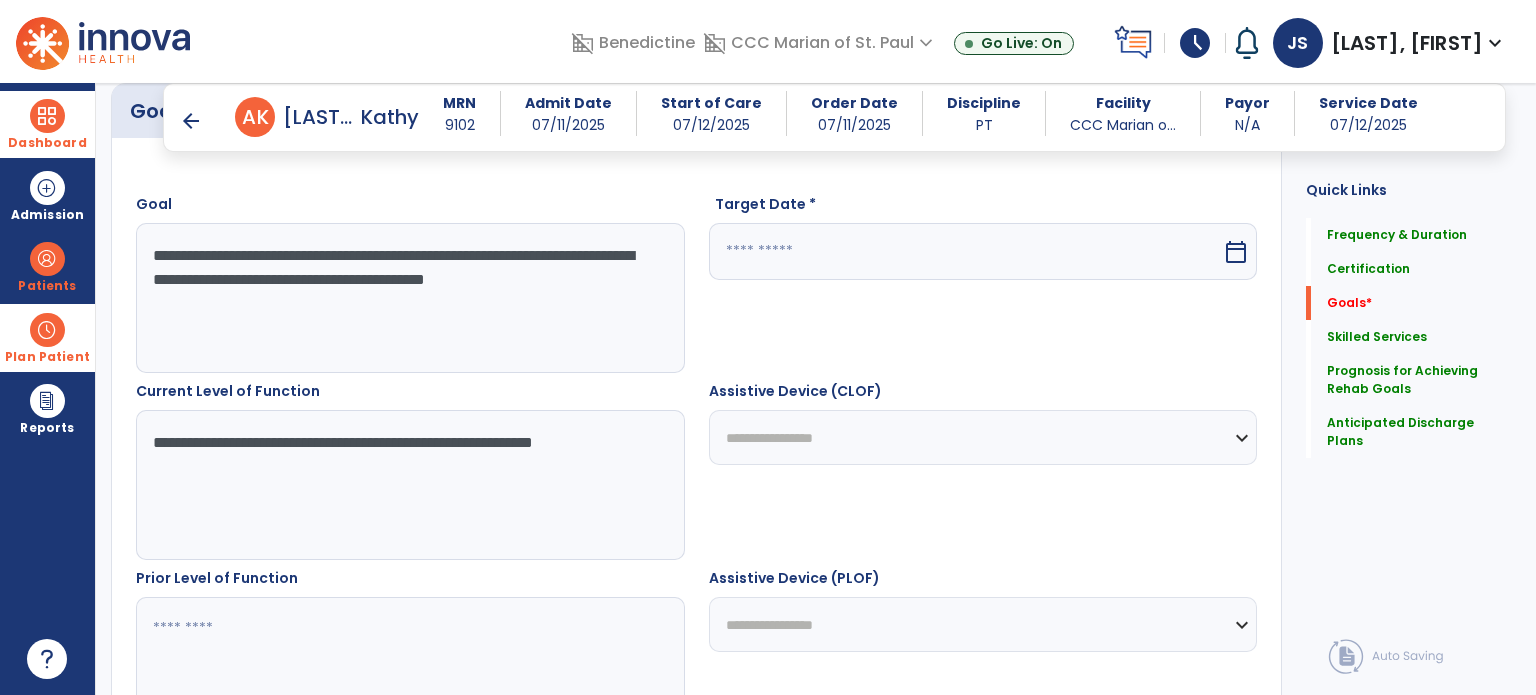 click at bounding box center [966, 251] 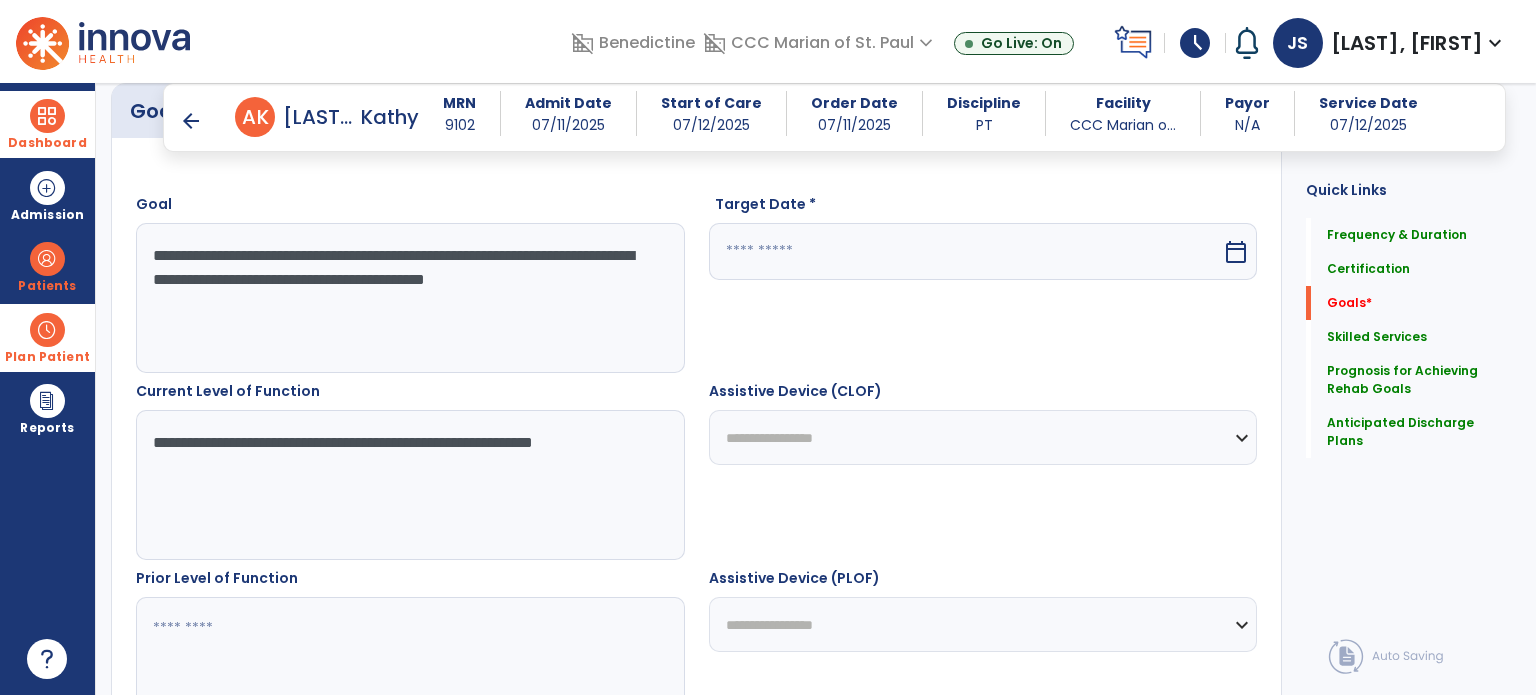 select on "*" 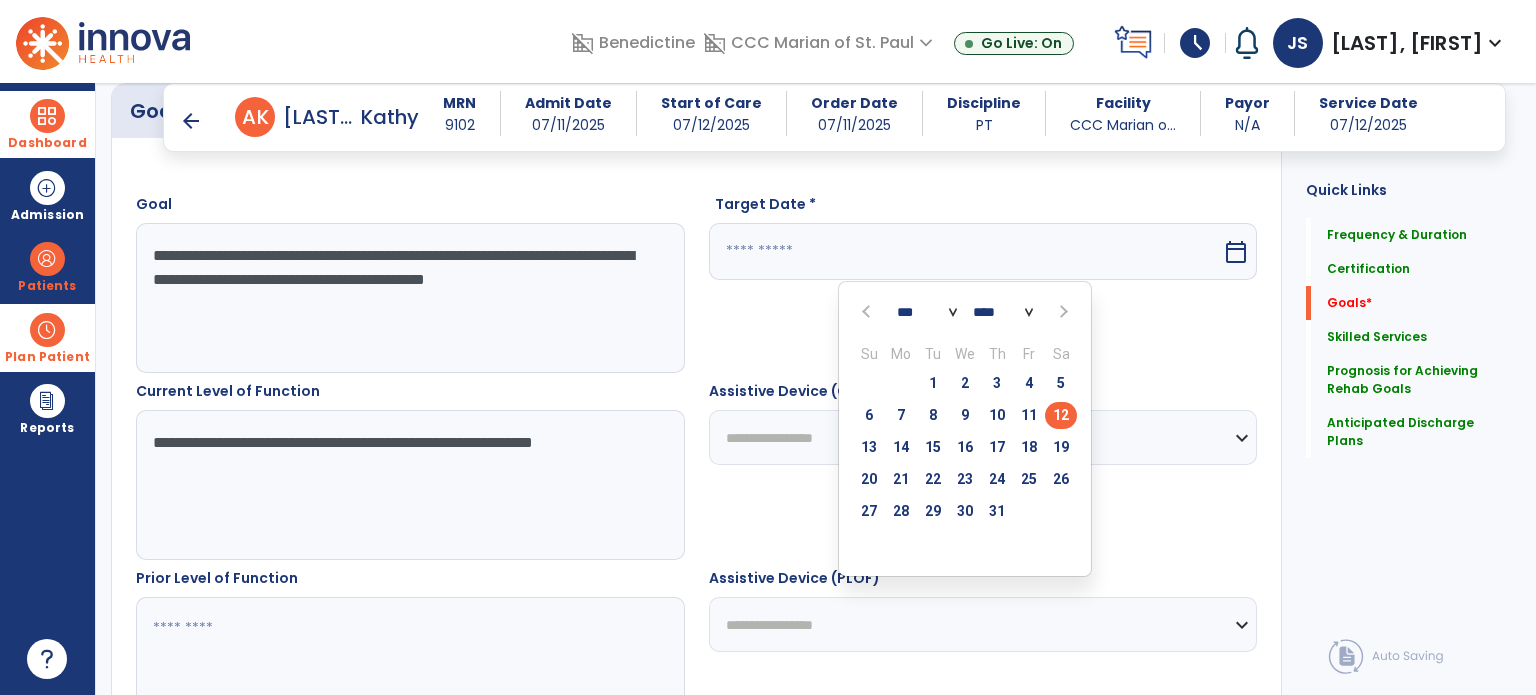 click at bounding box center [1061, 312] 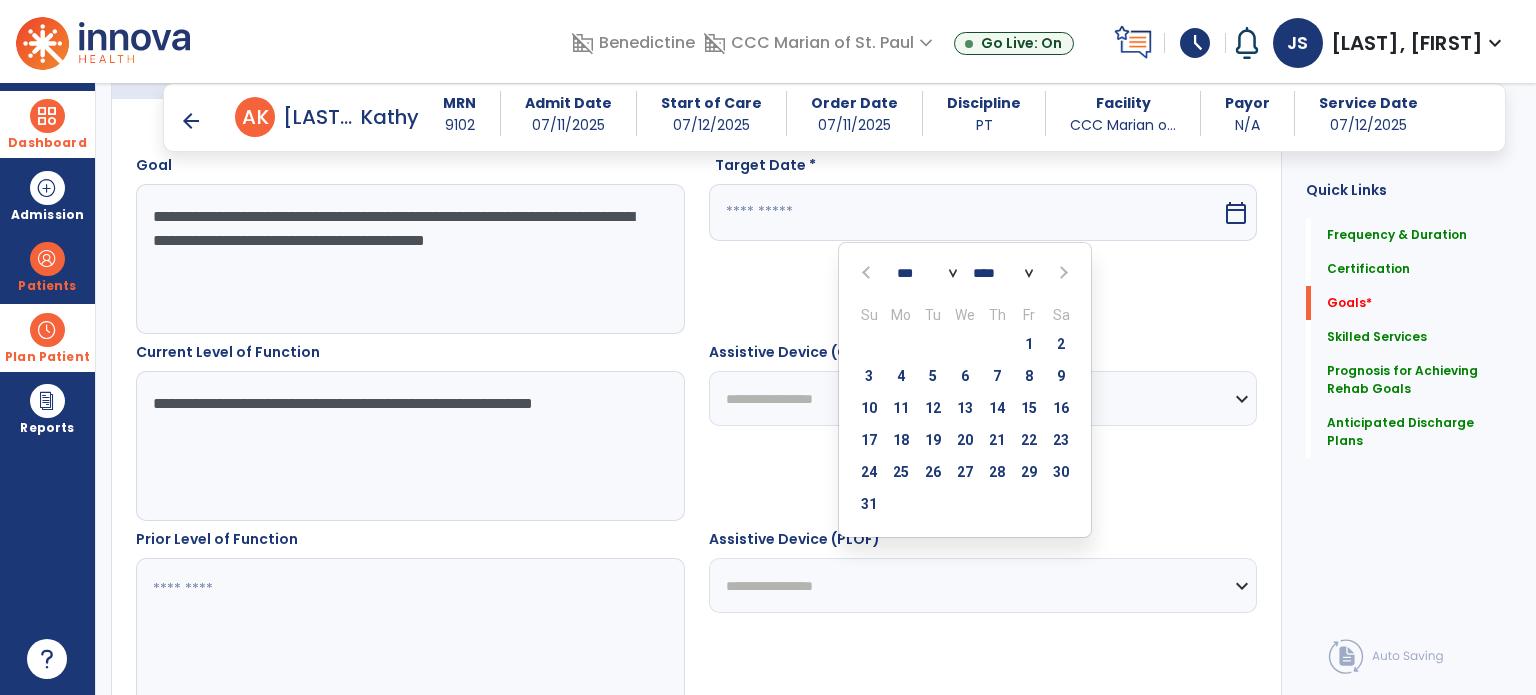 scroll, scrollTop: 573, scrollLeft: 0, axis: vertical 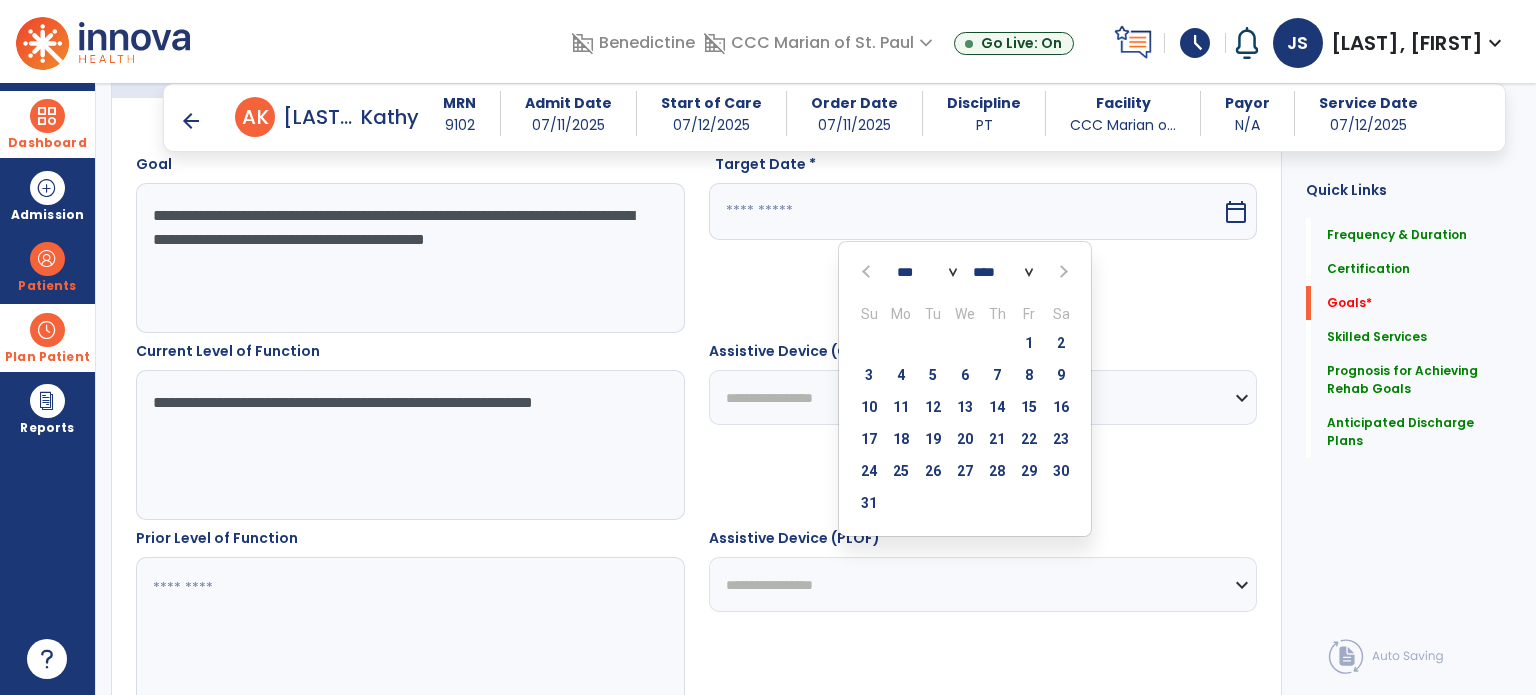 click at bounding box center [1062, 272] 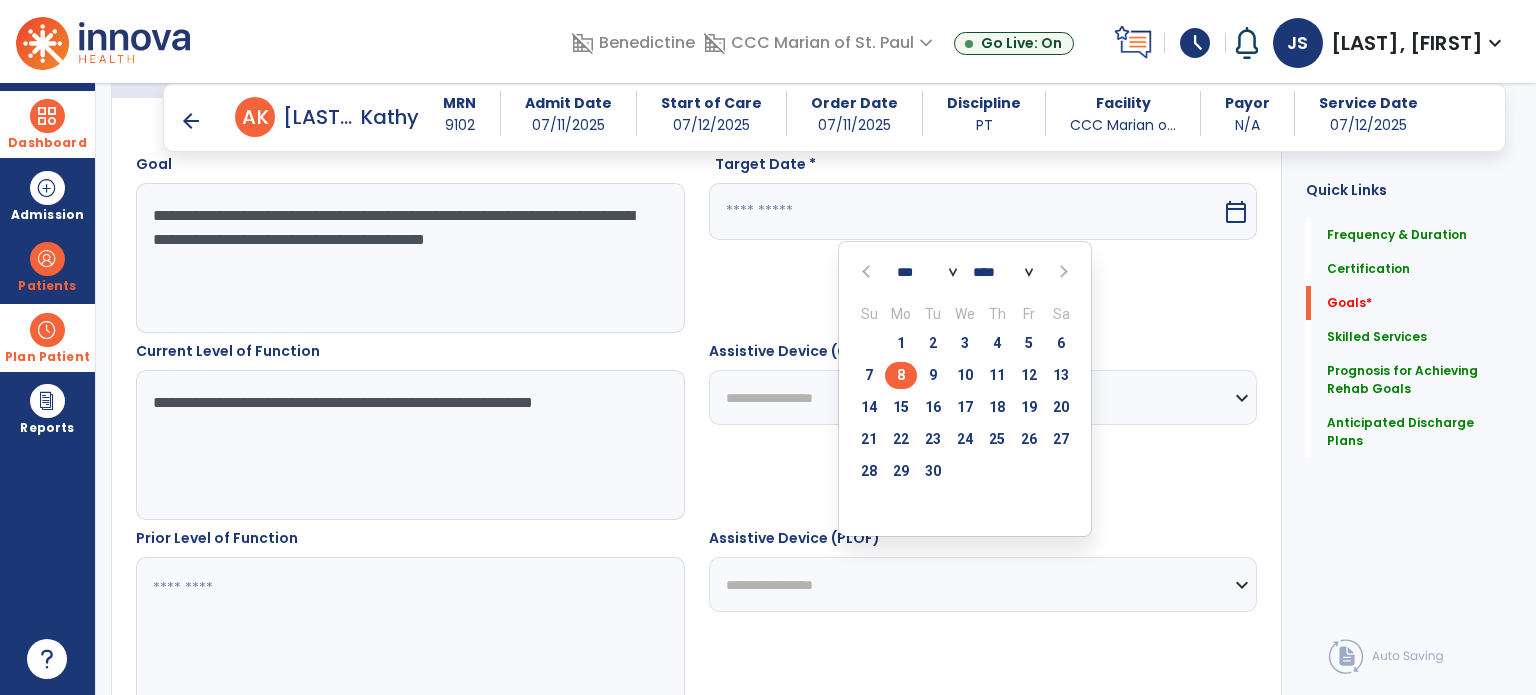 click on "8" at bounding box center [901, 375] 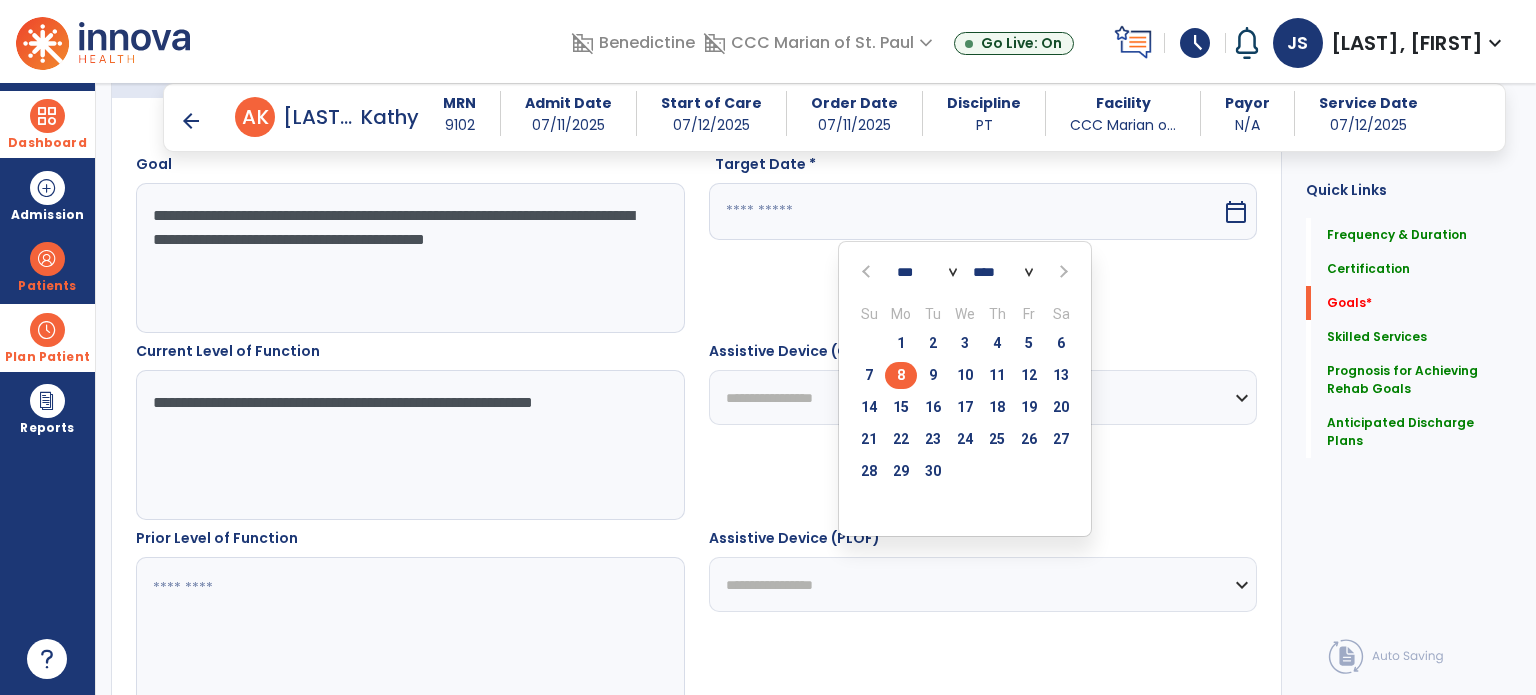 type on "********" 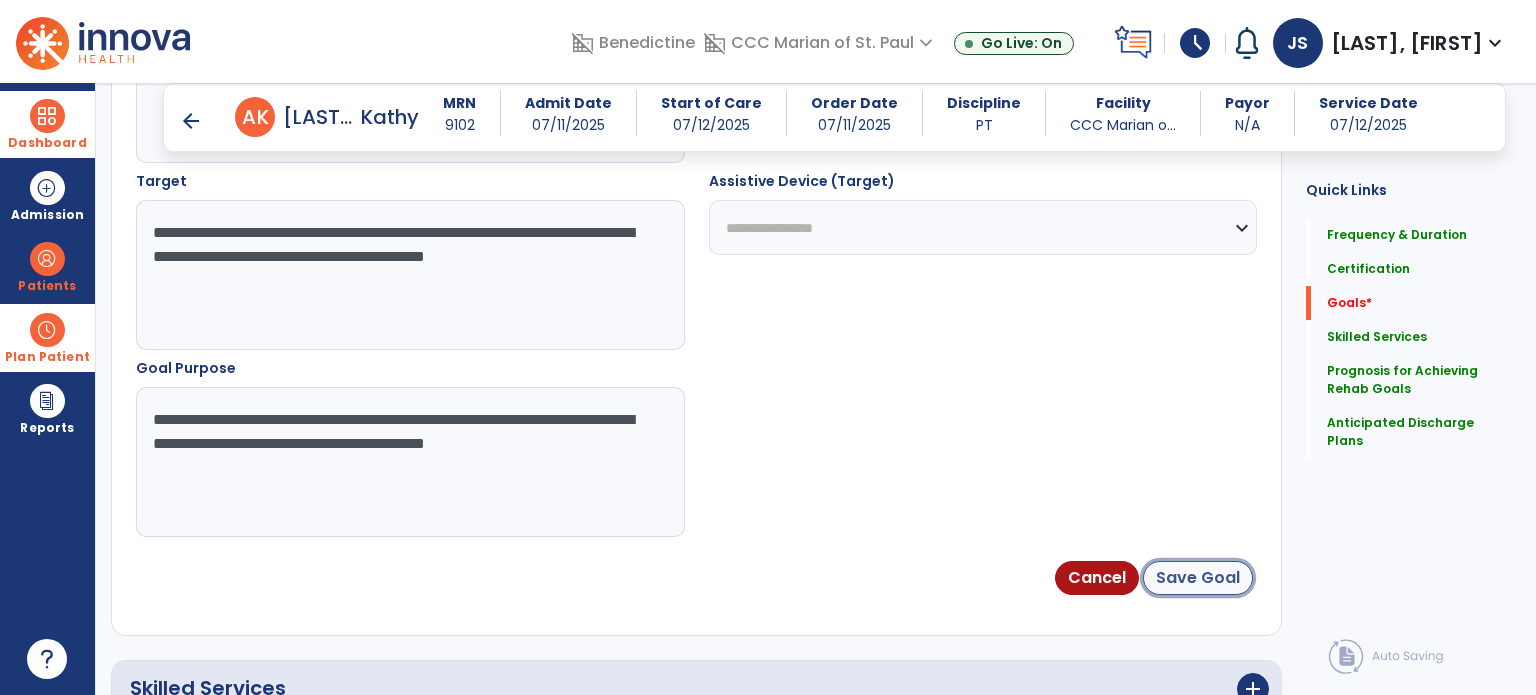 click on "Save Goal" at bounding box center [1198, 578] 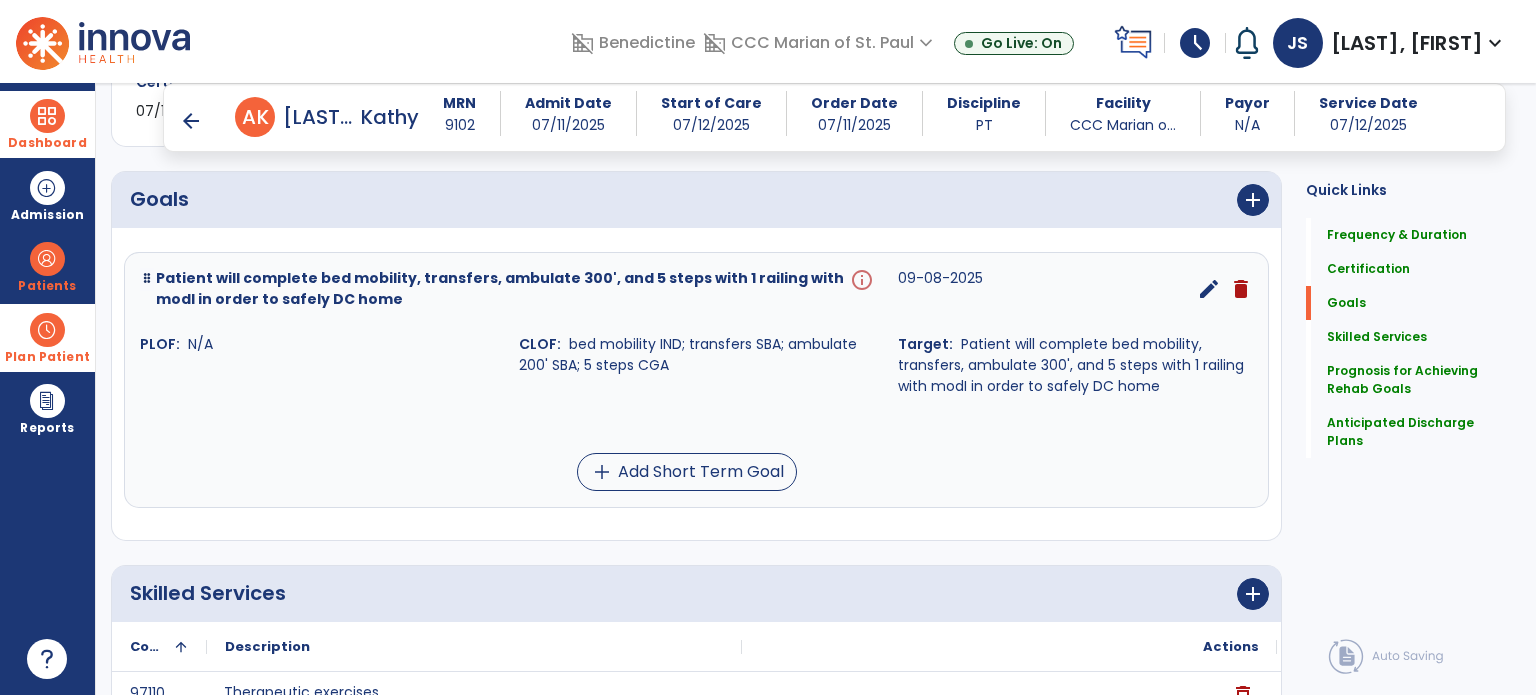 scroll, scrollTop: 457, scrollLeft: 0, axis: vertical 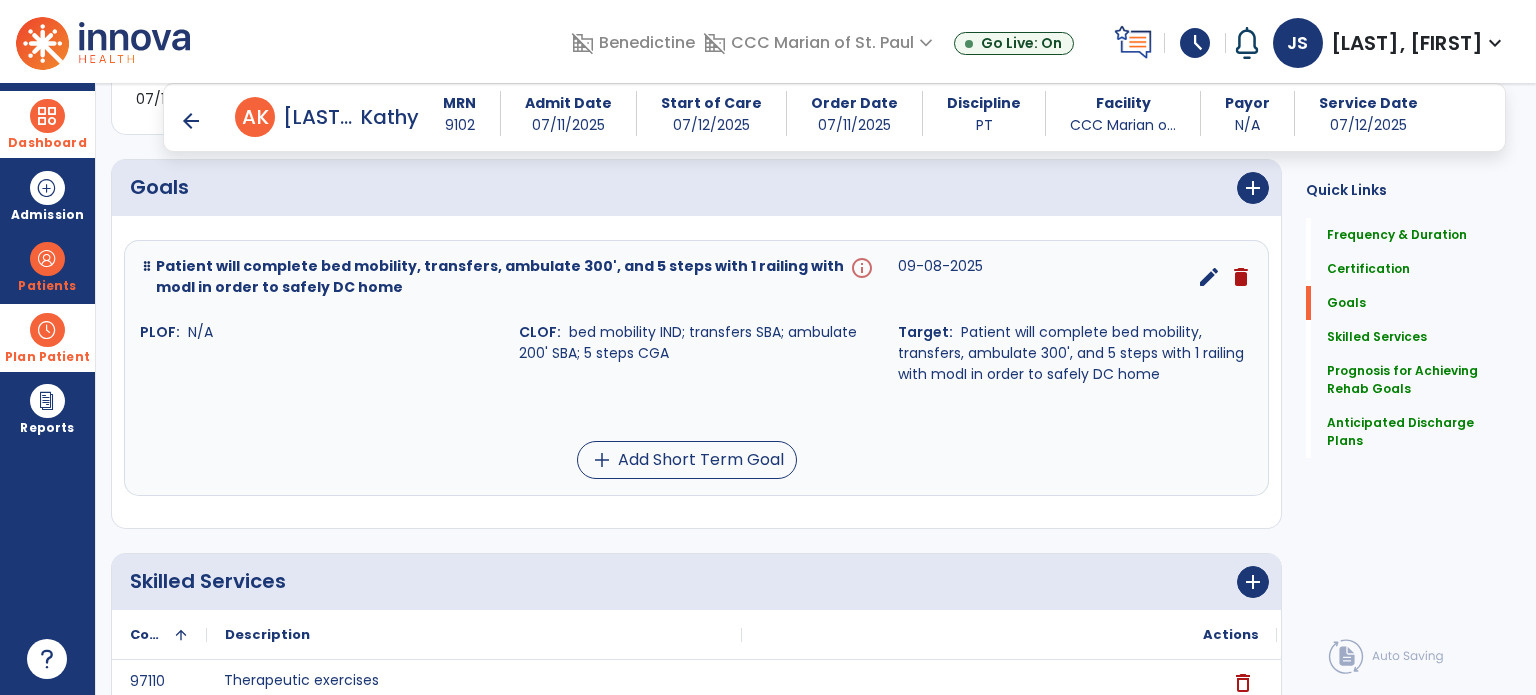 click on "edit" at bounding box center [1209, 277] 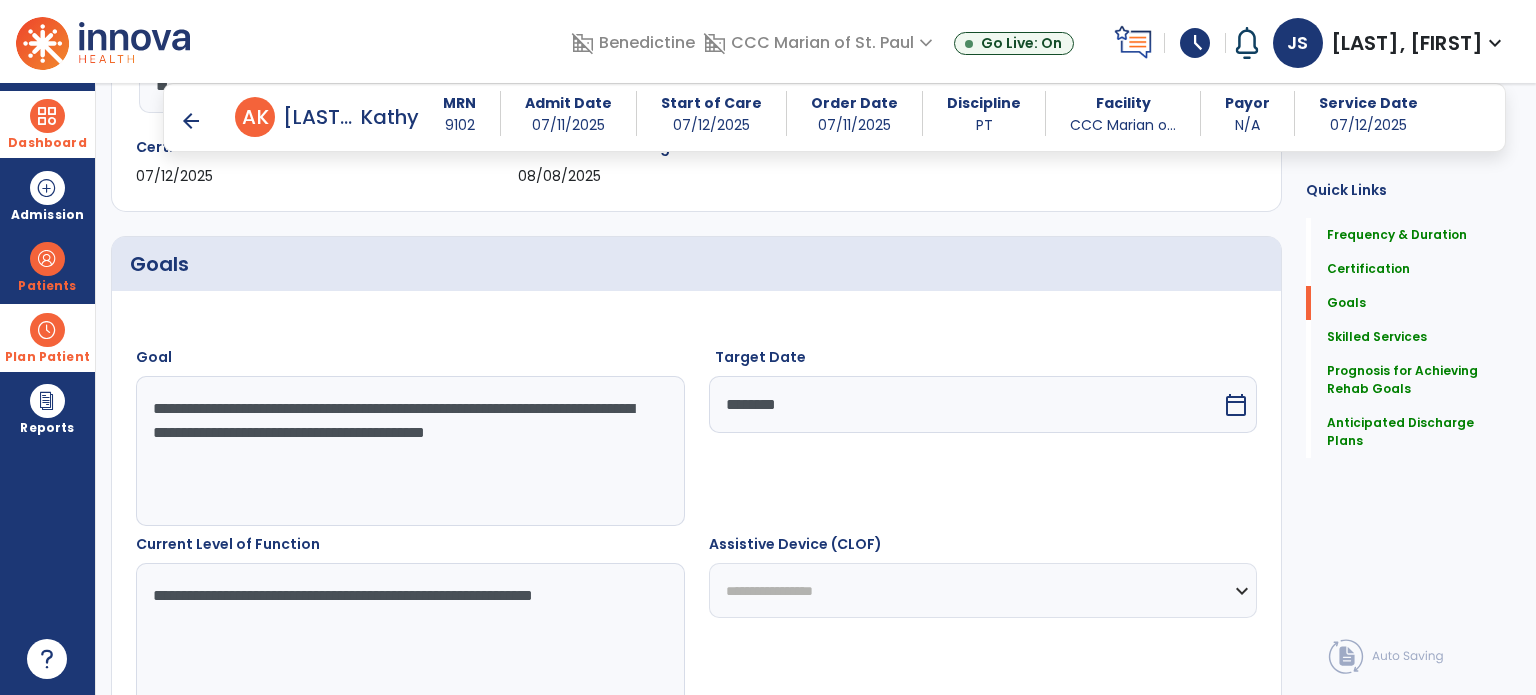 scroll, scrollTop: 374, scrollLeft: 0, axis: vertical 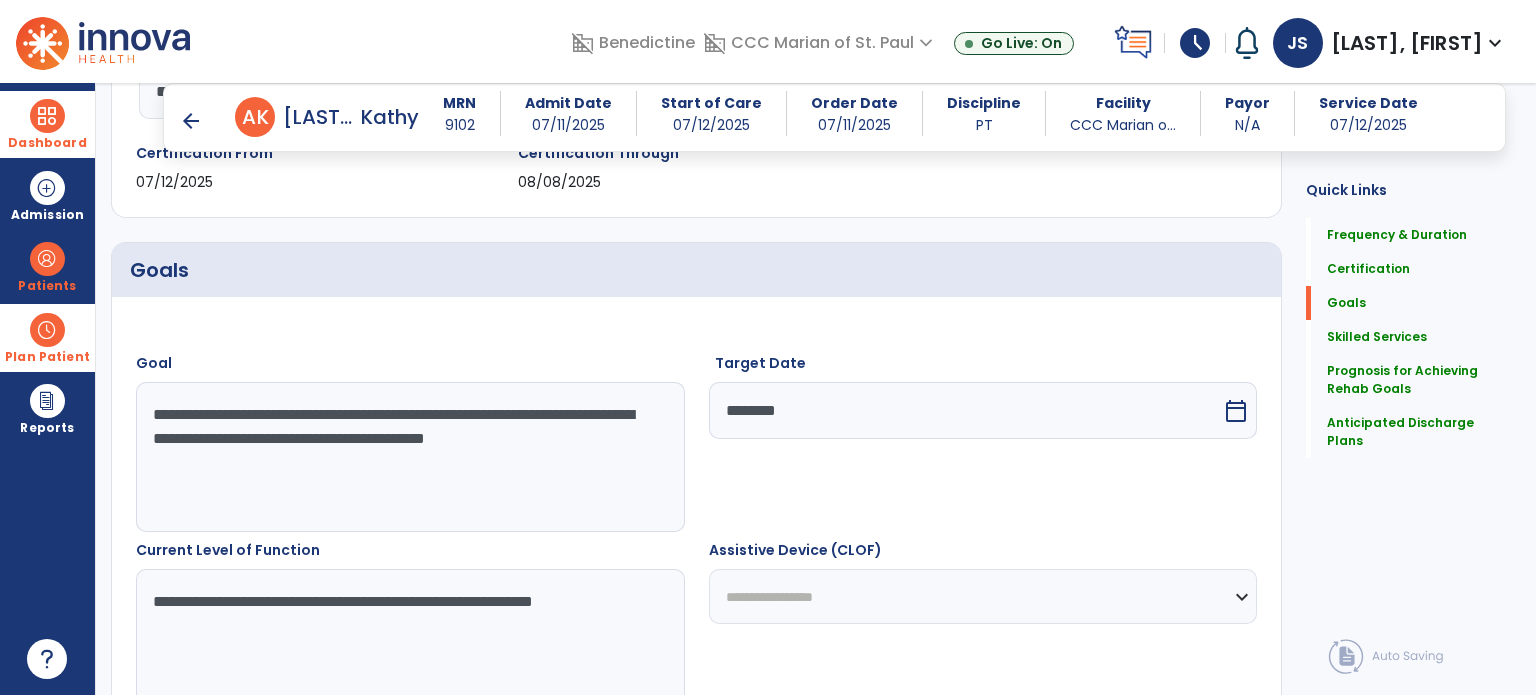 click on "Target Date  ********  calendar_today" at bounding box center (983, 442) 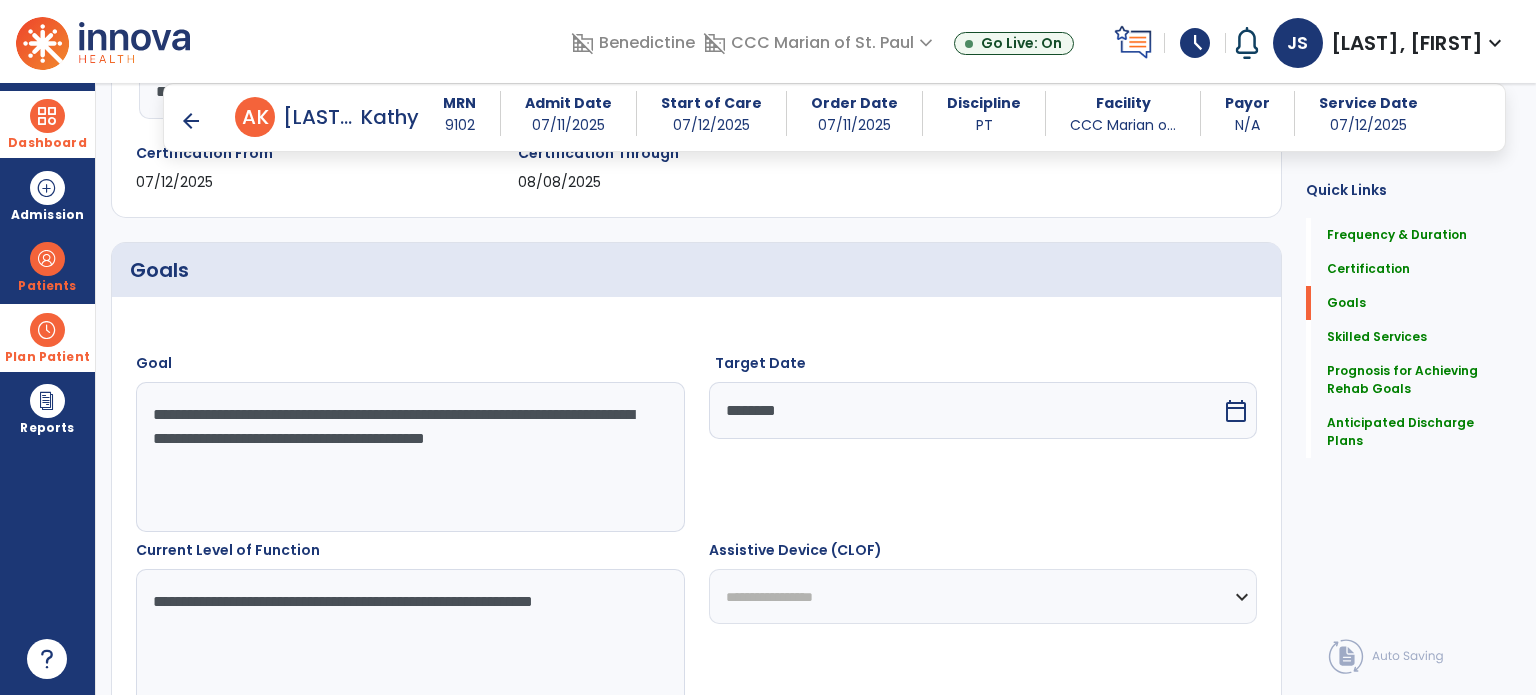 click on "********" at bounding box center (966, 410) 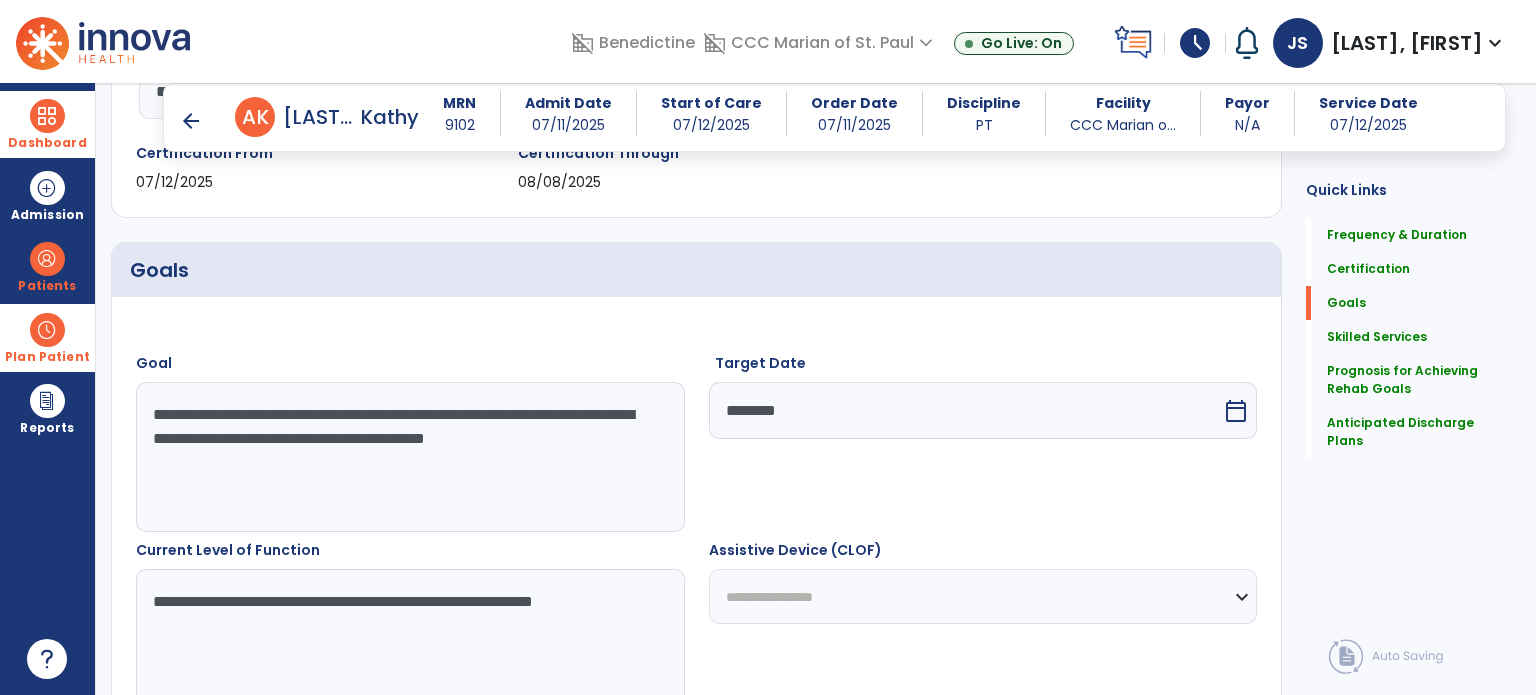 select on "*" 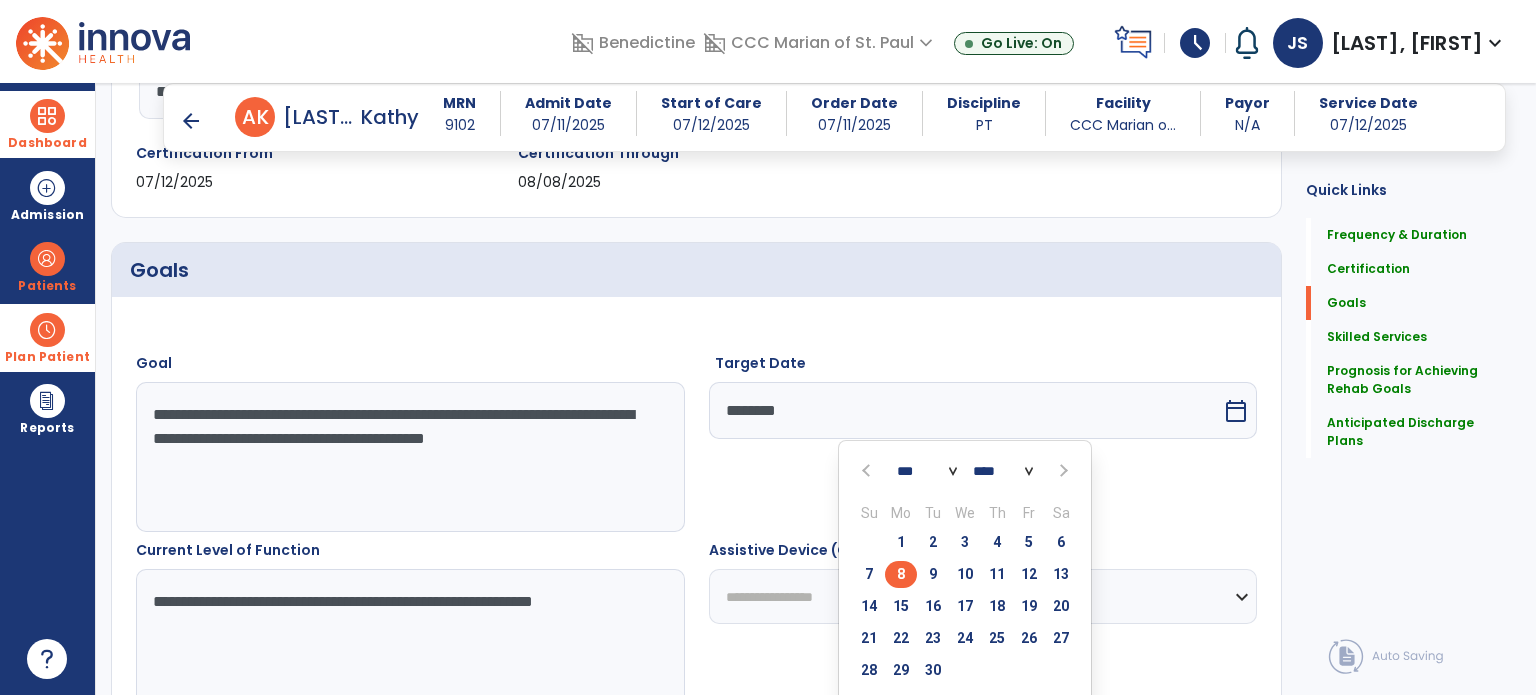 click at bounding box center (868, 471) 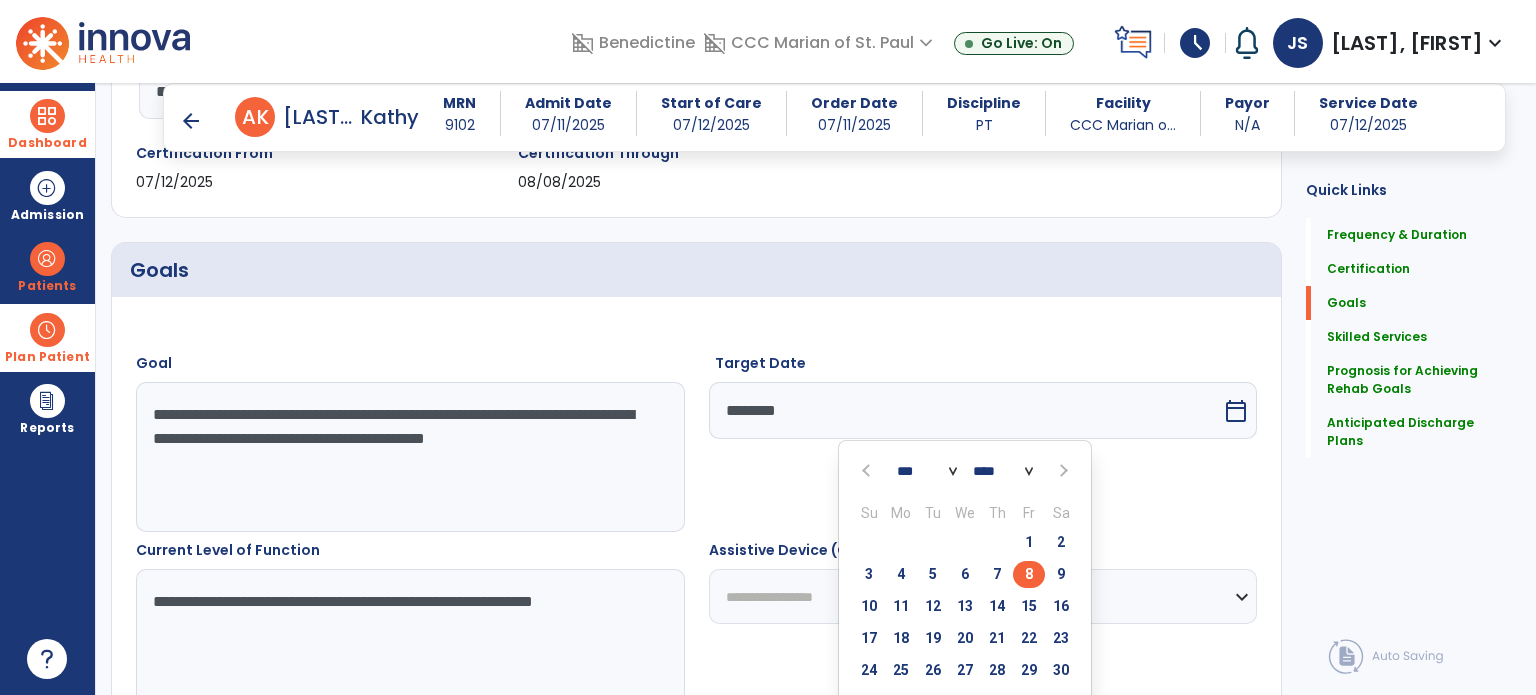 click on "8" at bounding box center [1029, 574] 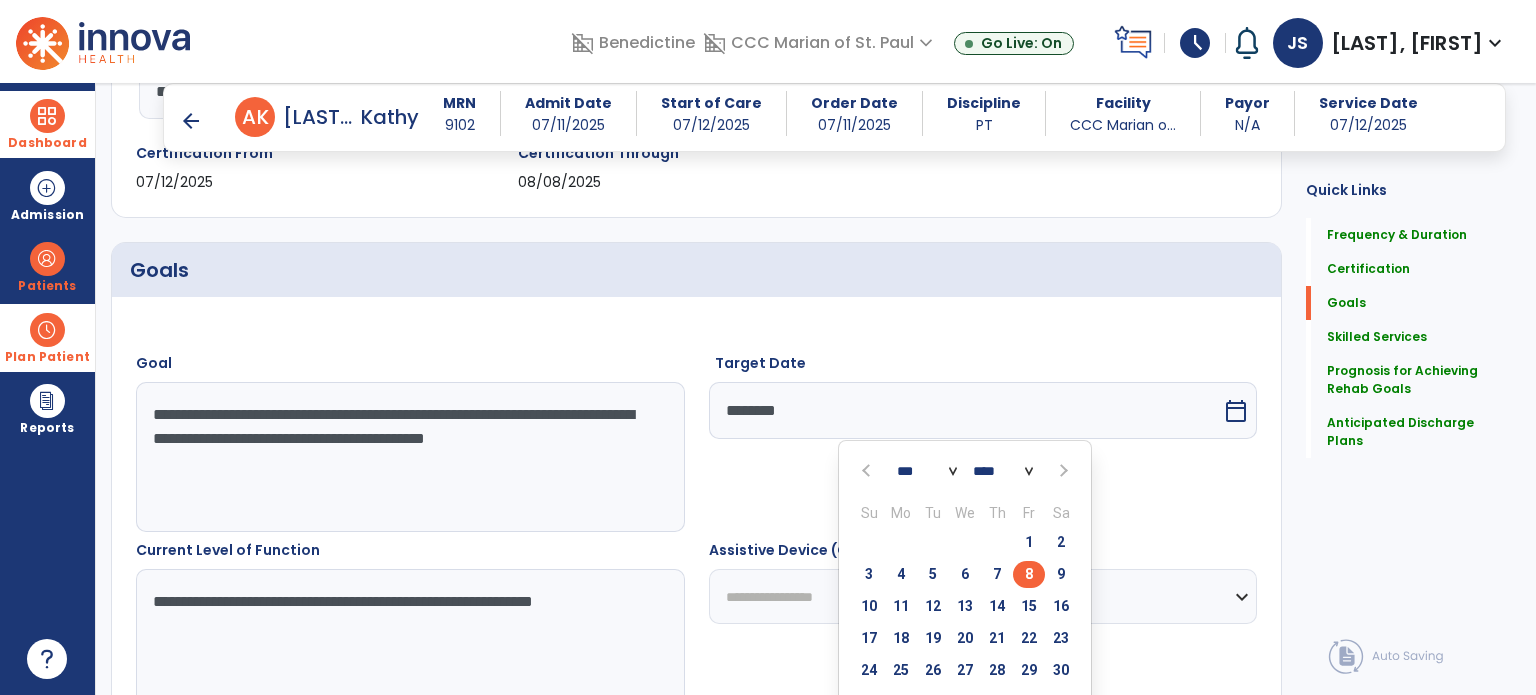 type on "********" 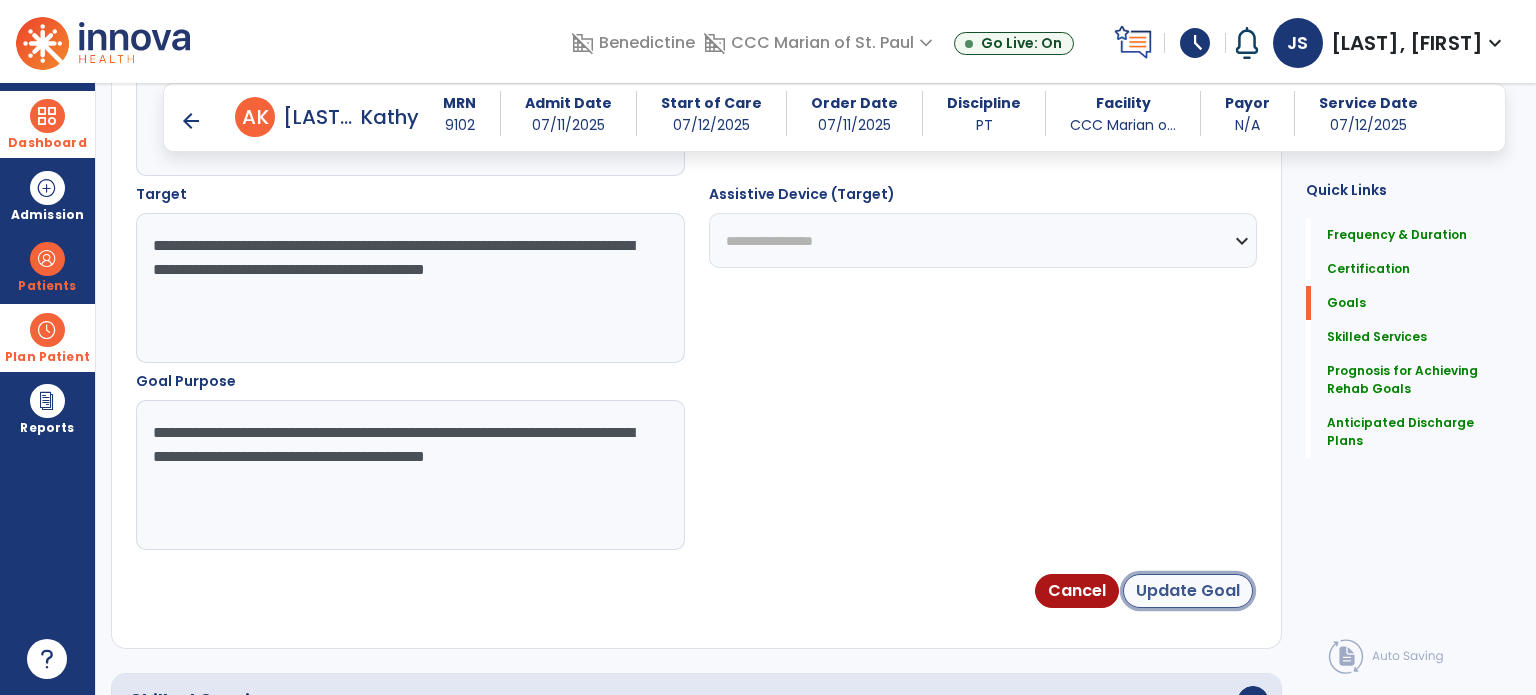 click on "Update Goal" at bounding box center (1188, 591) 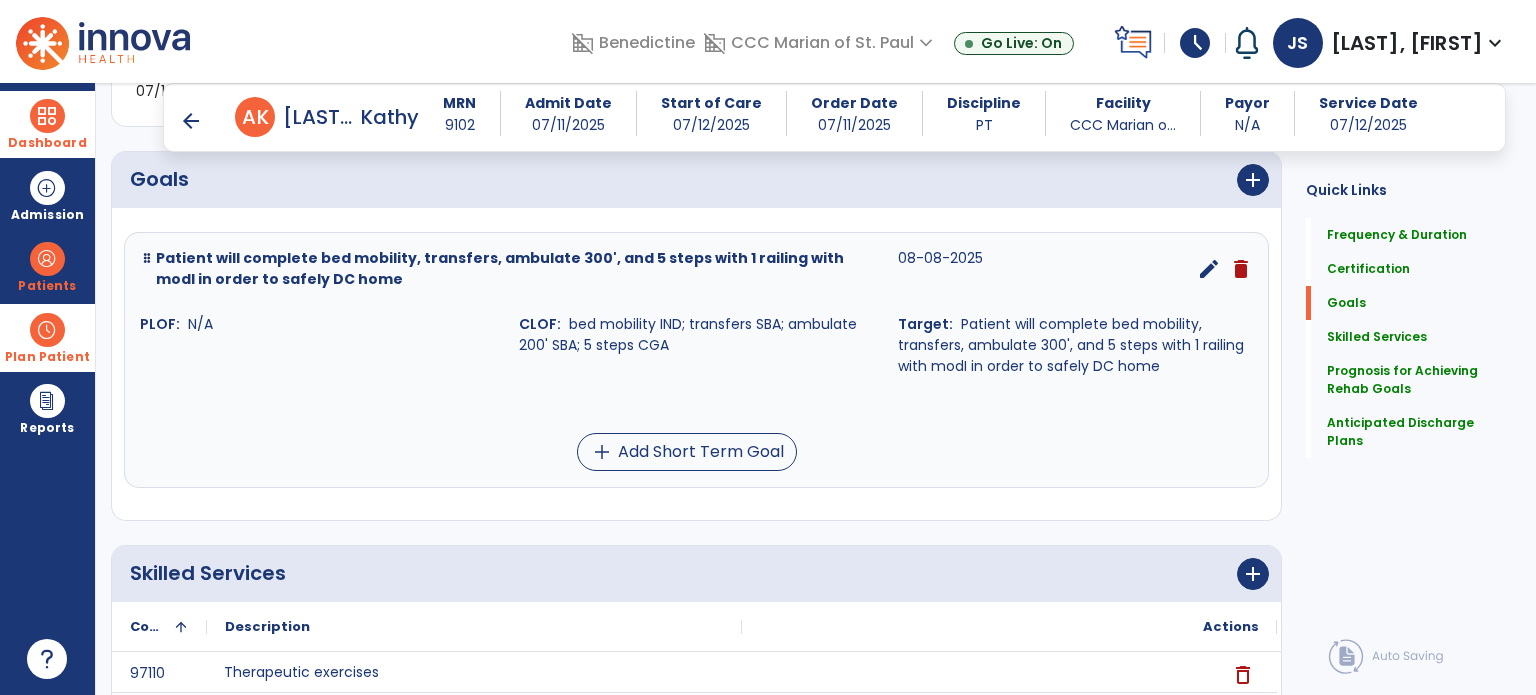scroll, scrollTop: 472, scrollLeft: 0, axis: vertical 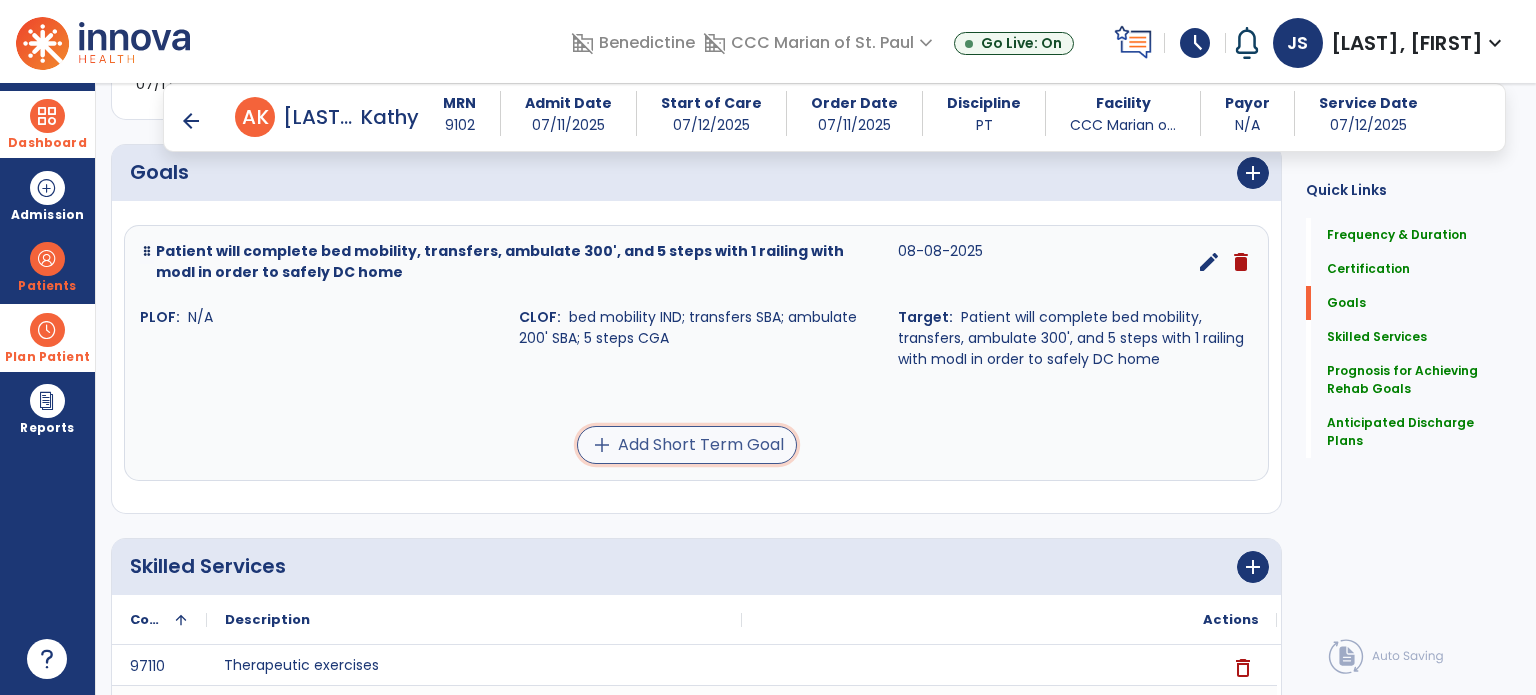 click on "add  Add Short Term Goal" at bounding box center [687, 445] 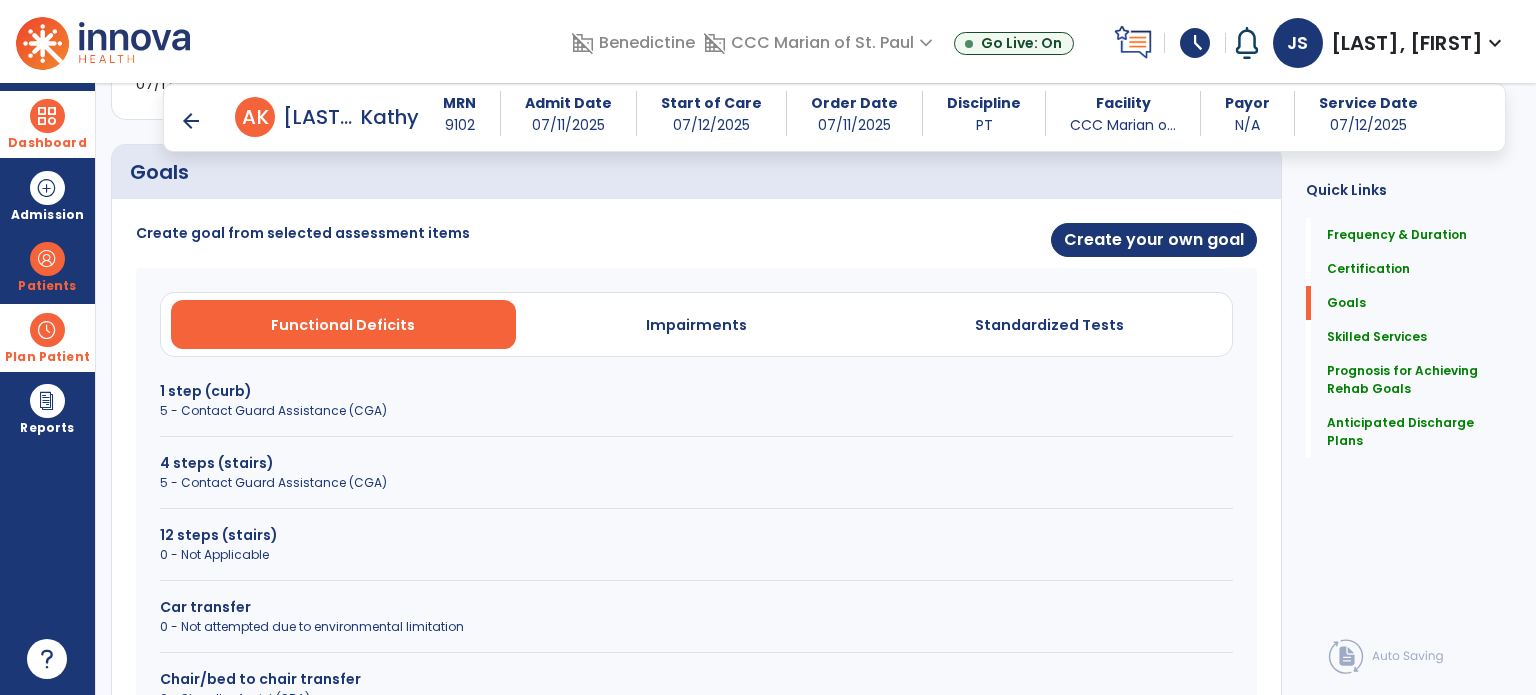 scroll, scrollTop: 484, scrollLeft: 0, axis: vertical 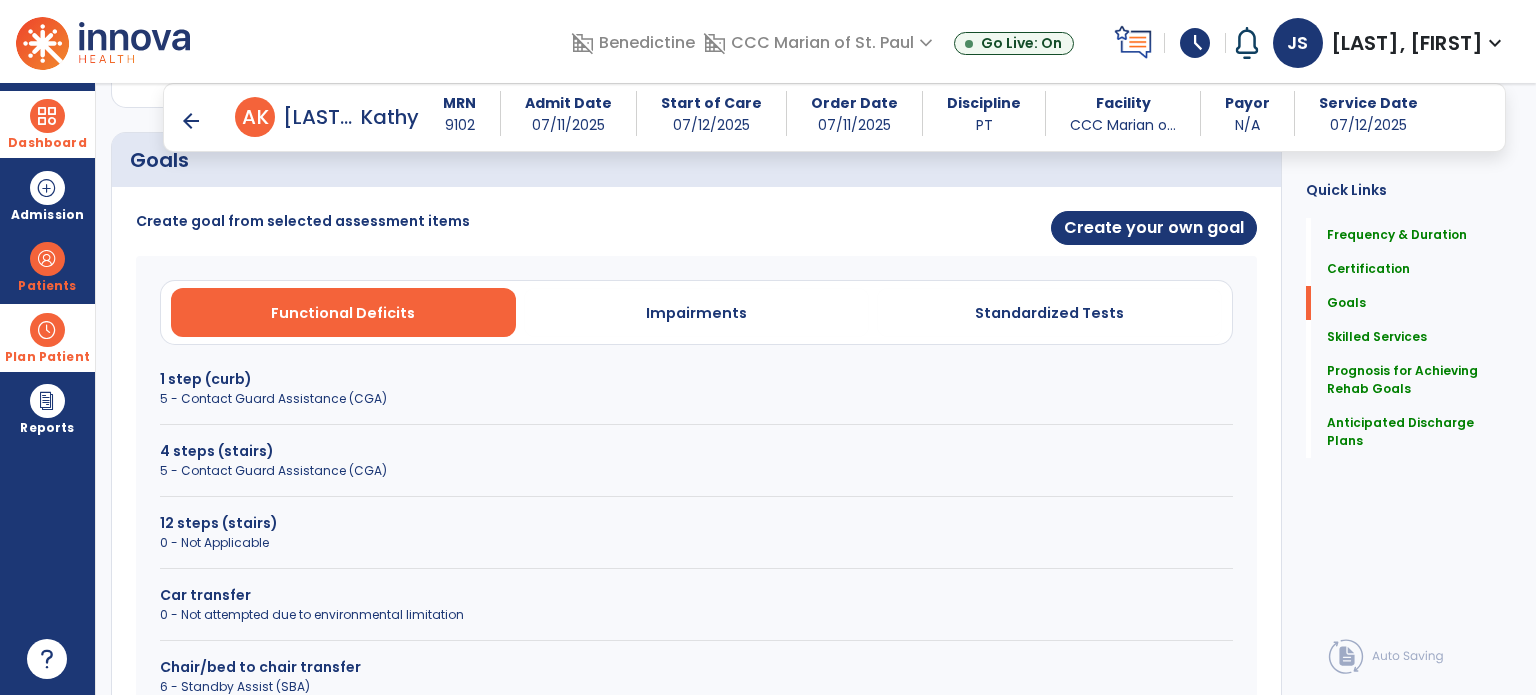 click on "4 steps (stairs)" at bounding box center [696, 451] 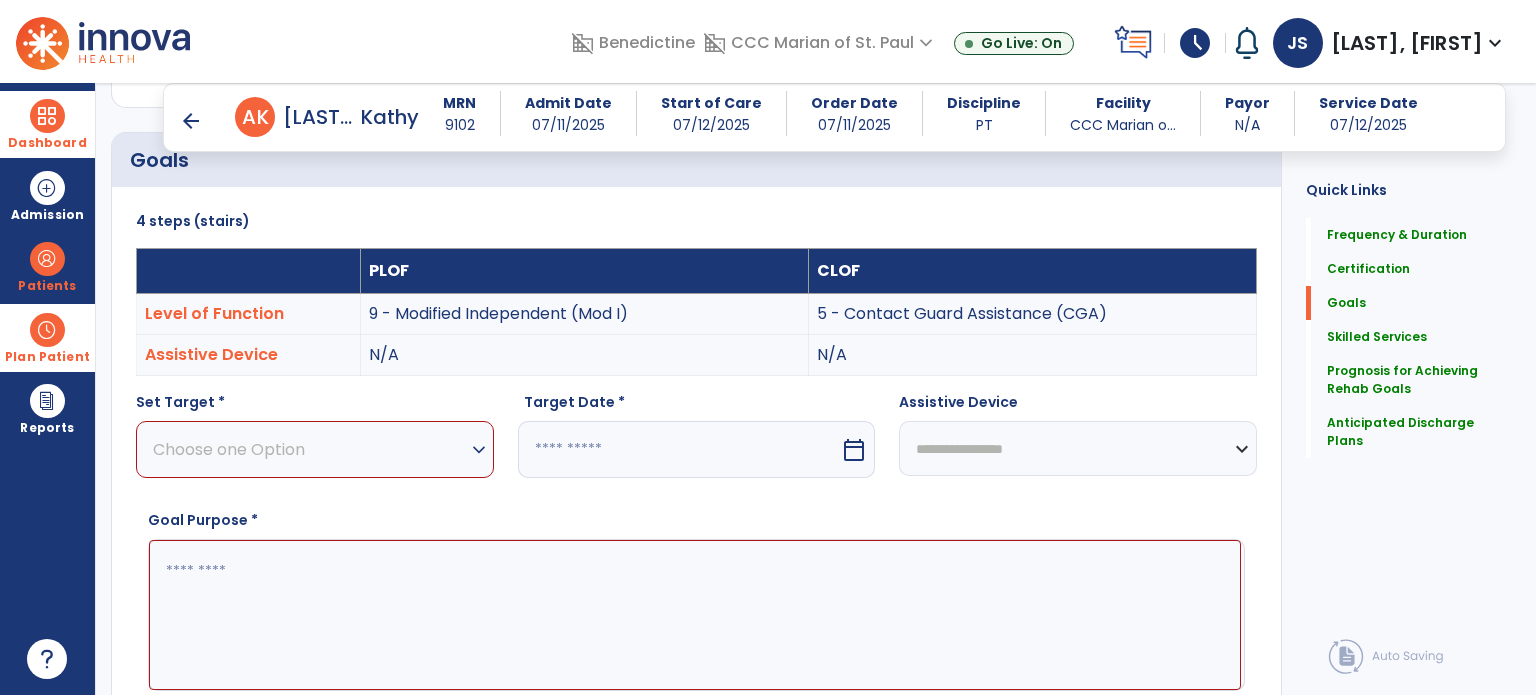 click on "Choose one Option   expand_more" at bounding box center (315, 449) 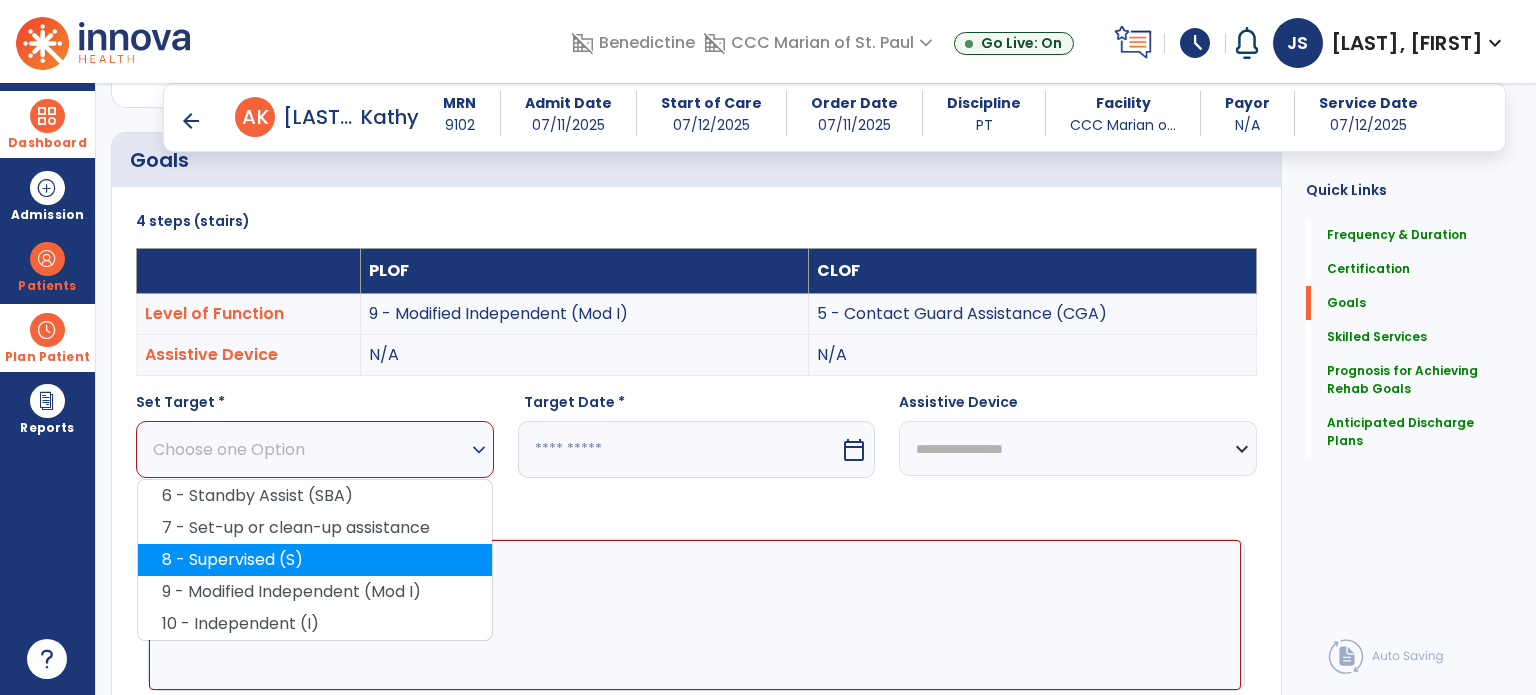 click on "8 - Supervised (S)" at bounding box center (315, 560) 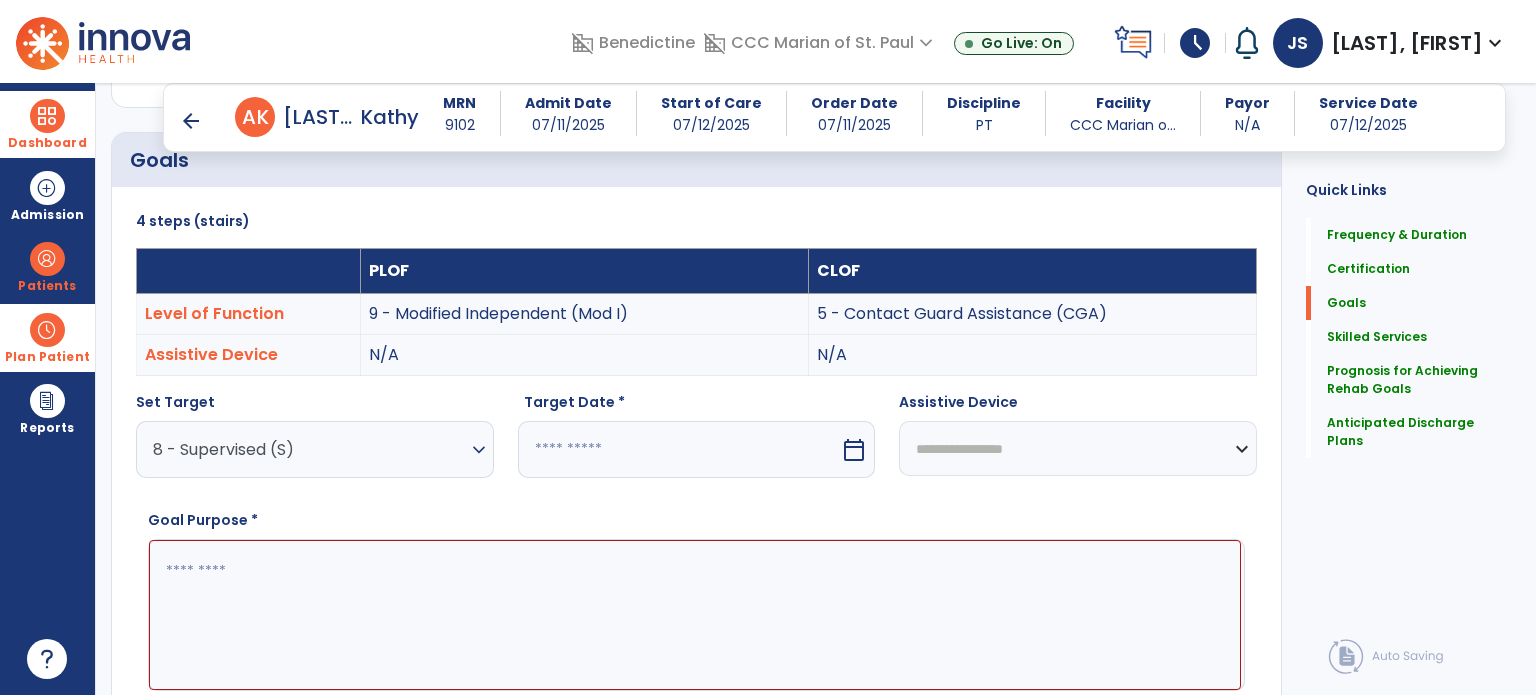 click at bounding box center (679, 449) 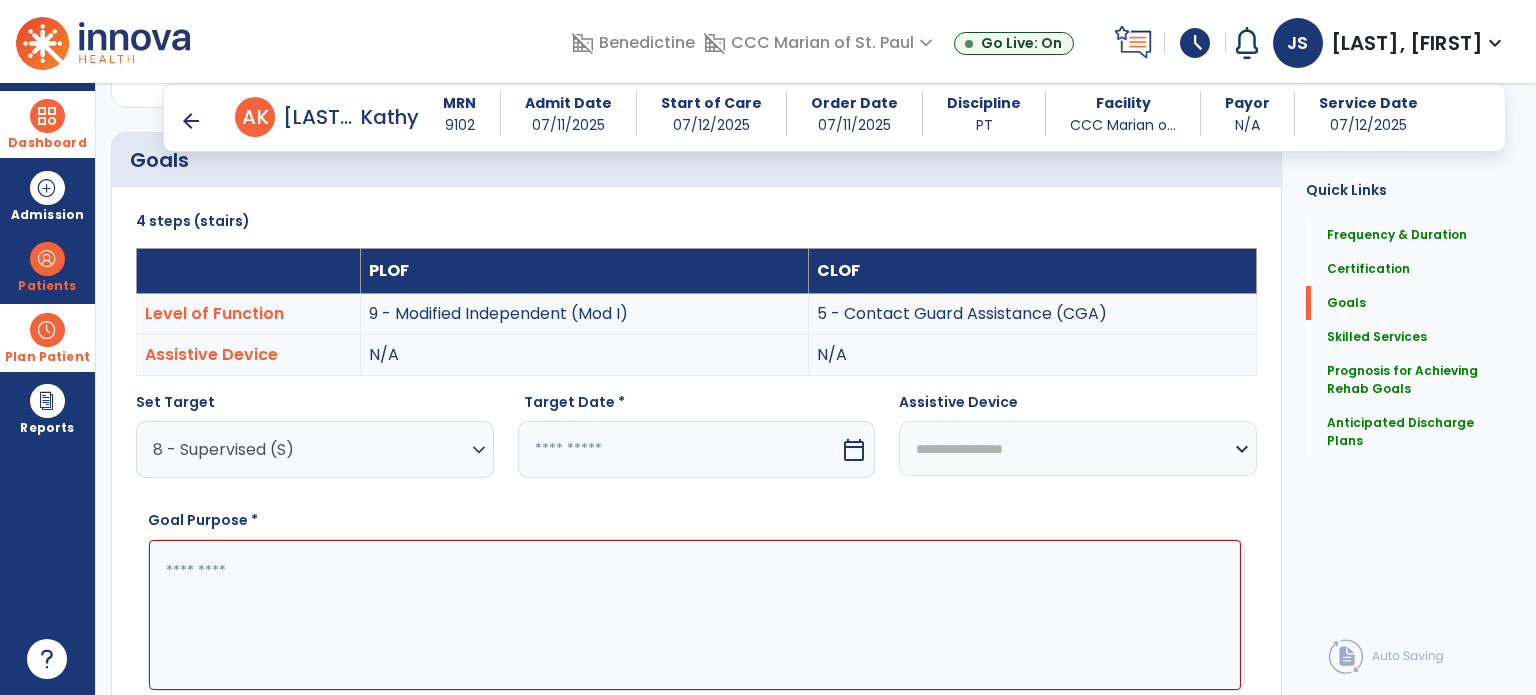 select on "*" 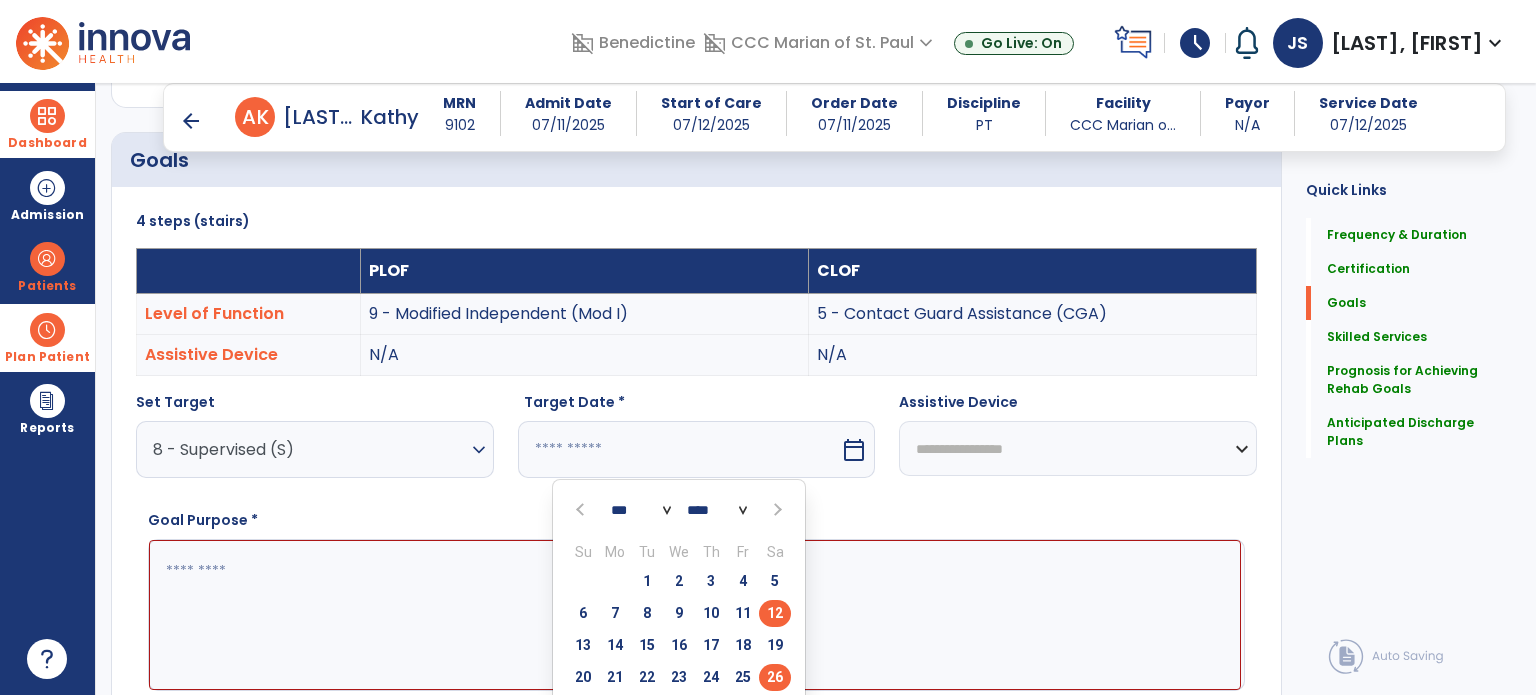click on "26" at bounding box center [775, 677] 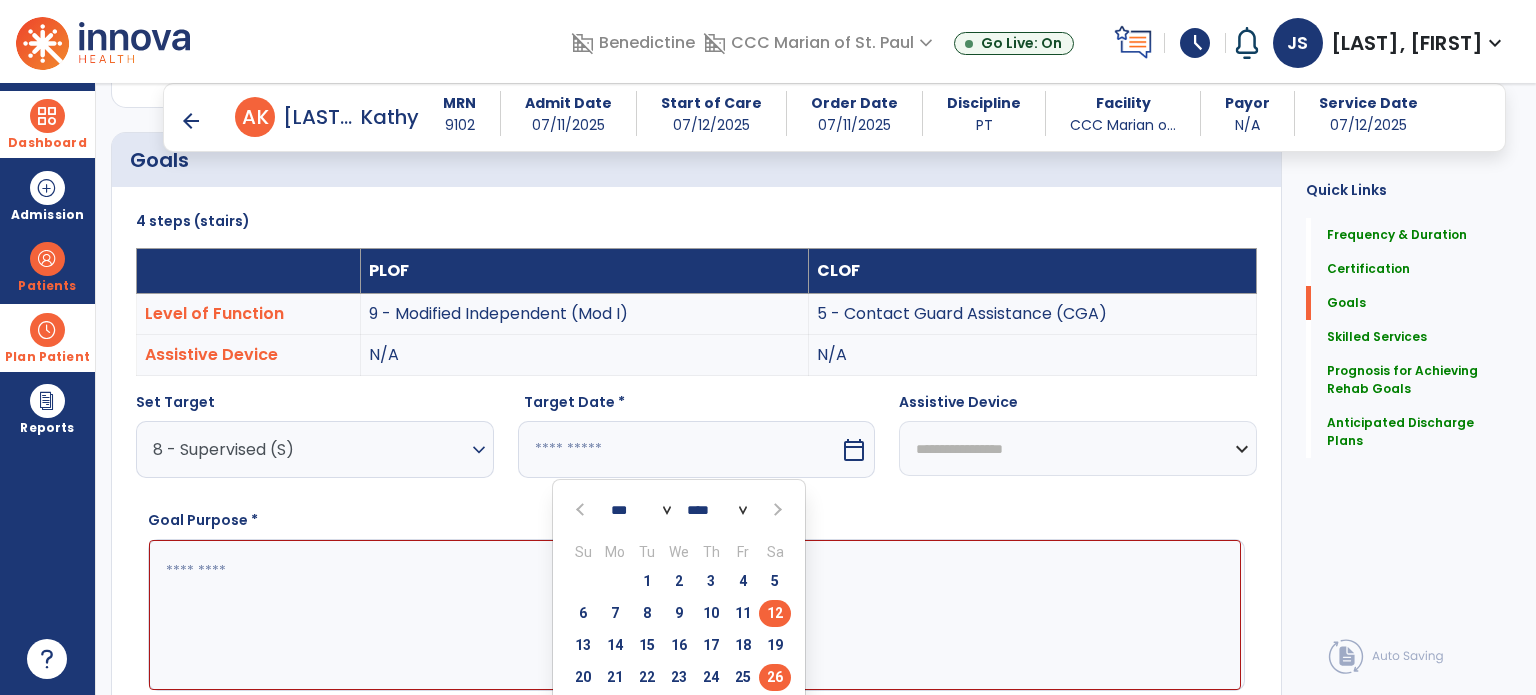 type on "*********" 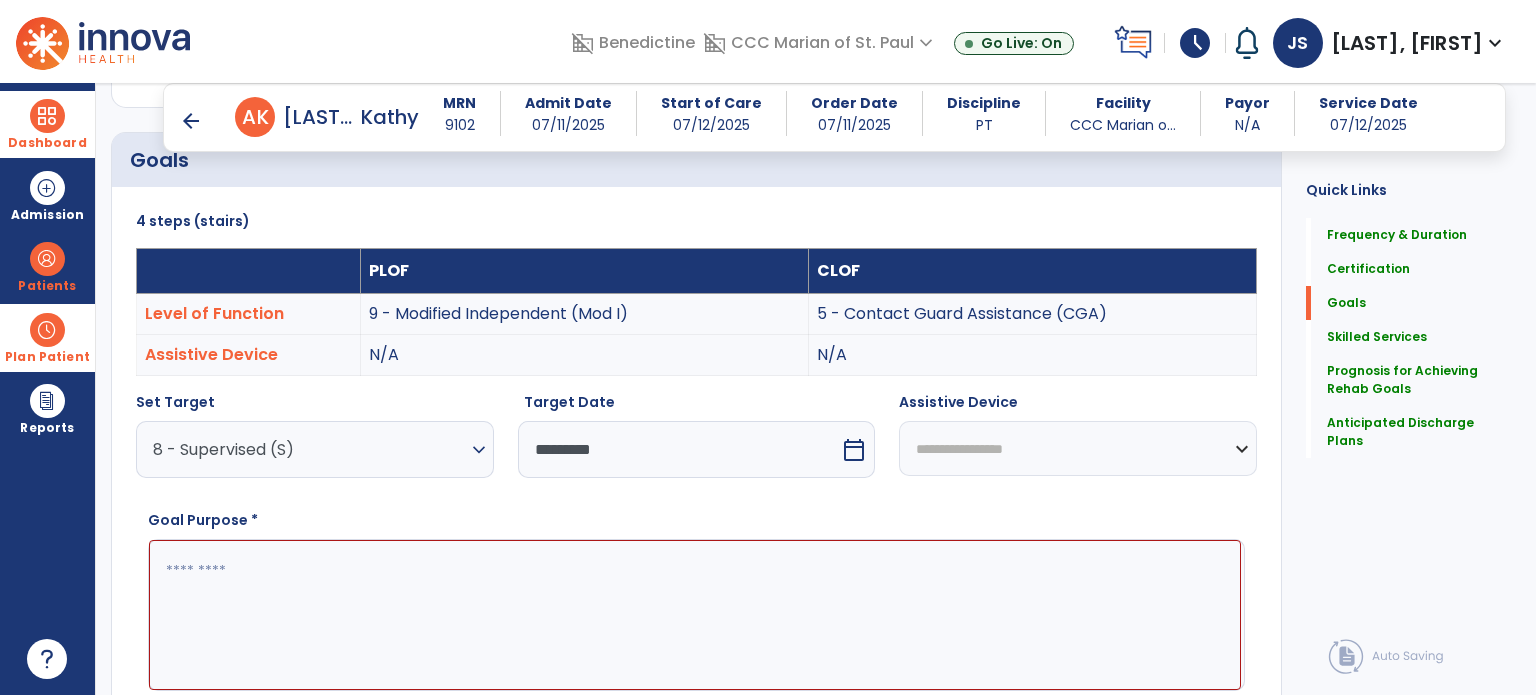 click at bounding box center [695, 615] 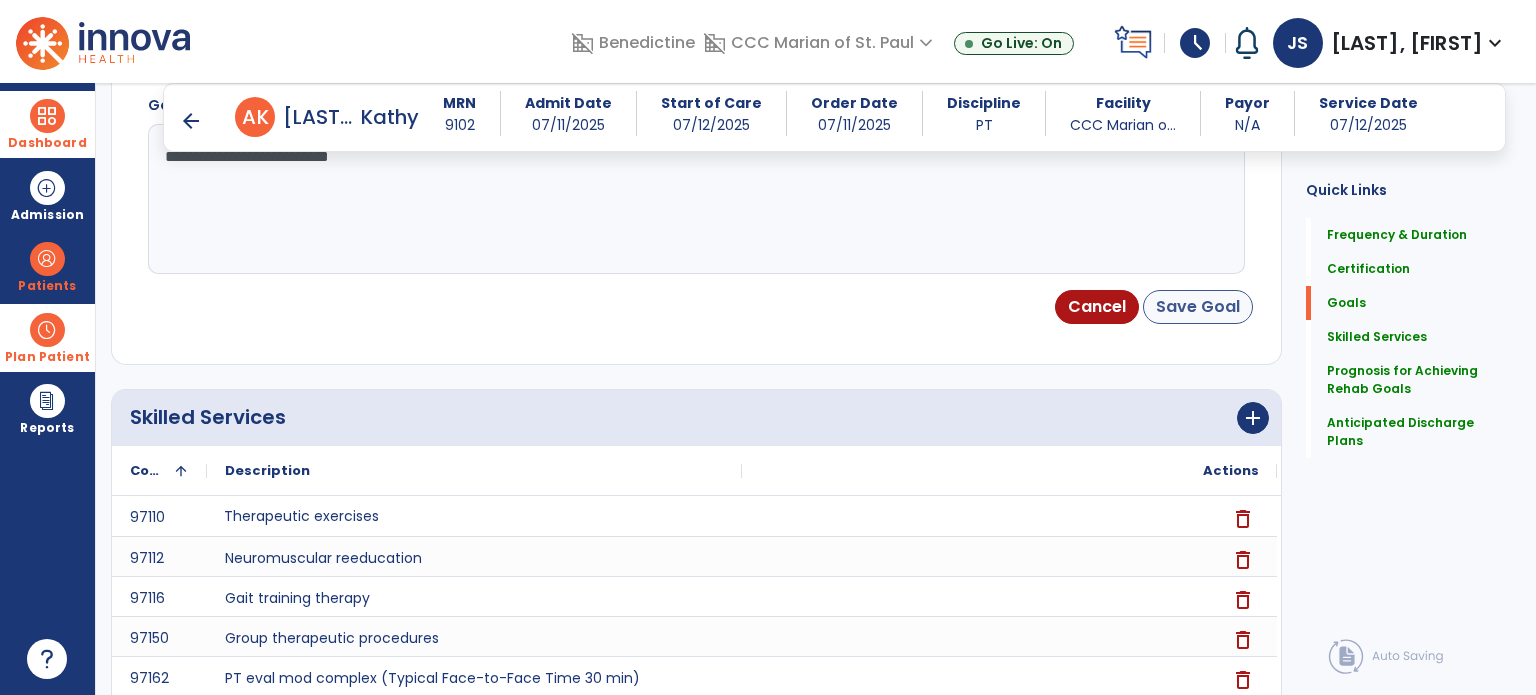 type on "**********" 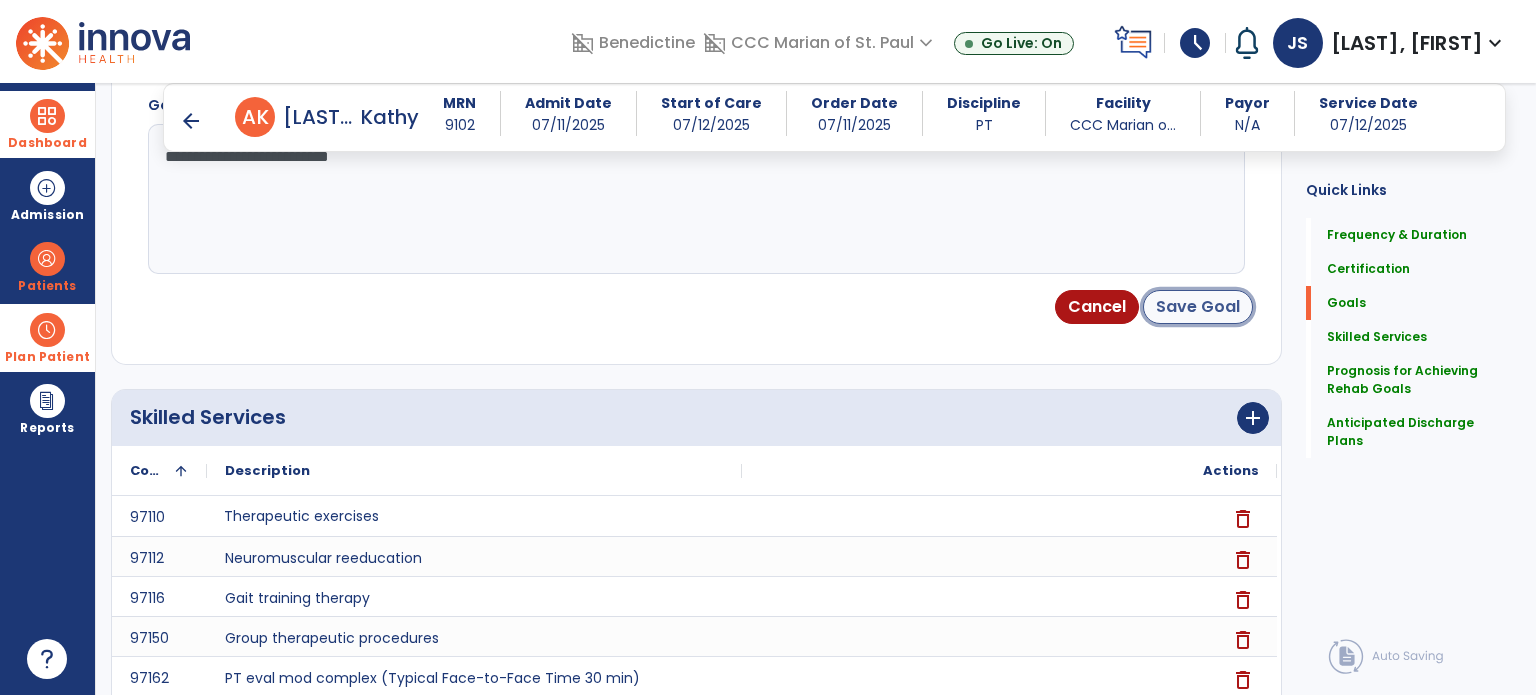 click on "Save Goal" at bounding box center [1198, 307] 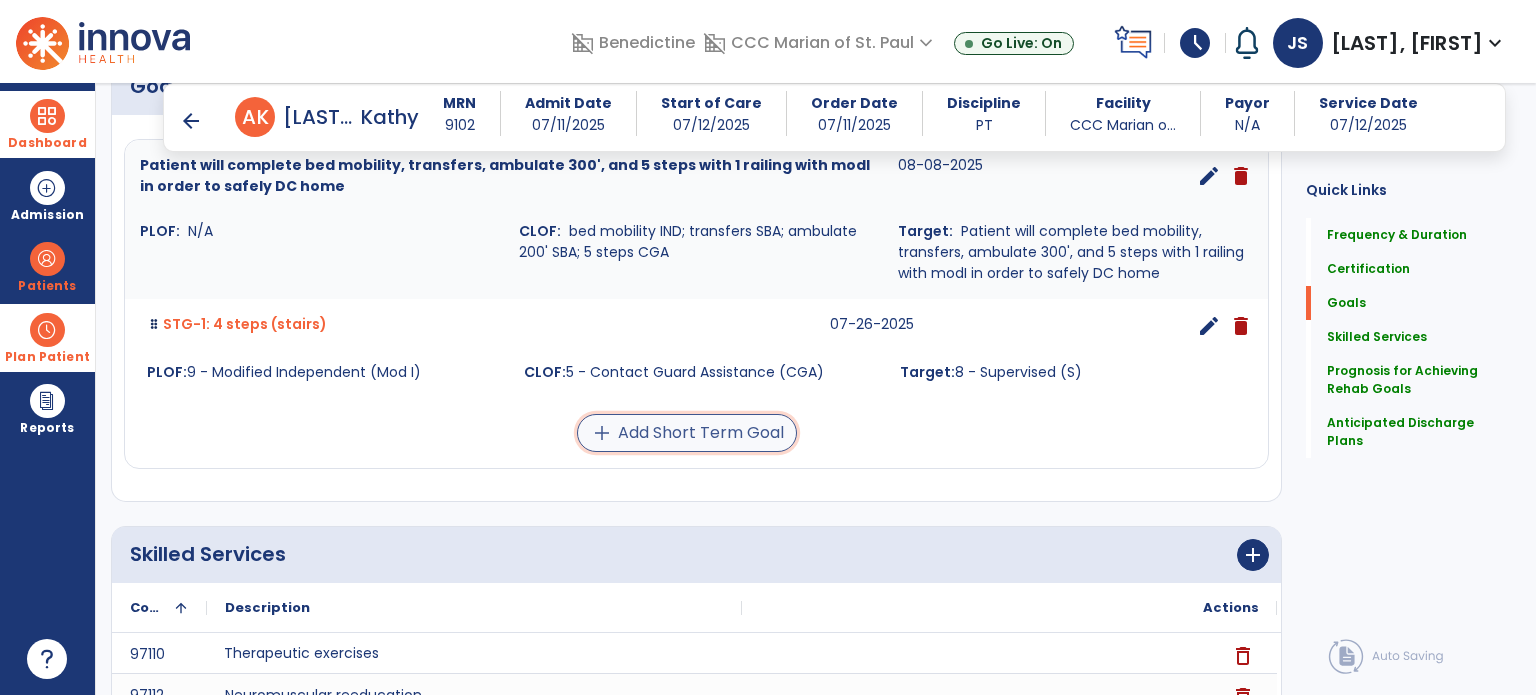 click on "add  Add Short Term Goal" at bounding box center [687, 433] 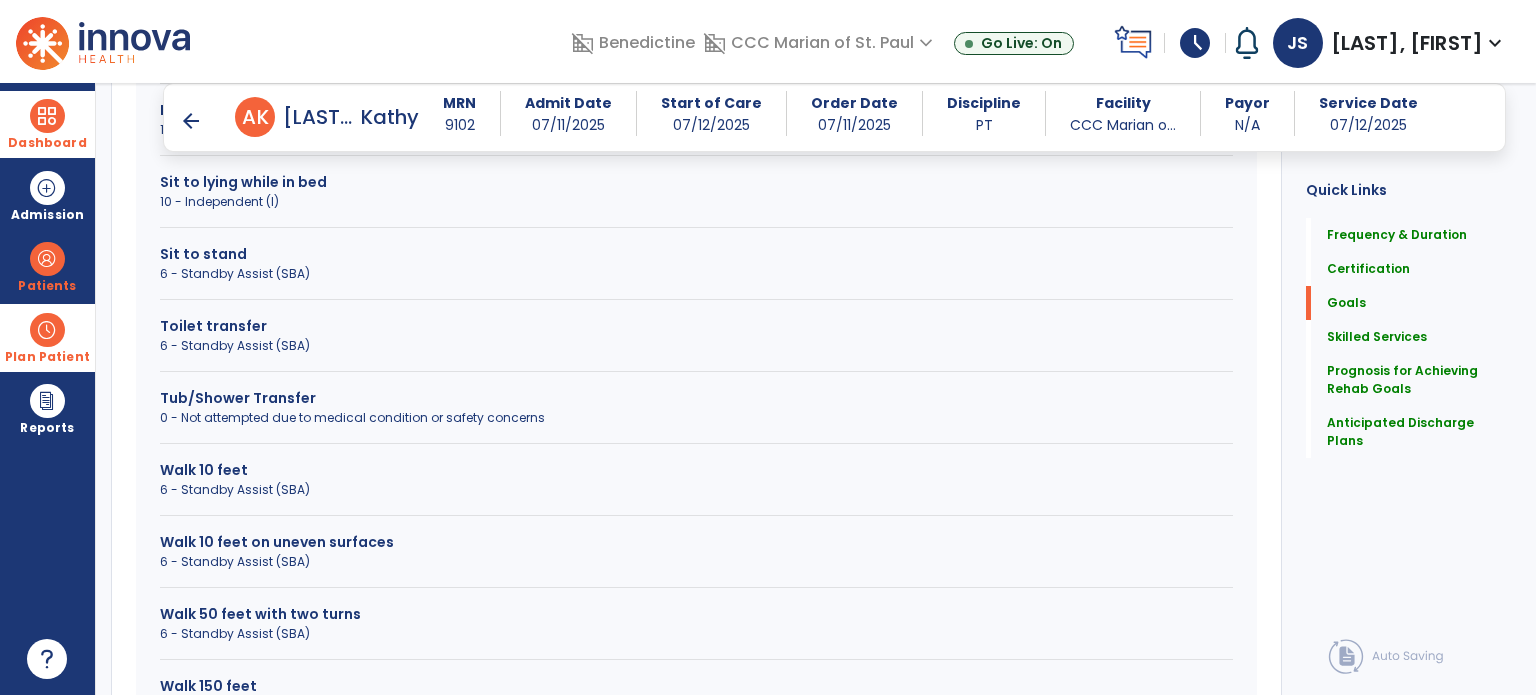 scroll, scrollTop: 1458, scrollLeft: 0, axis: vertical 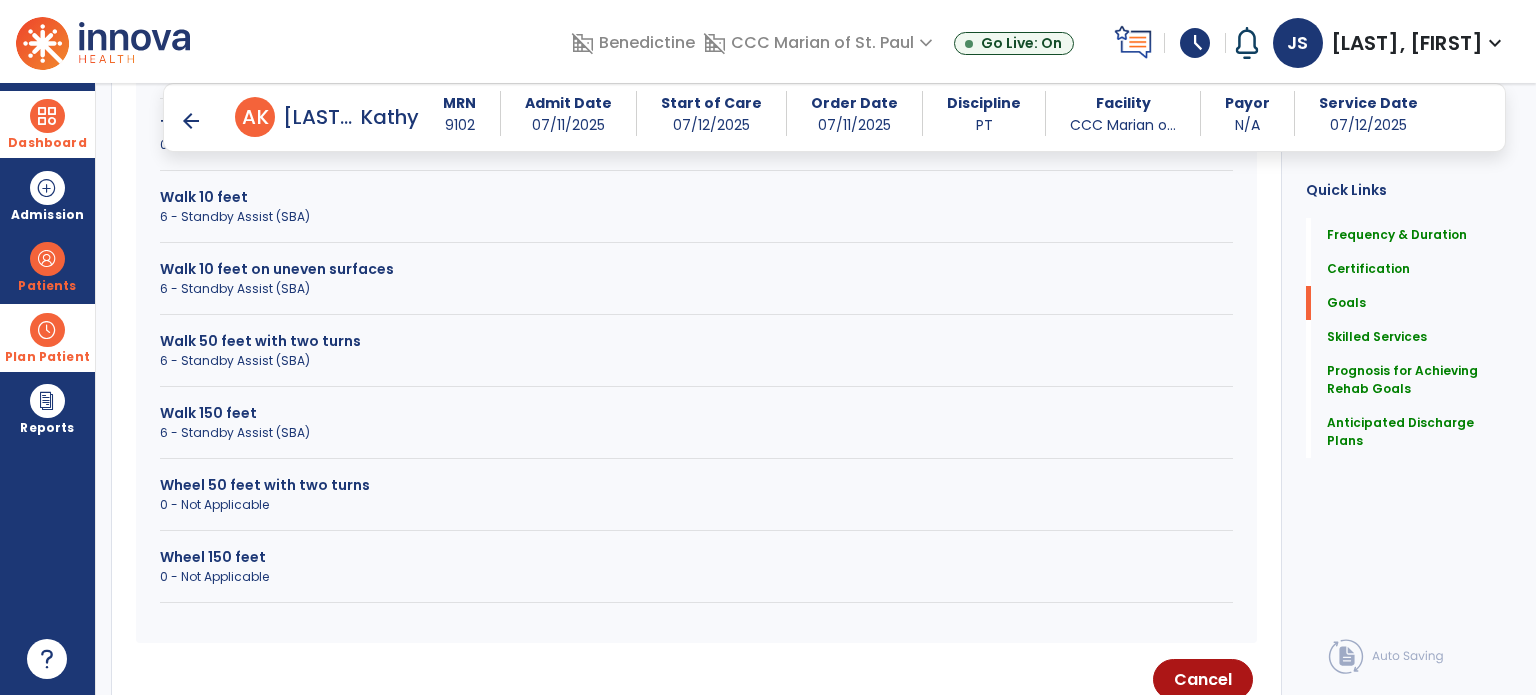 click on "Walk 150 feet 6 - Standby Assist (SBA)" at bounding box center (696, 431) 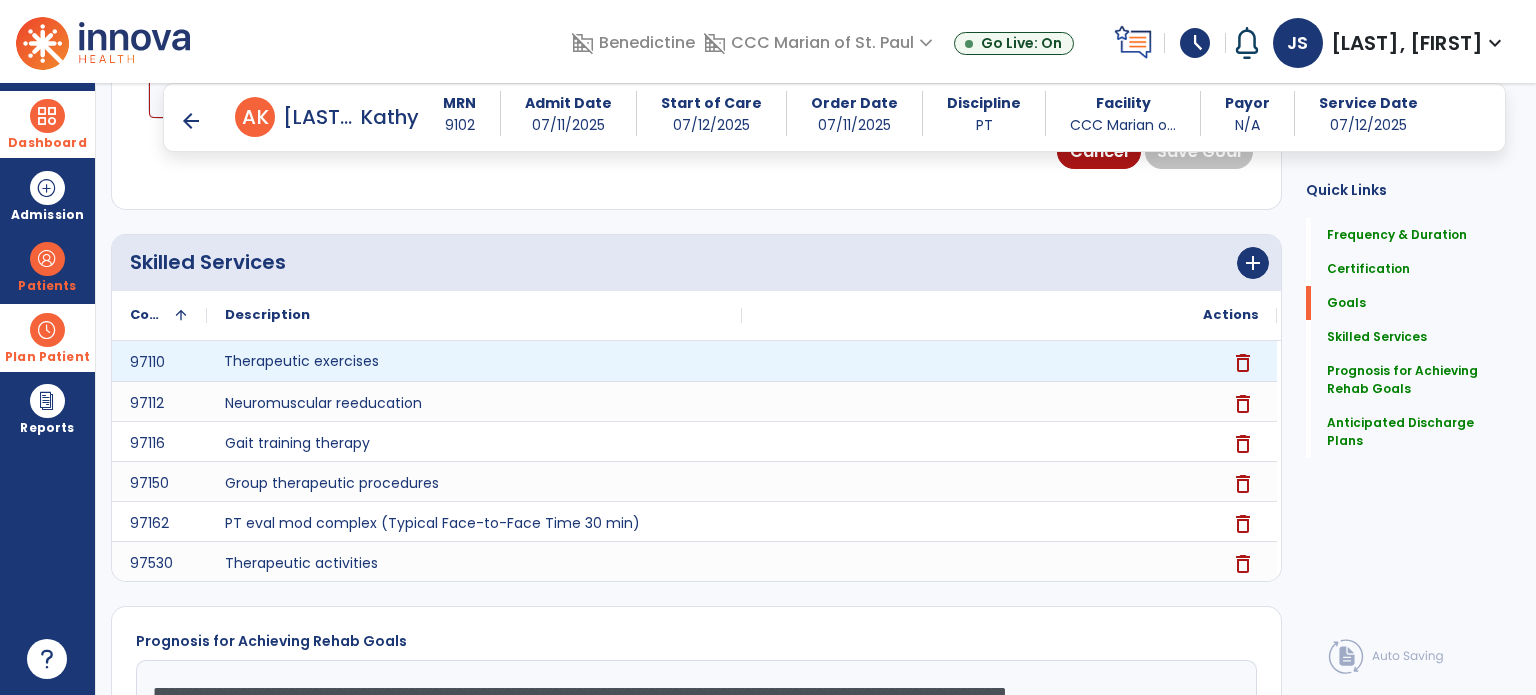scroll, scrollTop: 793, scrollLeft: 0, axis: vertical 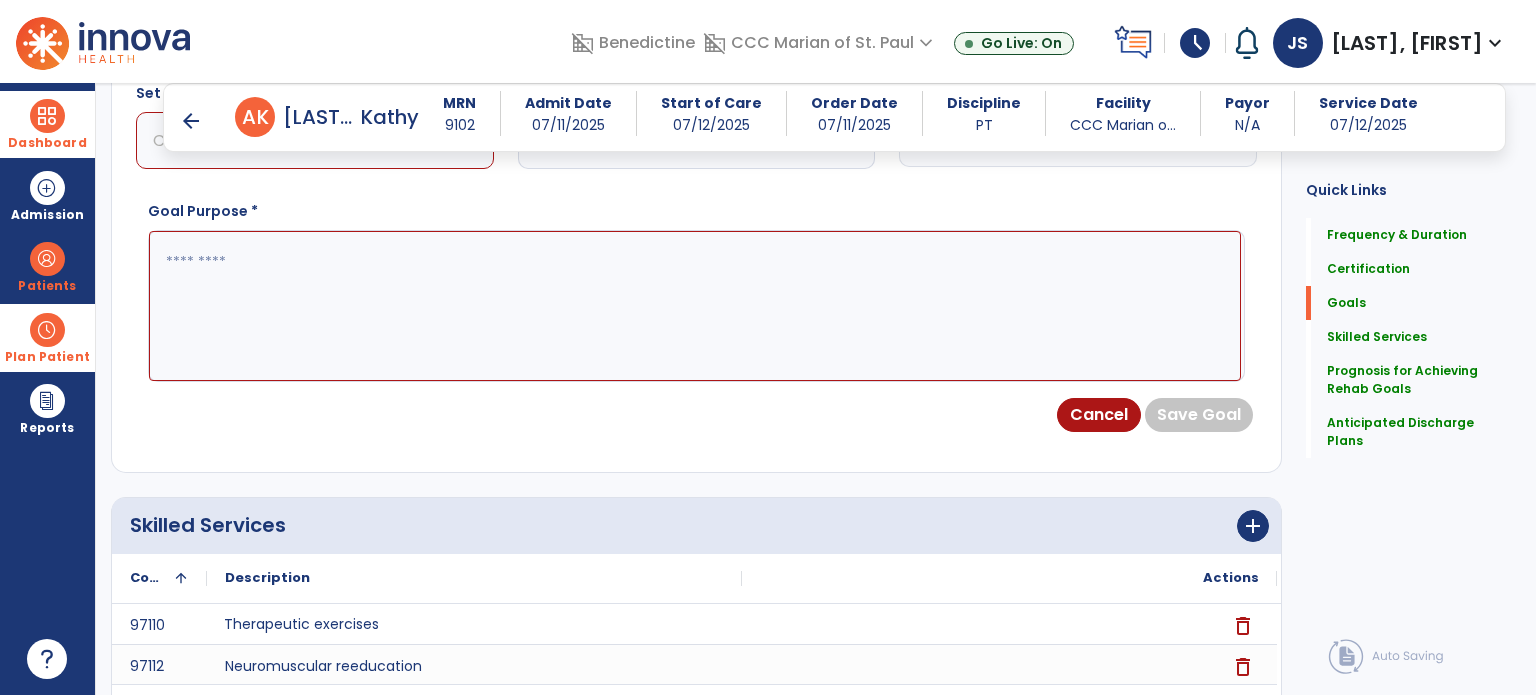 click on "Choose one Option   expand_more" at bounding box center (315, 140) 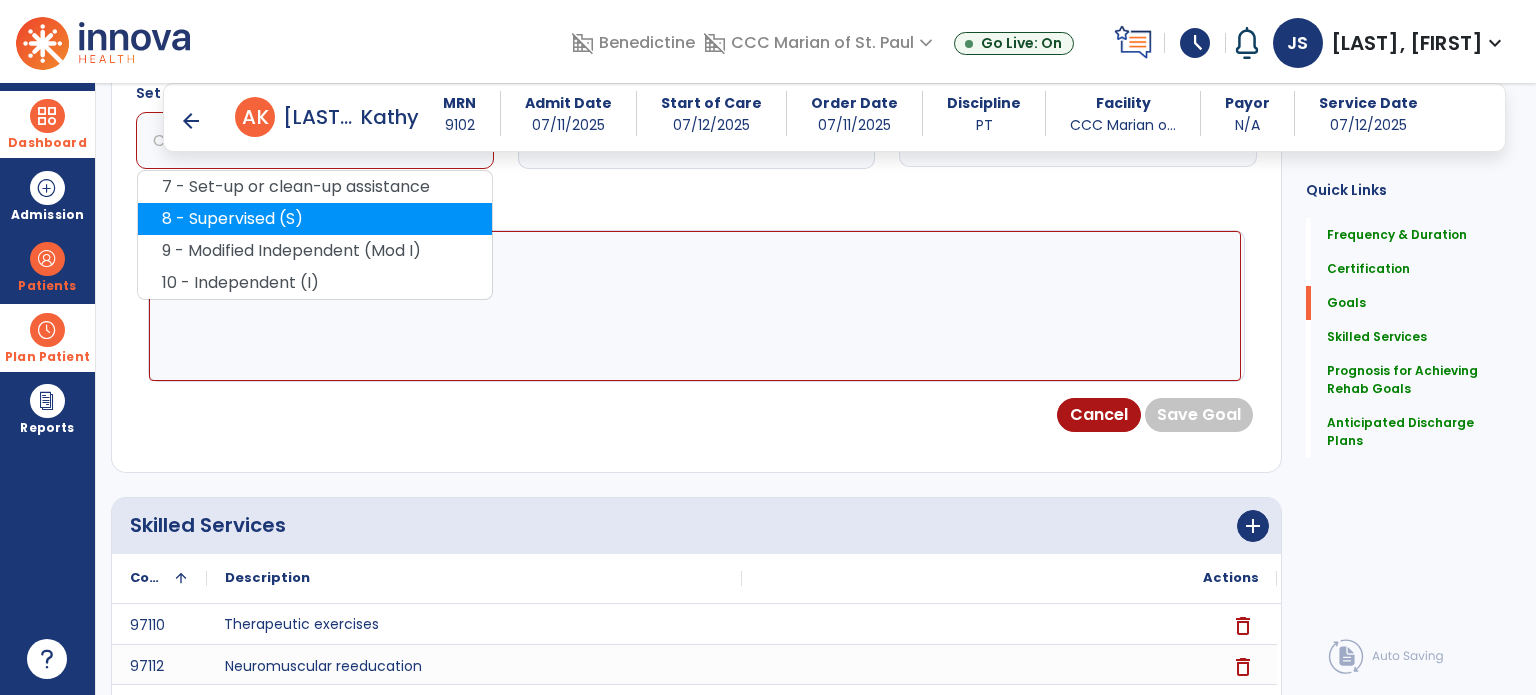 click on "8 - Supervised (S)" at bounding box center [315, 219] 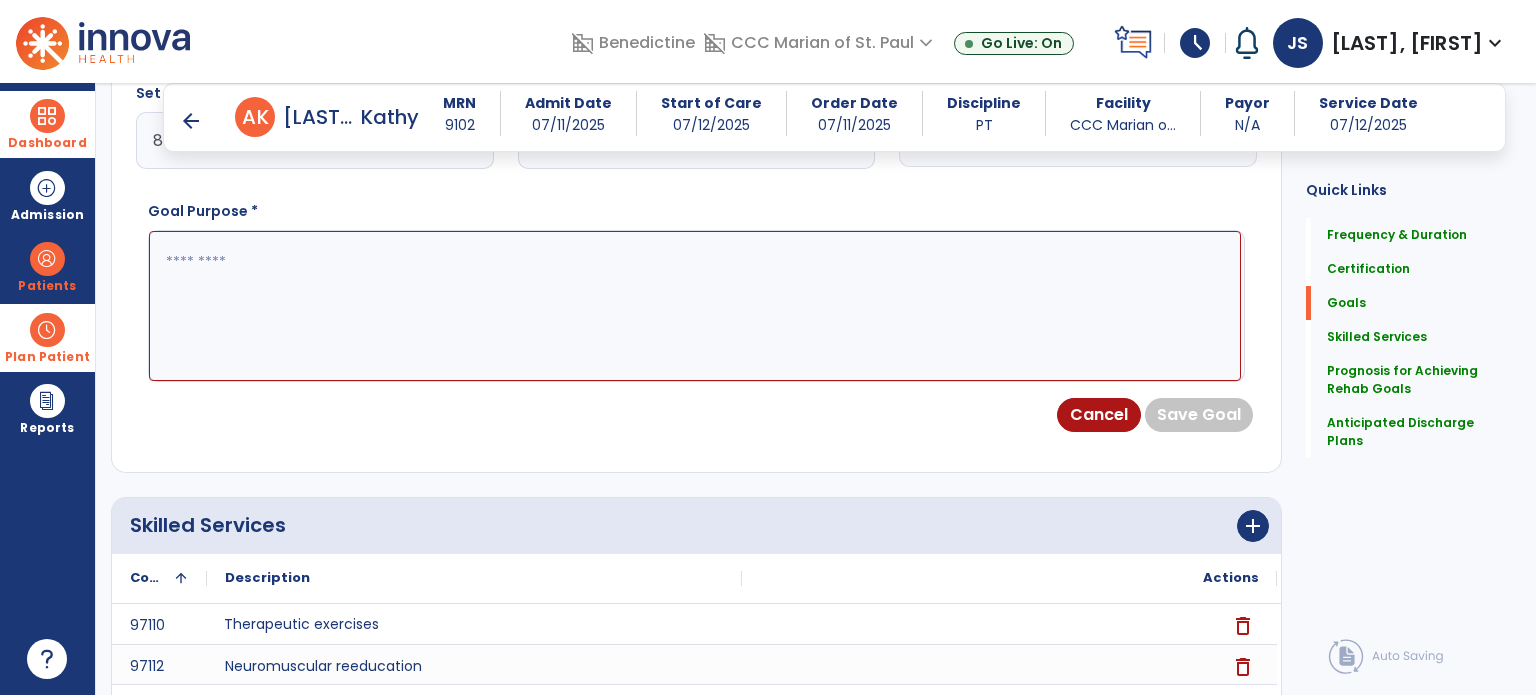 scroll, scrollTop: 697, scrollLeft: 0, axis: vertical 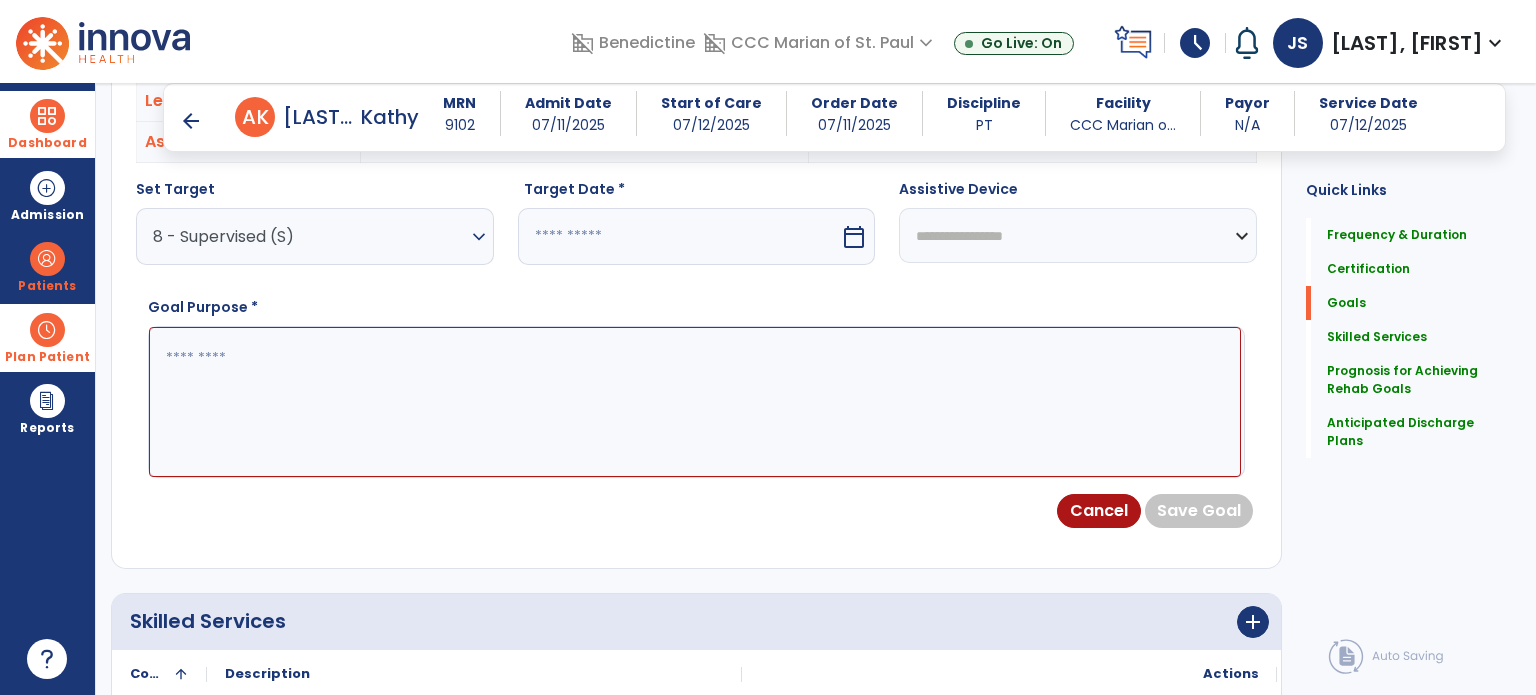 click at bounding box center (679, 236) 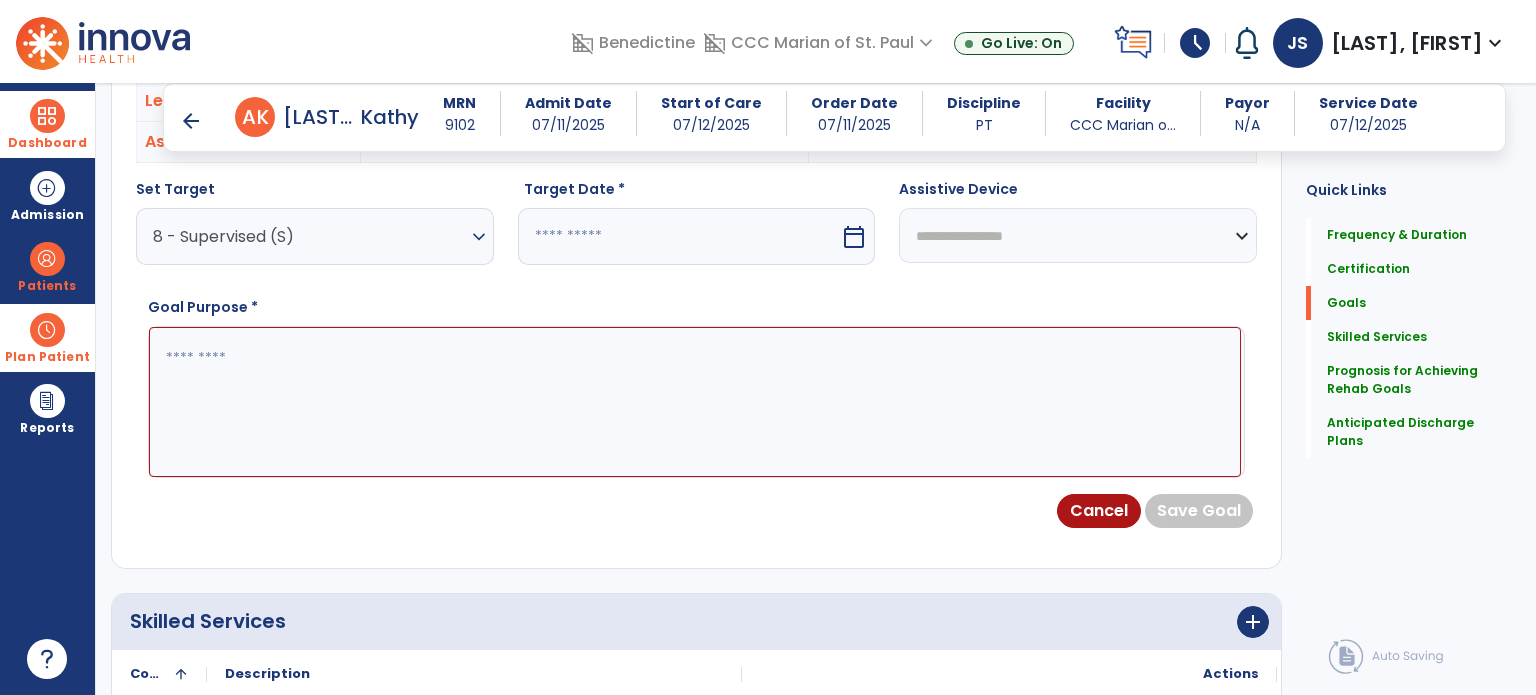 select on "*" 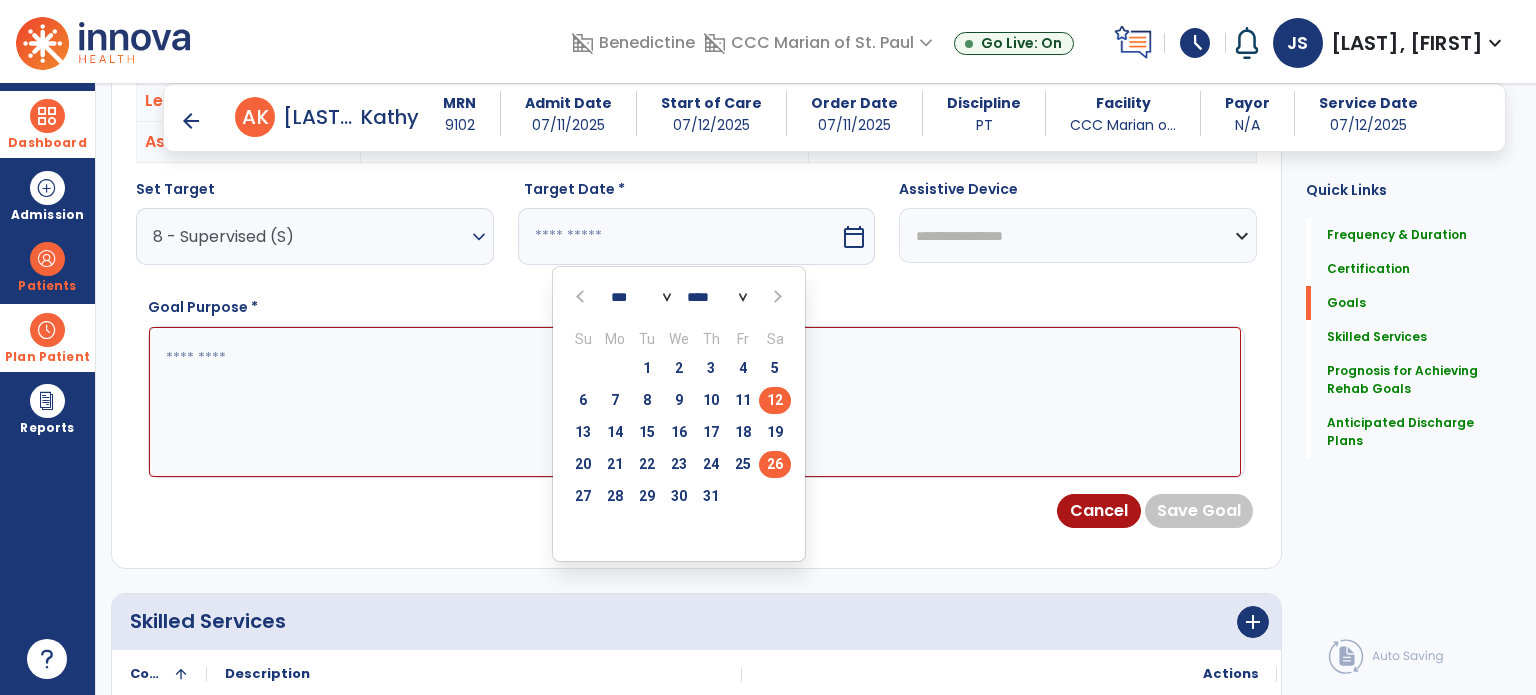 click on "26" at bounding box center (775, 464) 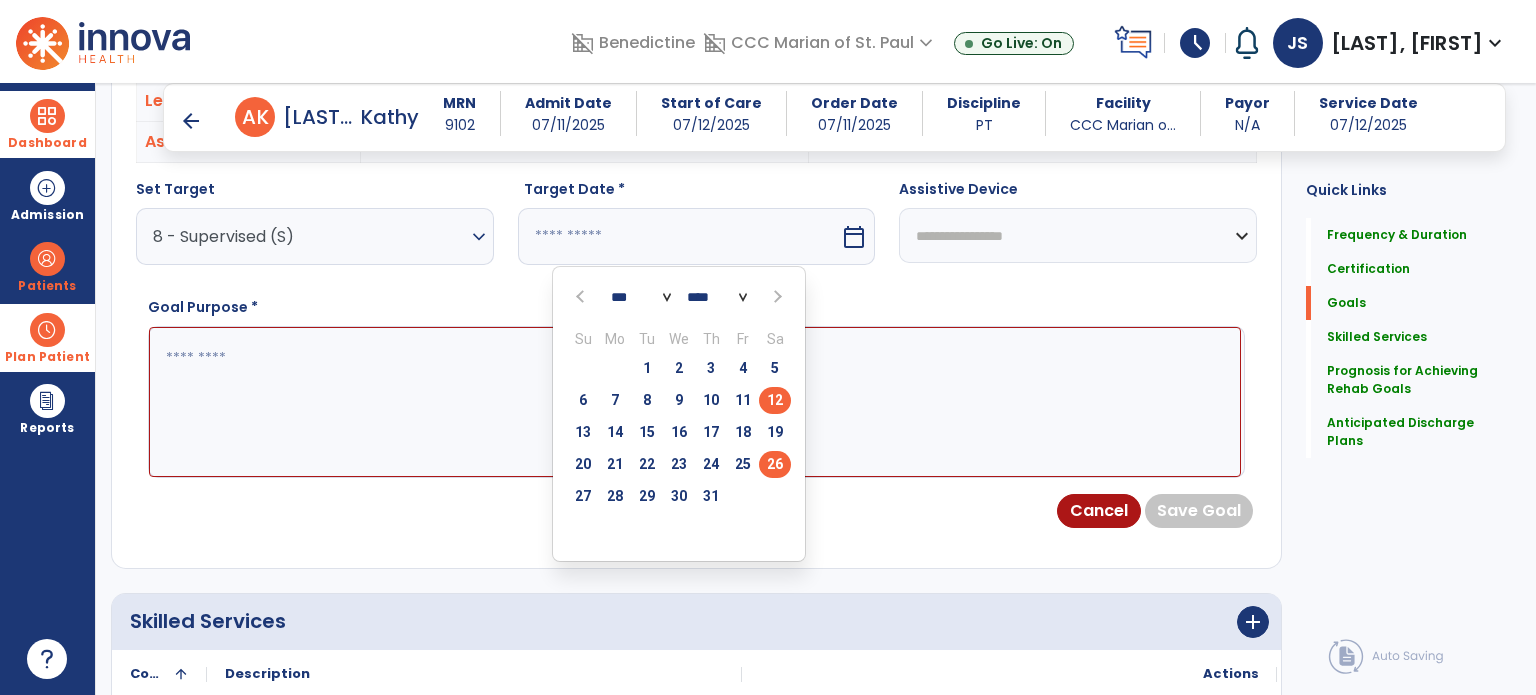 type on "*********" 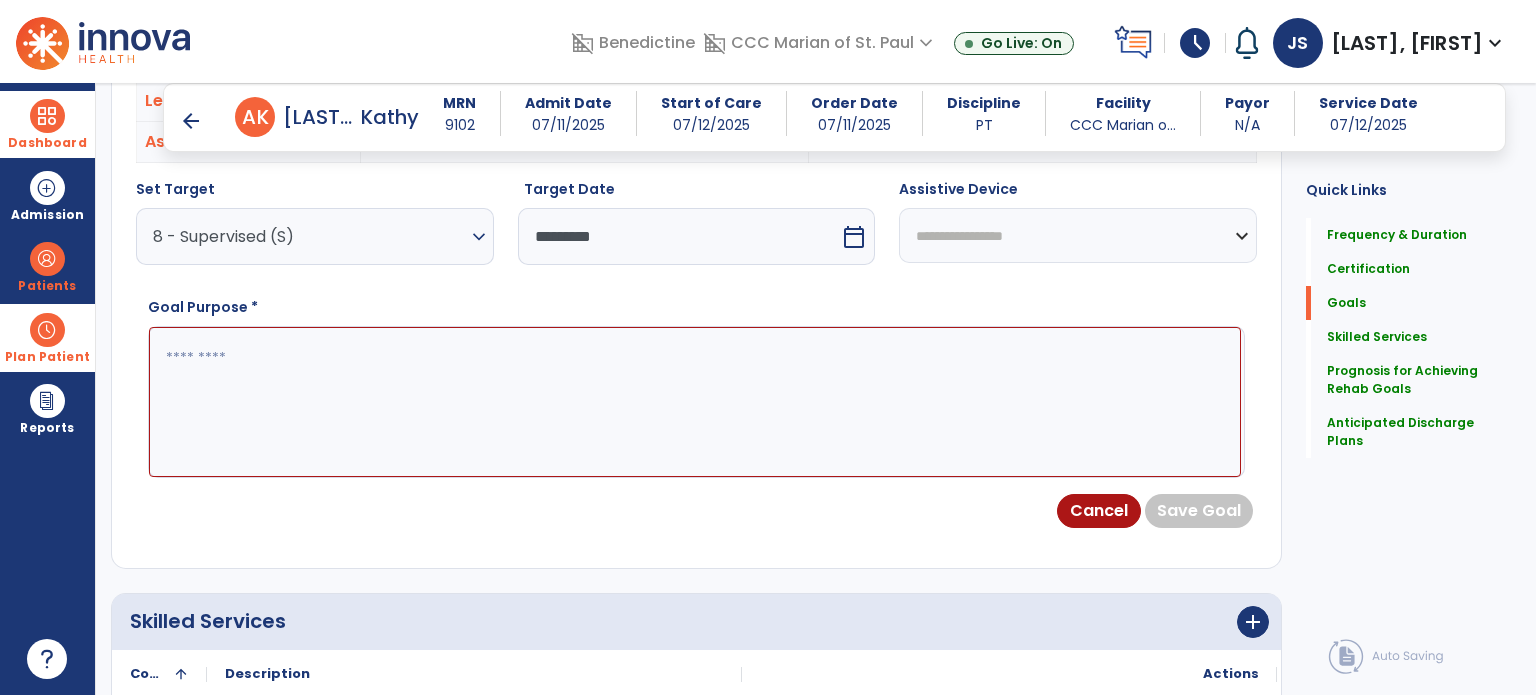 click at bounding box center [695, 402] 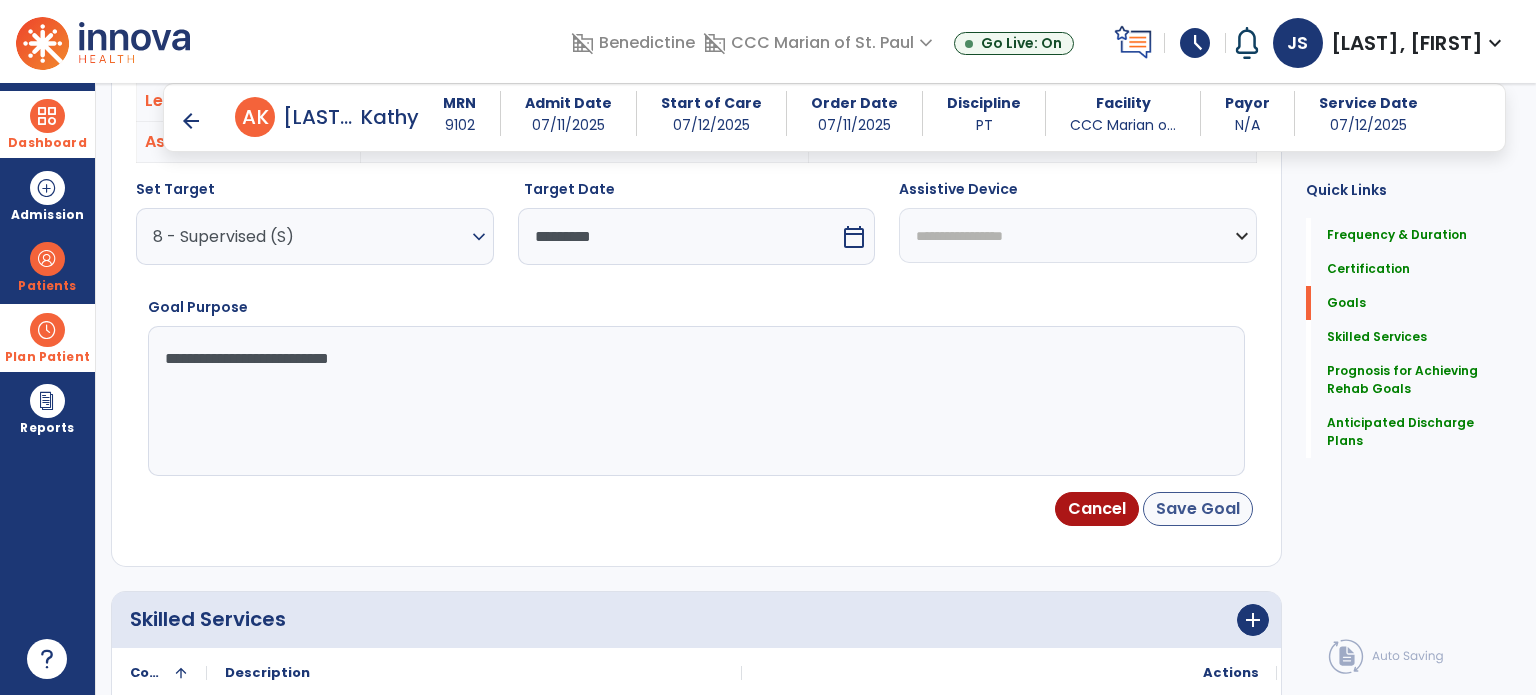 type on "**********" 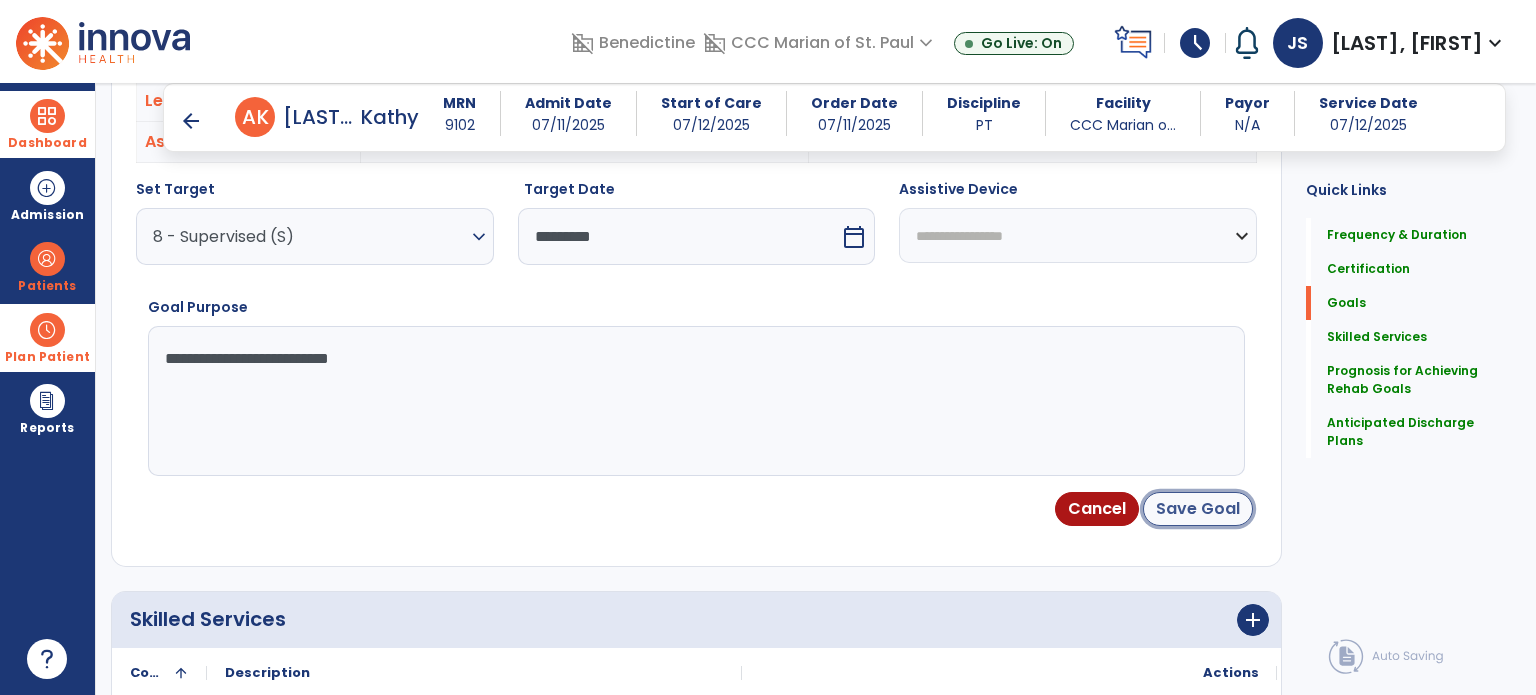 click on "Save Goal" at bounding box center (1198, 509) 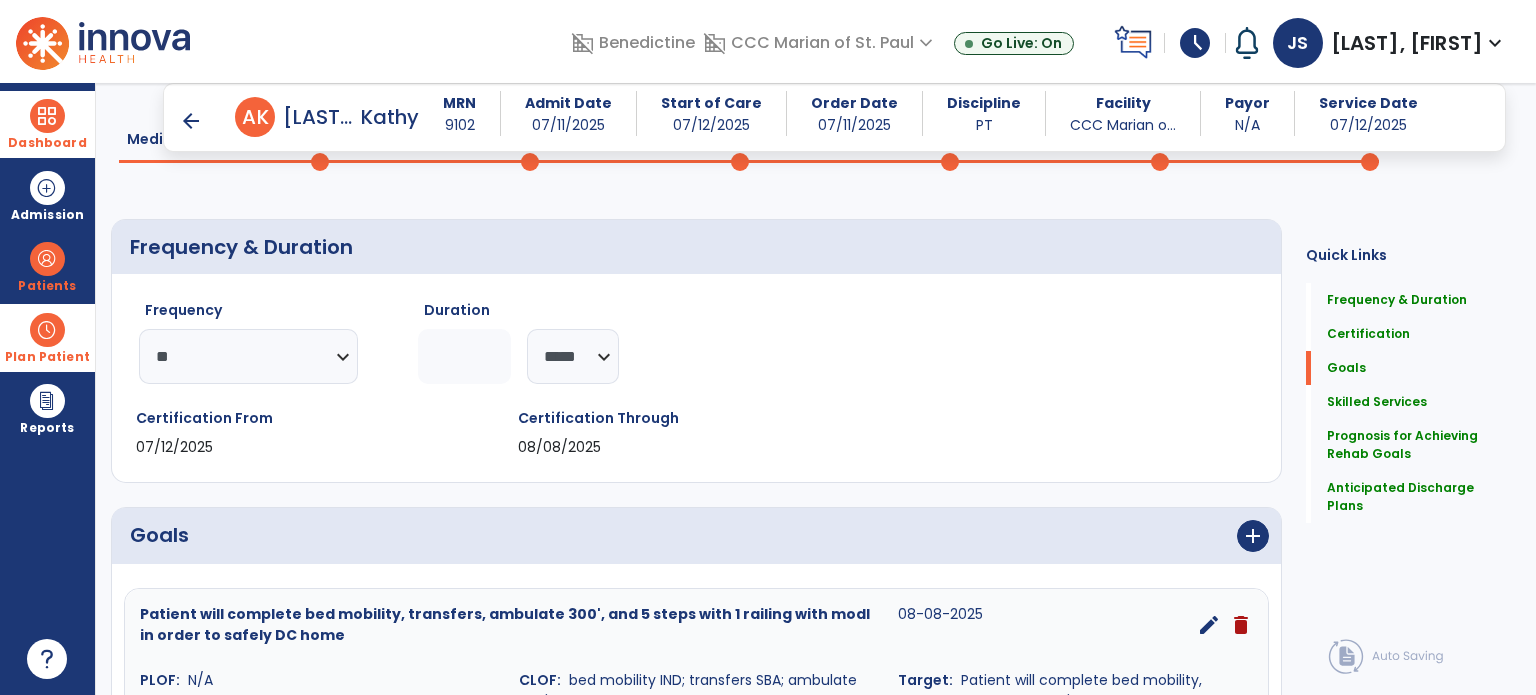 scroll, scrollTop: 432, scrollLeft: 0, axis: vertical 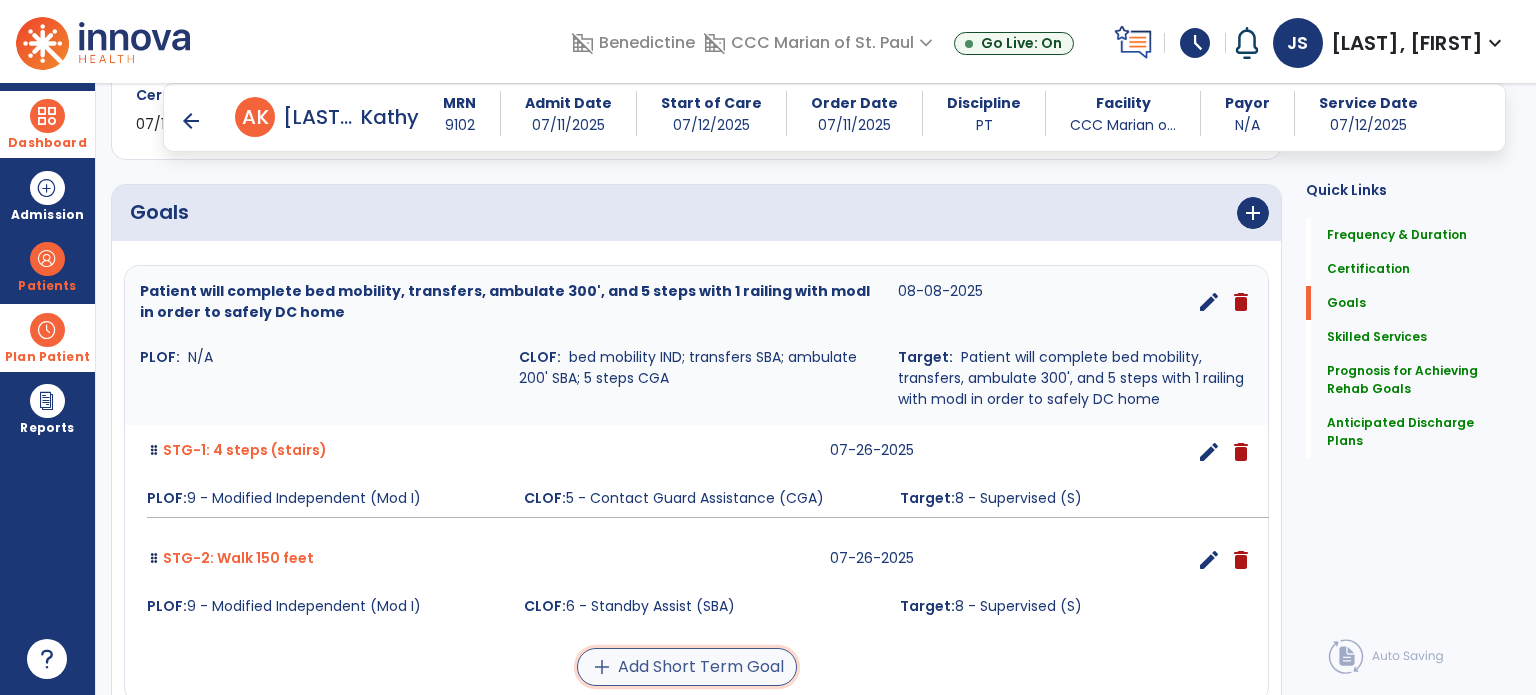 click on "add  Add Short Term Goal" at bounding box center [687, 667] 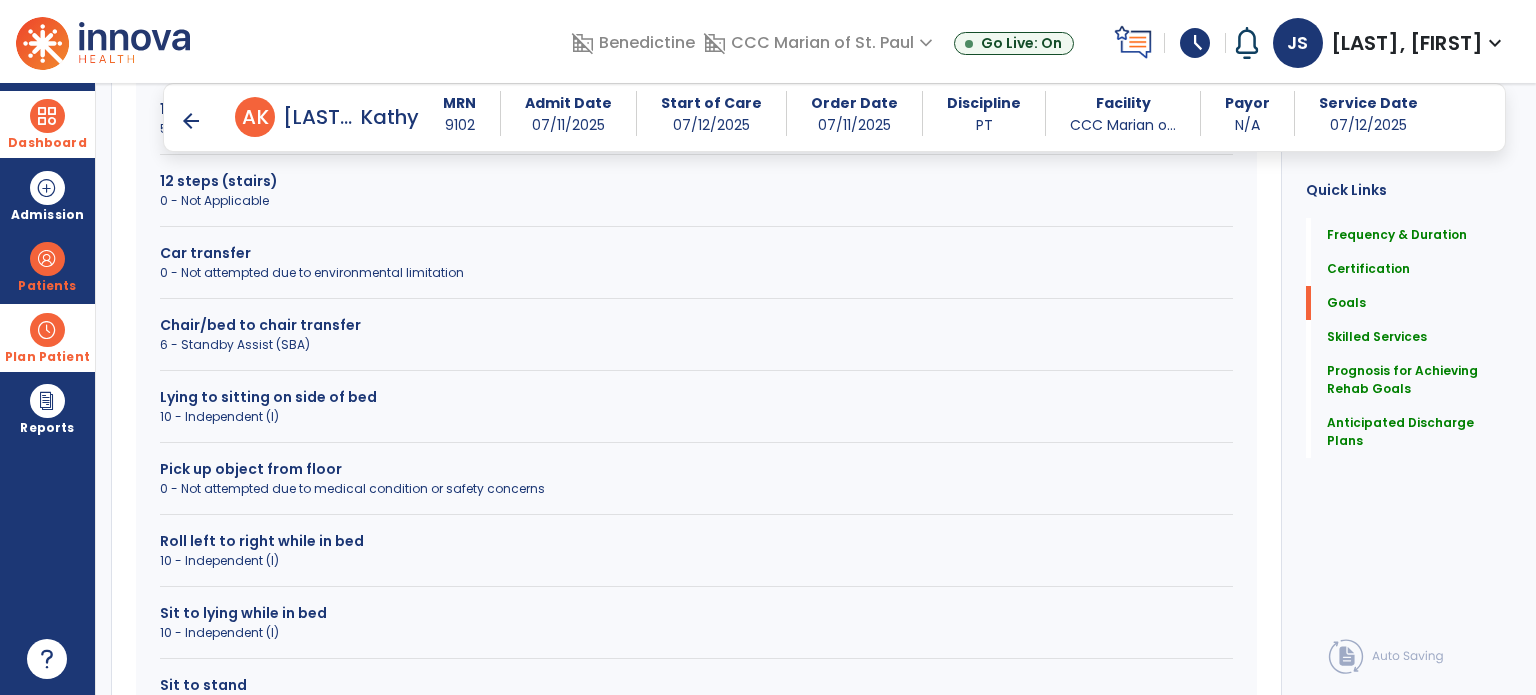 scroll, scrollTop: 756, scrollLeft: 0, axis: vertical 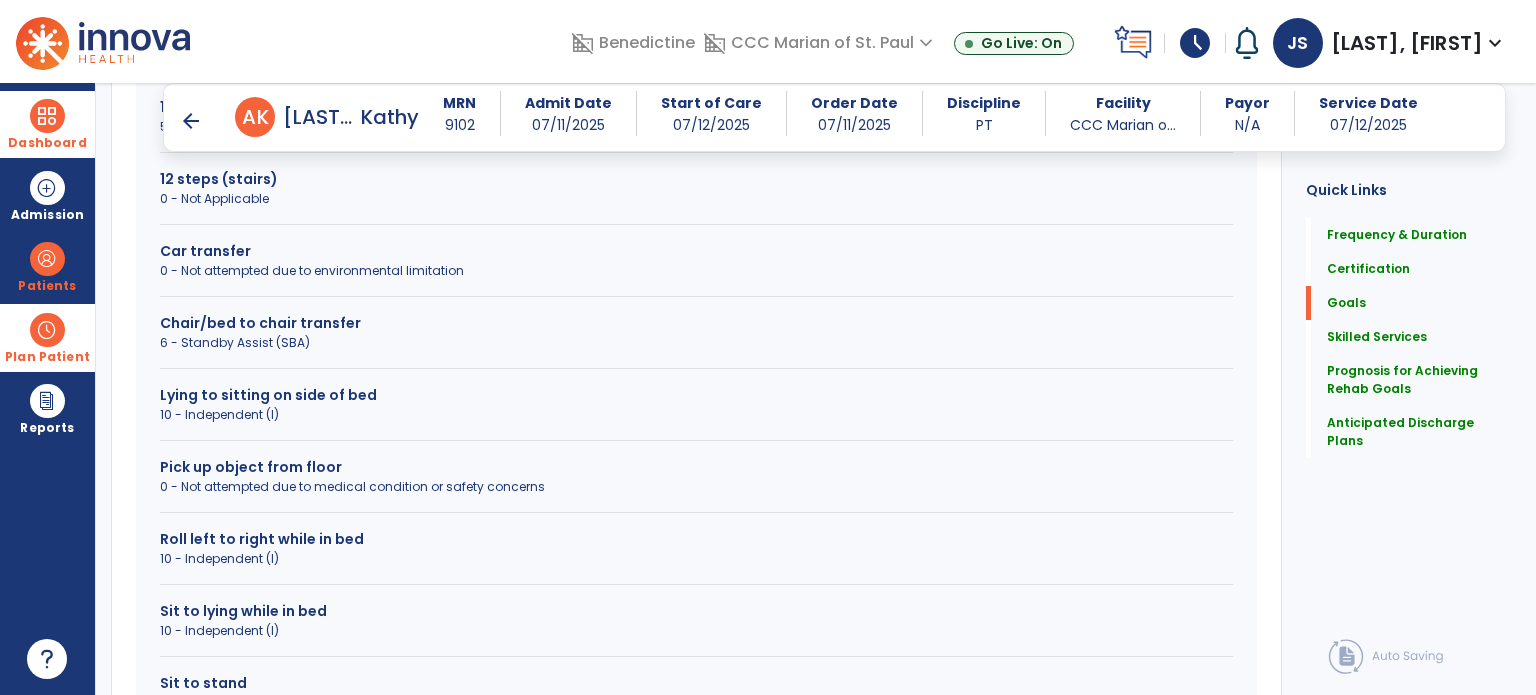 click on "Chair/bed to chair transfer 6 - Standby Assist (SBA)" at bounding box center [696, 341] 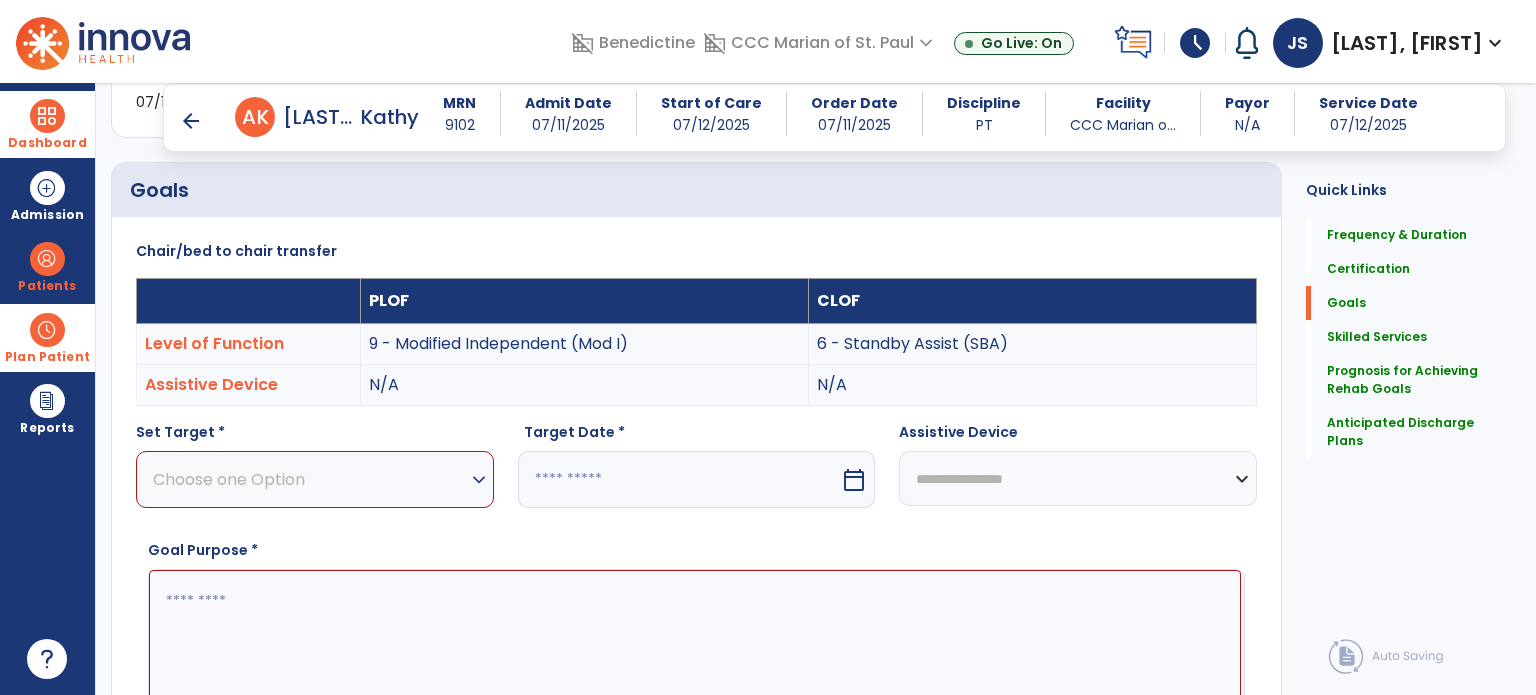 scroll, scrollTop: 452, scrollLeft: 0, axis: vertical 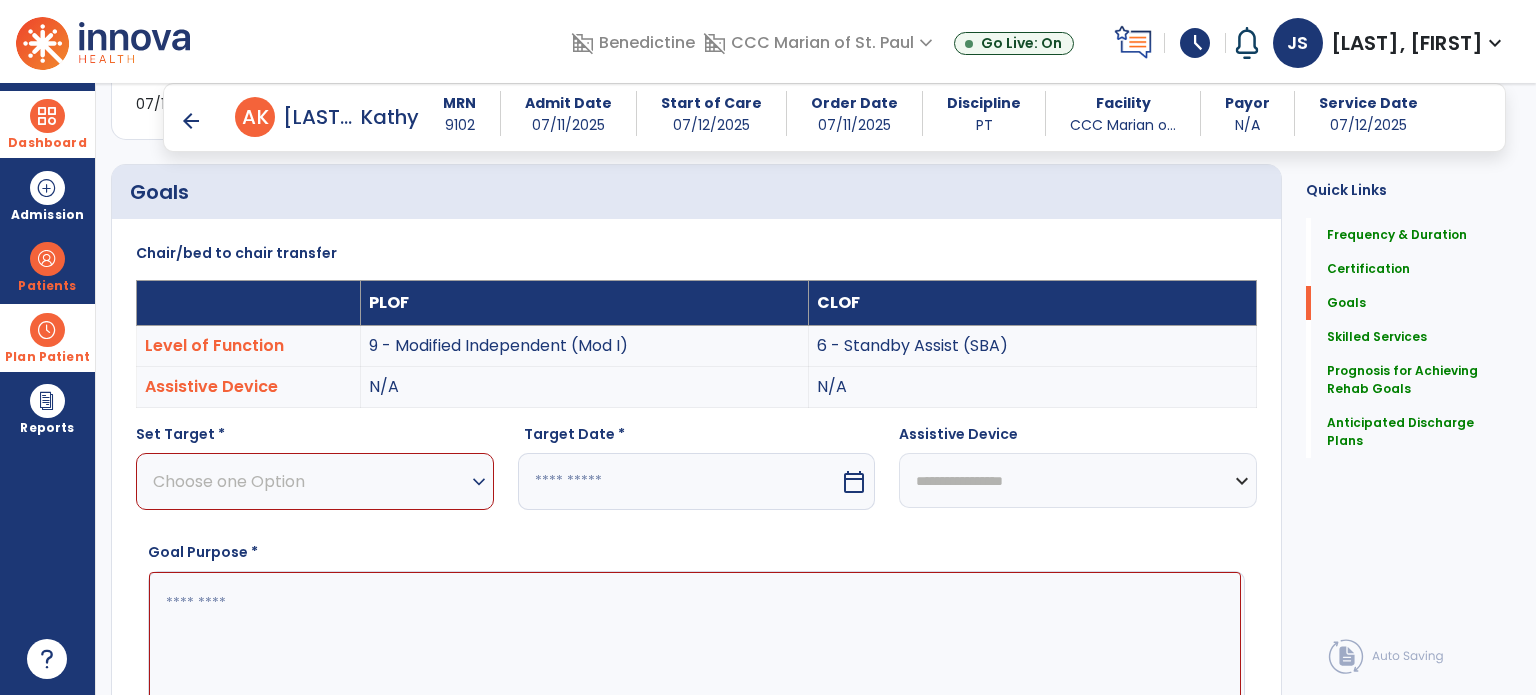 click on "Choose one Option" at bounding box center (310, 481) 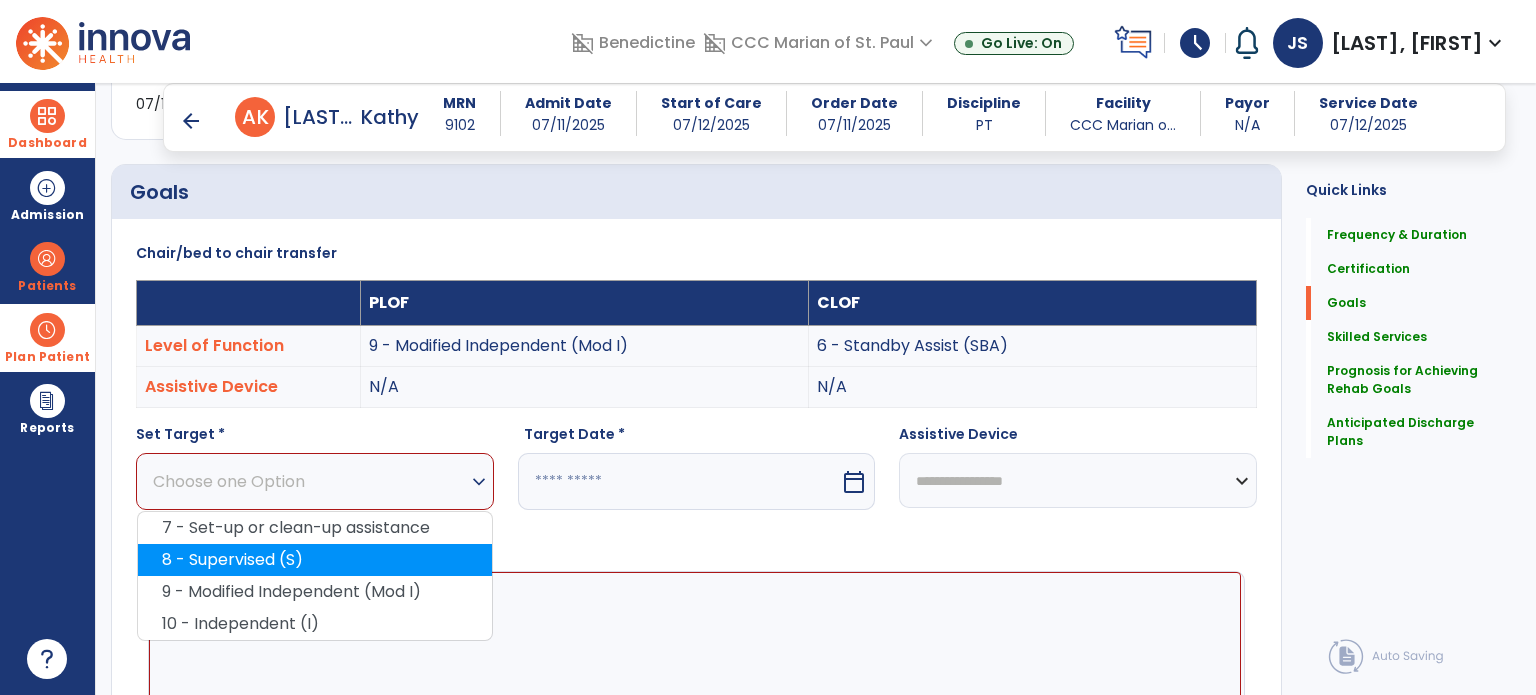 click on "8 - Supervised (S)" at bounding box center (315, 560) 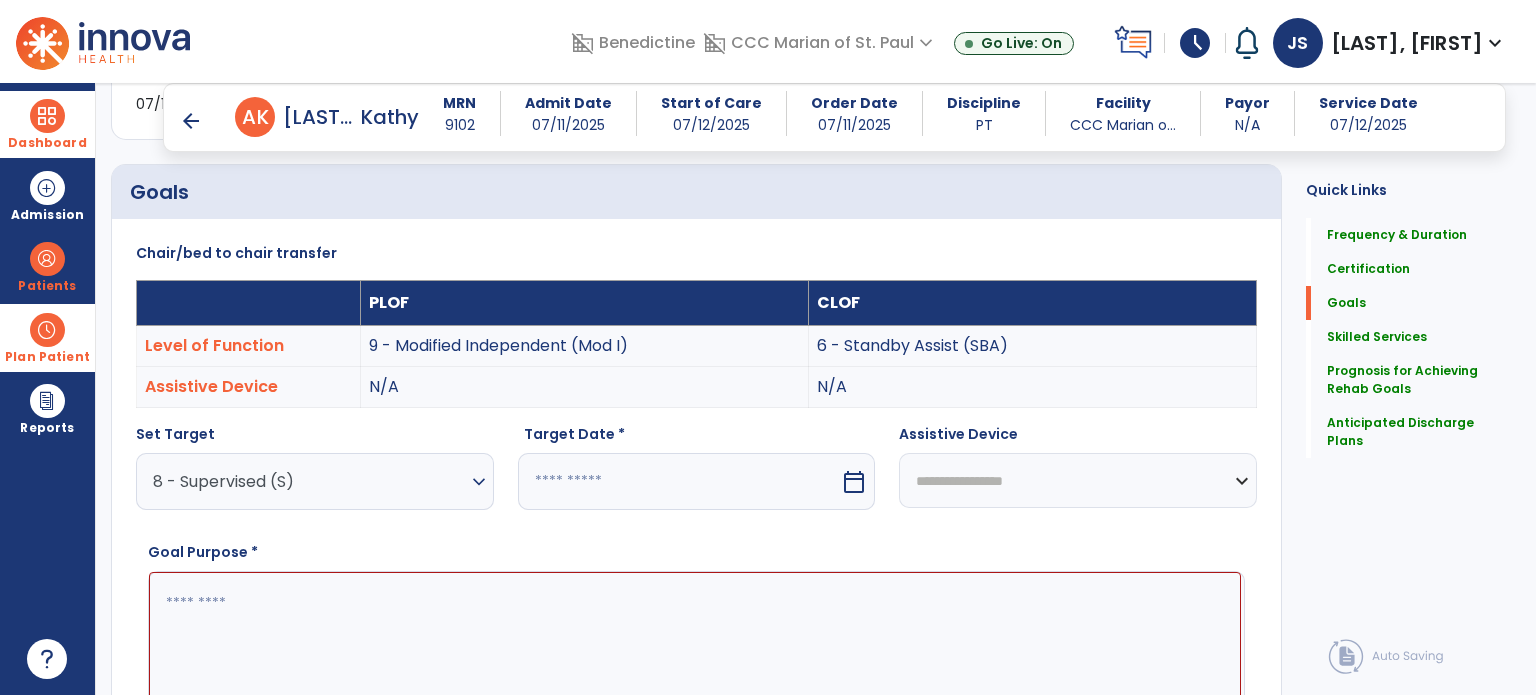 click on "calendar_today" at bounding box center (697, 481) 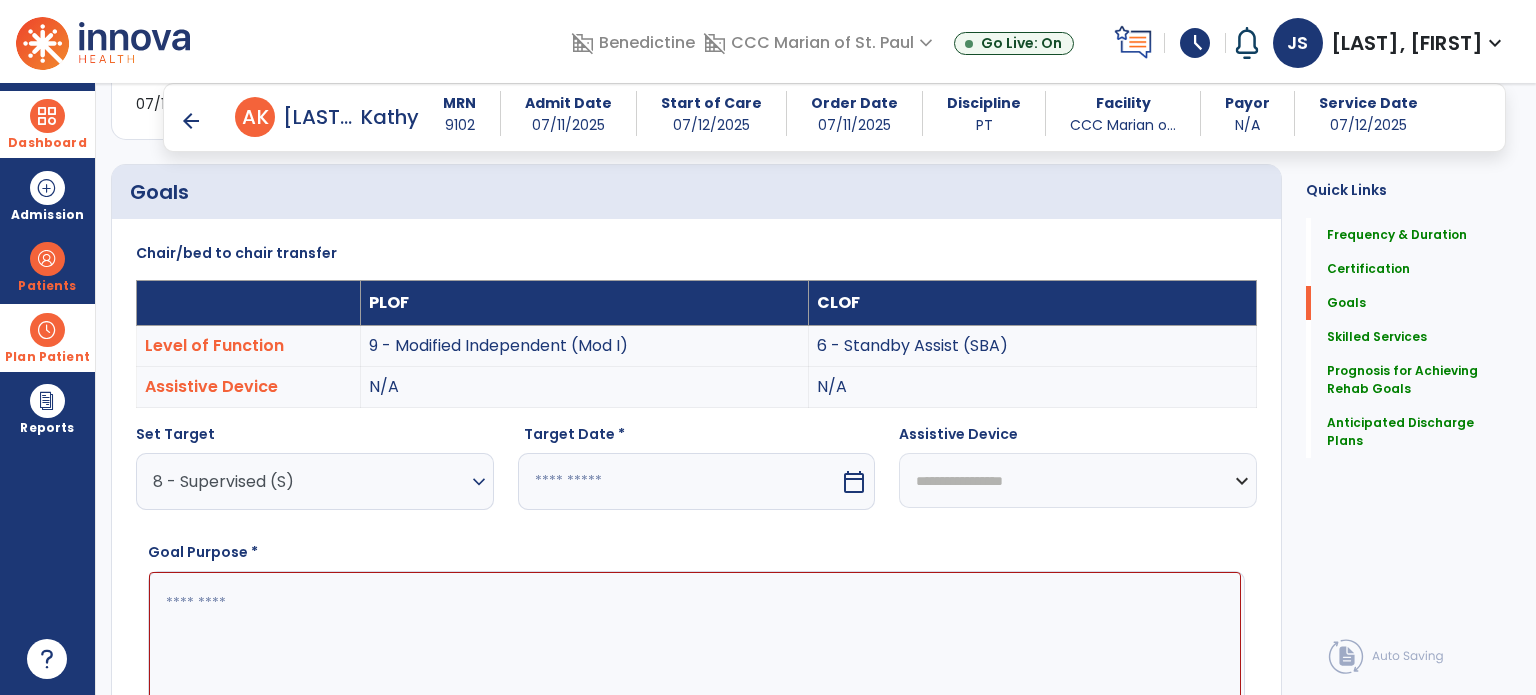 click at bounding box center (679, 481) 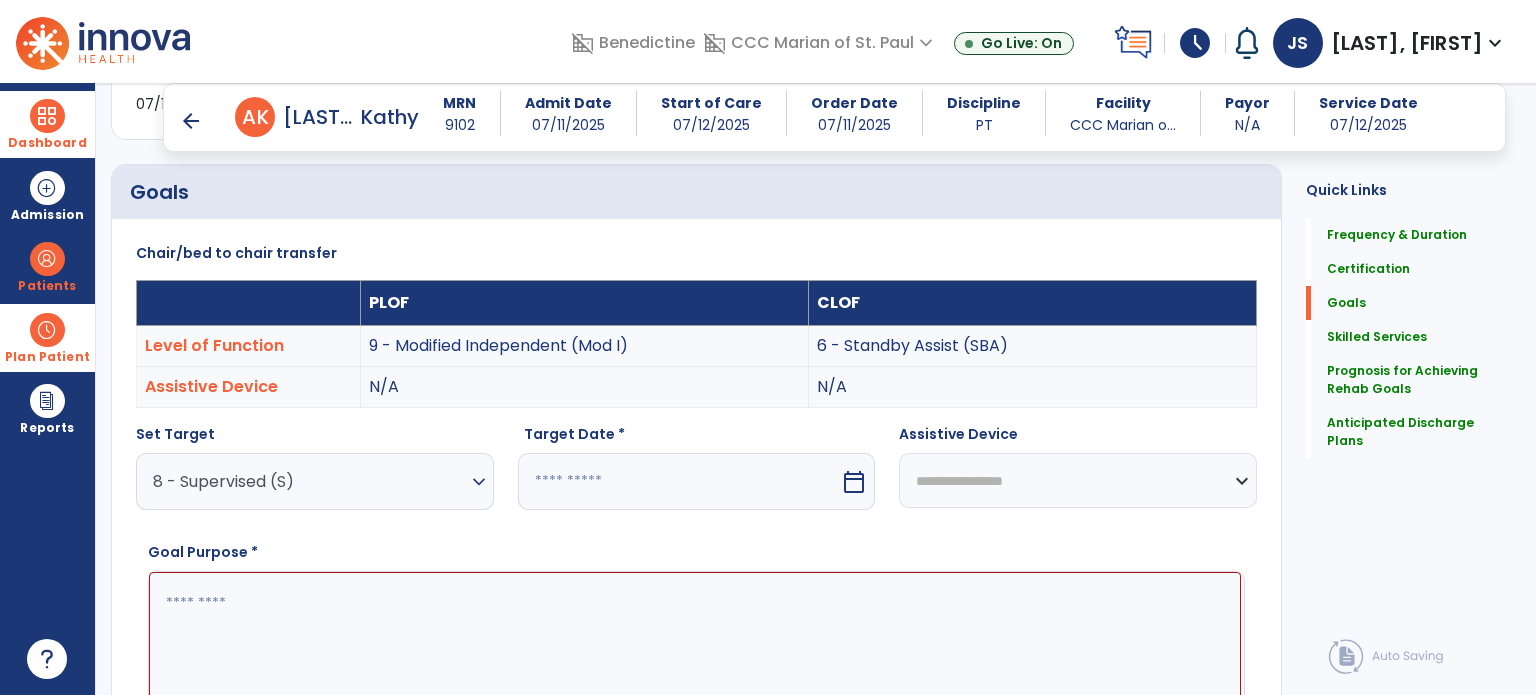 select on "*" 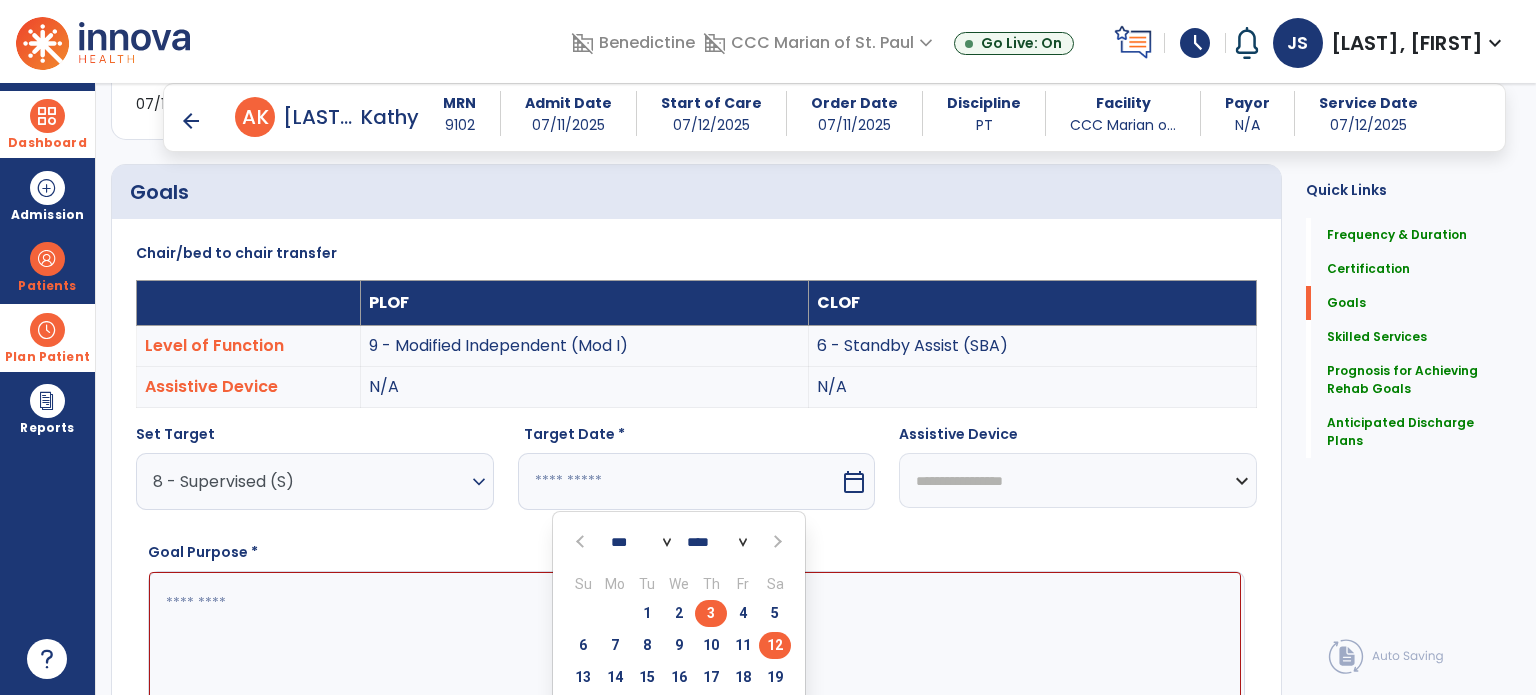 scroll, scrollTop: 528, scrollLeft: 0, axis: vertical 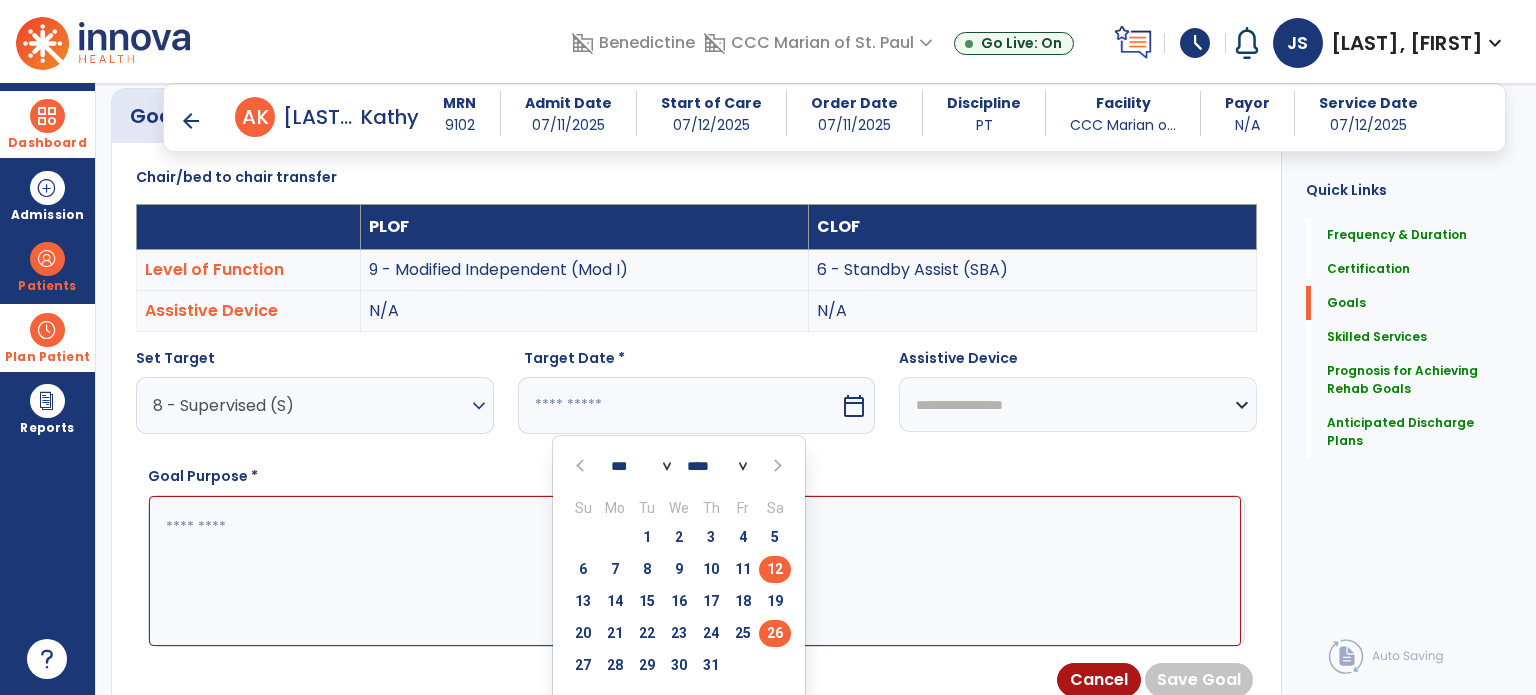 click on "26" at bounding box center [775, 633] 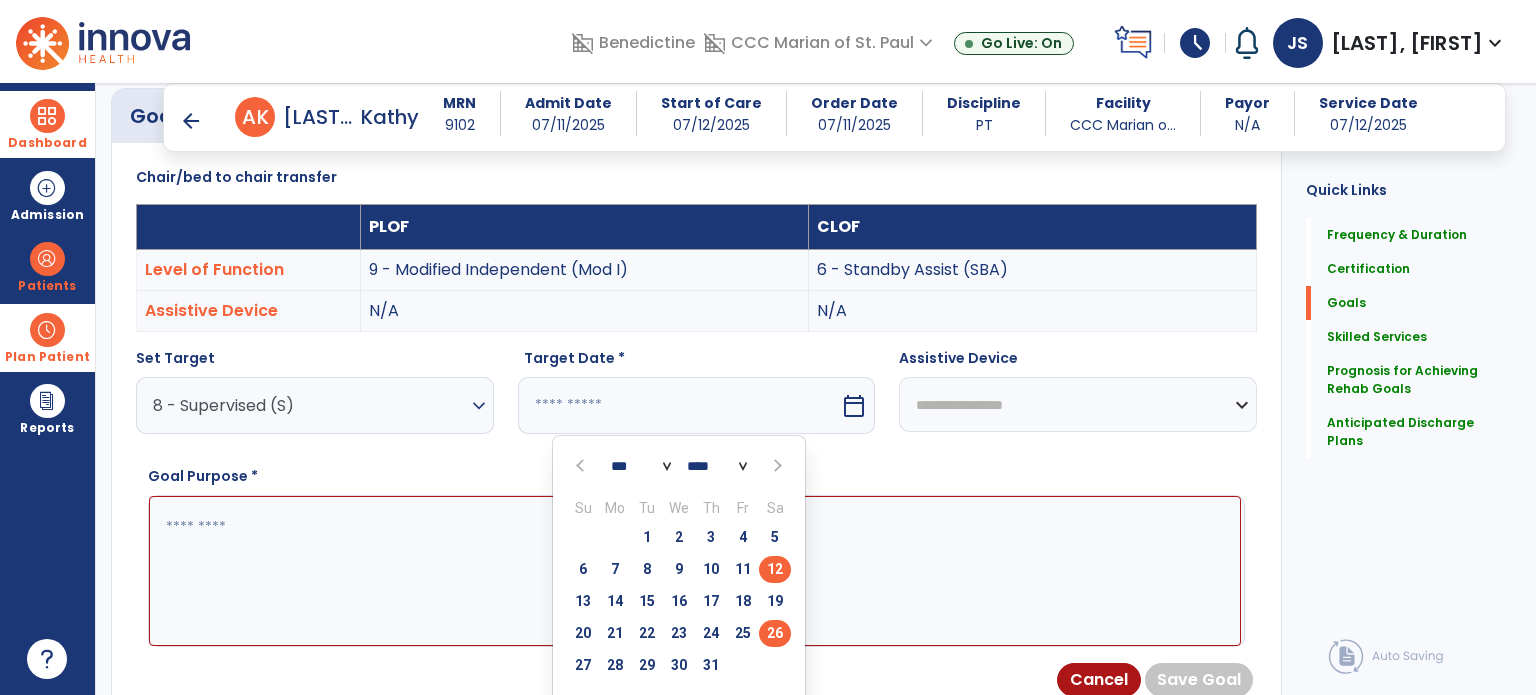 type on "*********" 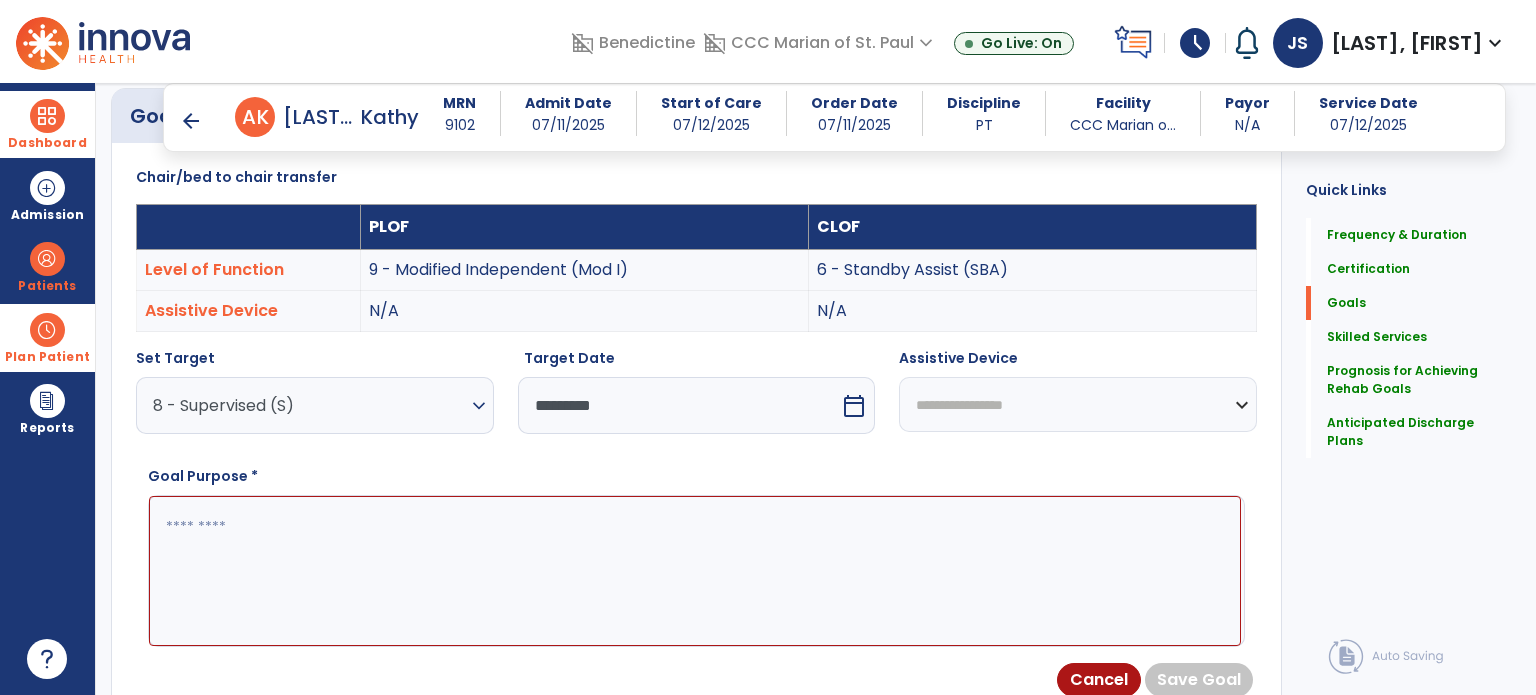 click at bounding box center [695, 571] 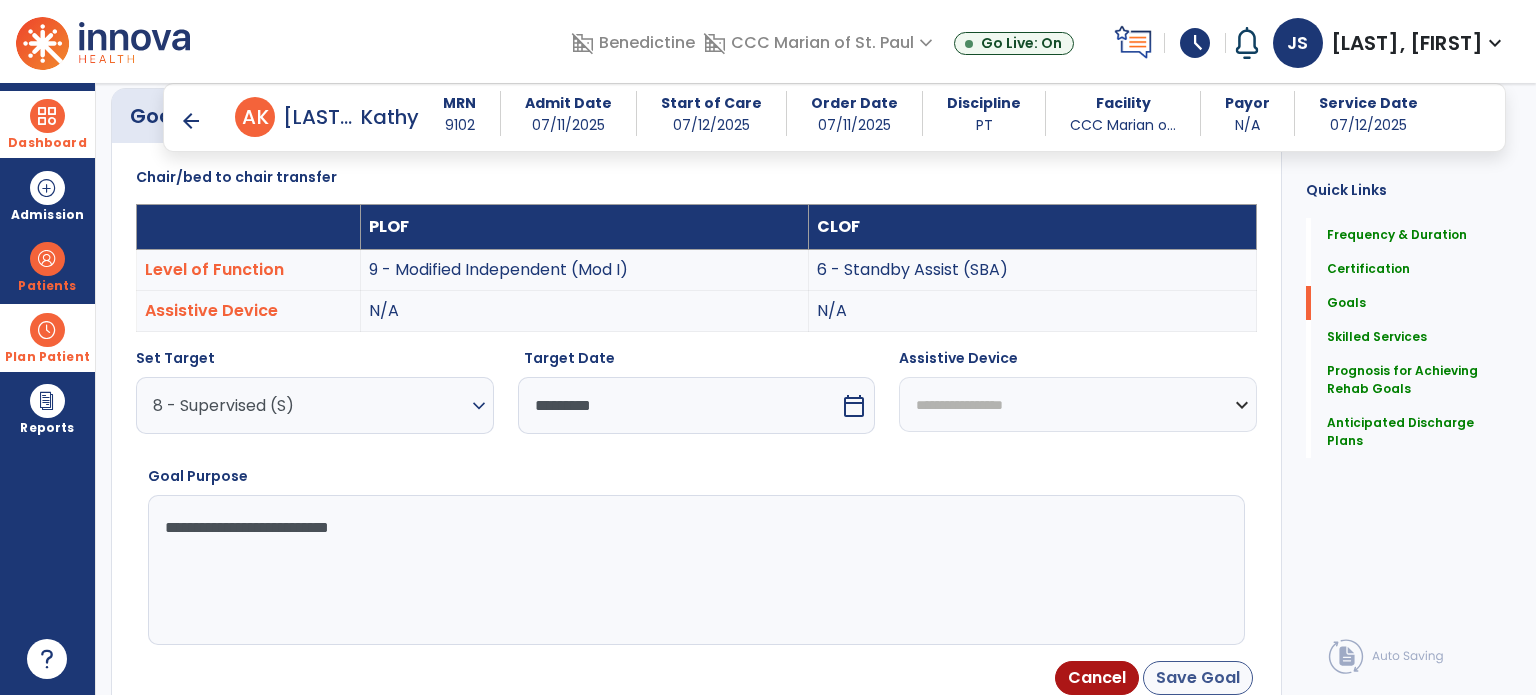 type on "**********" 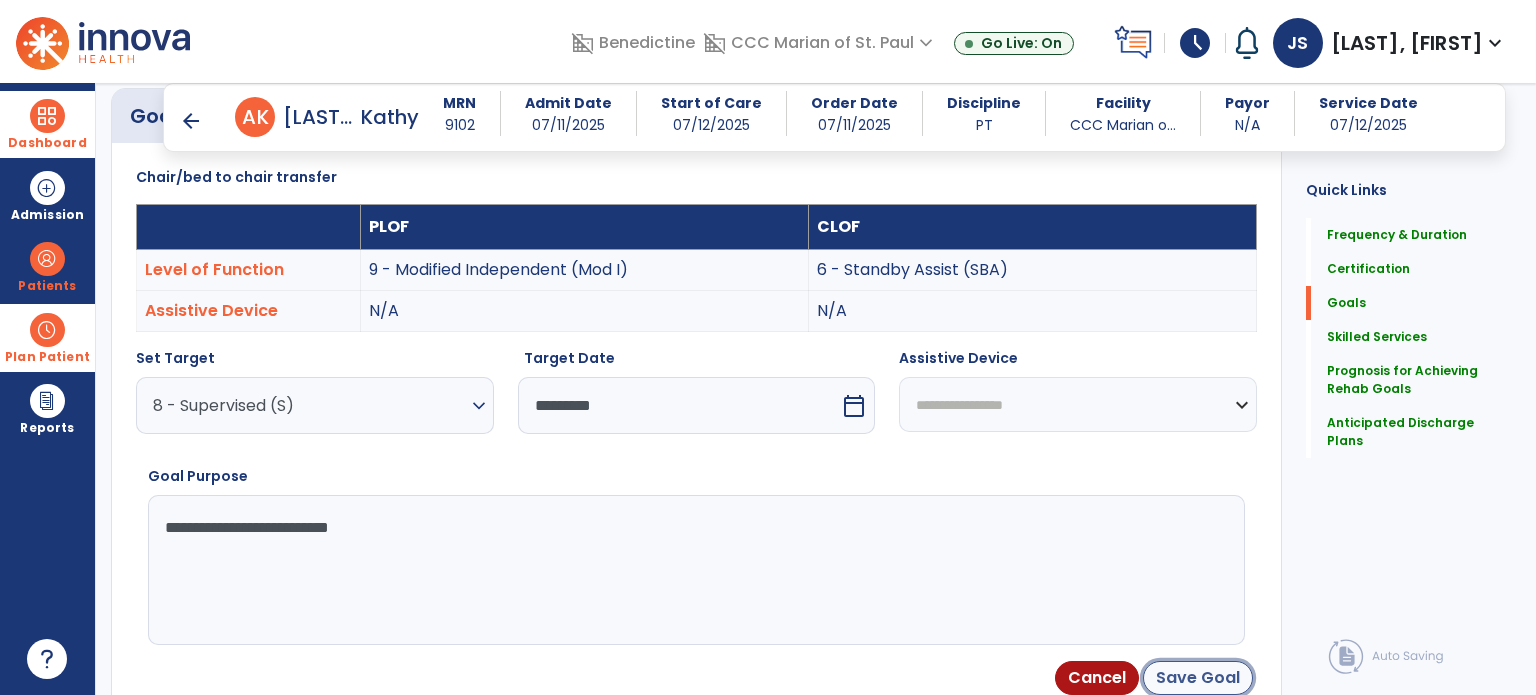 click on "Save Goal" at bounding box center [1198, 678] 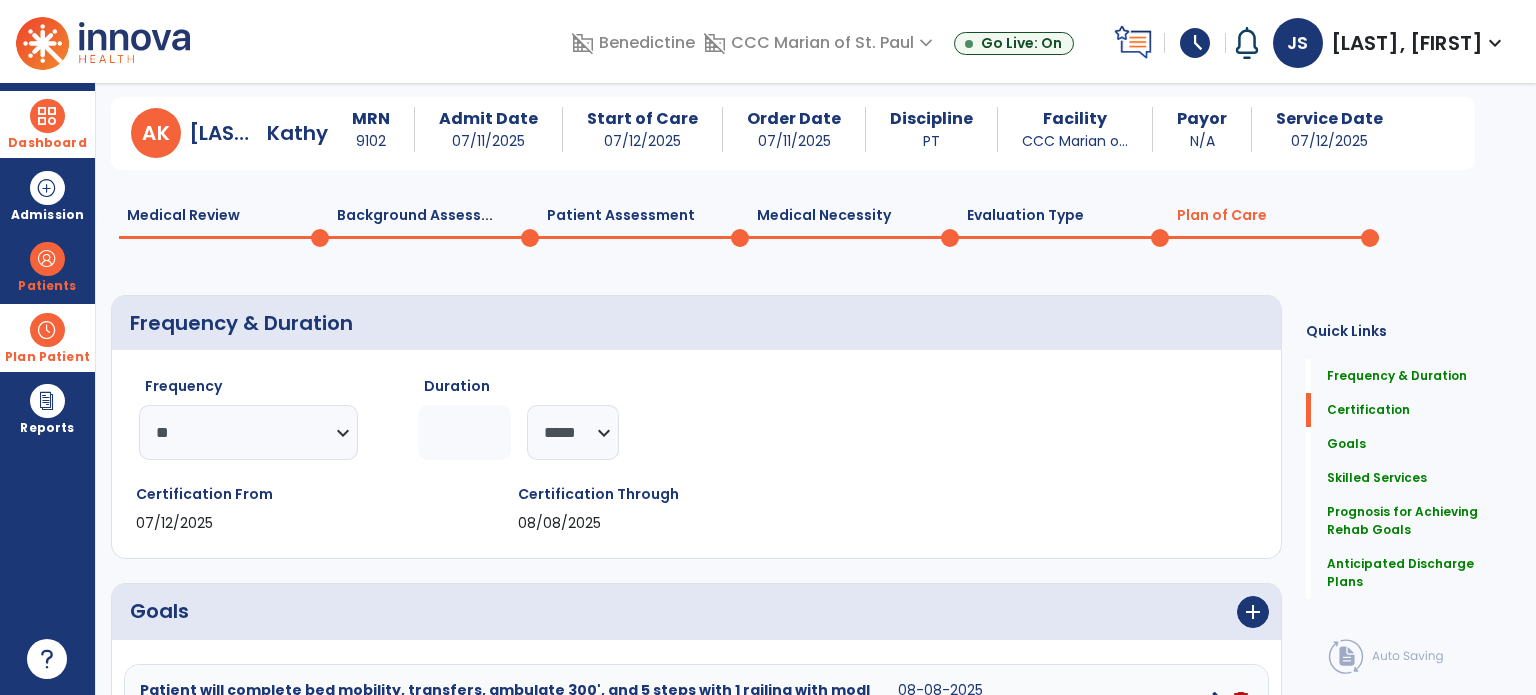 scroll, scrollTop: 0, scrollLeft: 0, axis: both 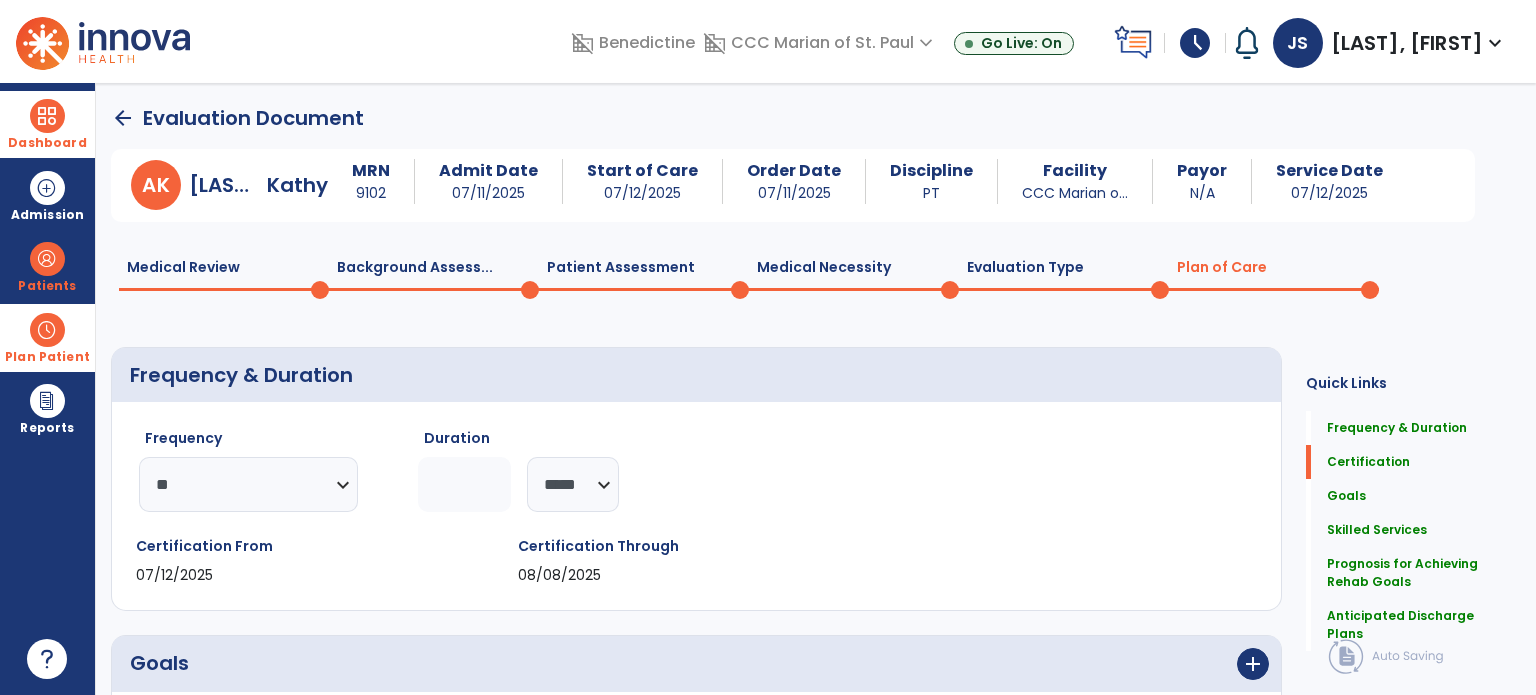 click on "Medical Review  0" 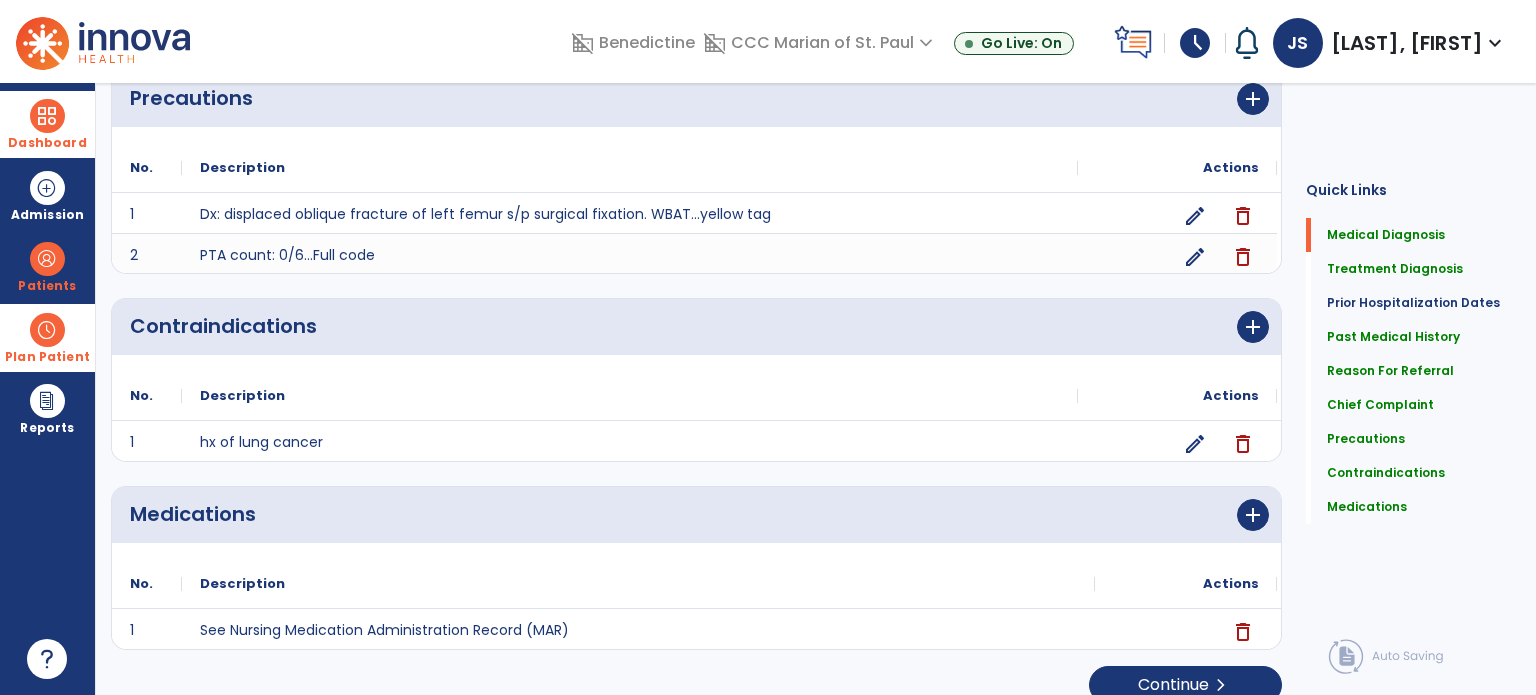 scroll, scrollTop: 0, scrollLeft: 0, axis: both 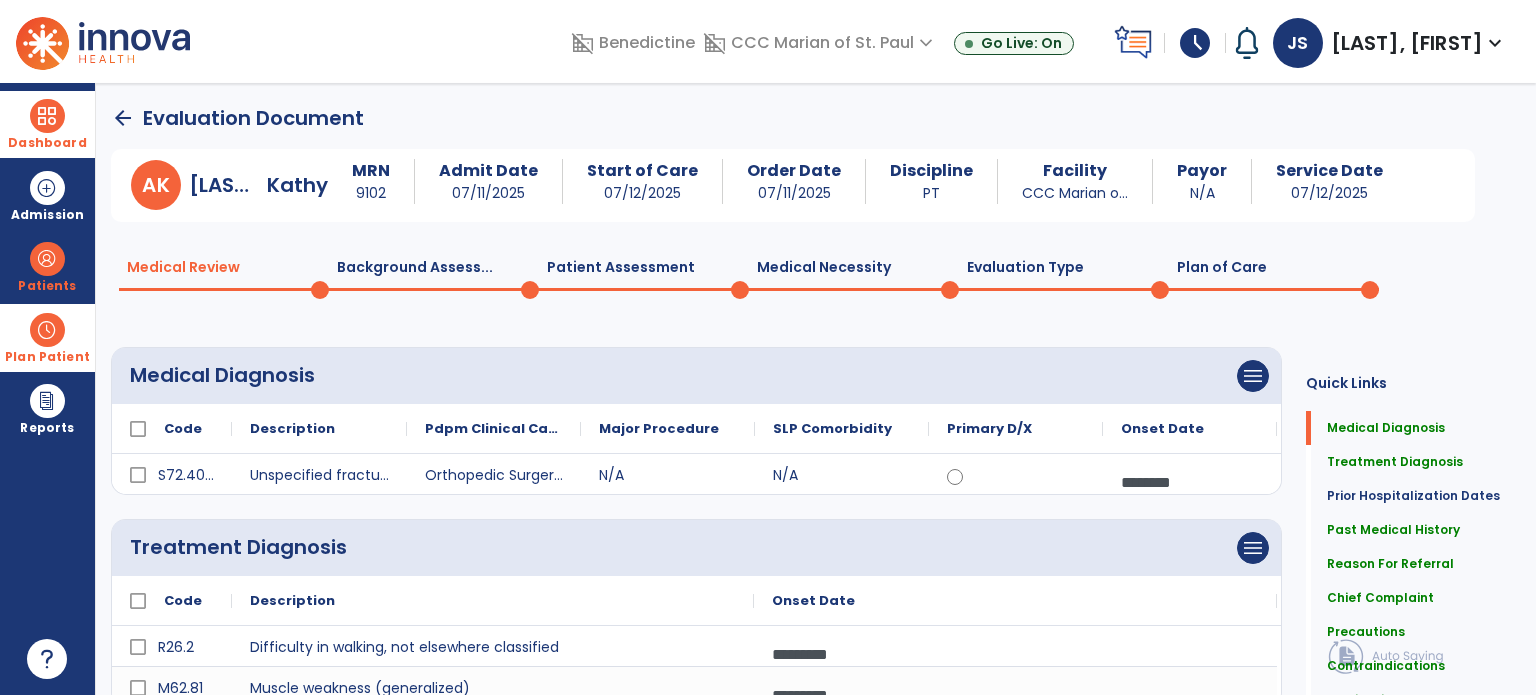 click on "Plan of Care  0" 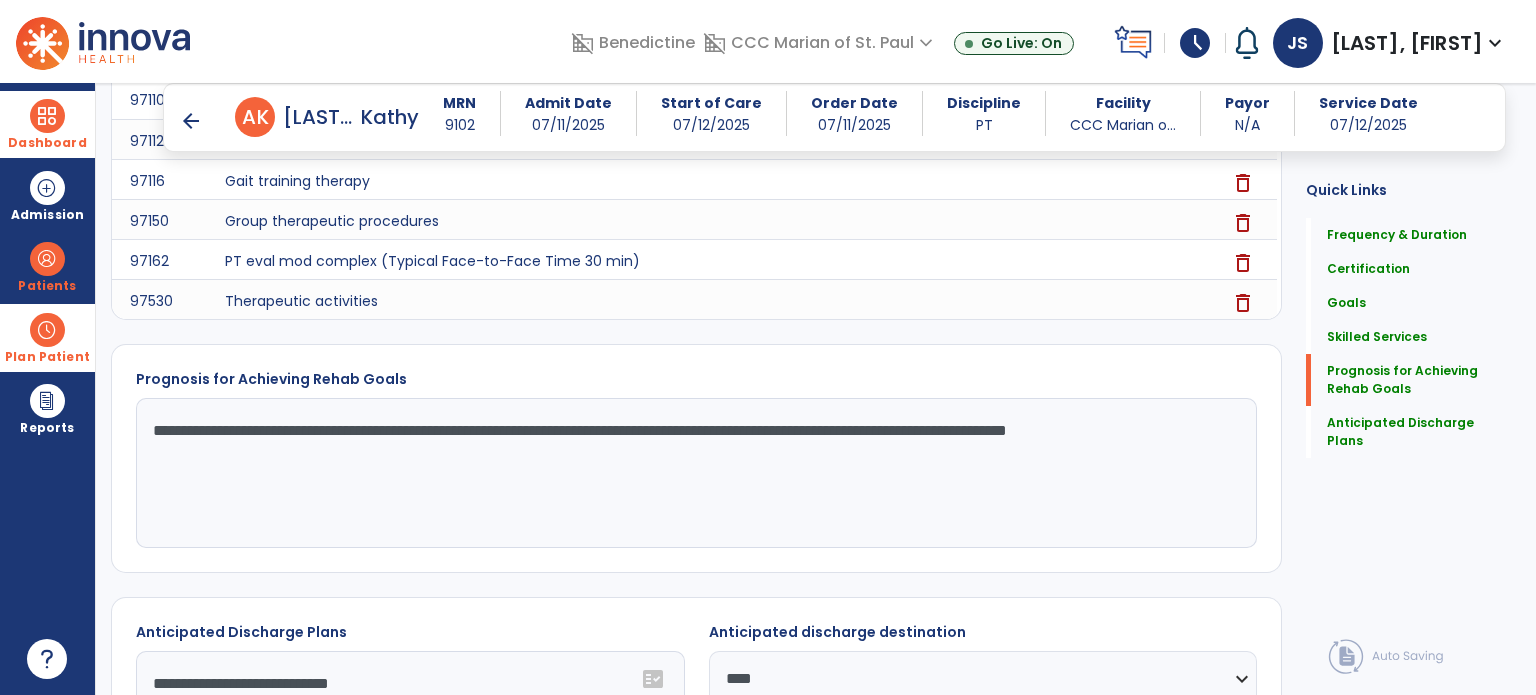 scroll, scrollTop: 1553, scrollLeft: 0, axis: vertical 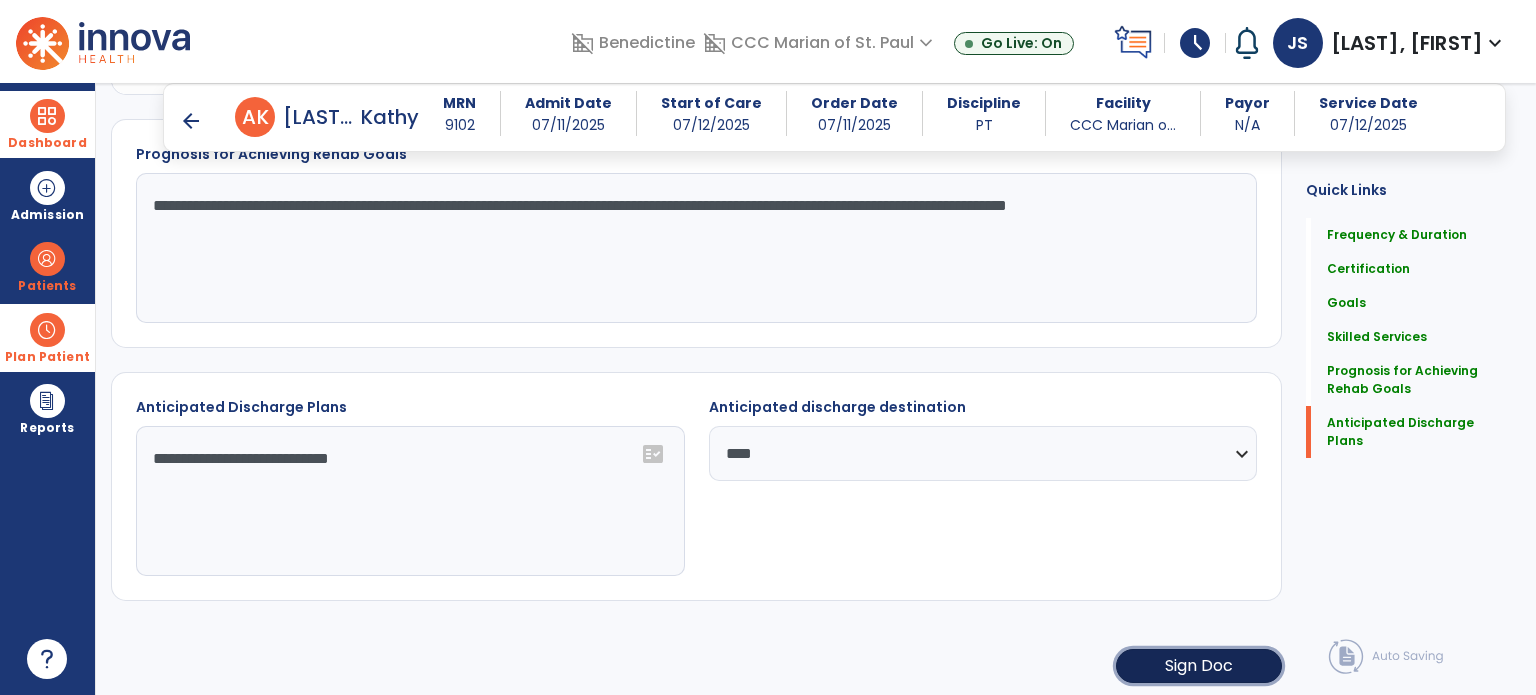 click on "Sign Doc" 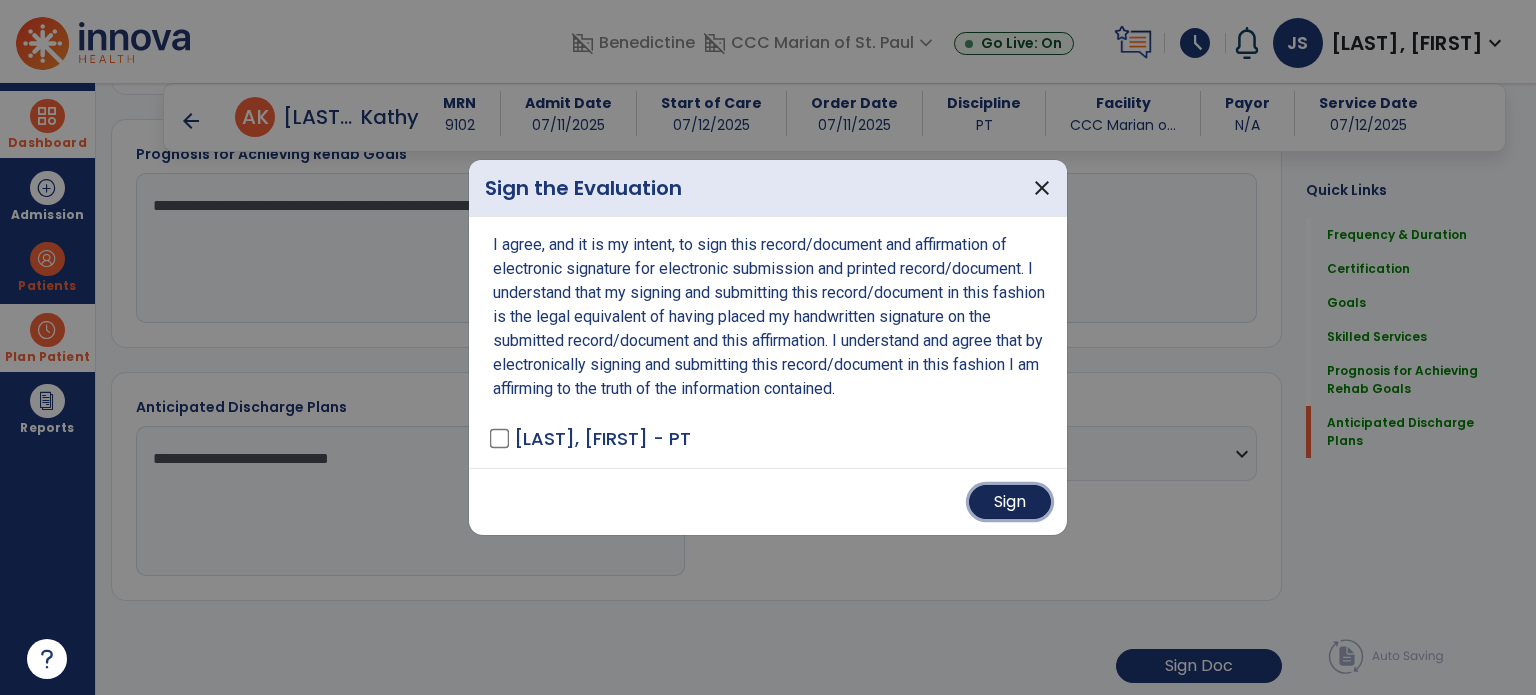 click on "Sign" at bounding box center [1010, 502] 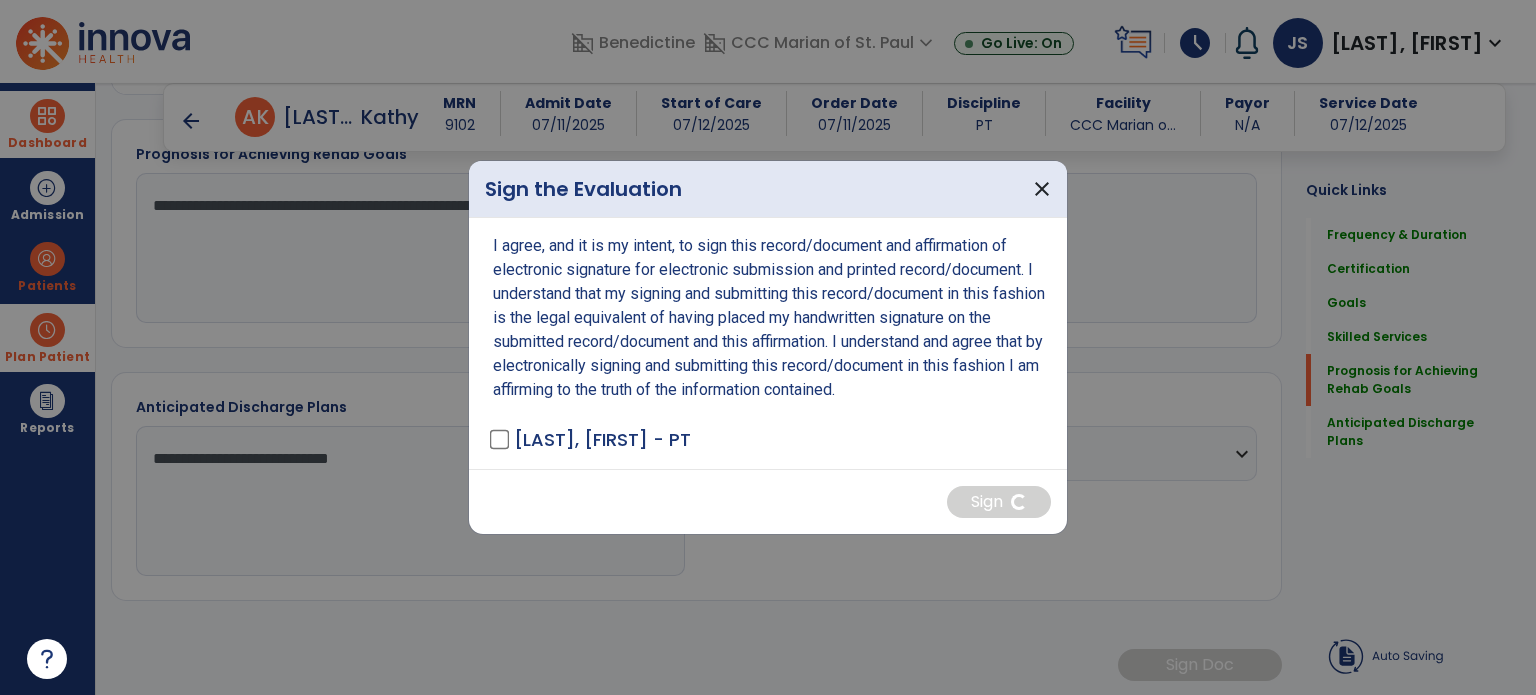 scroll, scrollTop: 1552, scrollLeft: 0, axis: vertical 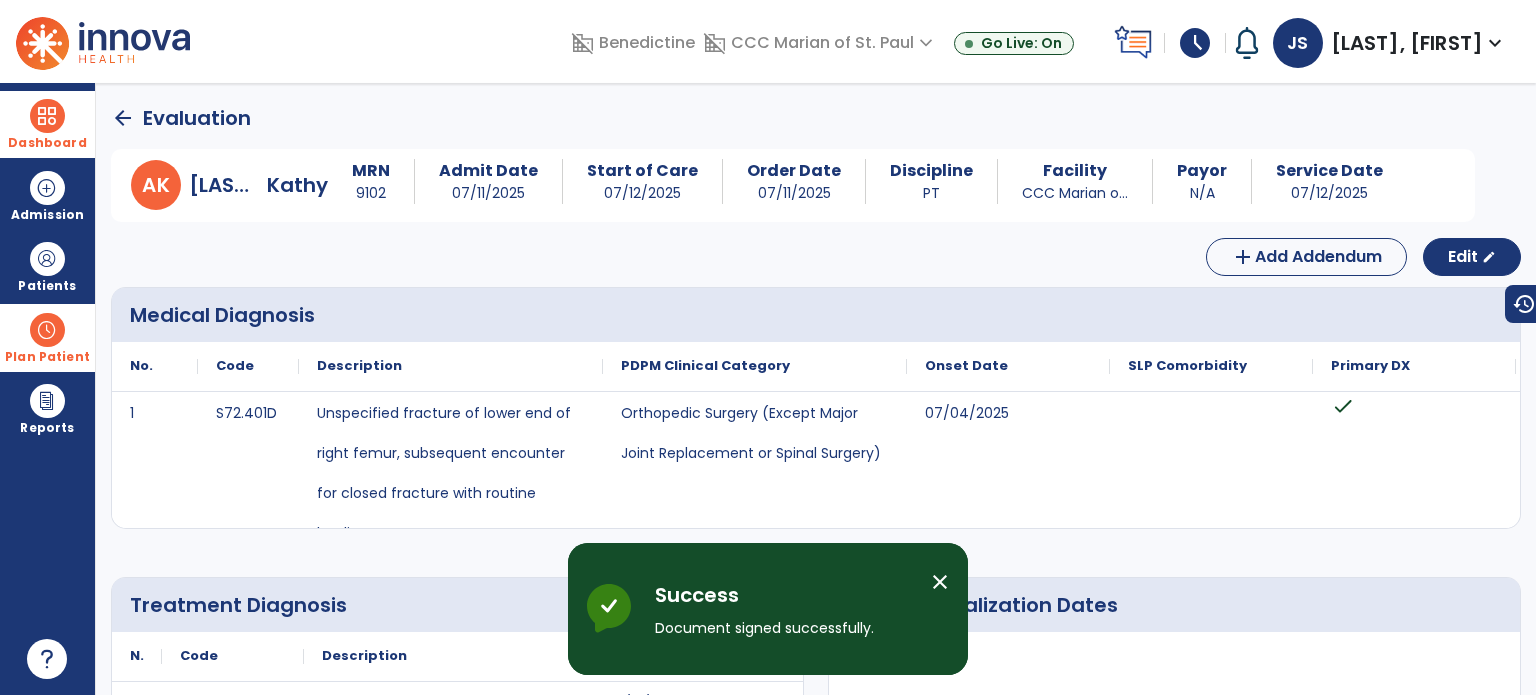click on "Dashboard" at bounding box center [47, 124] 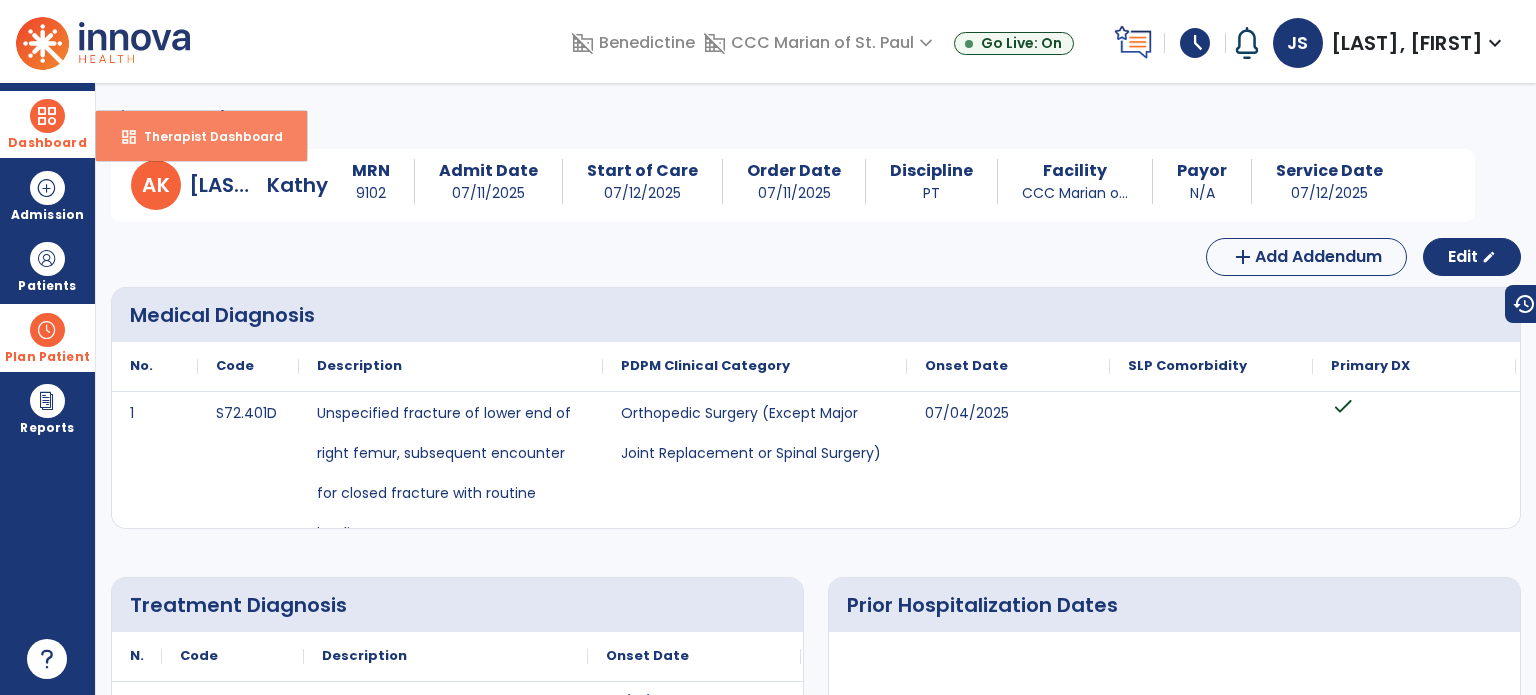 click on "dashboard  Therapist Dashboard" at bounding box center [201, 136] 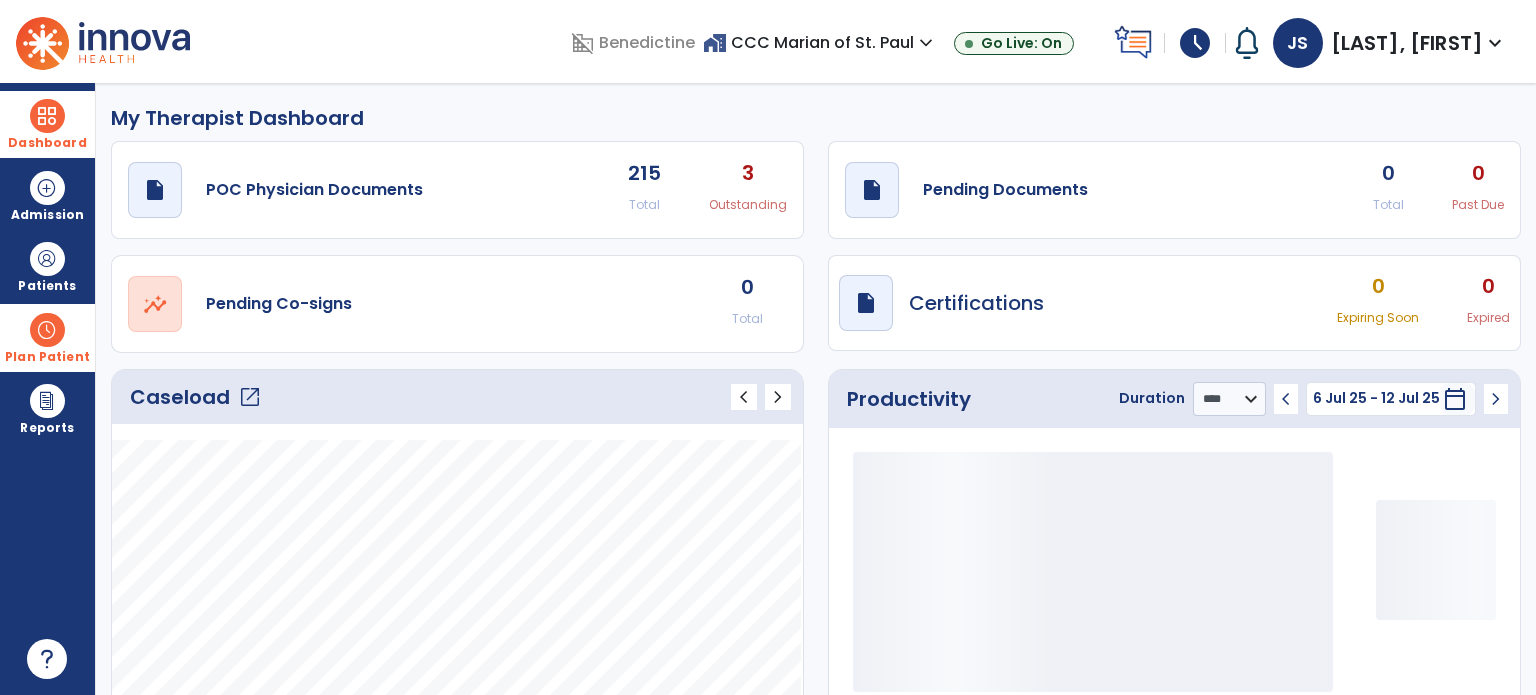click on "Plan Patient" at bounding box center [47, 286] 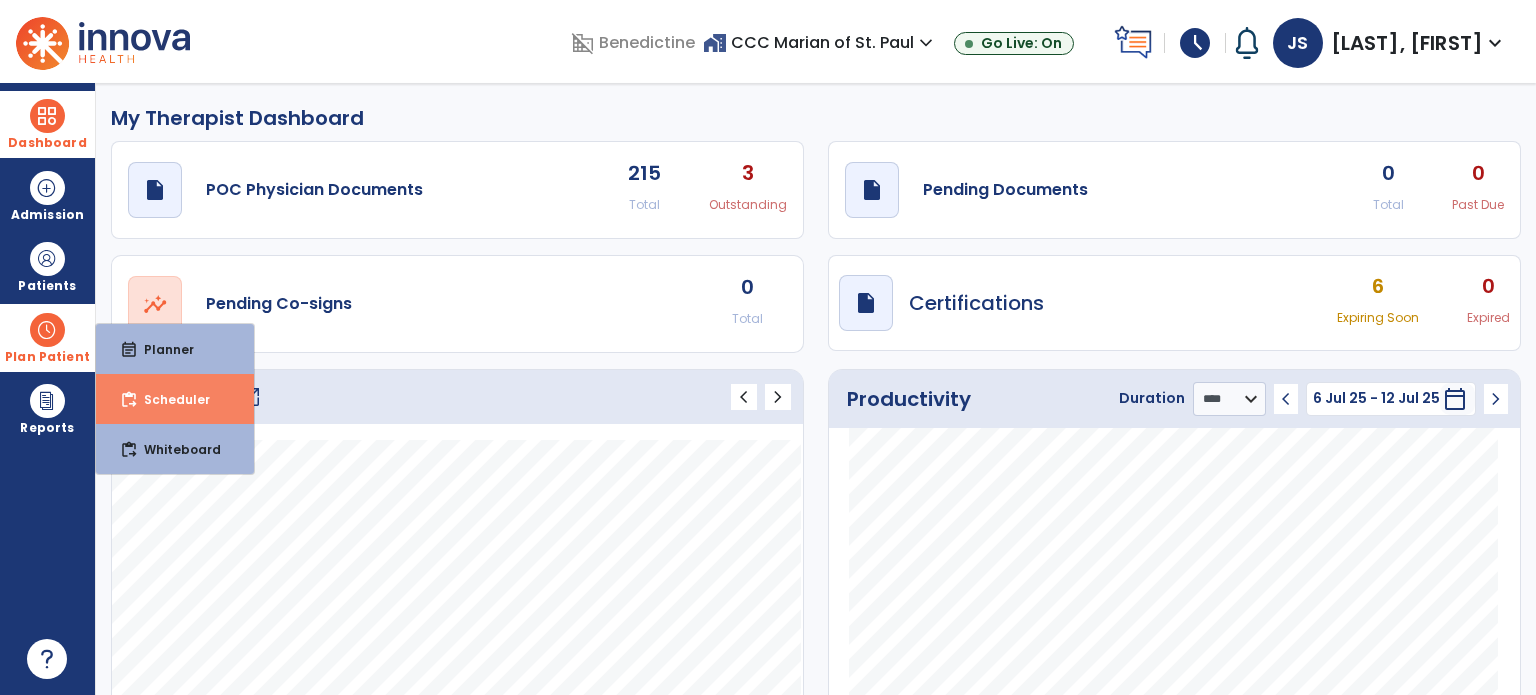 click on "content_paste_go  Scheduler" at bounding box center (175, 399) 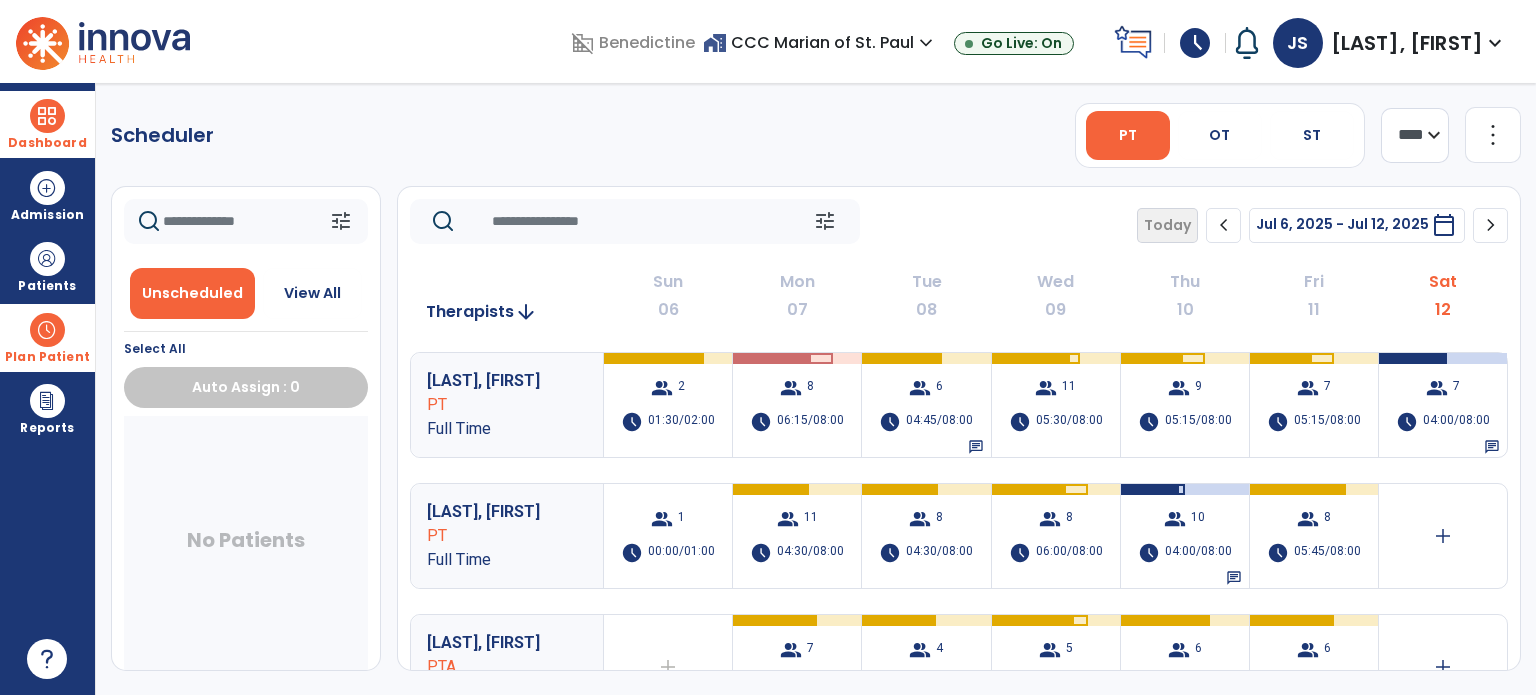 click on "chevron_right" 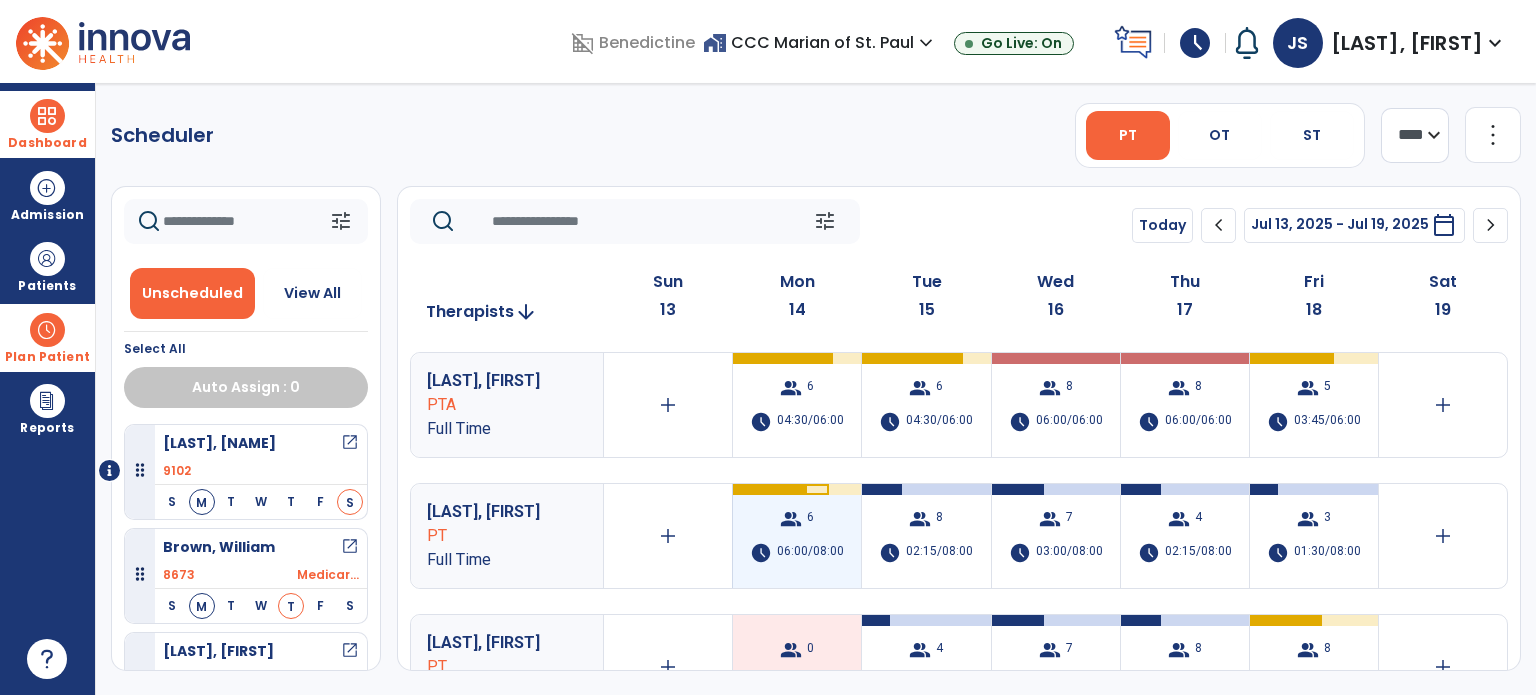 click on "group" at bounding box center (791, 519) 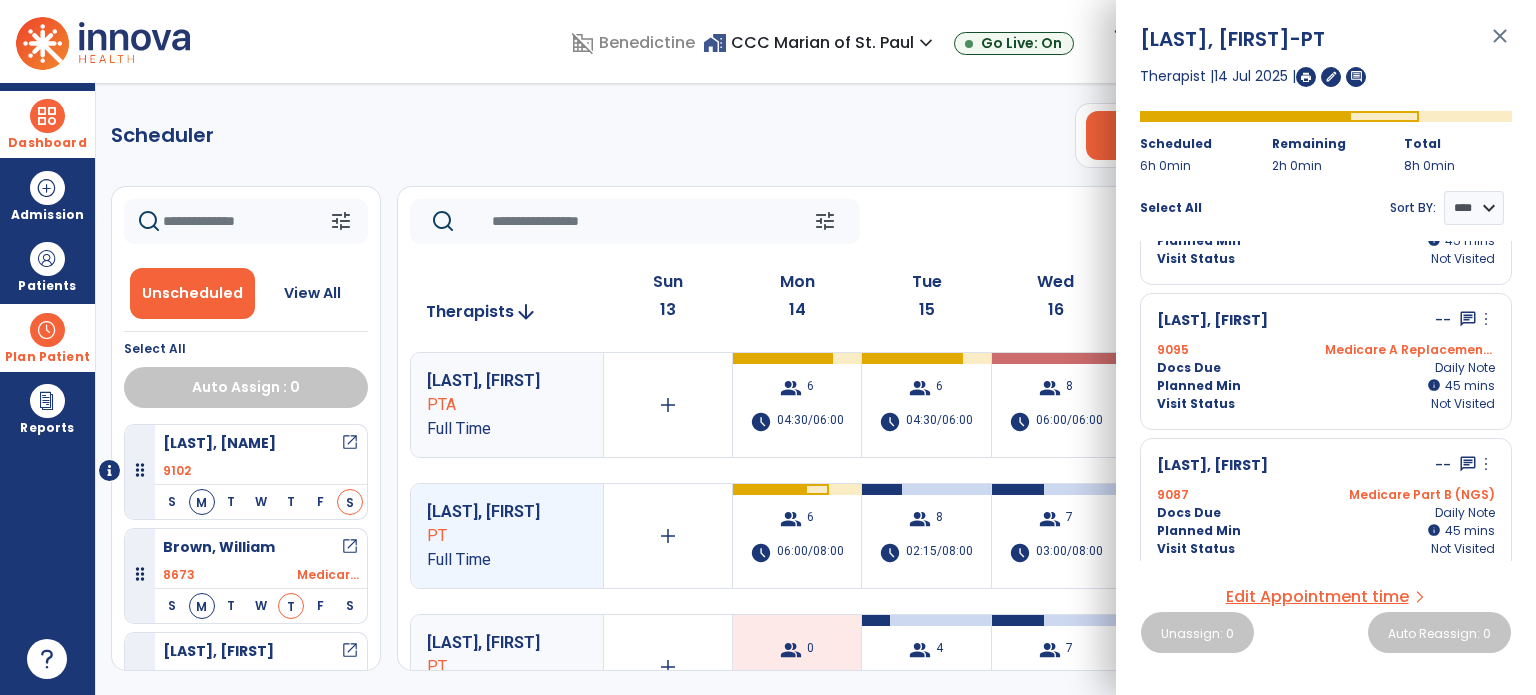 scroll, scrollTop: 640, scrollLeft: 0, axis: vertical 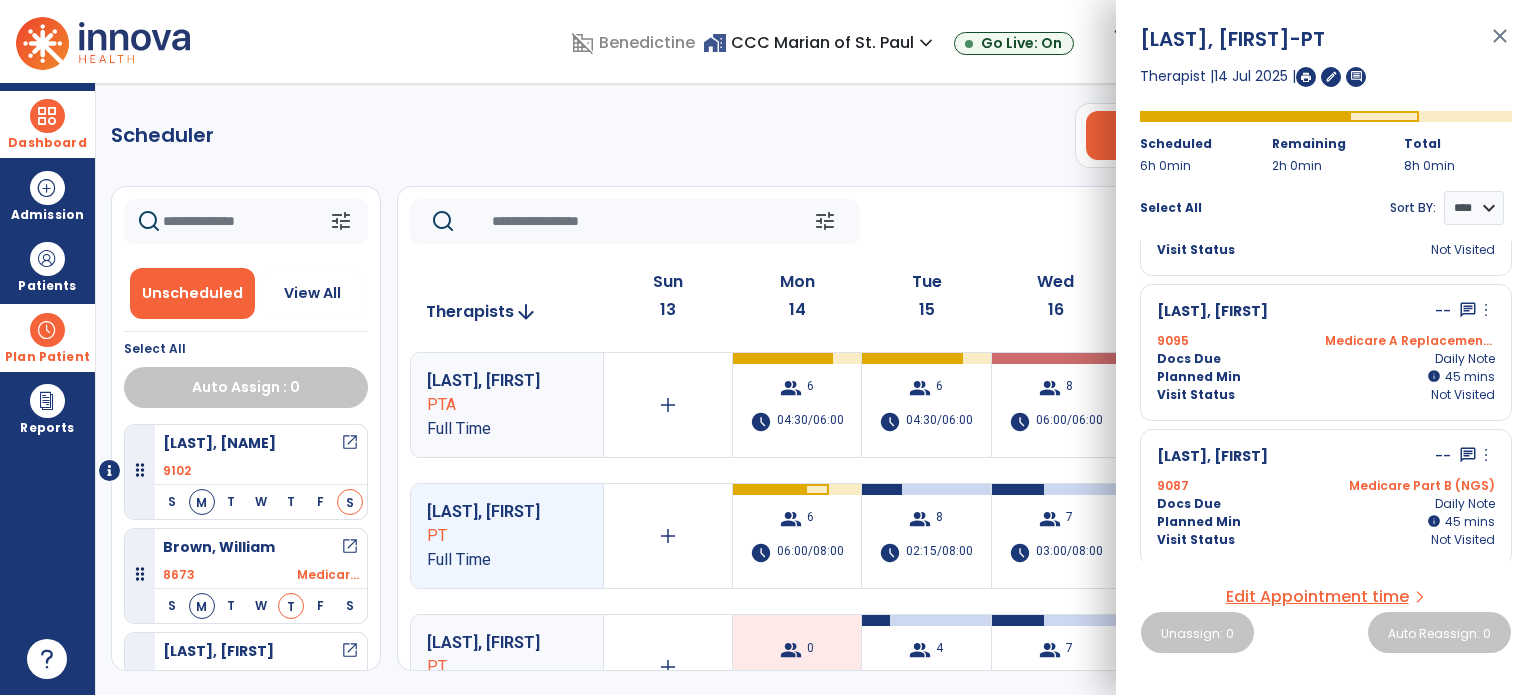 click on "Scheduler   PT   OT   ST  **** *** more_vert  Manage Labor   View All Therapists   Print" 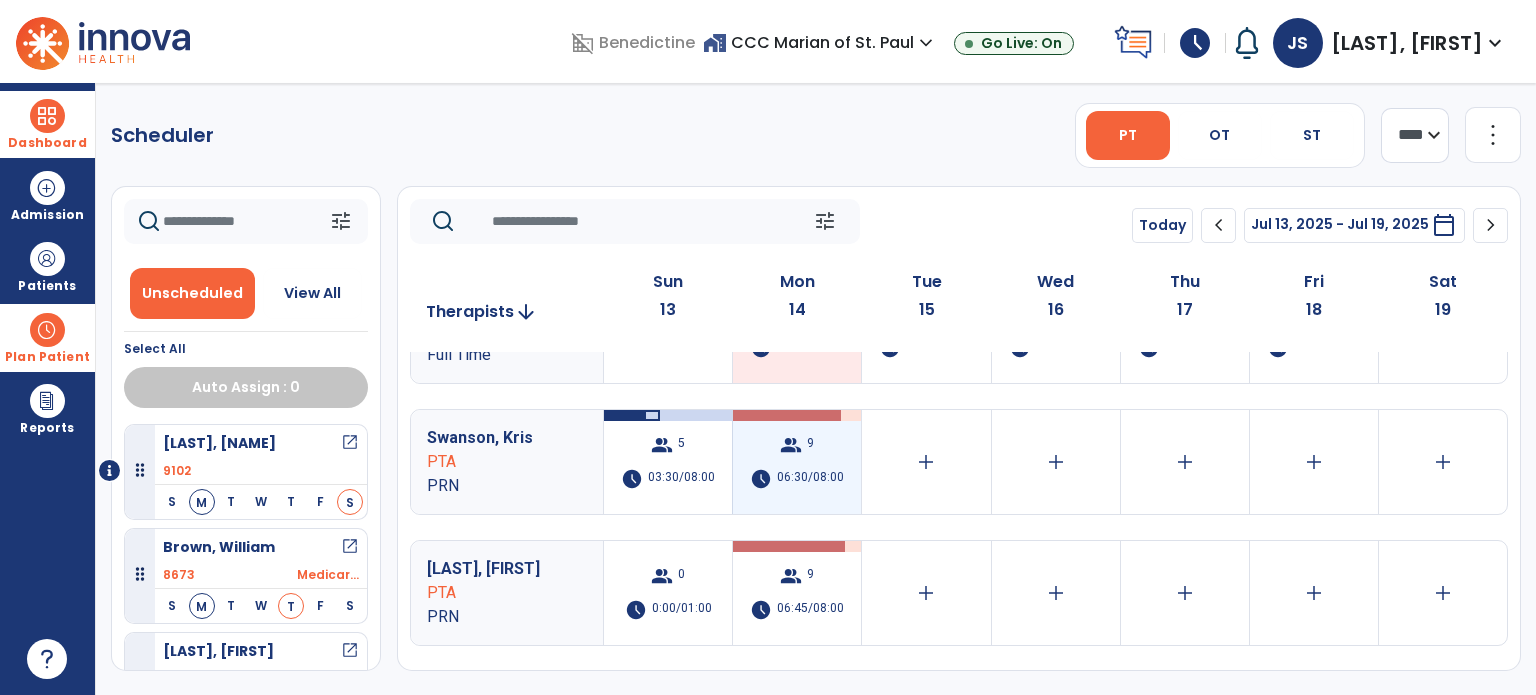 scroll, scrollTop: 0, scrollLeft: 0, axis: both 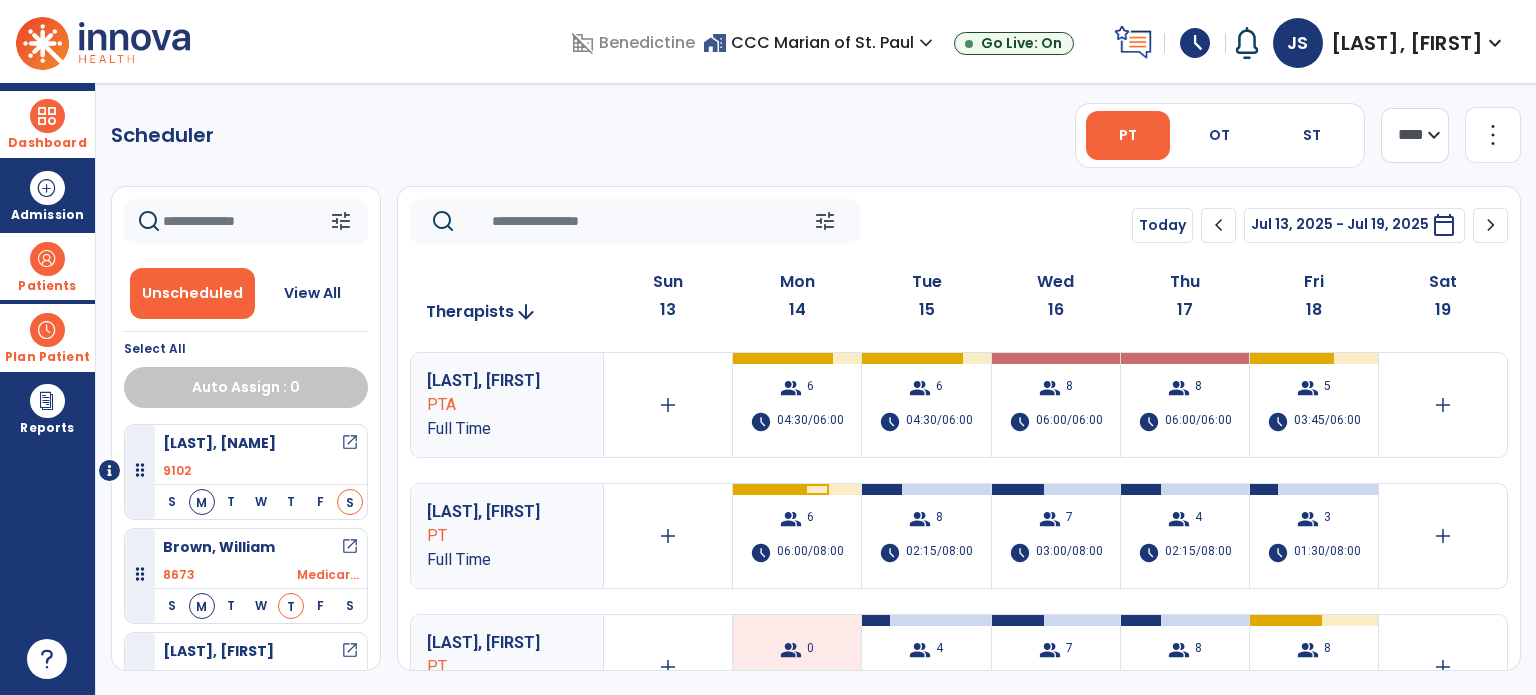 click on "Patients" at bounding box center [47, 286] 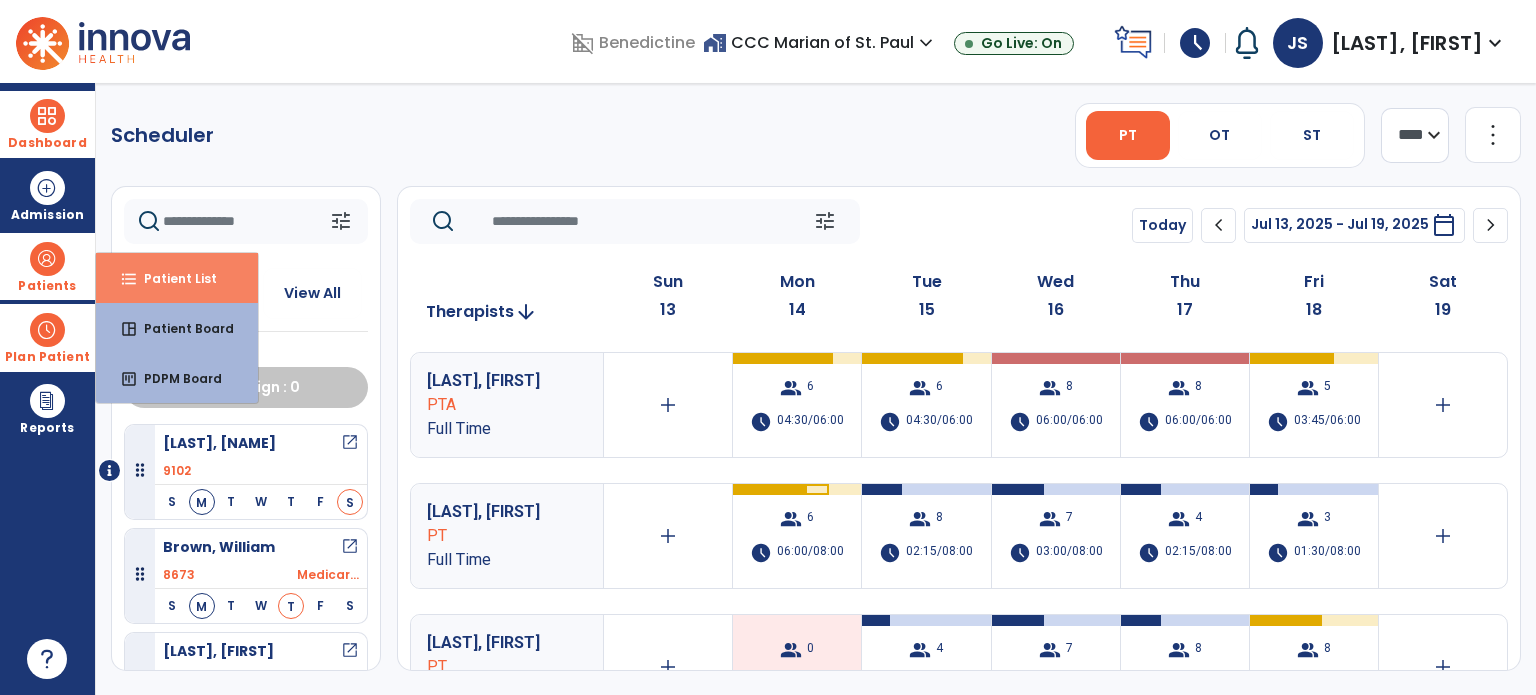 click on "Patient List" at bounding box center (172, 278) 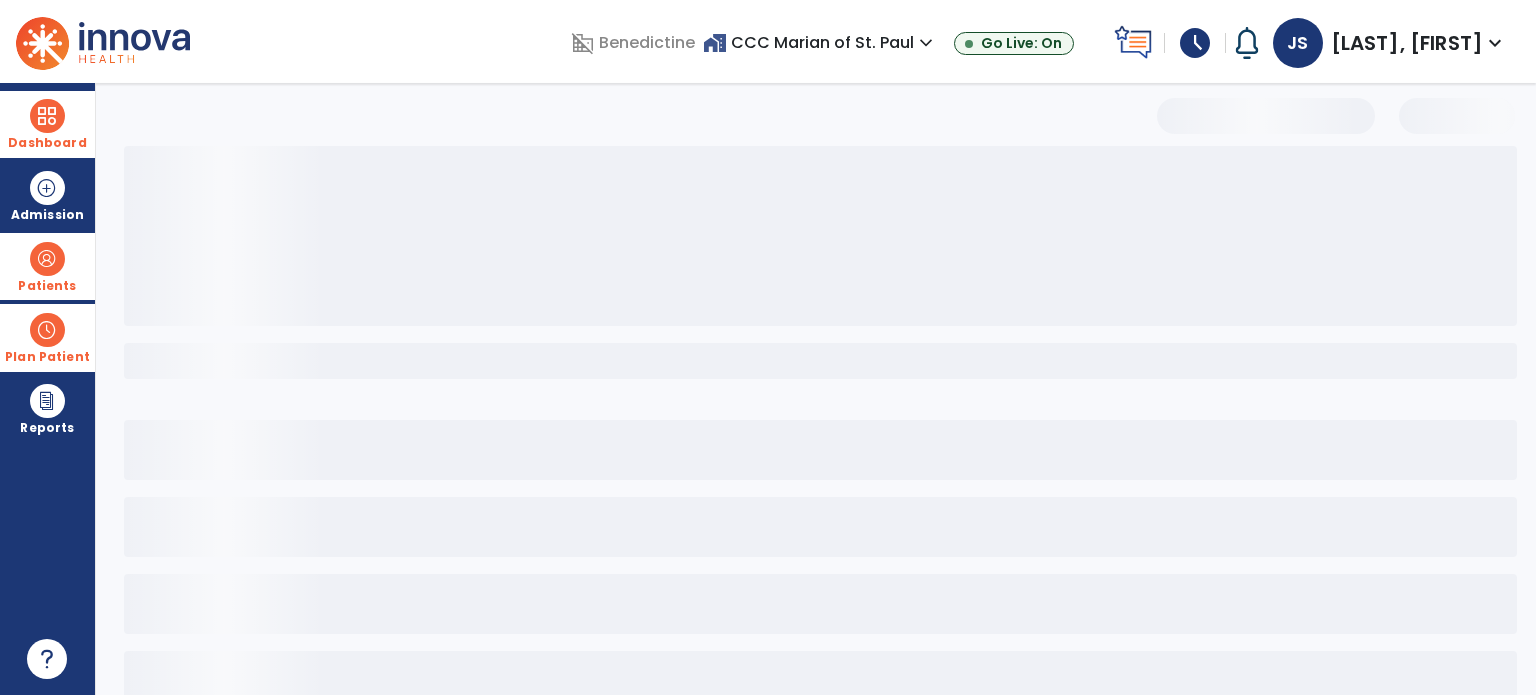 select on "***" 